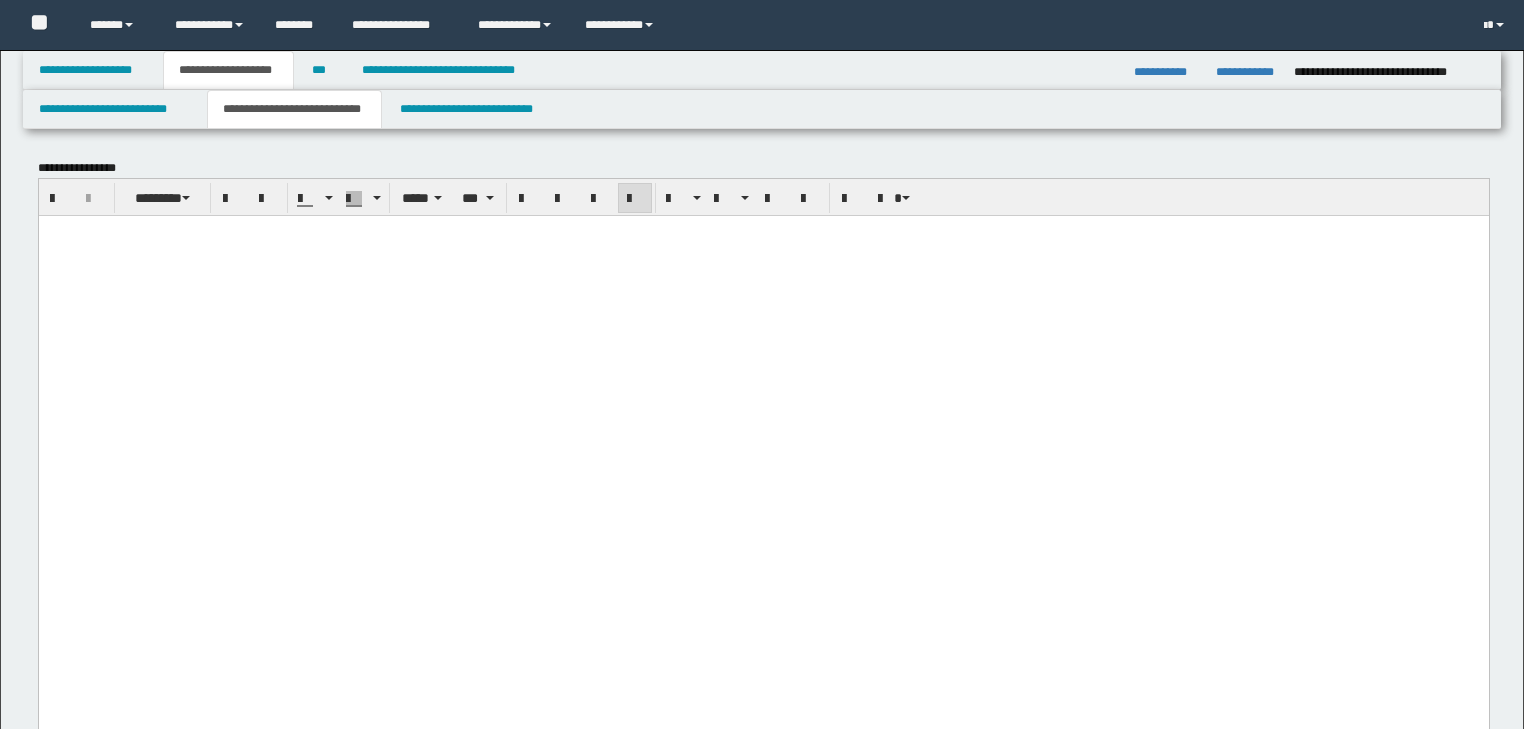 scroll, scrollTop: 1760, scrollLeft: 0, axis: vertical 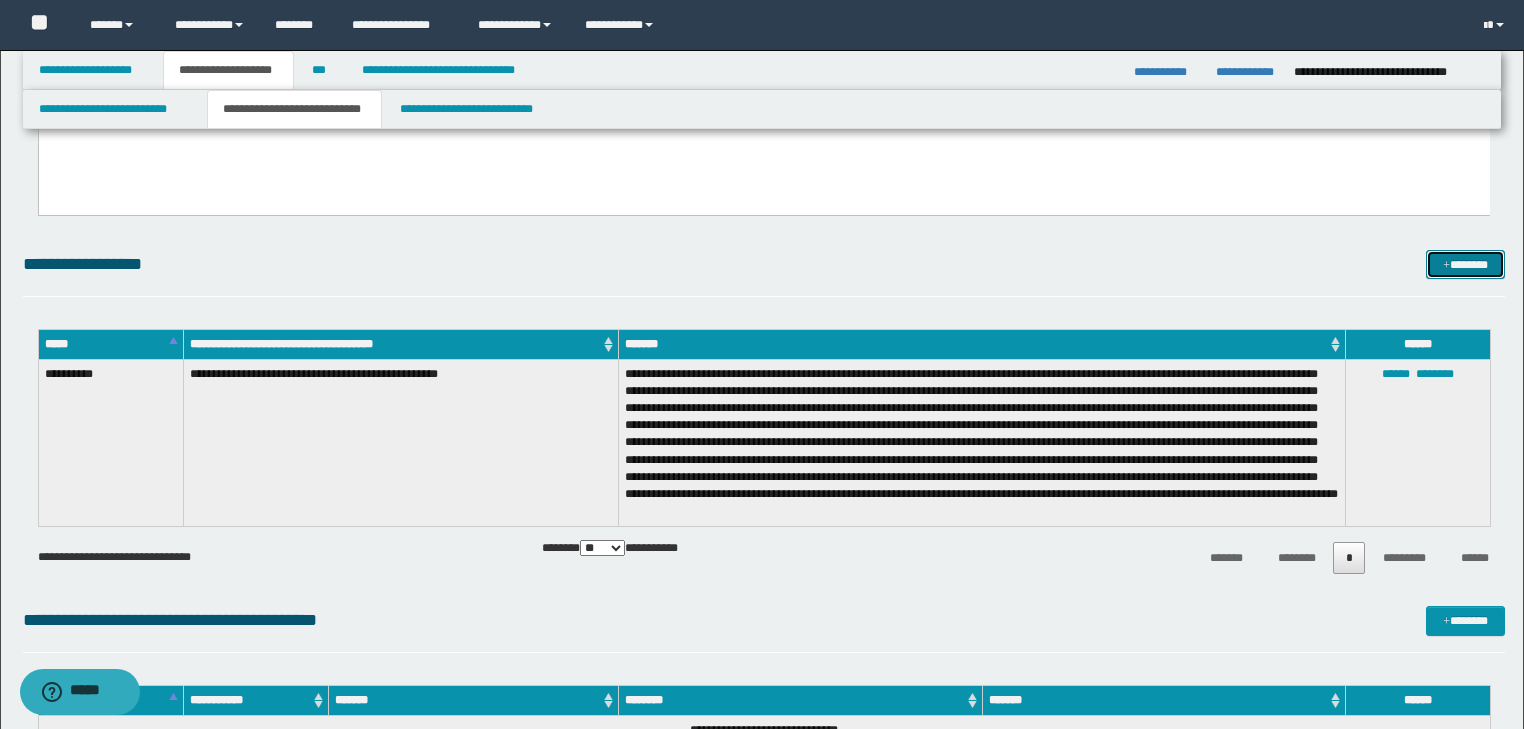 click at bounding box center [1446, 266] 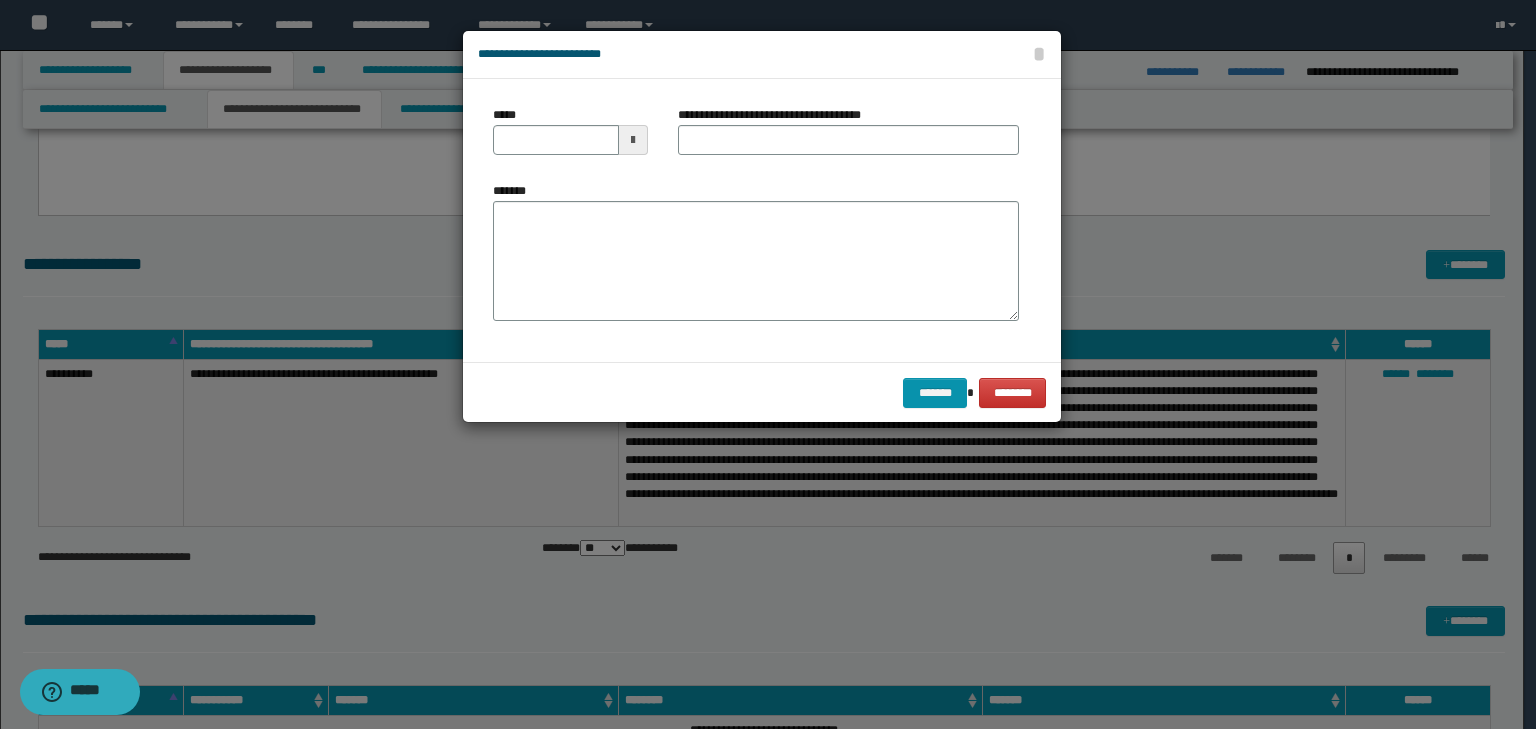 click at bounding box center [768, 364] 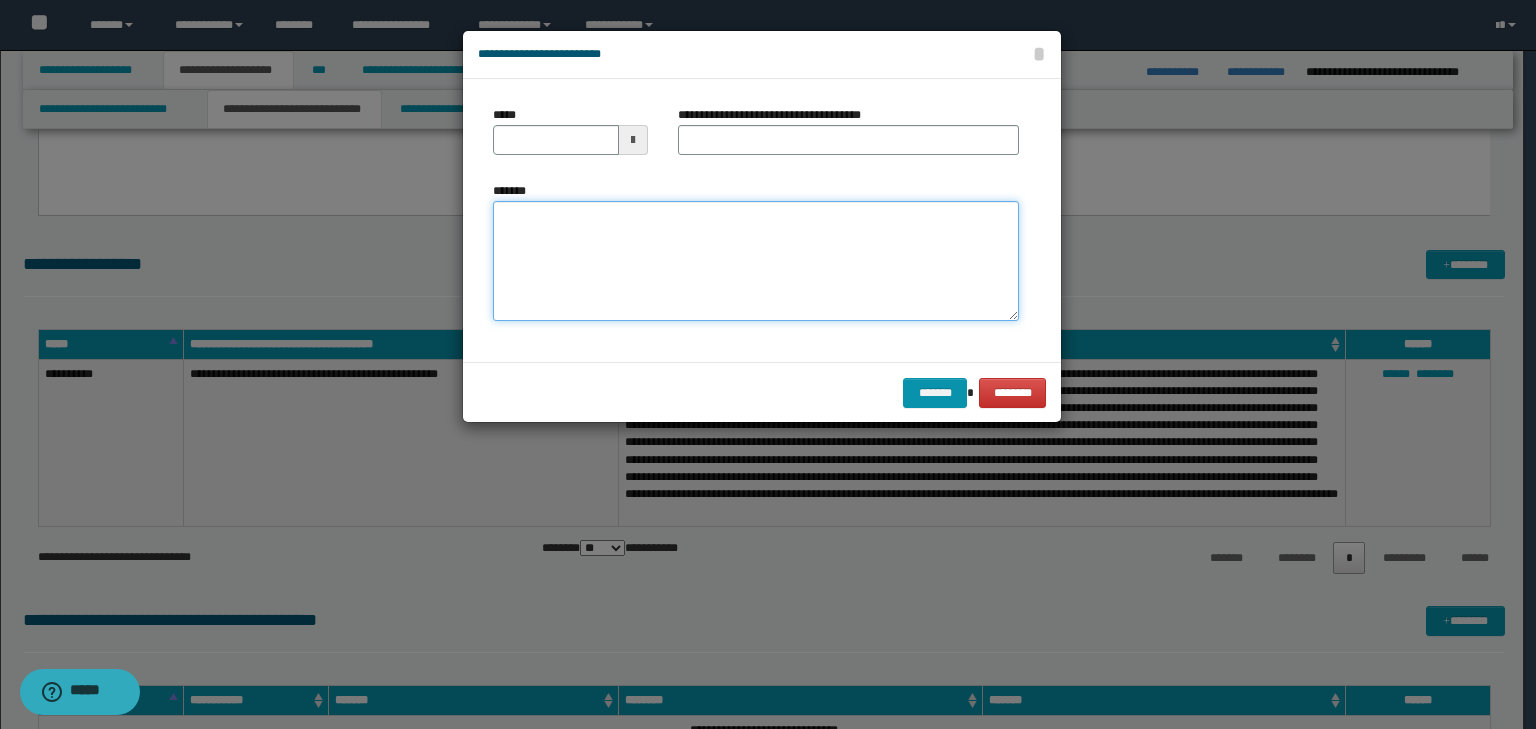 click on "*******" at bounding box center (756, 261) 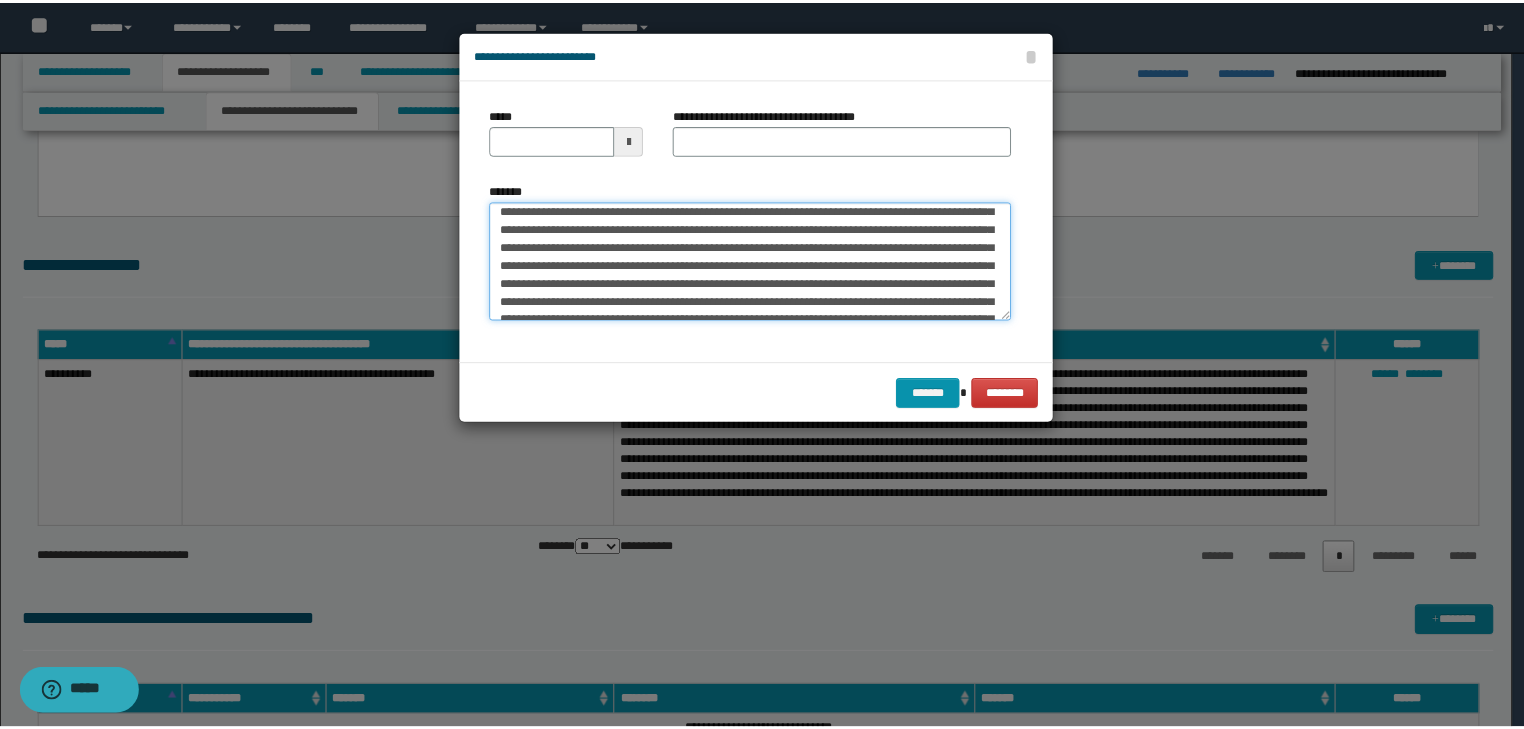 scroll, scrollTop: 0, scrollLeft: 0, axis: both 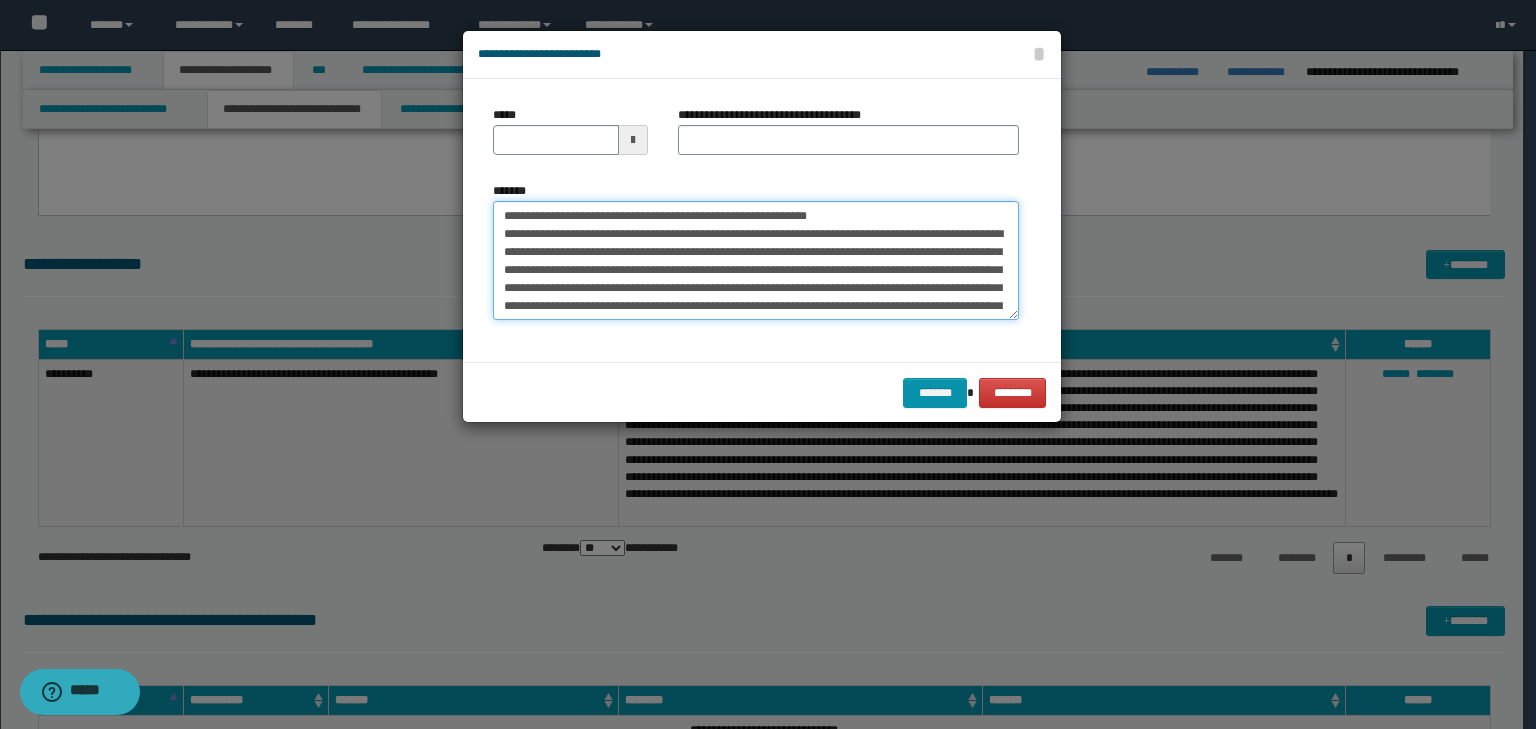 drag, startPoint x: 567, startPoint y: 214, endPoint x: 401, endPoint y: 197, distance: 166.86821 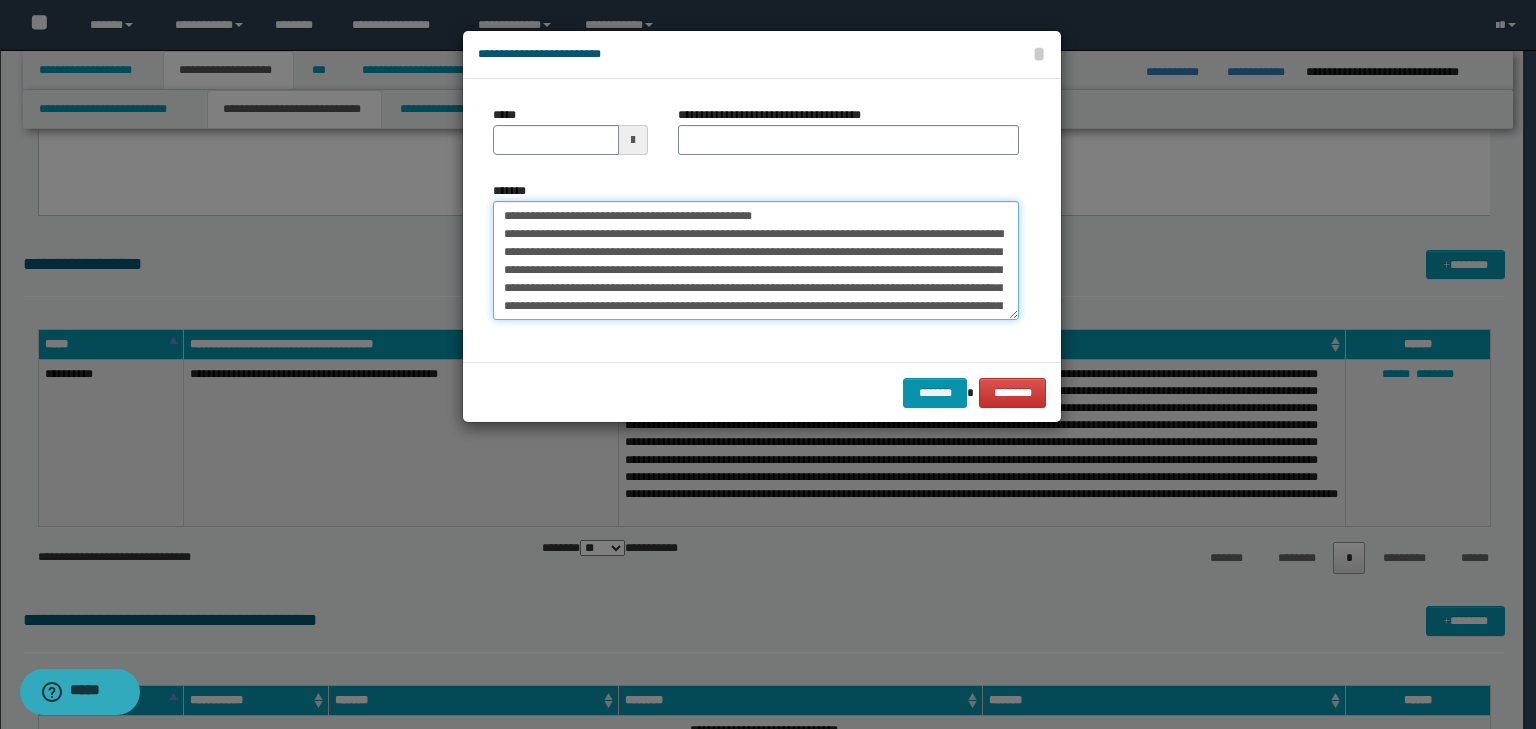 type on "**********" 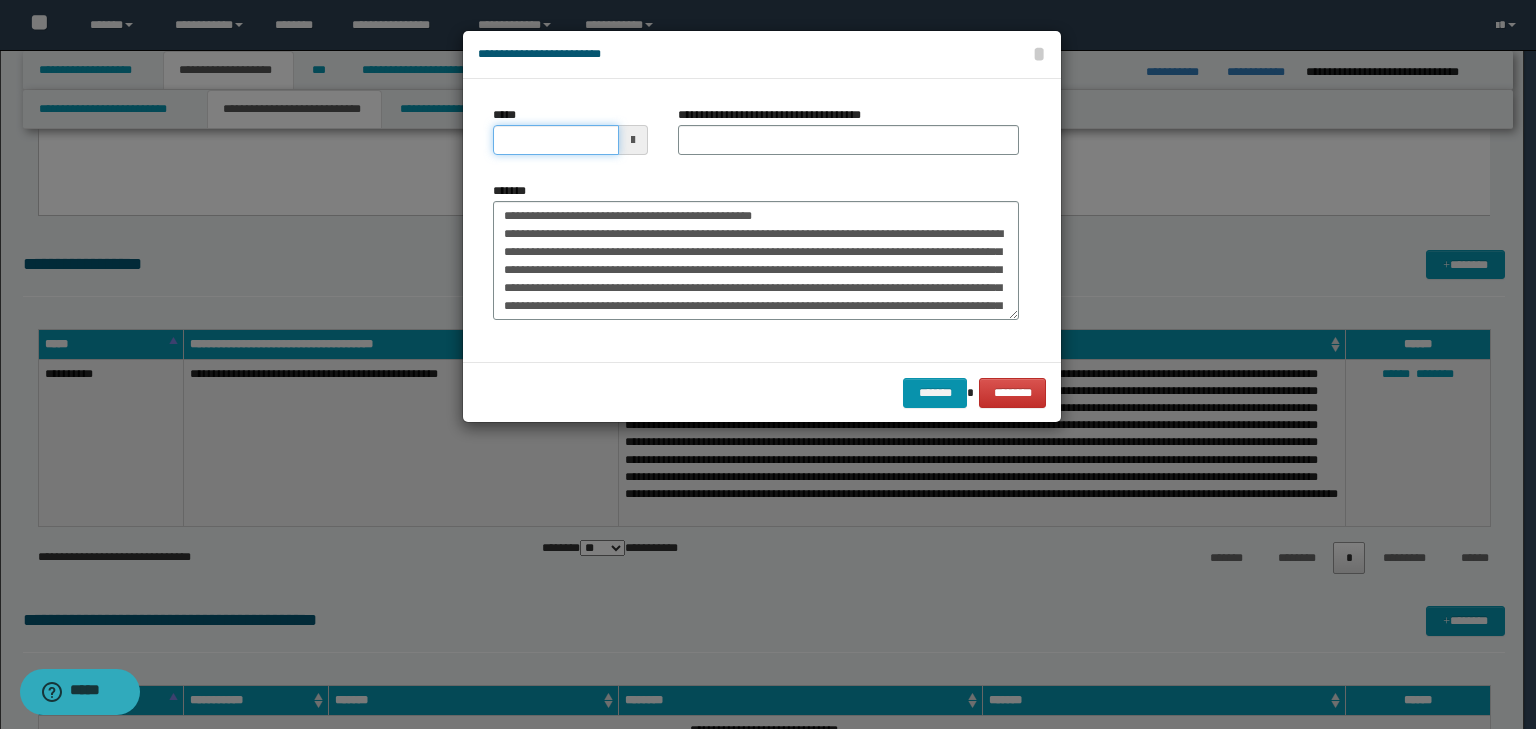 click on "*****" at bounding box center (556, 140) 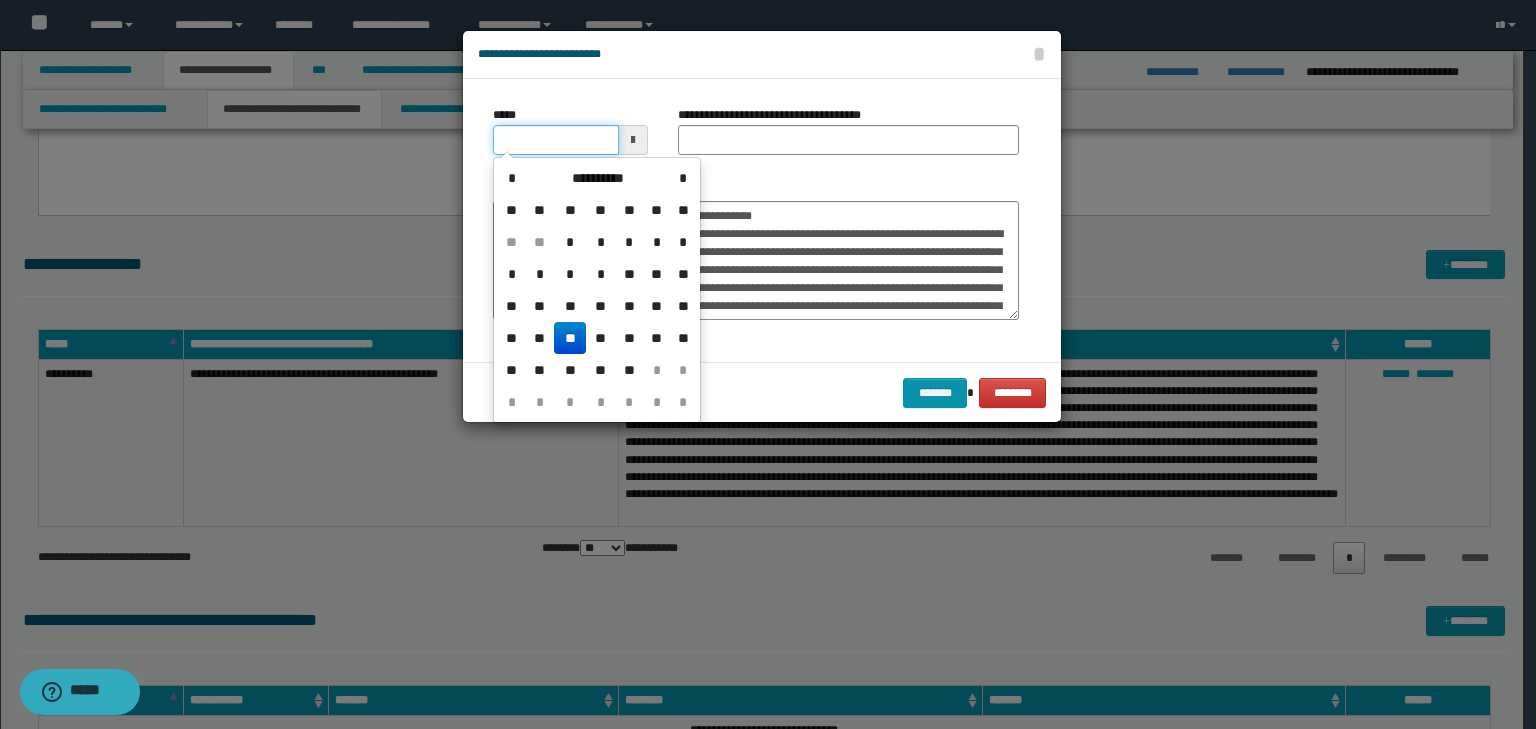 type on "**********" 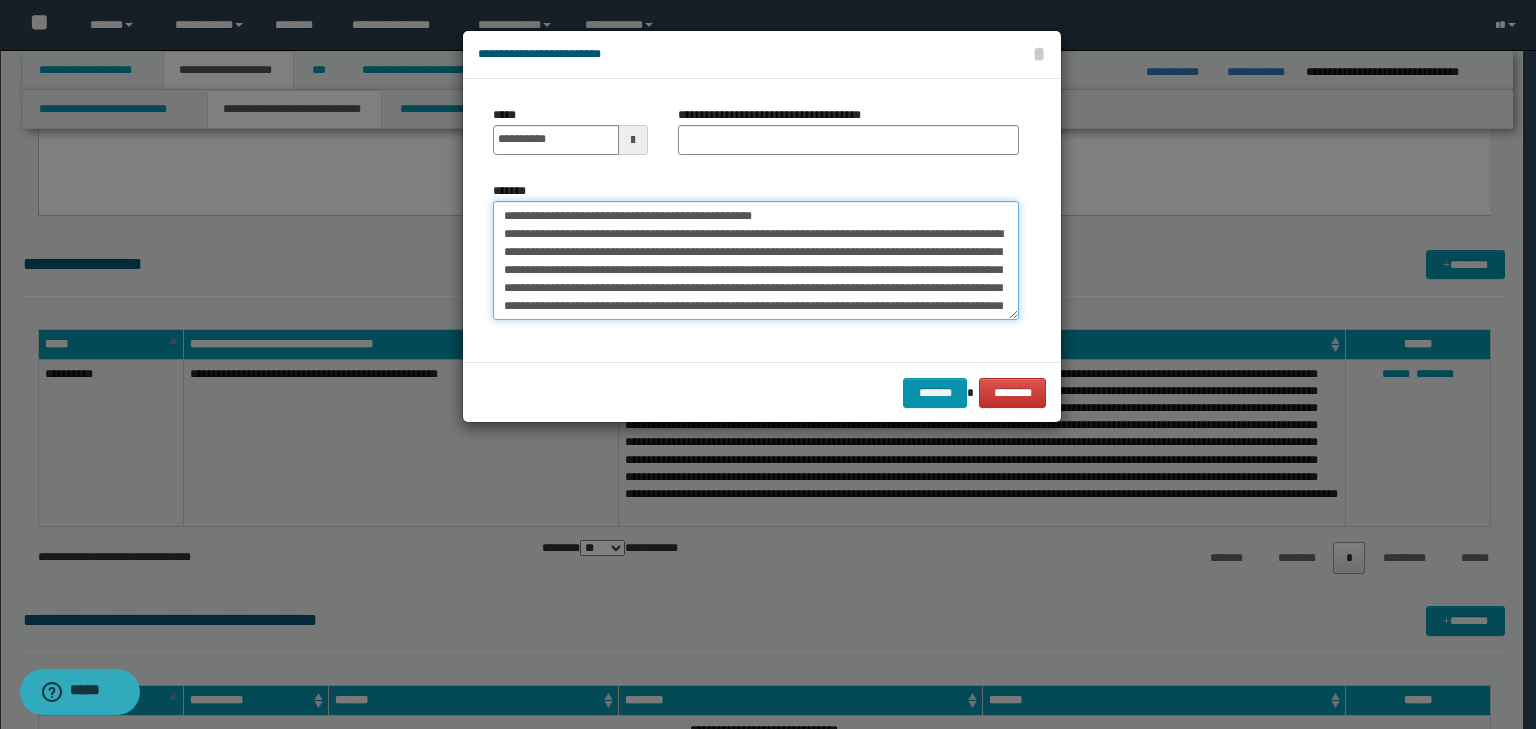 drag, startPoint x: 708, startPoint y: 193, endPoint x: 351, endPoint y: 153, distance: 359.23392 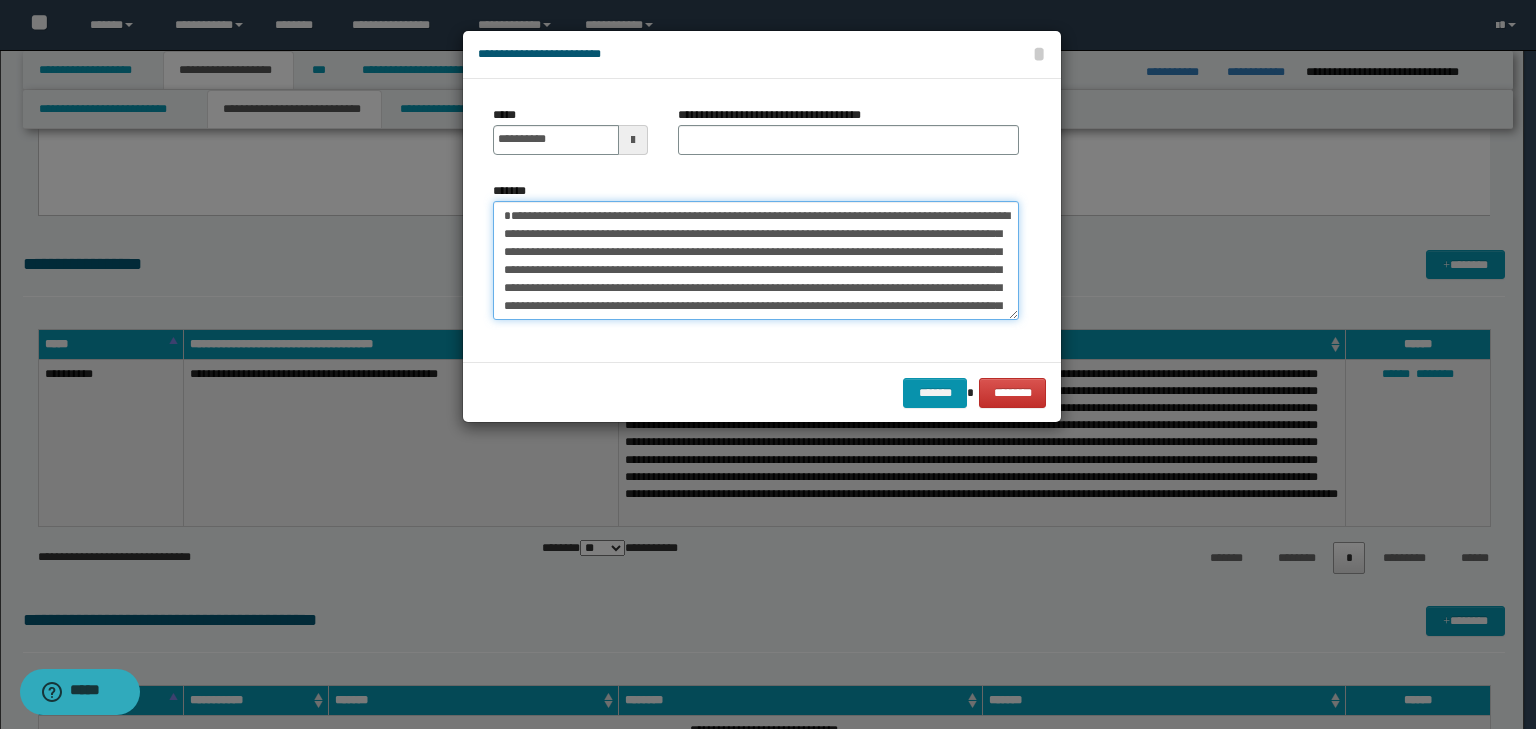 type on "**********" 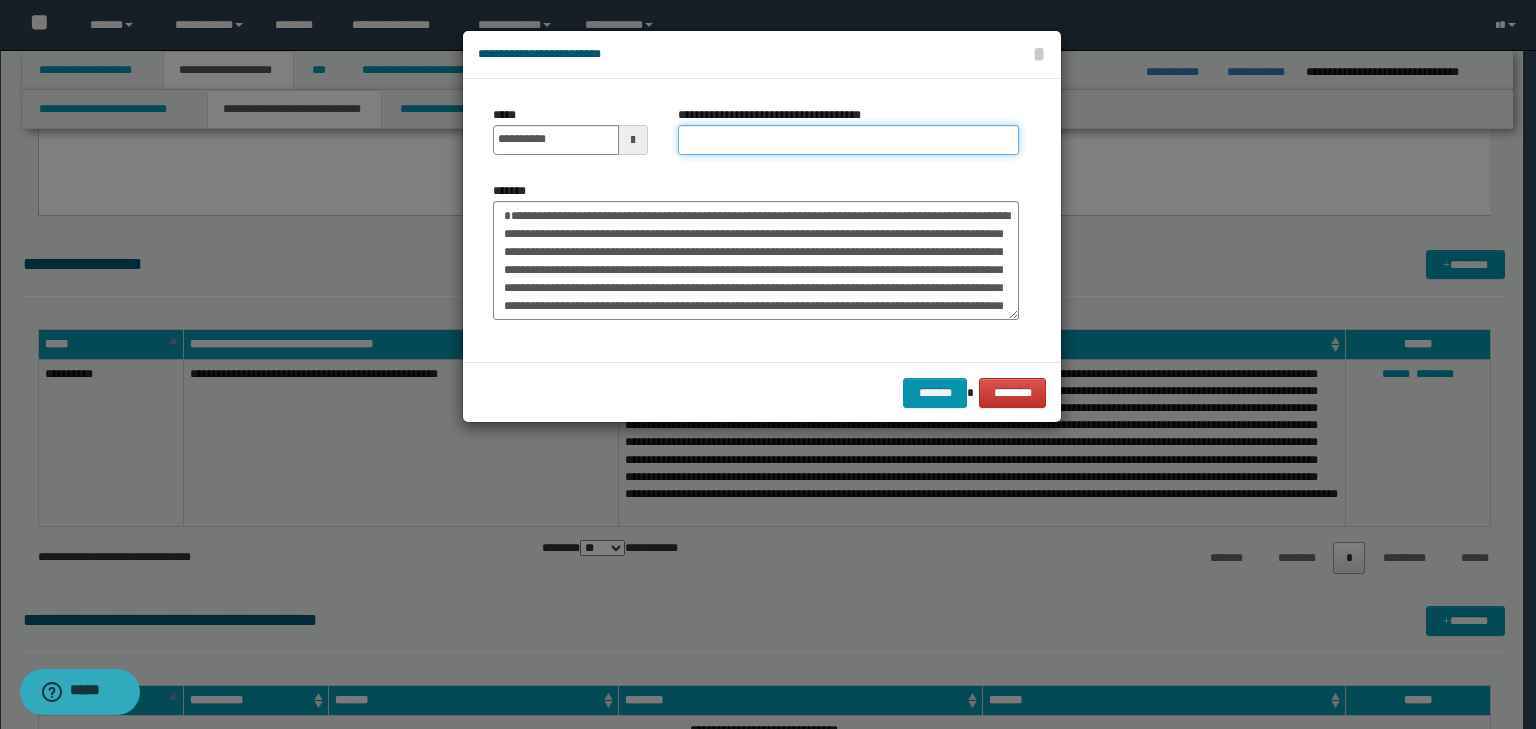 click on "**********" at bounding box center [848, 140] 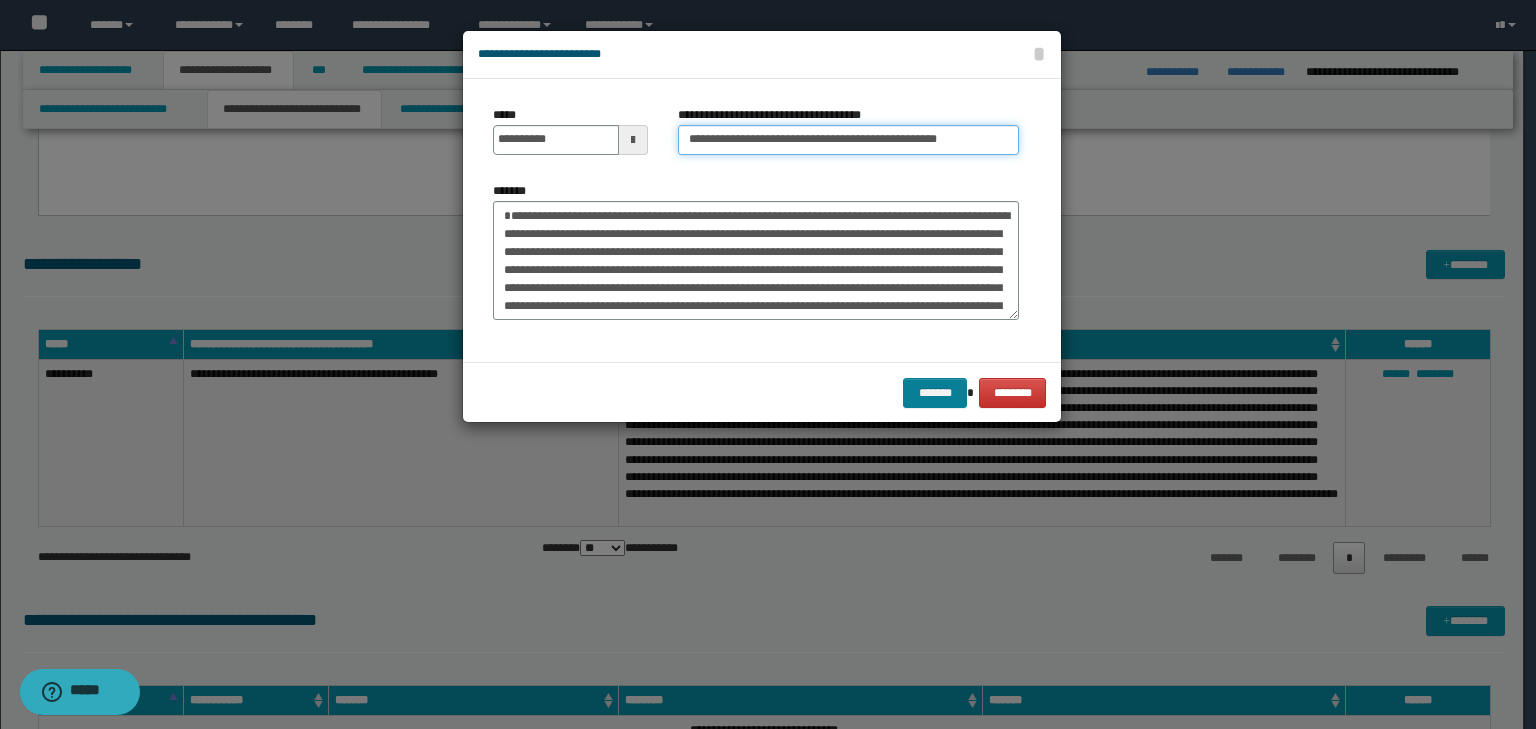 type on "**********" 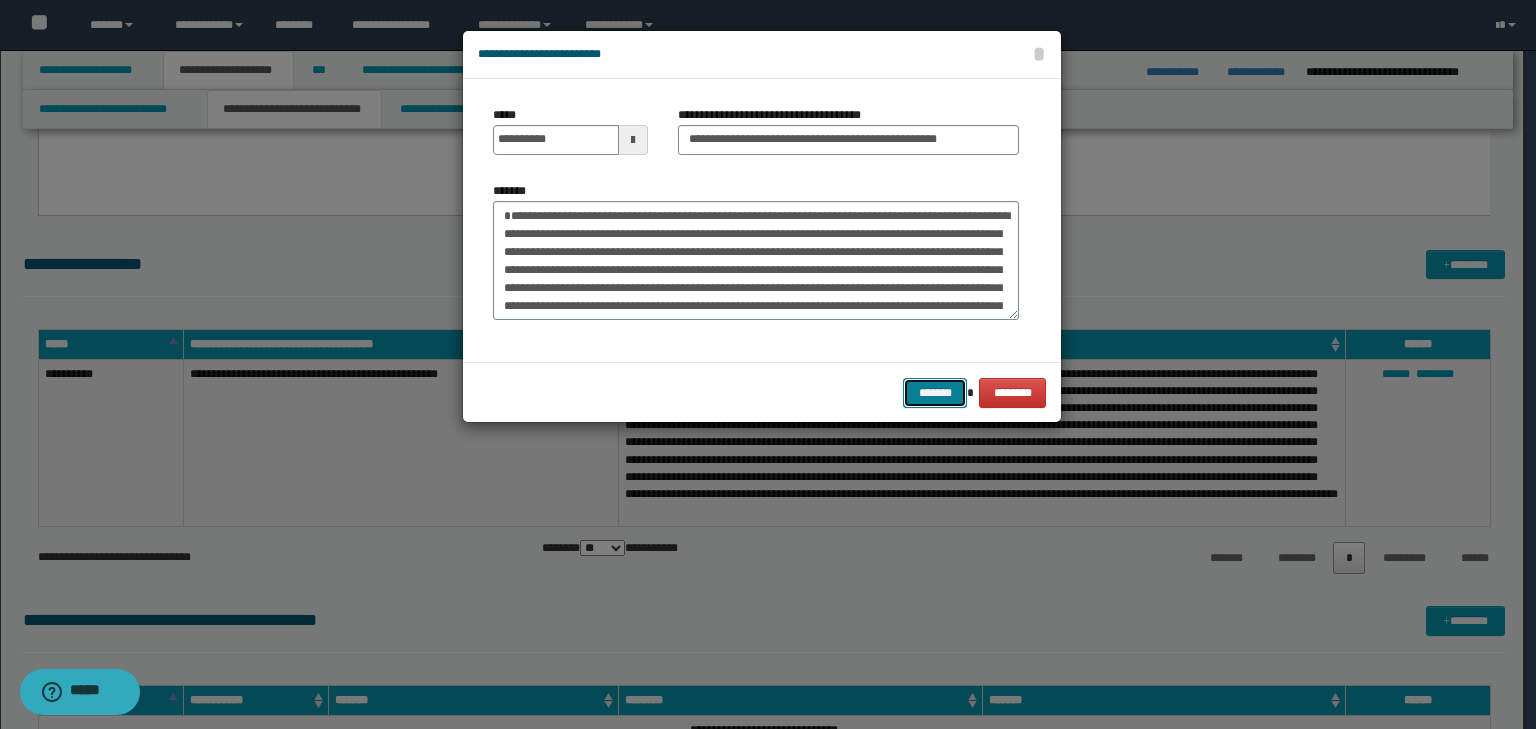 click on "*******" at bounding box center (935, 393) 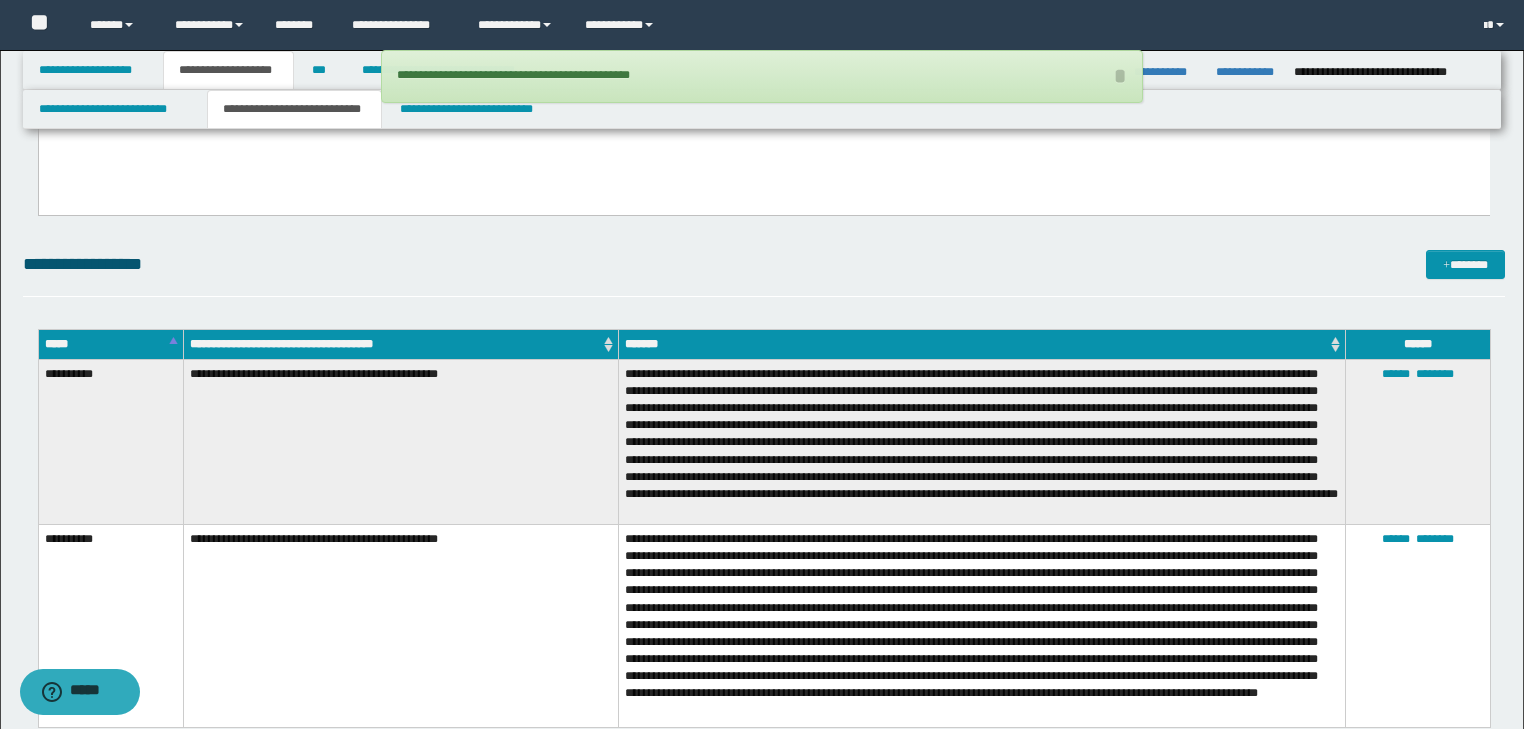 scroll, scrollTop: 2080, scrollLeft: 0, axis: vertical 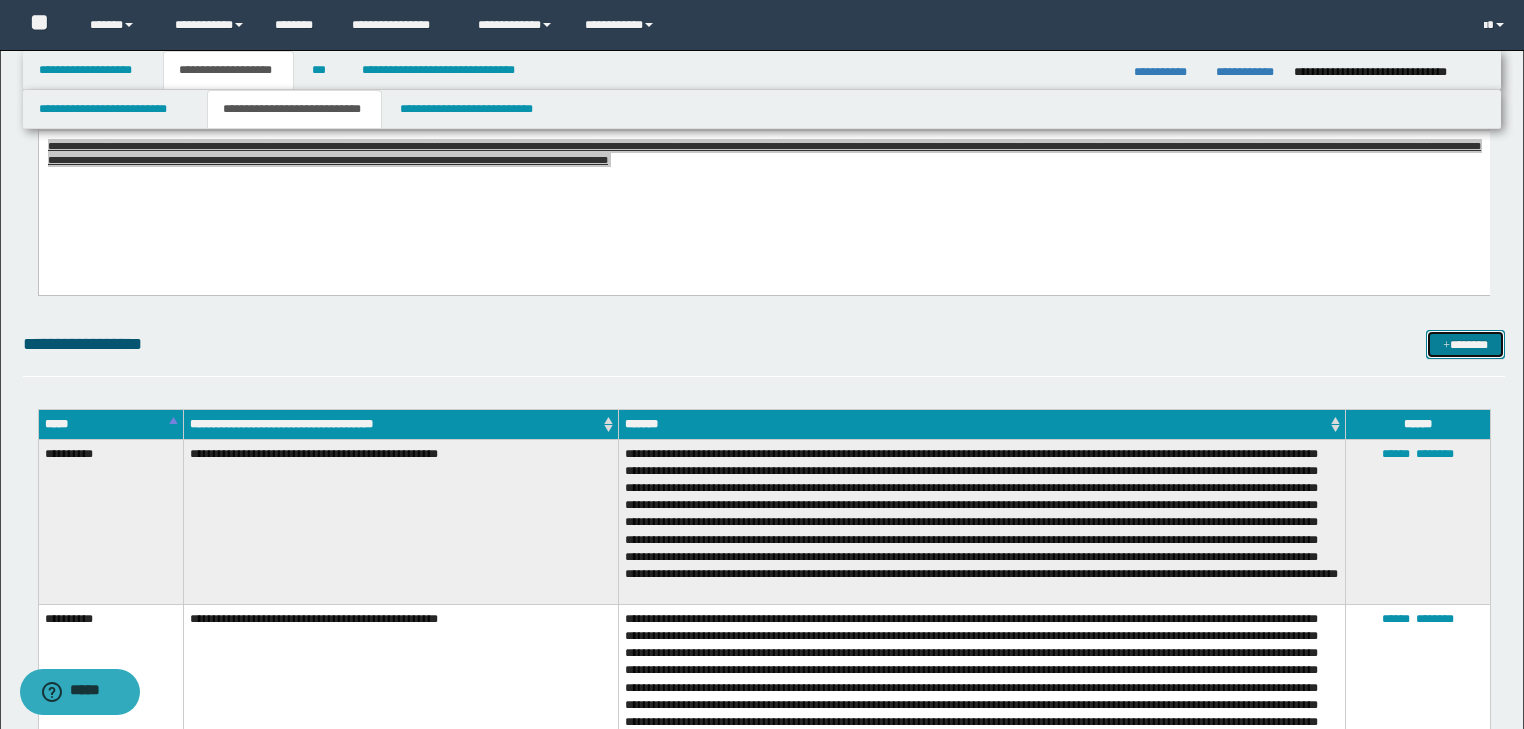 click on "*******" at bounding box center [1465, 345] 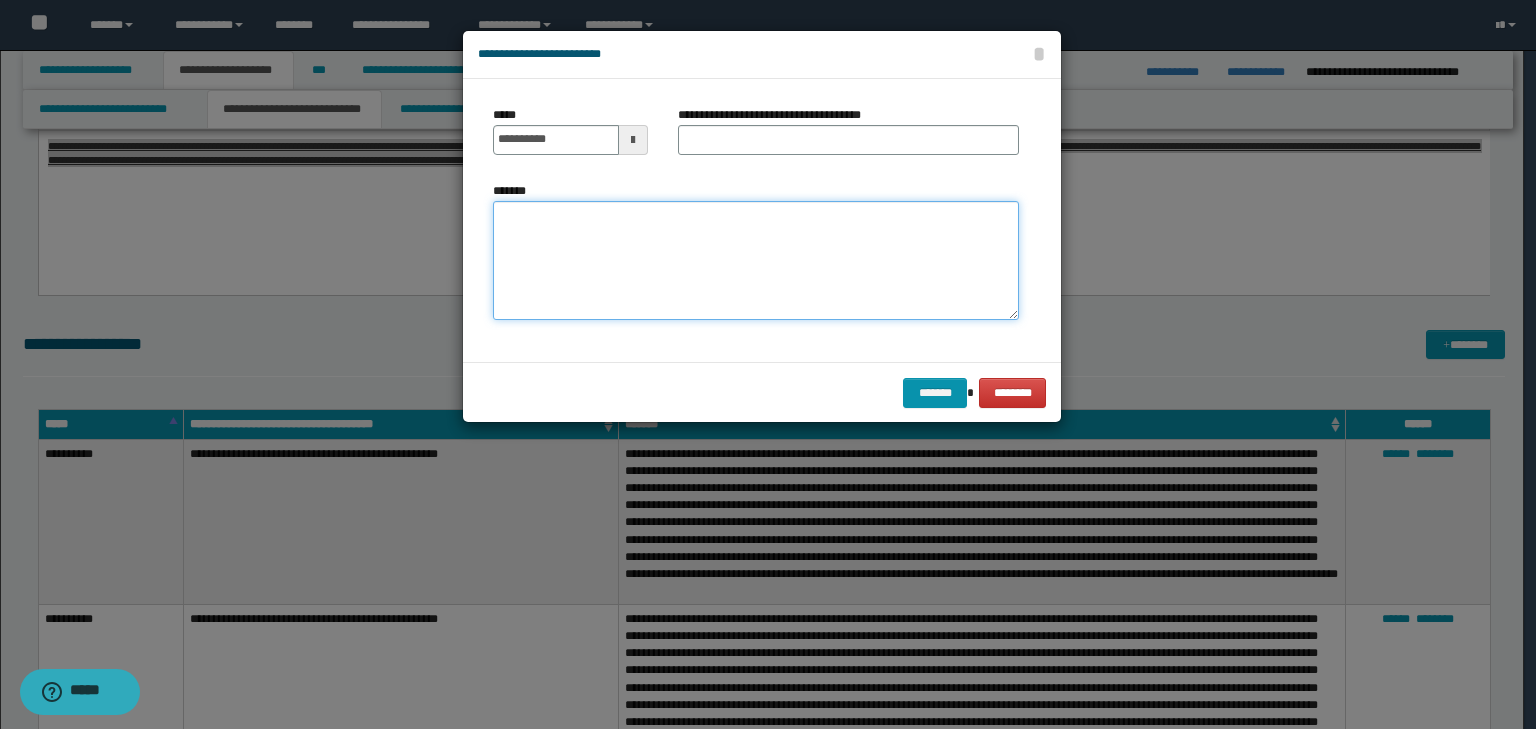 click on "*******" at bounding box center [756, 261] 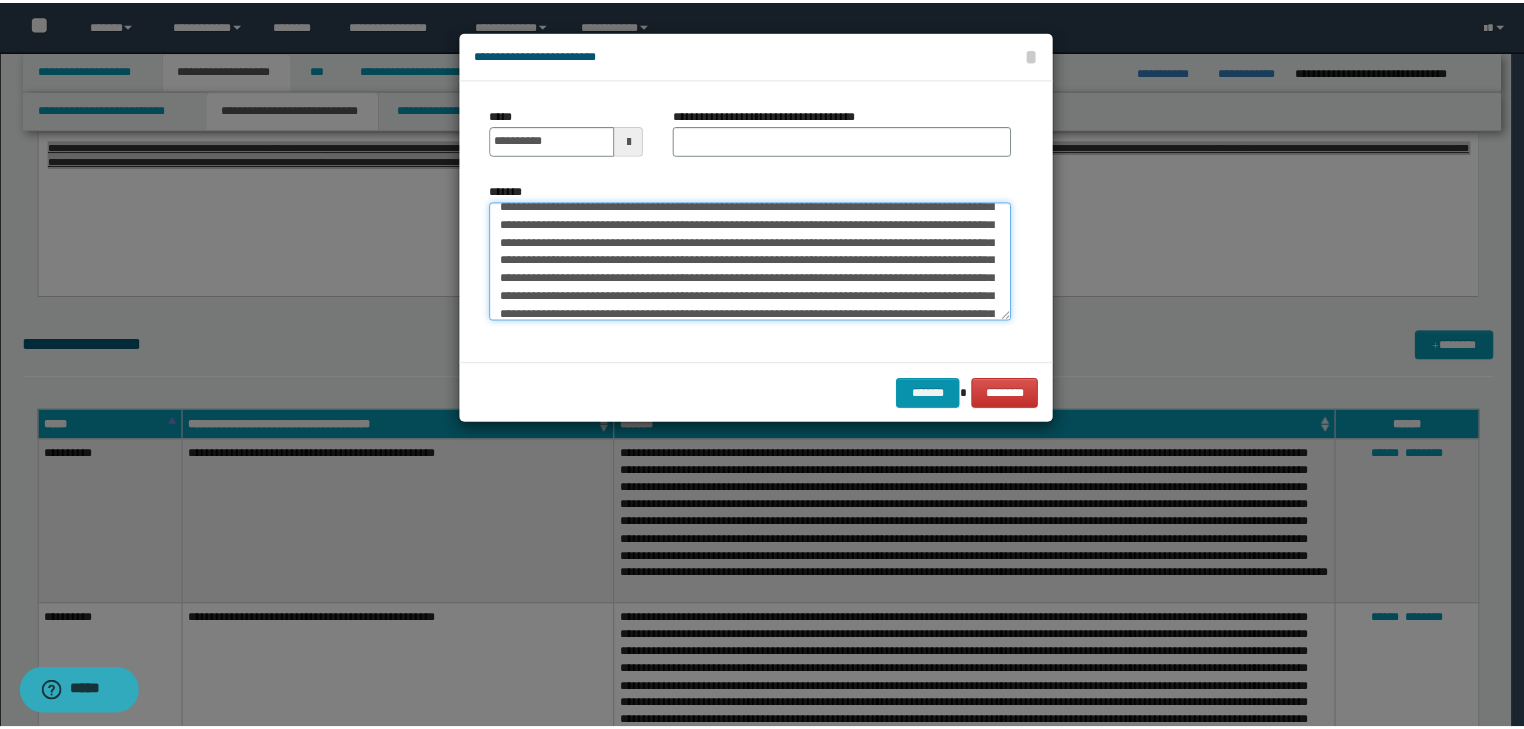 scroll, scrollTop: 0, scrollLeft: 0, axis: both 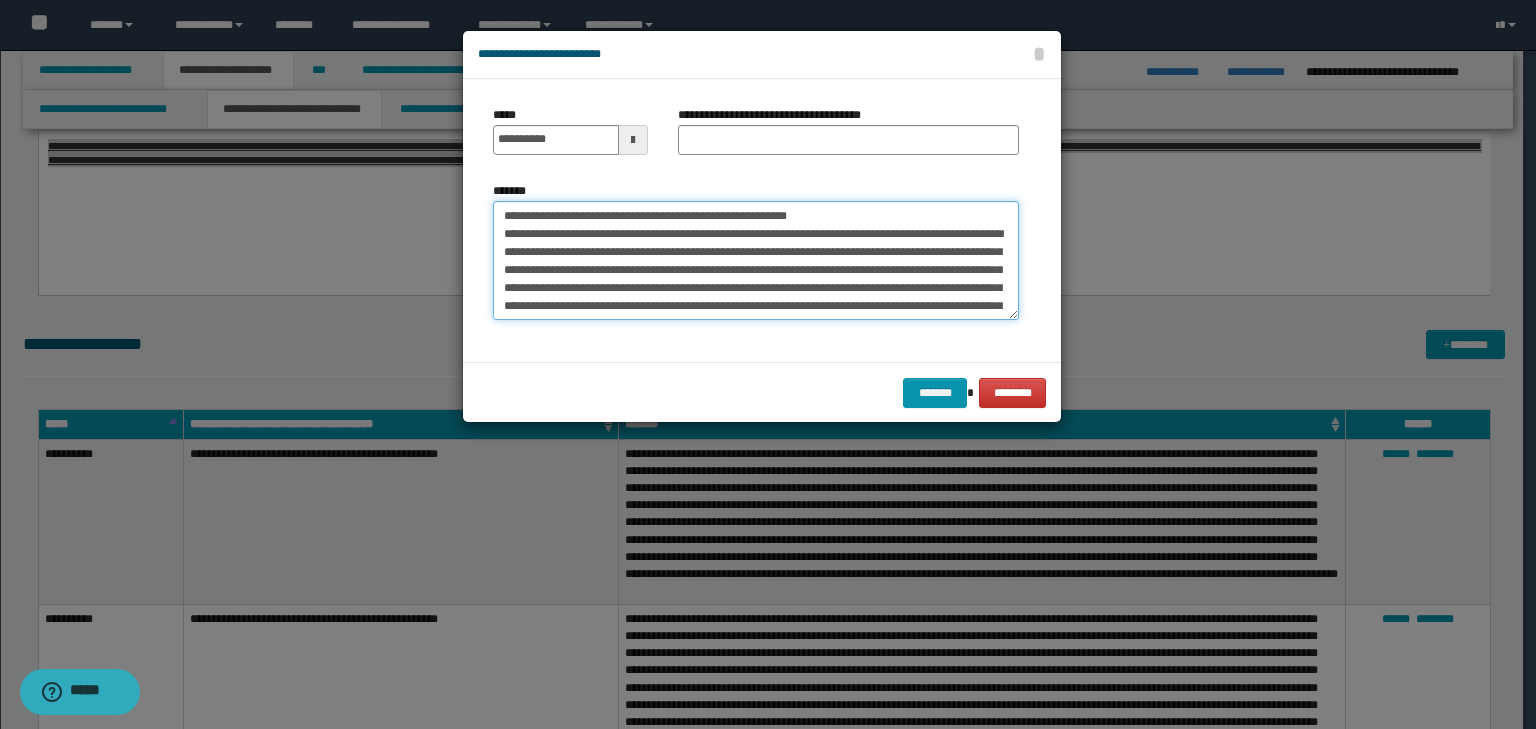 drag, startPoint x: 567, startPoint y: 208, endPoint x: 443, endPoint y: 192, distance: 125.028 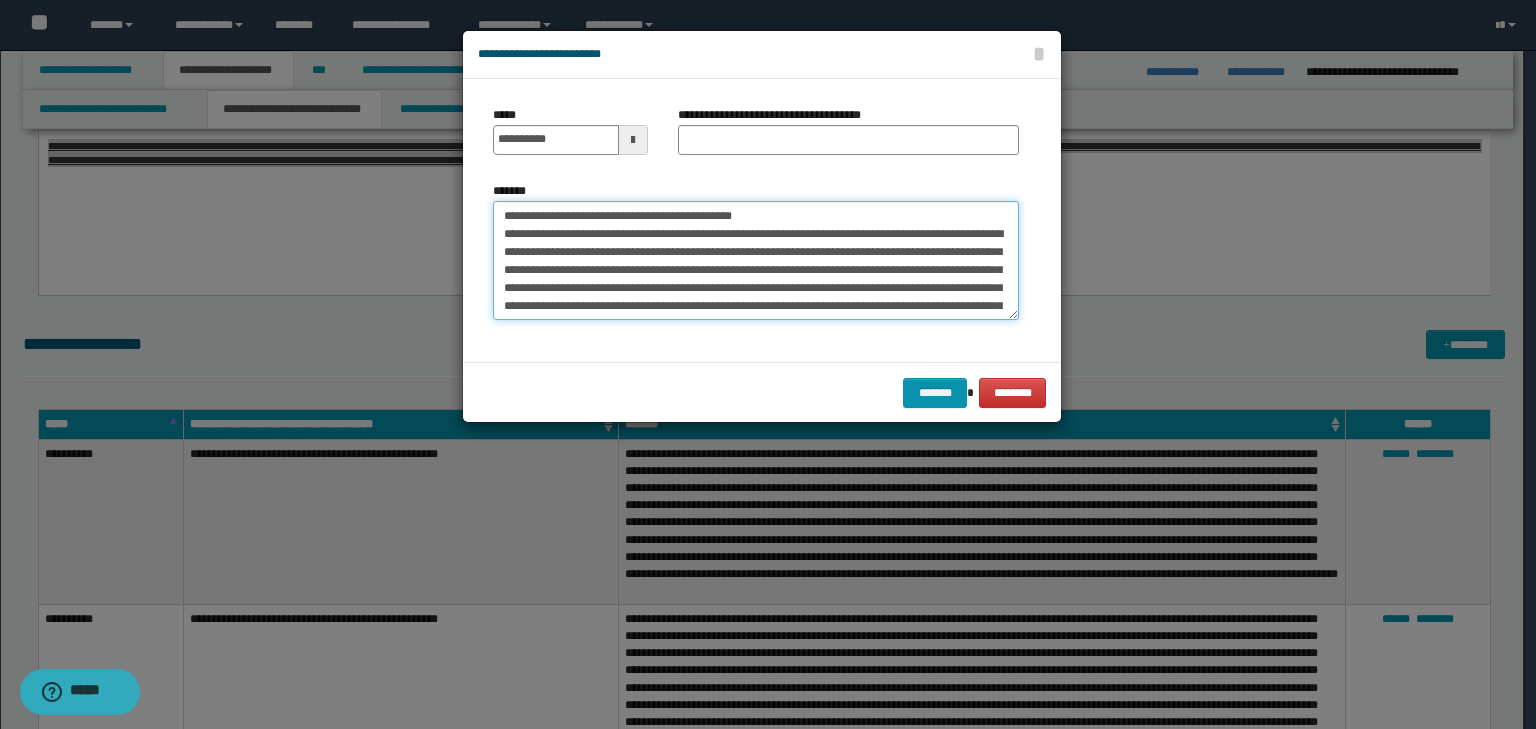 type on "**********" 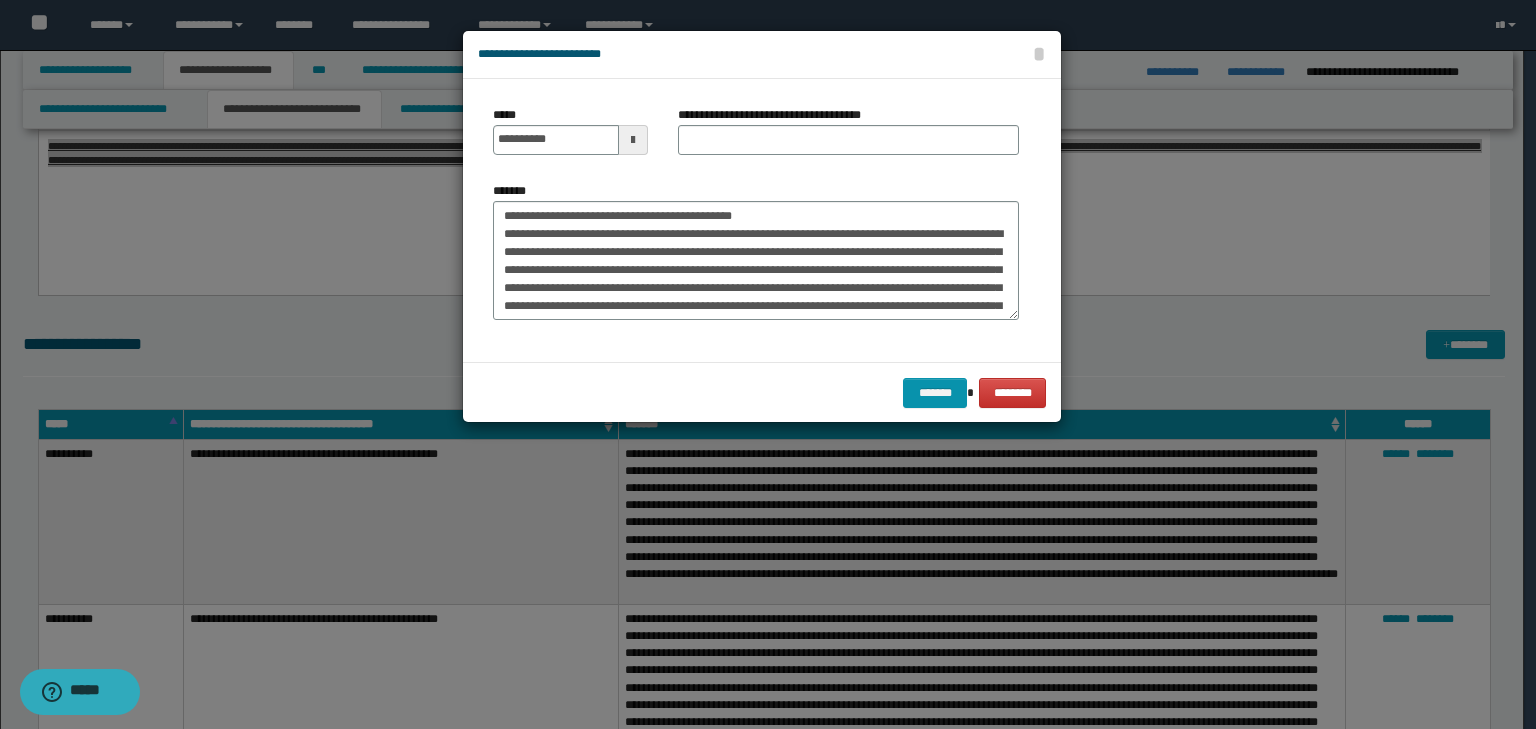 click on "**********" at bounding box center (570, 138) 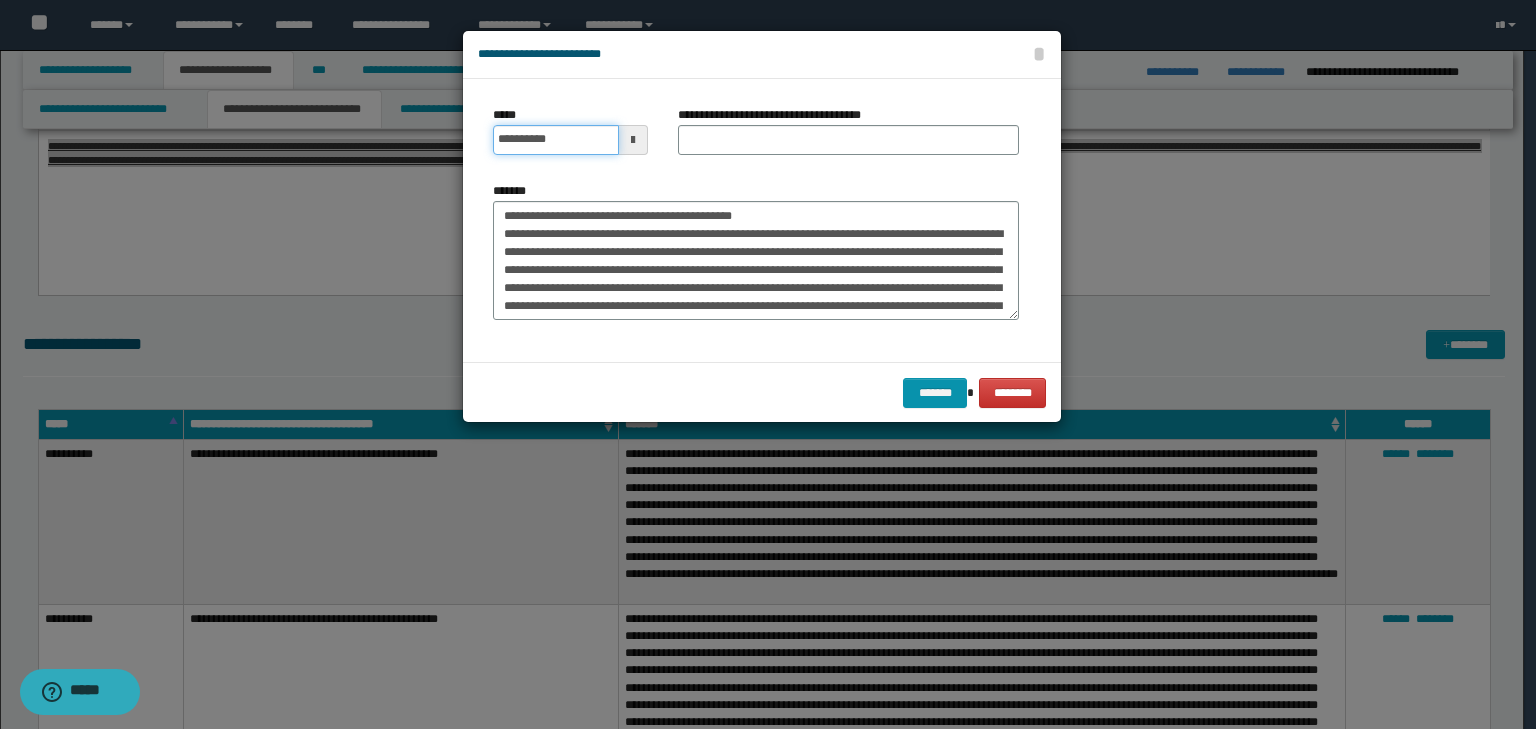click on "**********" at bounding box center (556, 140) 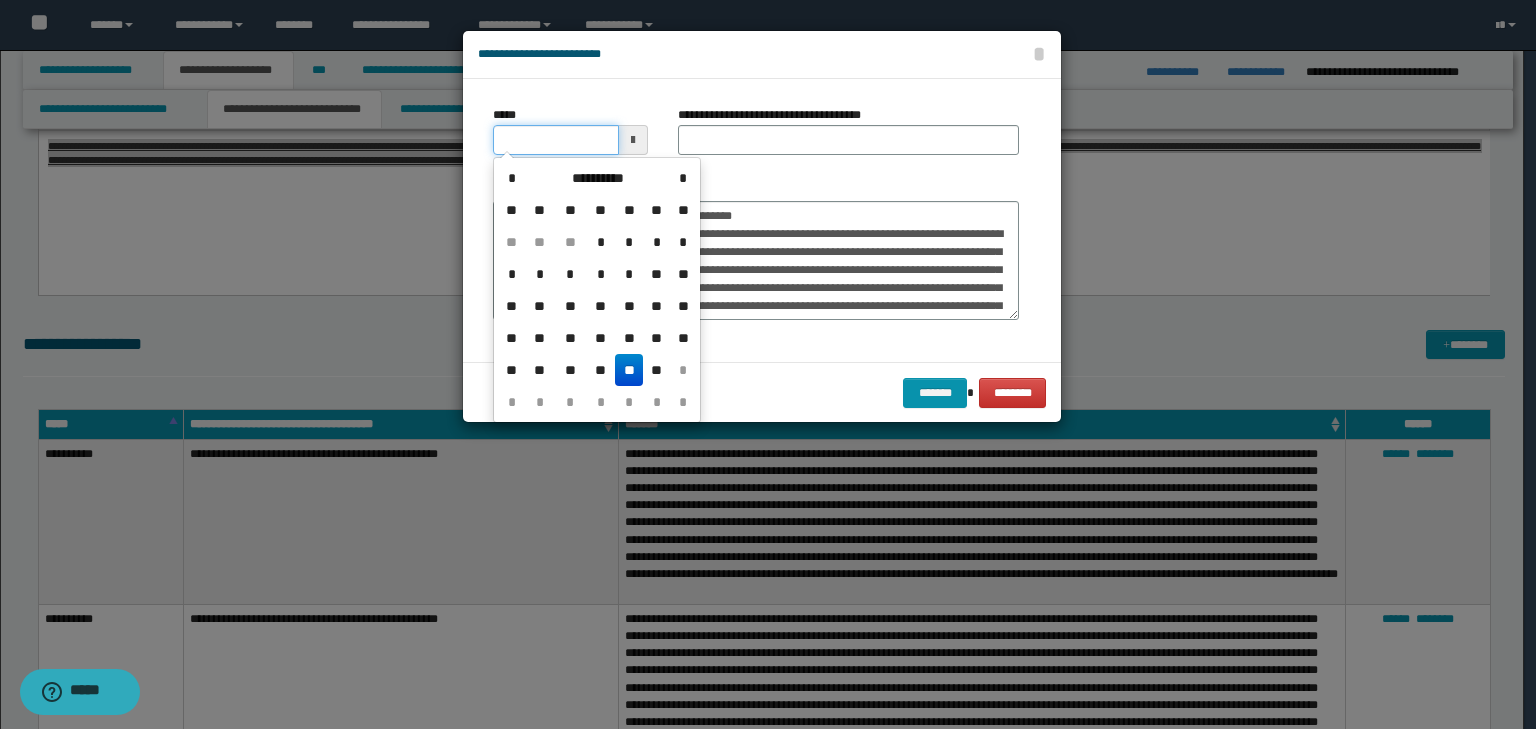 type on "**********" 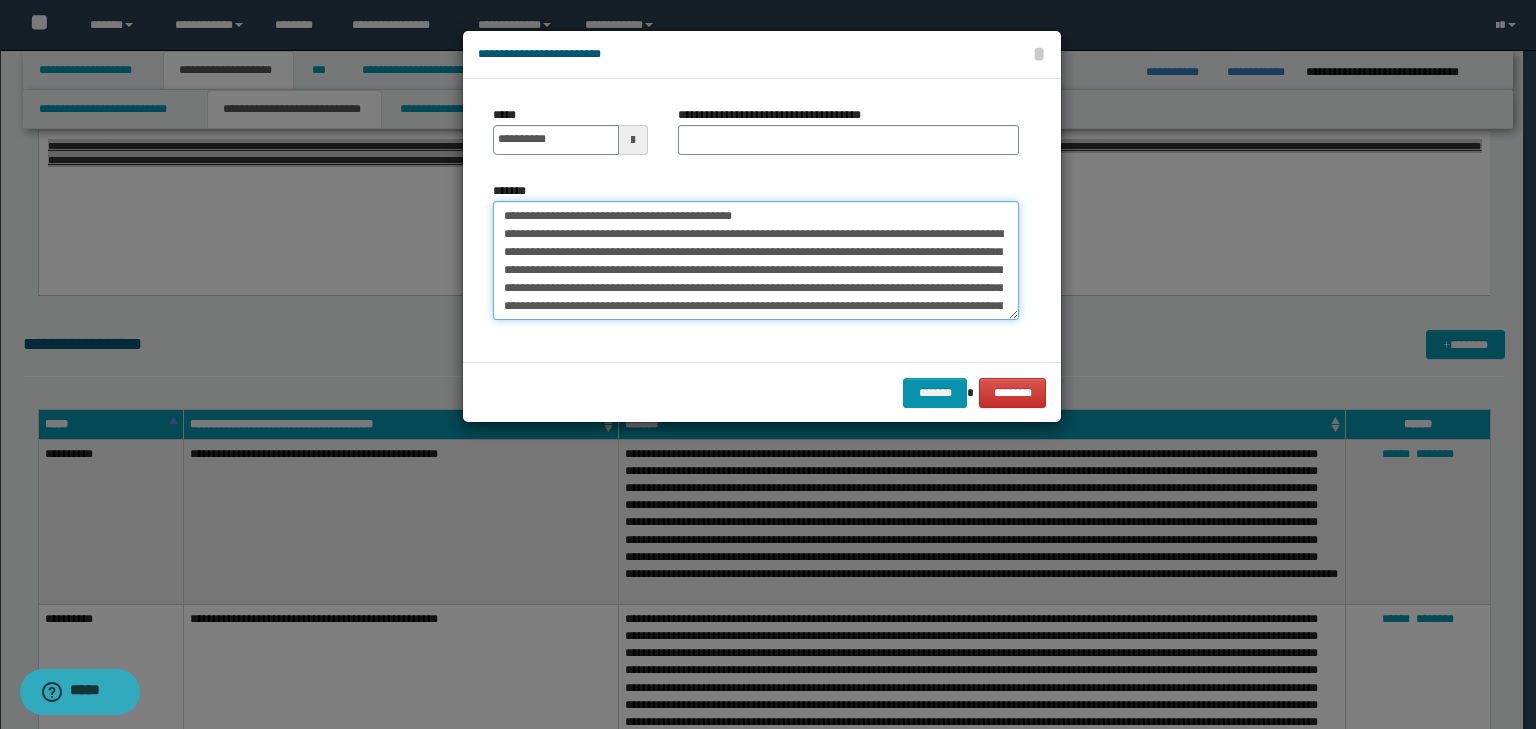 drag, startPoint x: 814, startPoint y: 215, endPoint x: 364, endPoint y: 165, distance: 452.76926 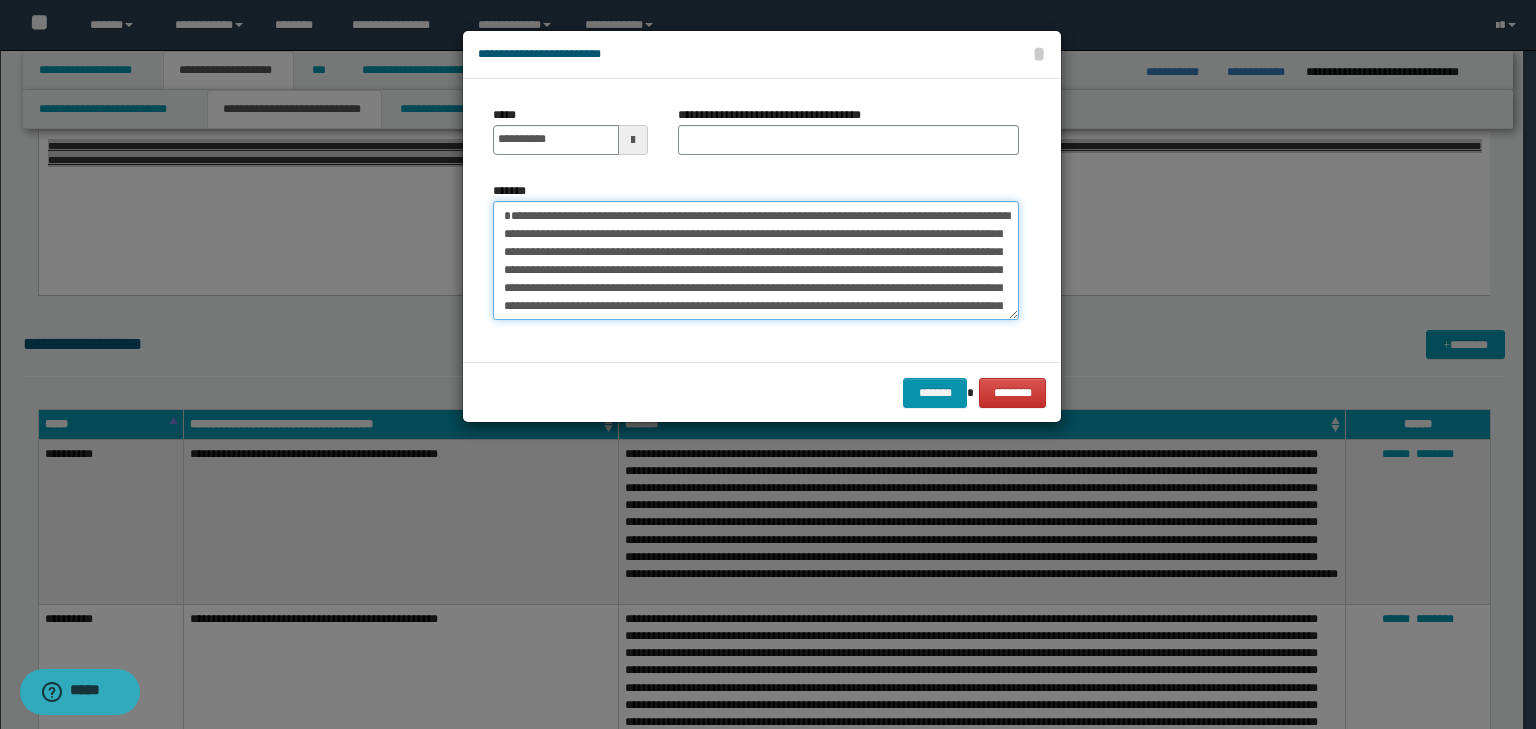 type on "**********" 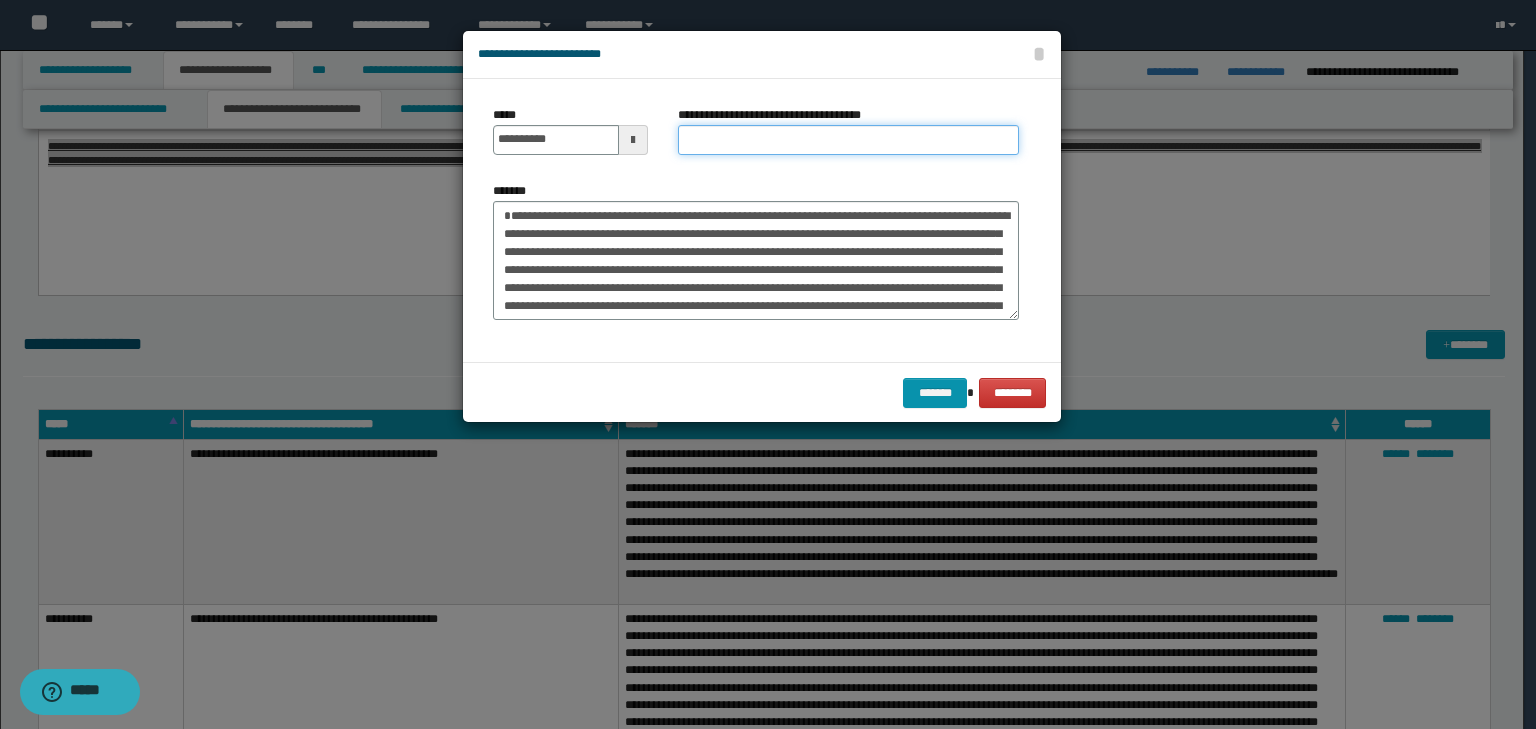 click on "**********" at bounding box center (848, 140) 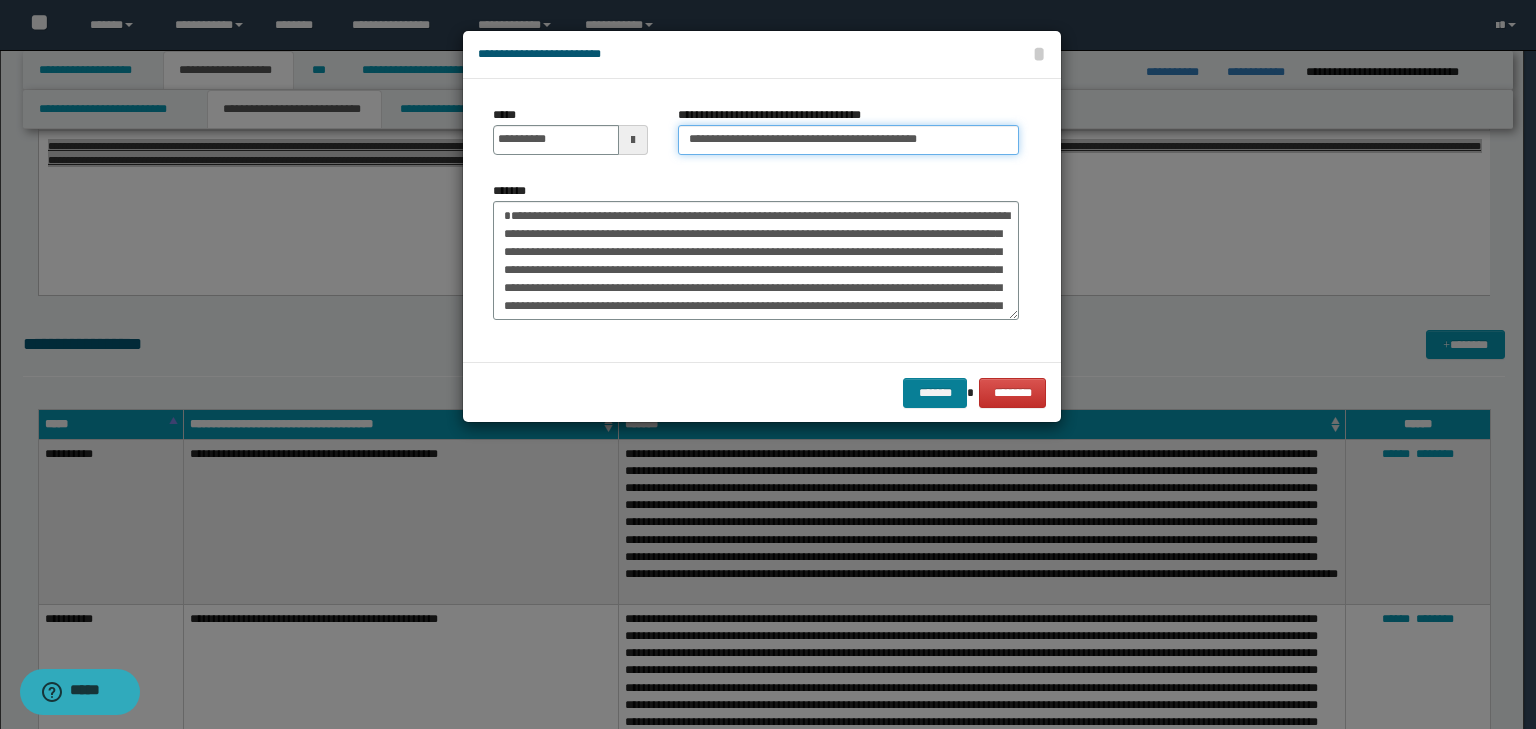 type on "**********" 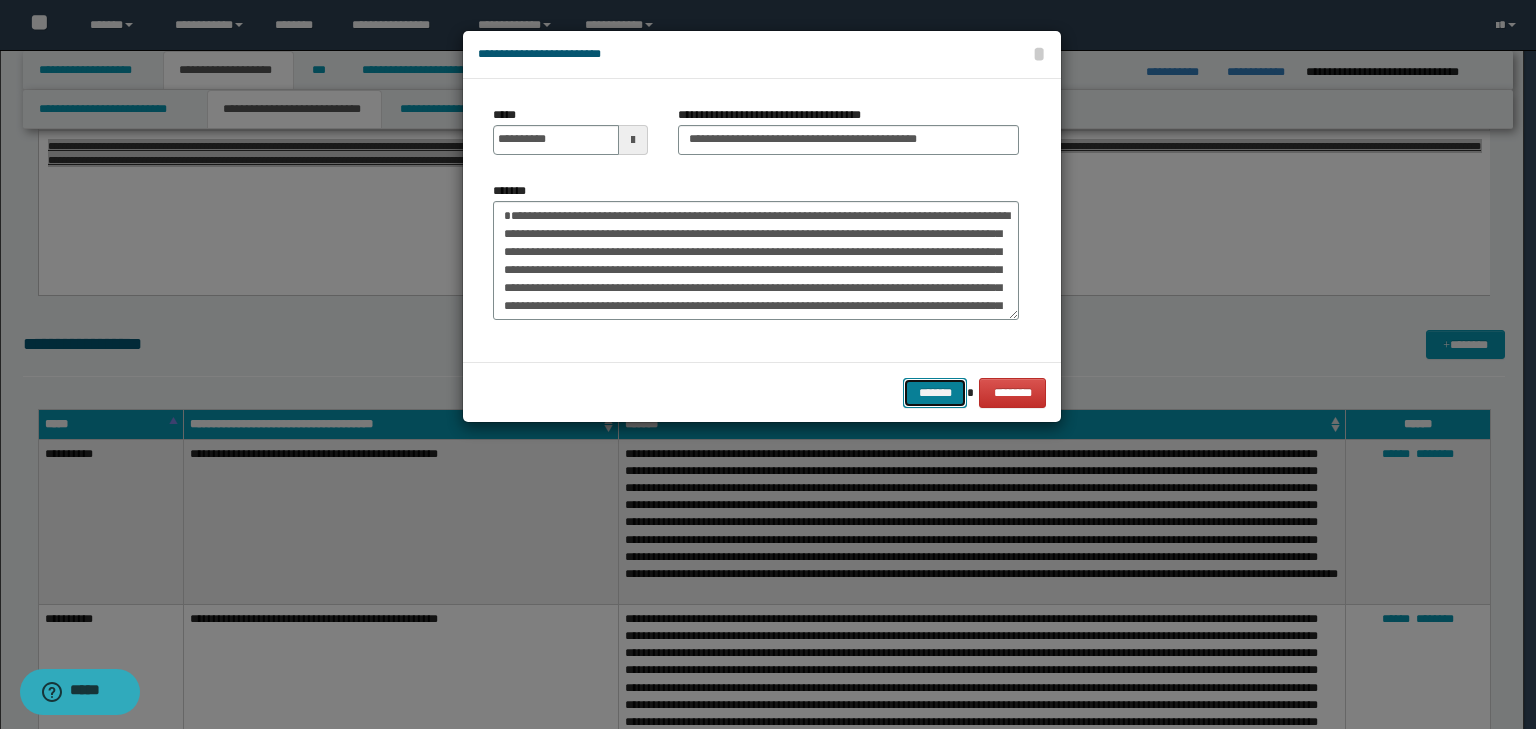 click on "*******" at bounding box center [935, 393] 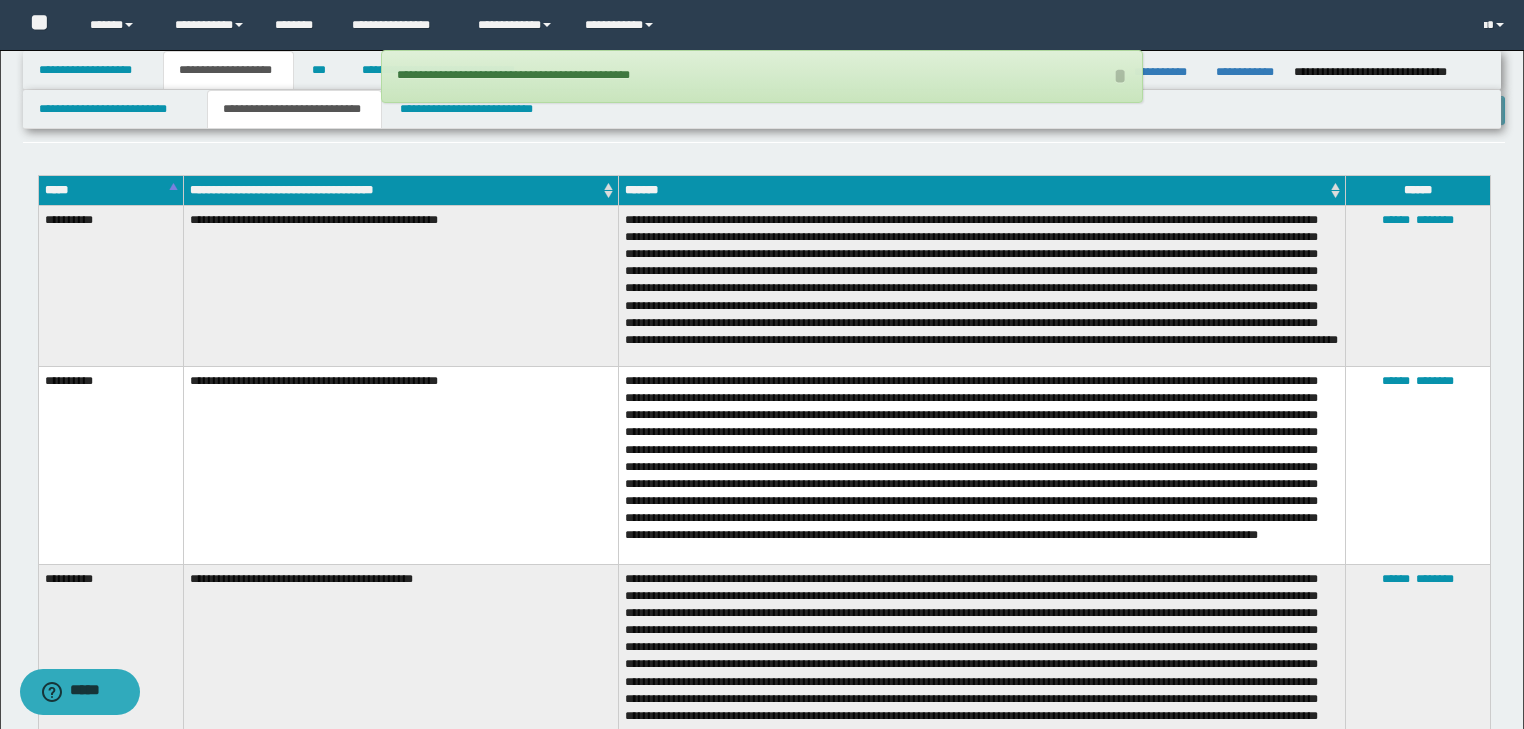 scroll, scrollTop: 2000, scrollLeft: 0, axis: vertical 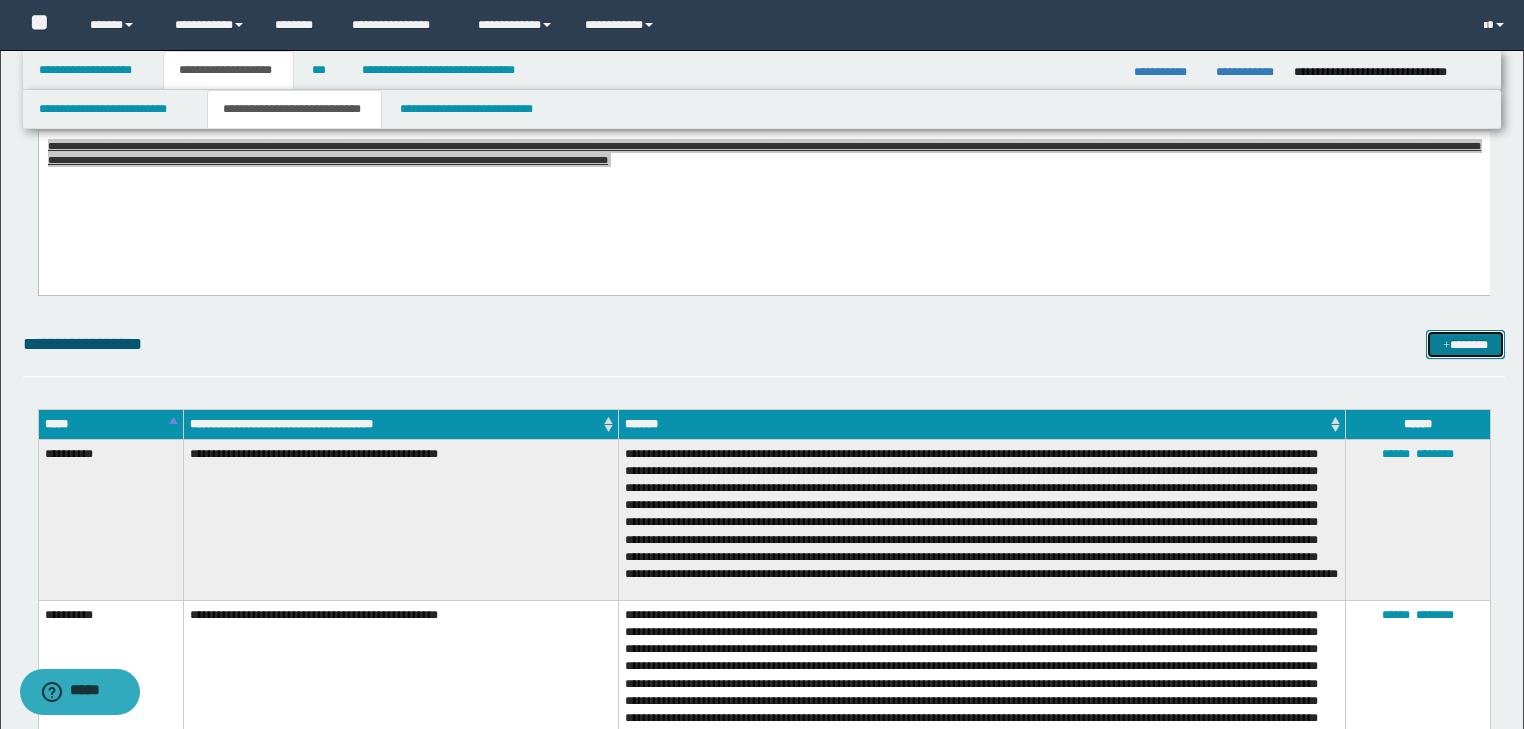 click on "*******" at bounding box center (1465, 345) 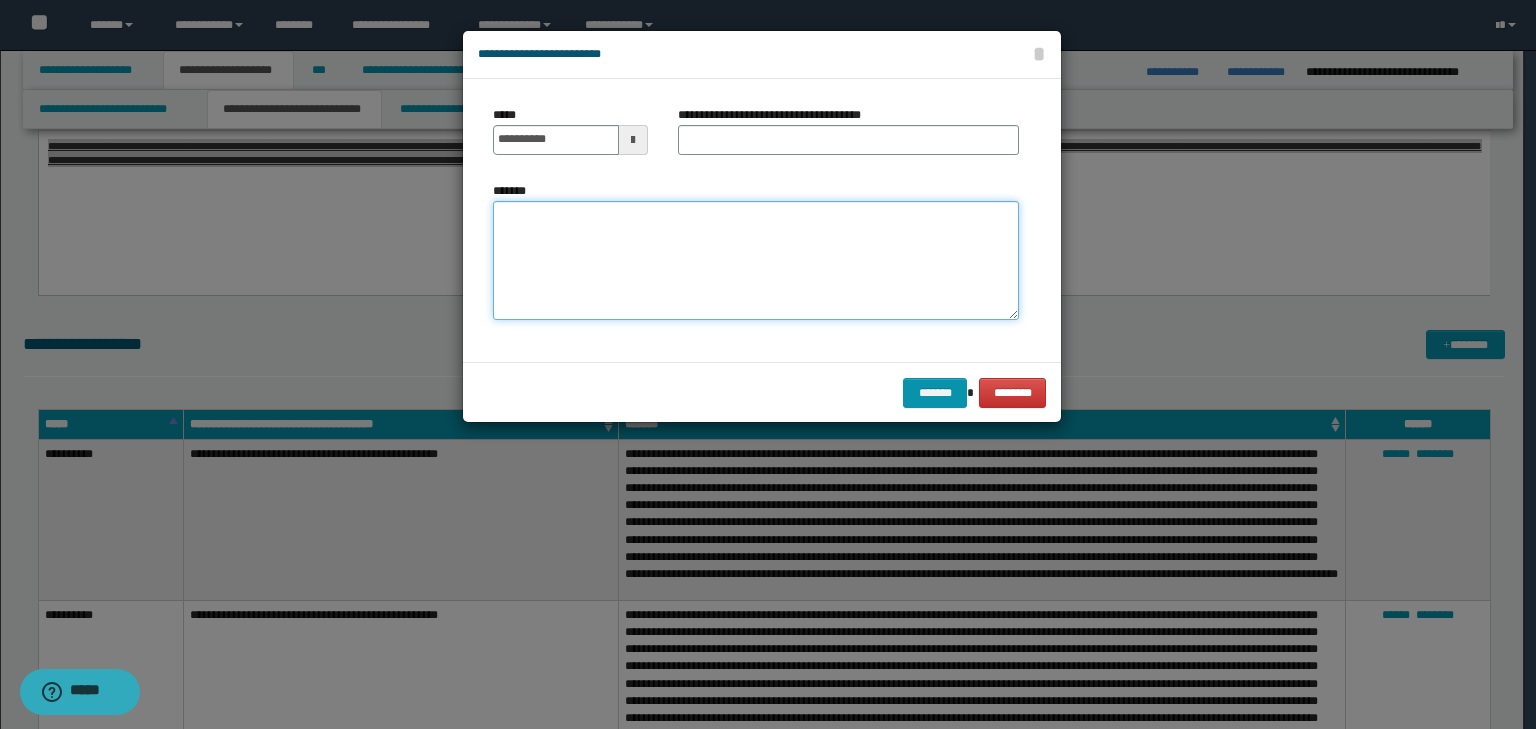 click on "*******" at bounding box center [756, 261] 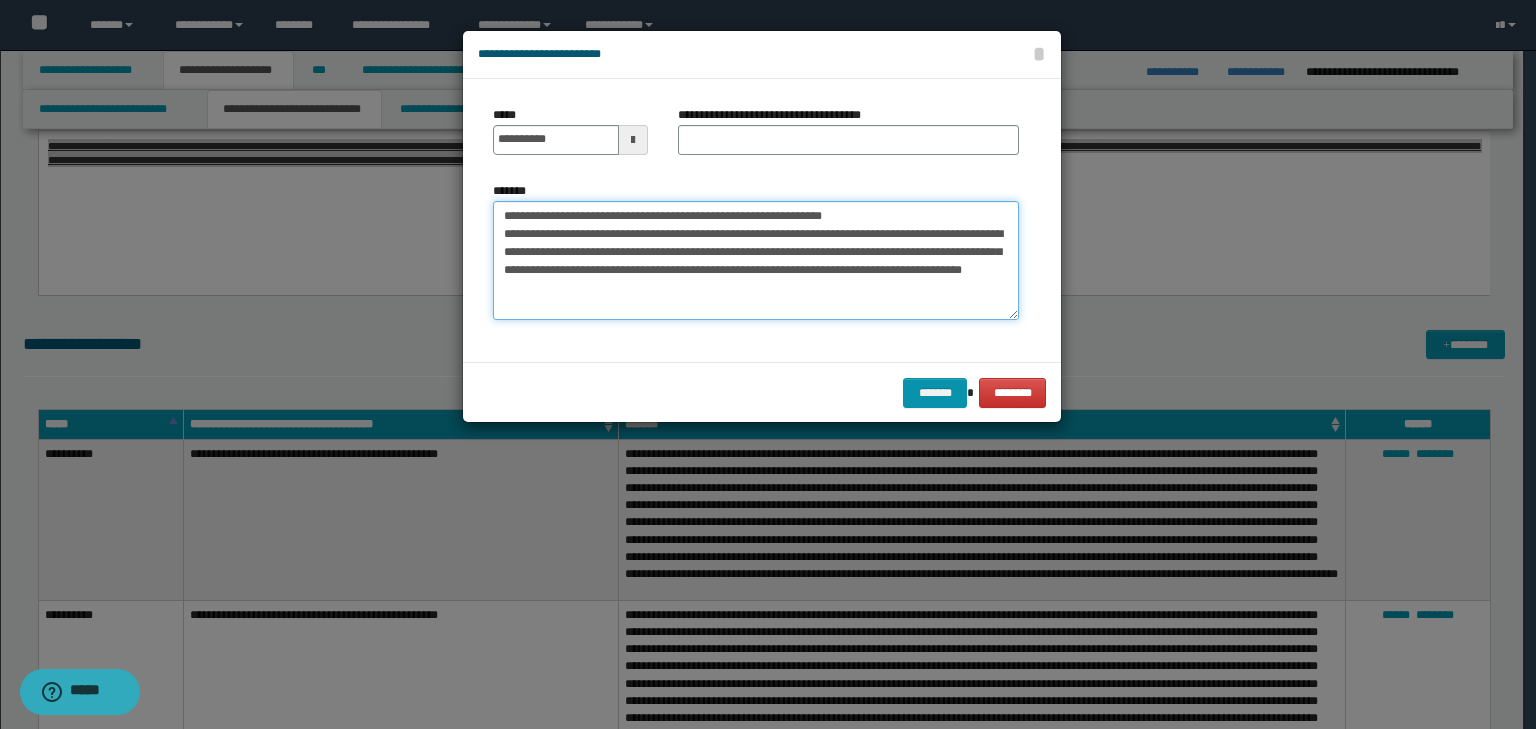 drag, startPoint x: 568, startPoint y: 216, endPoint x: 431, endPoint y: 193, distance: 138.91724 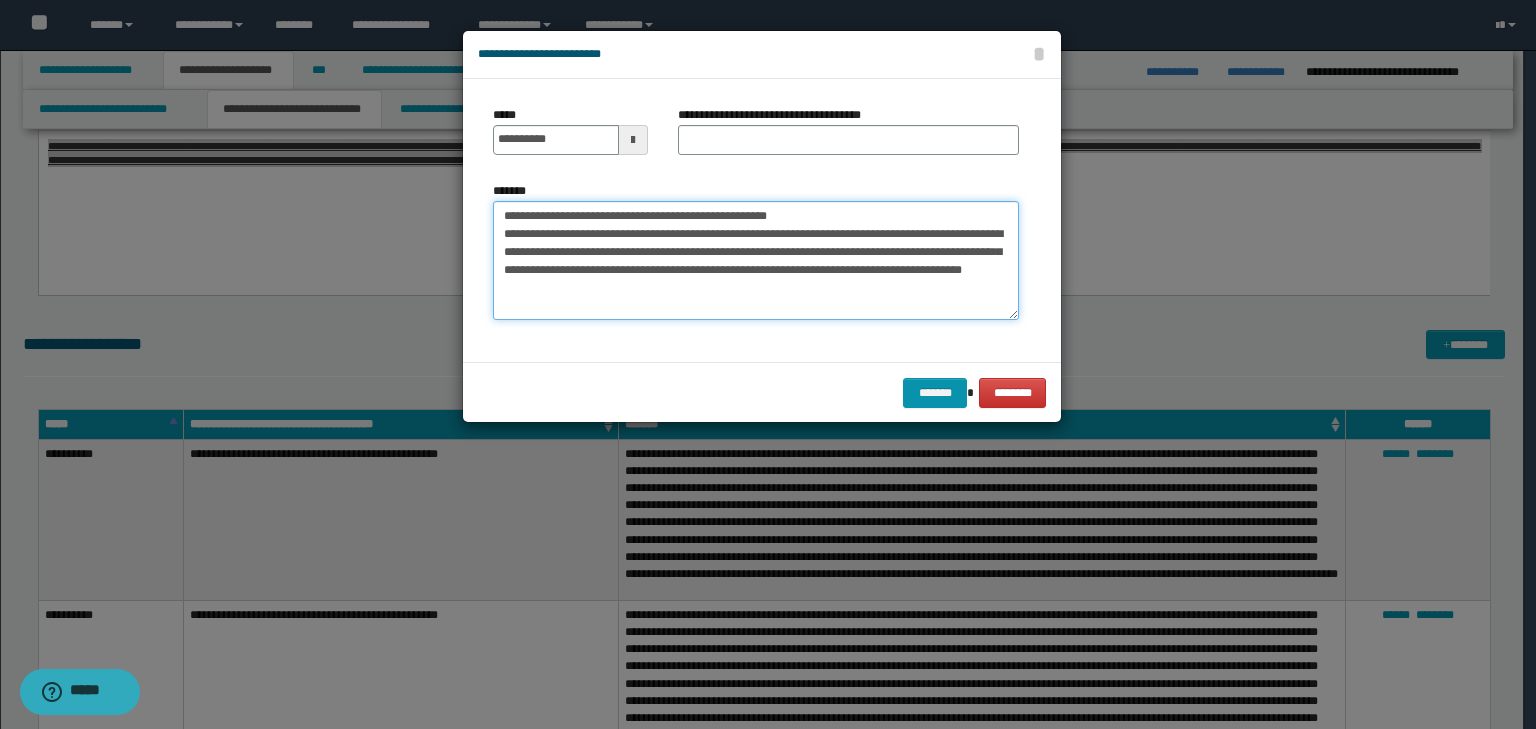 type on "**********" 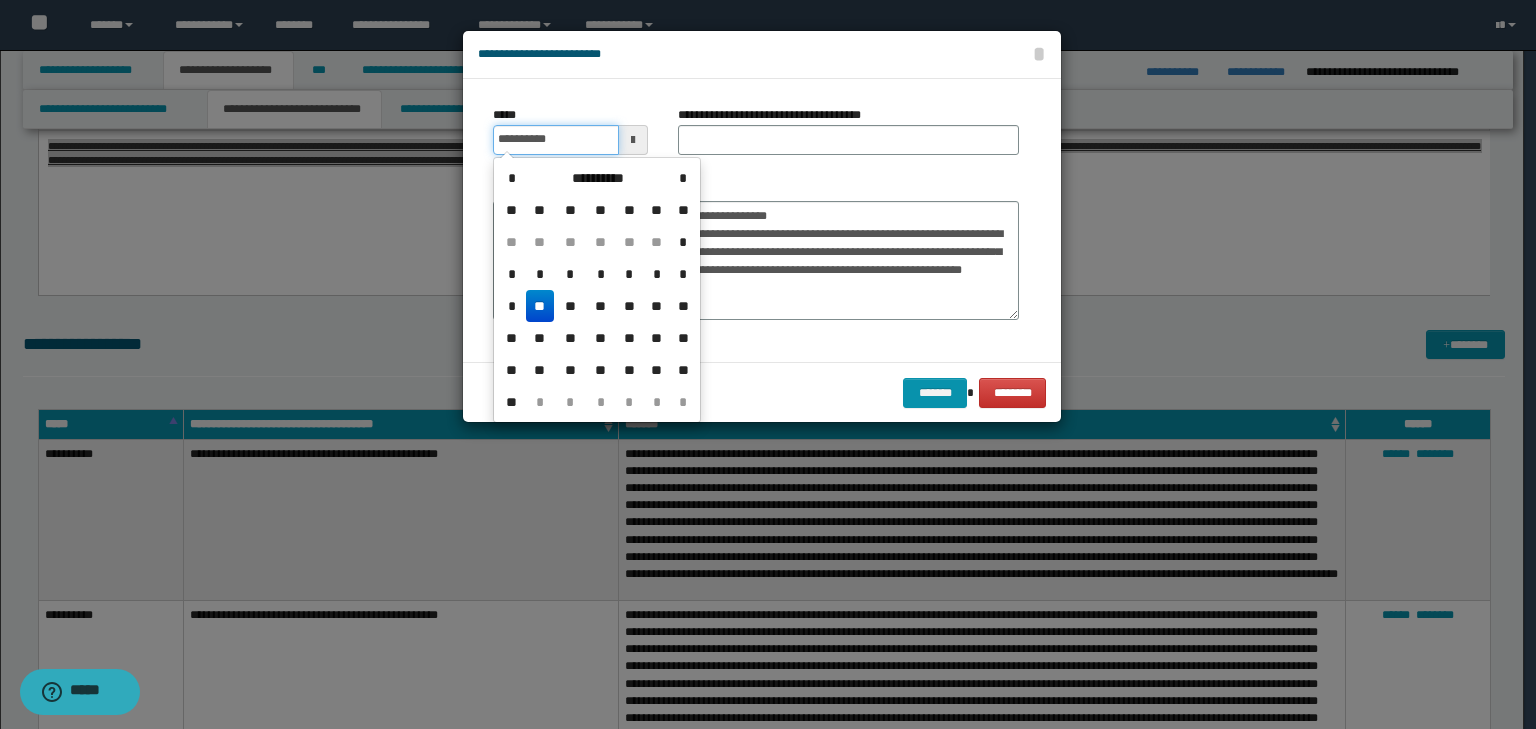 click on "**********" at bounding box center (556, 140) 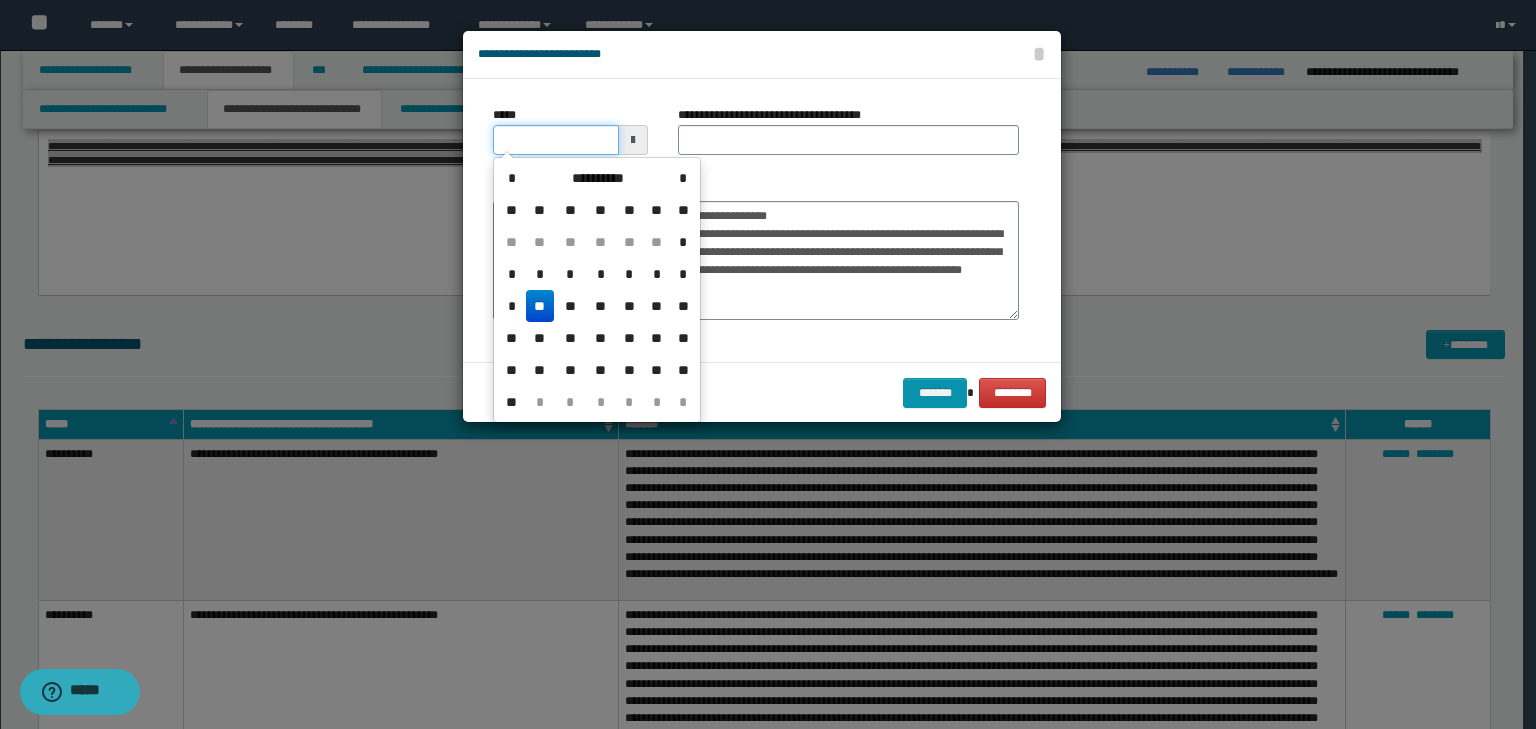 type on "**********" 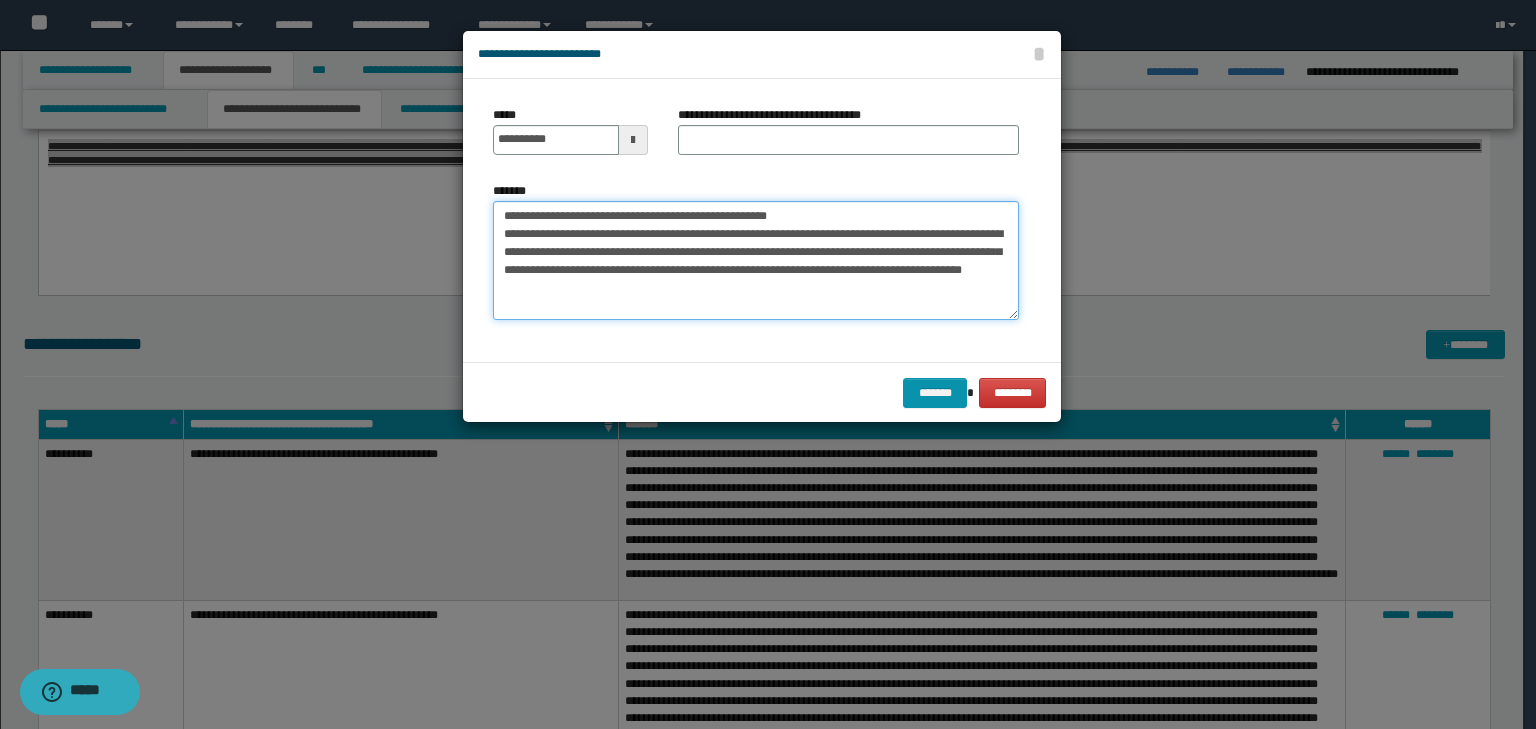 drag, startPoint x: 848, startPoint y: 210, endPoint x: 364, endPoint y: 192, distance: 484.3346 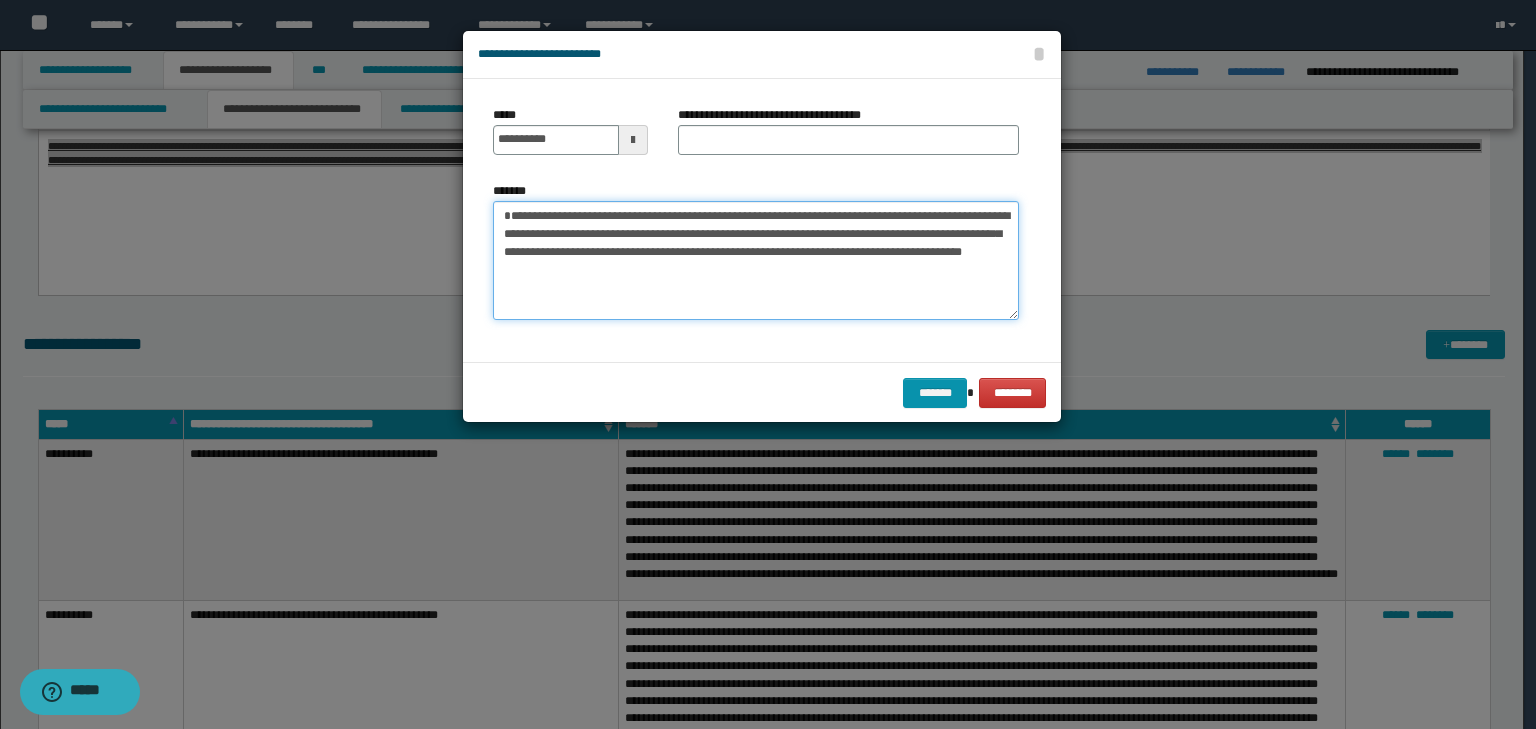 type on "**********" 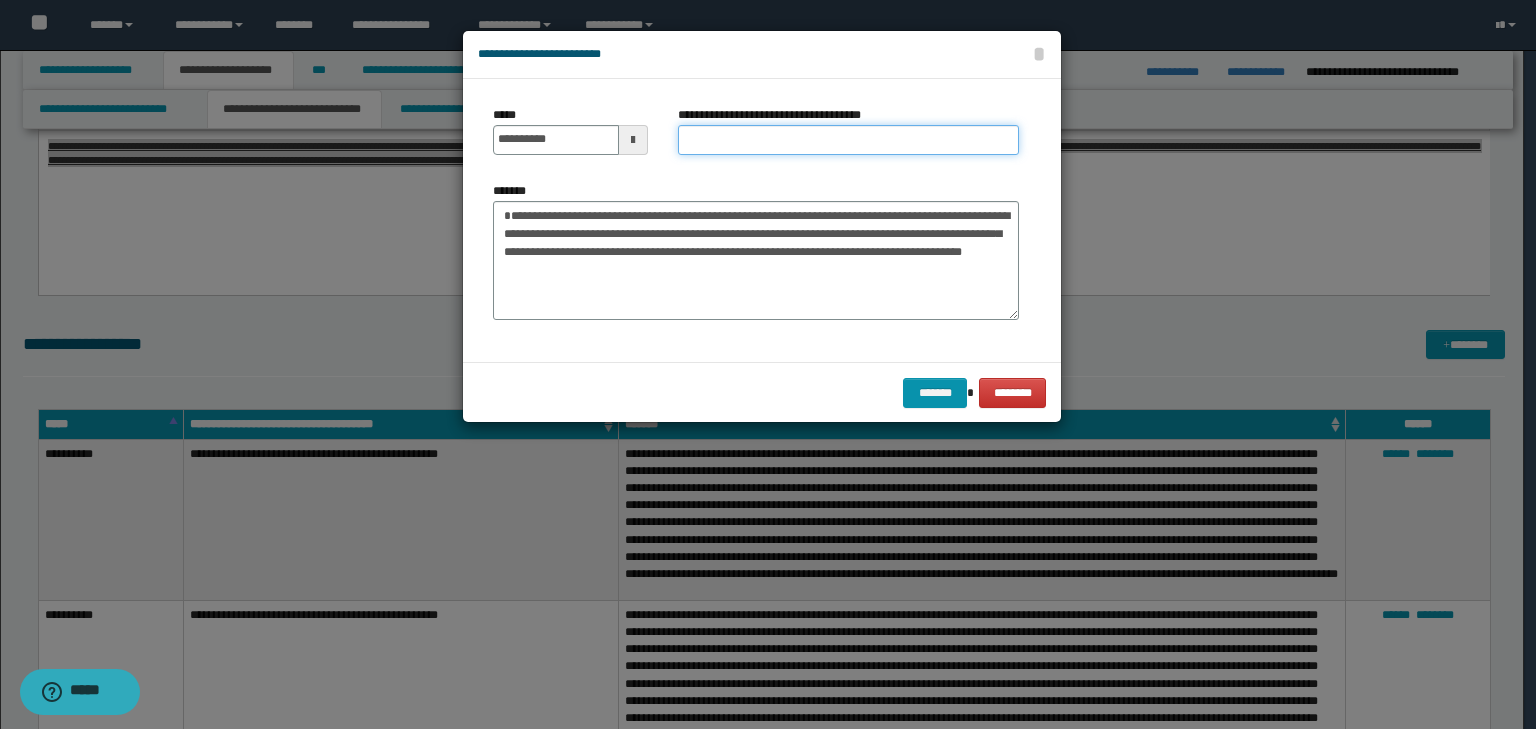 click on "**********" at bounding box center (848, 140) 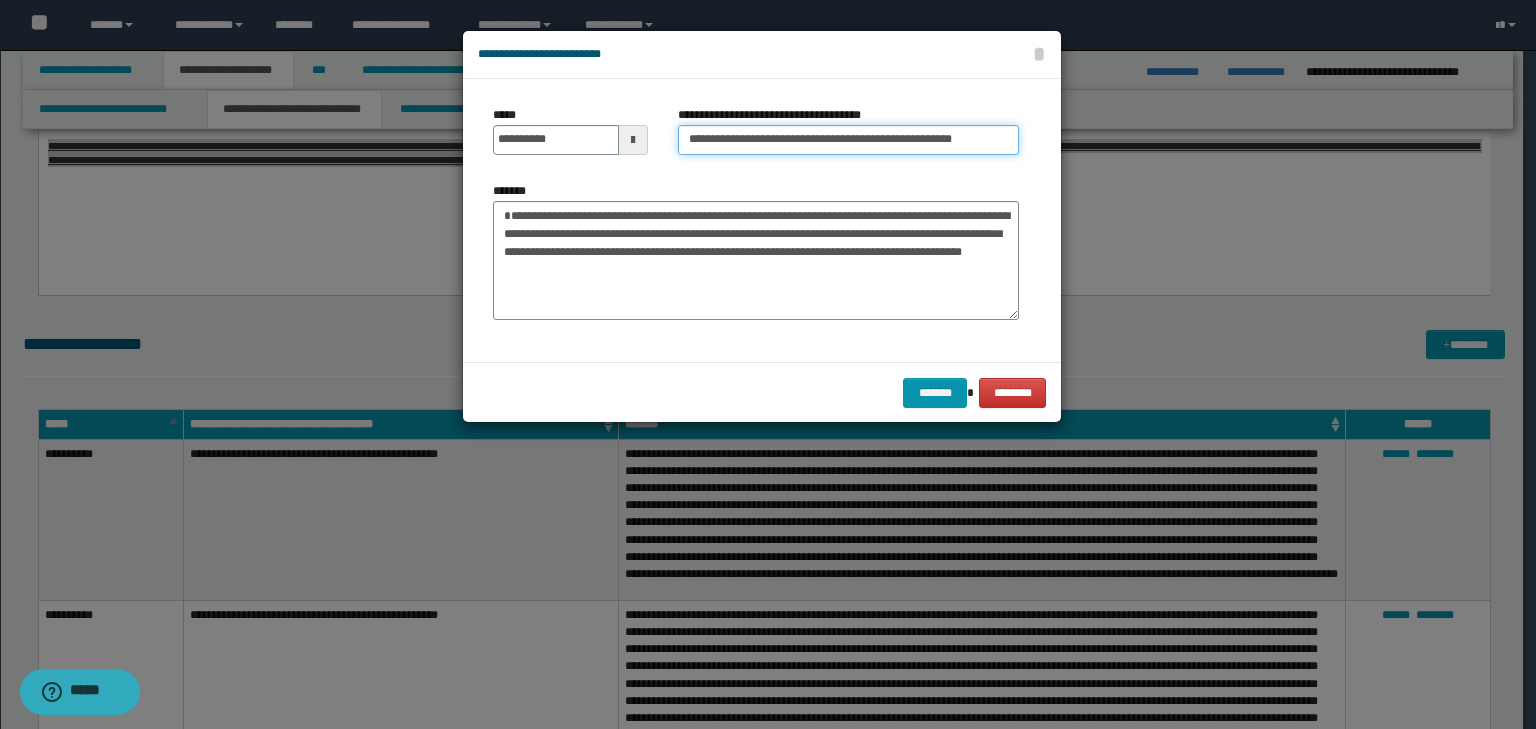 scroll, scrollTop: 0, scrollLeft: 16, axis: horizontal 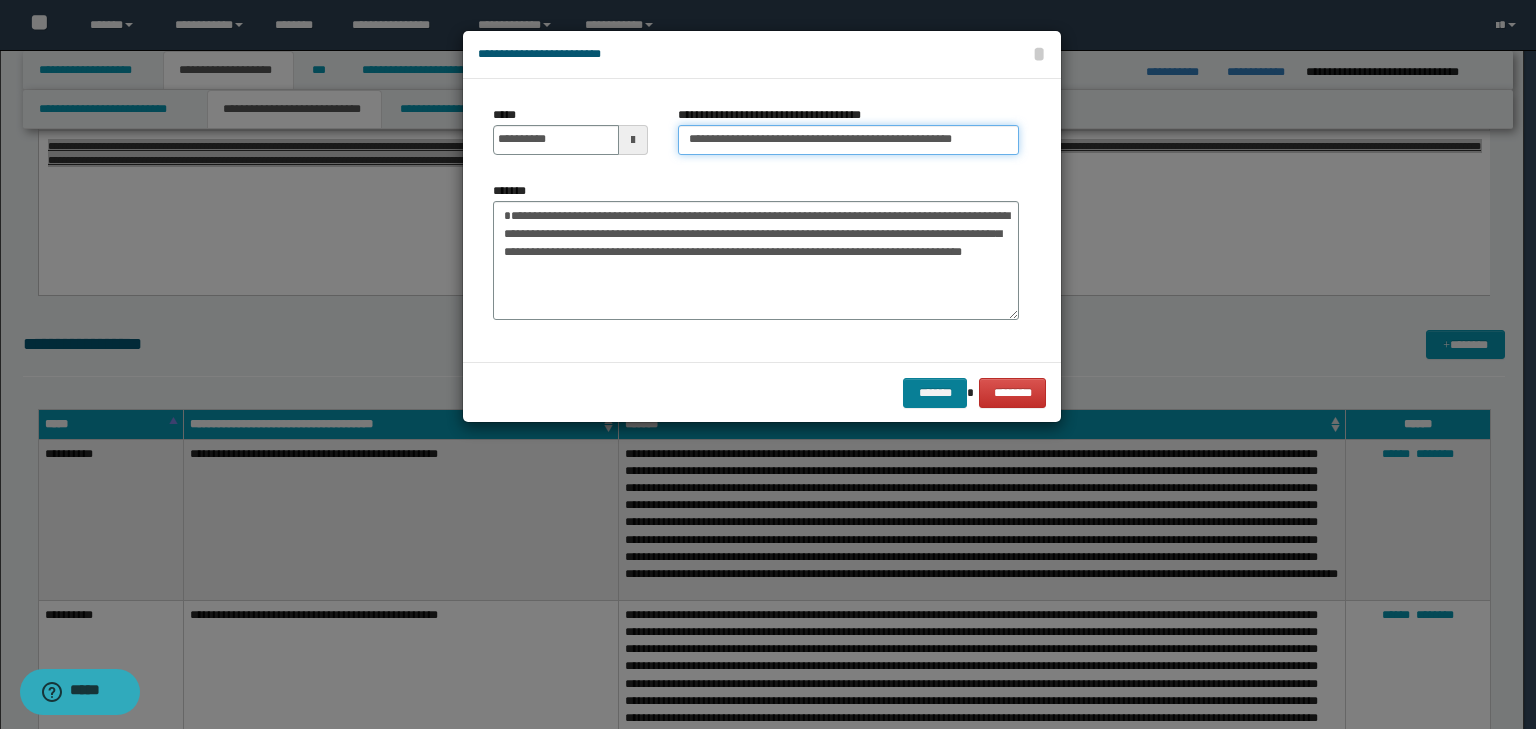 type on "**********" 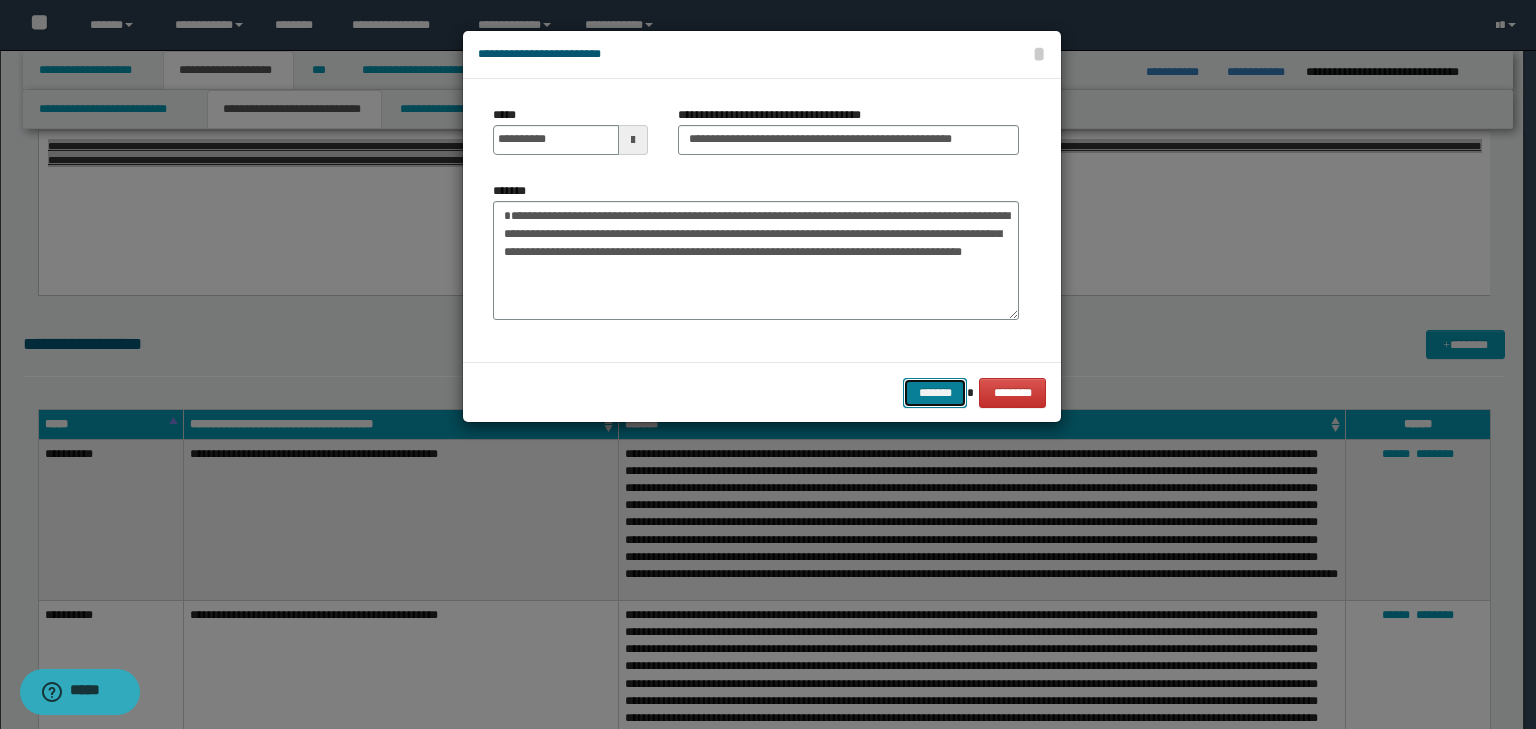 click on "*******" at bounding box center (935, 393) 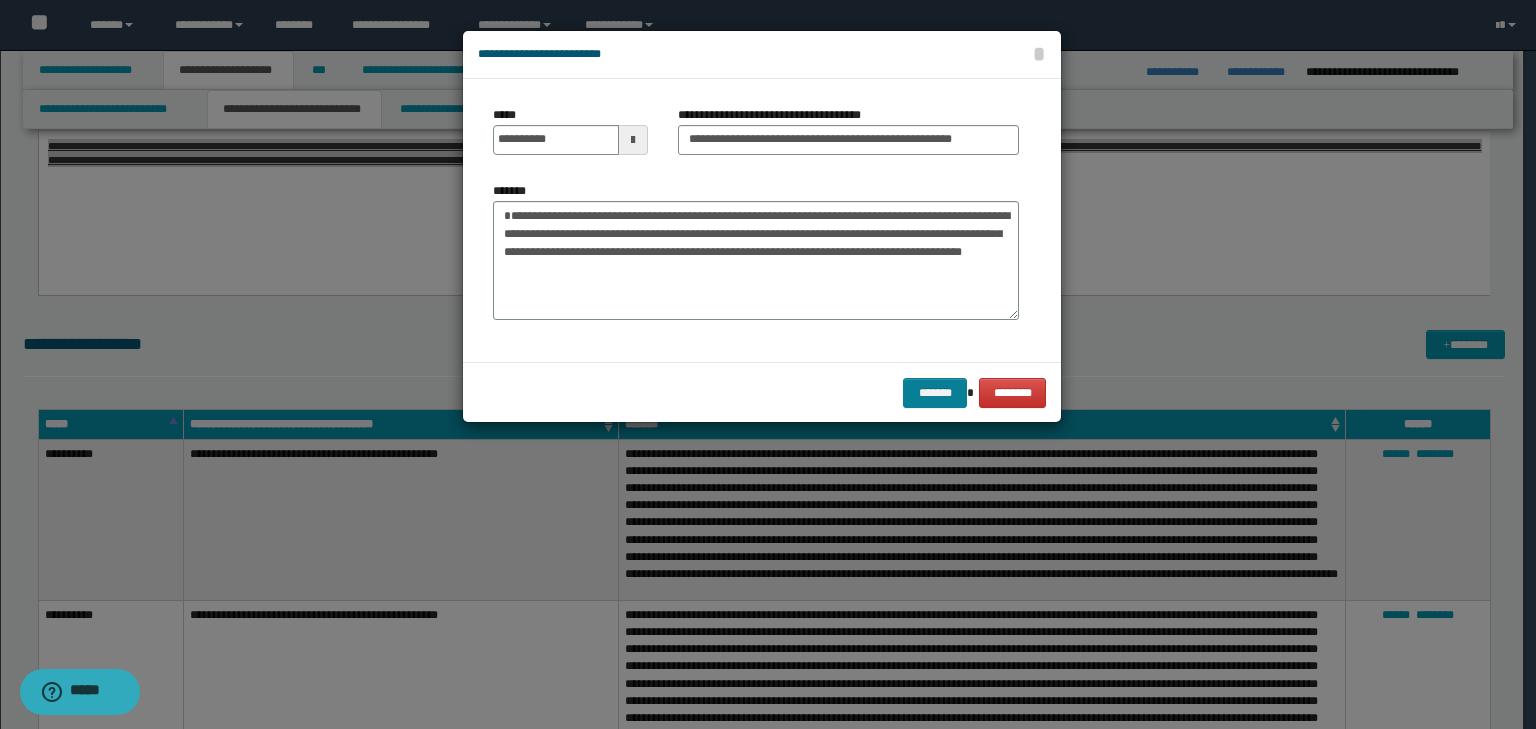 scroll, scrollTop: 0, scrollLeft: 0, axis: both 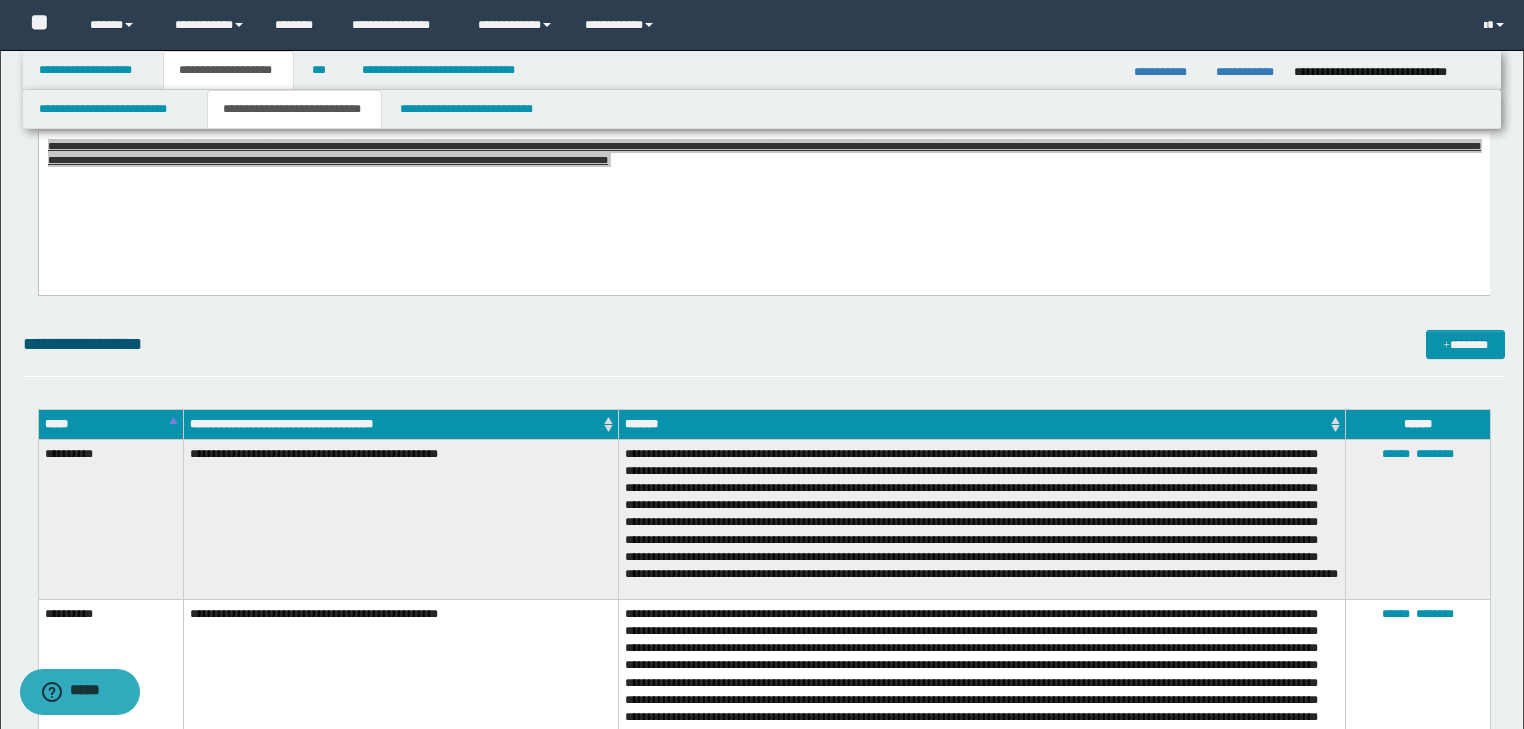 click on "**********" at bounding box center (764, 353) 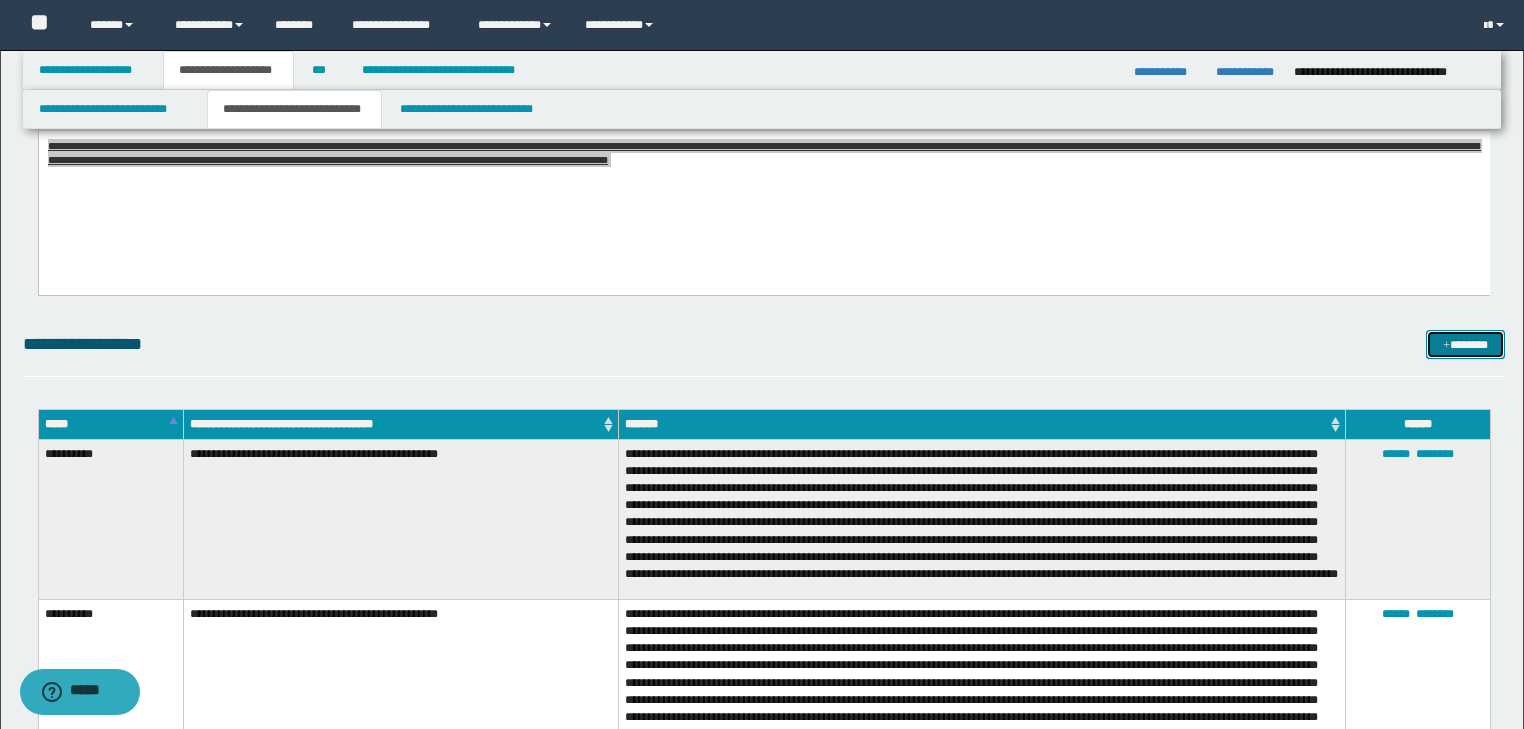 click on "*******" at bounding box center (1465, 345) 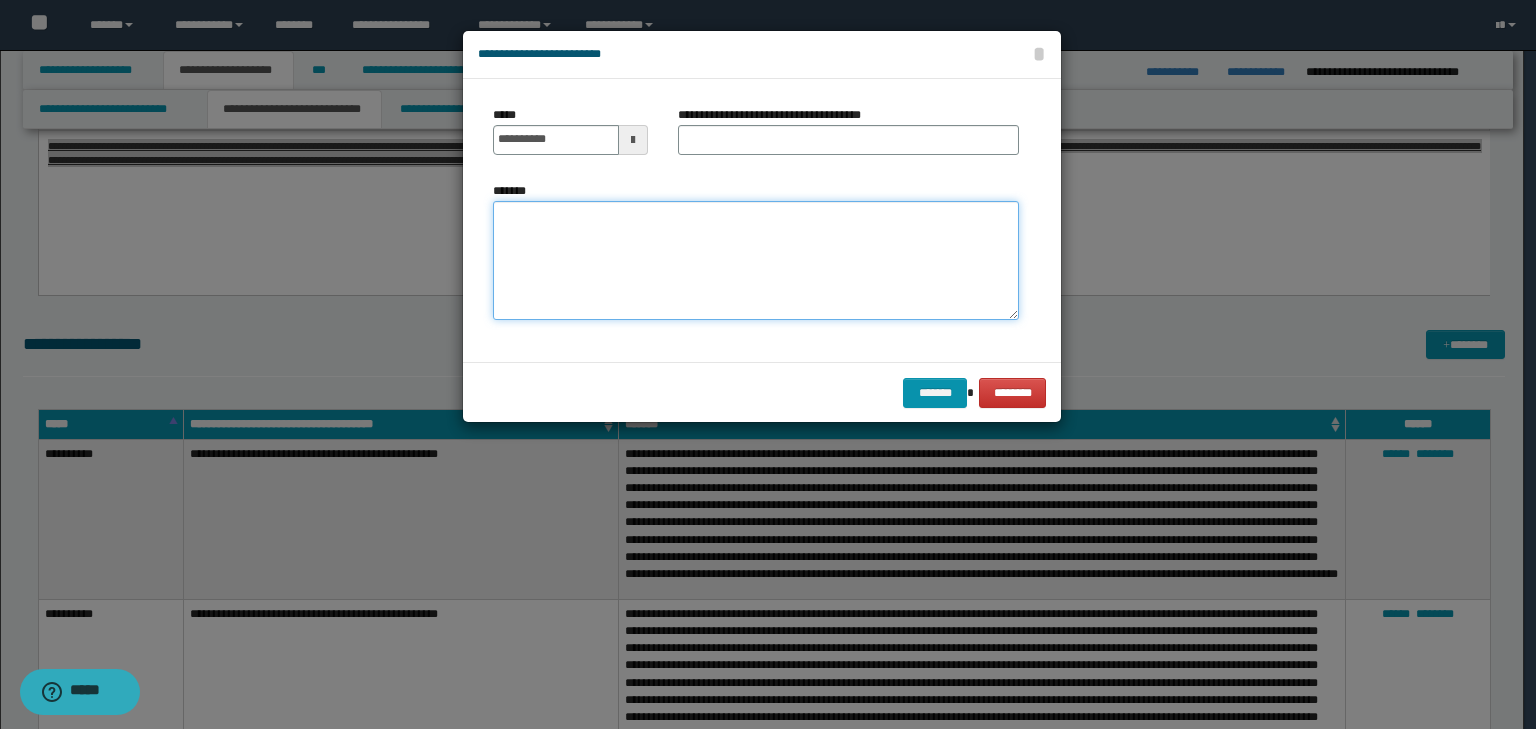 click on "*******" at bounding box center (756, 261) 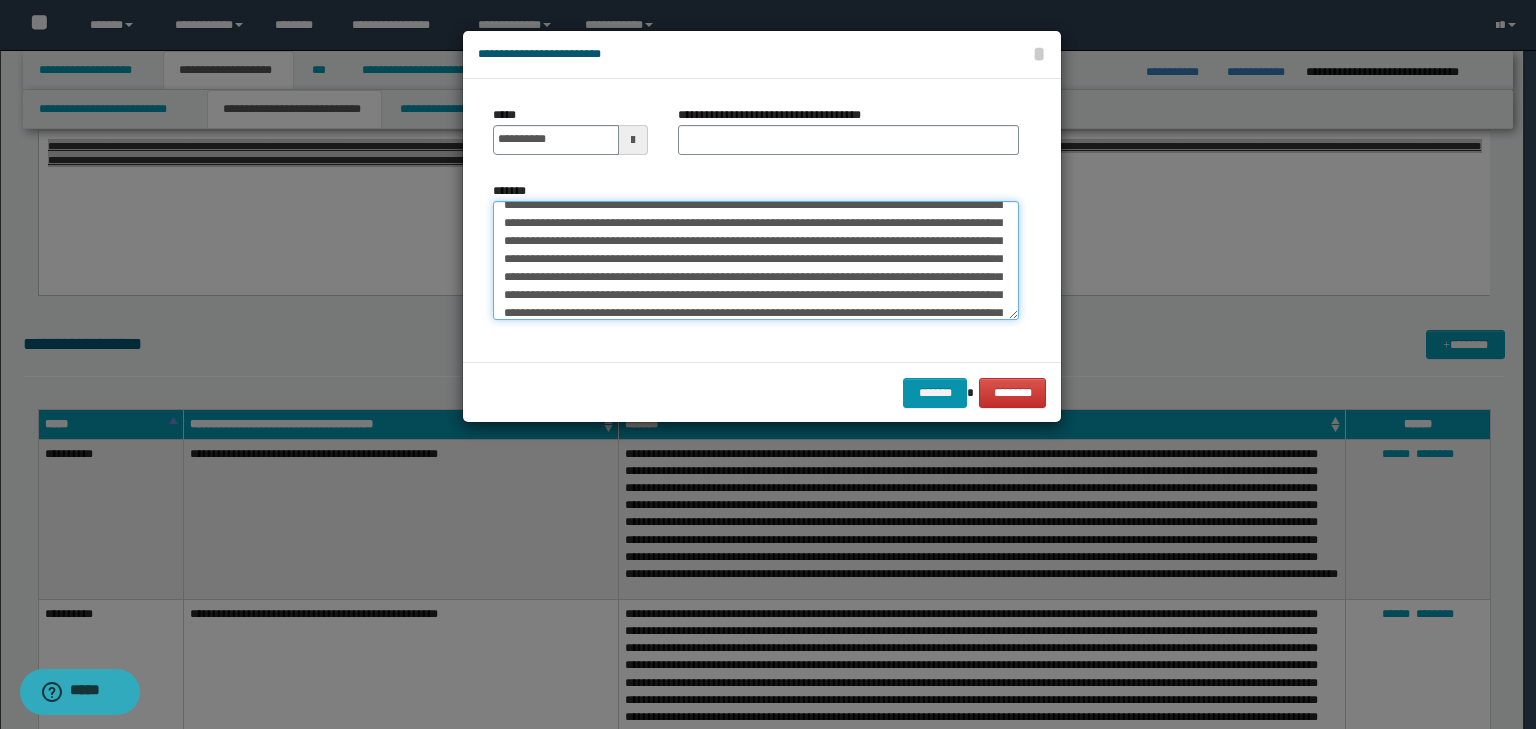 scroll, scrollTop: 0, scrollLeft: 0, axis: both 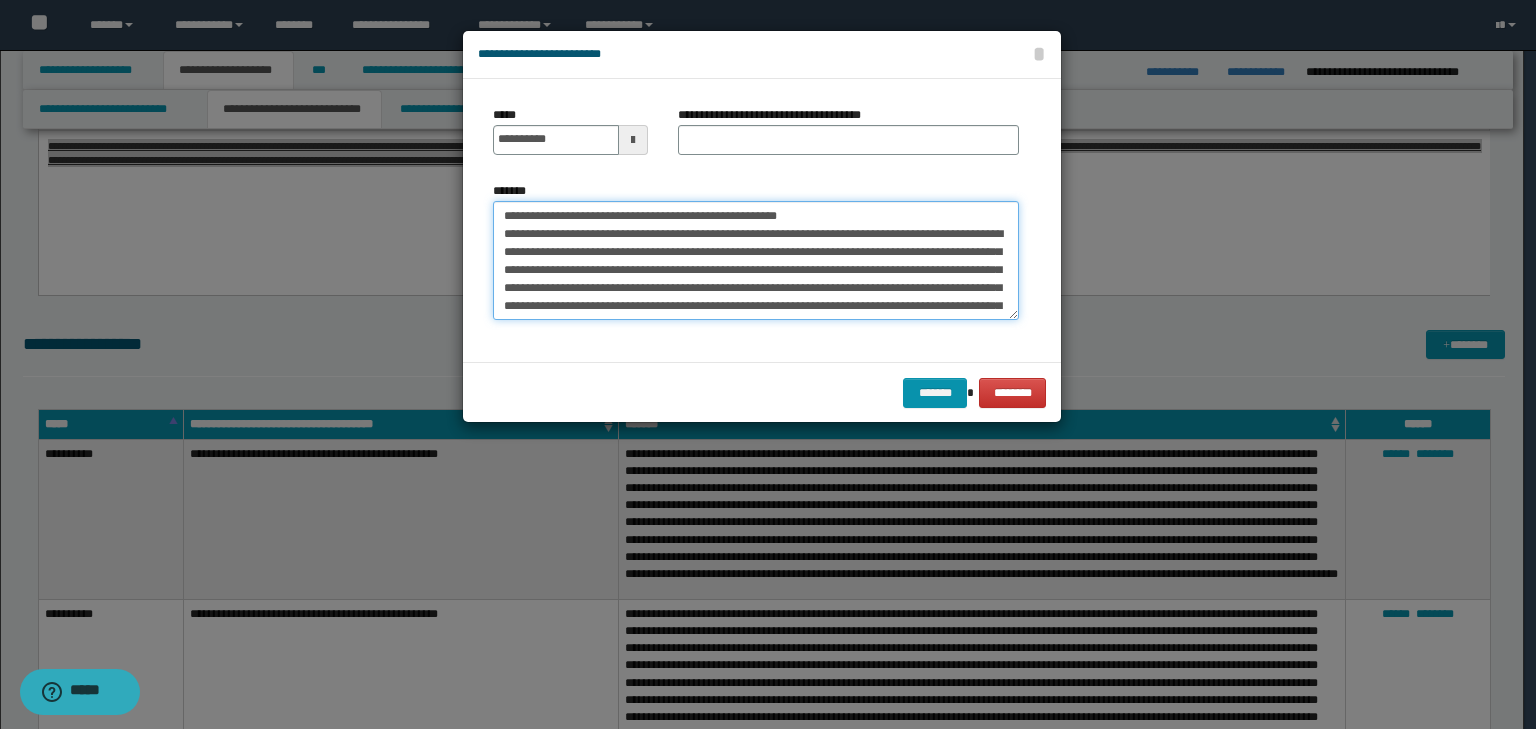 drag, startPoint x: 566, startPoint y: 212, endPoint x: 440, endPoint y: 195, distance: 127.141655 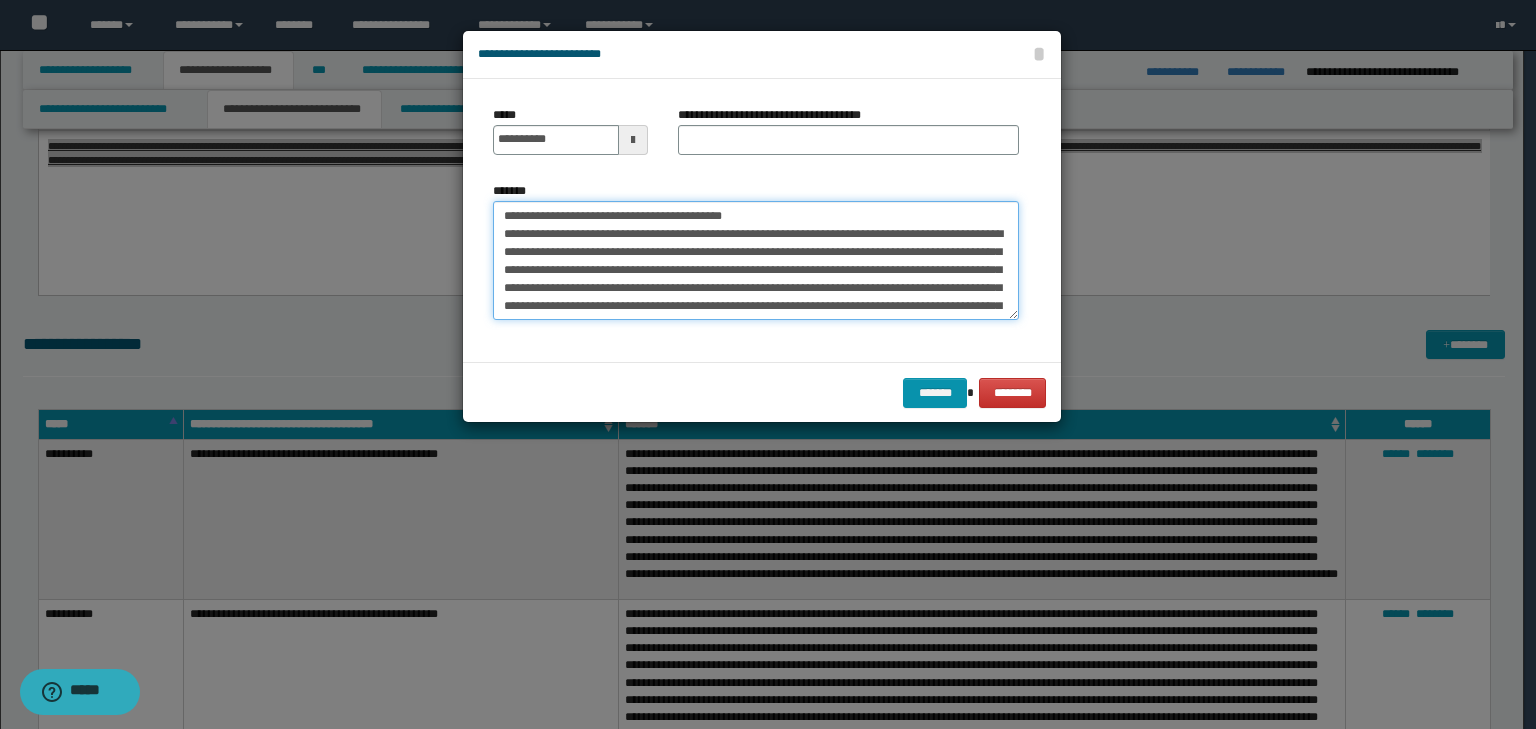 type on "**********" 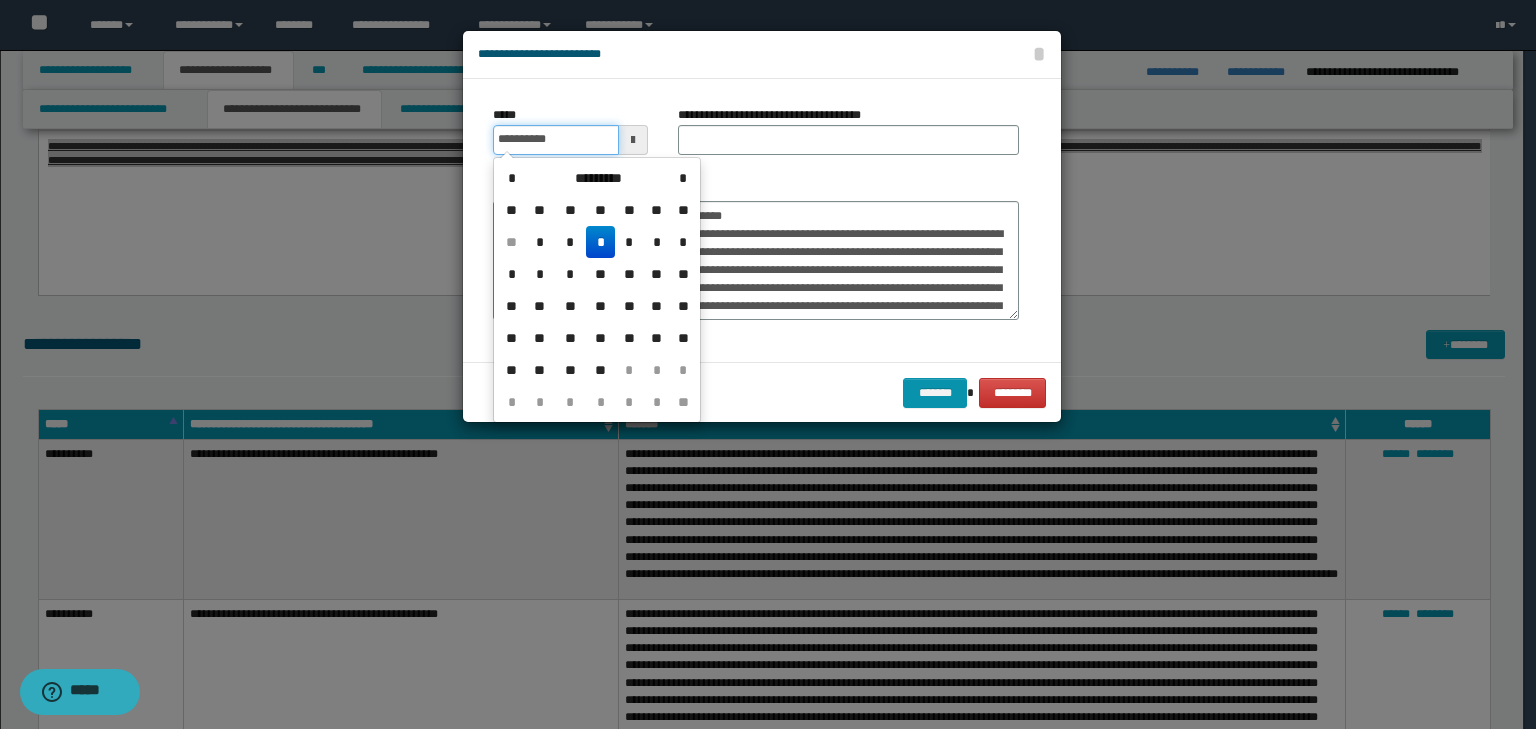 click on "**********" at bounding box center [556, 140] 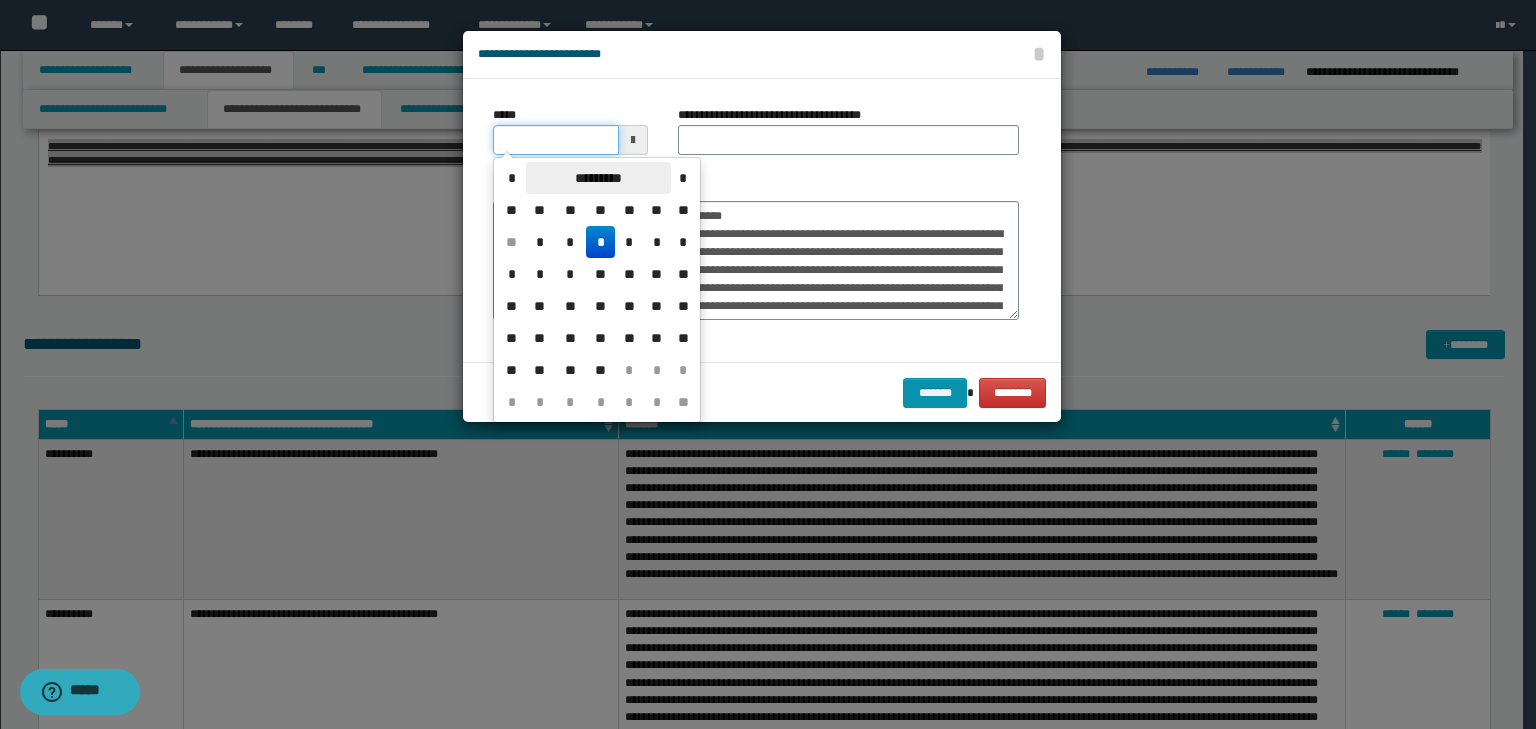 type on "**********" 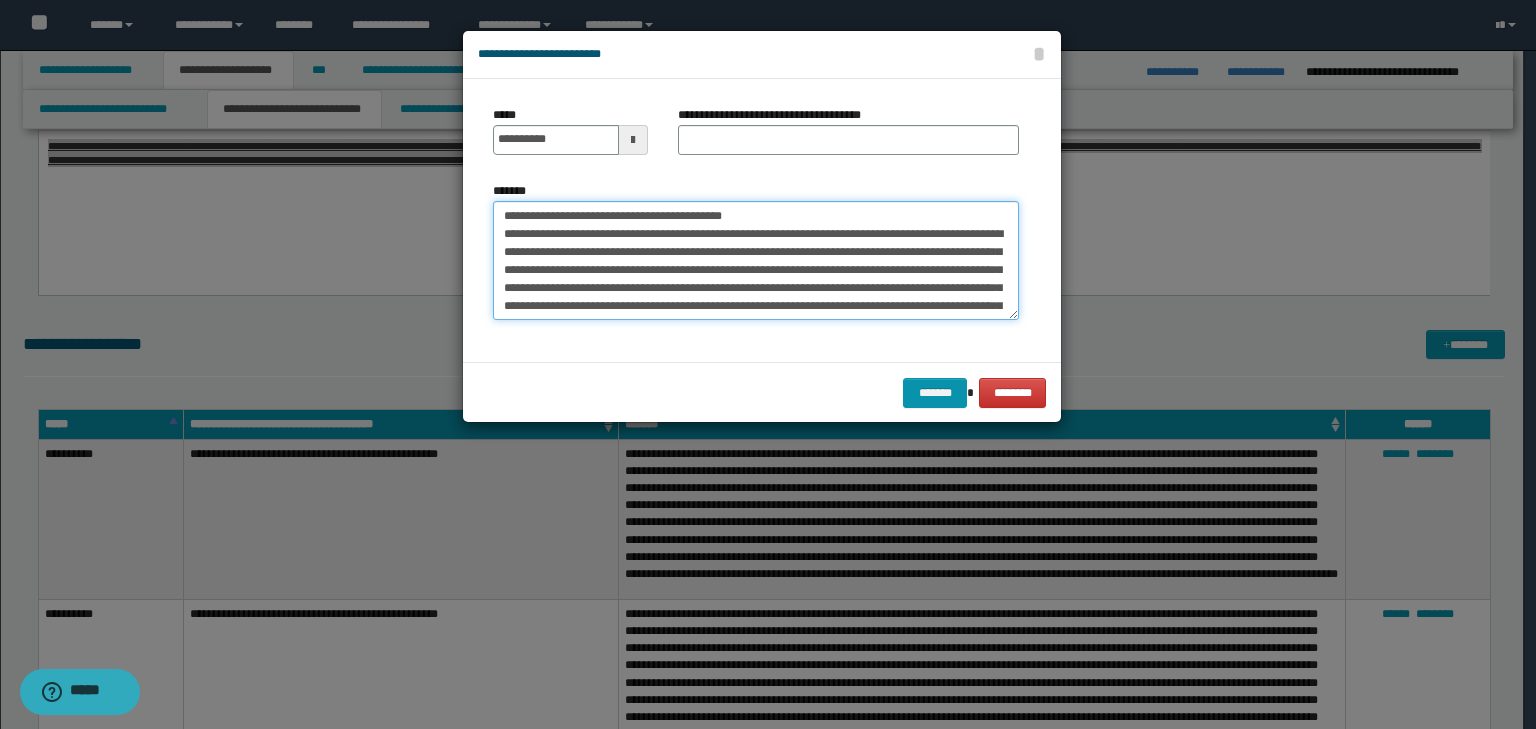 drag, startPoint x: 817, startPoint y: 210, endPoint x: 279, endPoint y: 176, distance: 539.0733 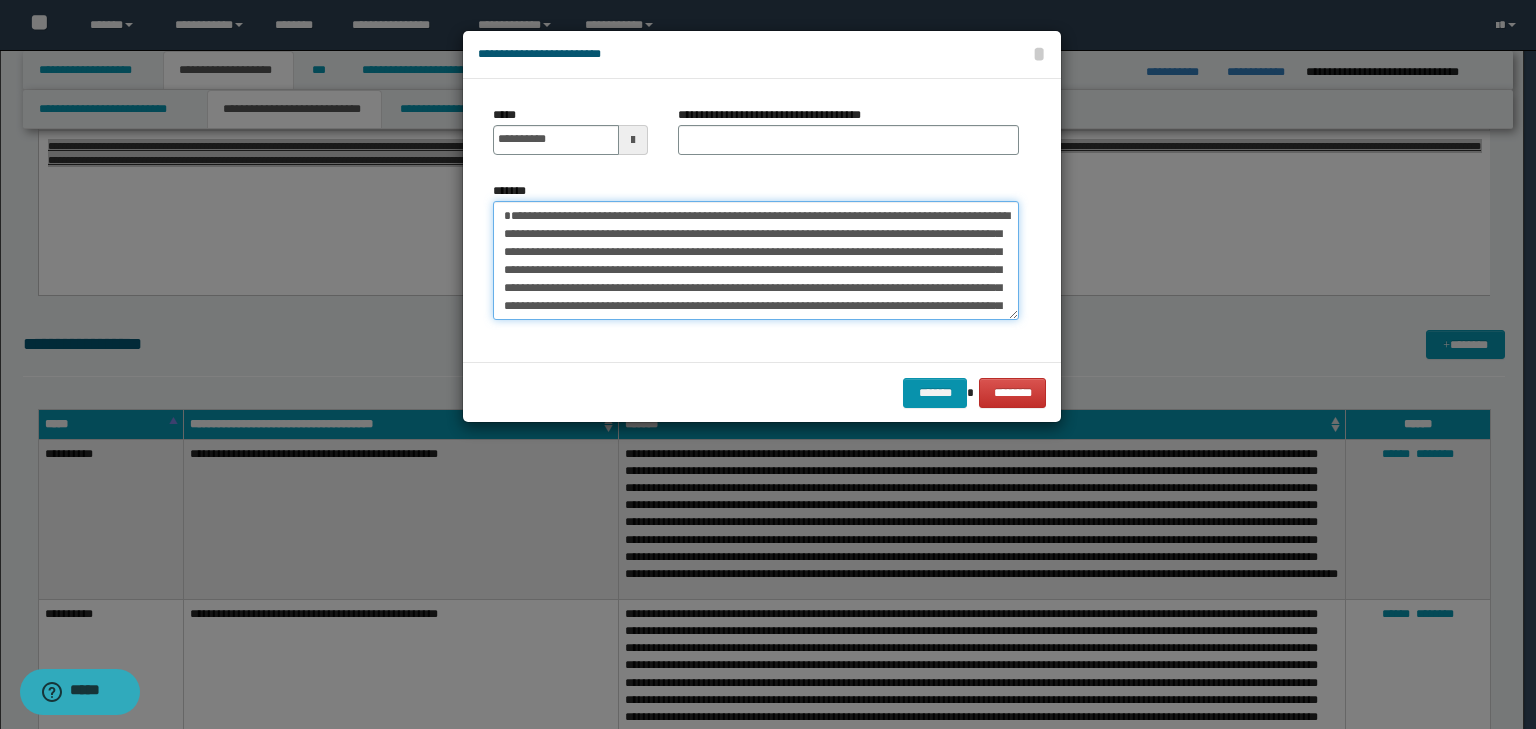 type on "**********" 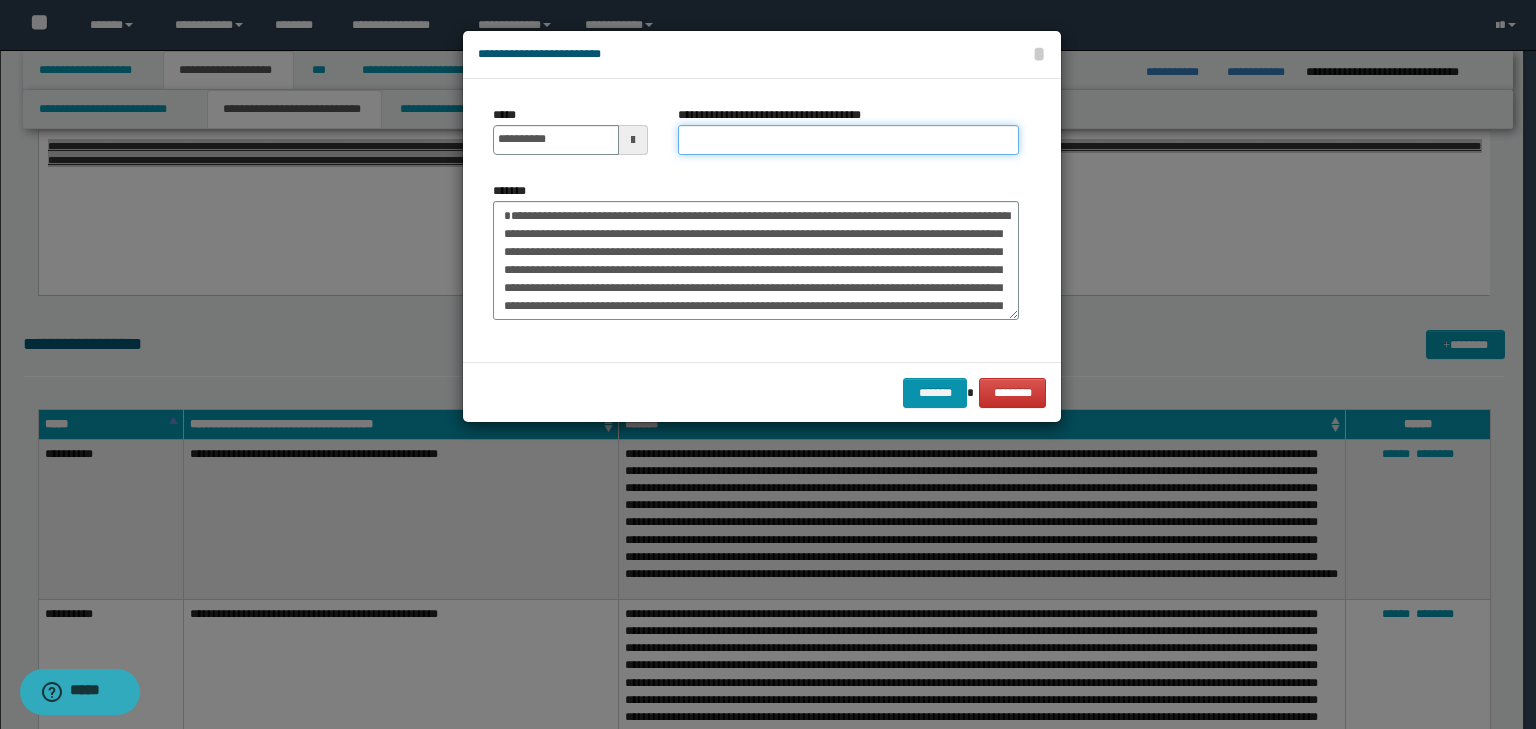 click on "**********" at bounding box center [848, 140] 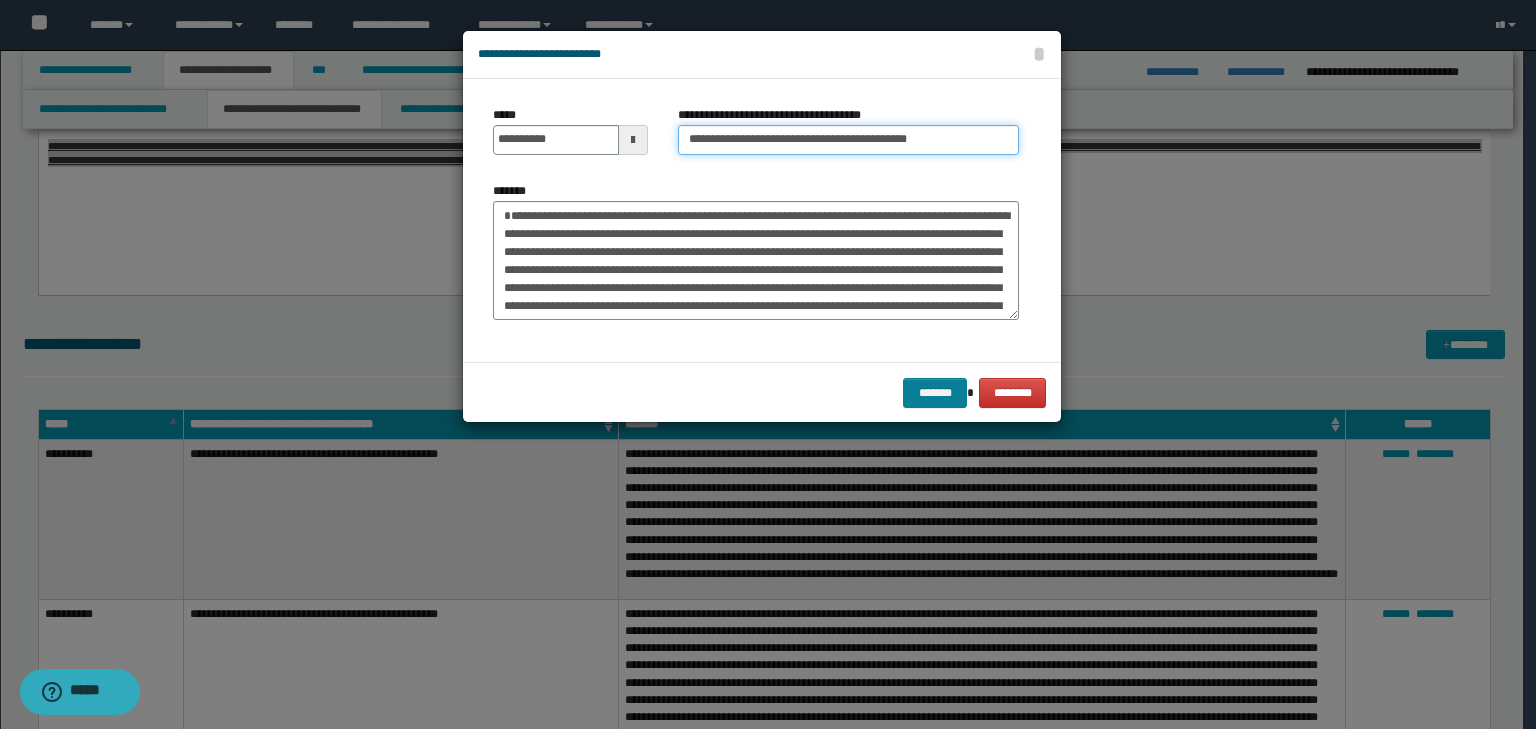 type on "**********" 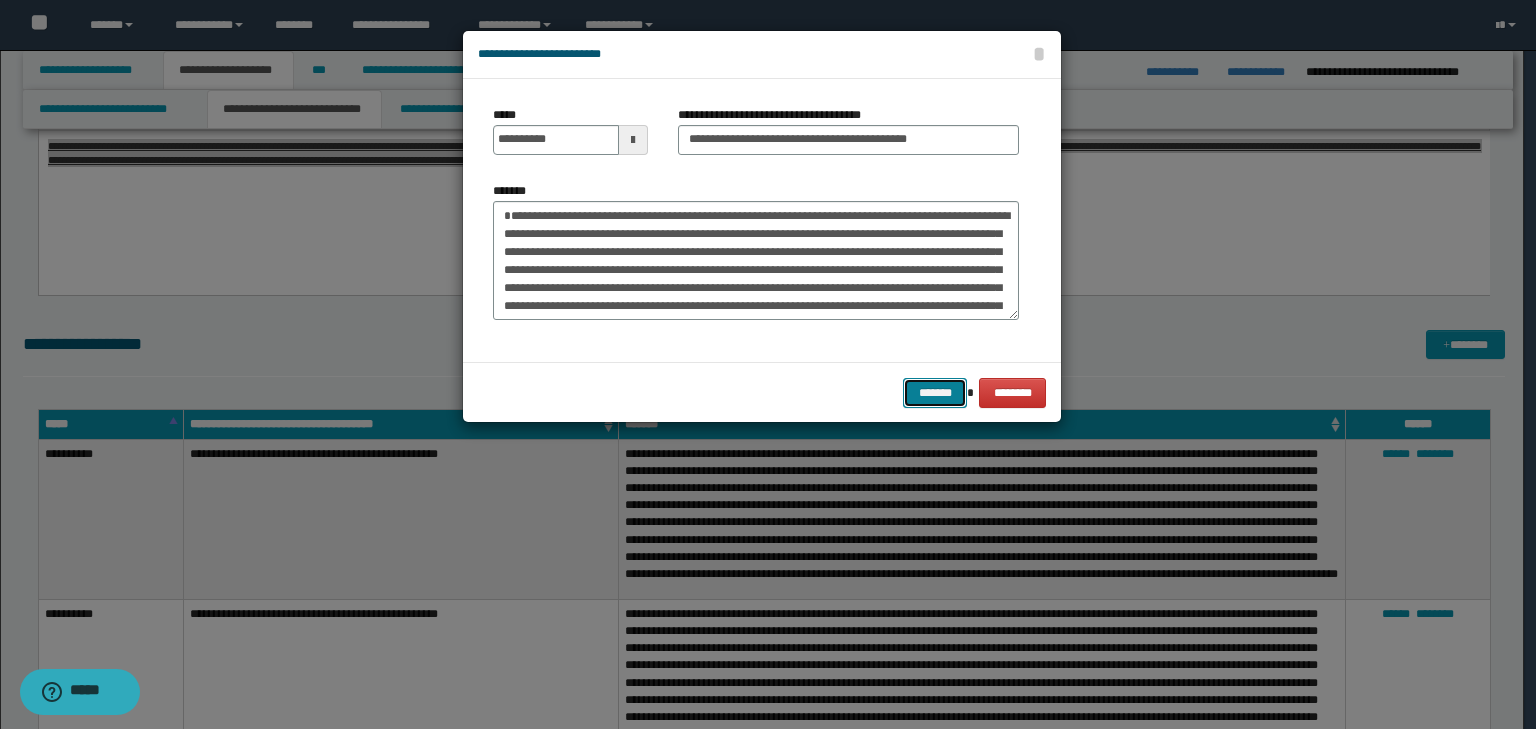 click on "*******" at bounding box center [935, 393] 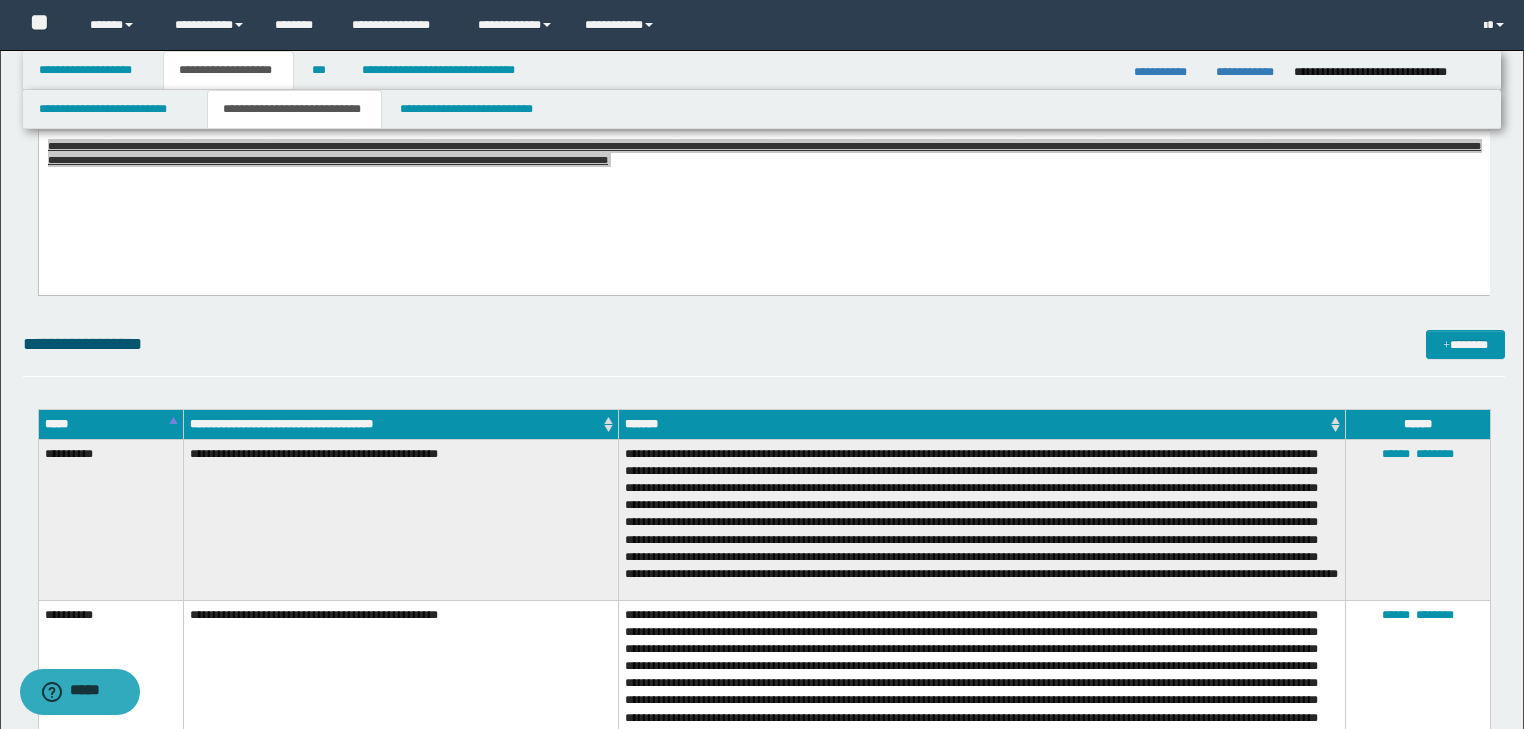 click on "**********" at bounding box center [764, 353] 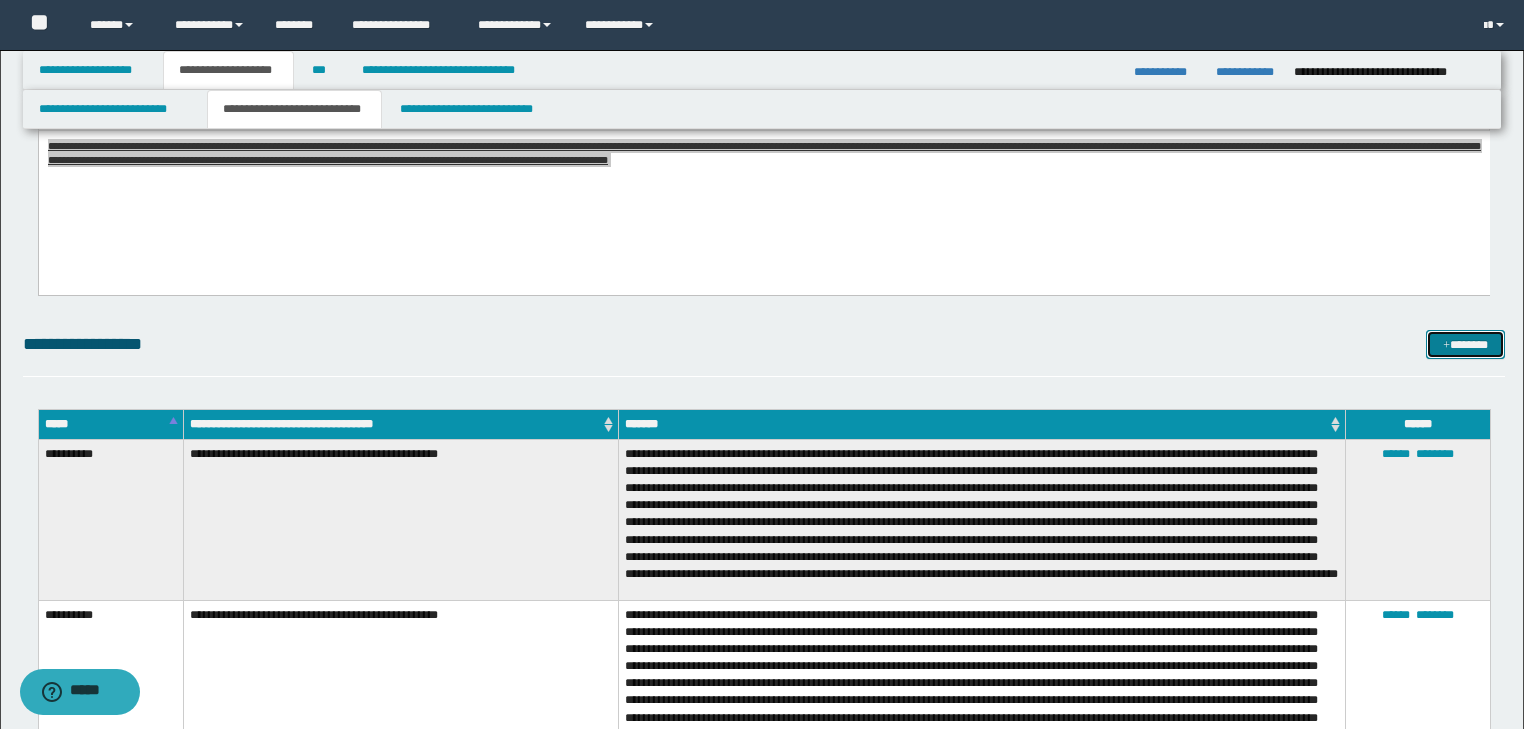 click on "*******" at bounding box center [1465, 345] 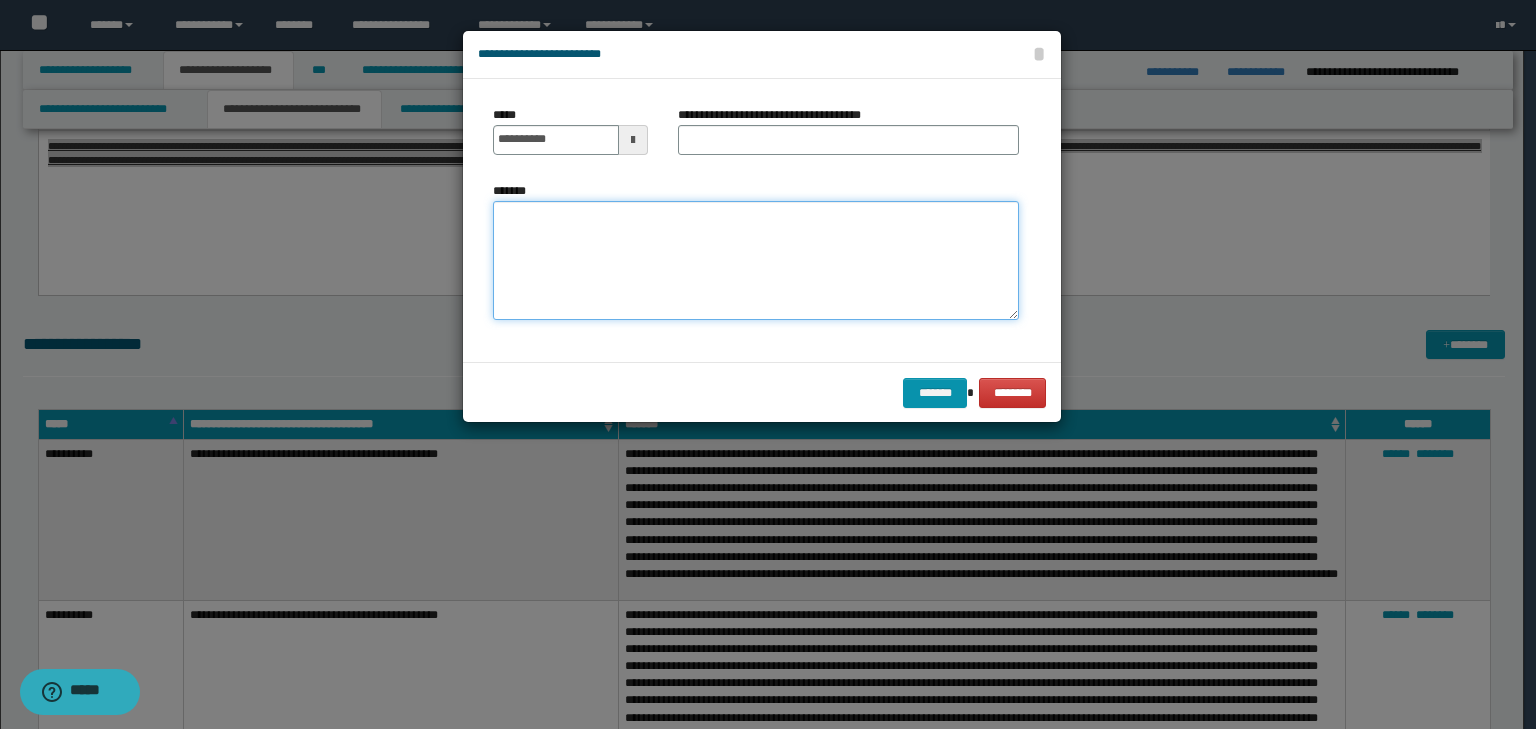 click on "*******" at bounding box center (756, 261) 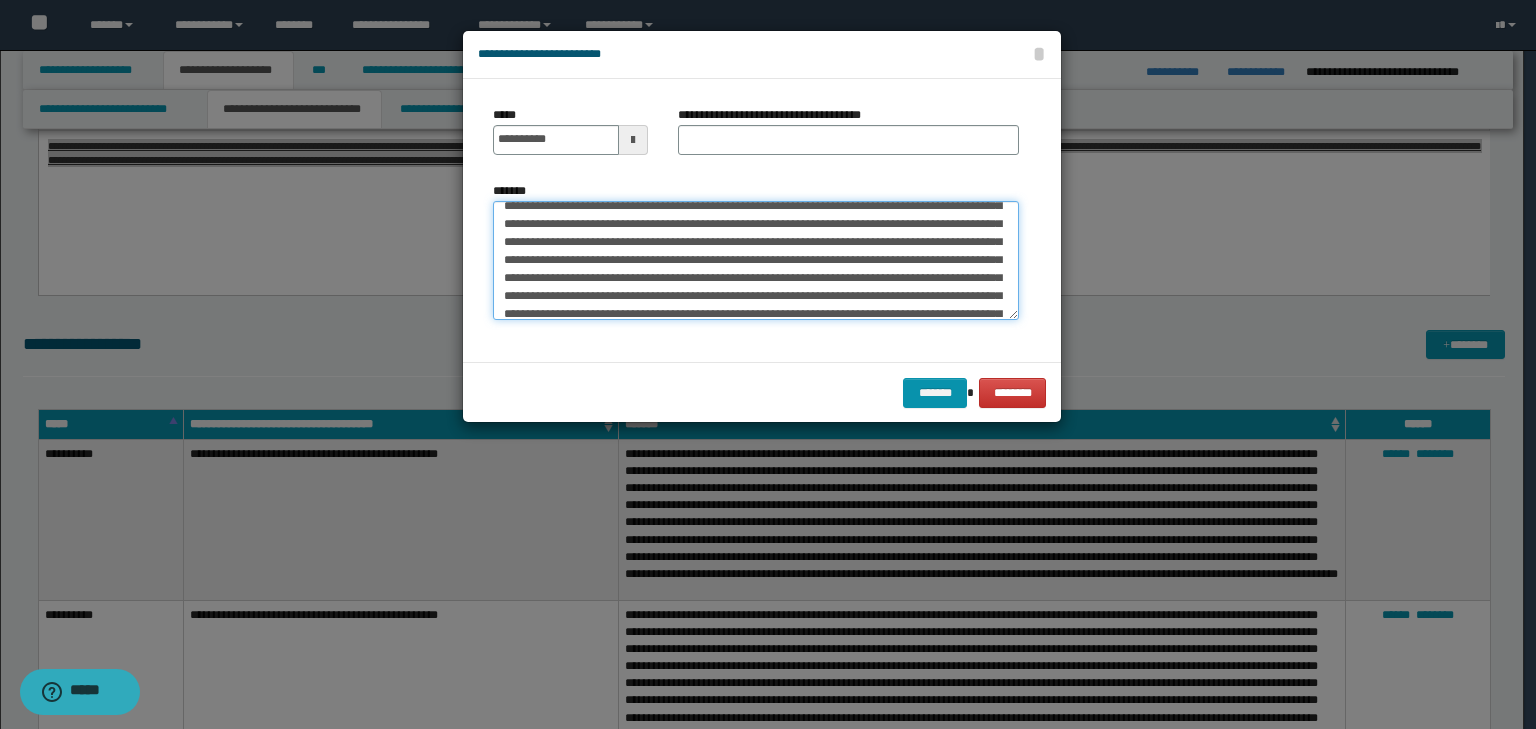 scroll, scrollTop: 0, scrollLeft: 0, axis: both 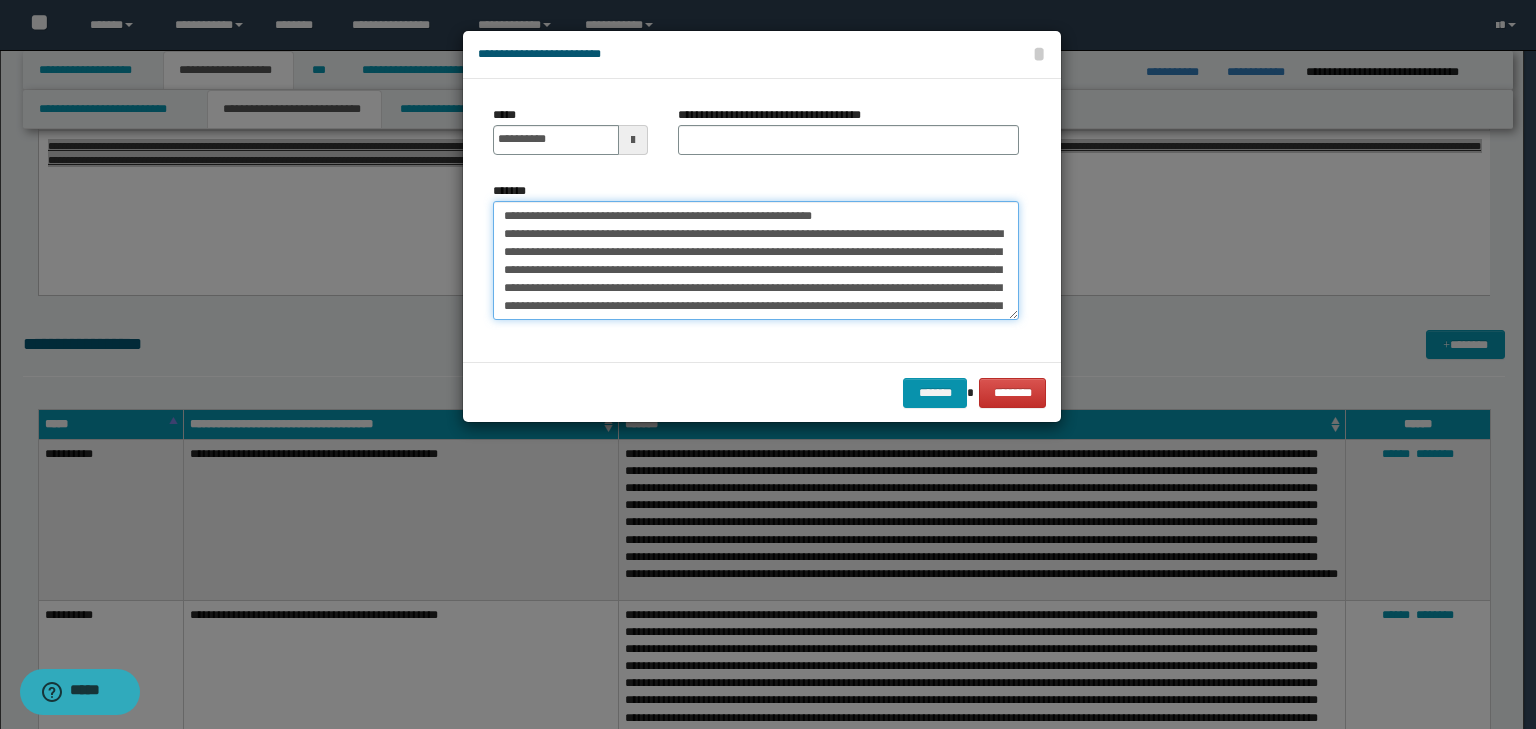 drag, startPoint x: 568, startPoint y: 214, endPoint x: 407, endPoint y: 212, distance: 161.01242 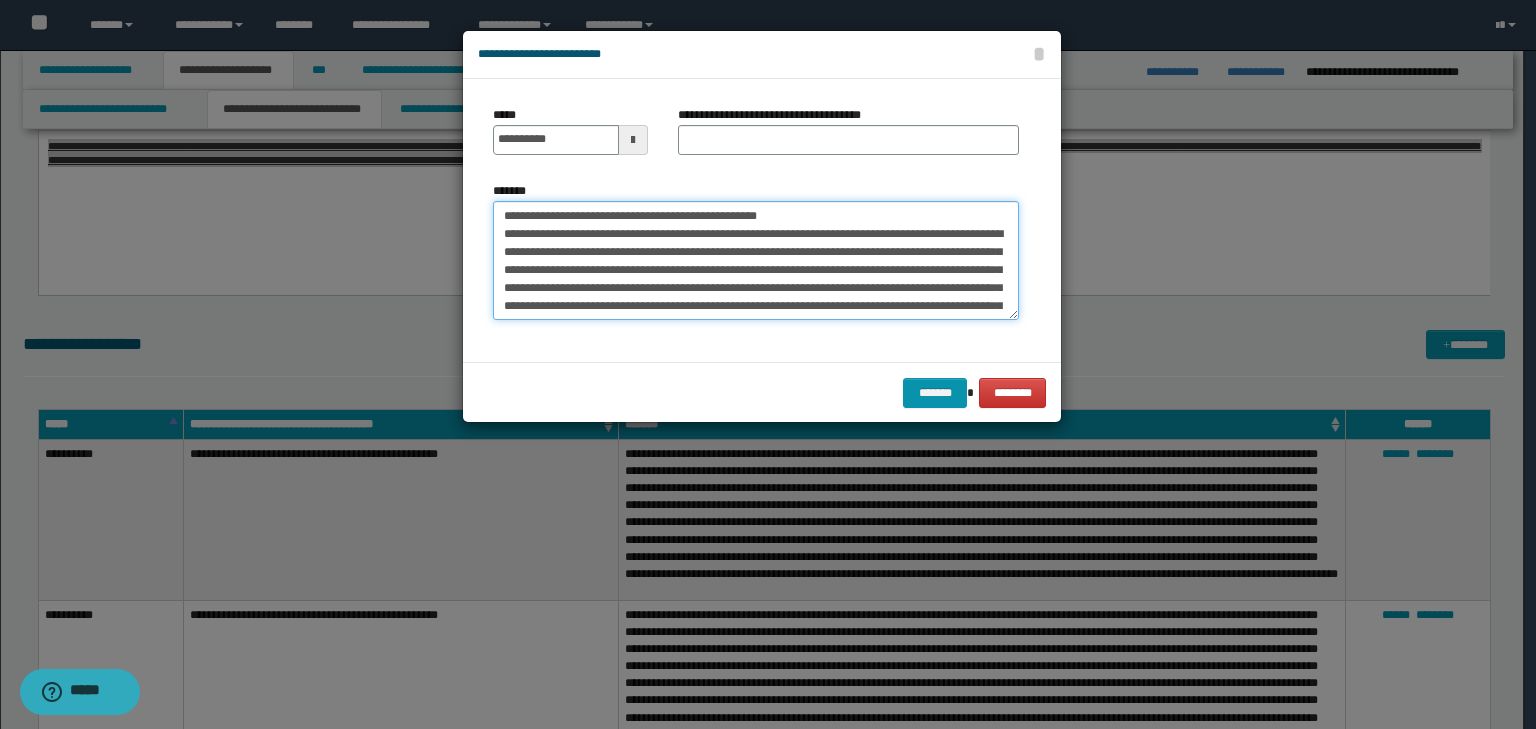 type on "**********" 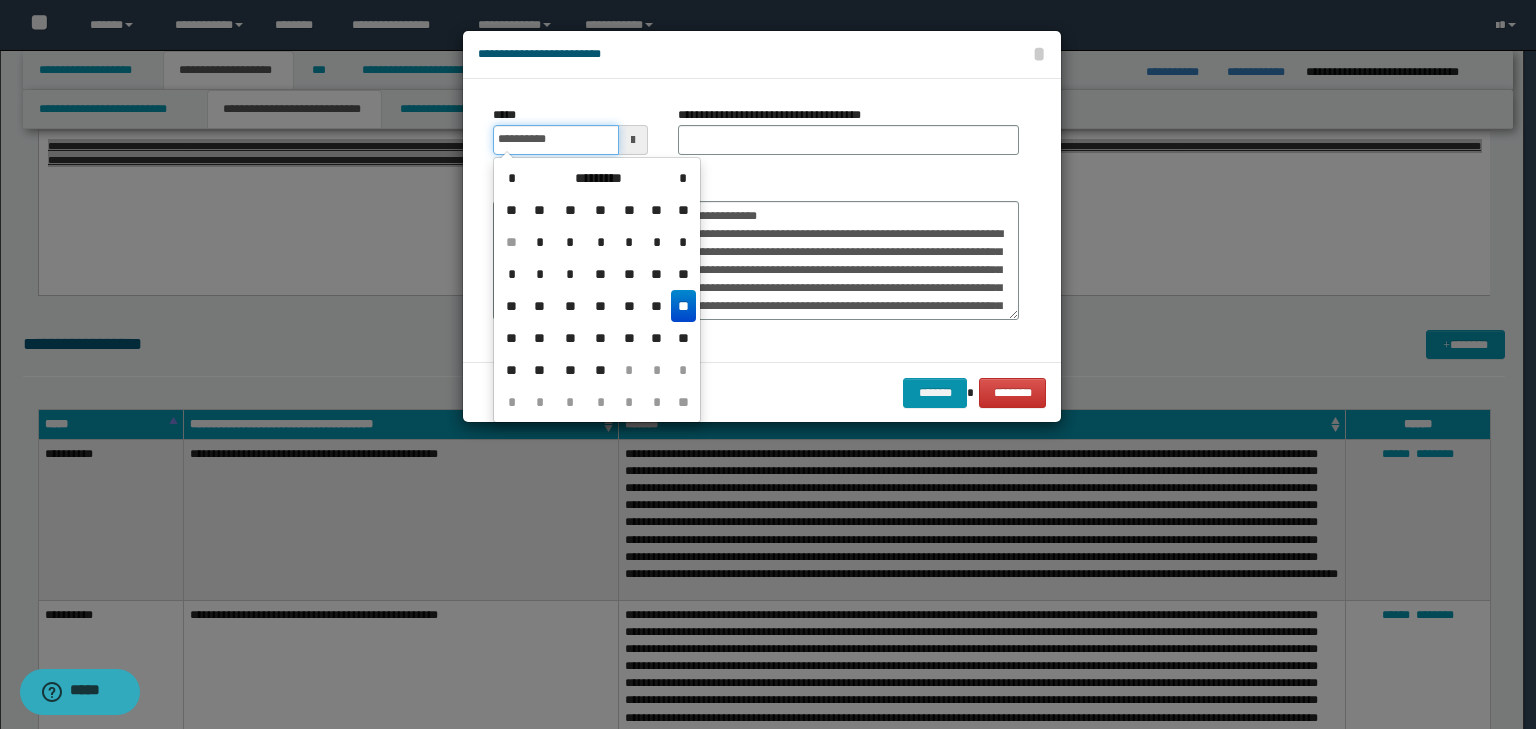 click on "**********" at bounding box center [556, 140] 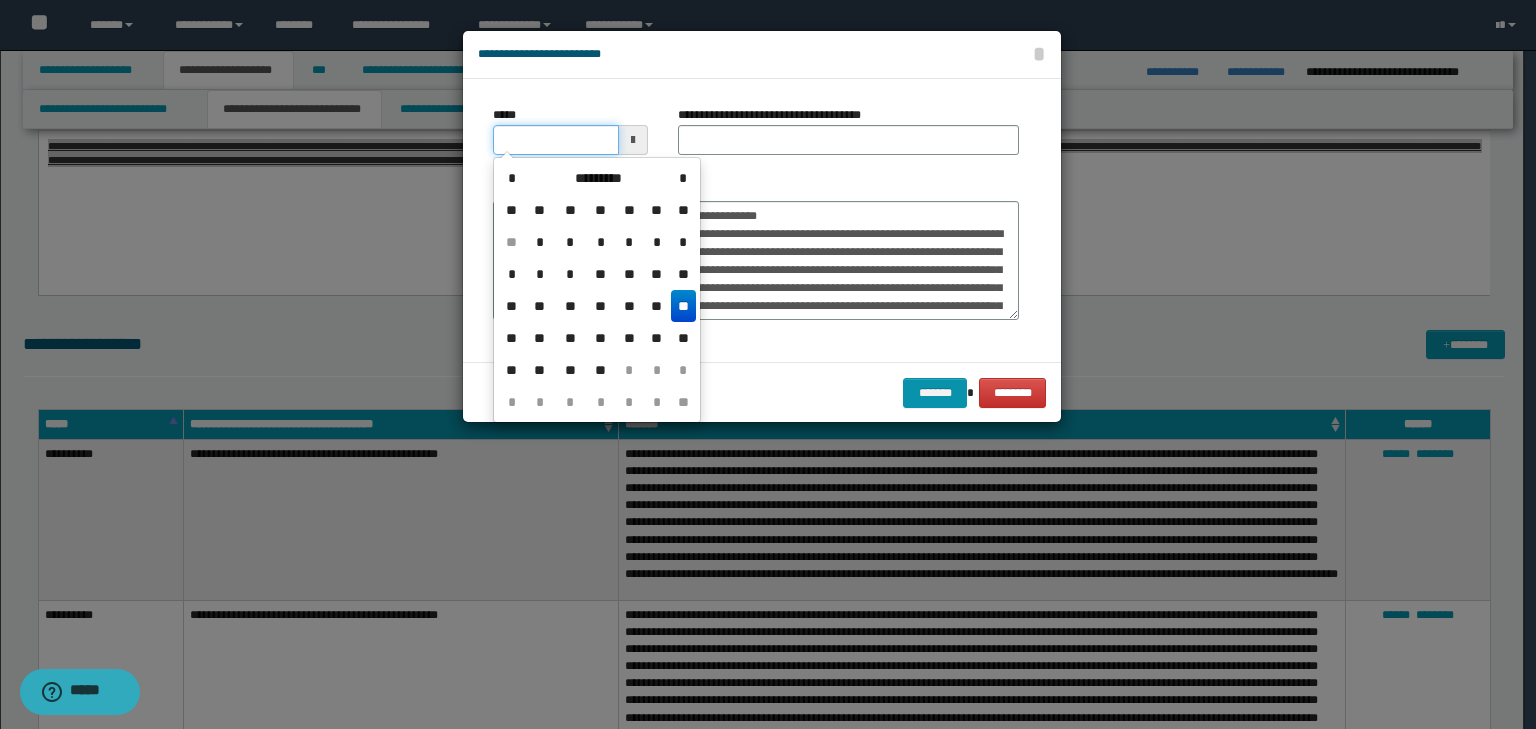 type on "**********" 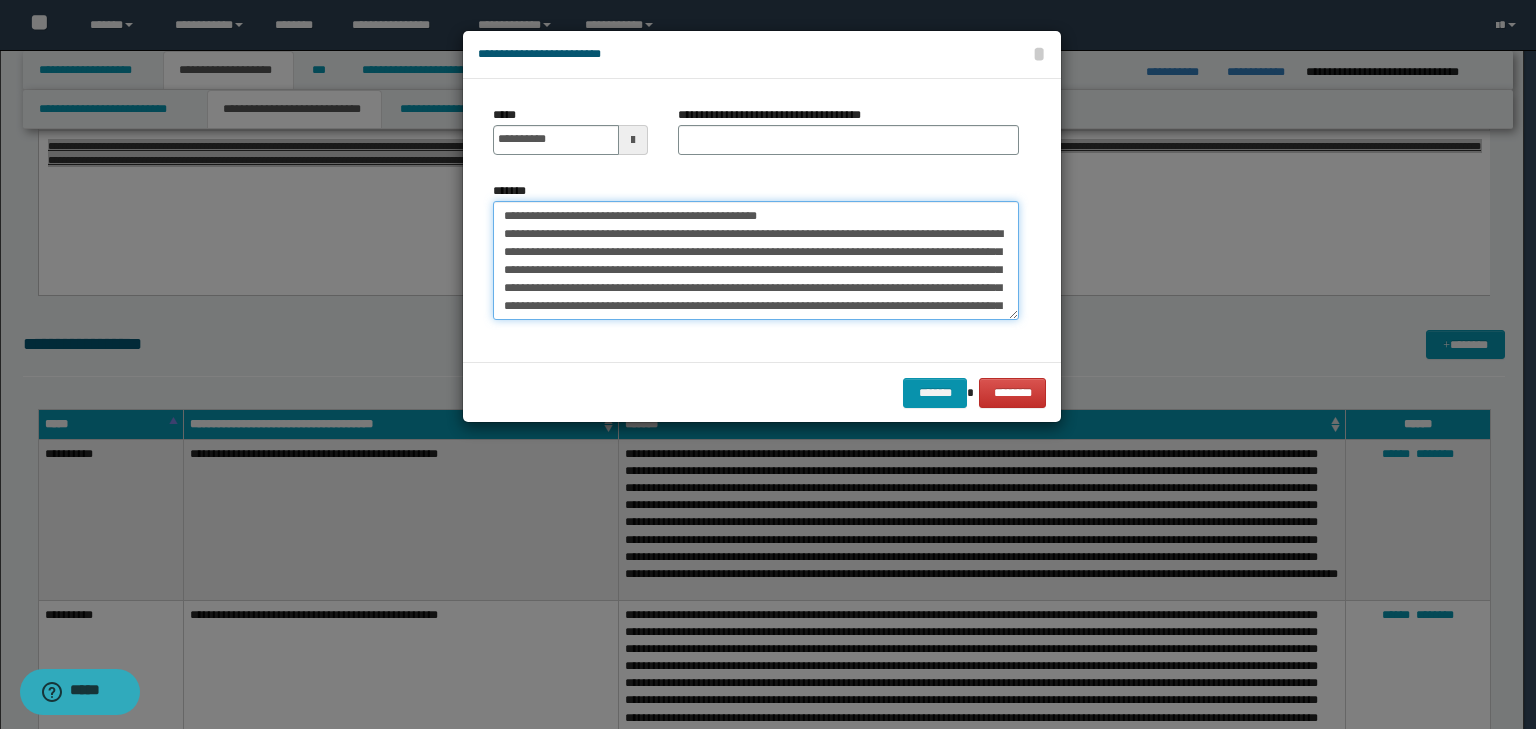 drag, startPoint x: 822, startPoint y: 216, endPoint x: 465, endPoint y: 198, distance: 357.4535 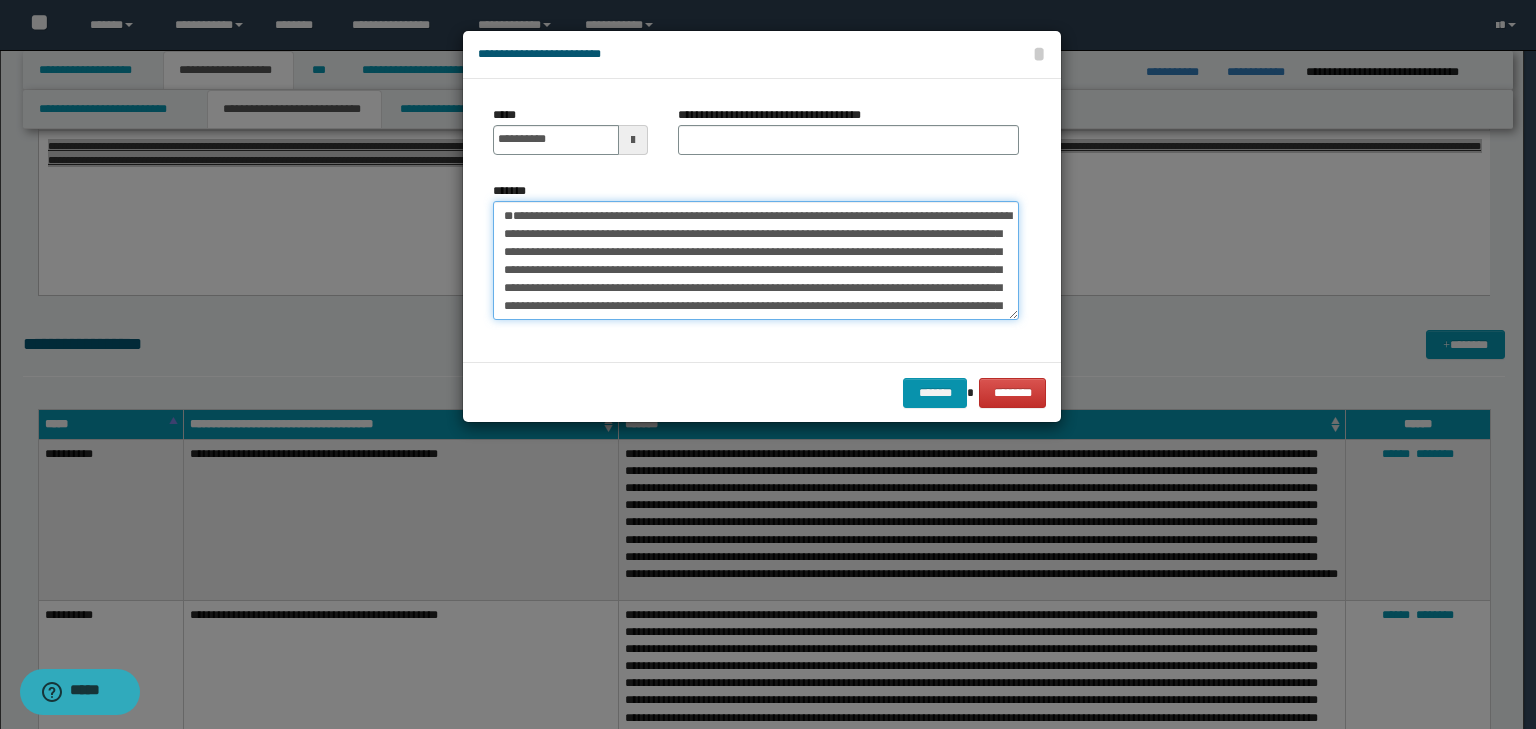 type on "**********" 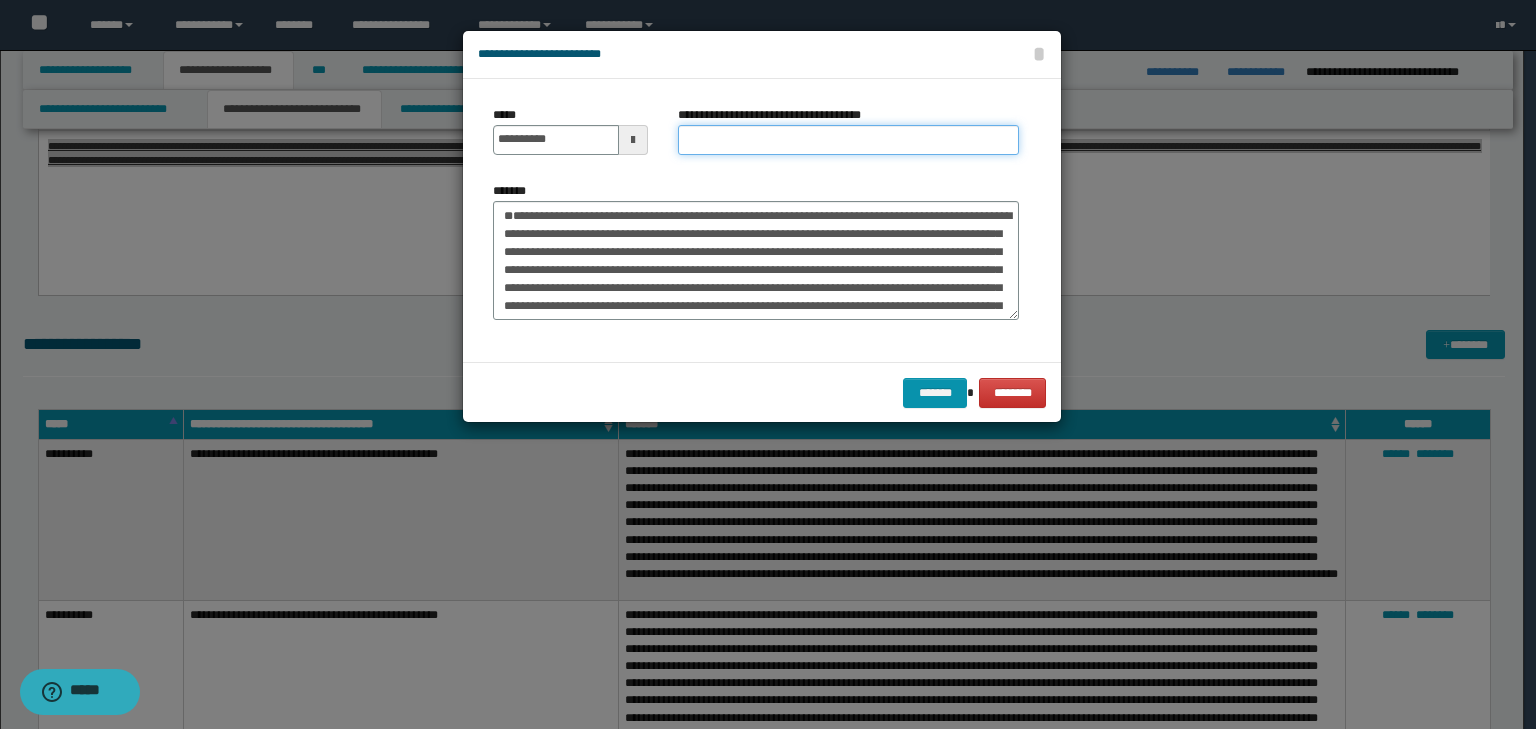 click on "**********" at bounding box center [848, 140] 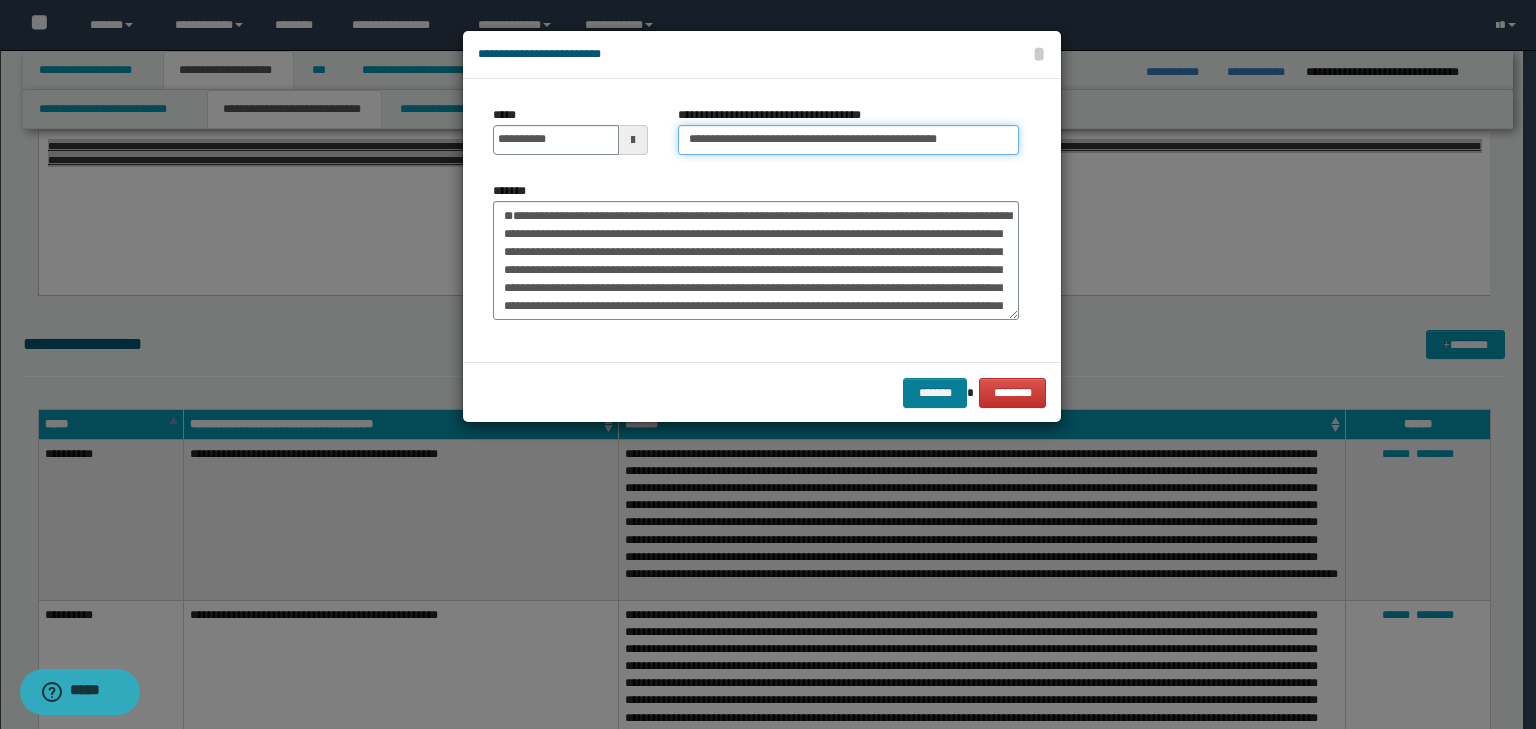 type on "**********" 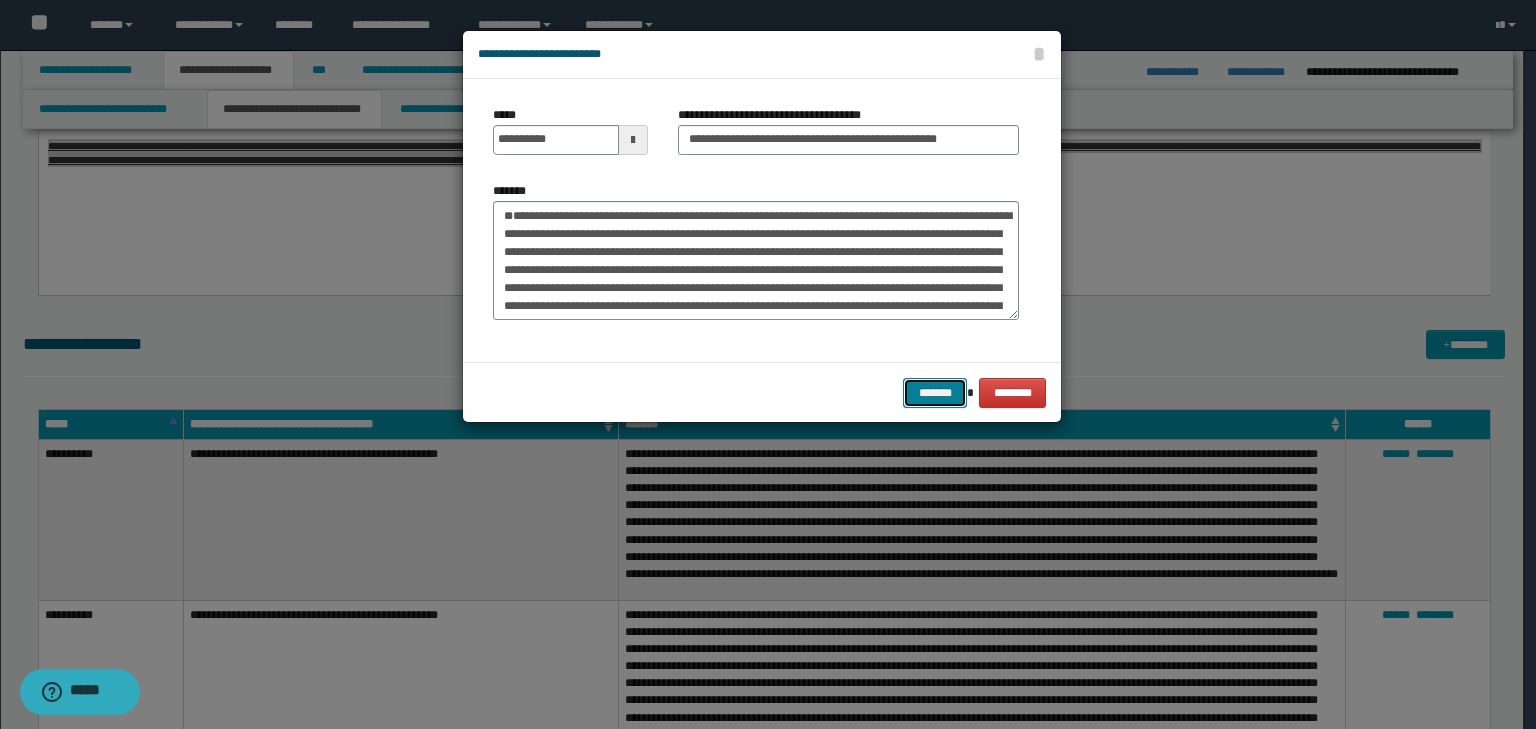 click on "*******" at bounding box center [935, 393] 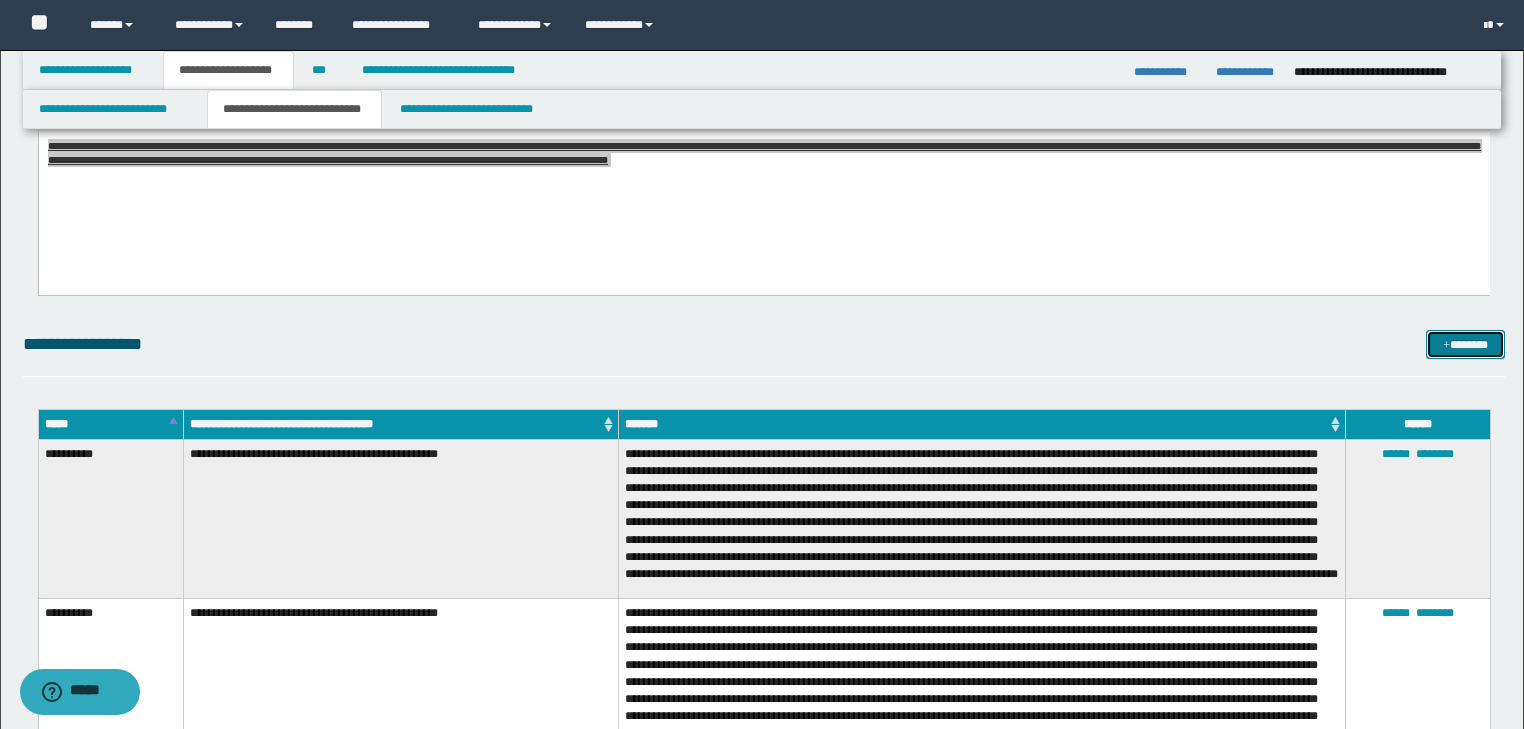 click on "*******" at bounding box center (1465, 345) 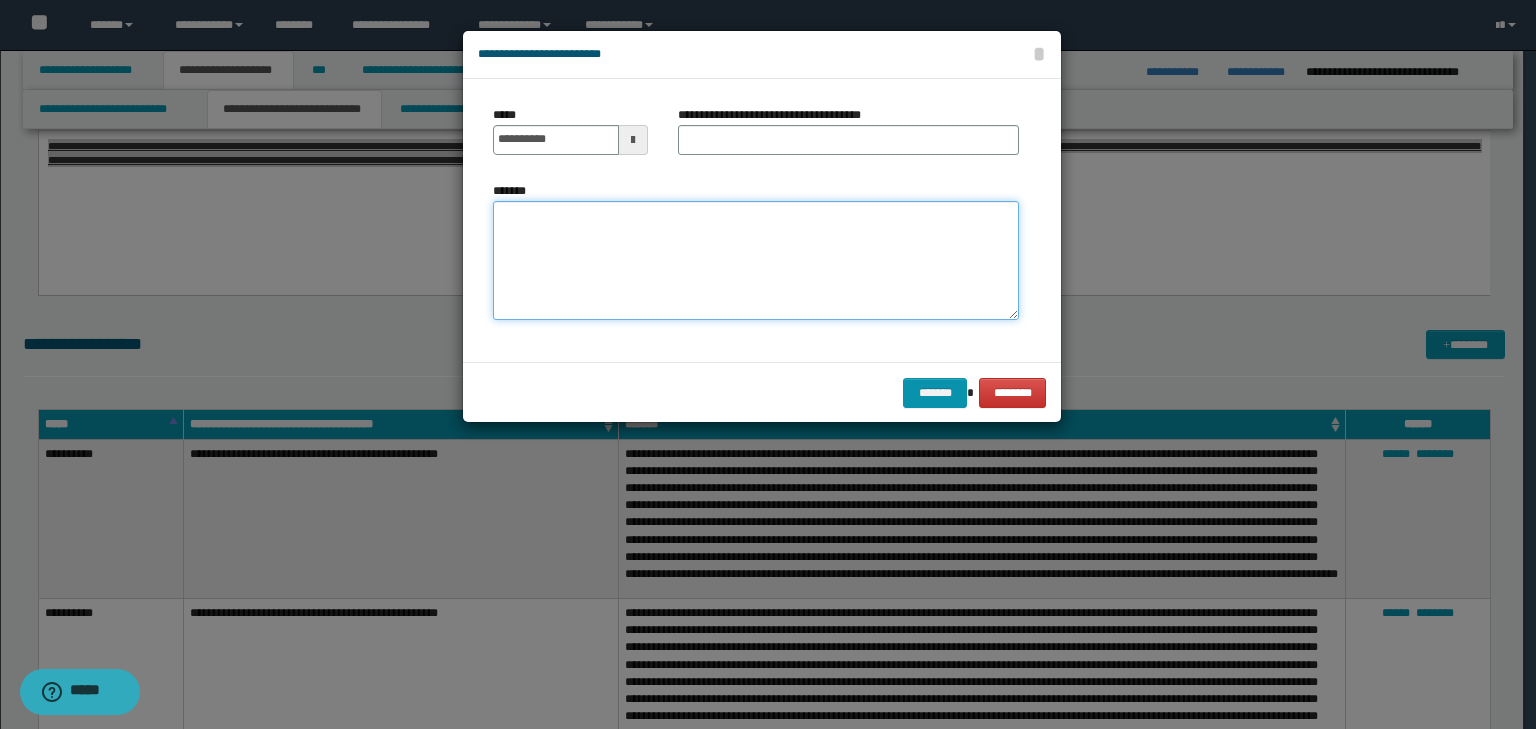 click on "*******" at bounding box center (756, 261) 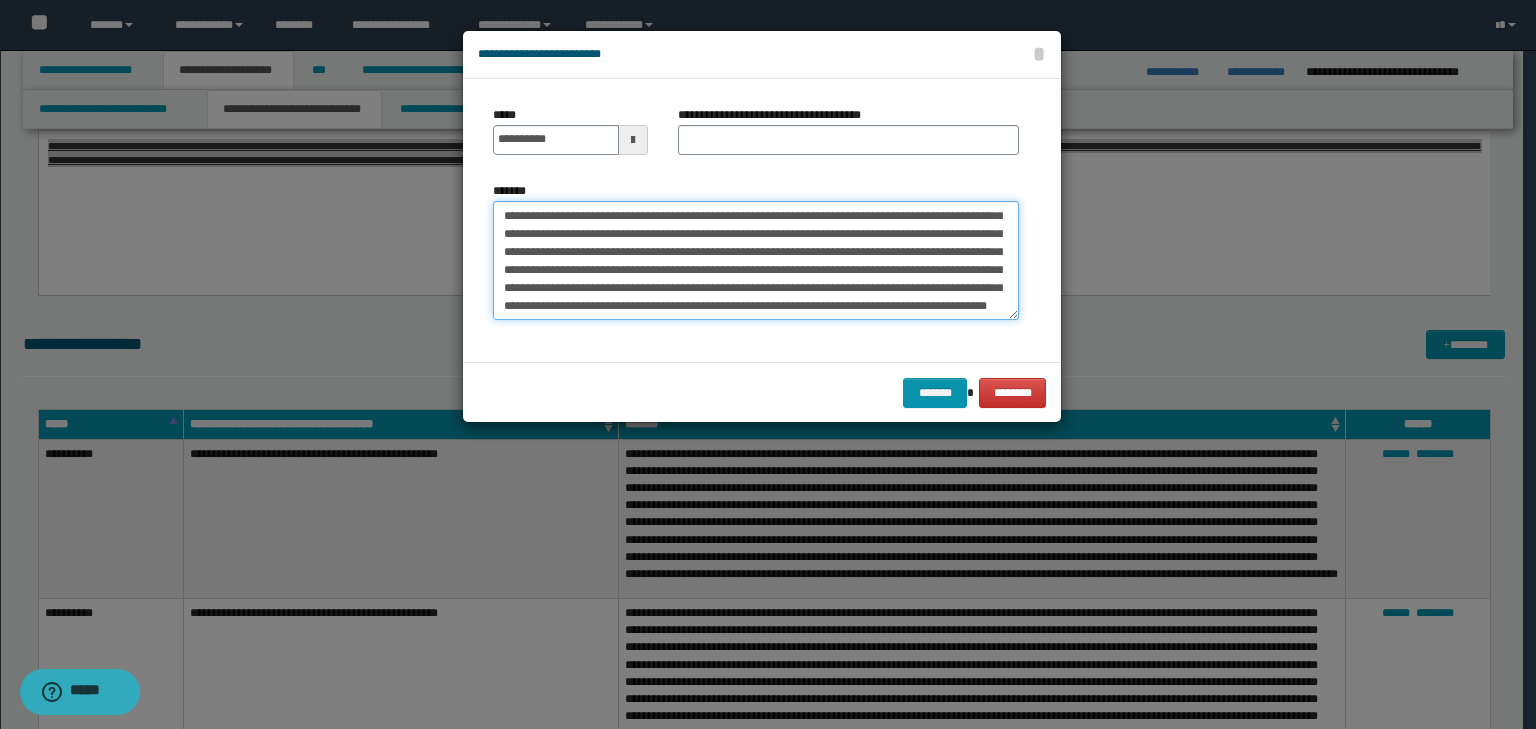scroll, scrollTop: 0, scrollLeft: 0, axis: both 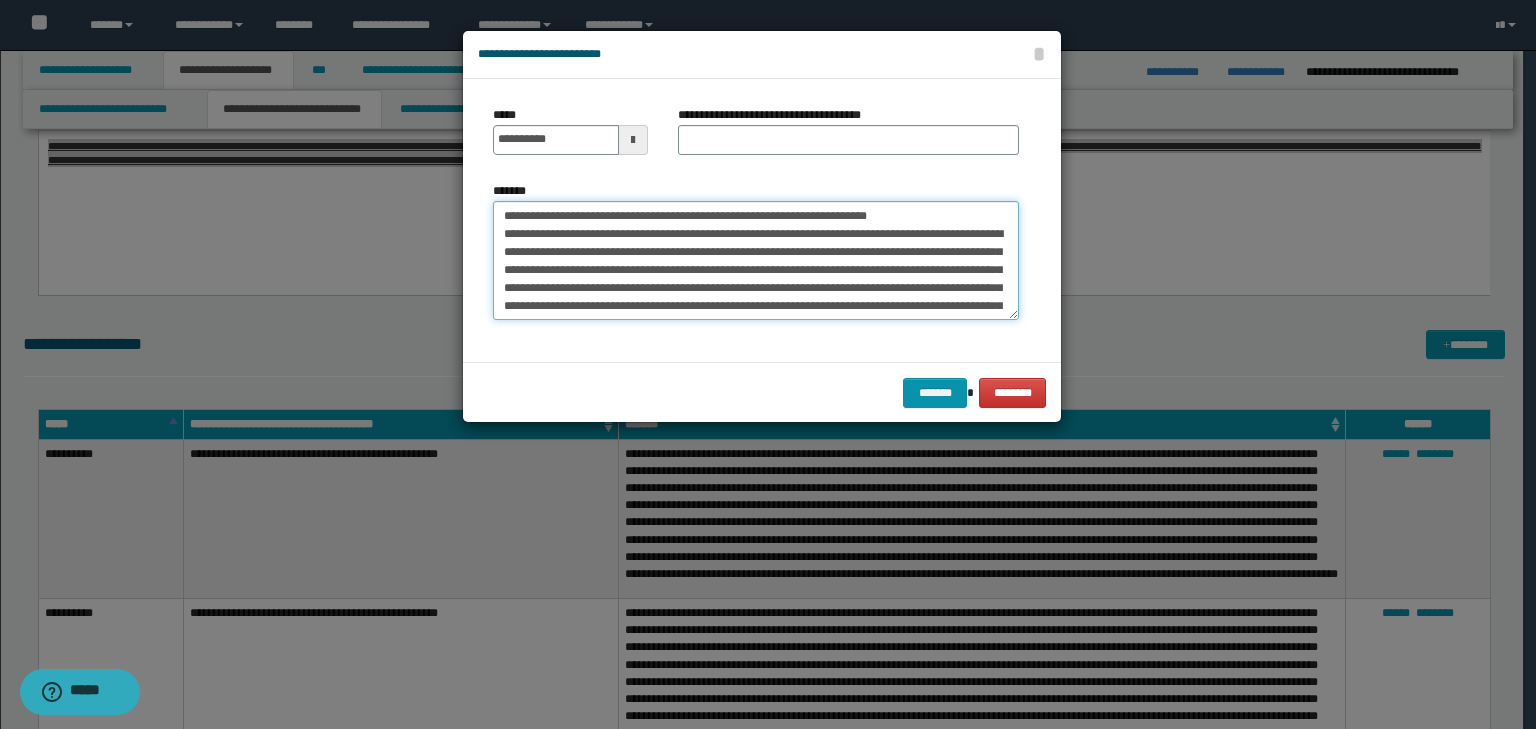 drag, startPoint x: 561, startPoint y: 212, endPoint x: 480, endPoint y: 207, distance: 81.154175 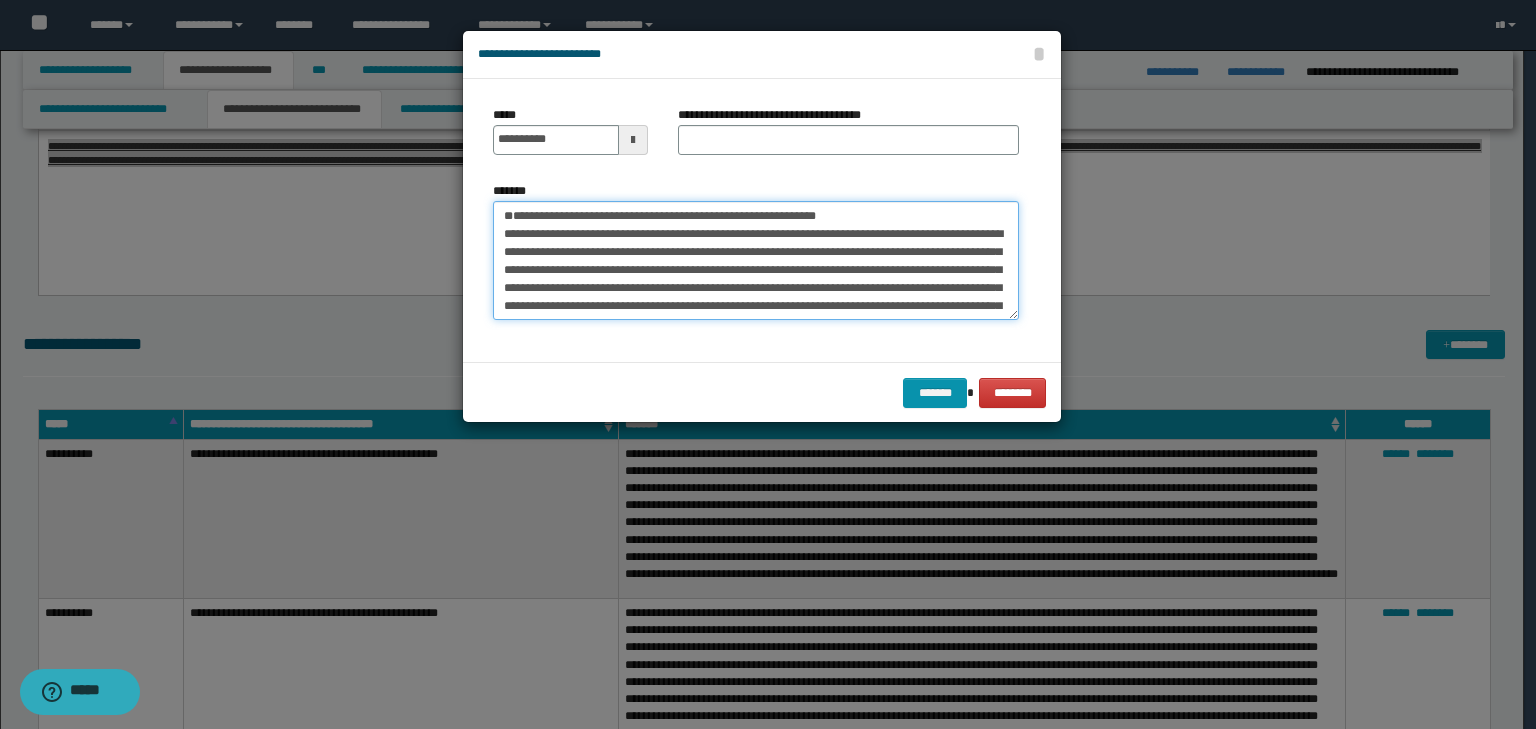 type on "**********" 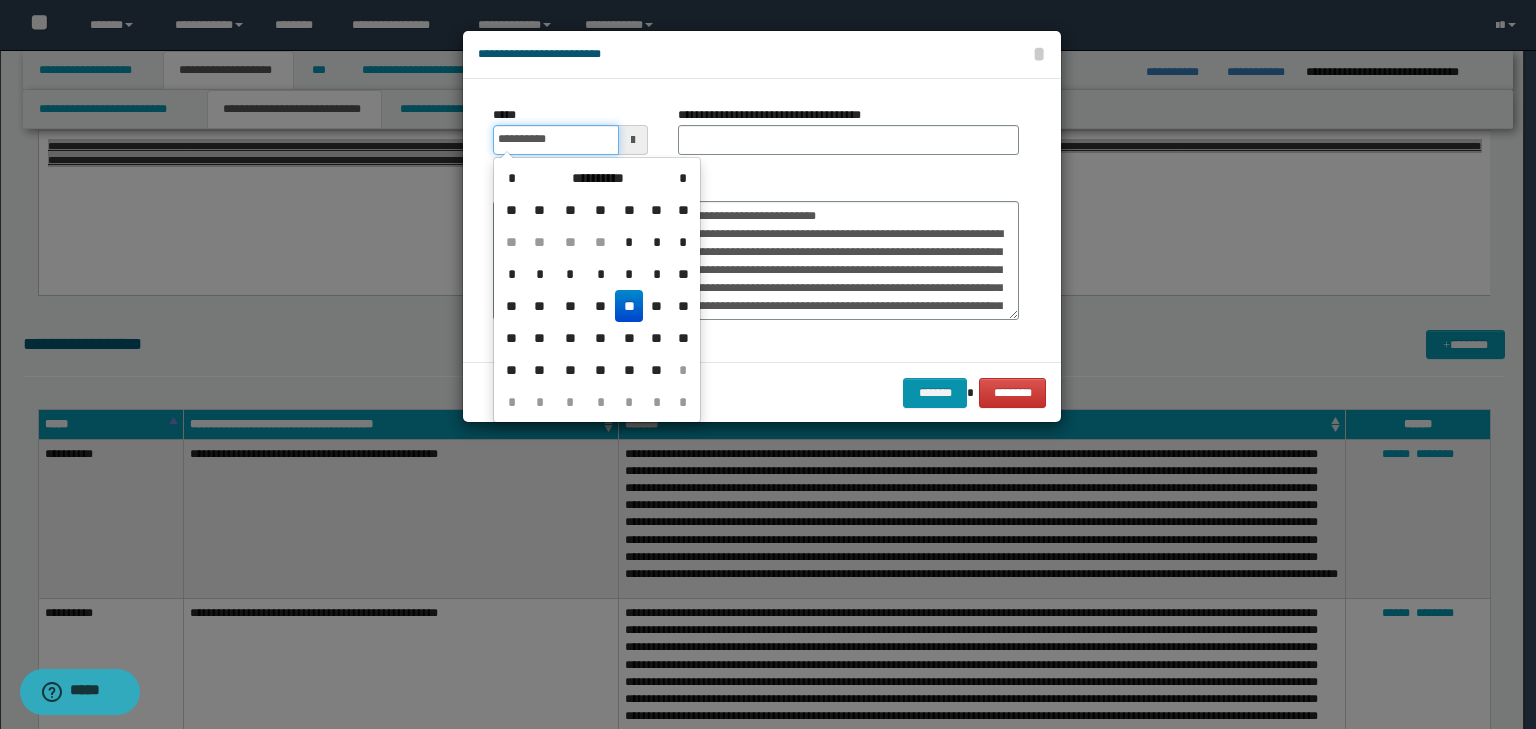 click on "**********" at bounding box center [556, 140] 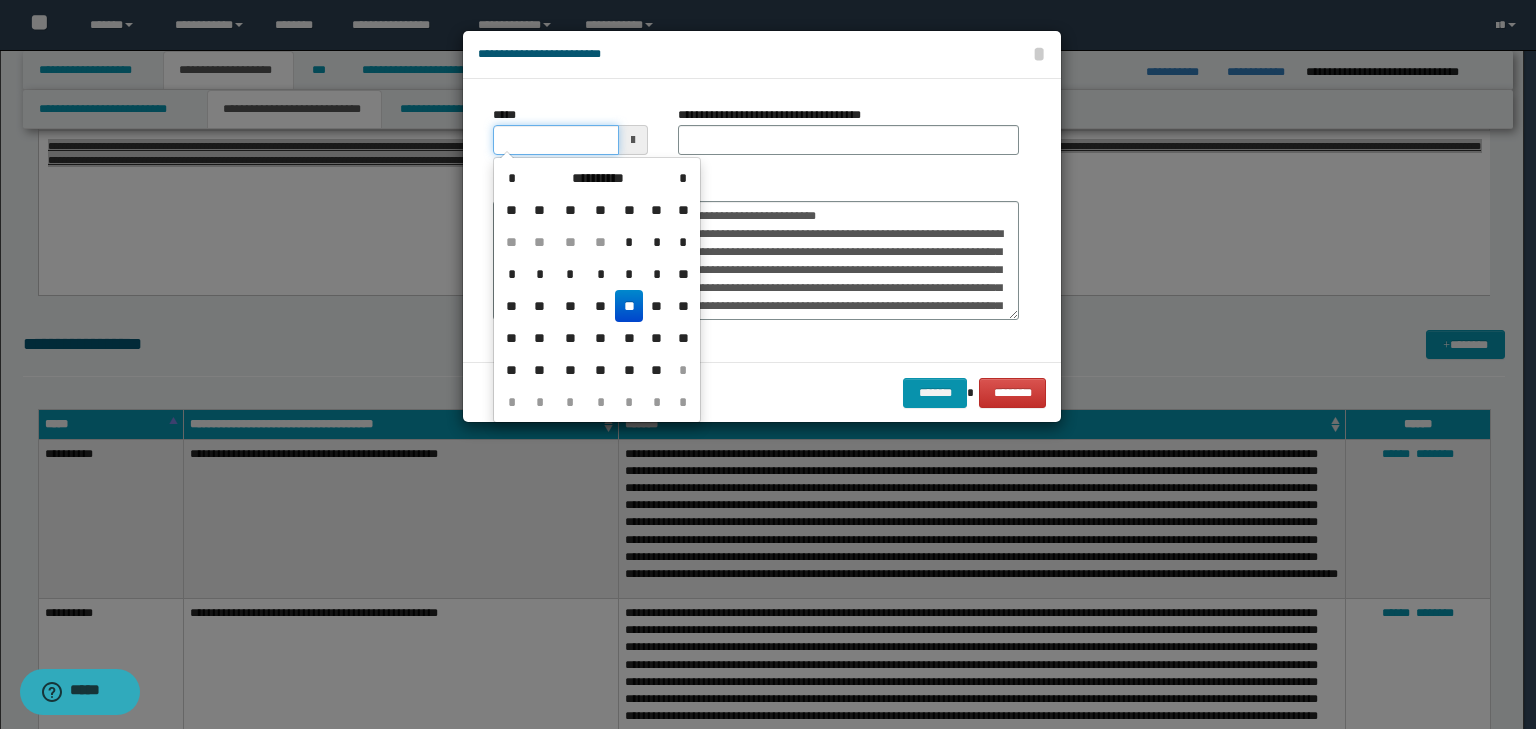 type on "**********" 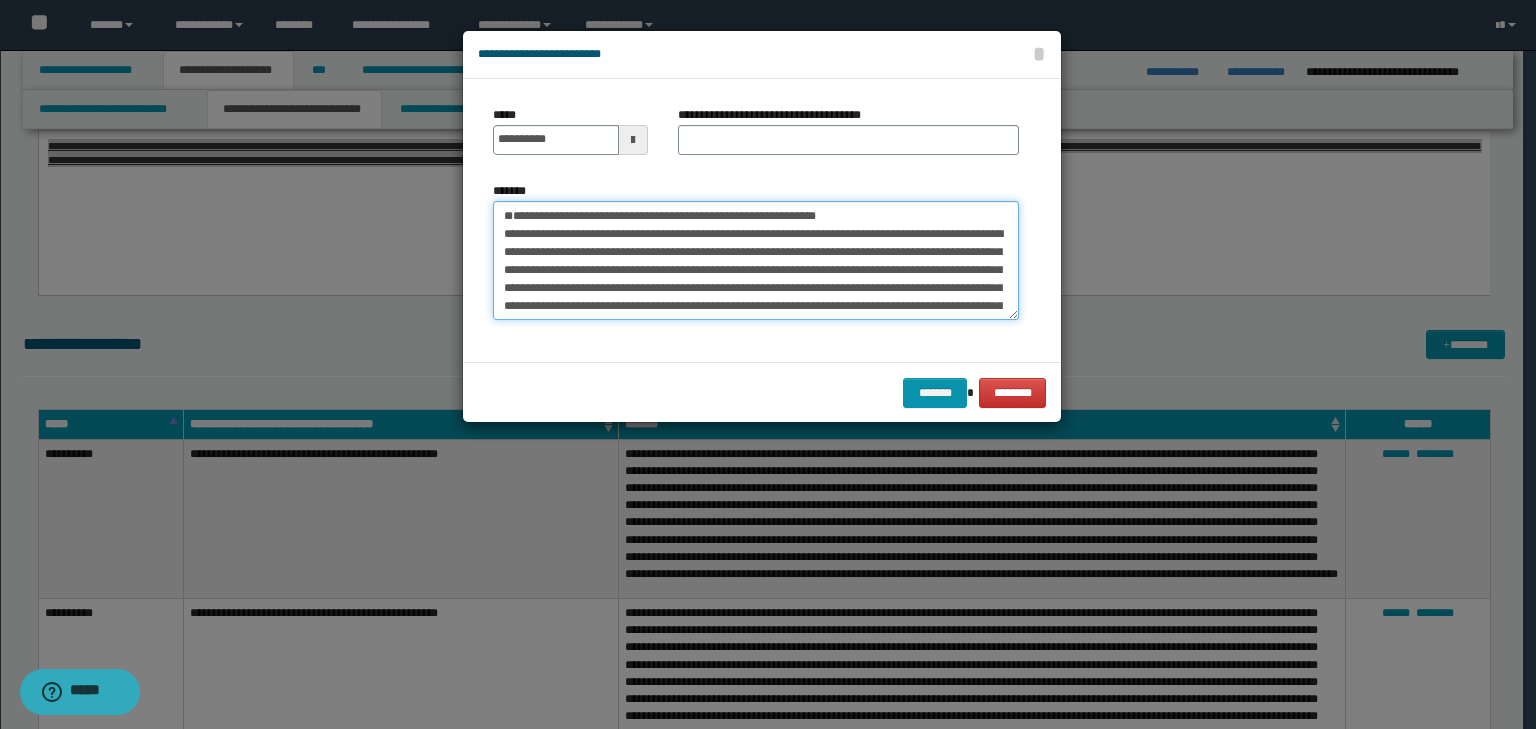 drag, startPoint x: 942, startPoint y: 213, endPoint x: 374, endPoint y: 216, distance: 568.00793 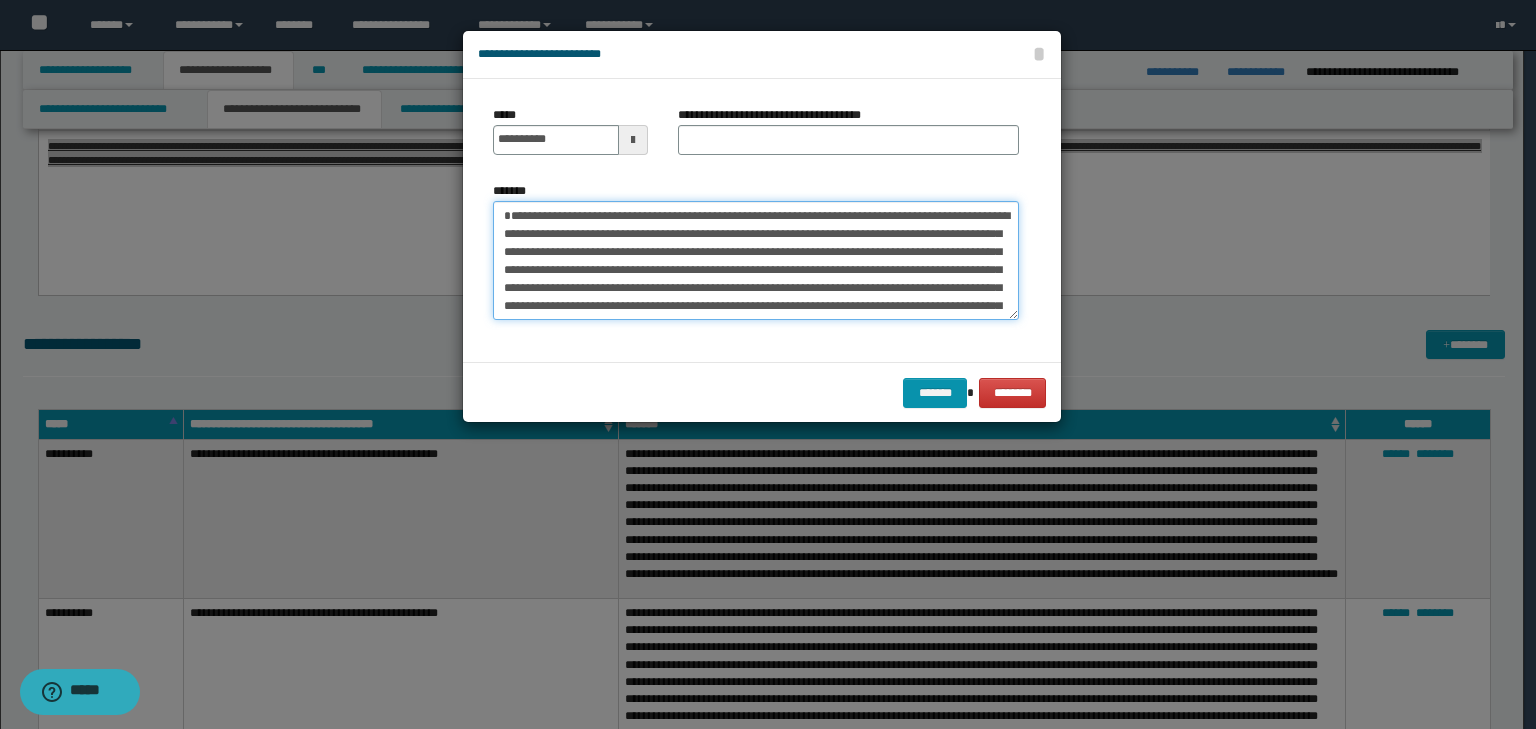 type on "**********" 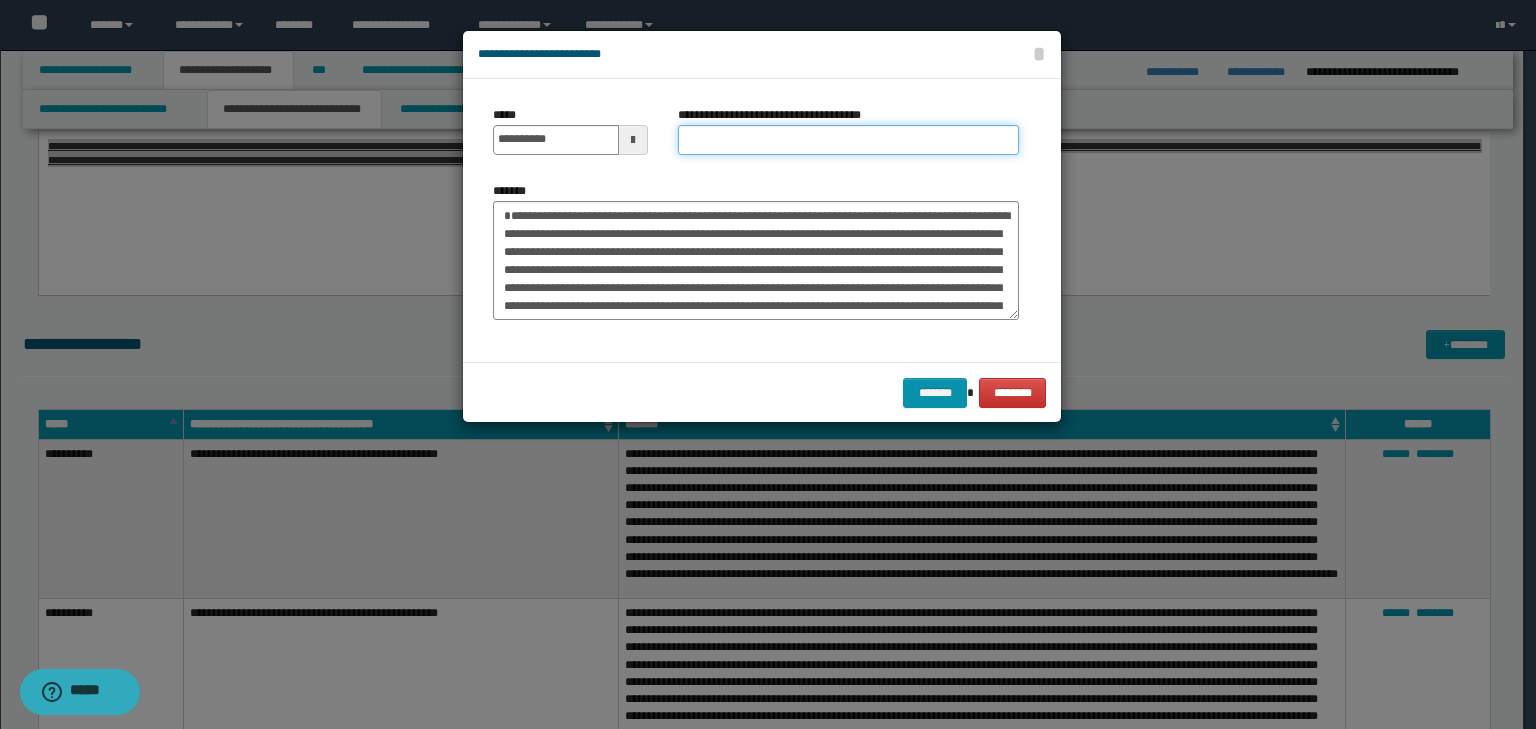 click on "**********" at bounding box center [848, 140] 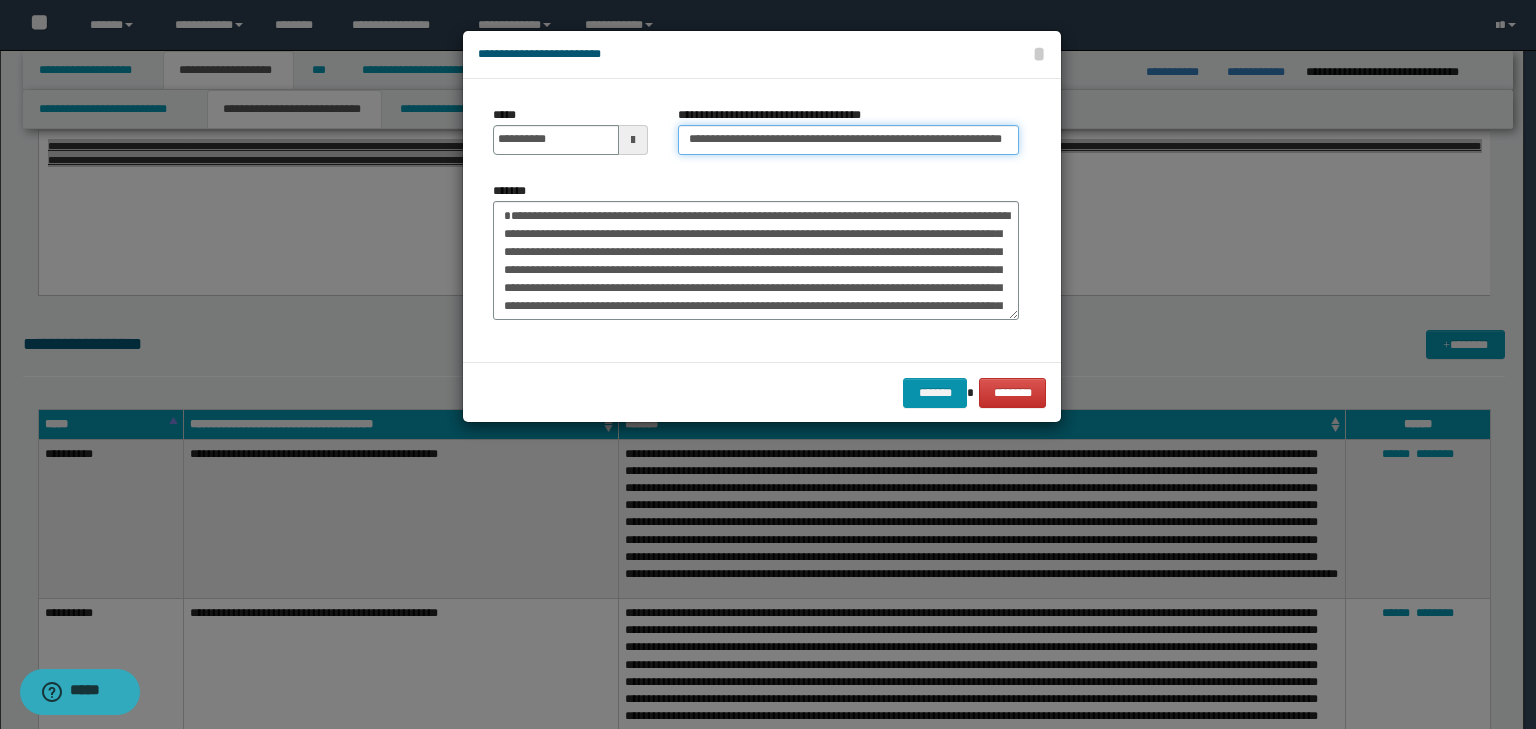 scroll, scrollTop: 0, scrollLeft: 87, axis: horizontal 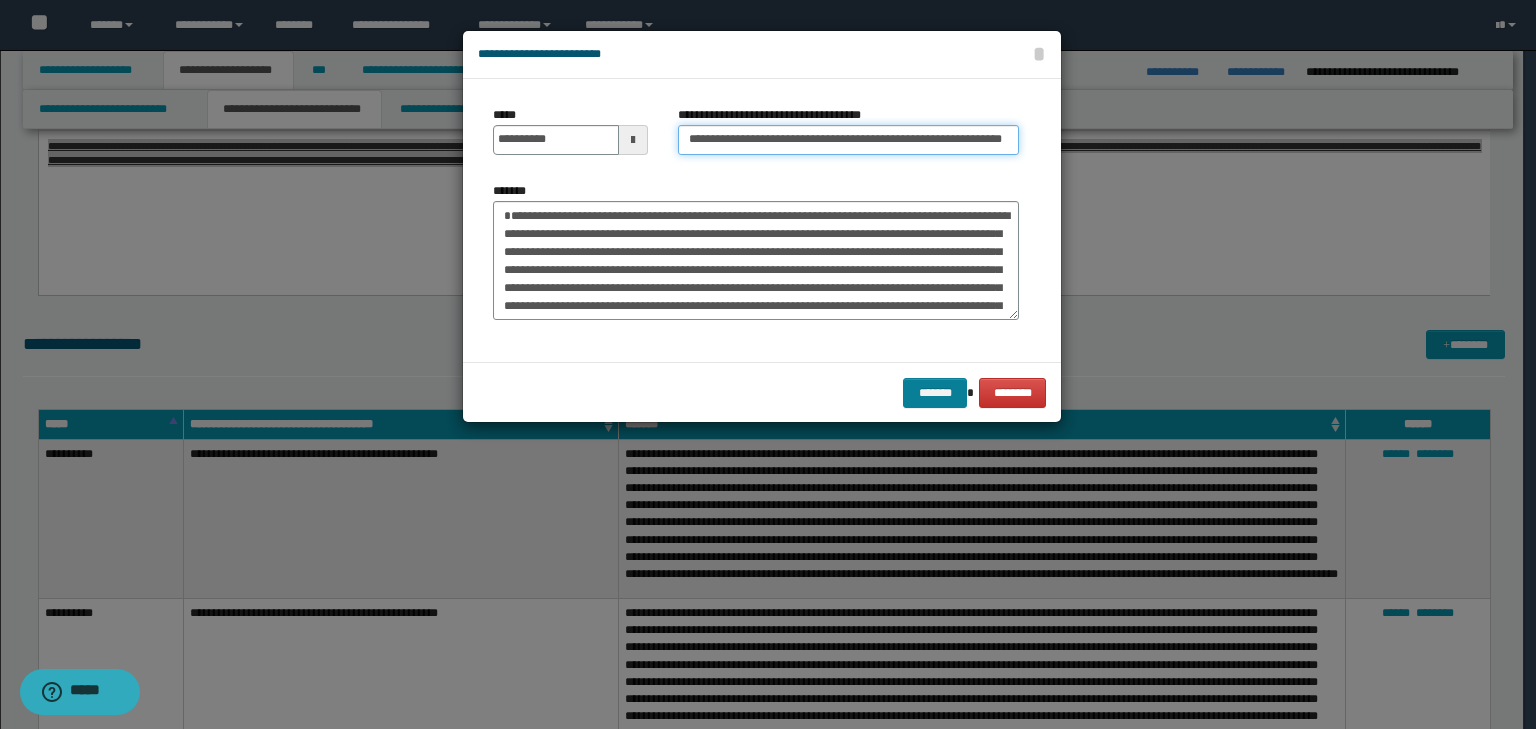 type on "**********" 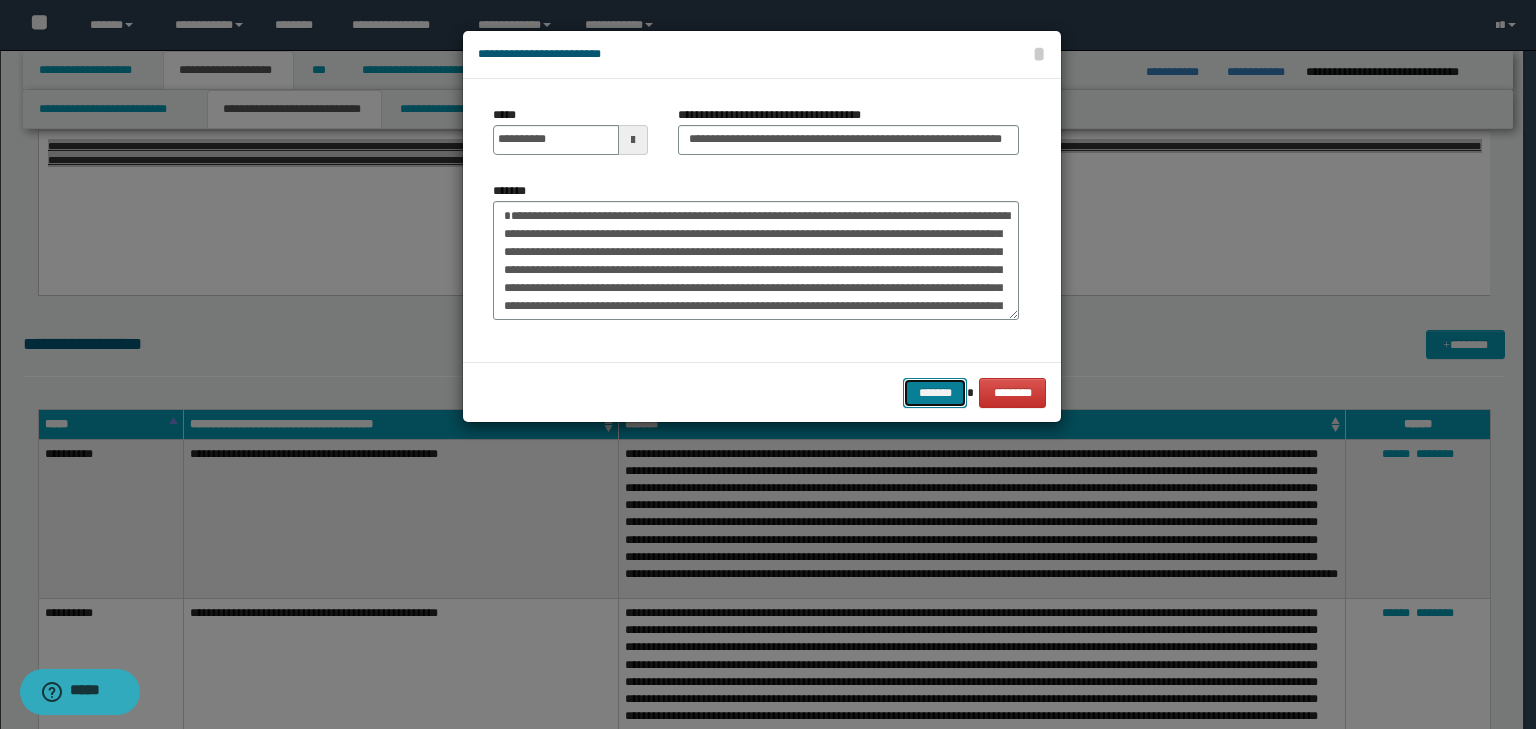 click on "*******" at bounding box center (935, 393) 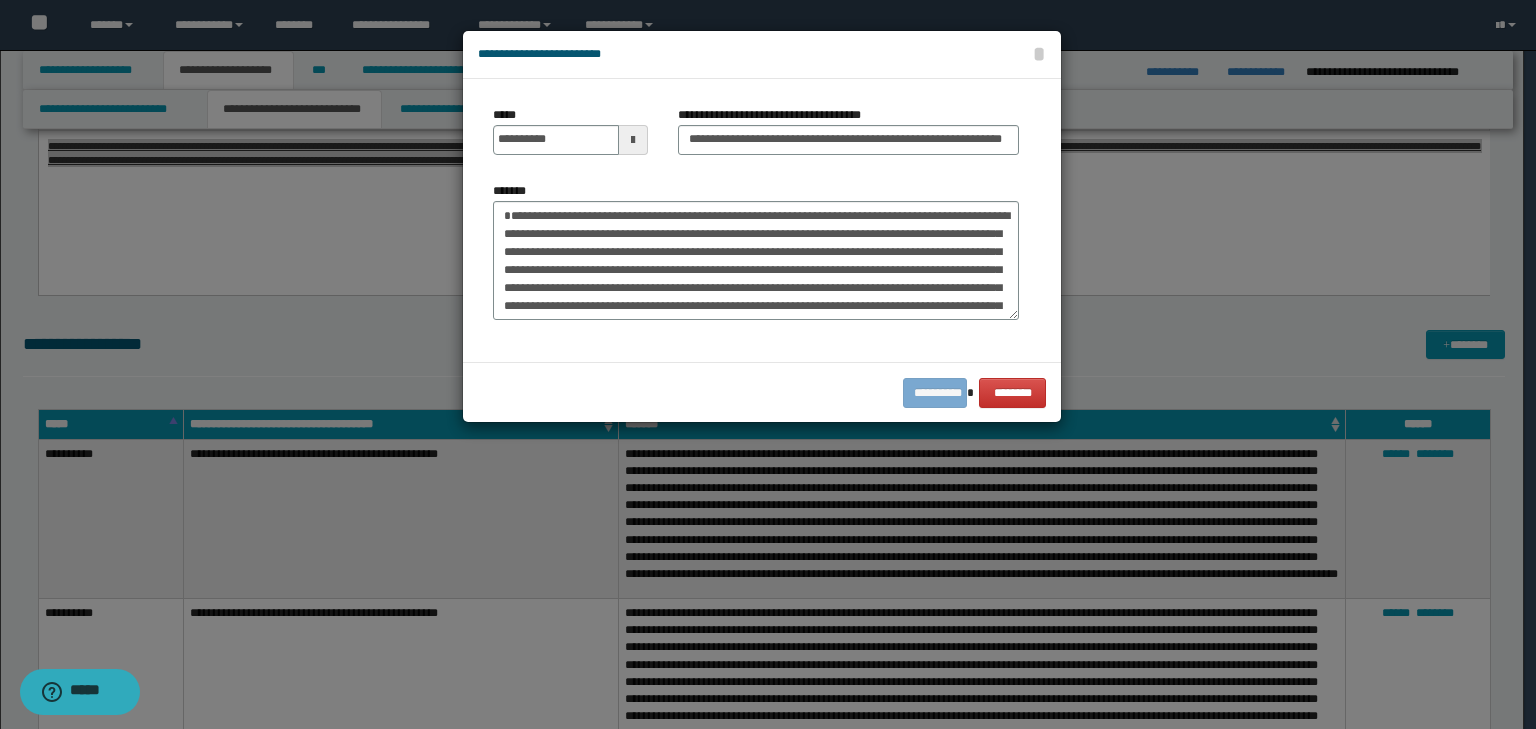scroll, scrollTop: 0, scrollLeft: 0, axis: both 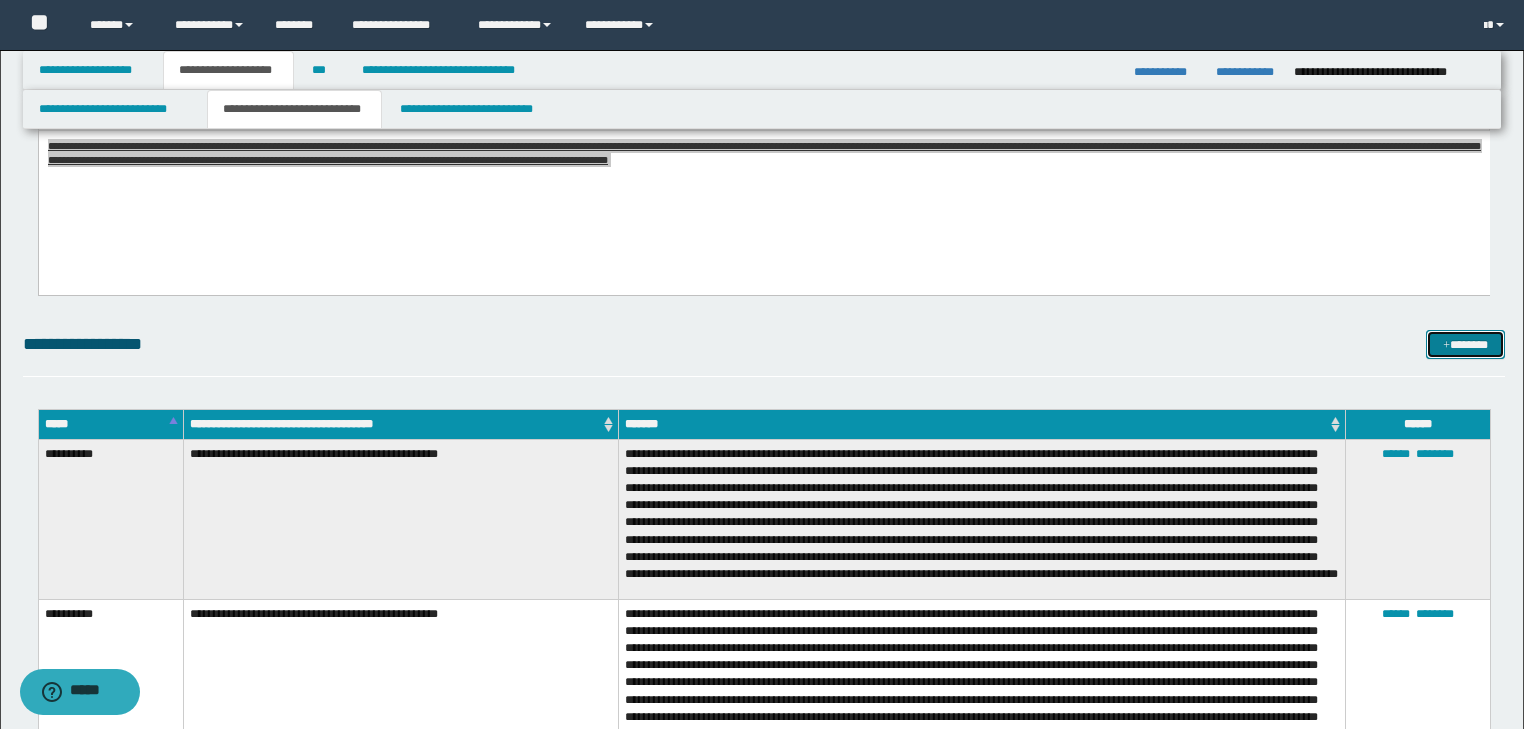click on "*******" at bounding box center (1465, 345) 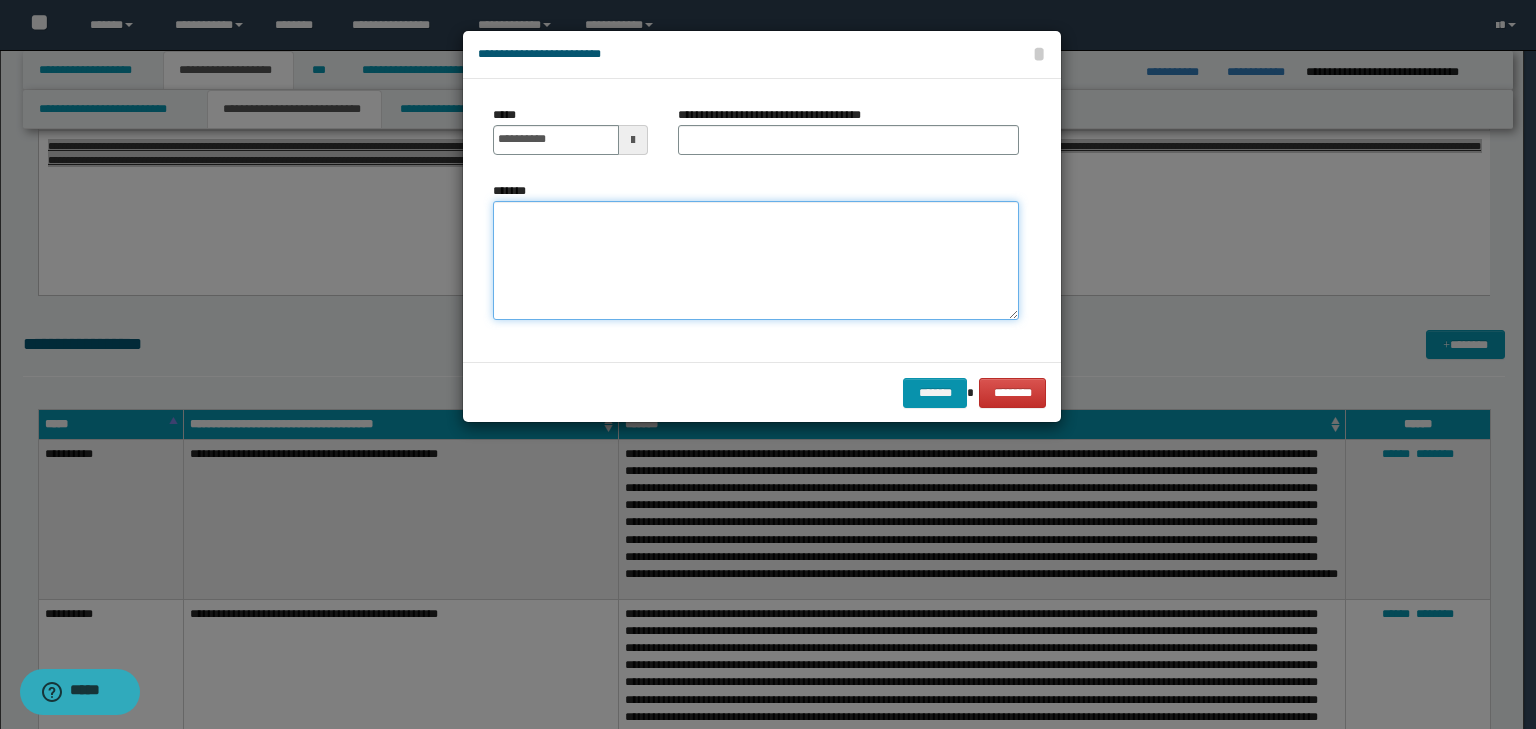 click on "*******" at bounding box center [756, 261] 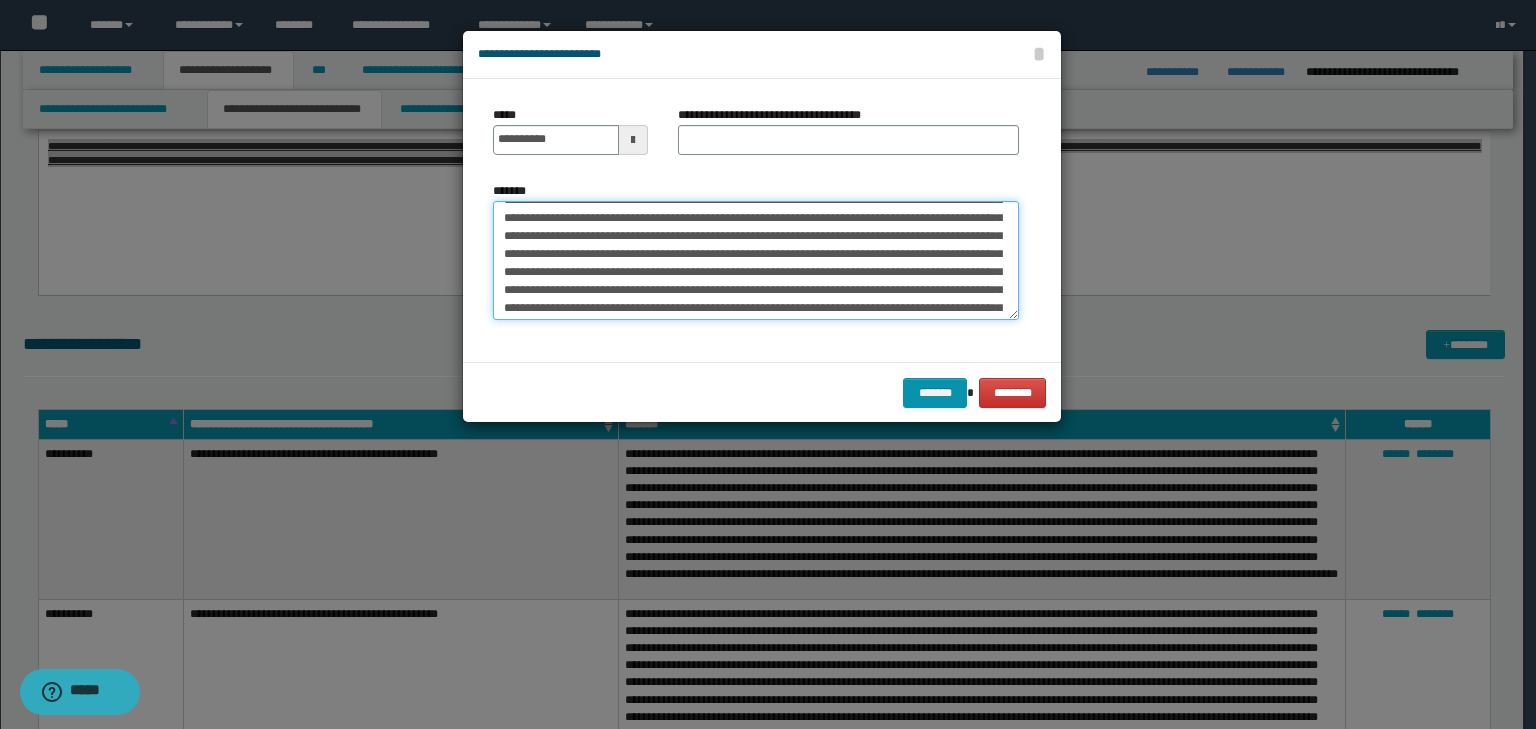 scroll, scrollTop: 0, scrollLeft: 0, axis: both 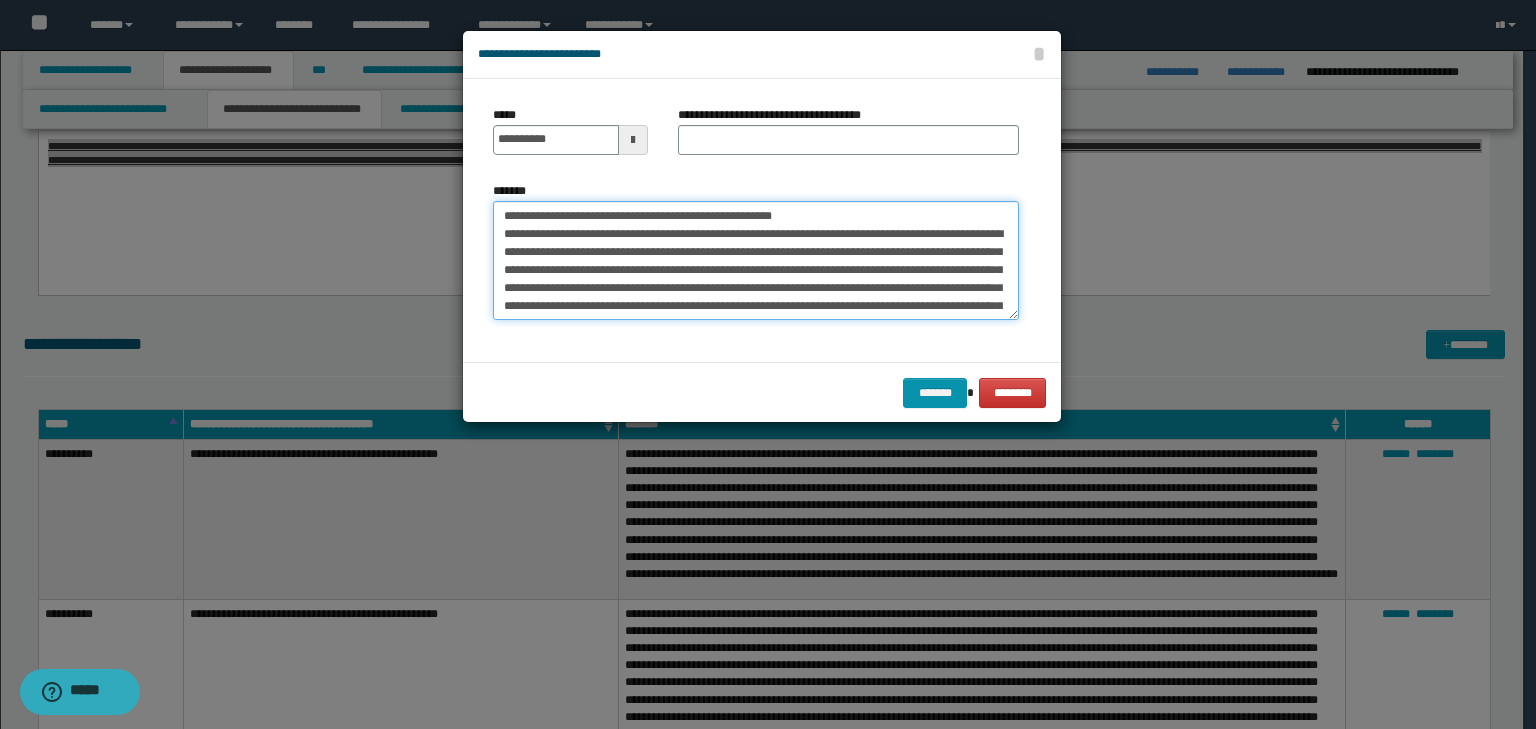 drag, startPoint x: 564, startPoint y: 217, endPoint x: 460, endPoint y: 216, distance: 104.00481 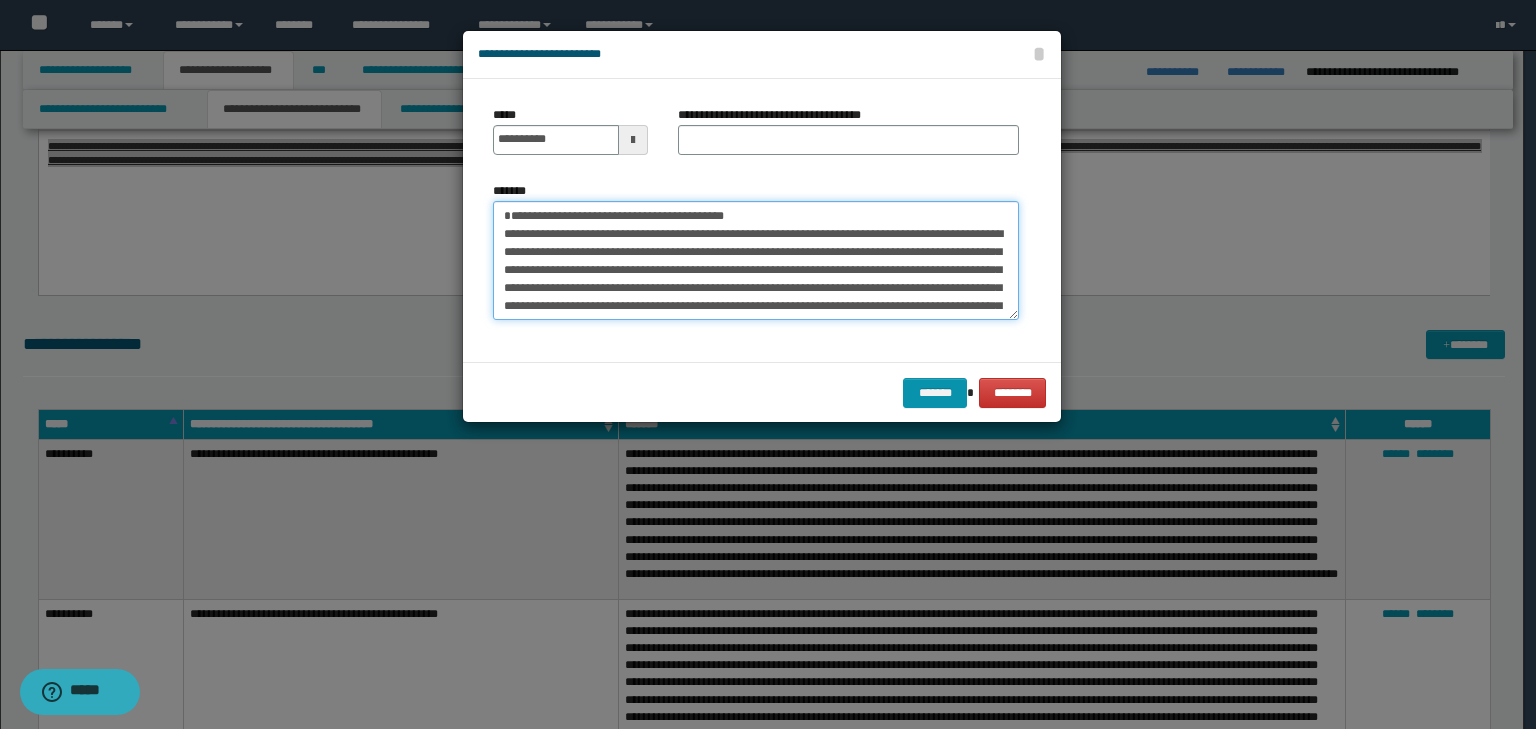 type on "**********" 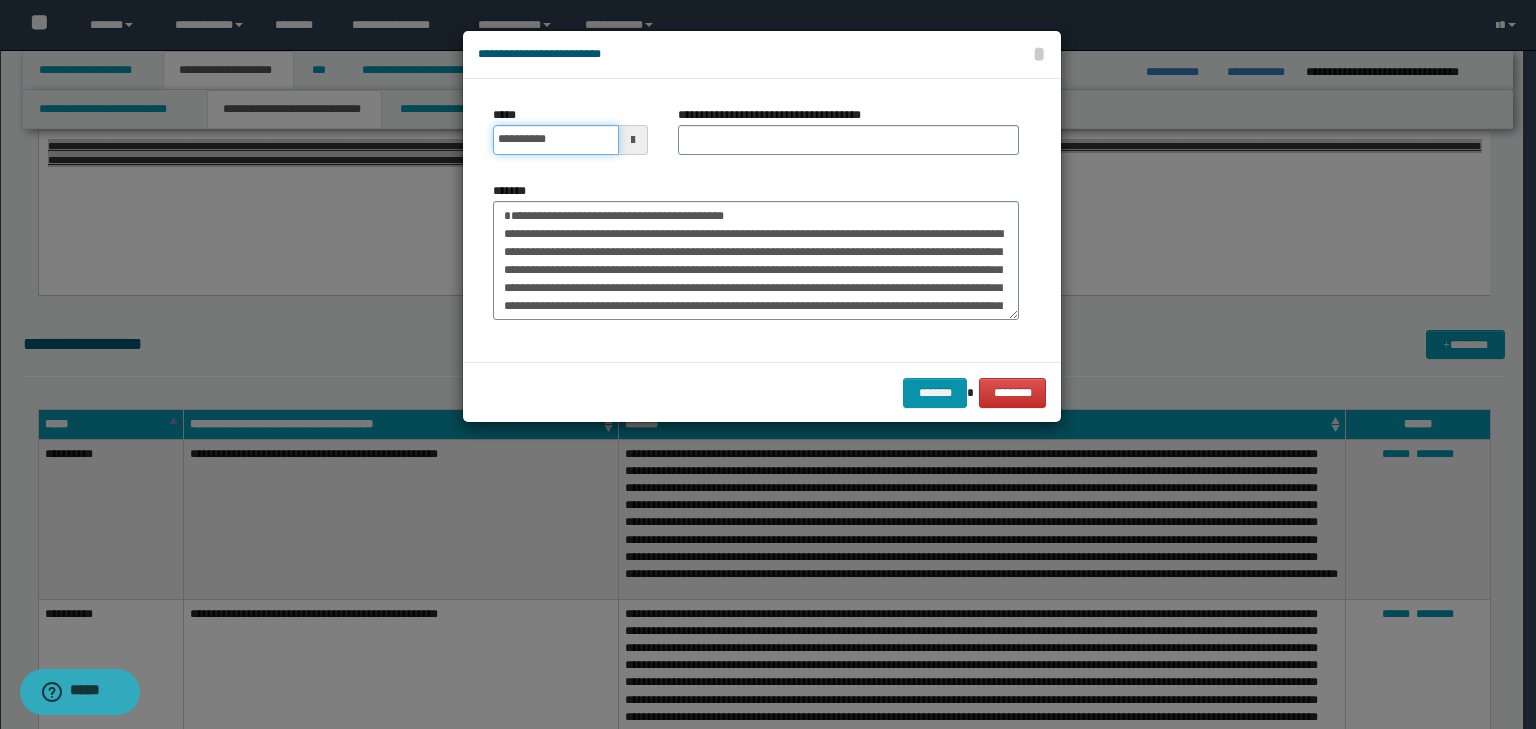 click on "**********" at bounding box center (556, 140) 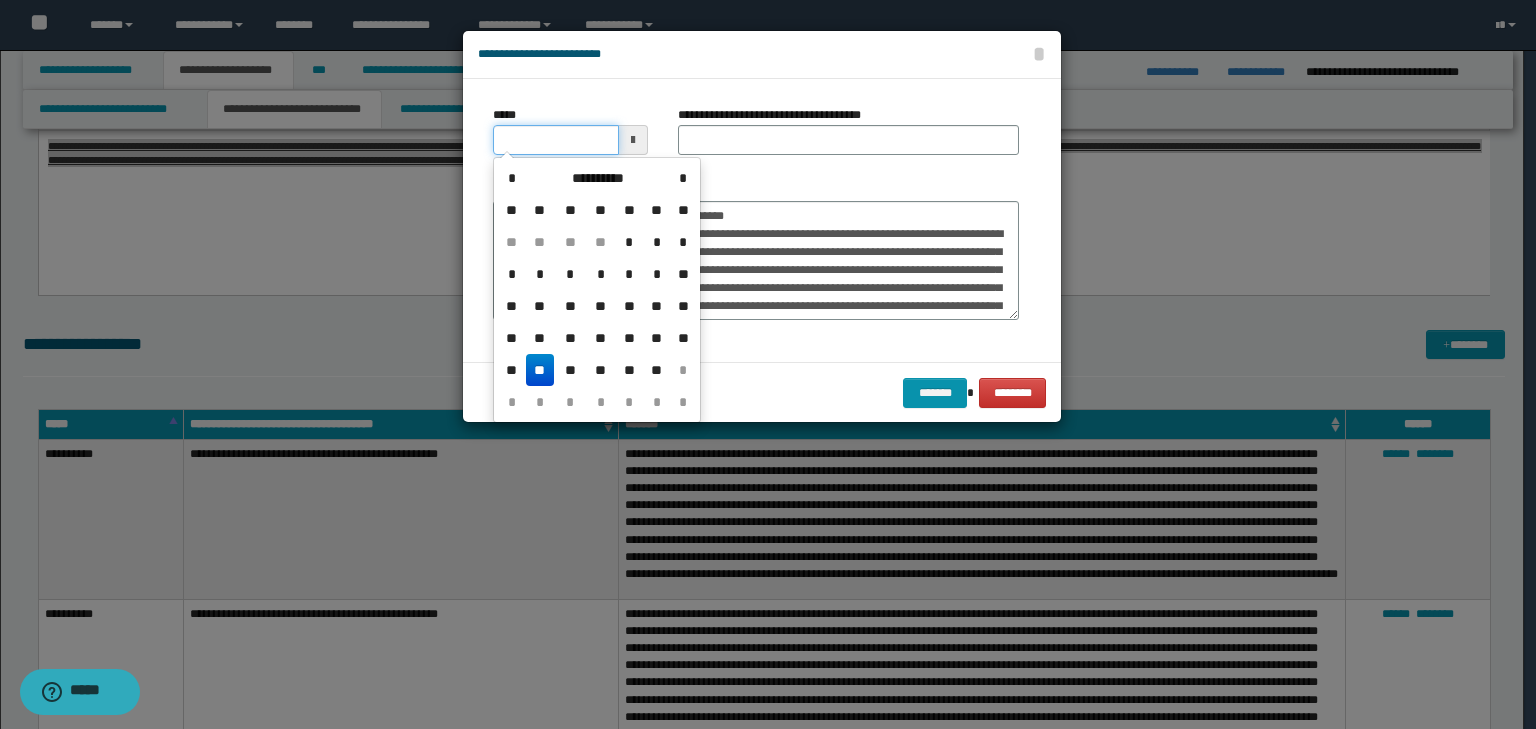 type on "**********" 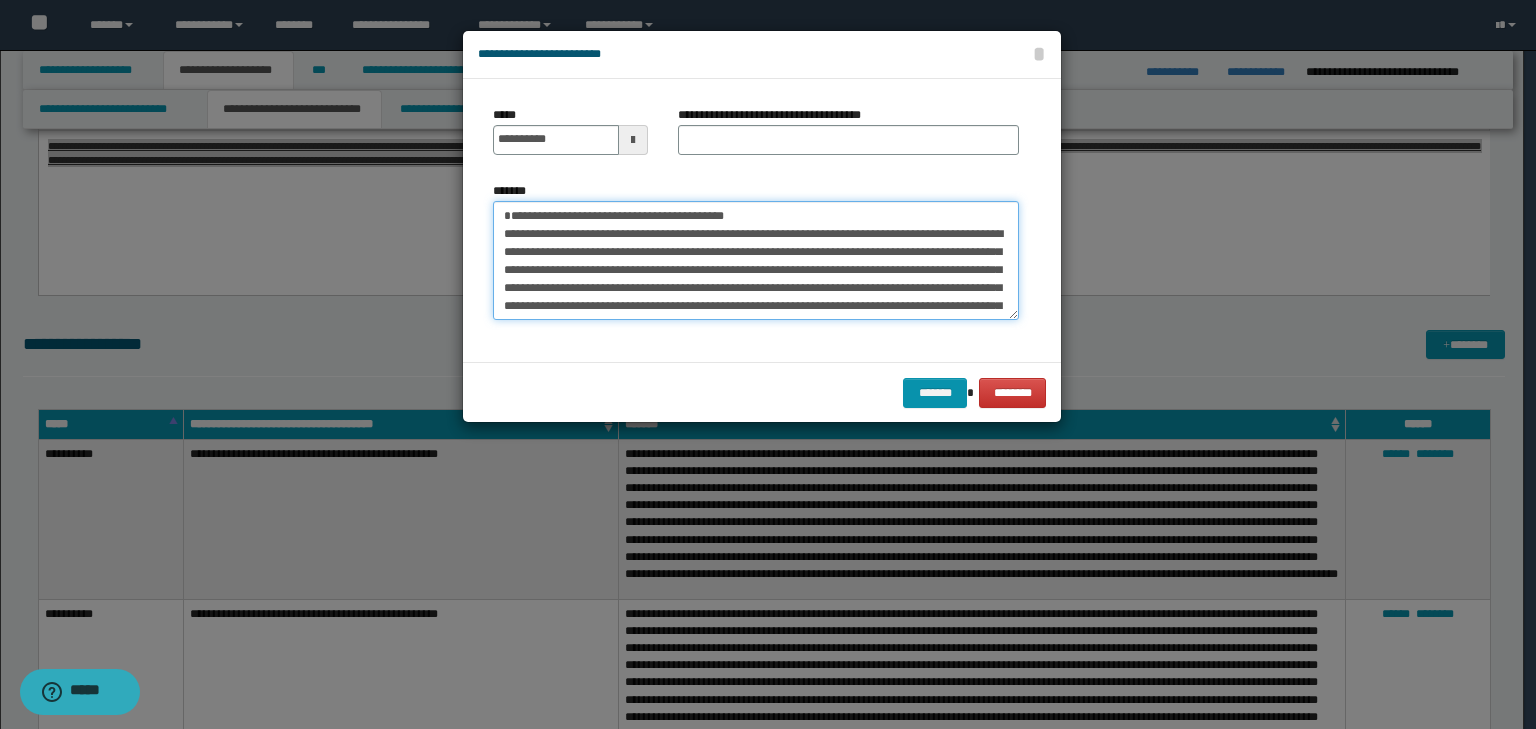 drag, startPoint x: 800, startPoint y: 216, endPoint x: 283, endPoint y: 198, distance: 517.31323 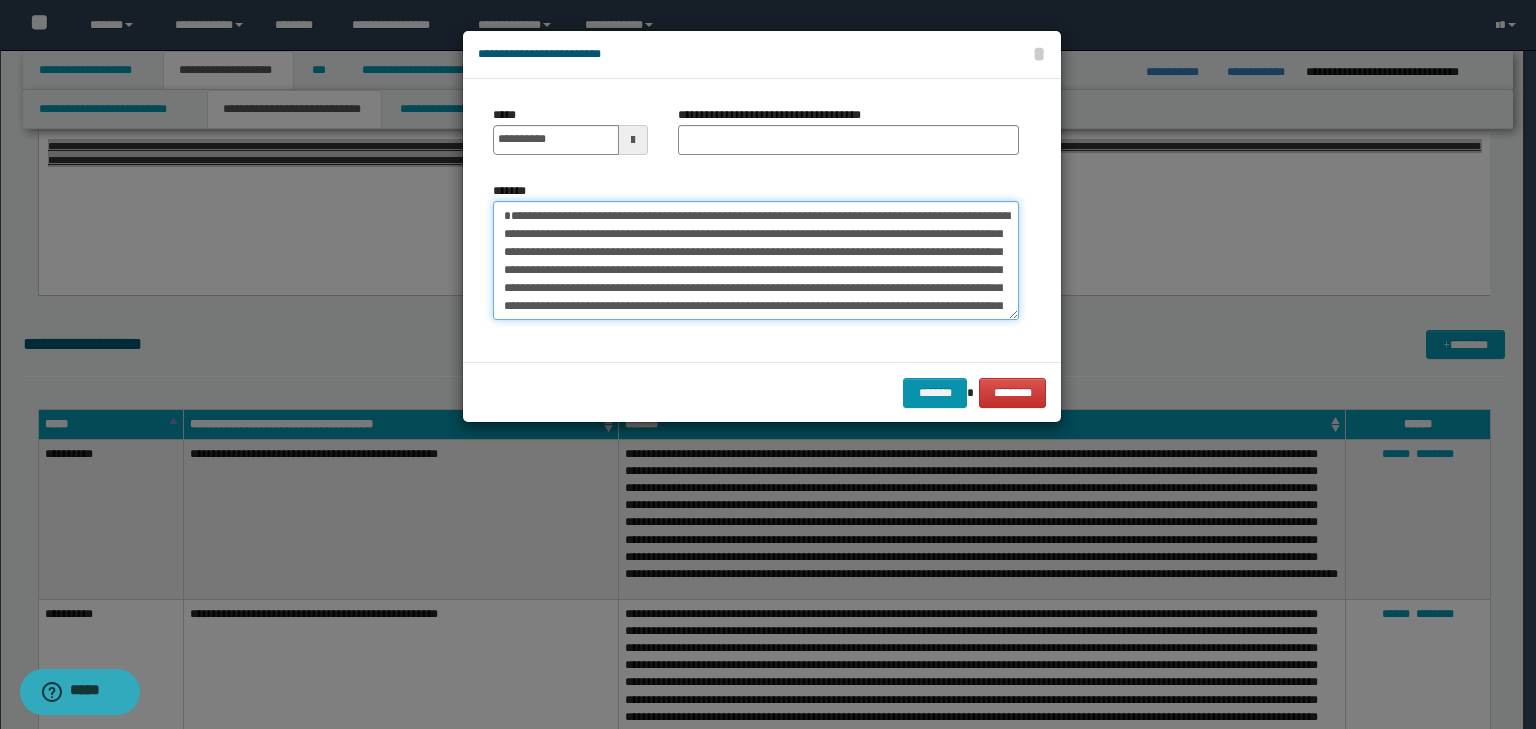 type on "**********" 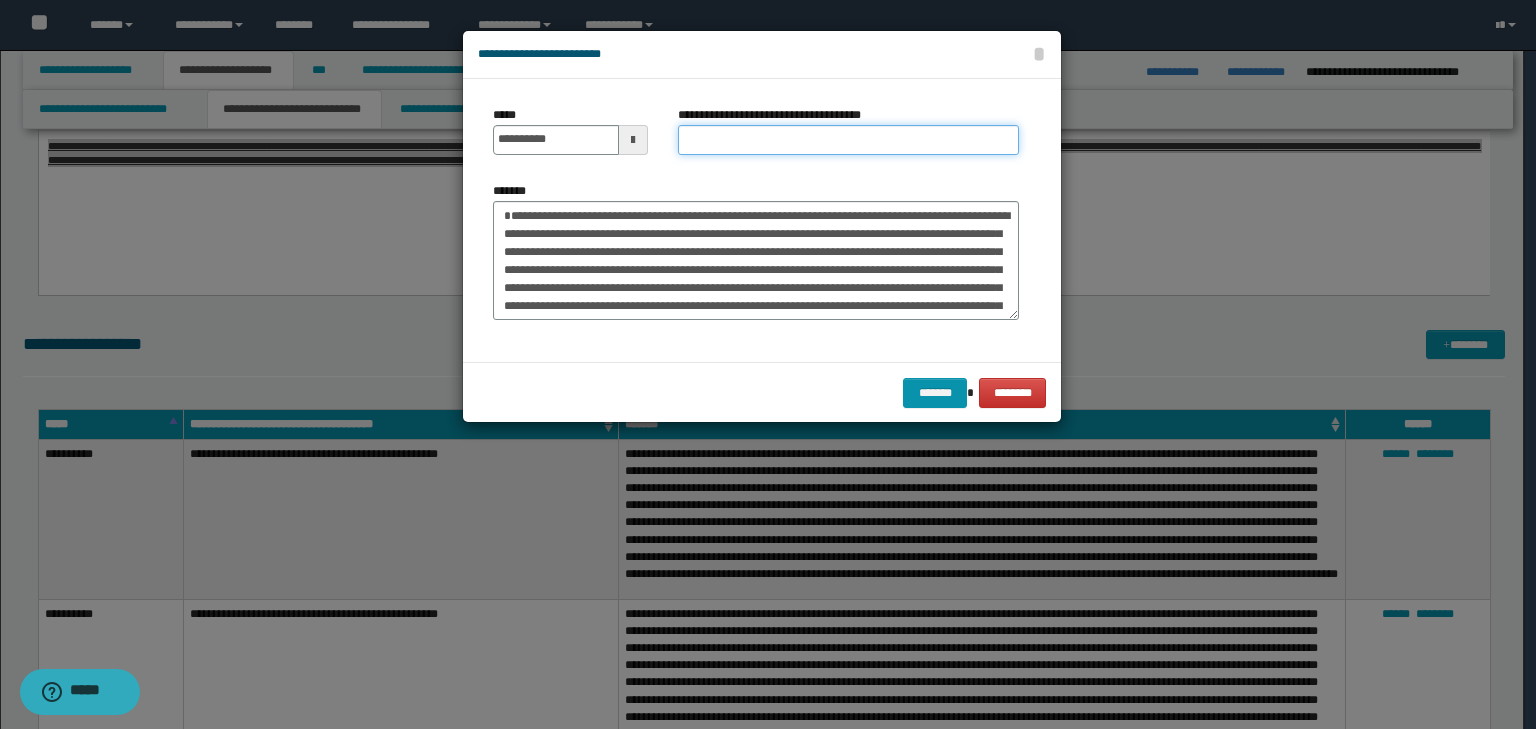 click on "**********" at bounding box center [848, 140] 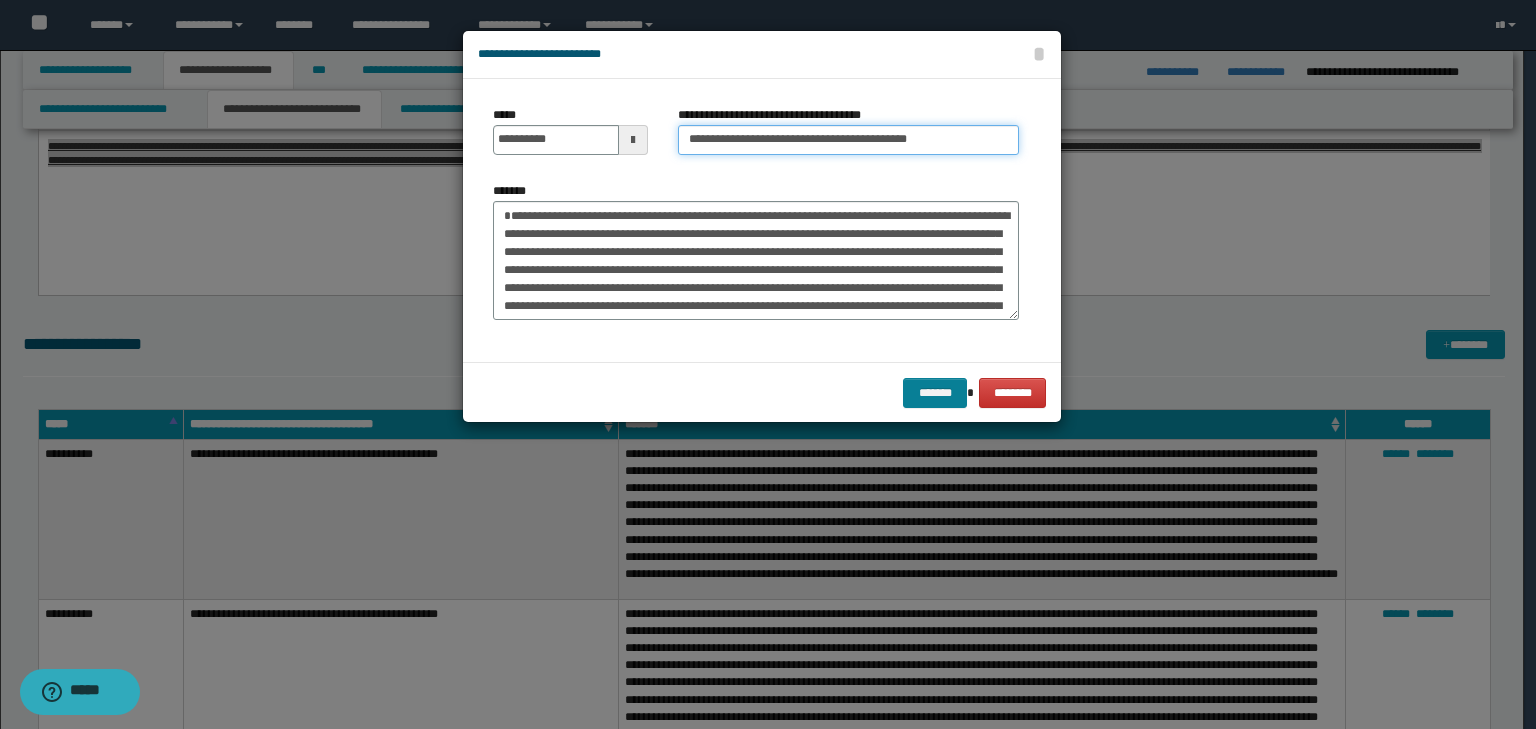 type on "**********" 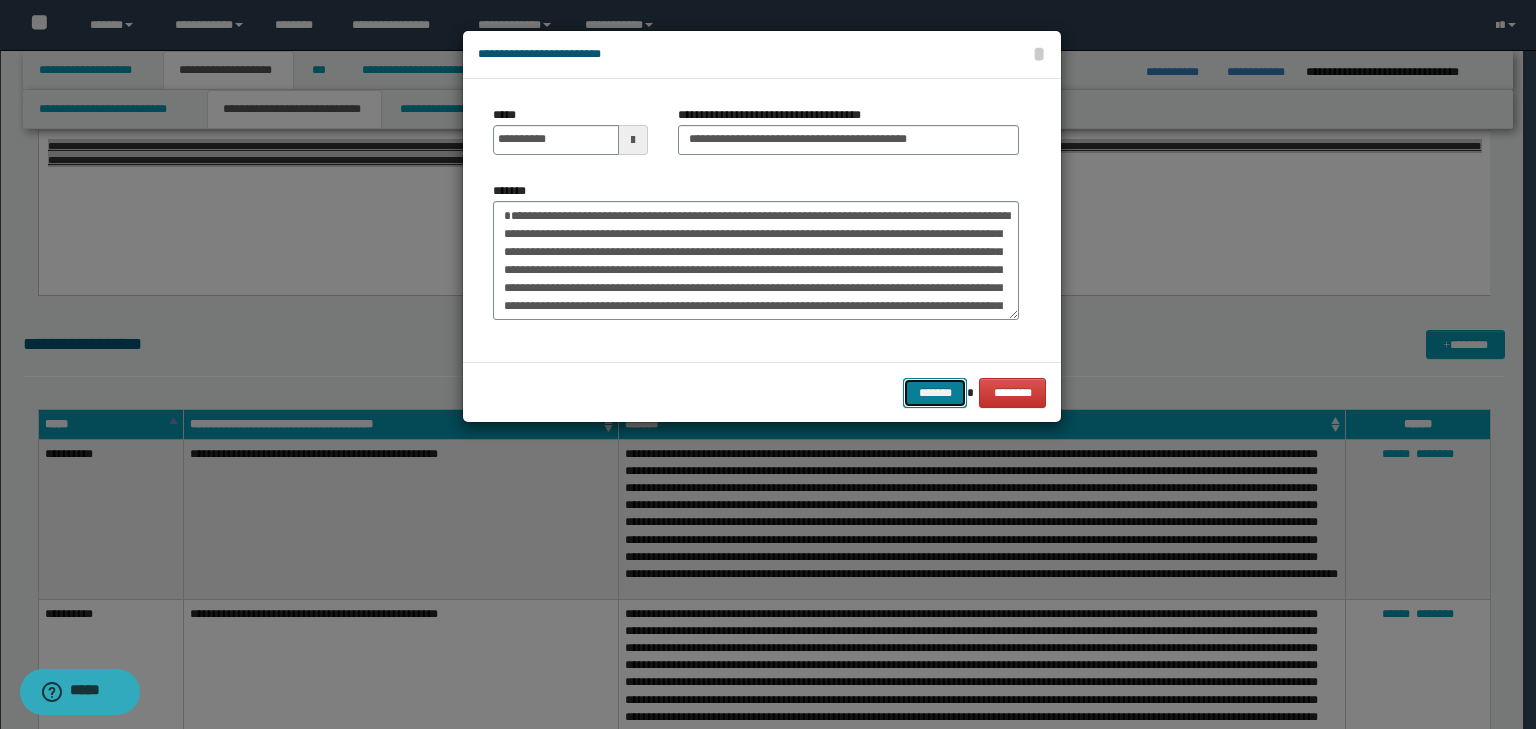 click on "*******" at bounding box center [935, 393] 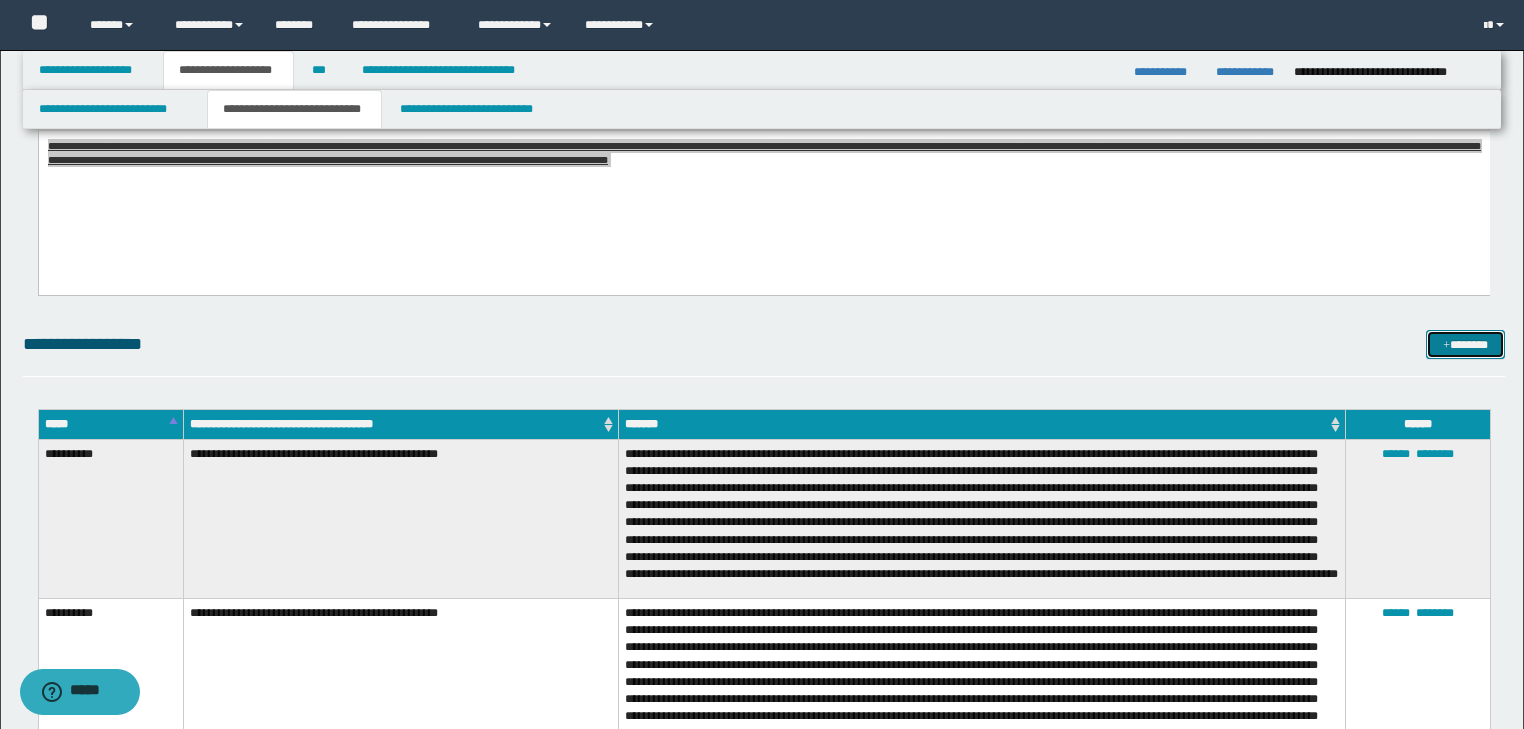 click on "*******" at bounding box center (1465, 345) 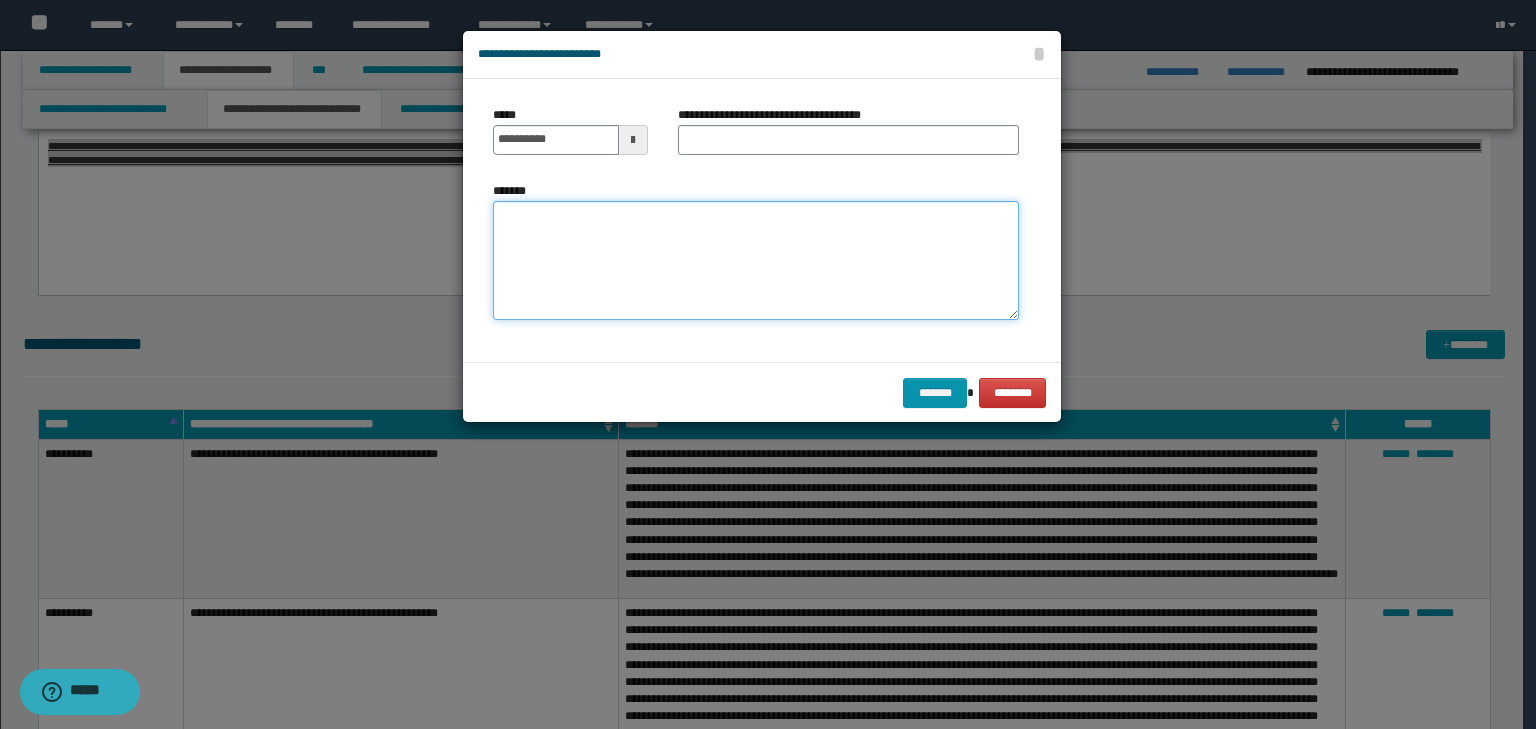 click on "*******" at bounding box center [756, 261] 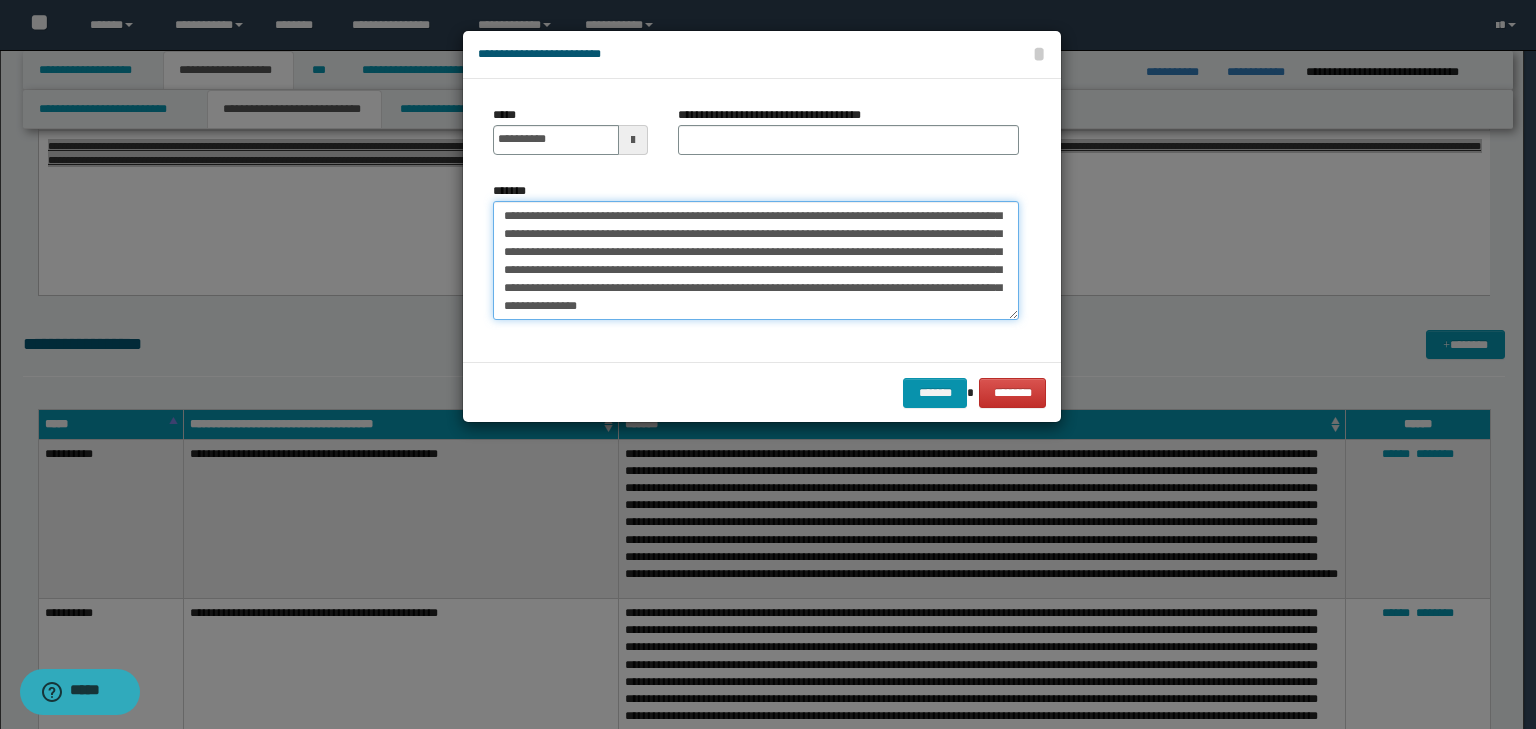 scroll, scrollTop: 0, scrollLeft: 0, axis: both 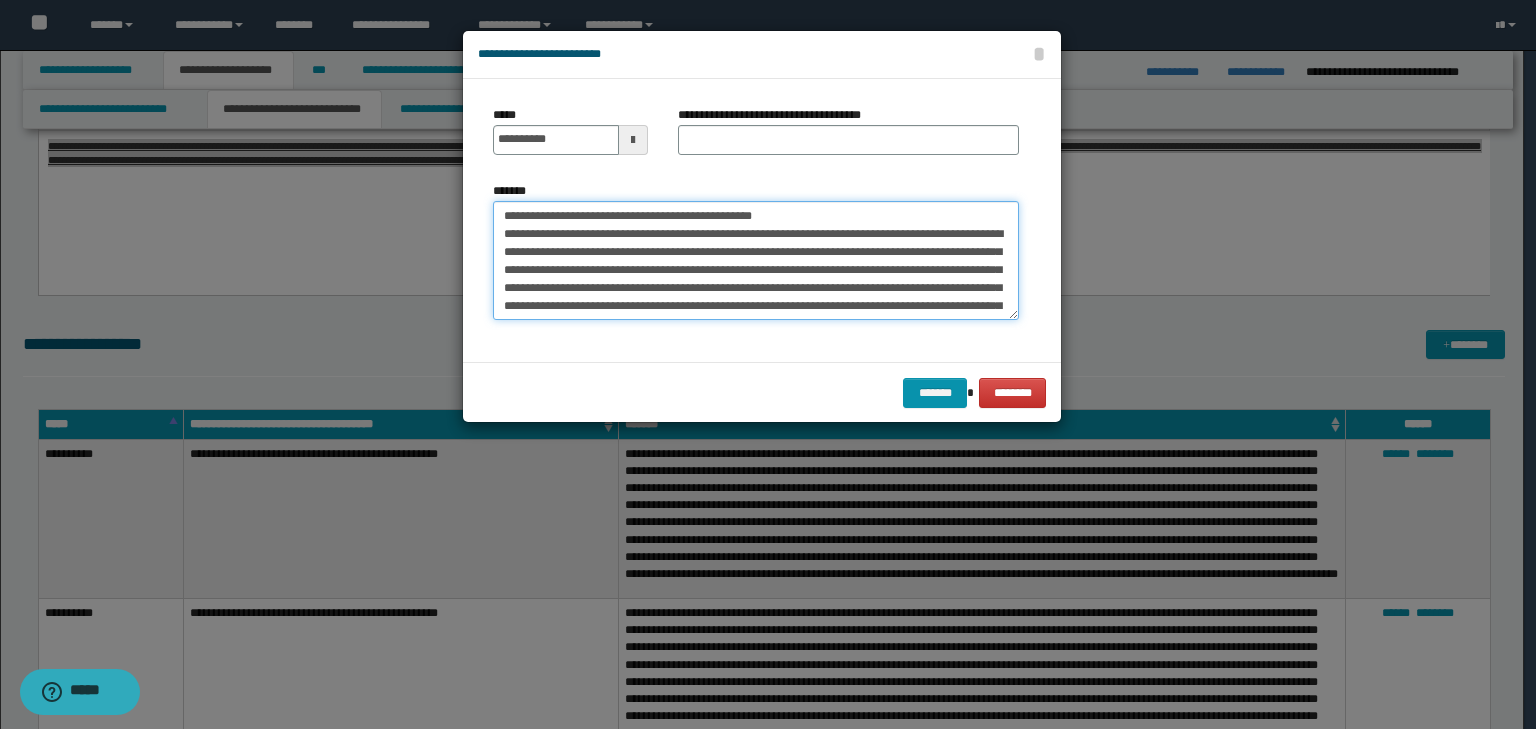 drag, startPoint x: 565, startPoint y: 211, endPoint x: 428, endPoint y: 199, distance: 137.52454 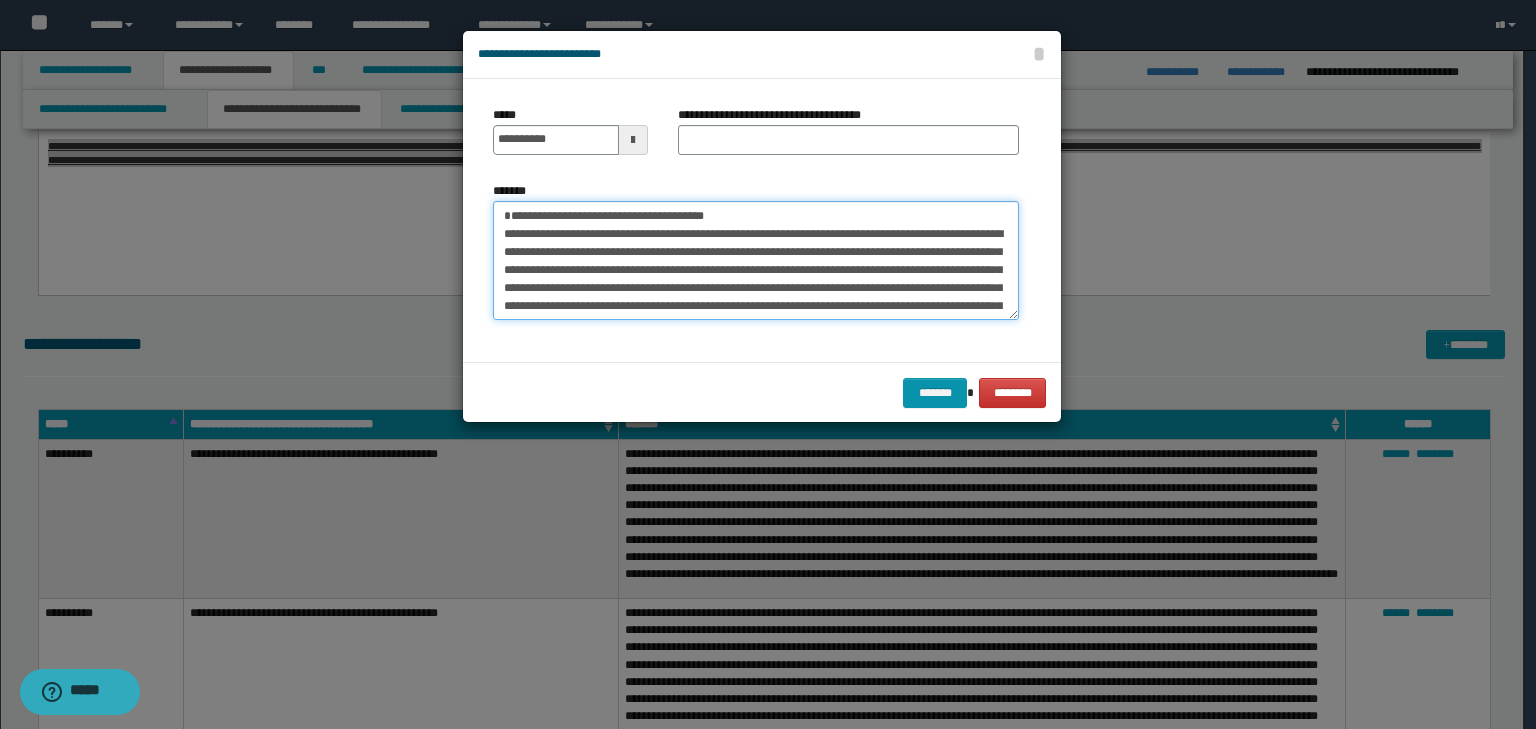 type on "**********" 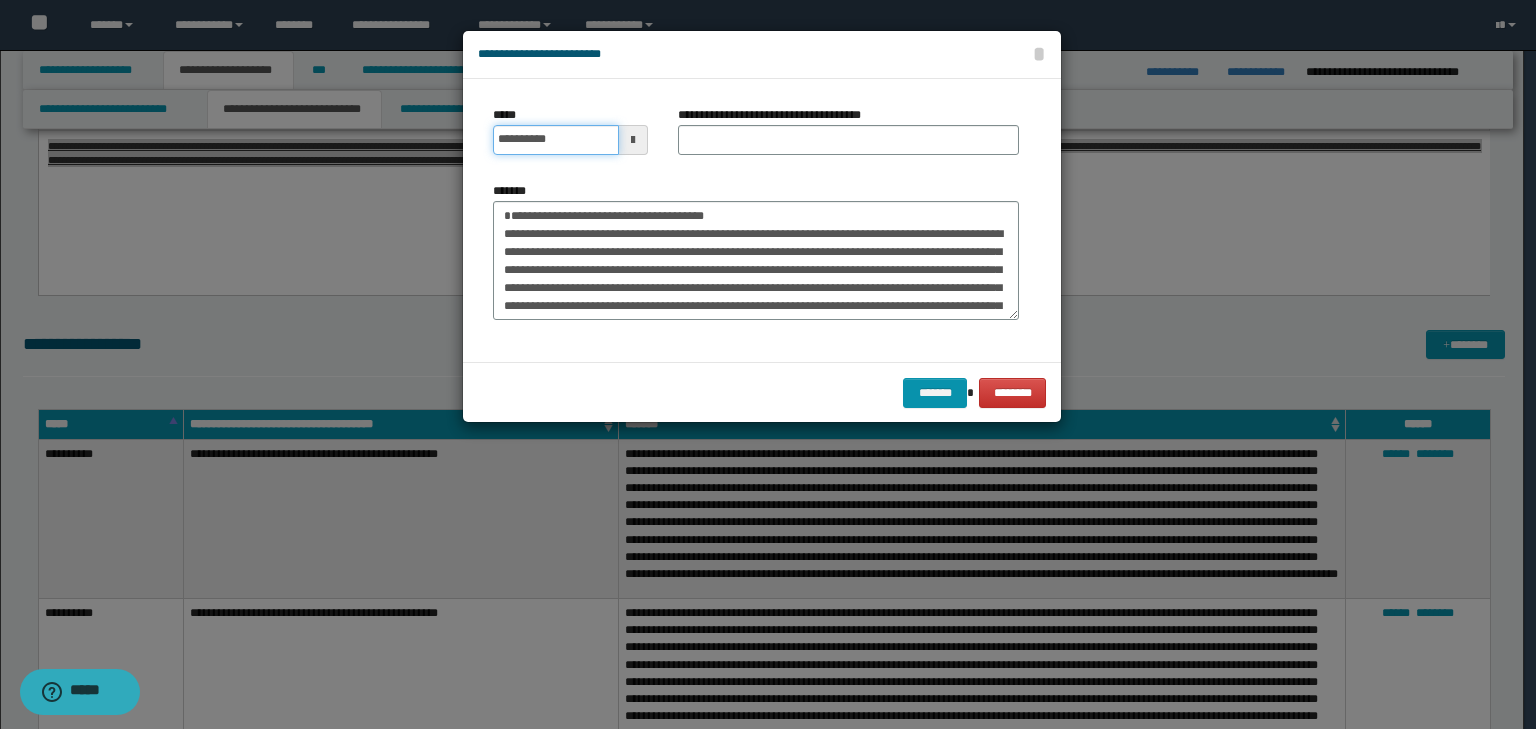 click on "**********" at bounding box center [556, 140] 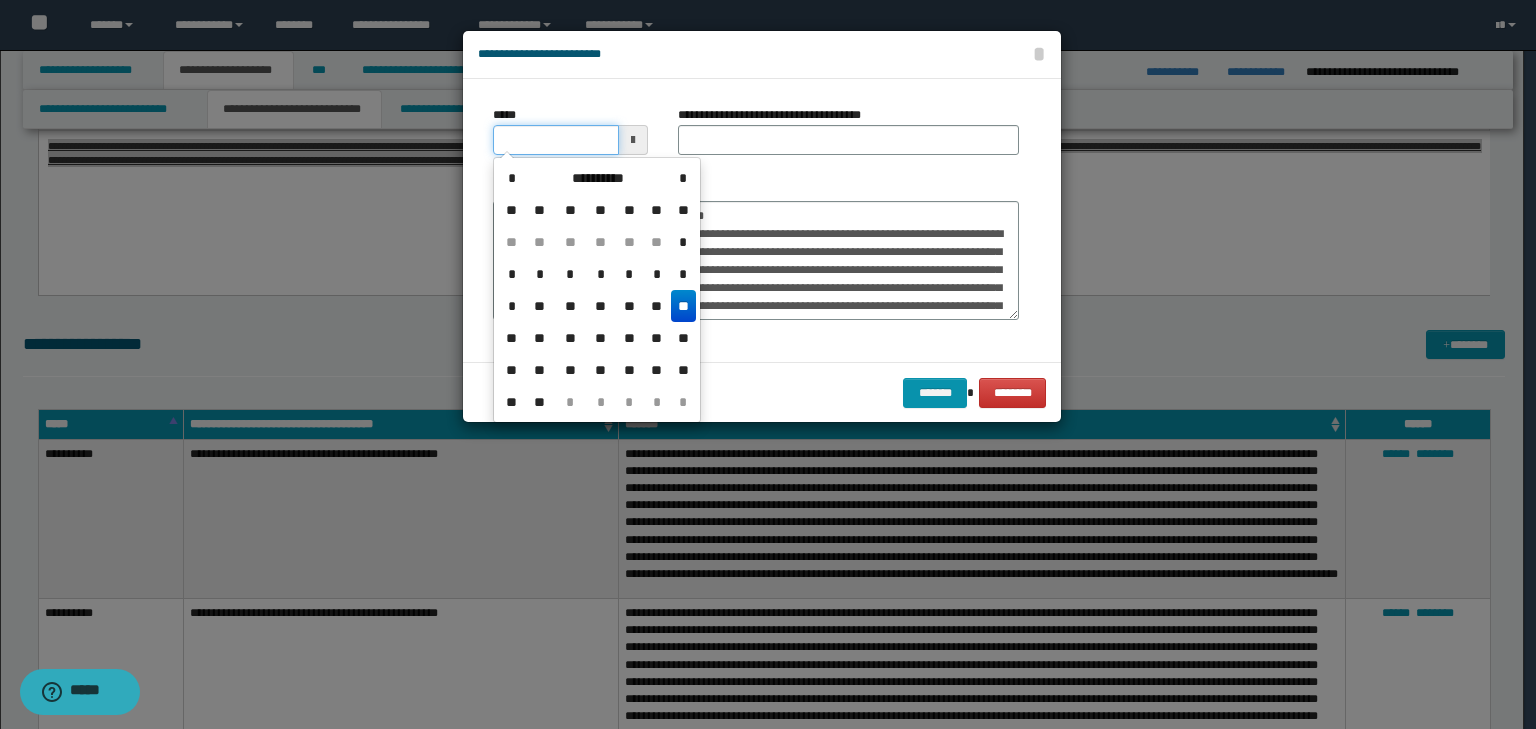 type on "**********" 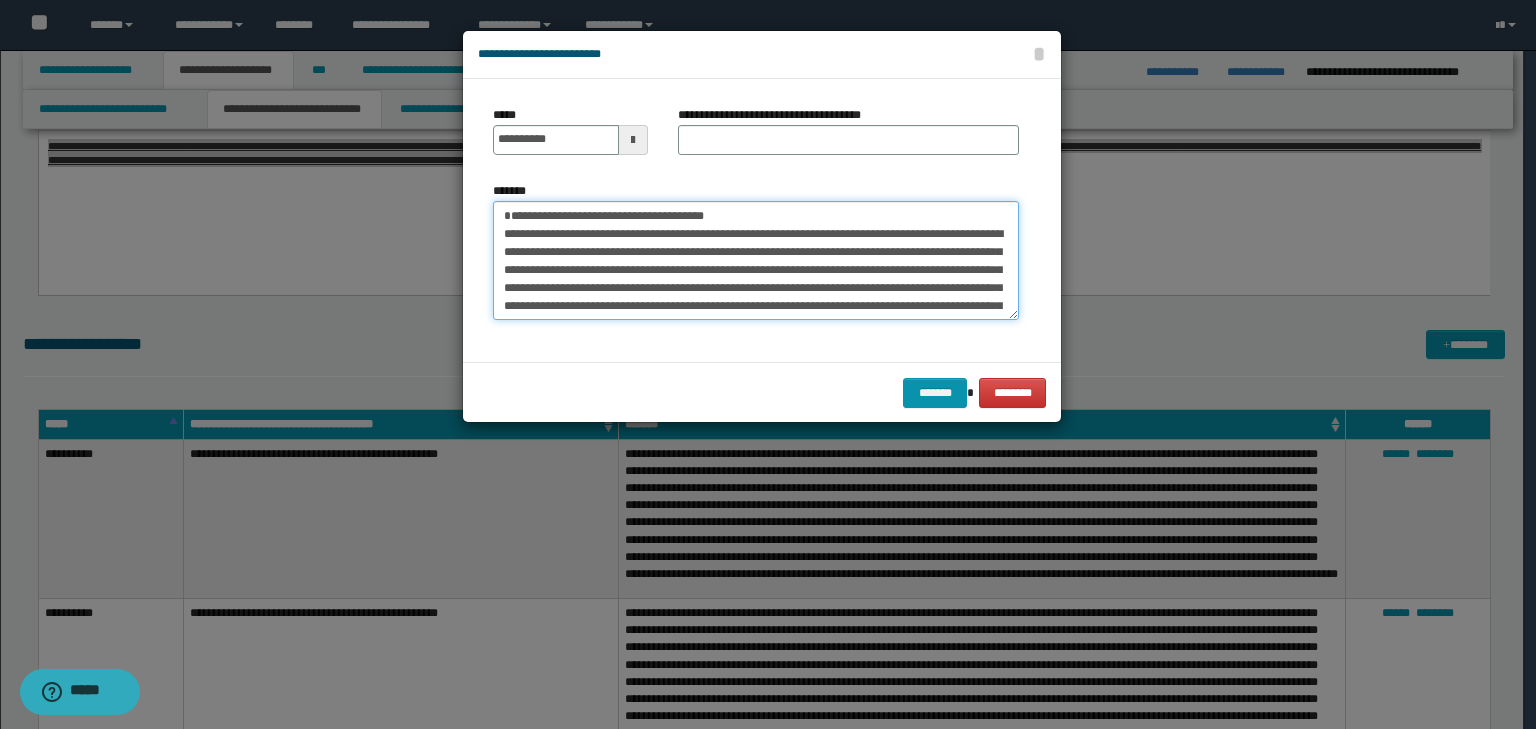 drag, startPoint x: 820, startPoint y: 219, endPoint x: 224, endPoint y: 172, distance: 597.85034 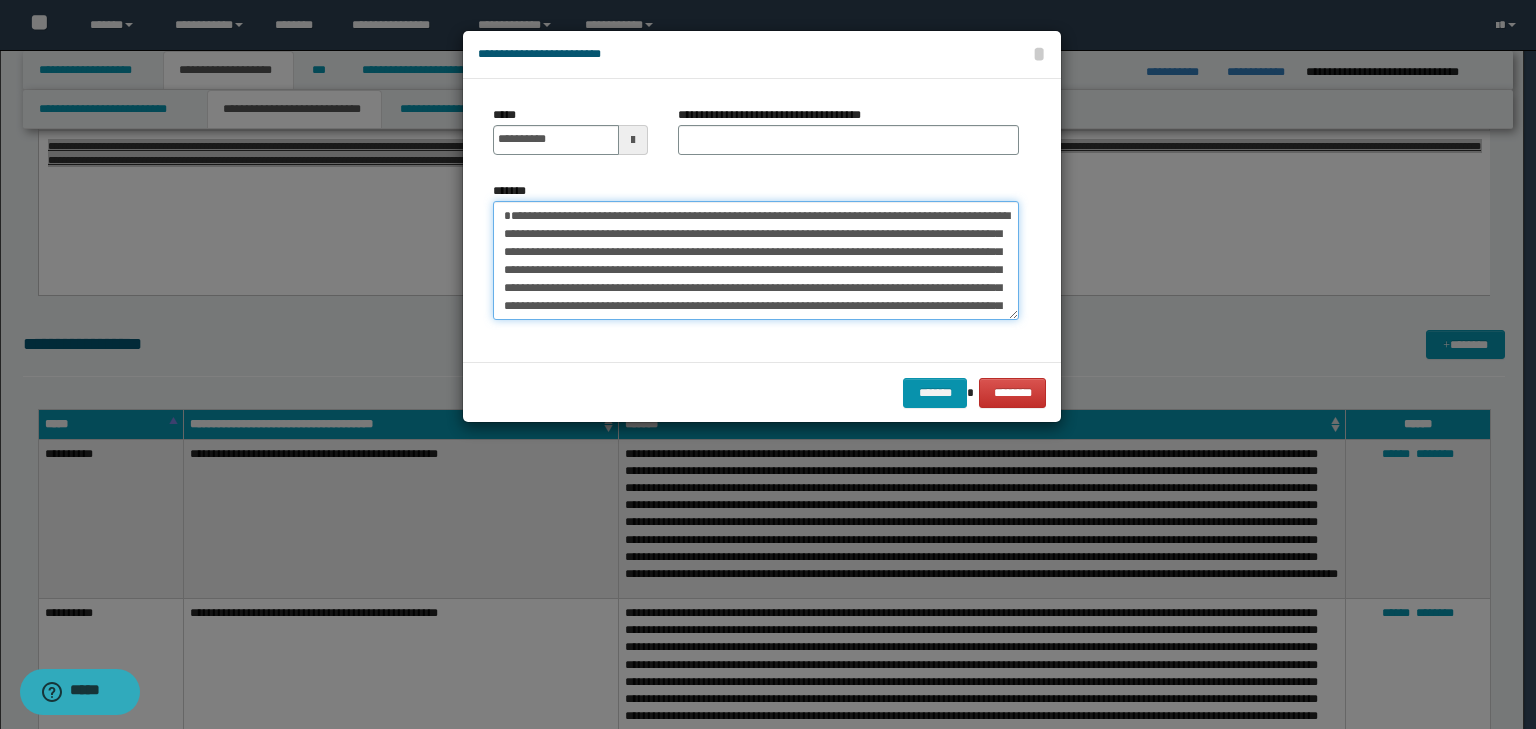 type on "**********" 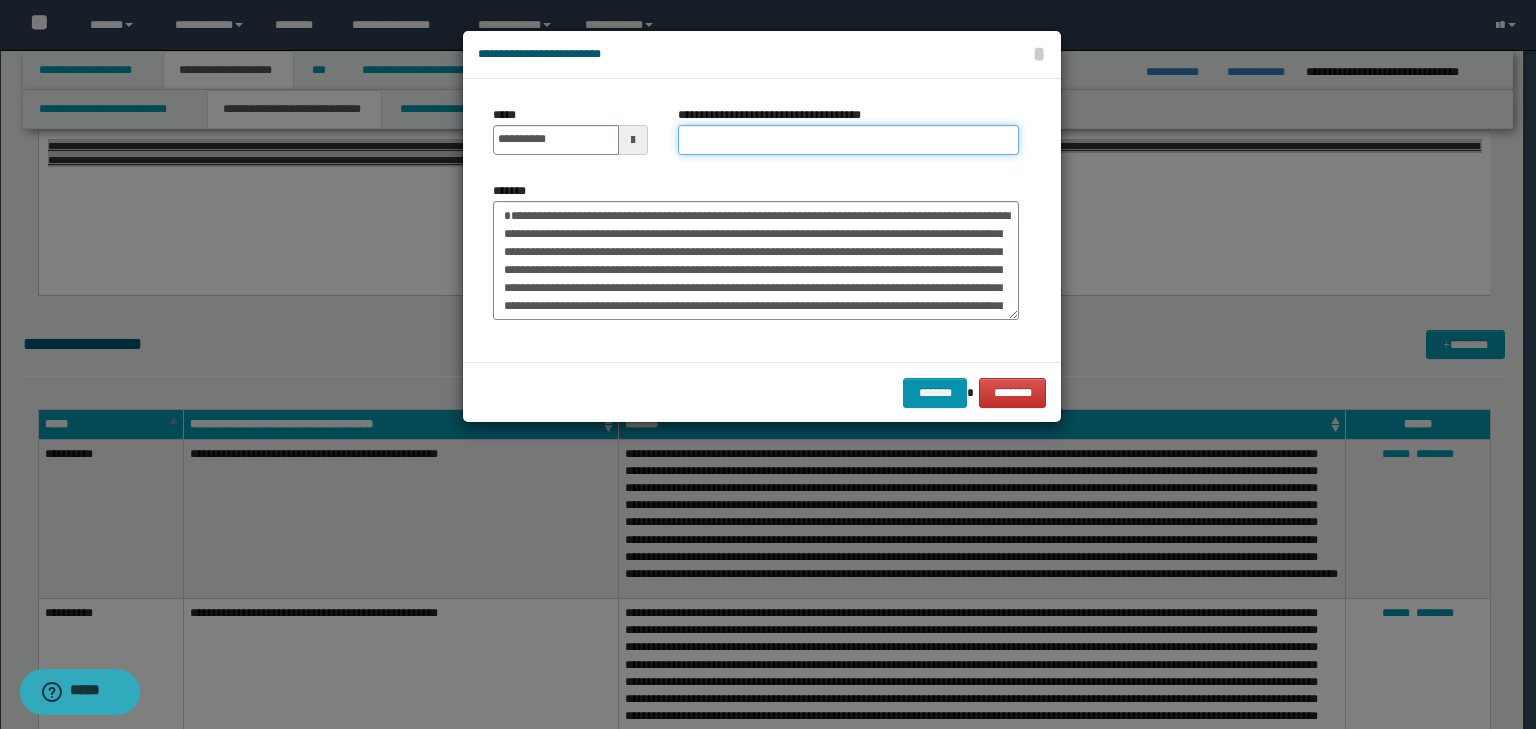 click on "**********" at bounding box center [848, 140] 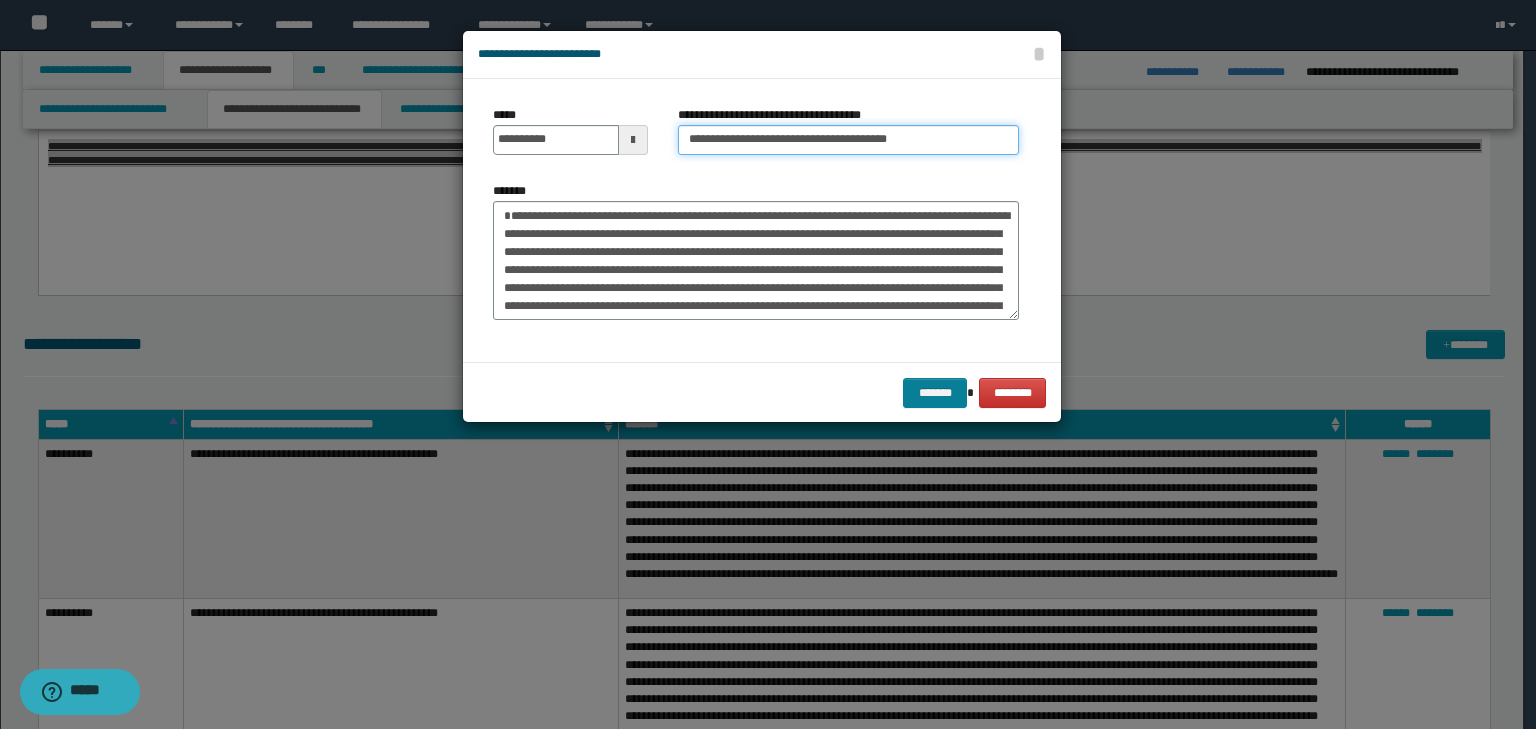 type on "**********" 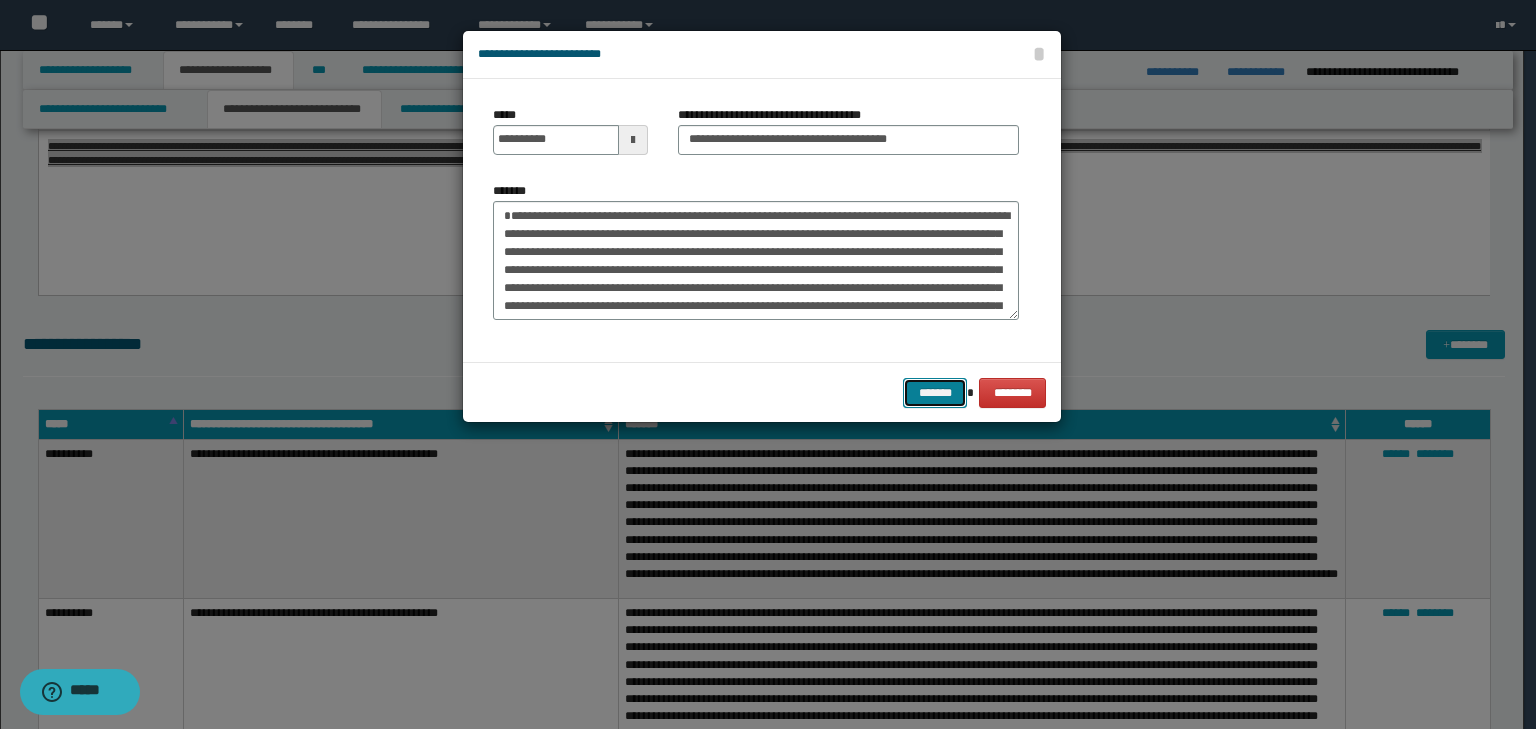 click on "*******" at bounding box center (935, 393) 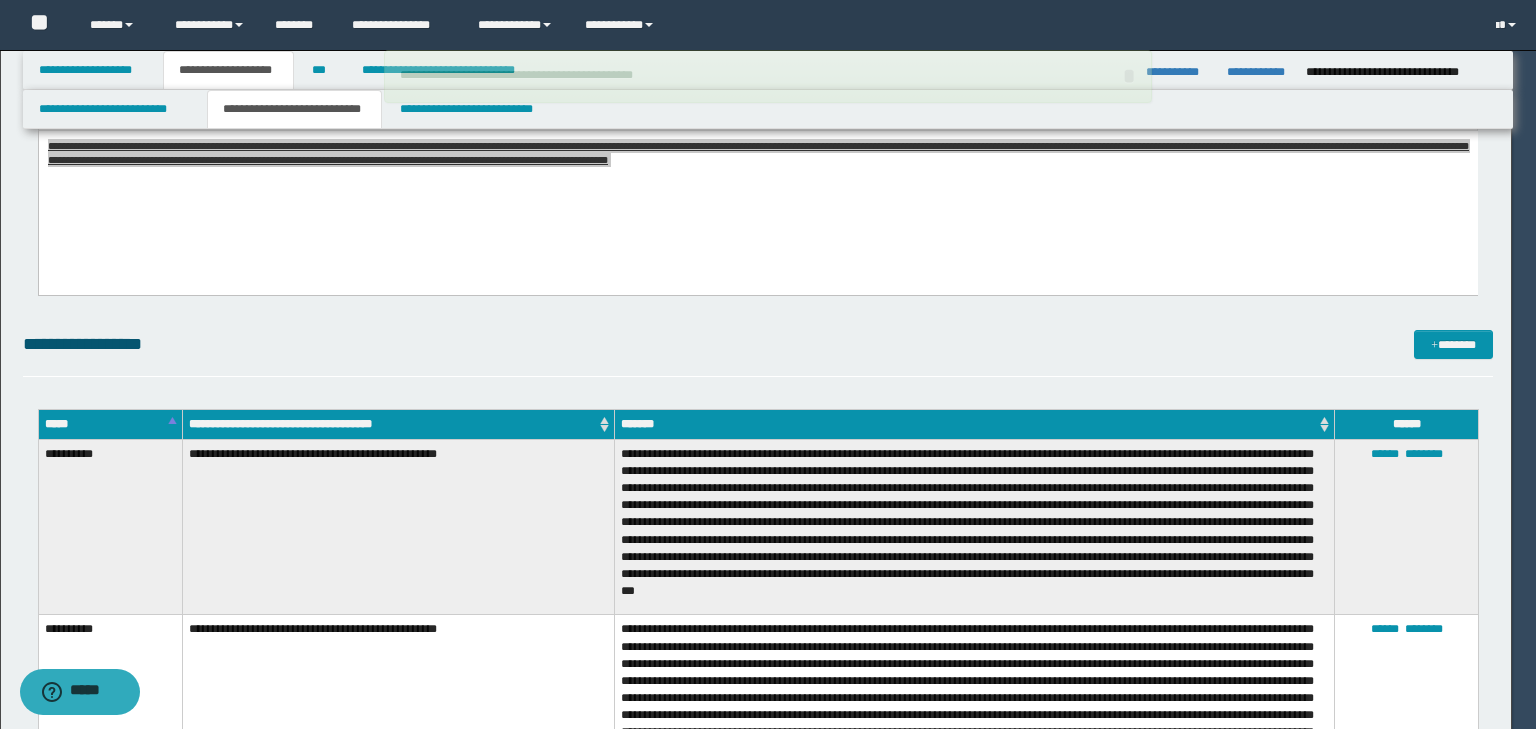 type 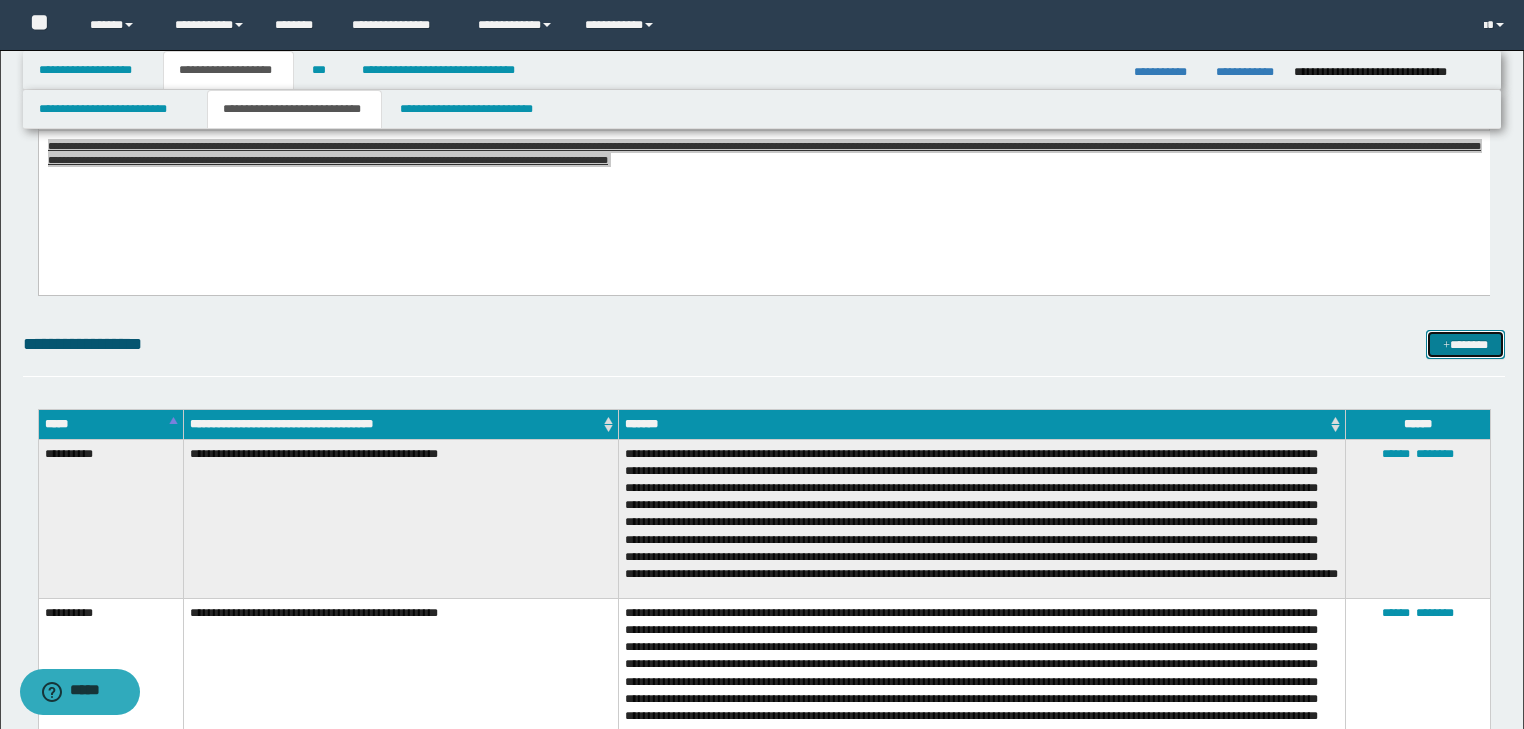click on "*******" at bounding box center [1465, 345] 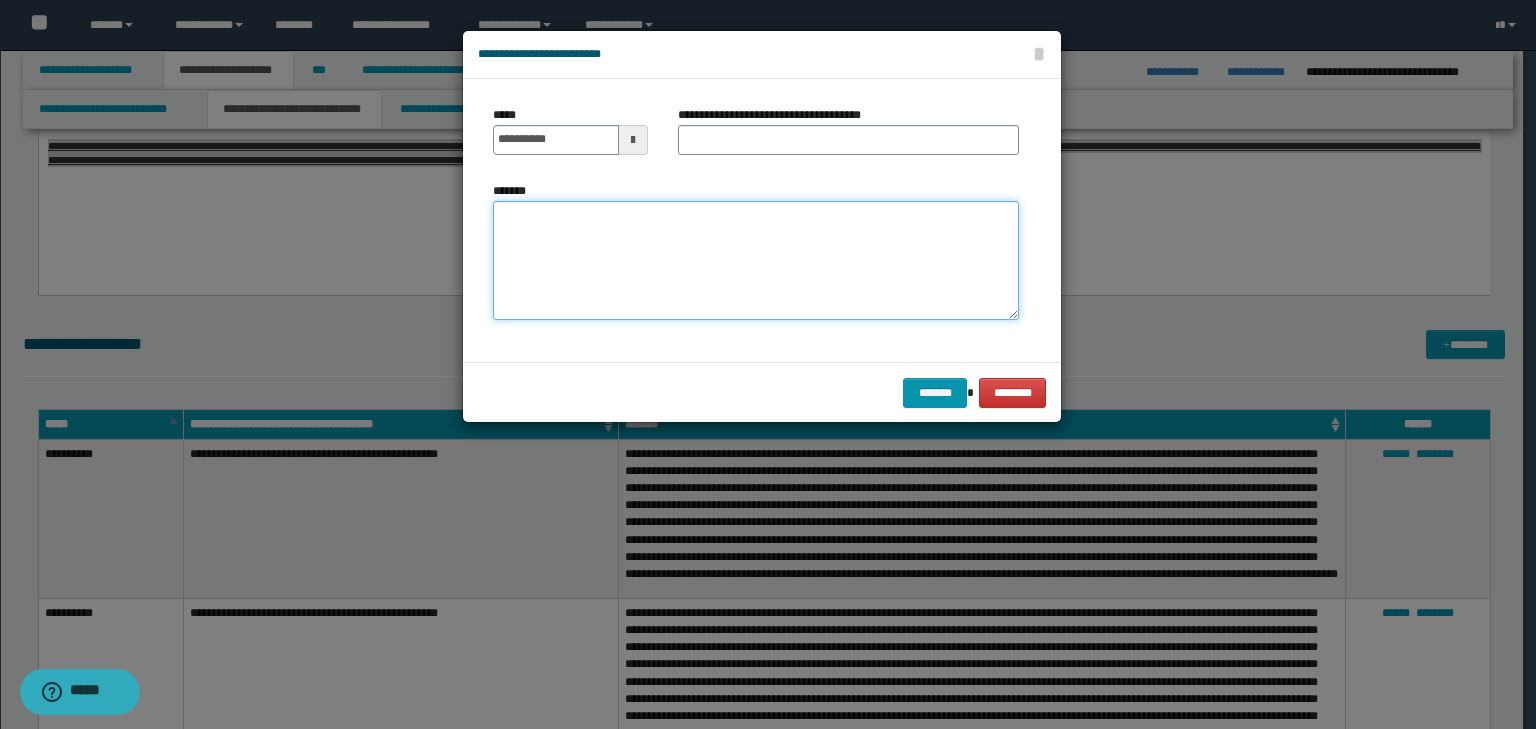 click on "*******" at bounding box center (756, 261) 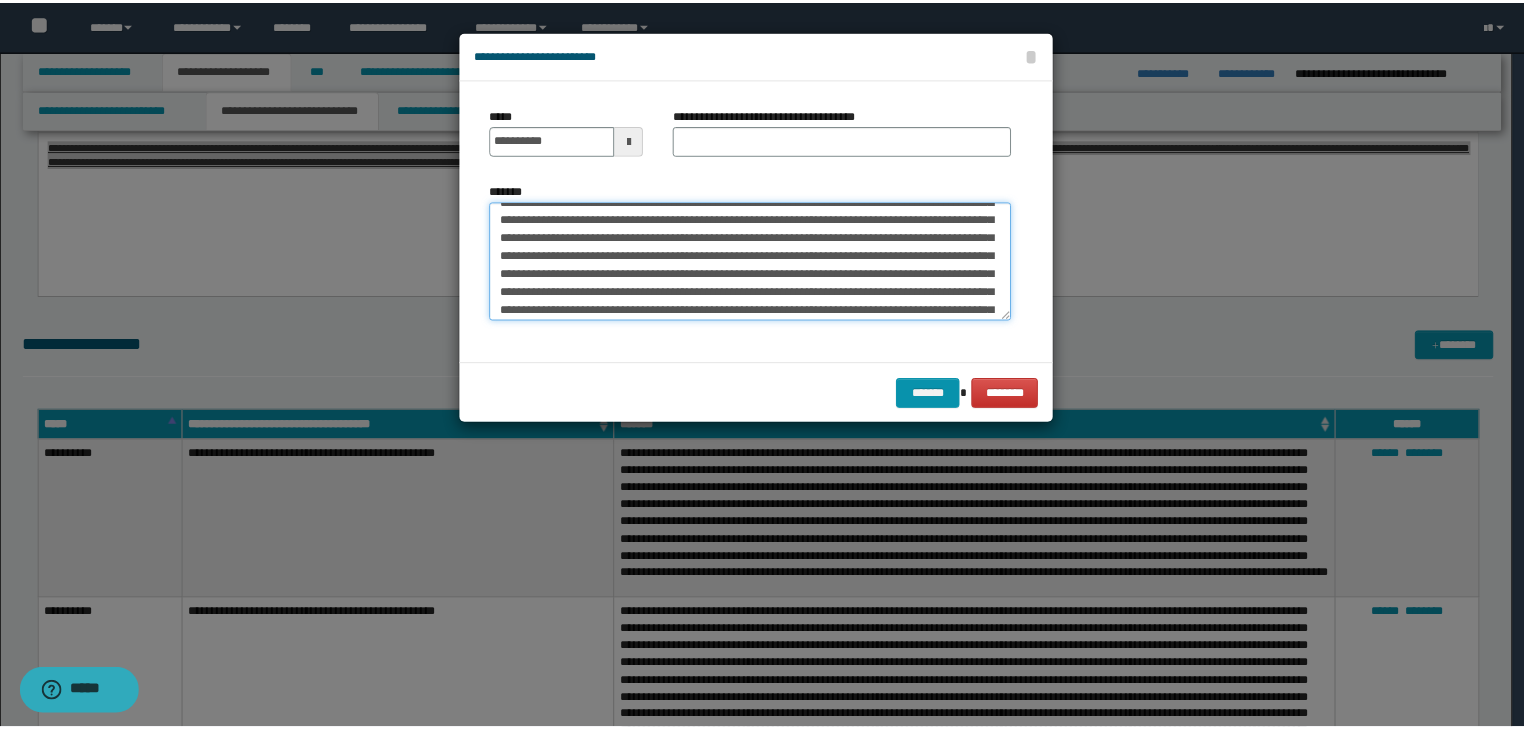 scroll, scrollTop: 0, scrollLeft: 0, axis: both 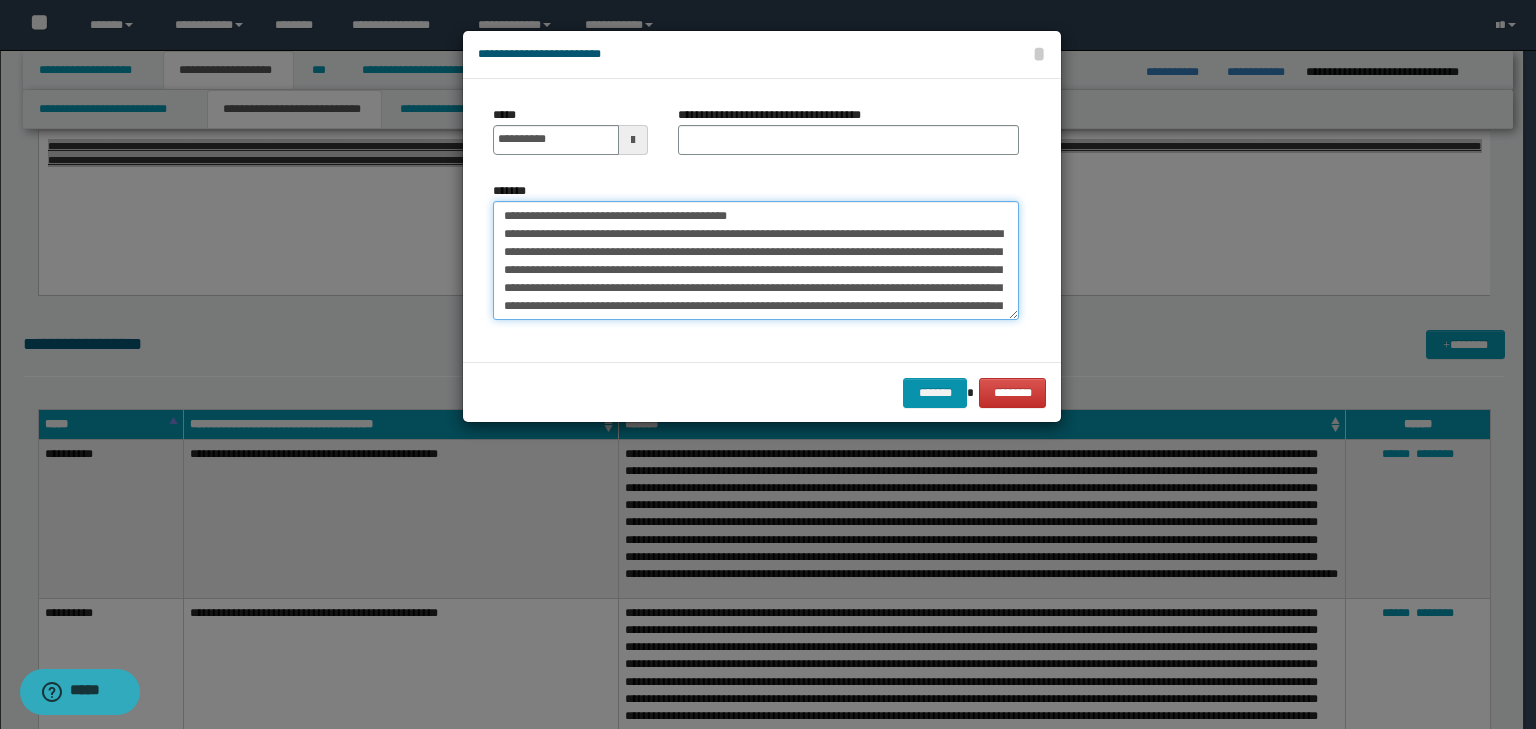 drag, startPoint x: 570, startPoint y: 217, endPoint x: 484, endPoint y: 216, distance: 86.00581 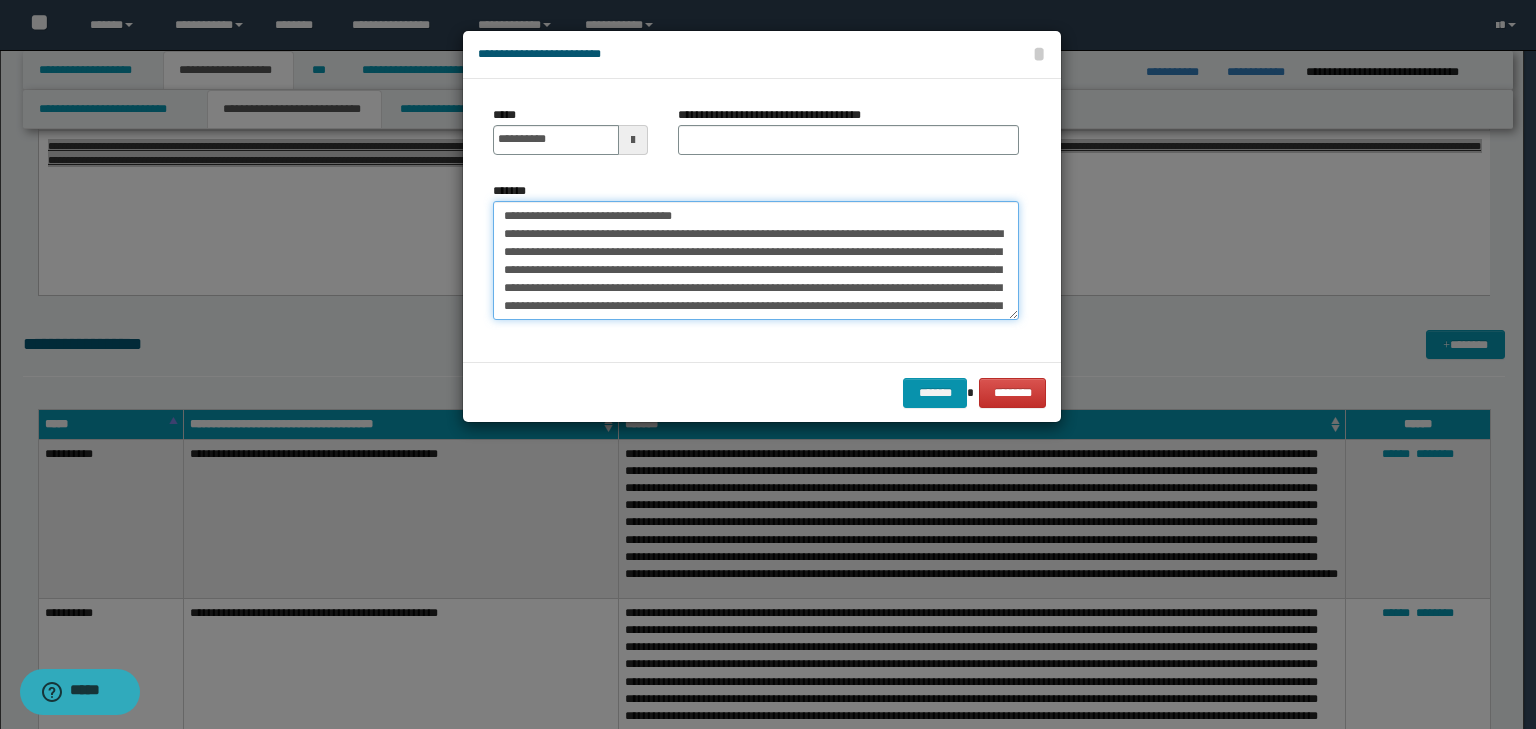 type on "**********" 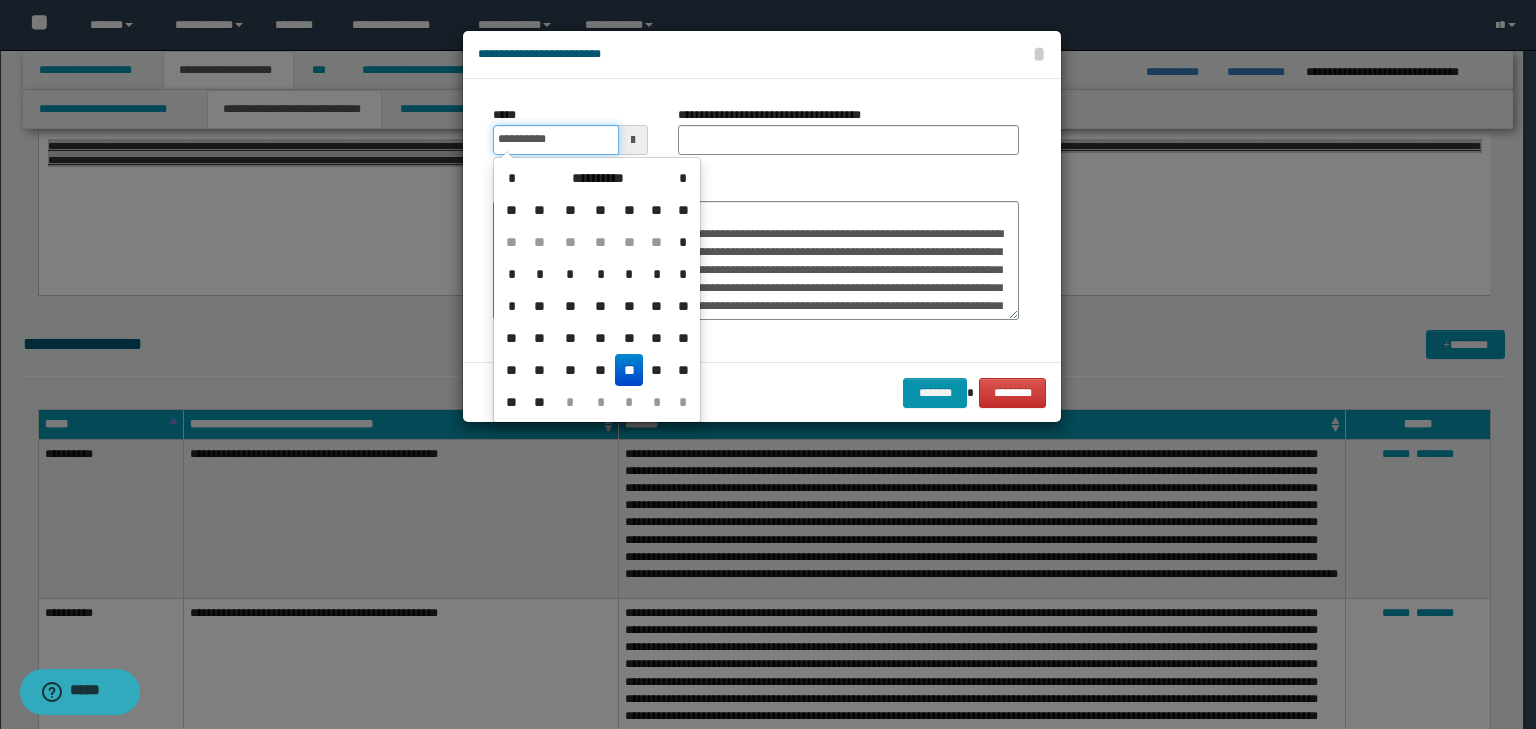 click on "**********" at bounding box center [556, 140] 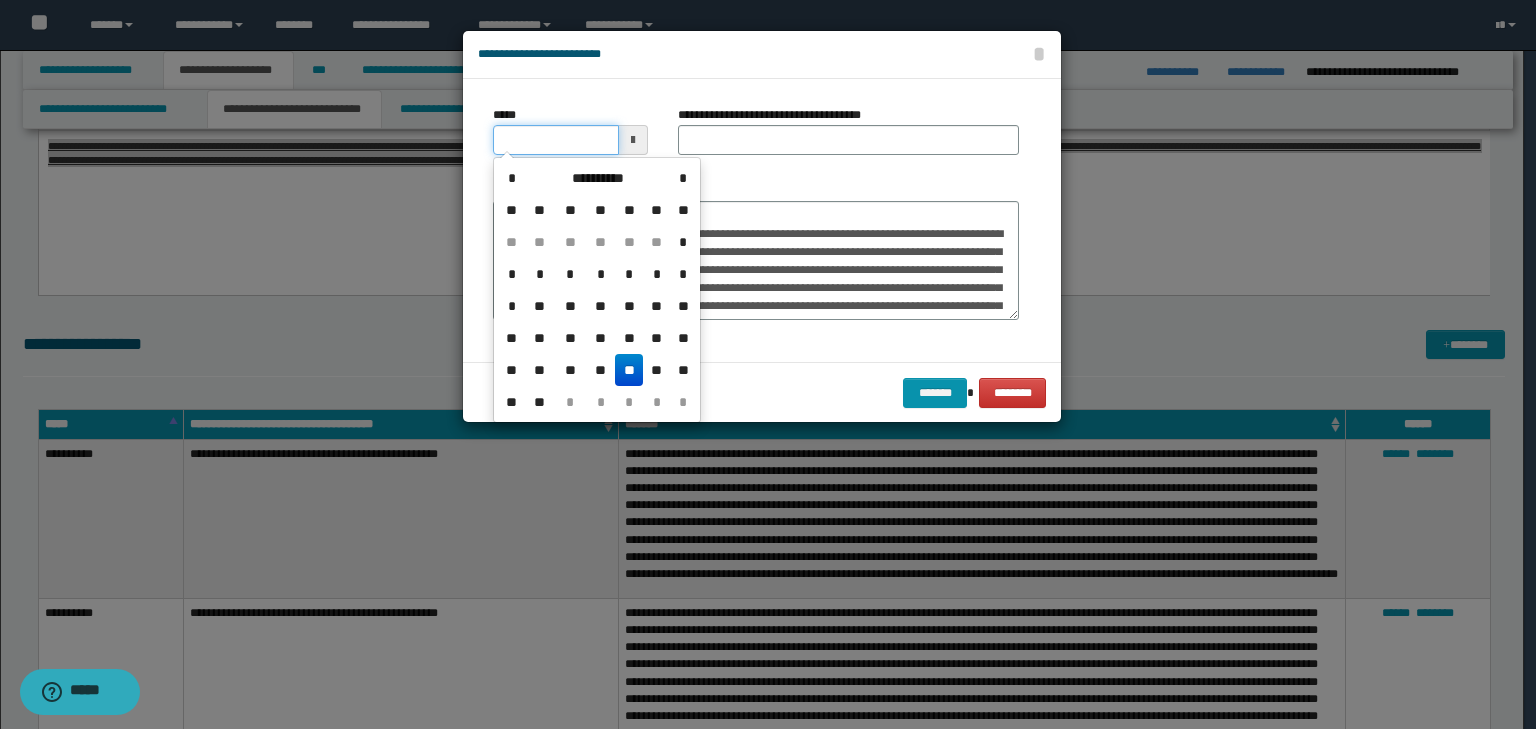type on "**********" 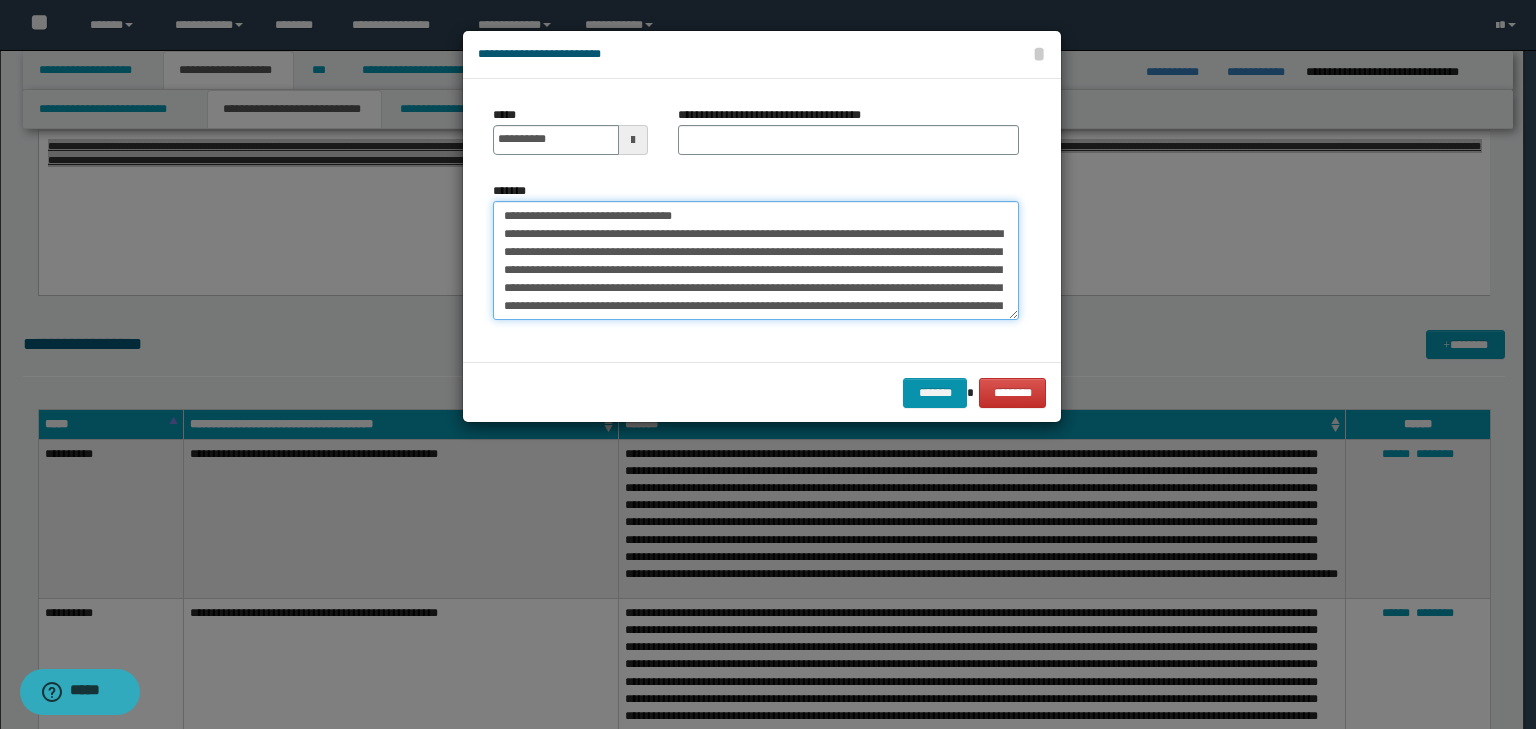 drag, startPoint x: 748, startPoint y: 211, endPoint x: 272, endPoint y: 213, distance: 476.0042 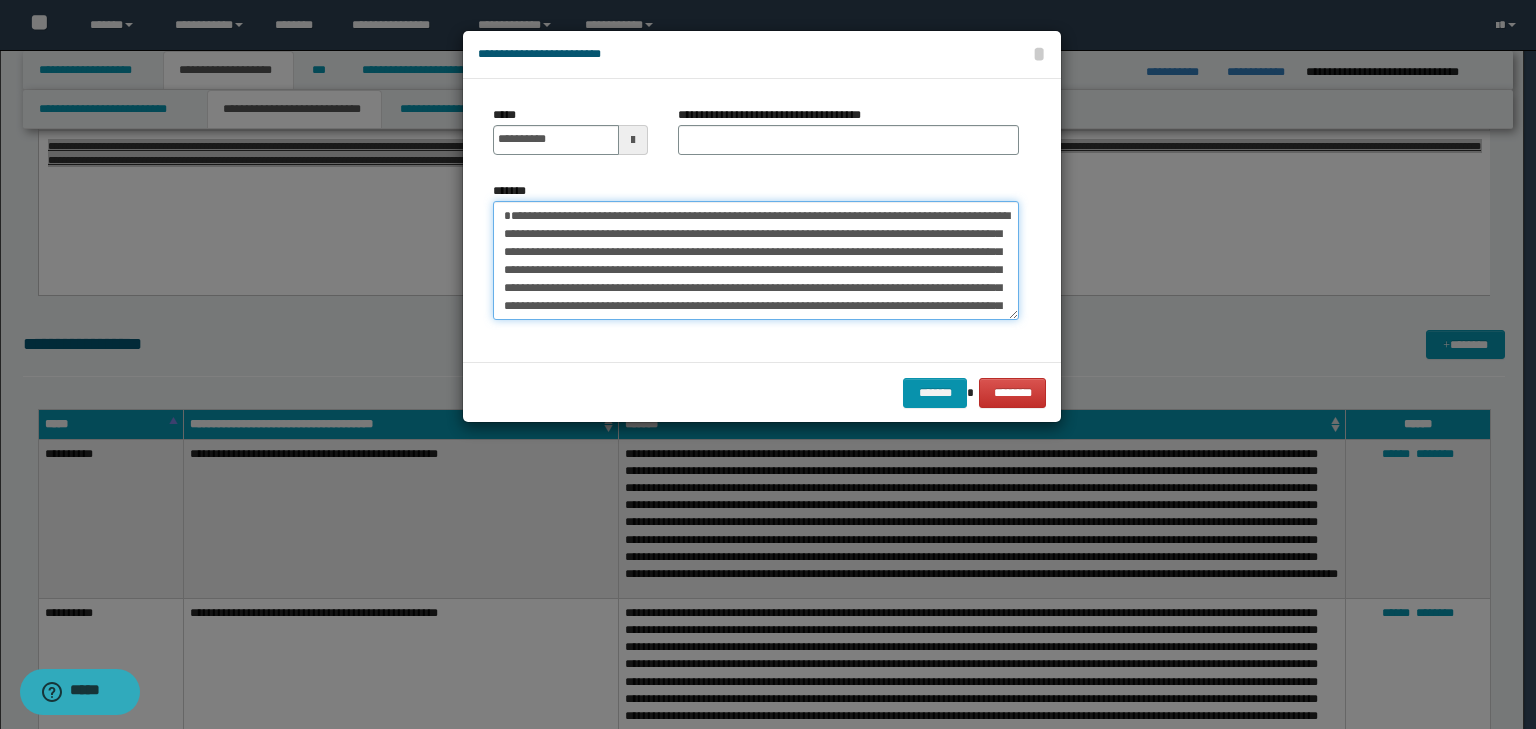 type on "**********" 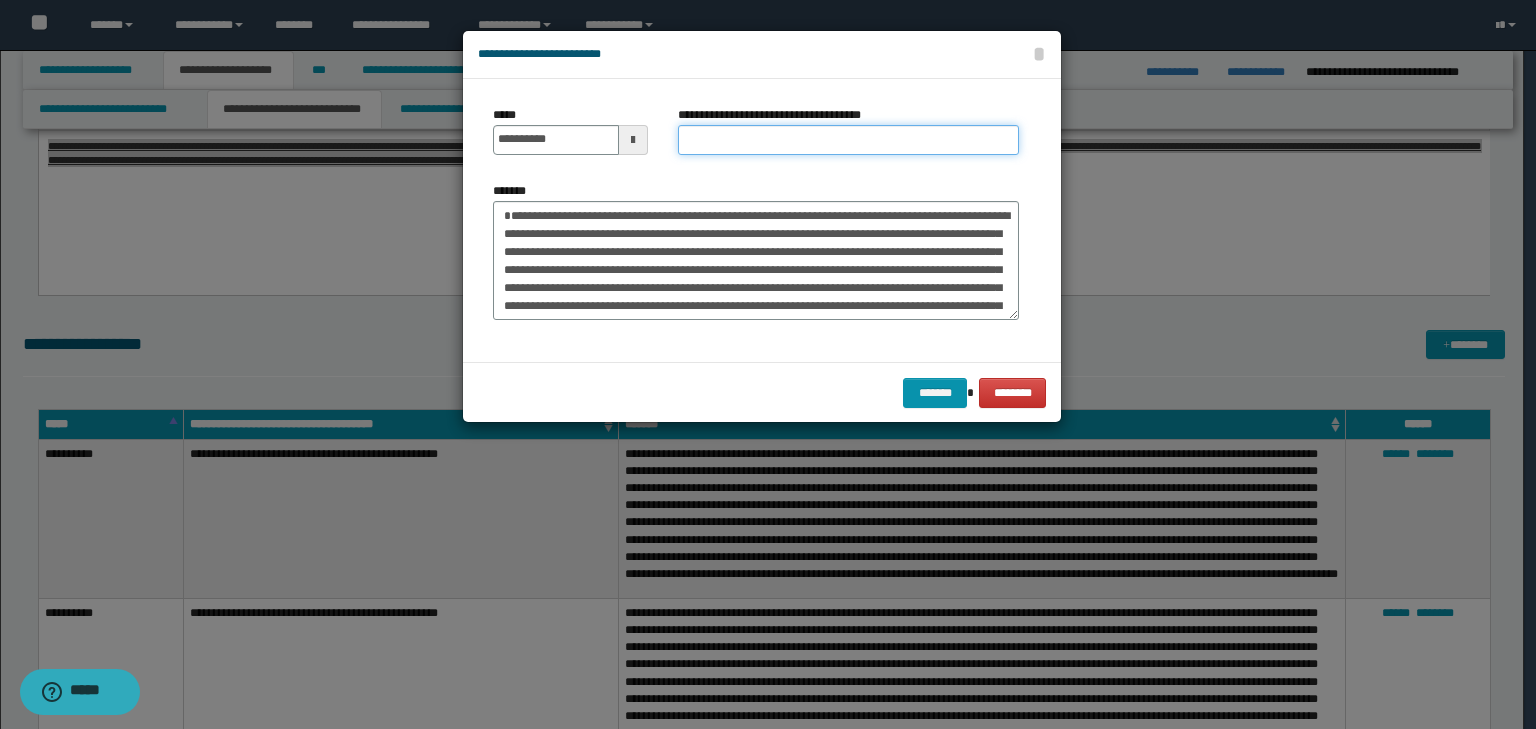 click on "**********" at bounding box center (848, 140) 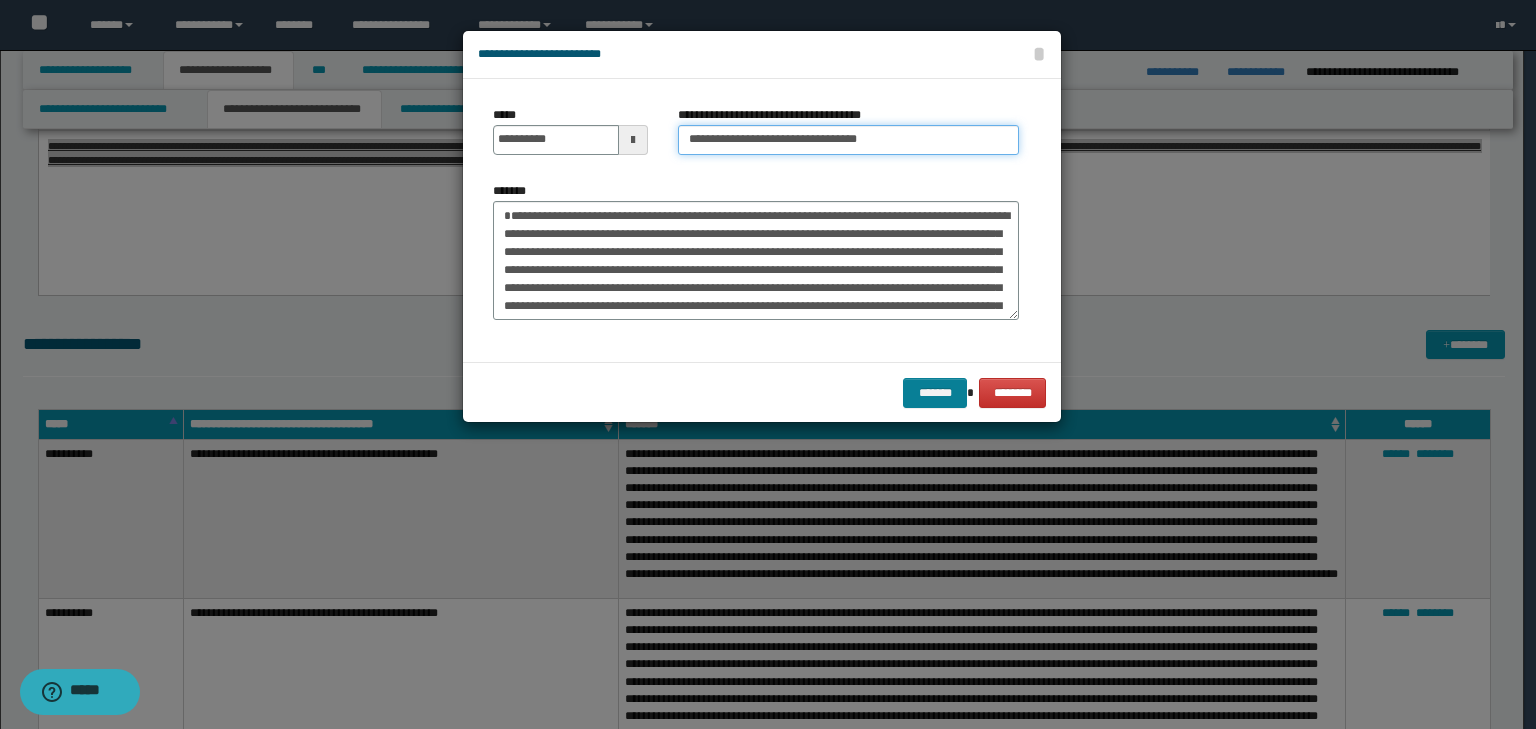 type on "**********" 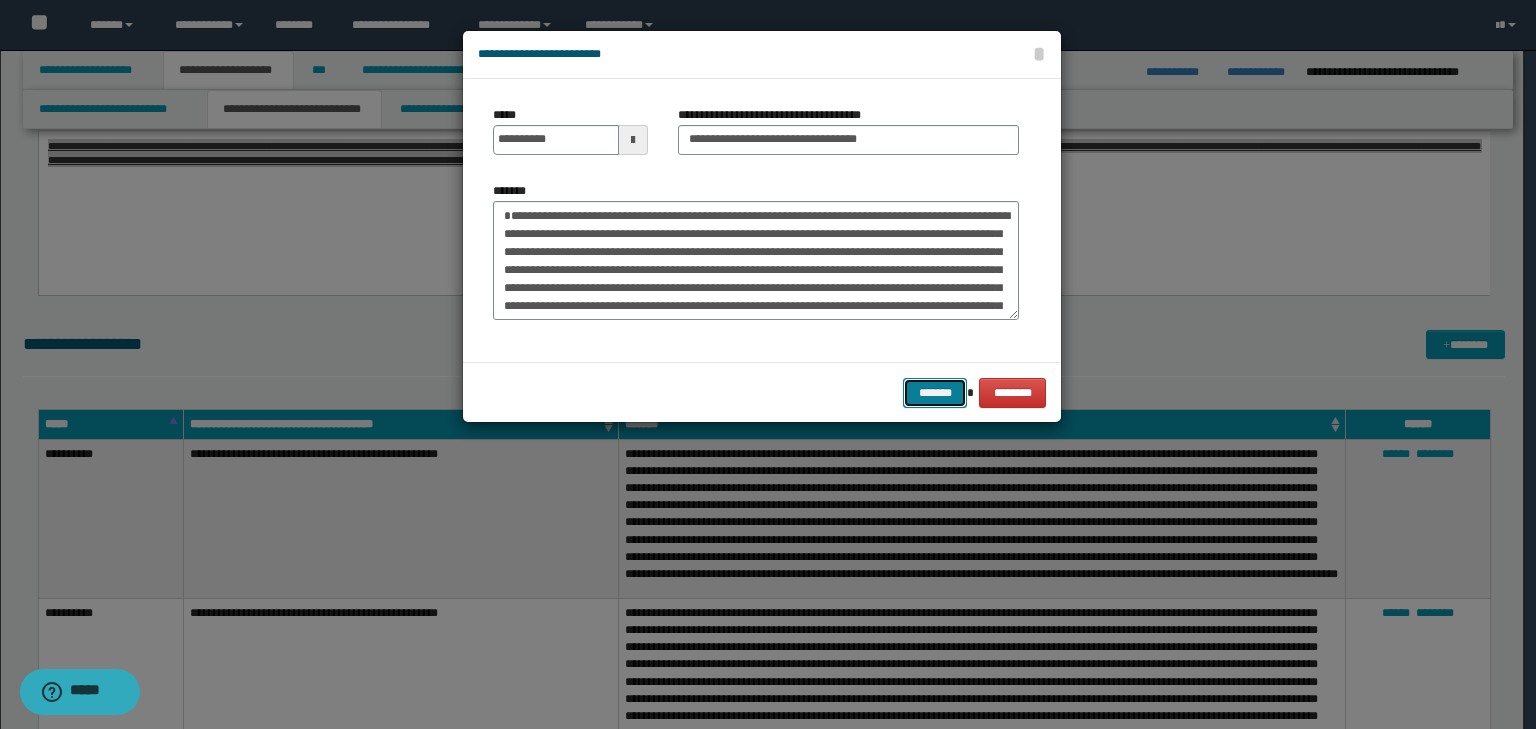 click on "*******" at bounding box center (935, 393) 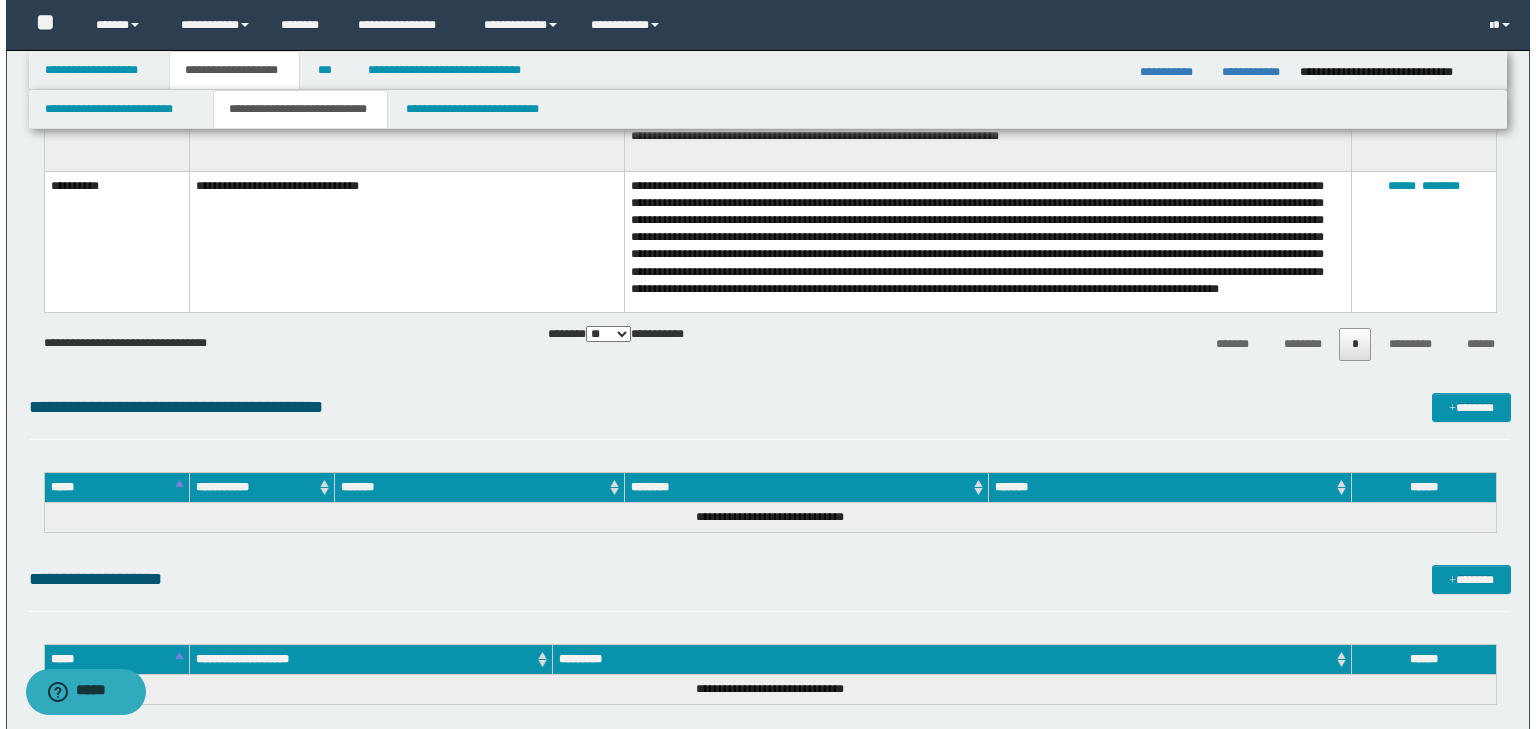 scroll, scrollTop: 4240, scrollLeft: 0, axis: vertical 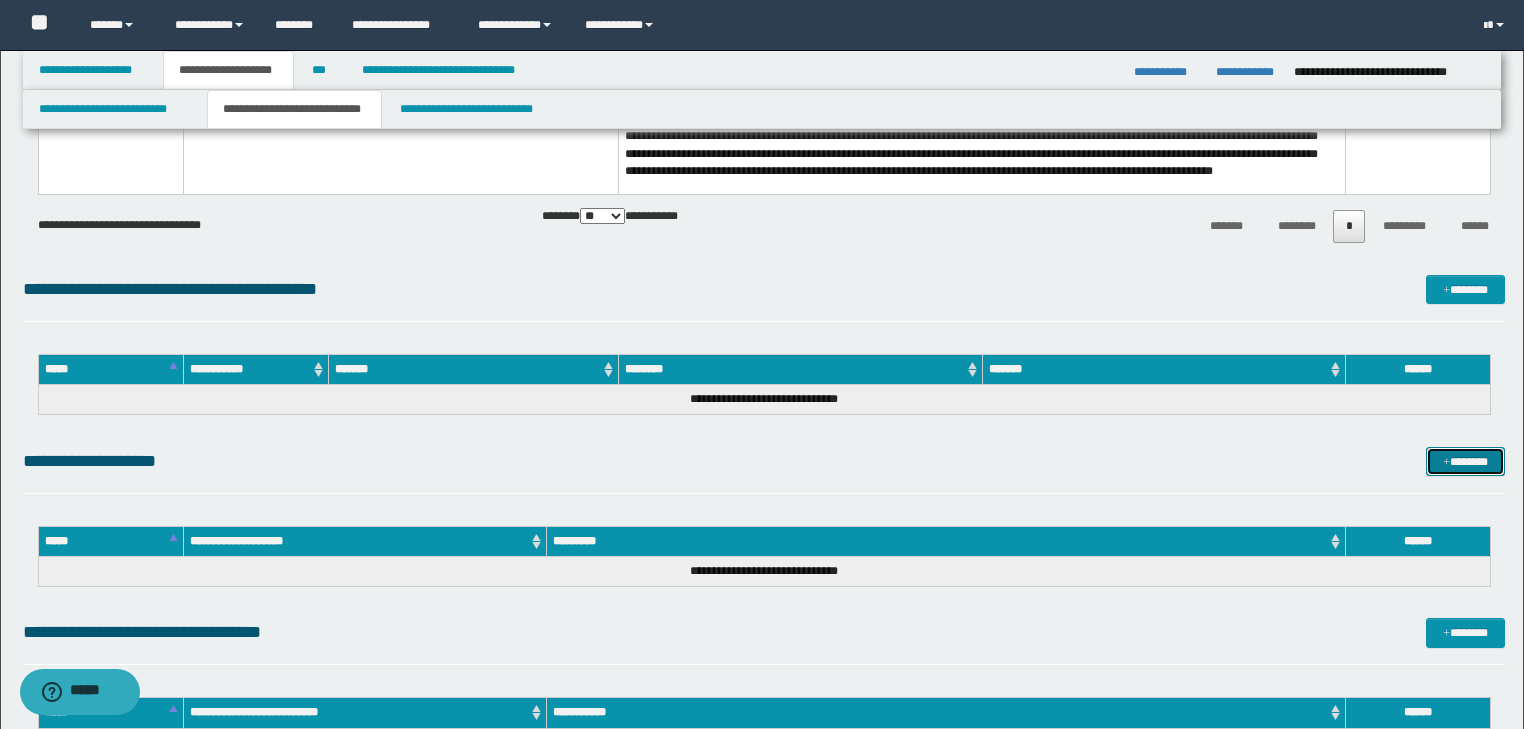click at bounding box center [1446, 463] 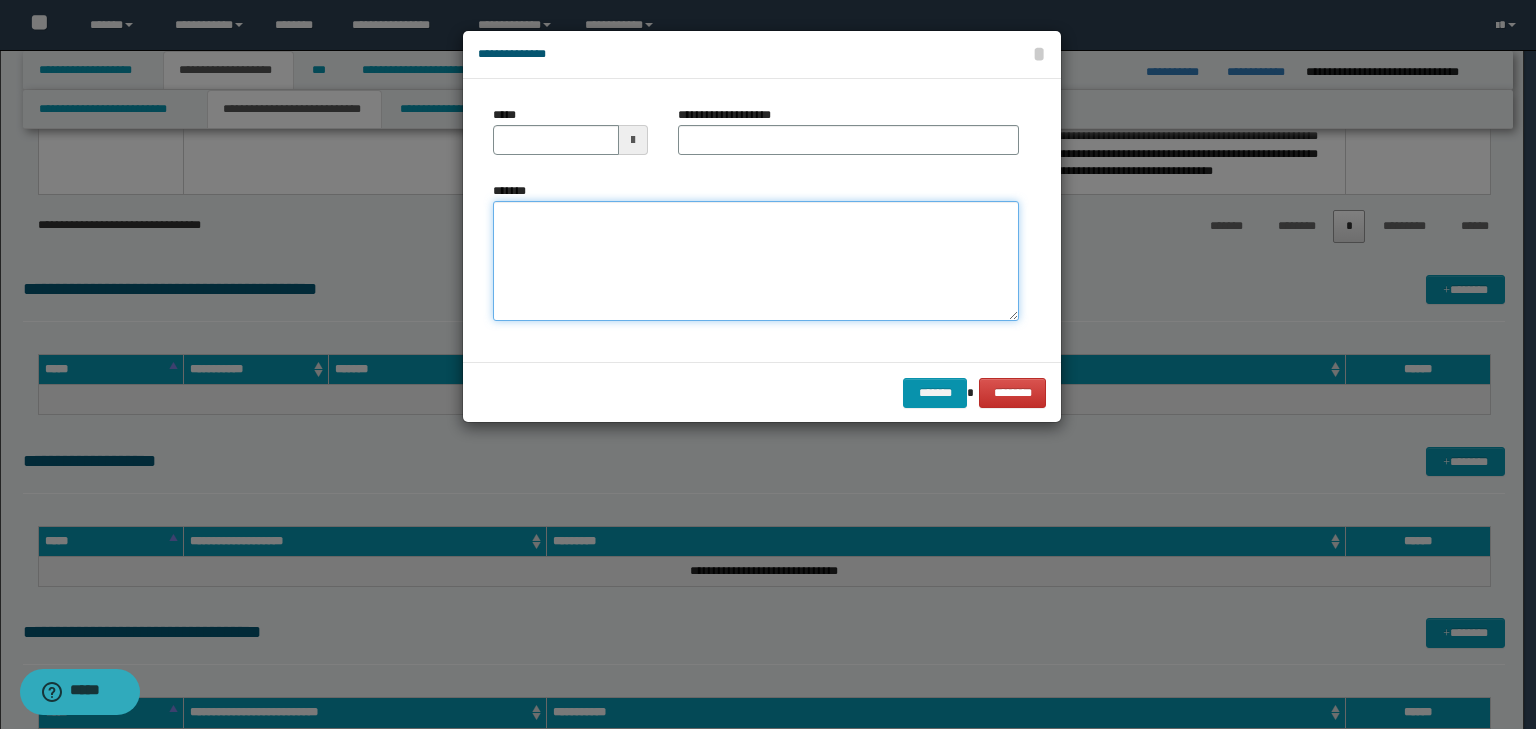 click on "*******" at bounding box center (756, 261) 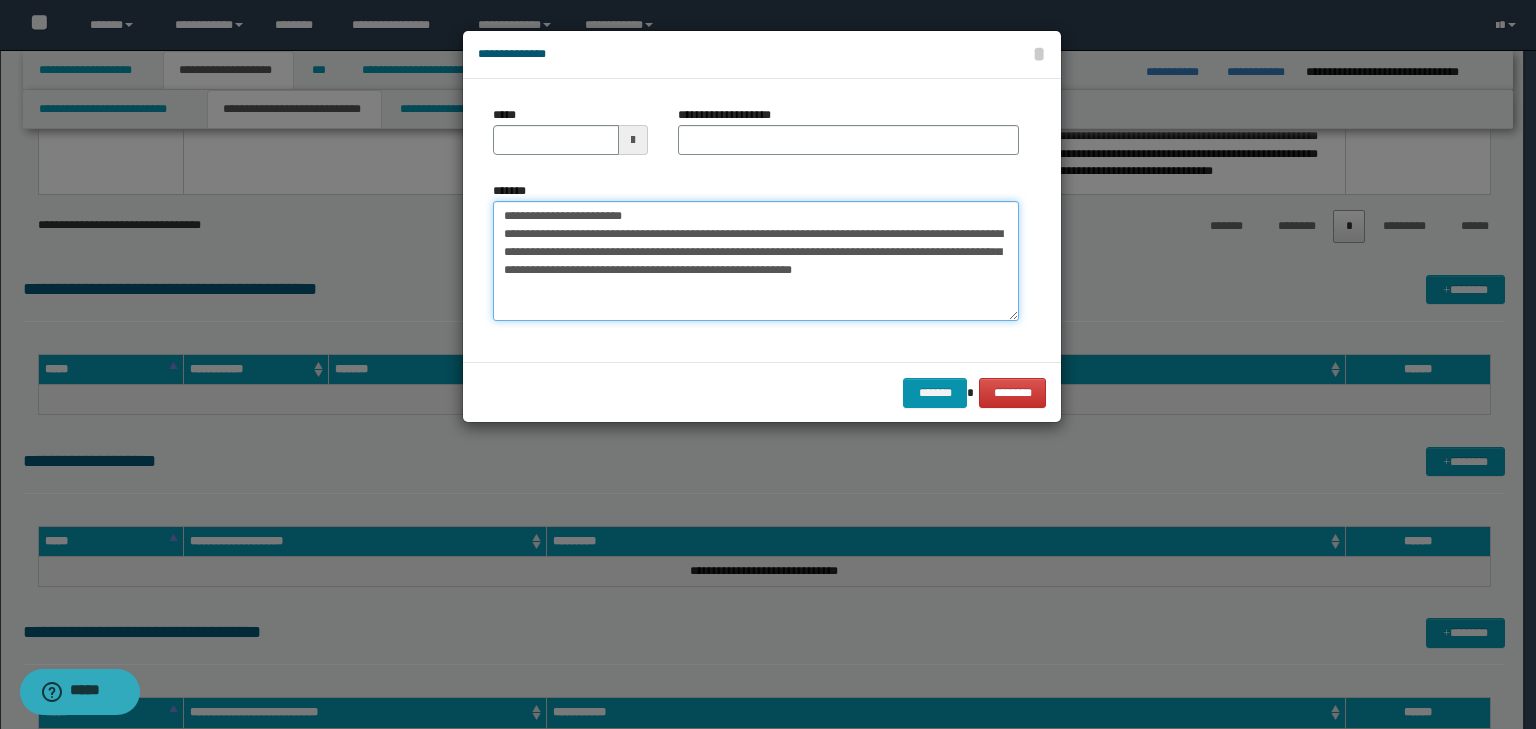 drag, startPoint x: 564, startPoint y: 218, endPoint x: 384, endPoint y: 191, distance: 182.01373 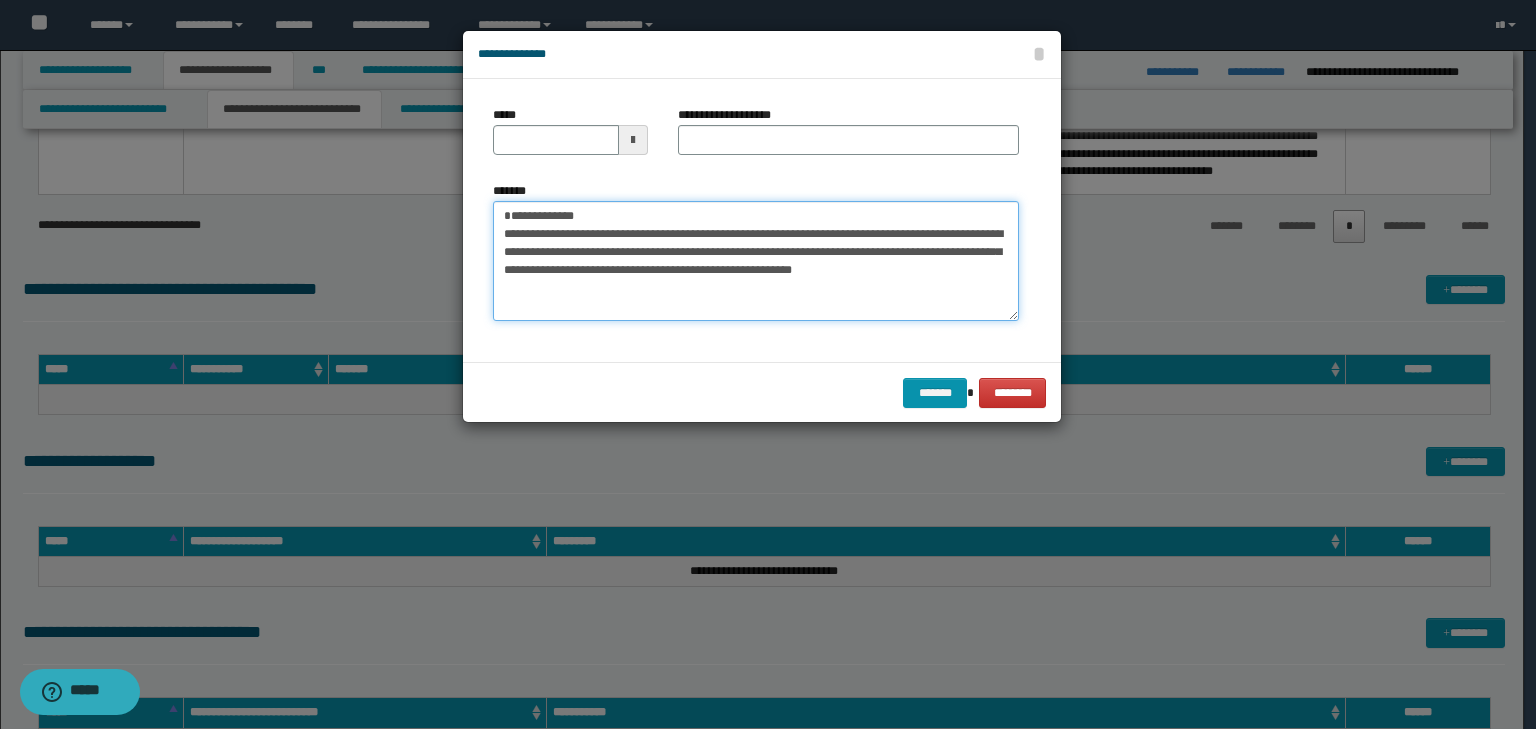 type on "**********" 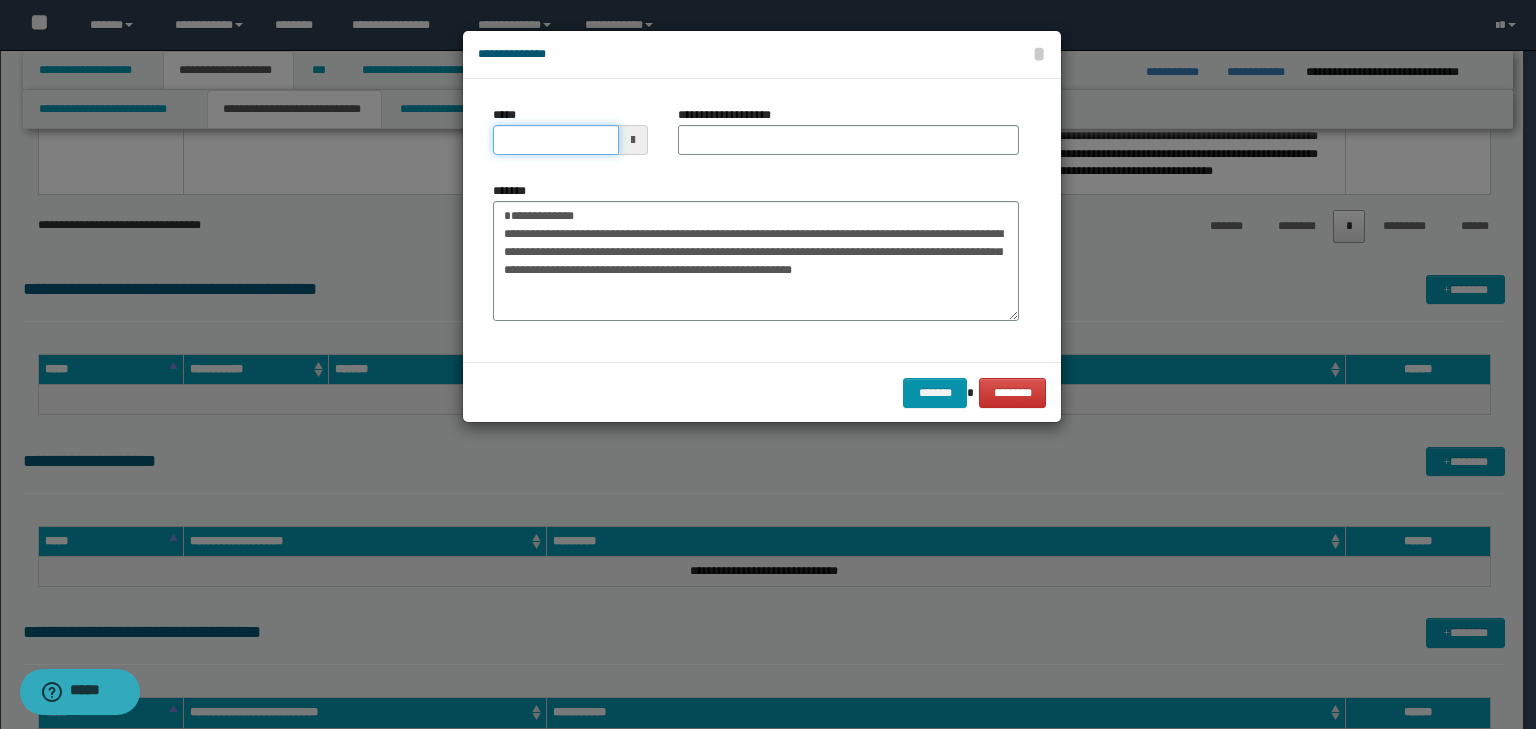 click on "*****" at bounding box center (556, 140) 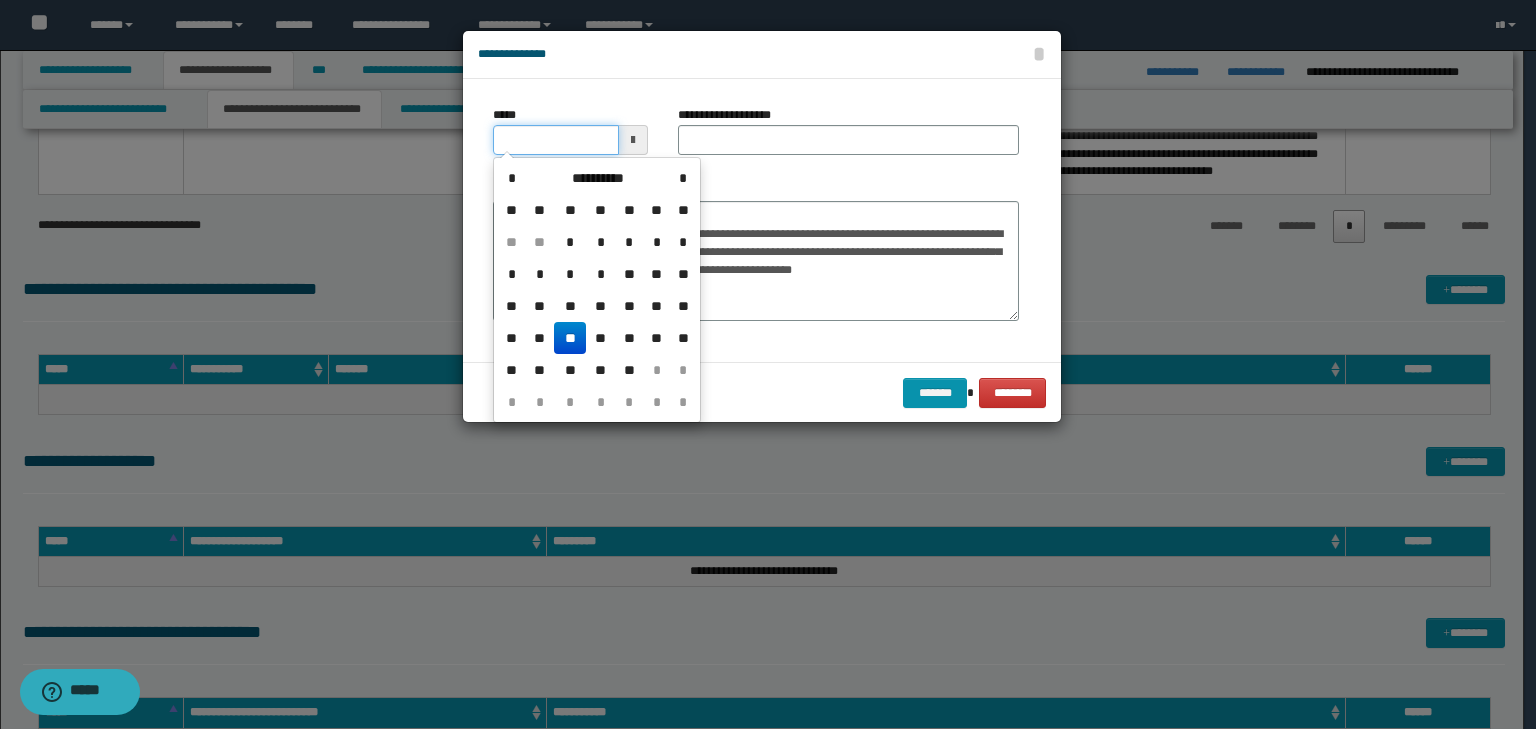 type on "**********" 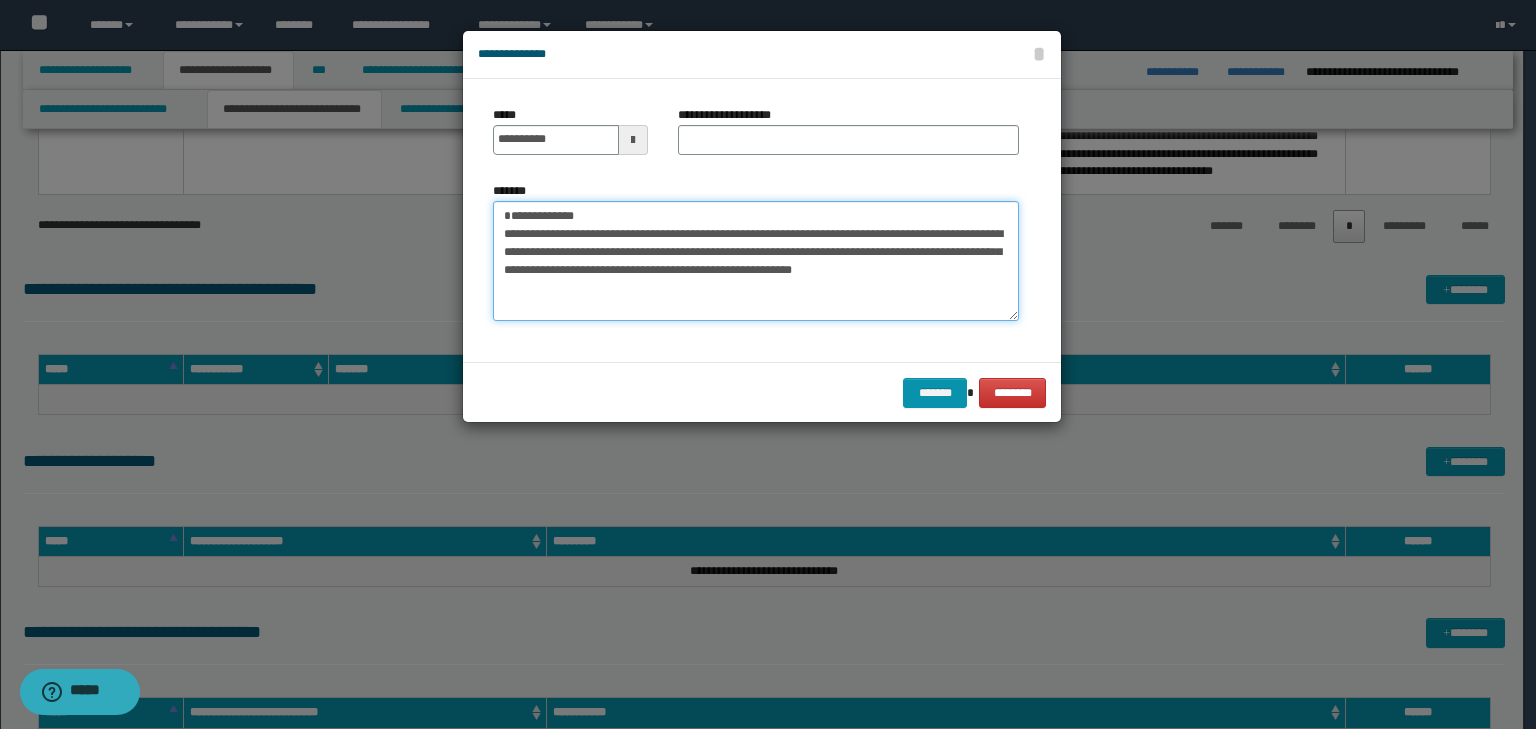 drag, startPoint x: 728, startPoint y: 212, endPoint x: 308, endPoint y: 200, distance: 420.1714 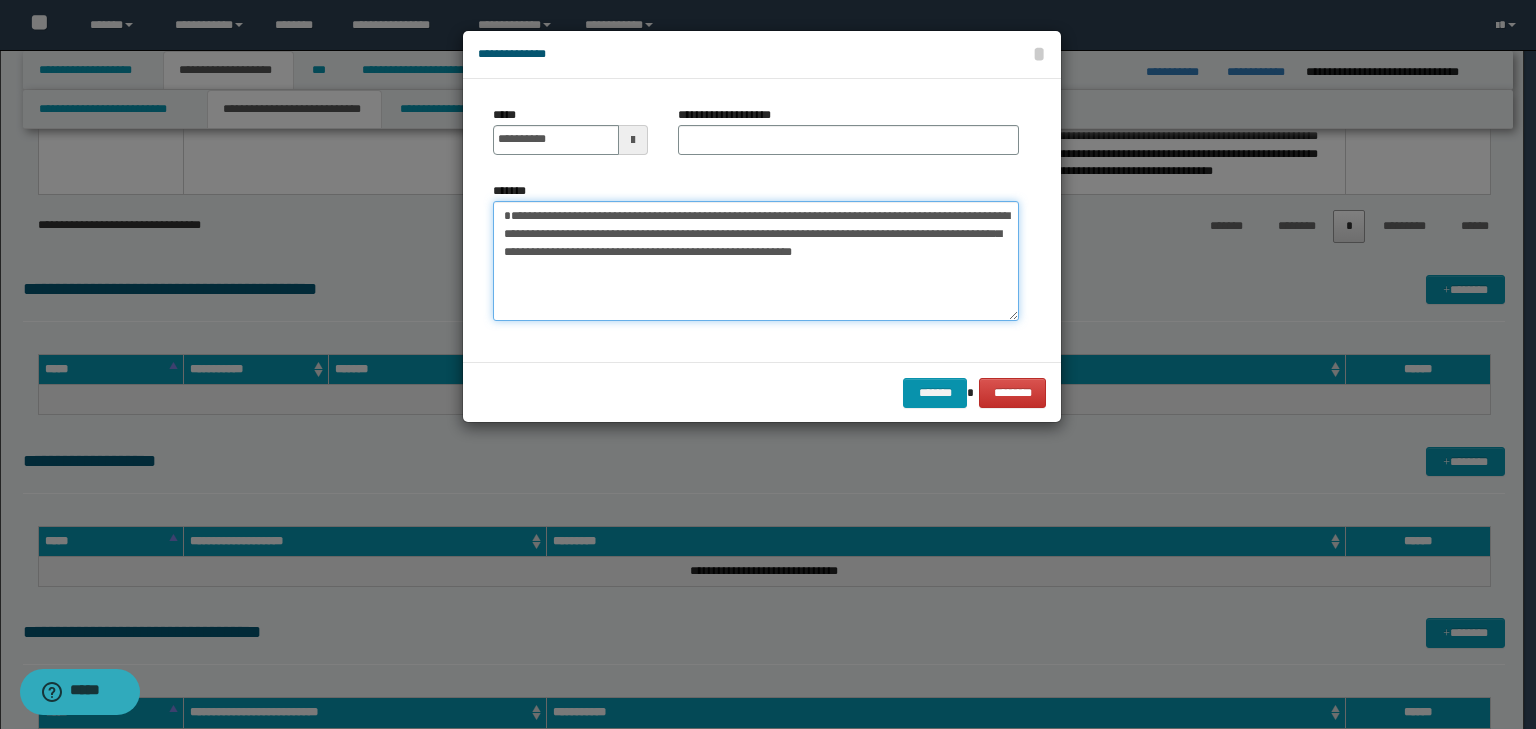 type on "**********" 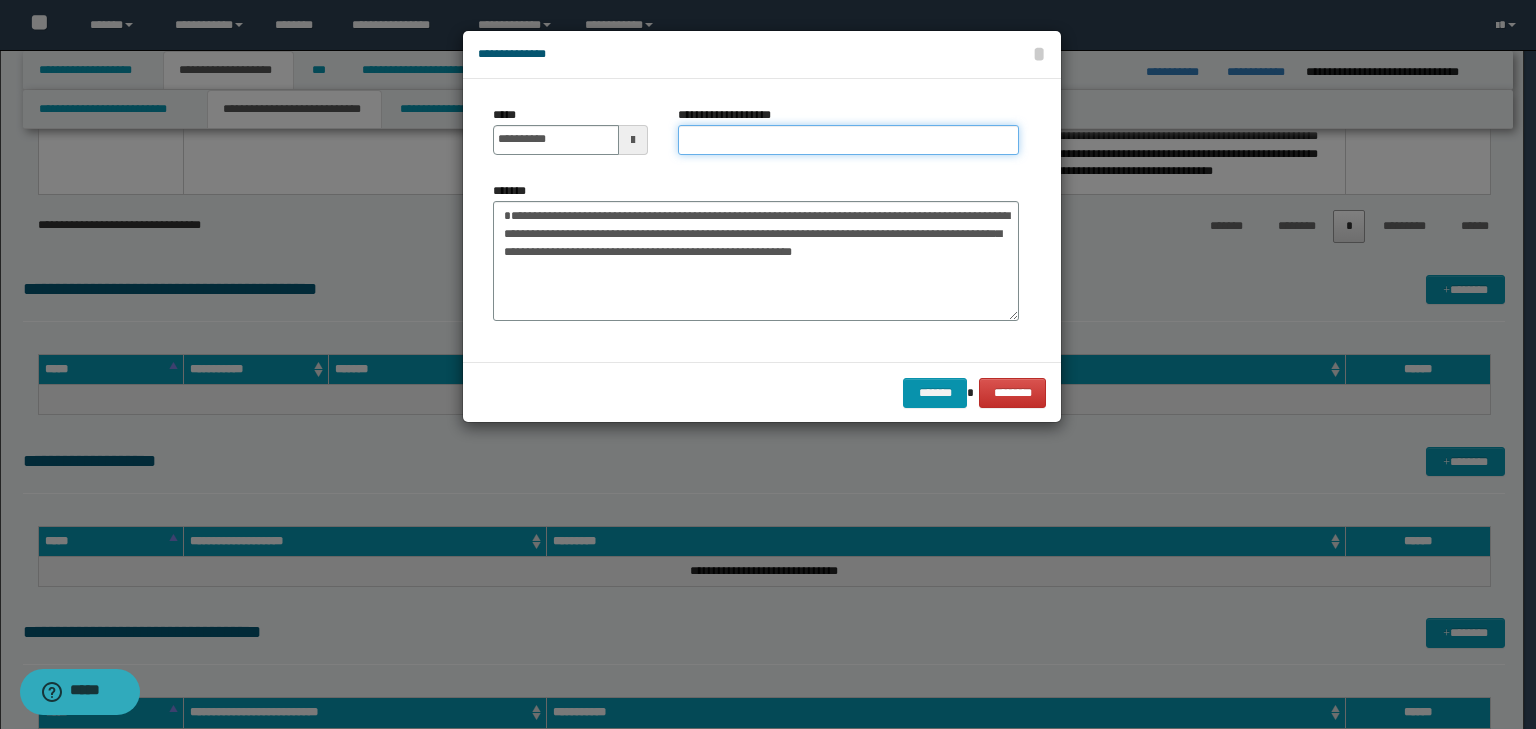 click on "**********" at bounding box center [848, 140] 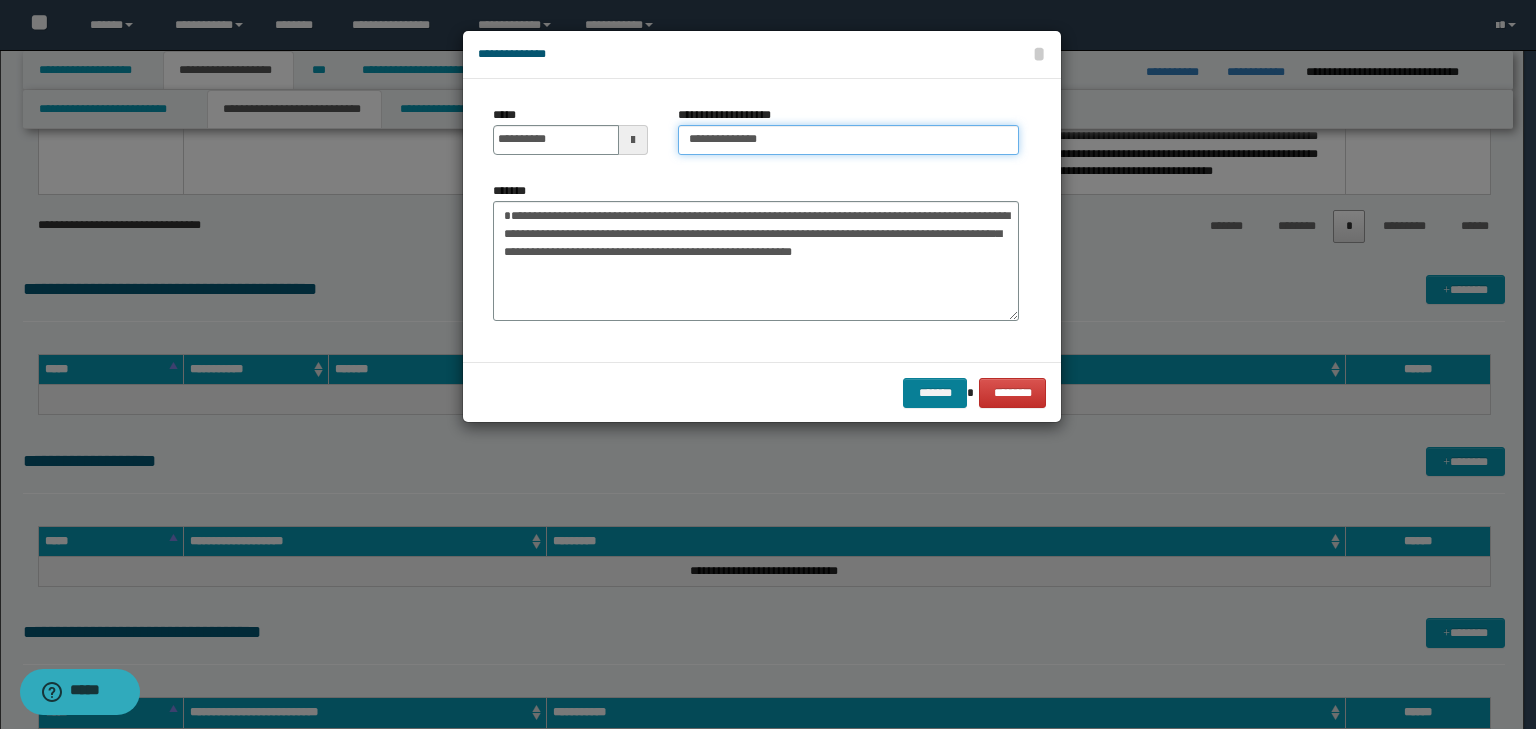 type on "**********" 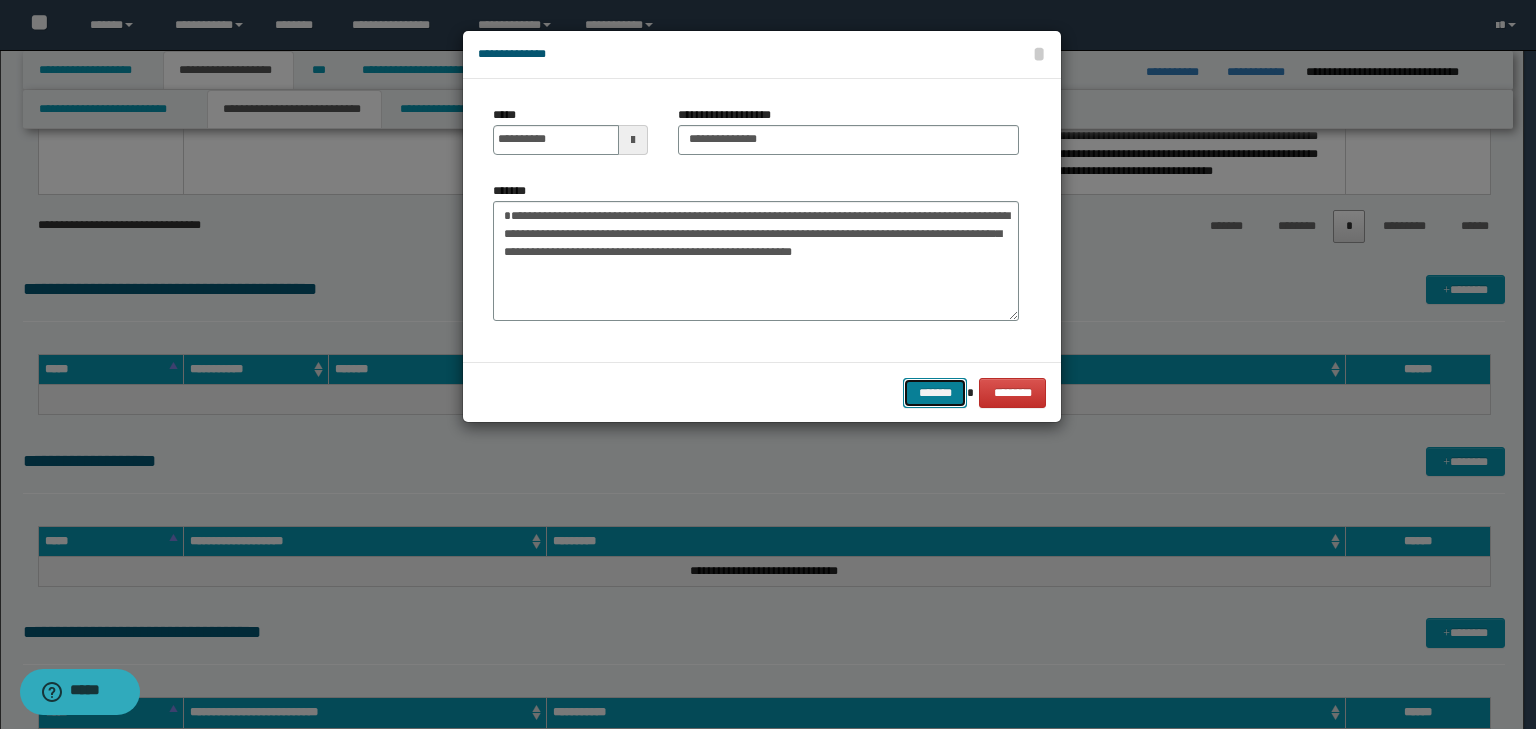 click on "*******" at bounding box center (935, 393) 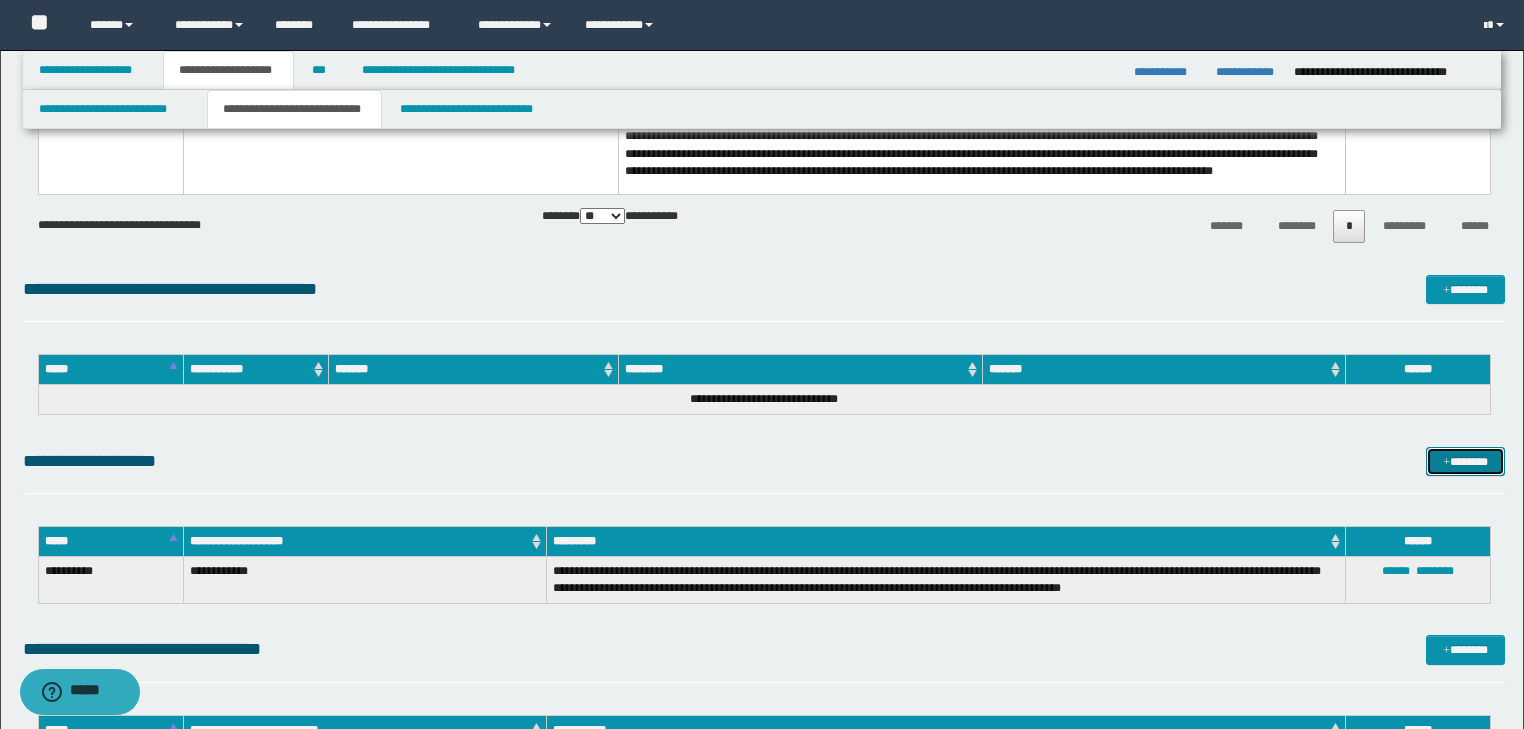 click on "*******" at bounding box center (1465, 462) 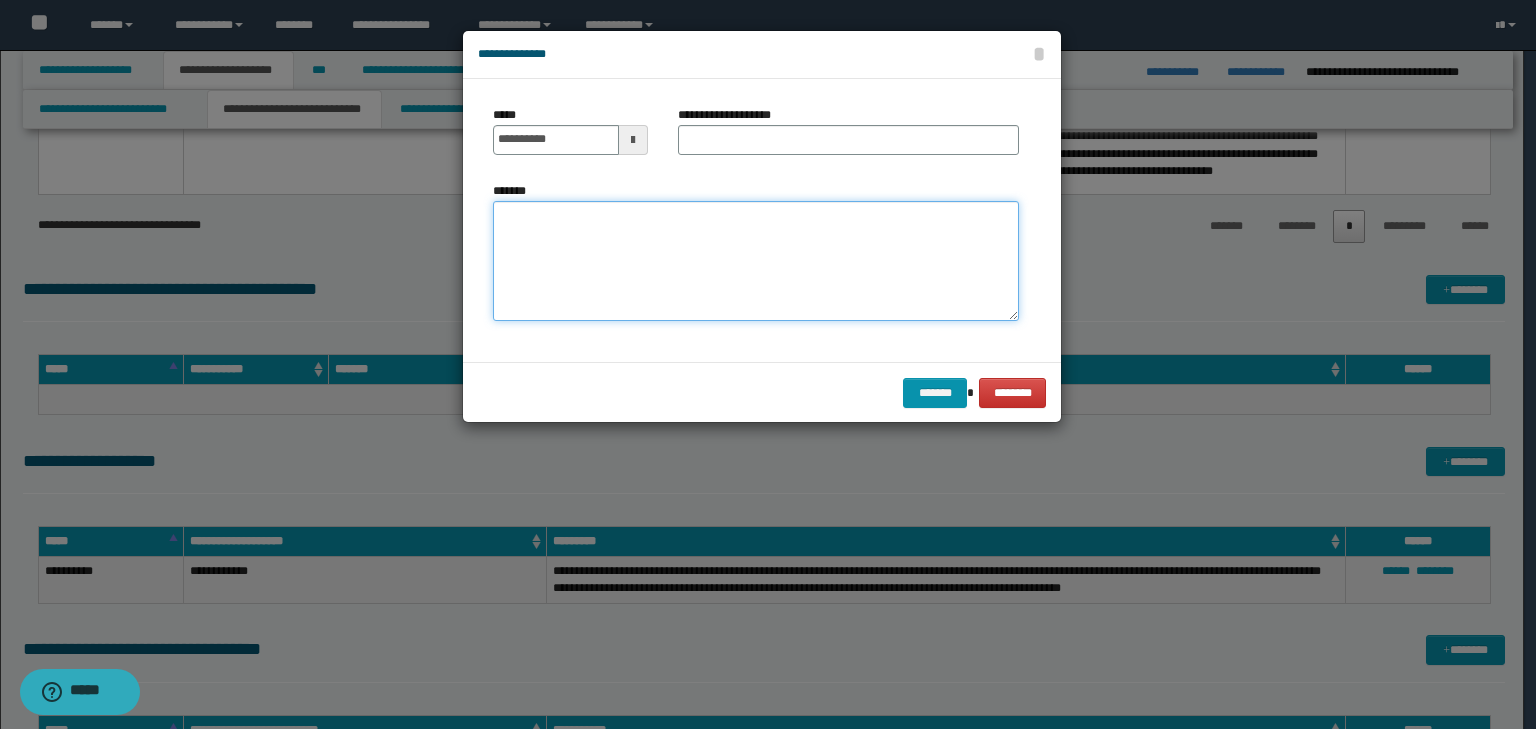 click on "*******" at bounding box center (756, 261) 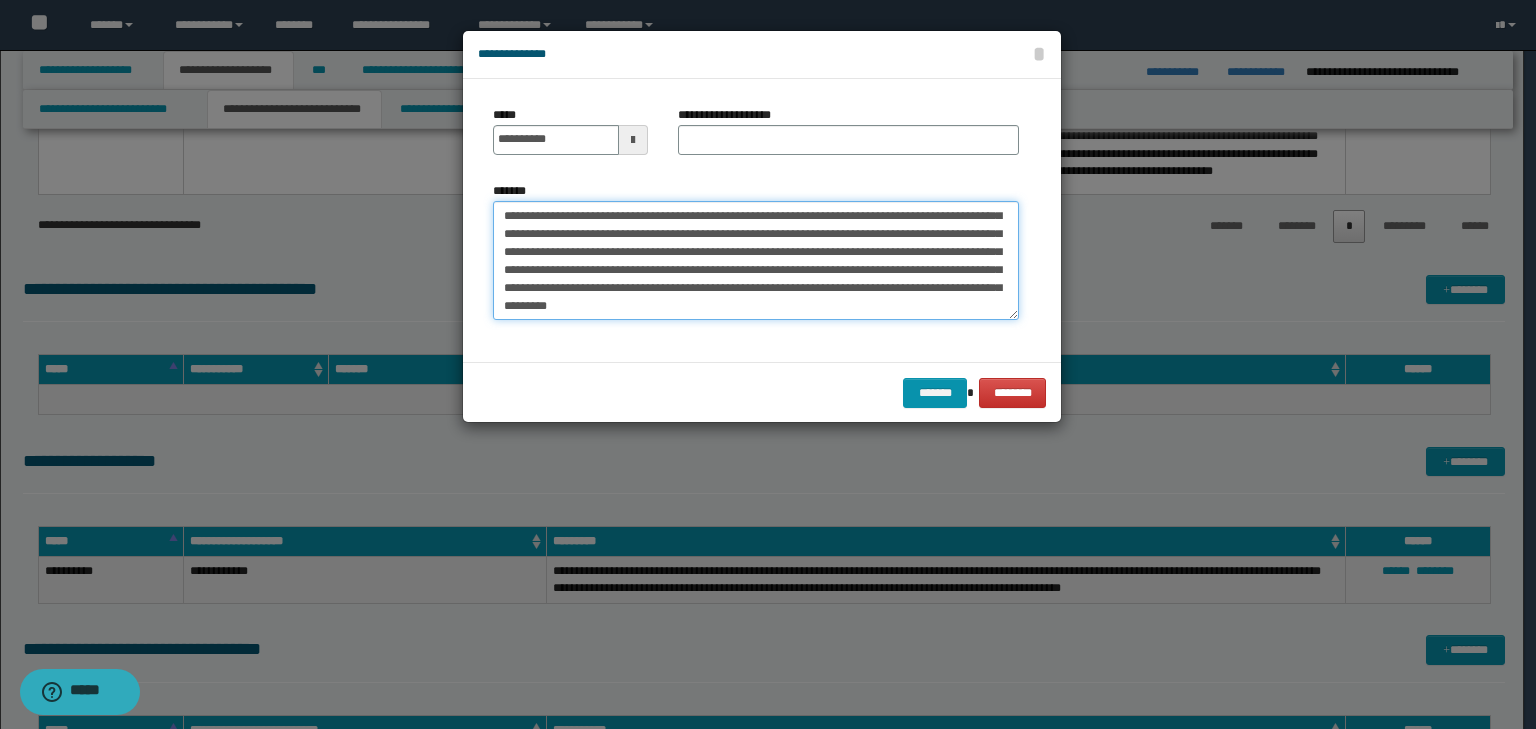 scroll, scrollTop: 0, scrollLeft: 0, axis: both 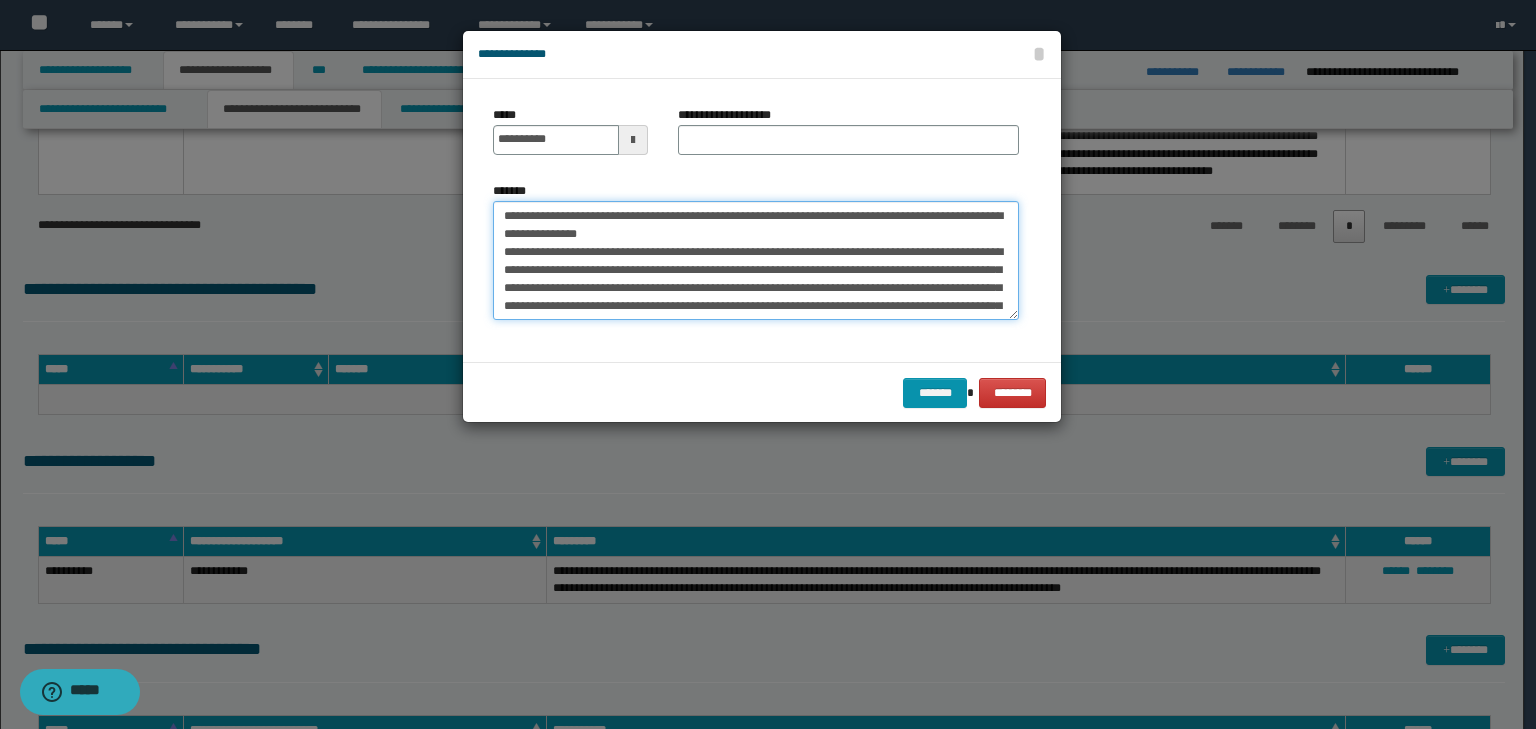 drag, startPoint x: 570, startPoint y: 210, endPoint x: 457, endPoint y: 203, distance: 113.216606 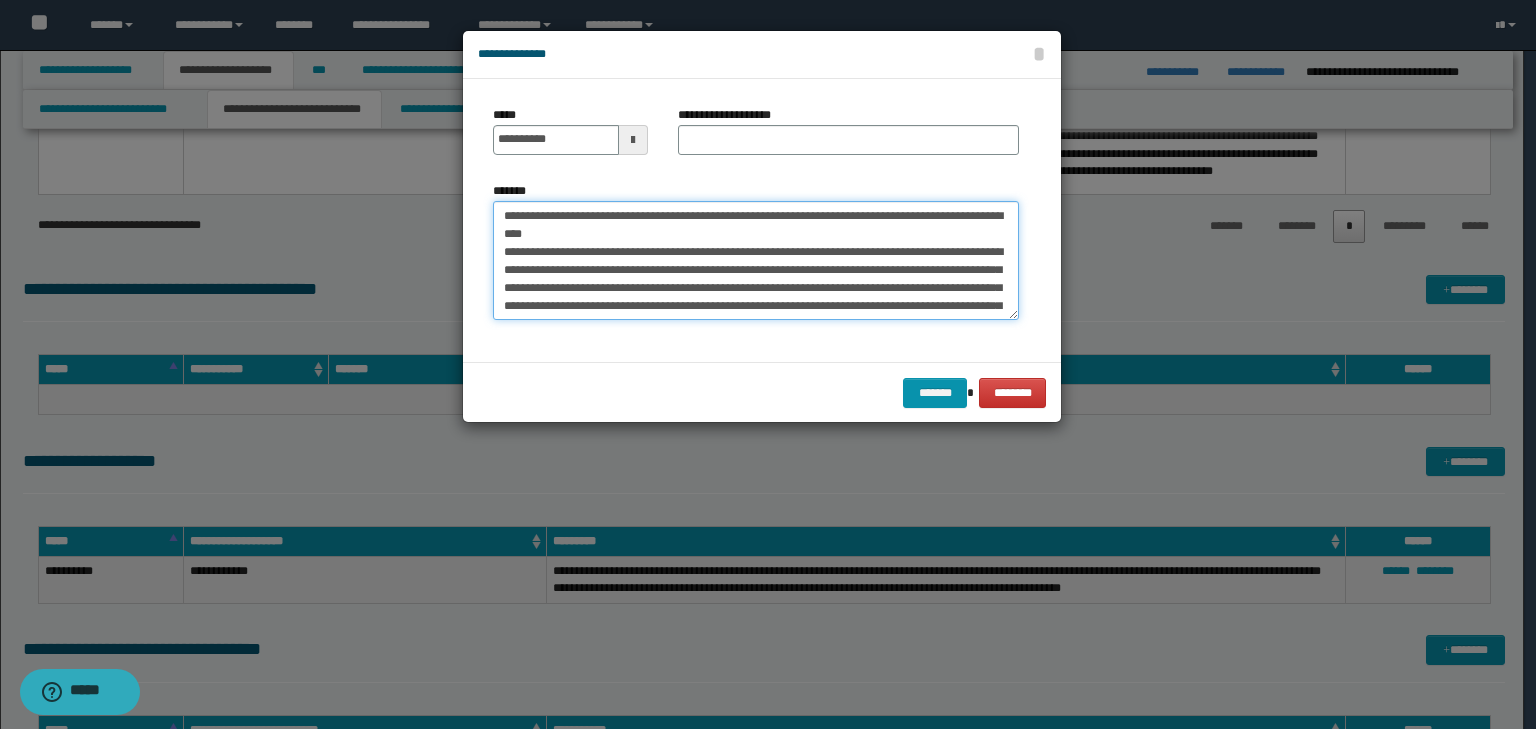 type on "**********" 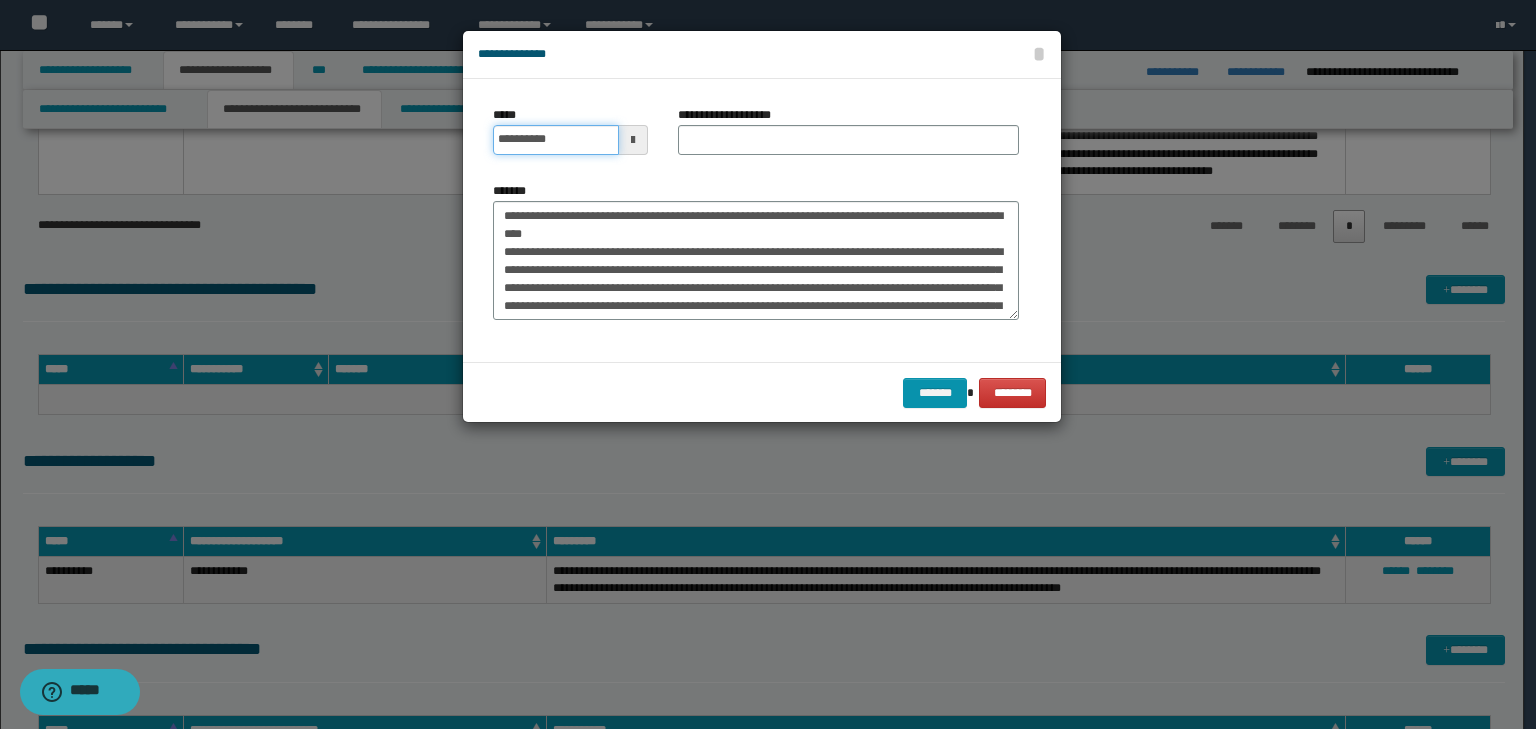 click on "**********" at bounding box center (556, 140) 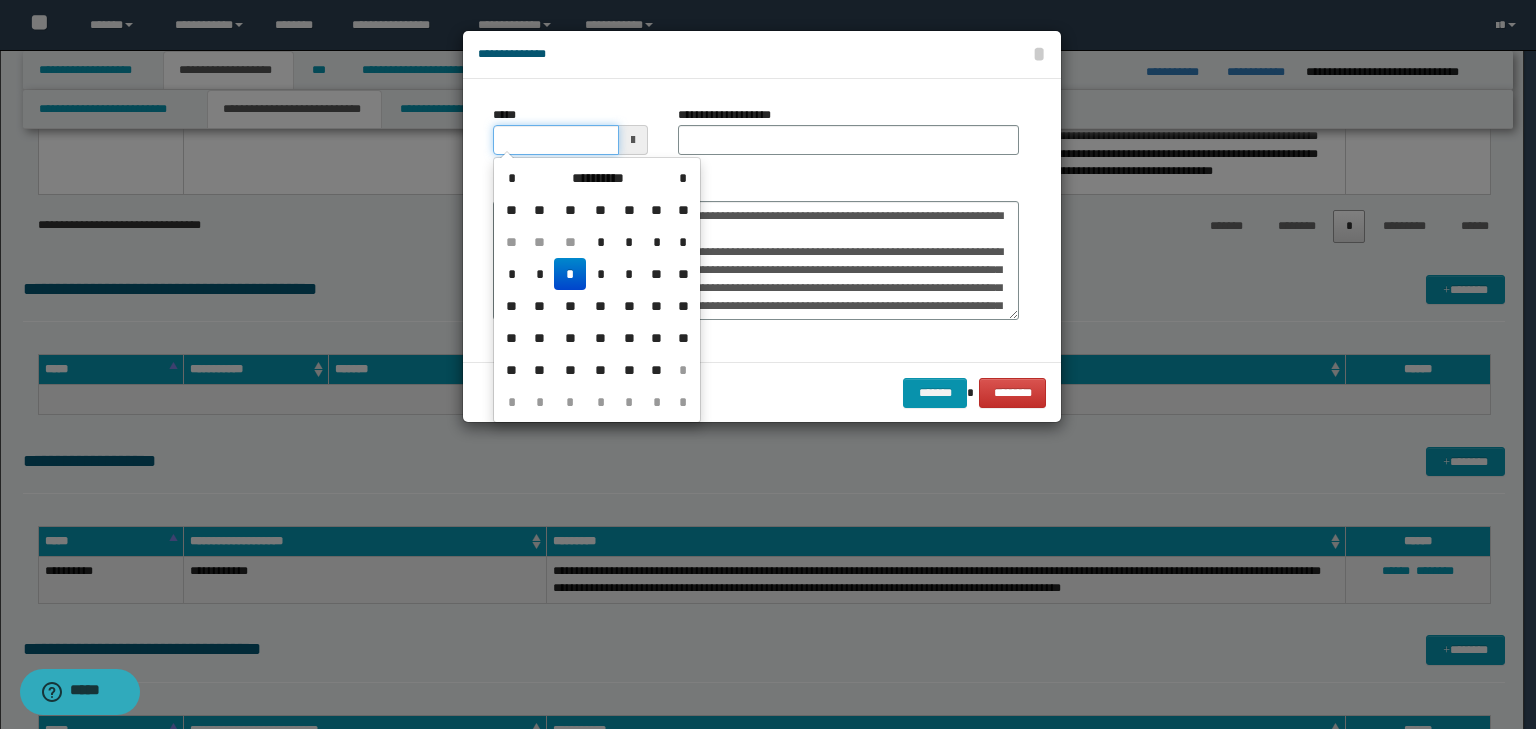 type on "**********" 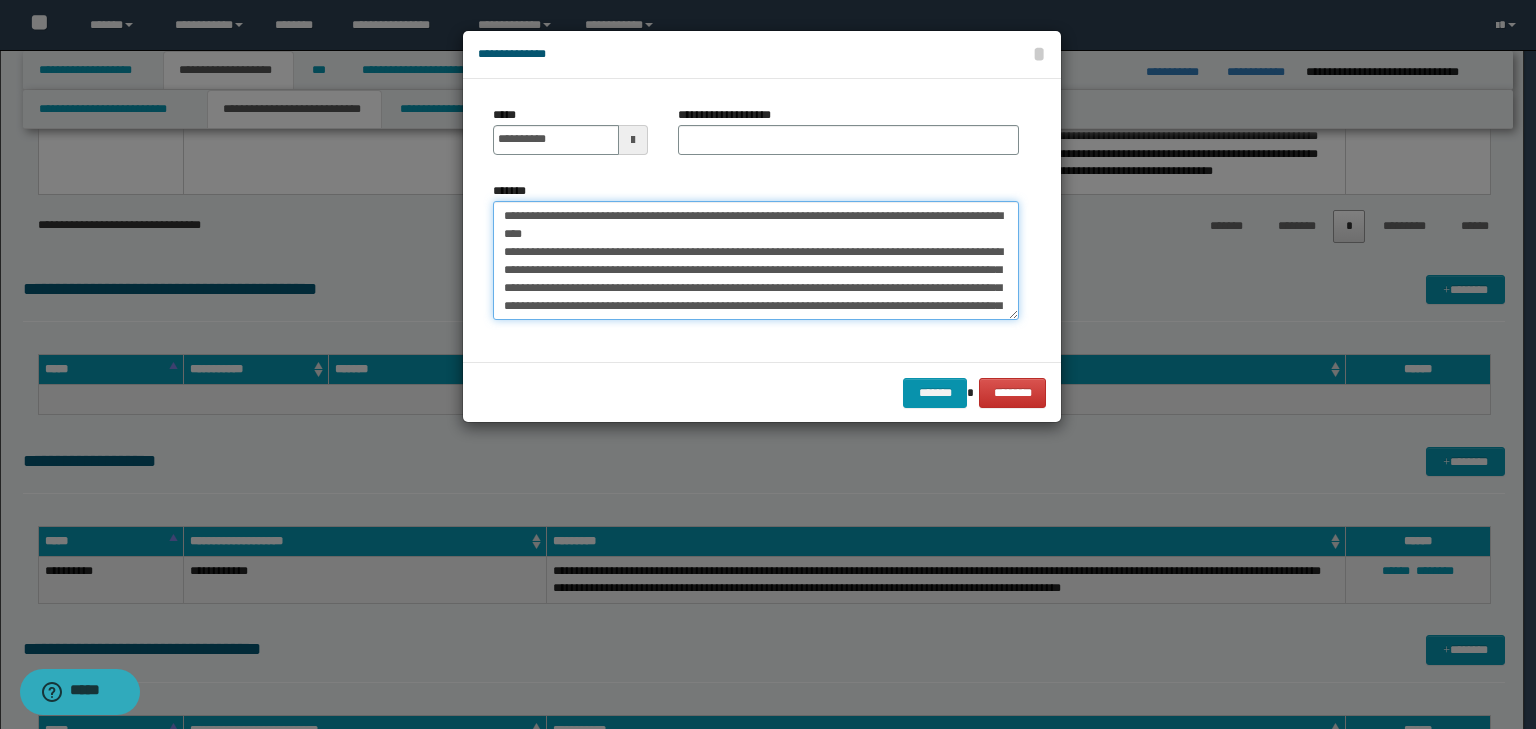 drag, startPoint x: 788, startPoint y: 235, endPoint x: 250, endPoint y: 168, distance: 542.1559 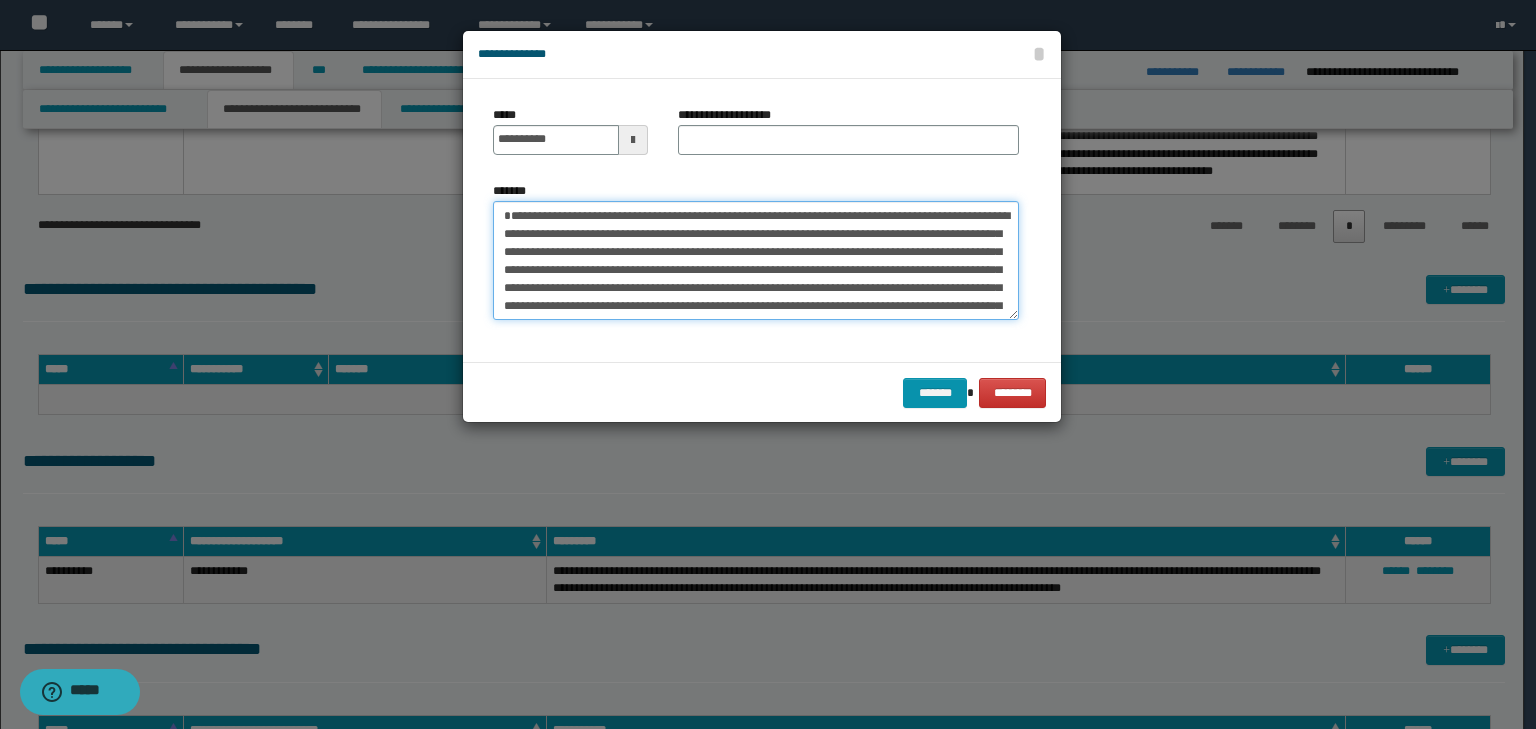 type on "**********" 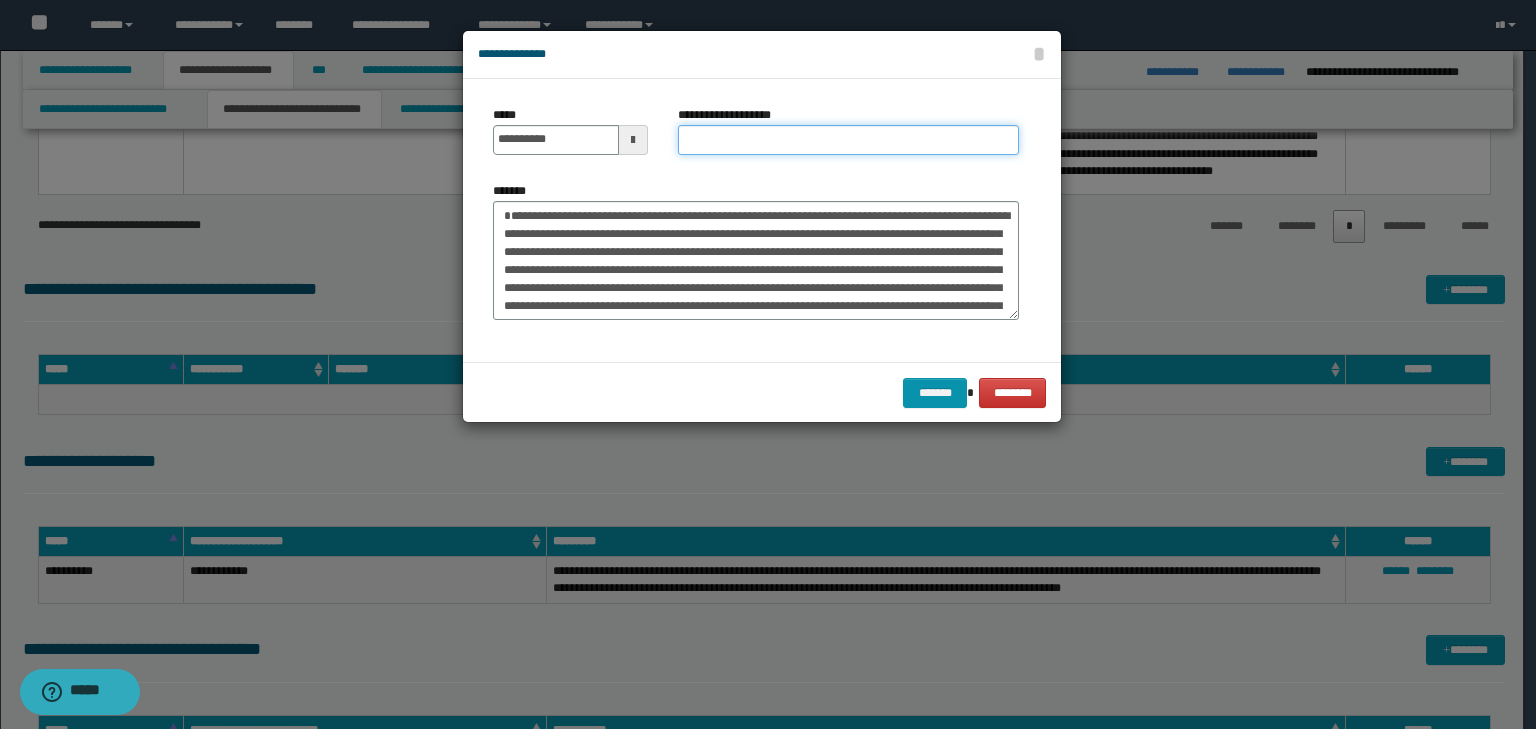 click on "**********" at bounding box center [848, 140] 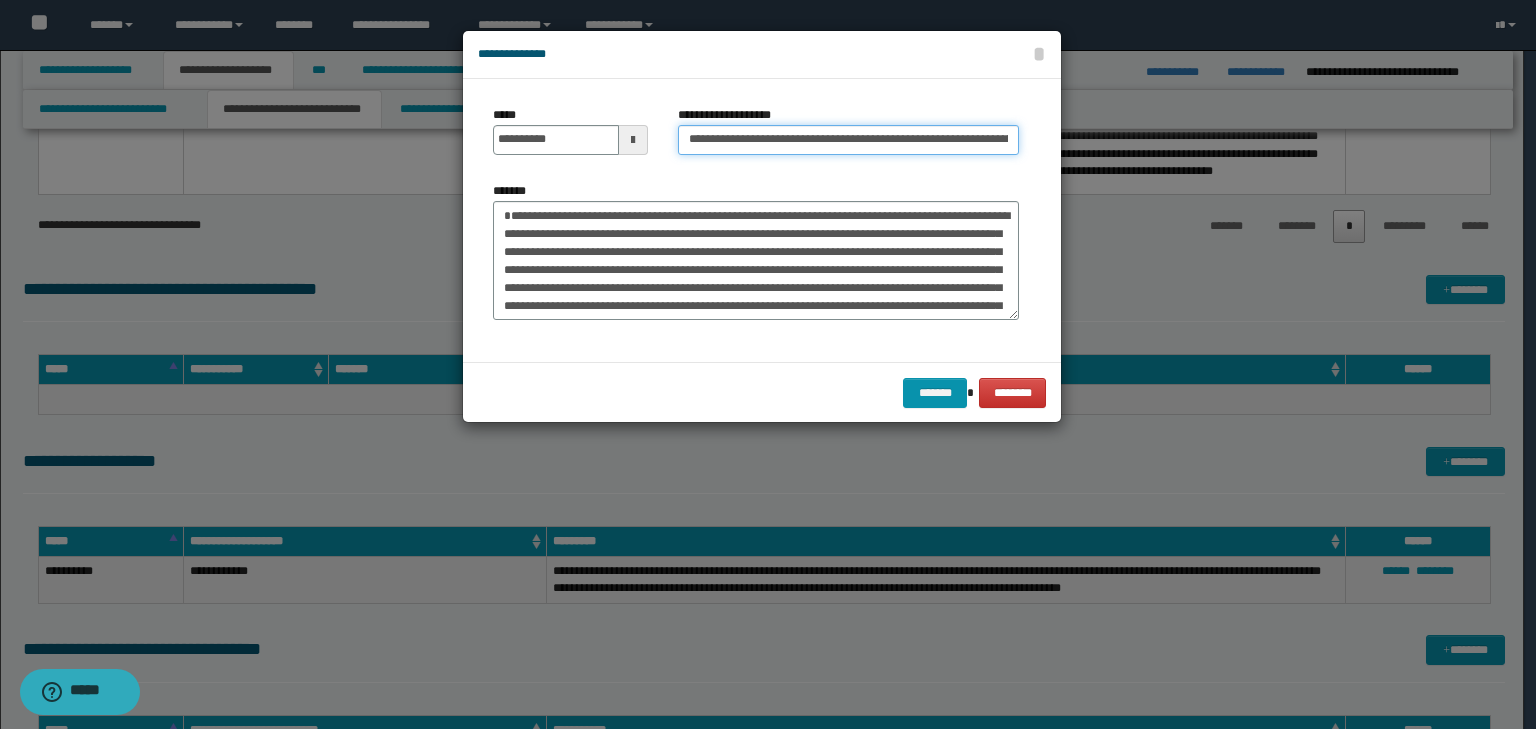 scroll, scrollTop: 0, scrollLeft: 349, axis: horizontal 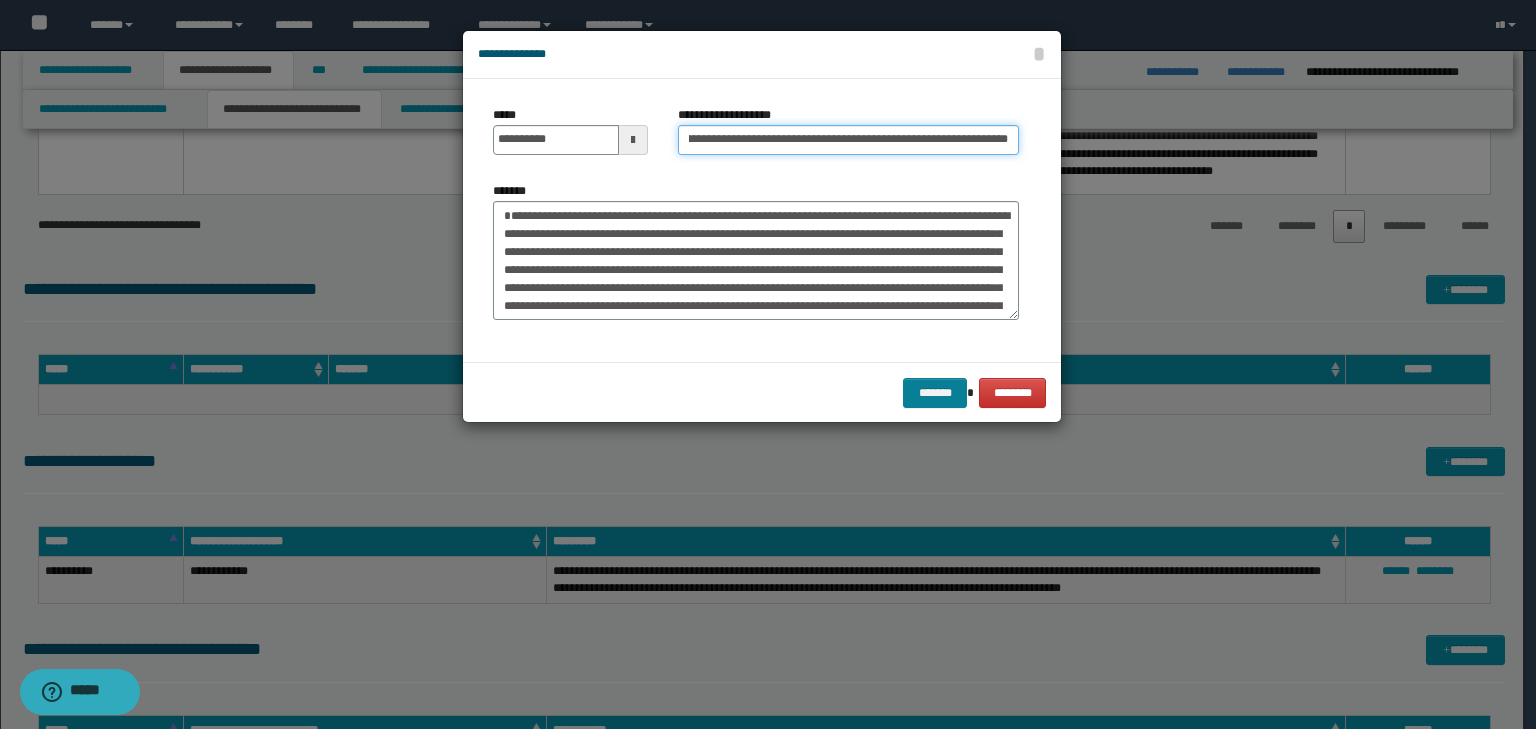 type on "**********" 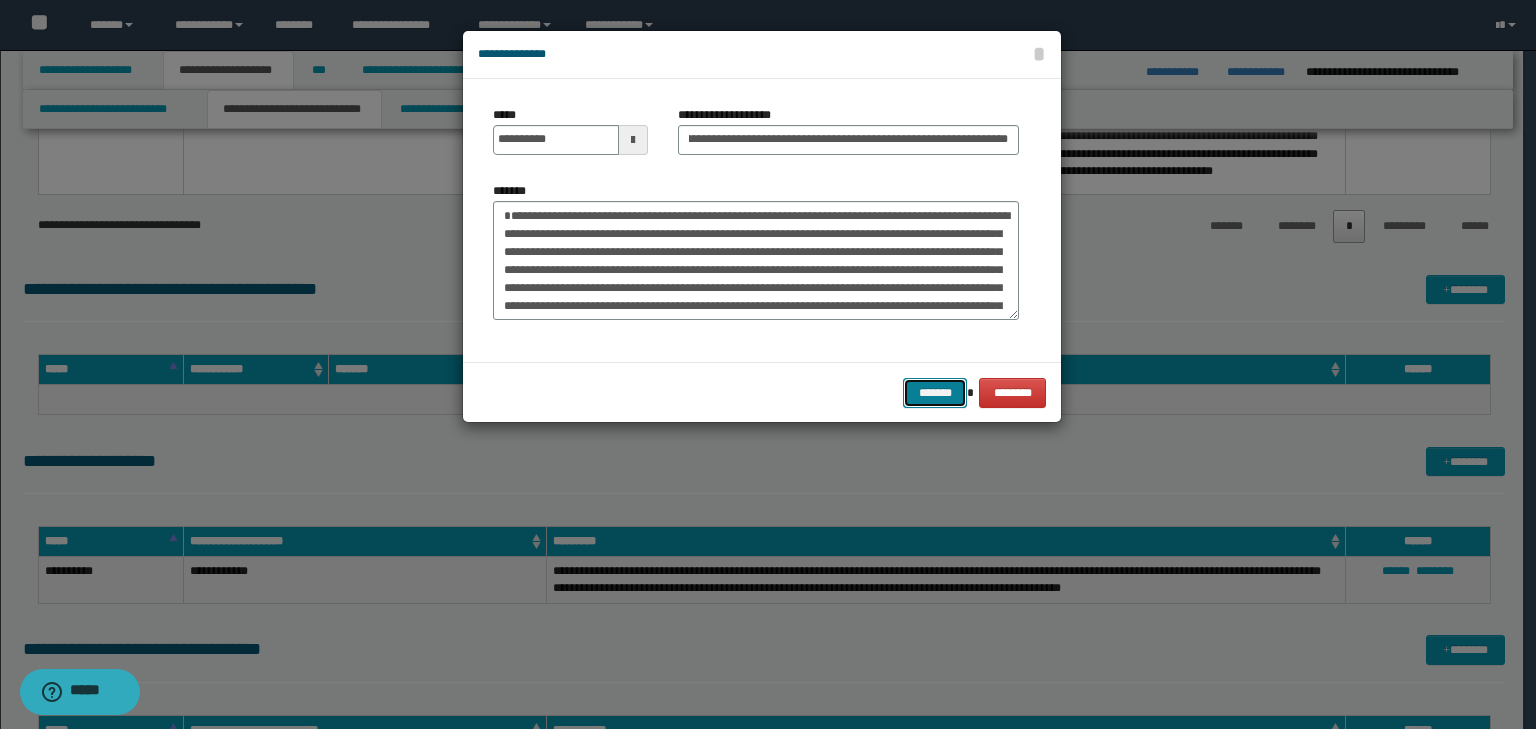 scroll, scrollTop: 0, scrollLeft: 0, axis: both 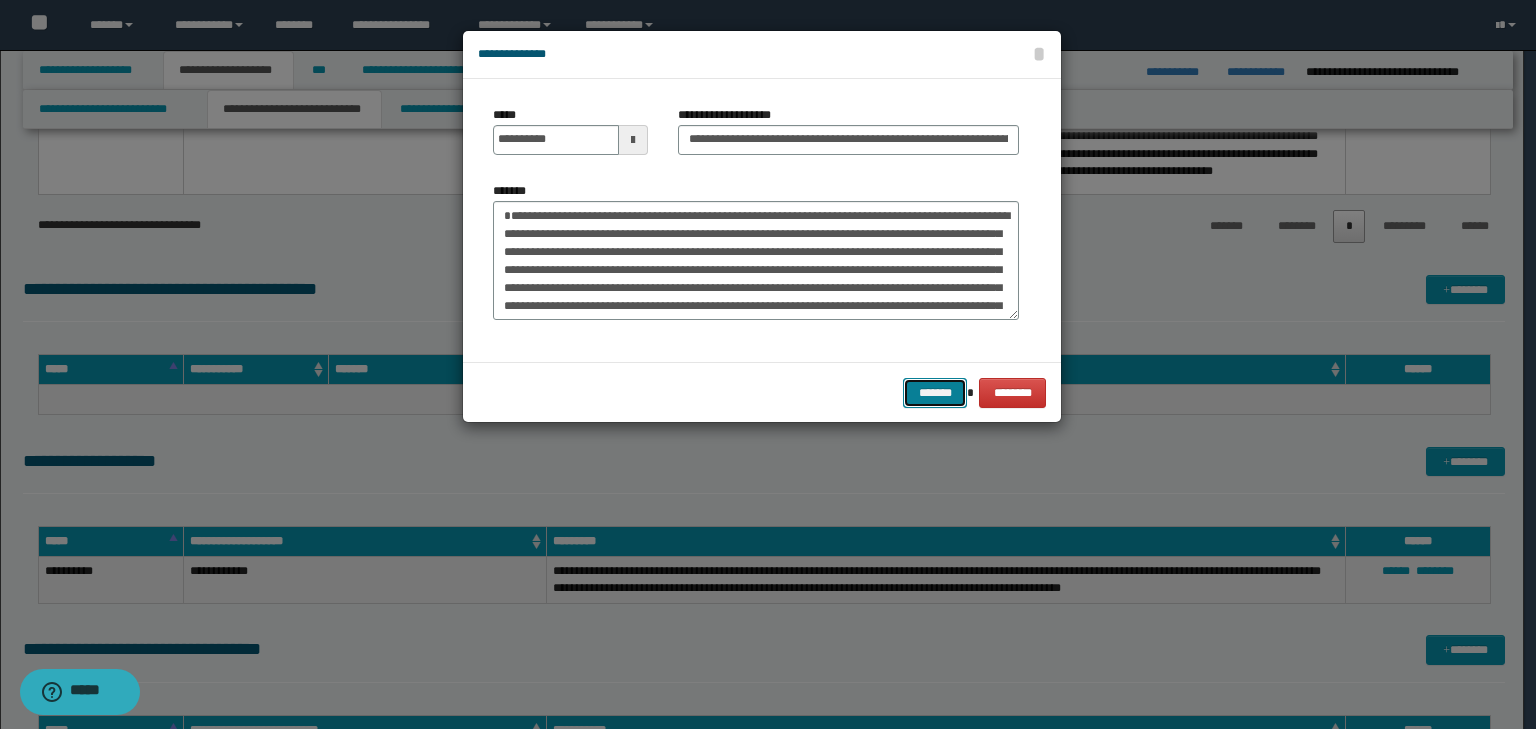 click on "*******" at bounding box center (935, 393) 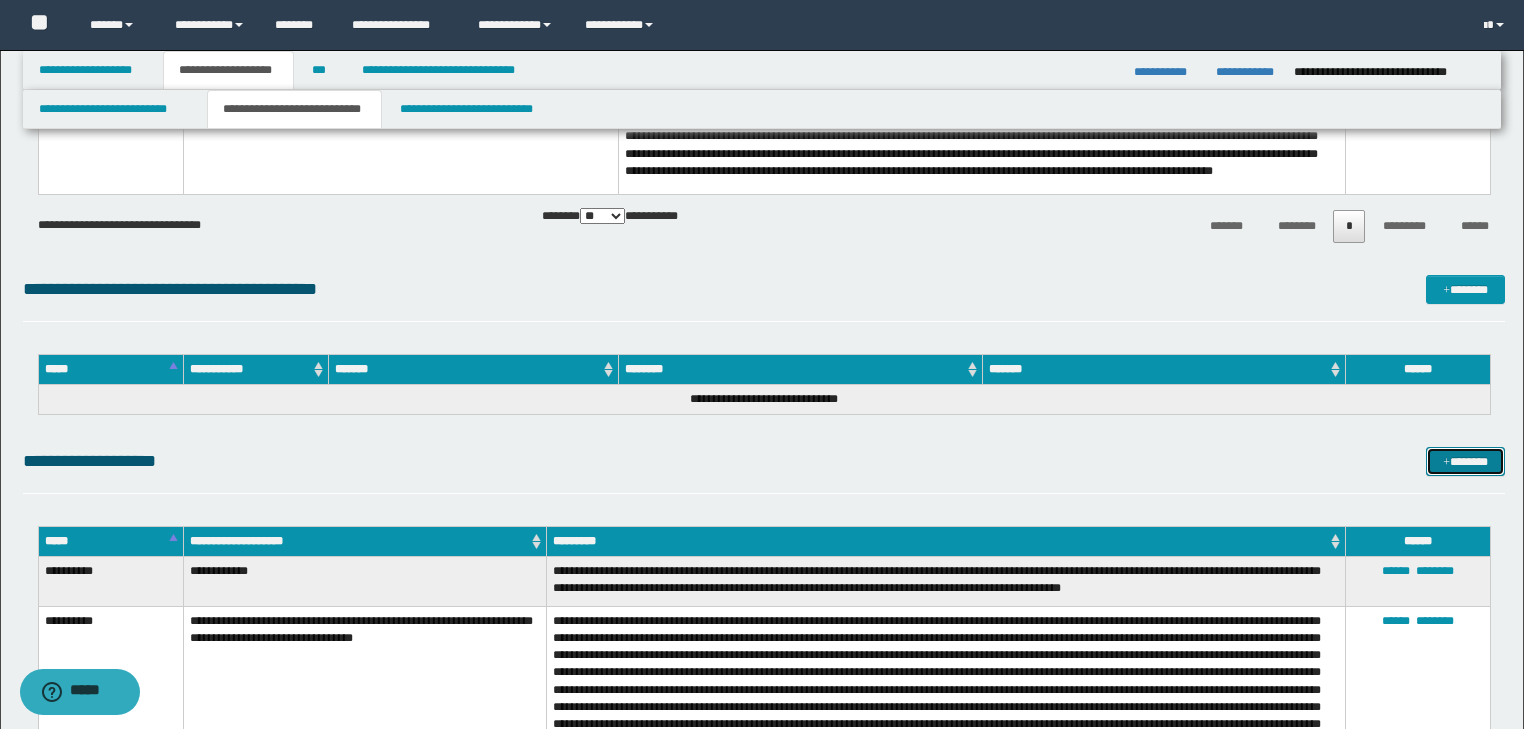 click on "*******" at bounding box center [1465, 462] 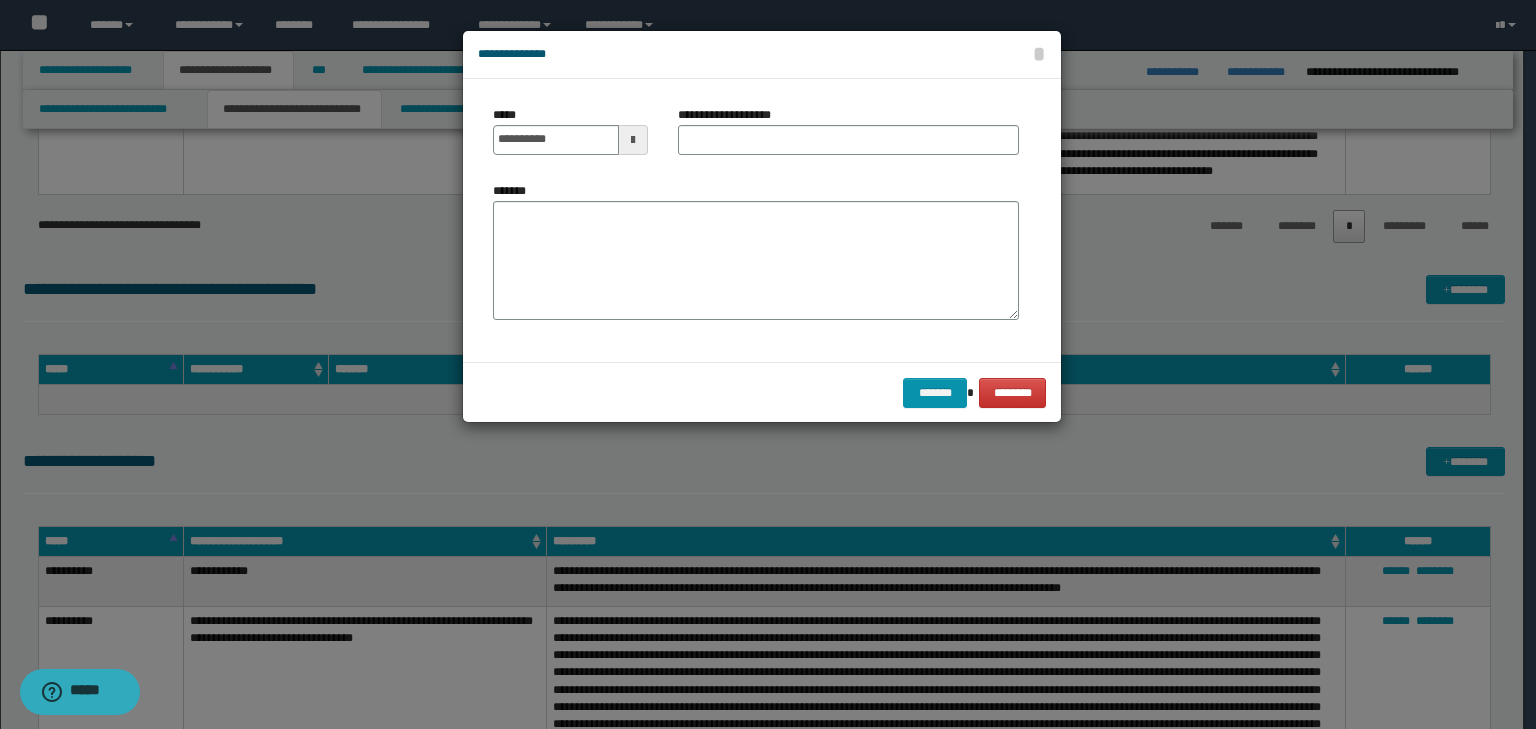 click on "*******" at bounding box center [756, 258] 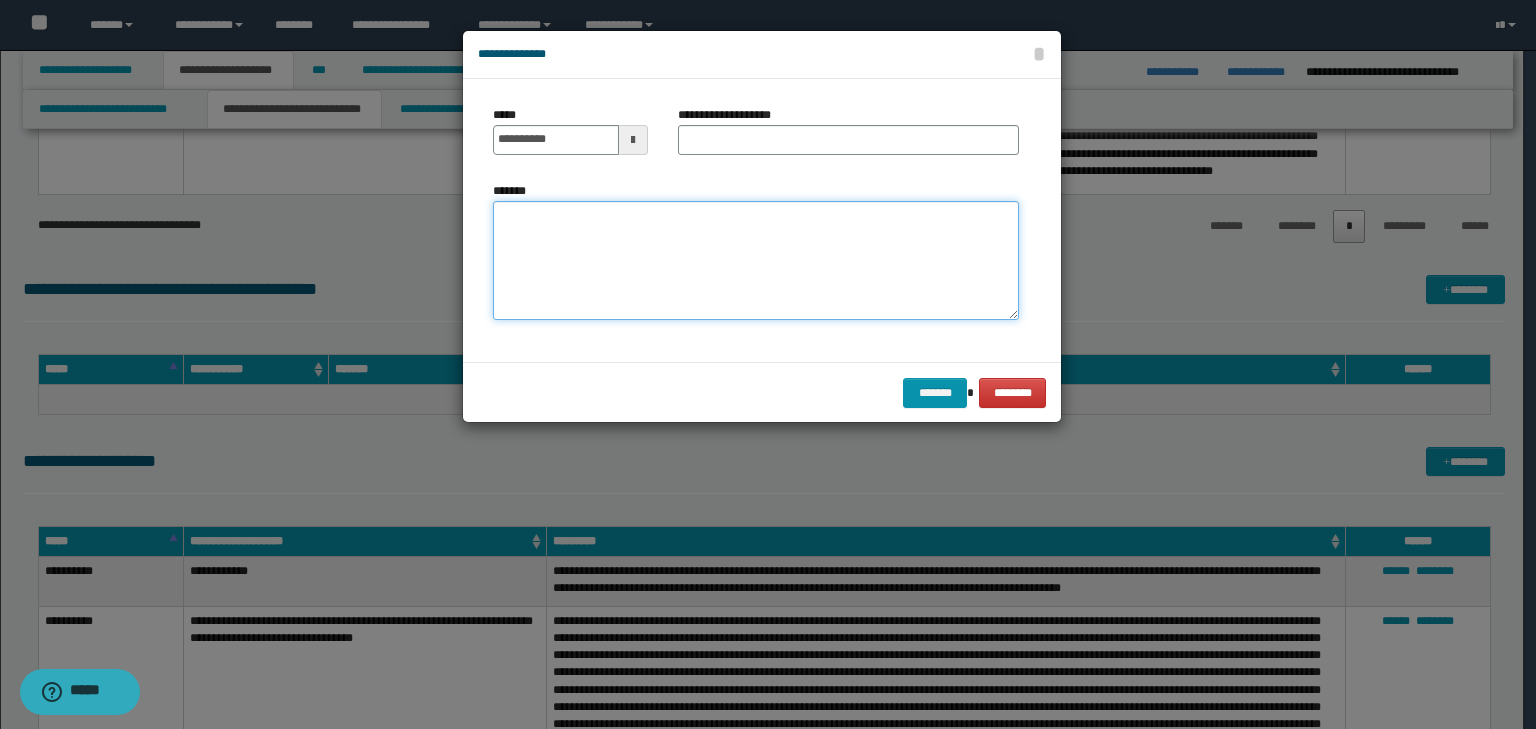 click on "*******" at bounding box center [756, 261] 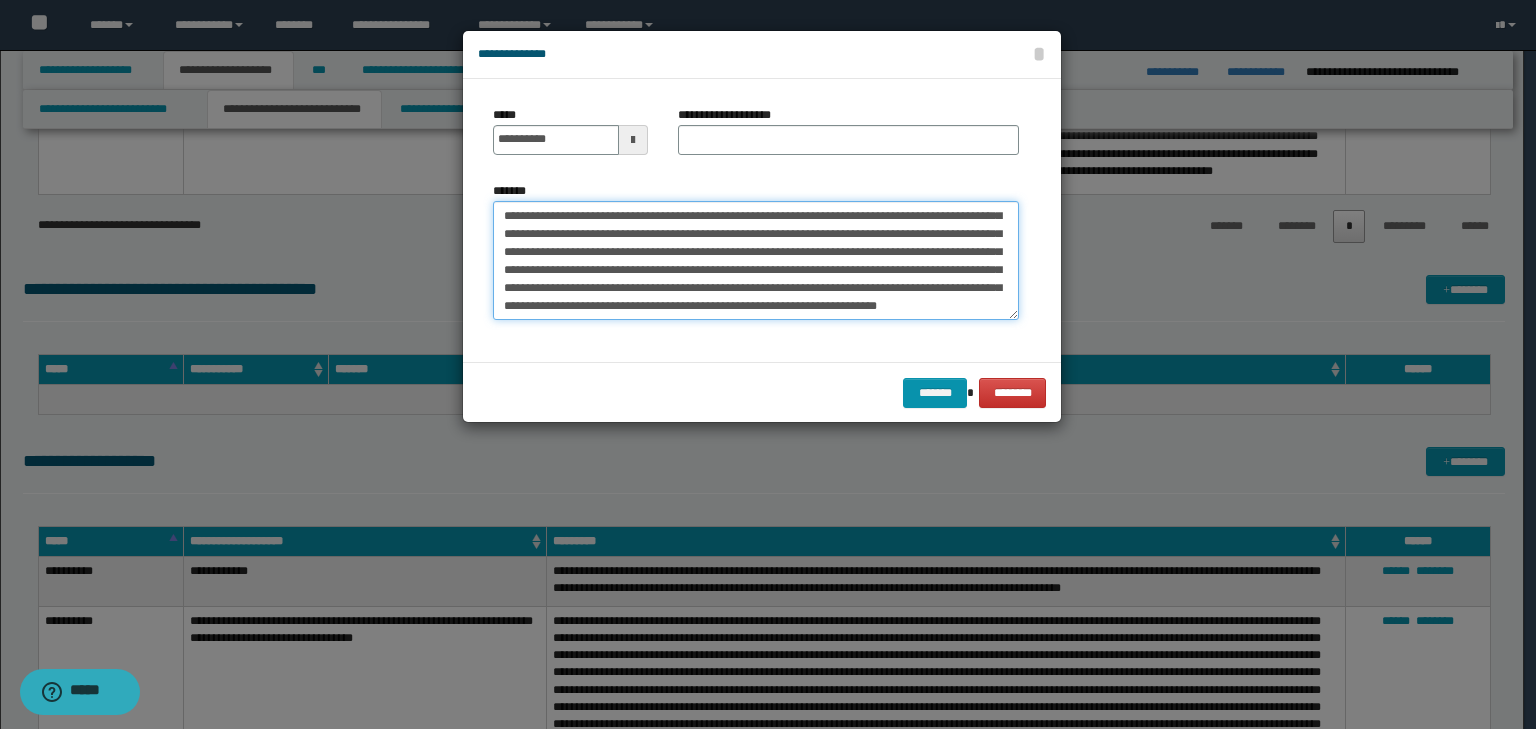 scroll, scrollTop: 0, scrollLeft: 0, axis: both 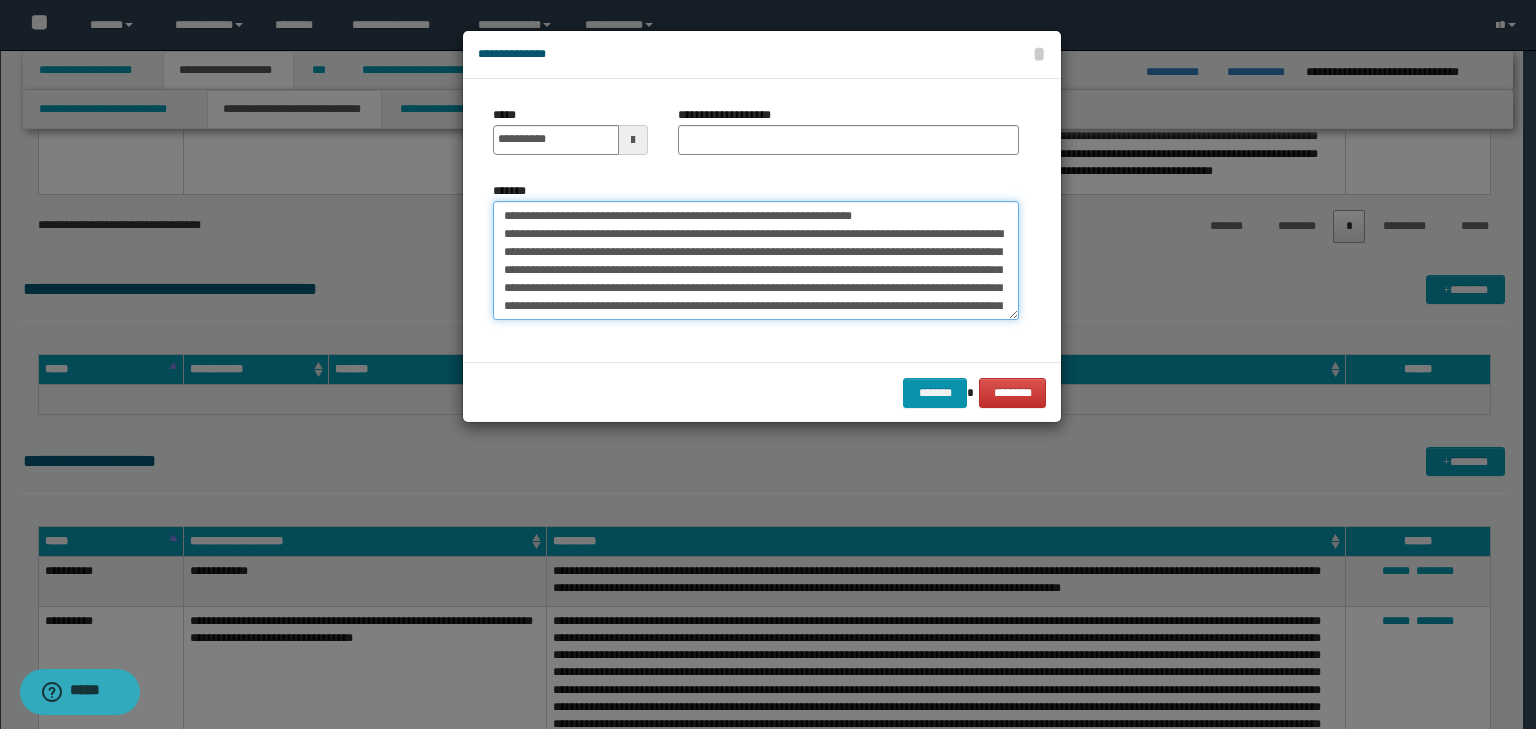 drag, startPoint x: 563, startPoint y: 215, endPoint x: 446, endPoint y: 201, distance: 117.83463 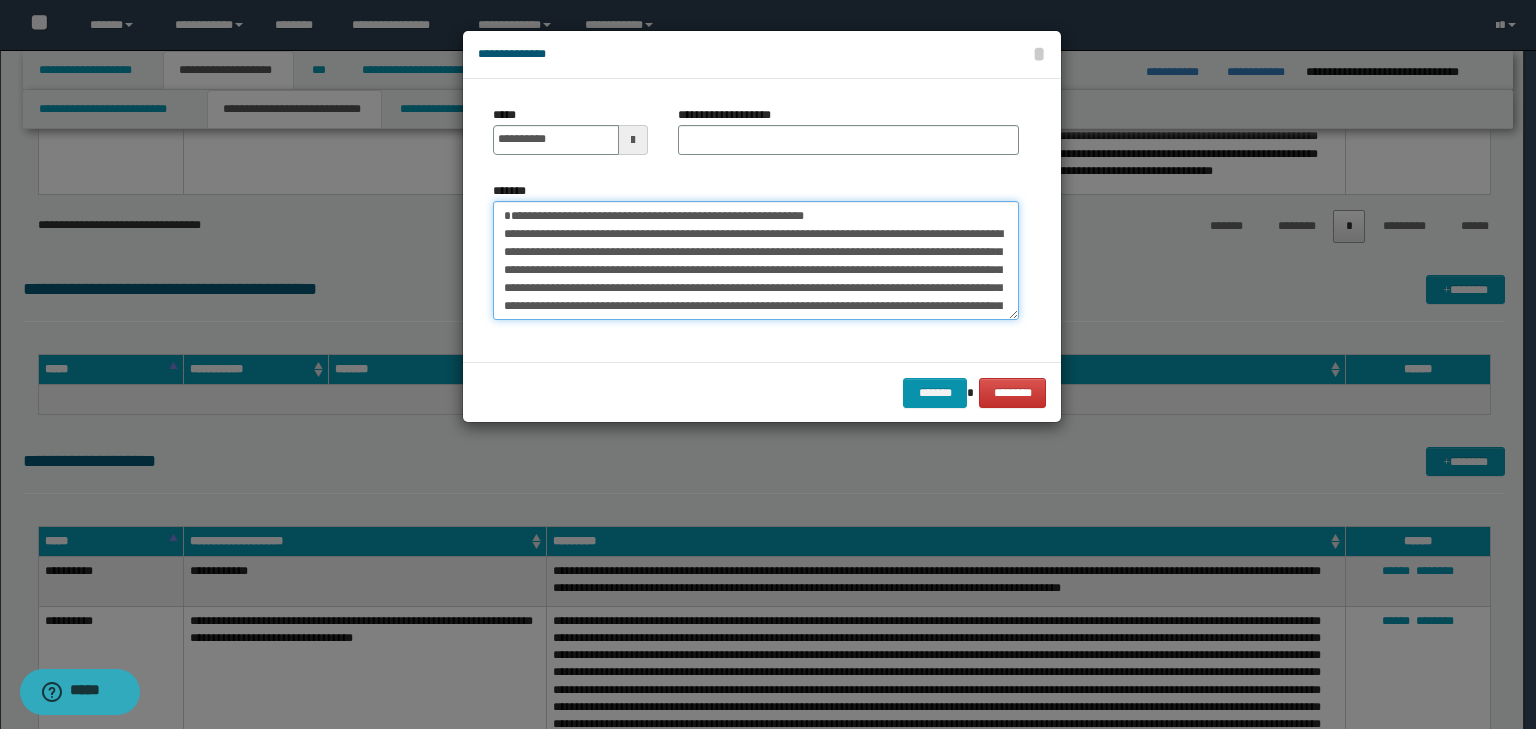 type on "**********" 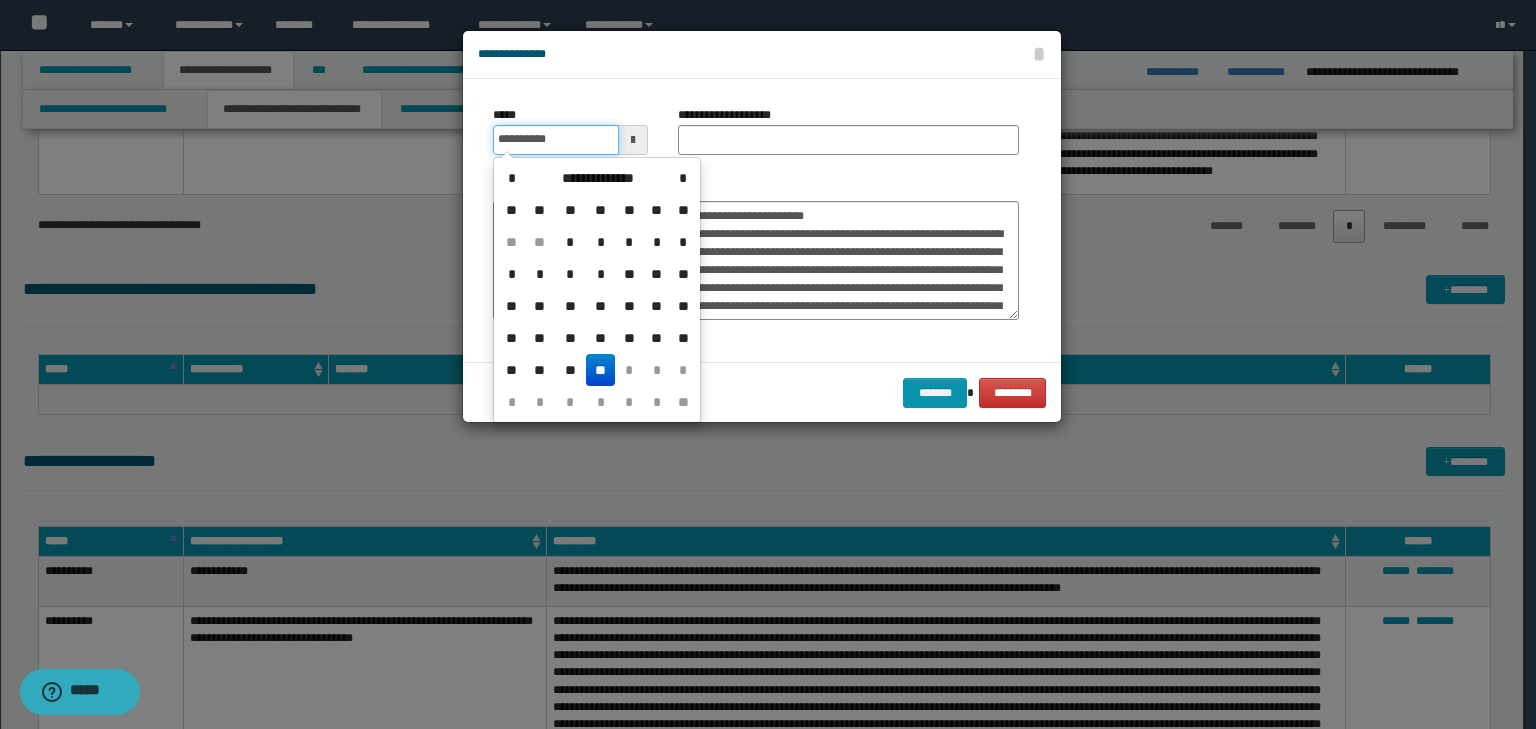 click on "**********" at bounding box center [556, 140] 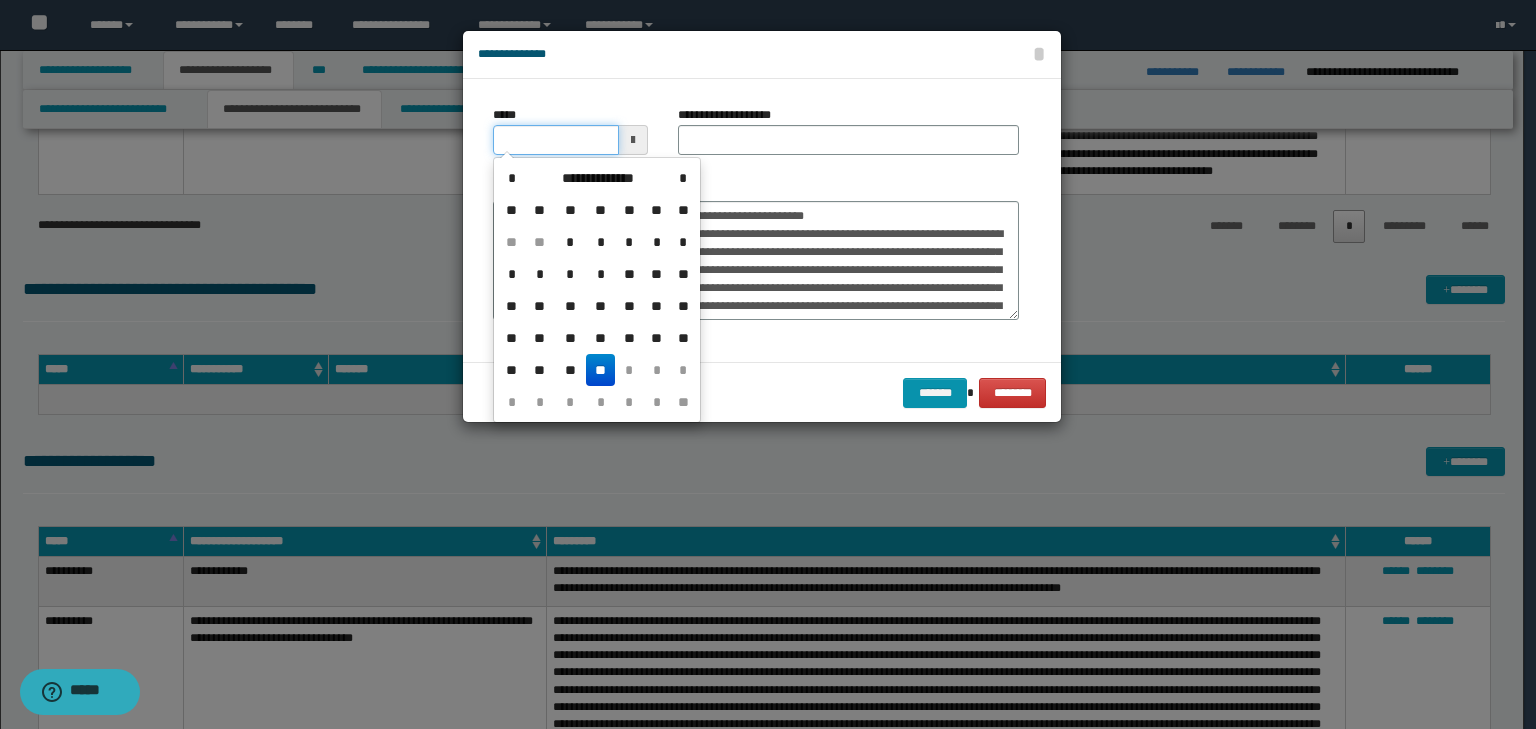 type on "**********" 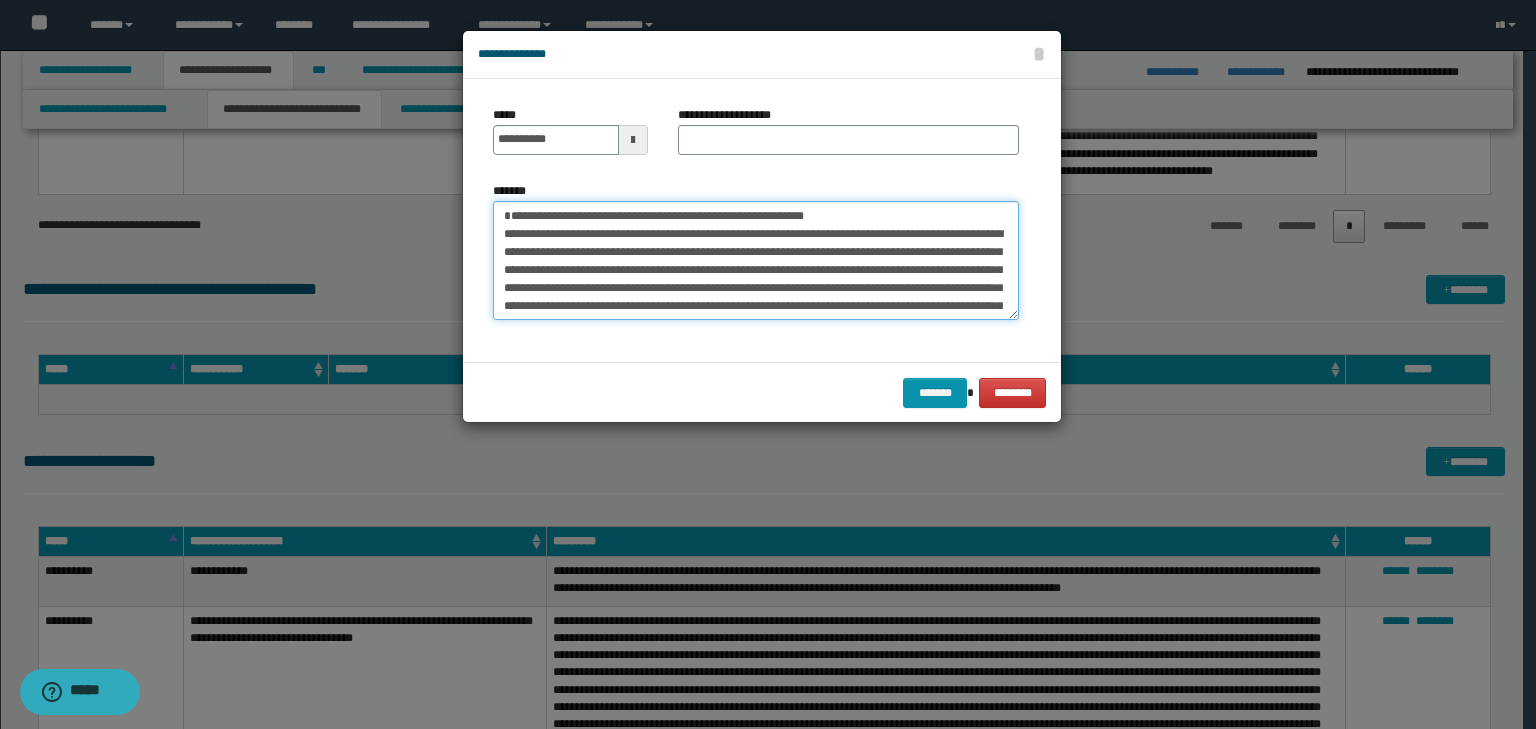 drag, startPoint x: 915, startPoint y: 217, endPoint x: 394, endPoint y: 165, distance: 523.58856 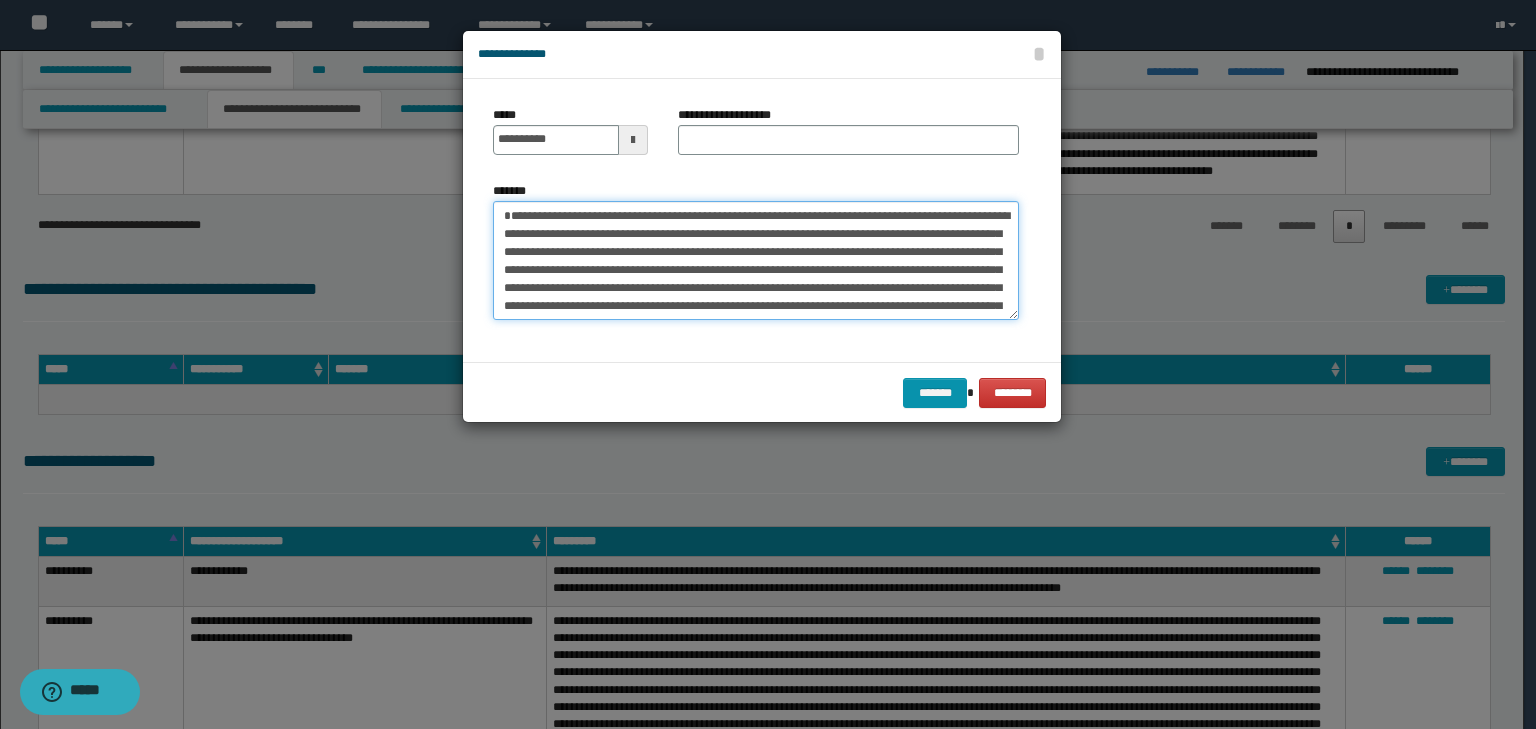 type on "**********" 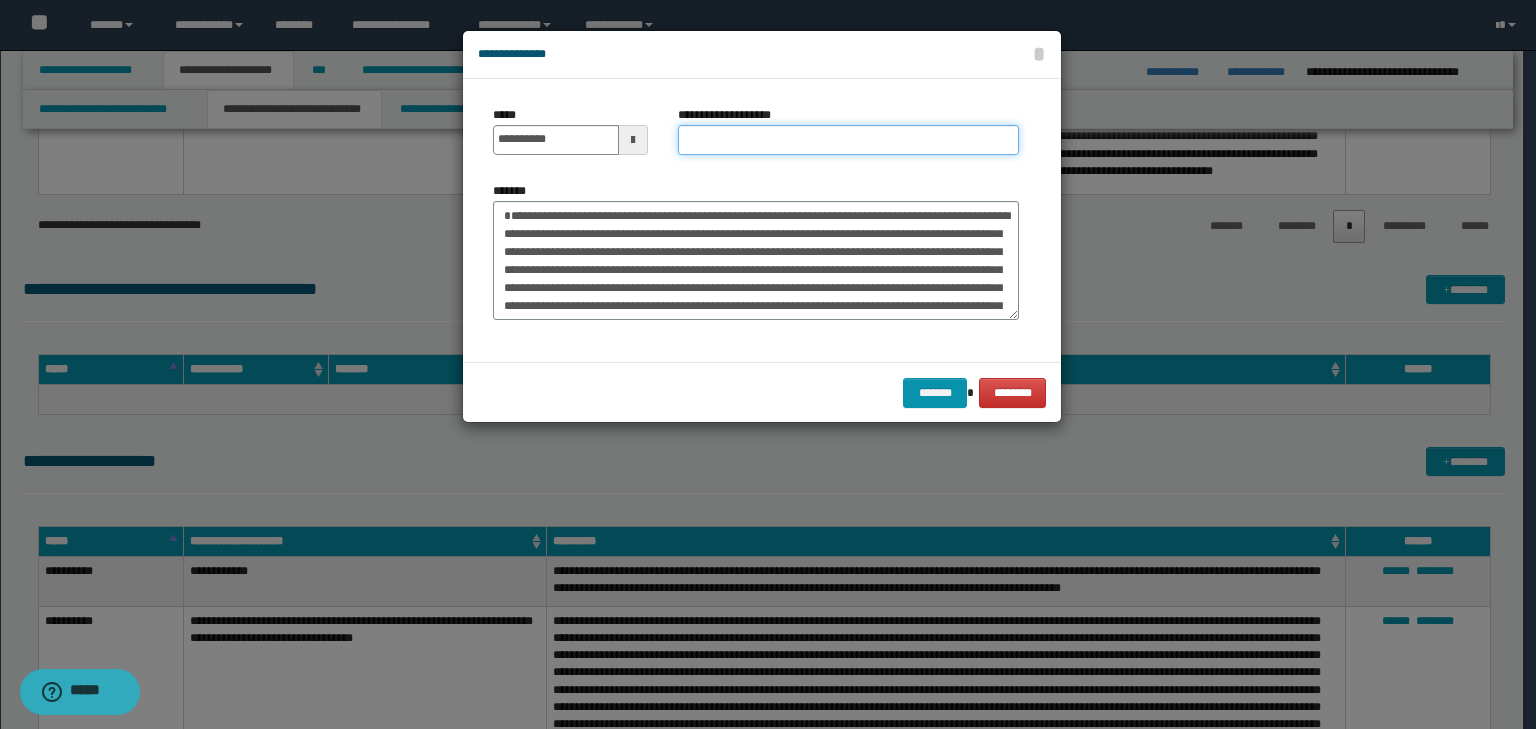 click on "**********" at bounding box center (848, 140) 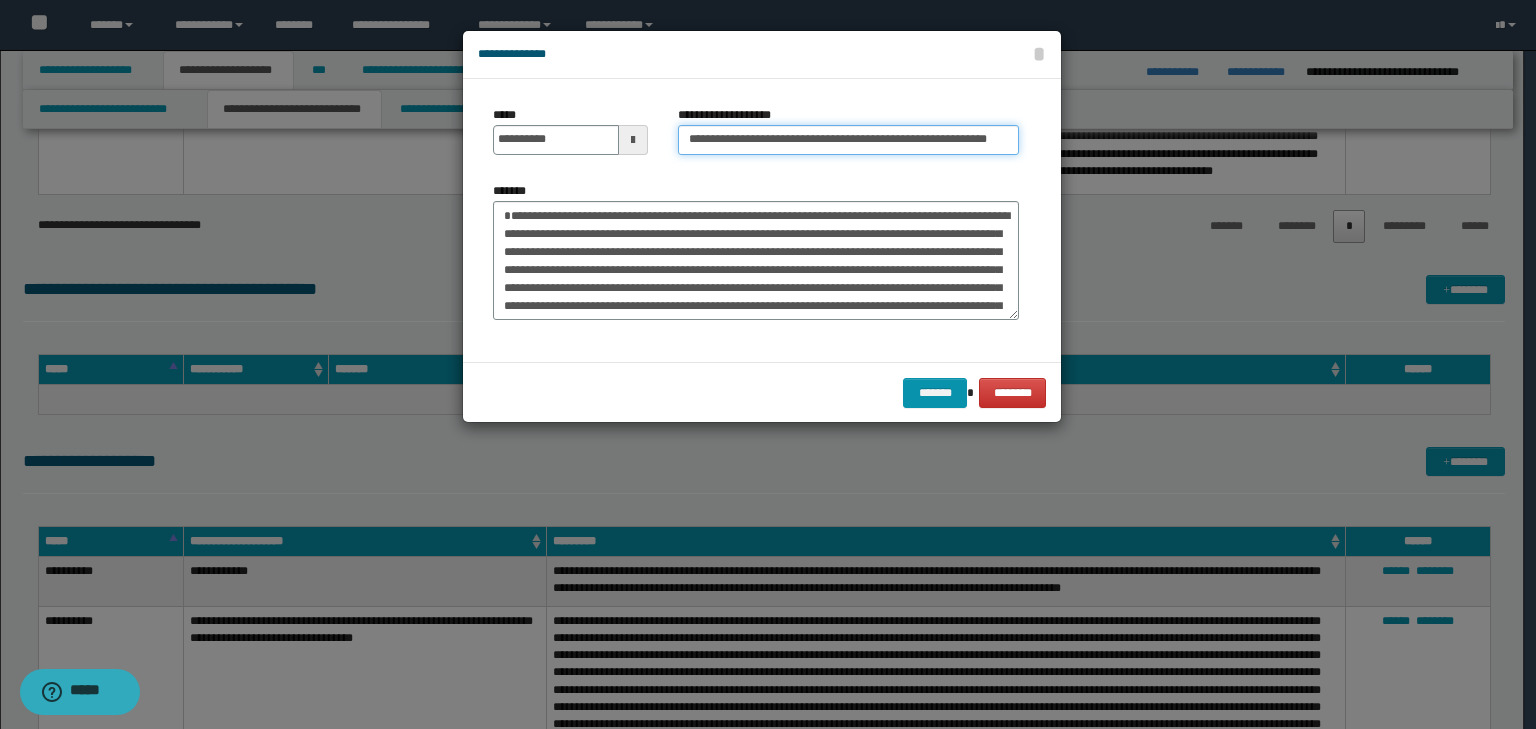 scroll, scrollTop: 0, scrollLeft: 62, axis: horizontal 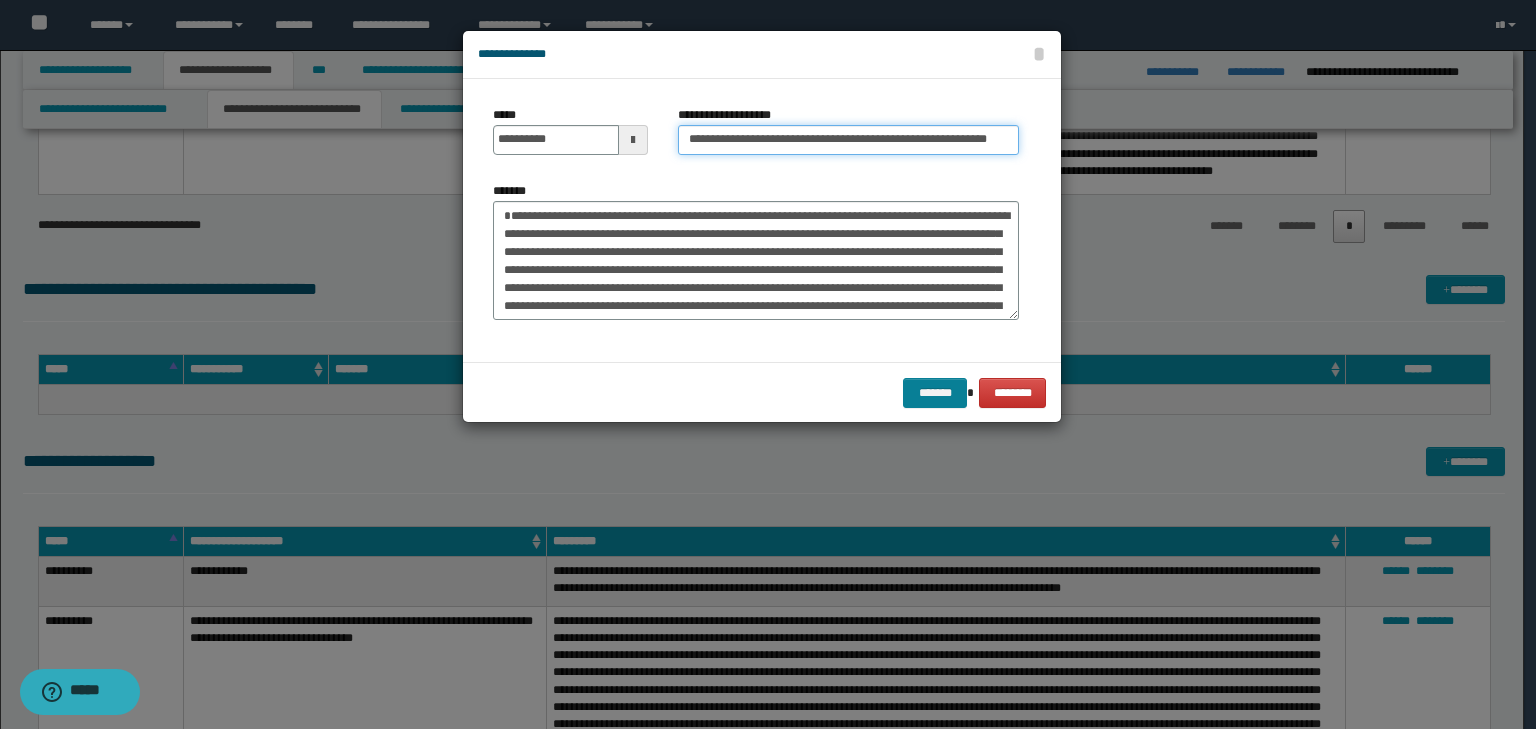 type on "**********" 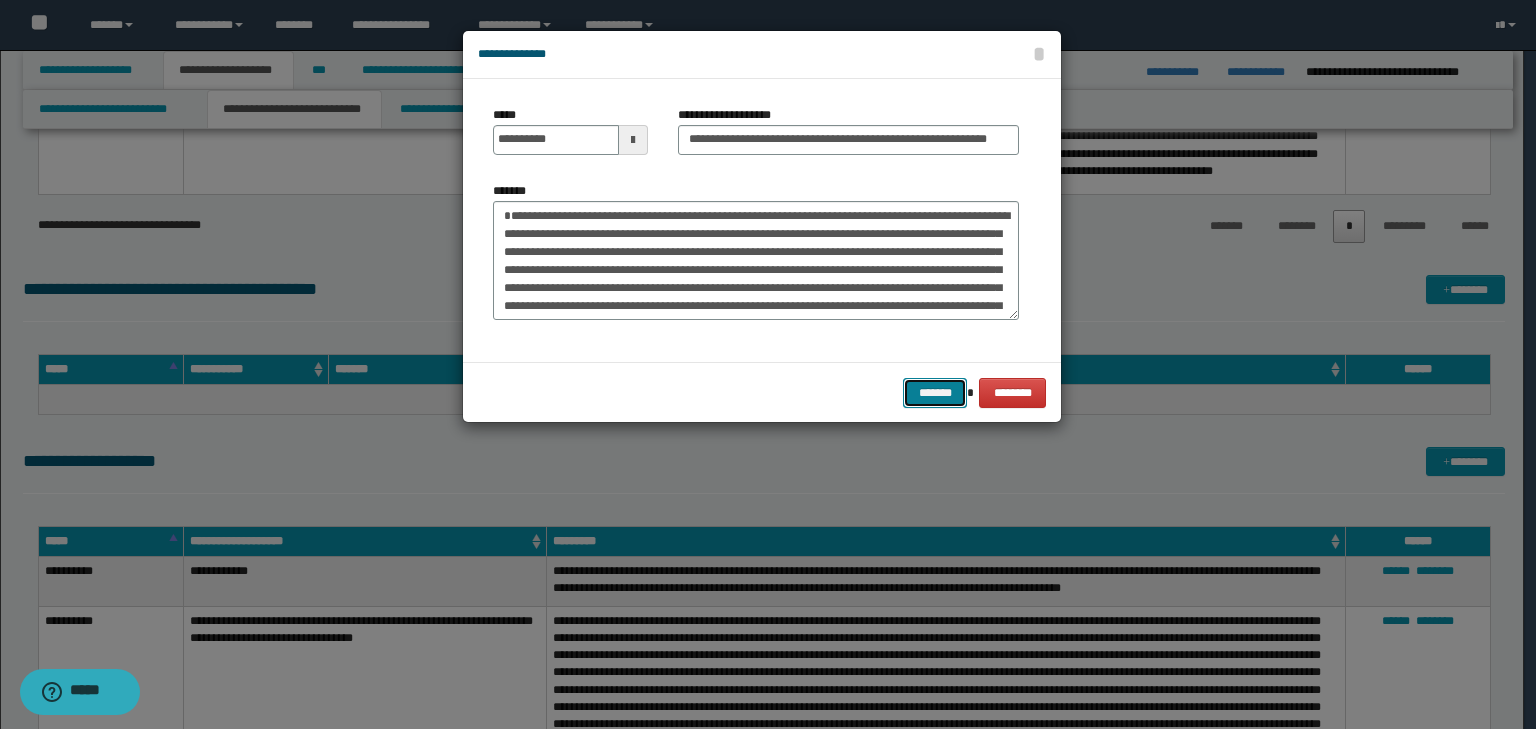 click on "*******" at bounding box center [935, 393] 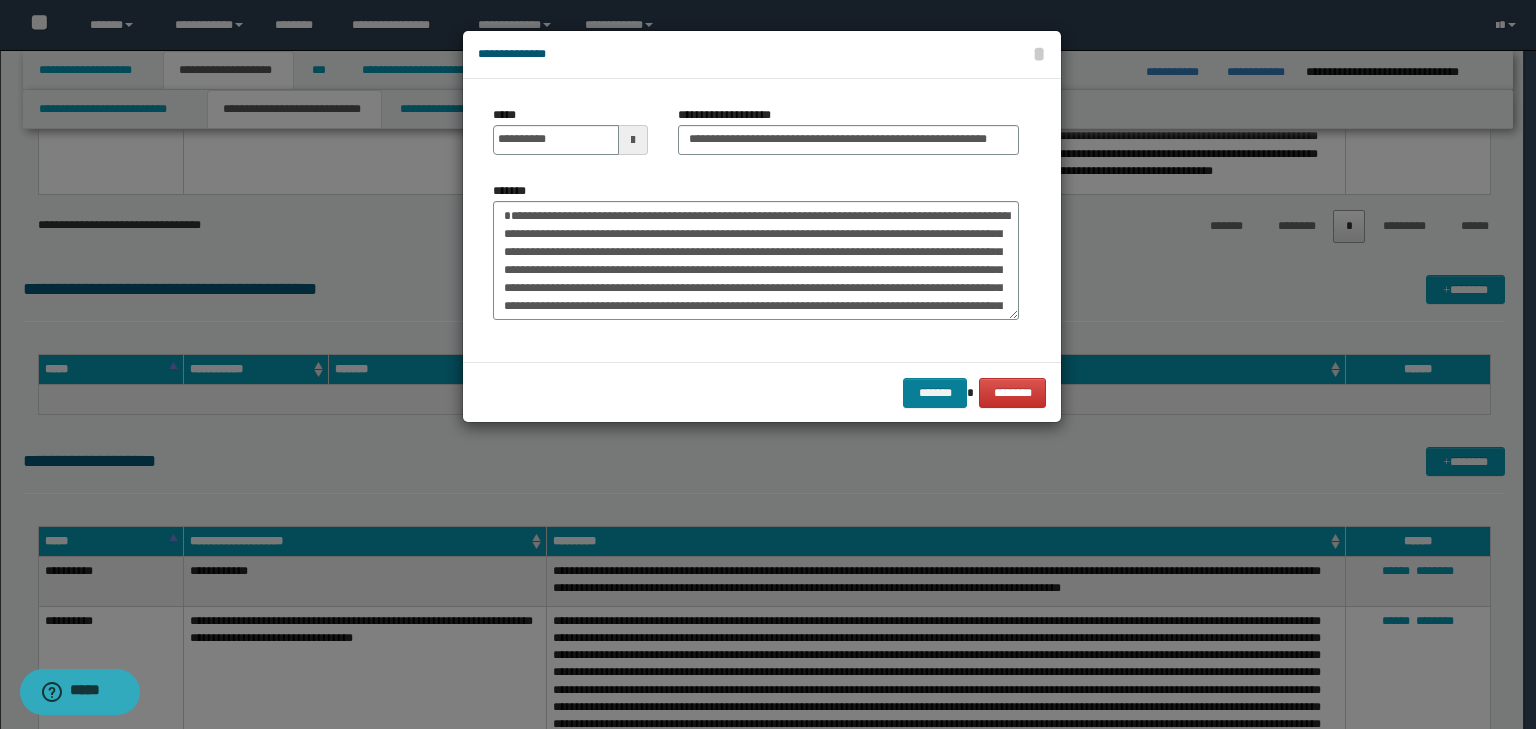 scroll, scrollTop: 0, scrollLeft: 0, axis: both 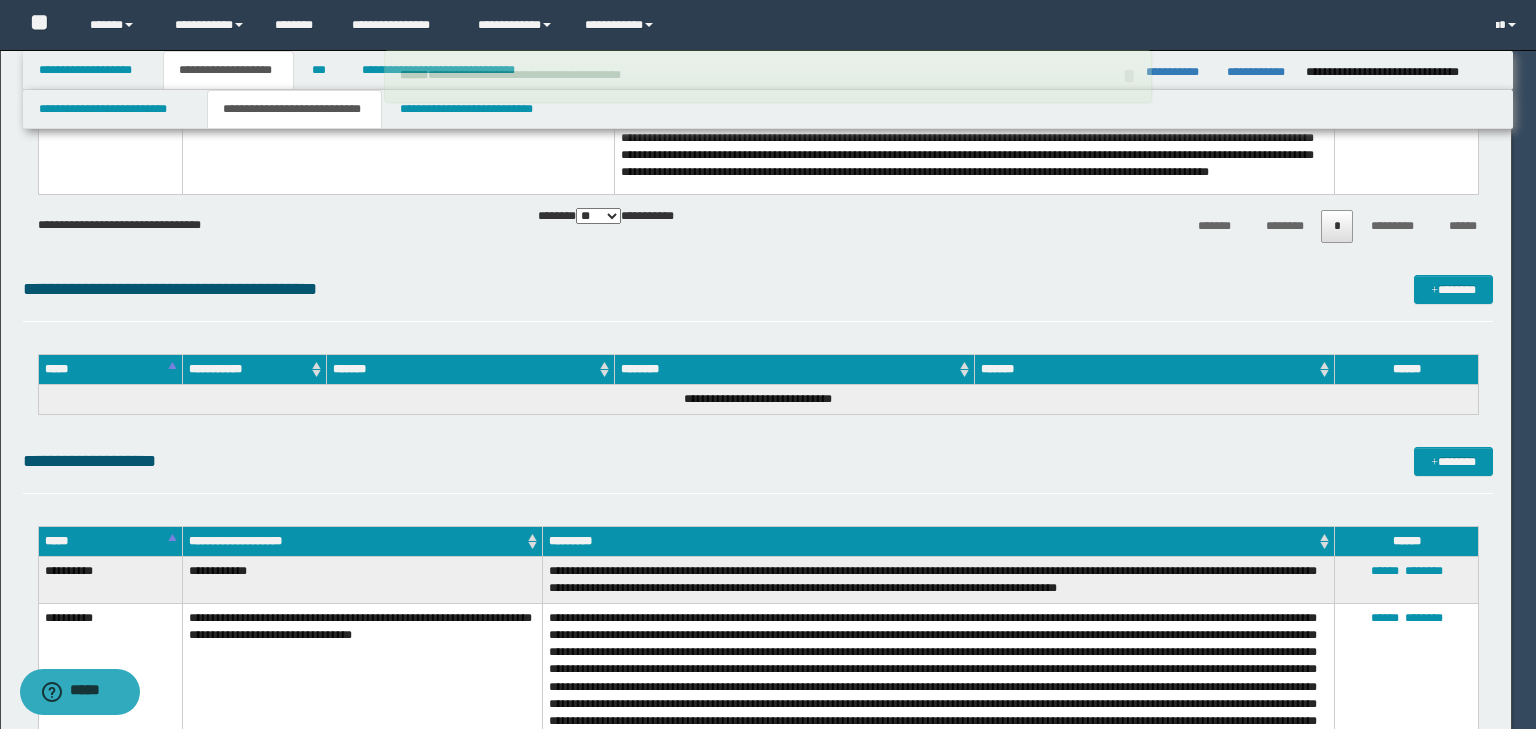 type 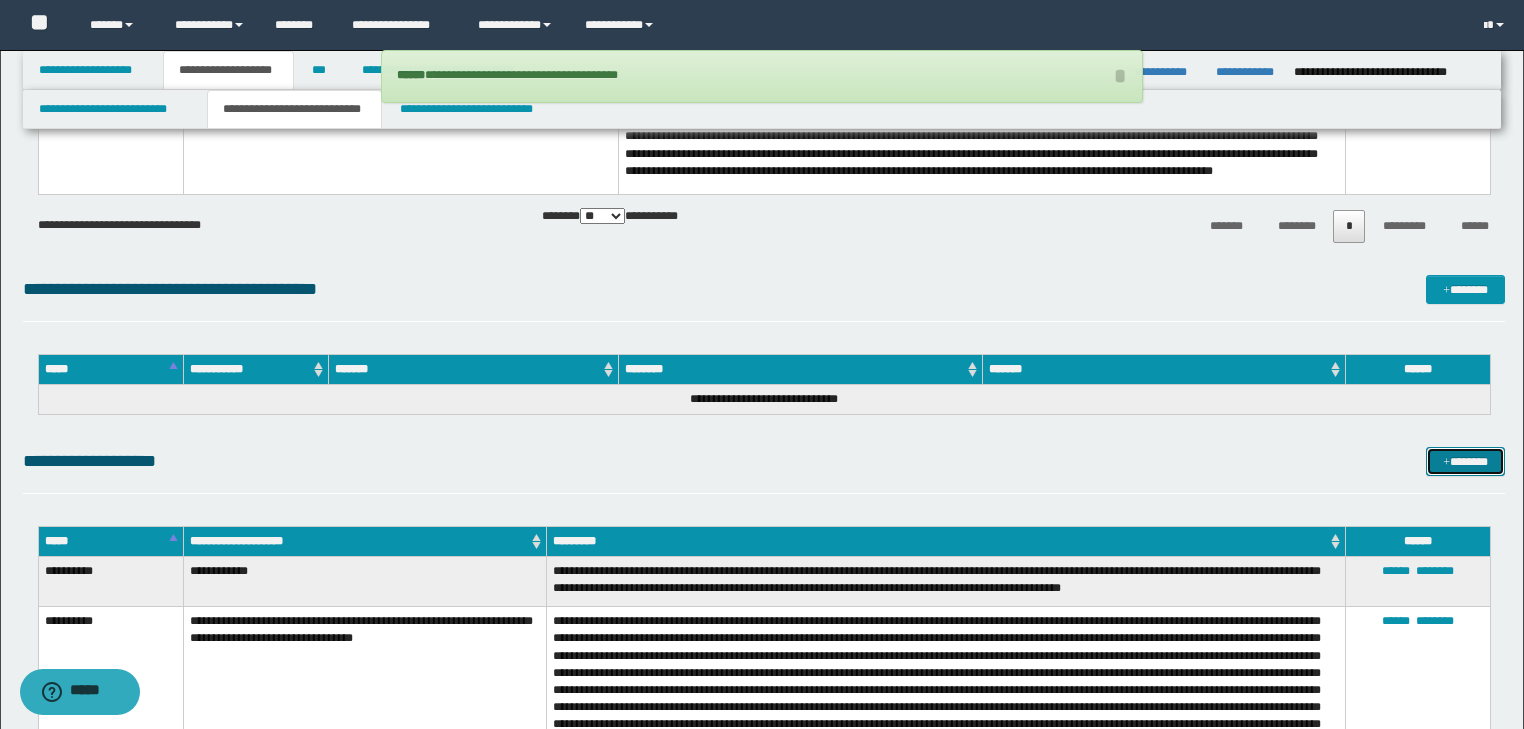 click on "*******" at bounding box center (1465, 462) 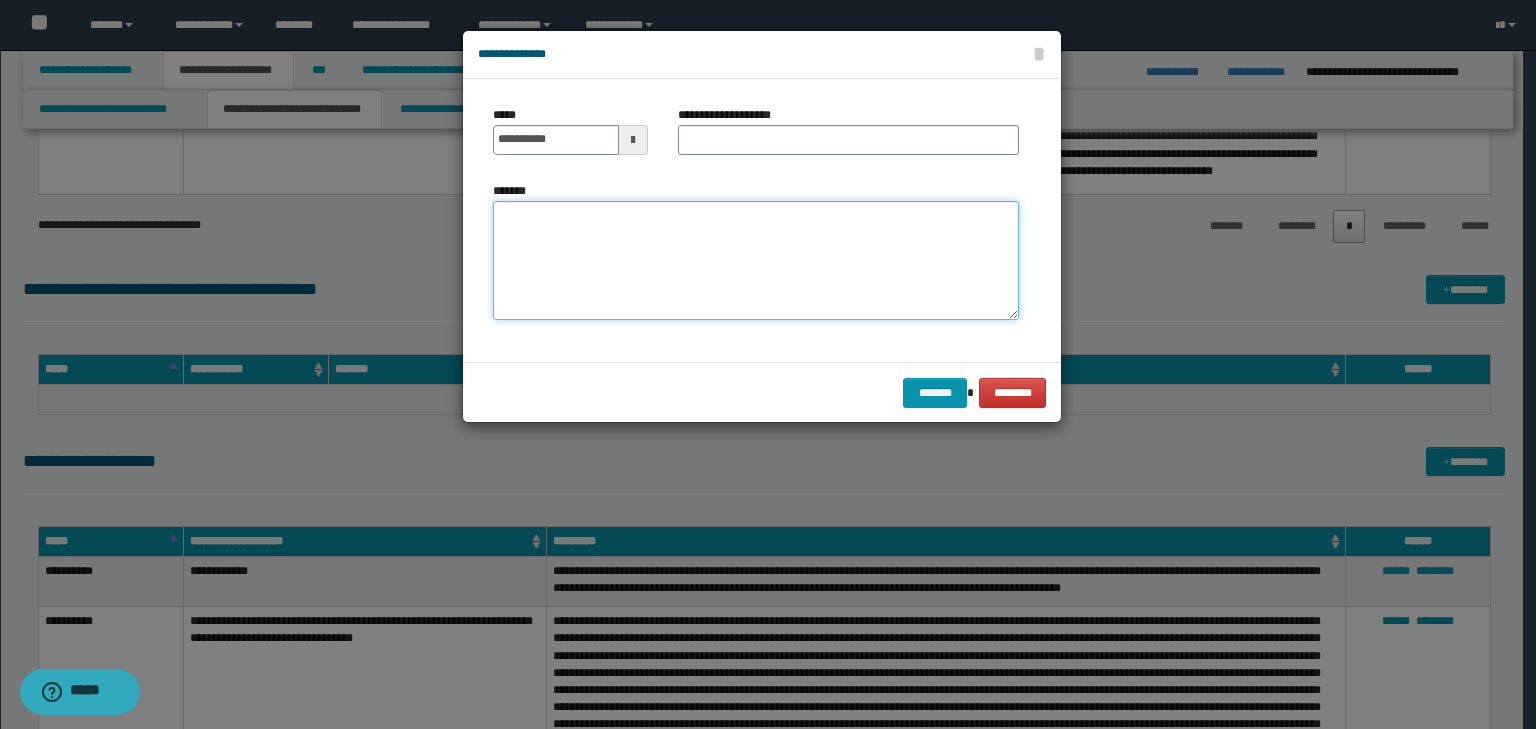 click on "*******" at bounding box center [756, 261] 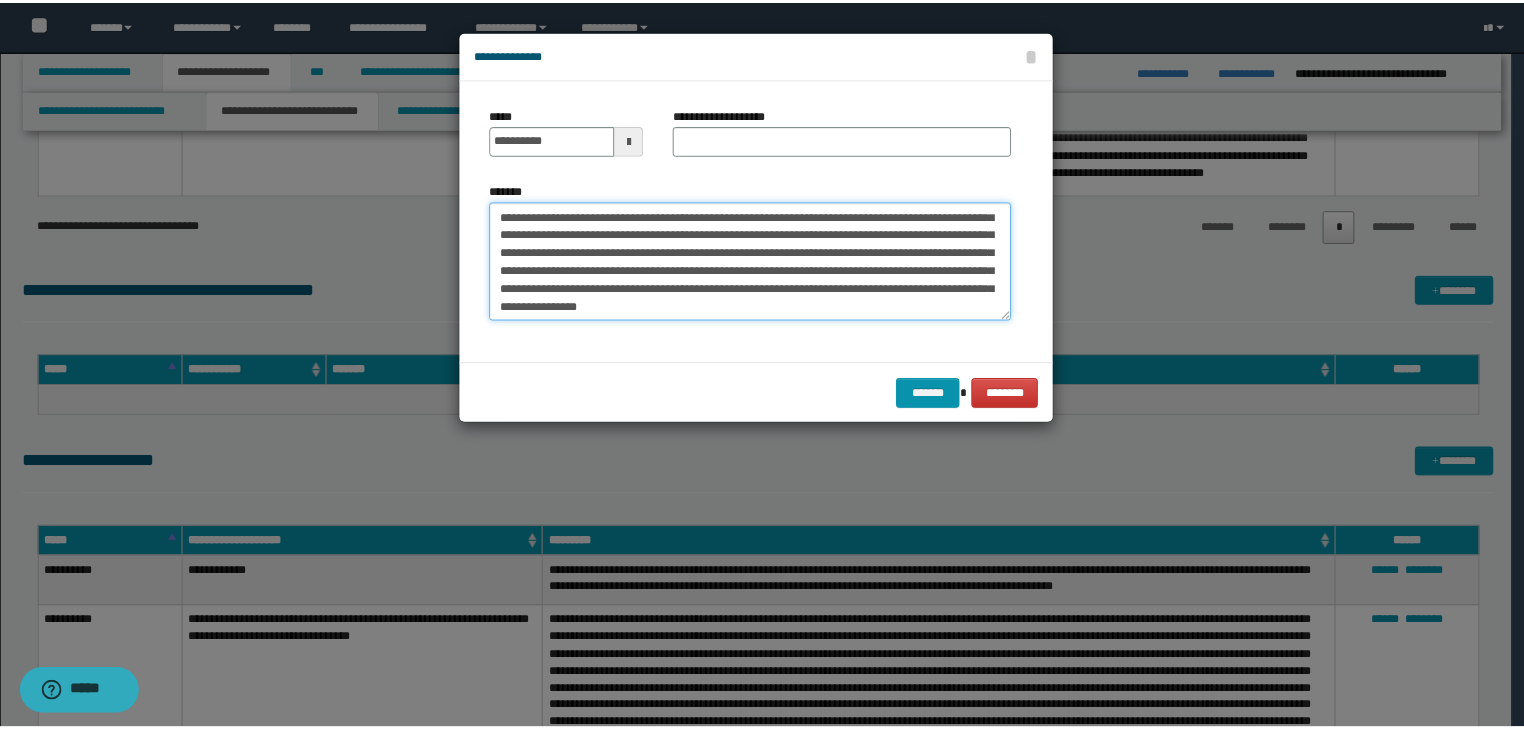 scroll, scrollTop: 0, scrollLeft: 0, axis: both 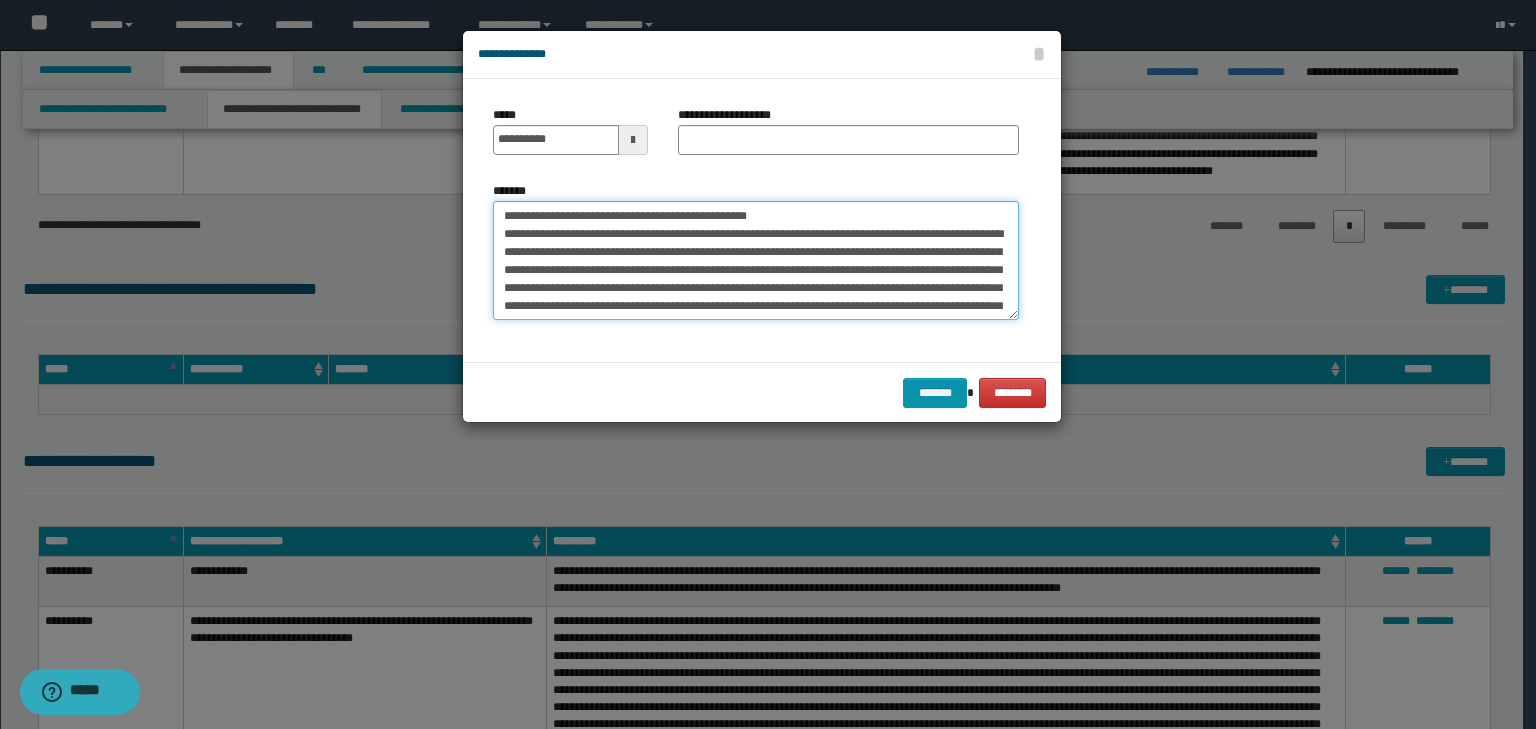 drag, startPoint x: 564, startPoint y: 214, endPoint x: 444, endPoint y: 181, distance: 124.45481 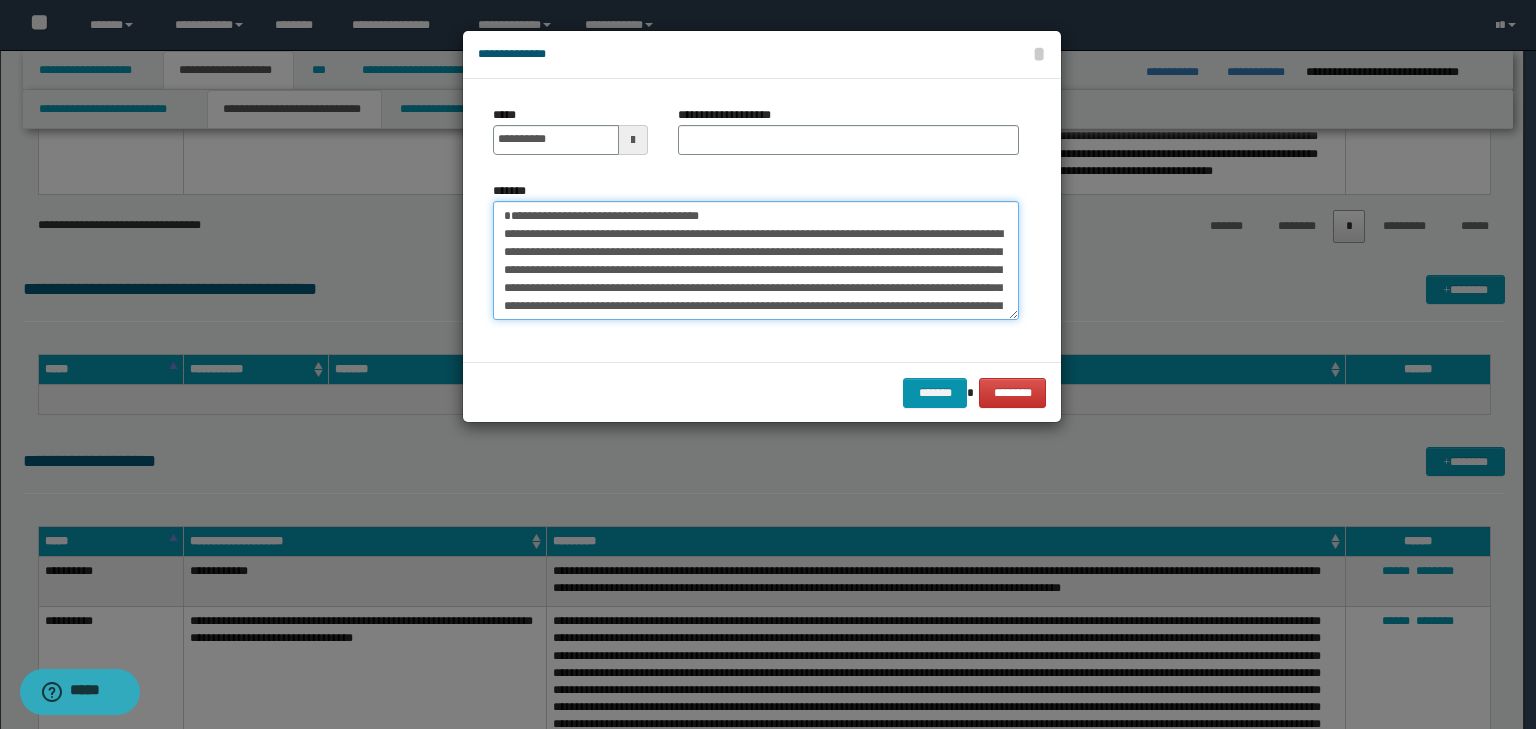 type on "**********" 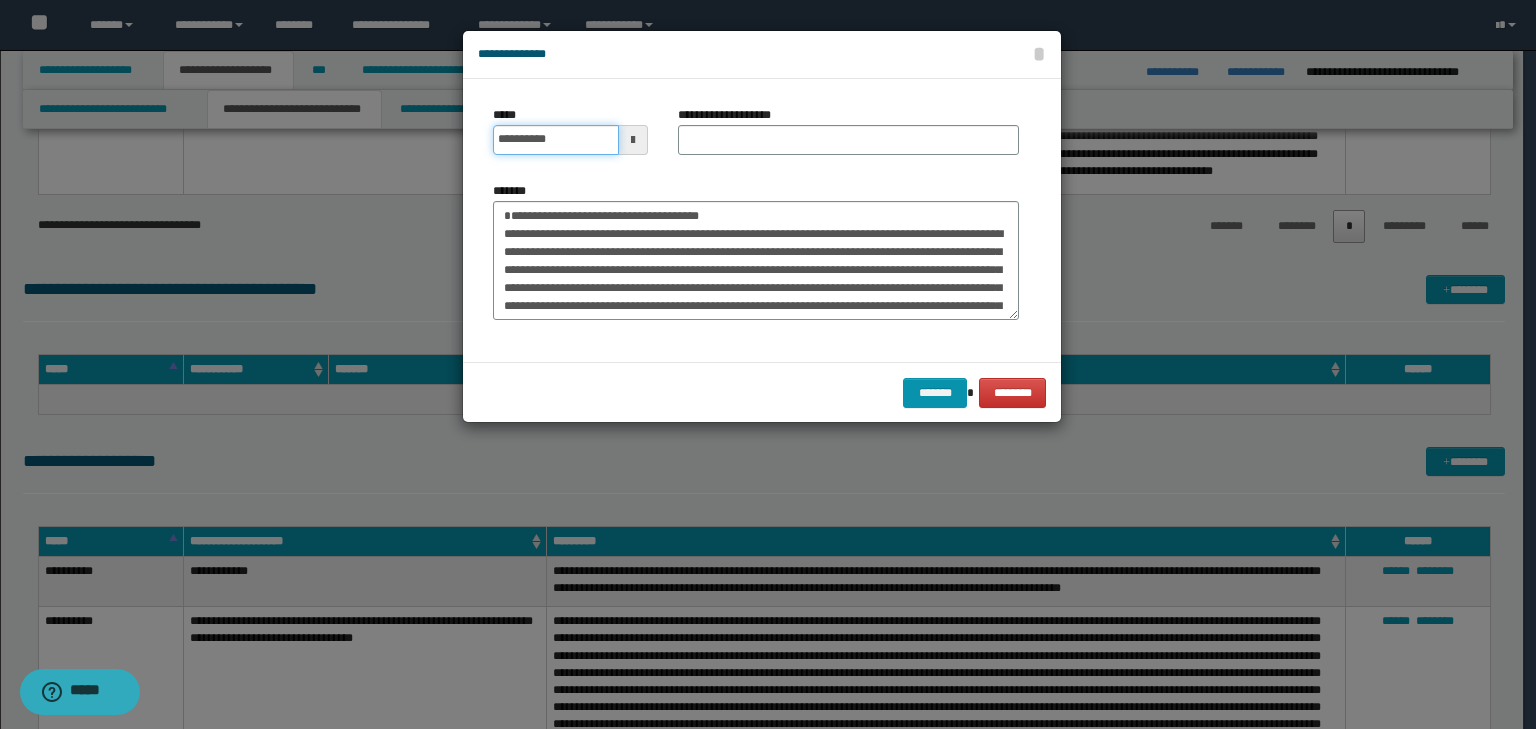 click on "**********" at bounding box center [556, 140] 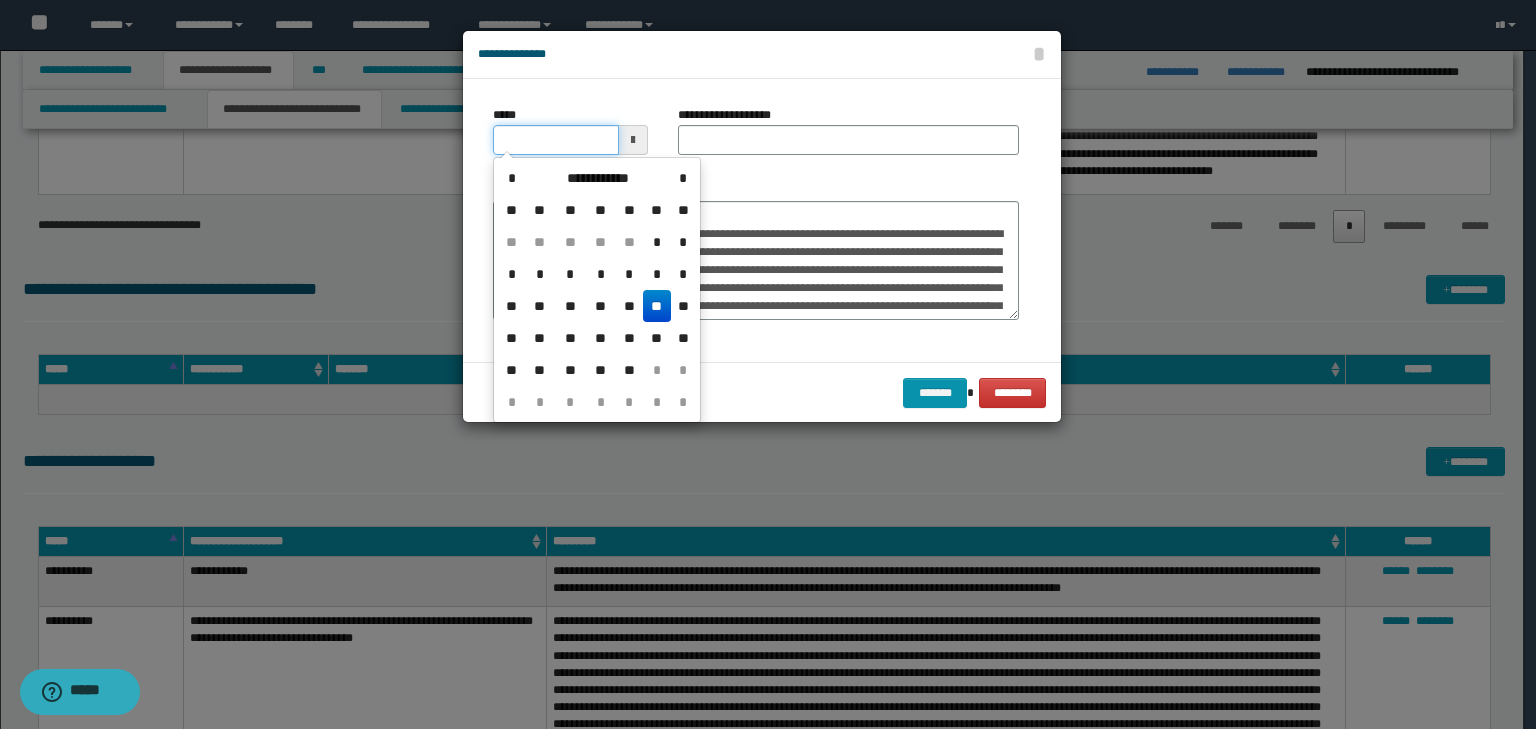 type on "**********" 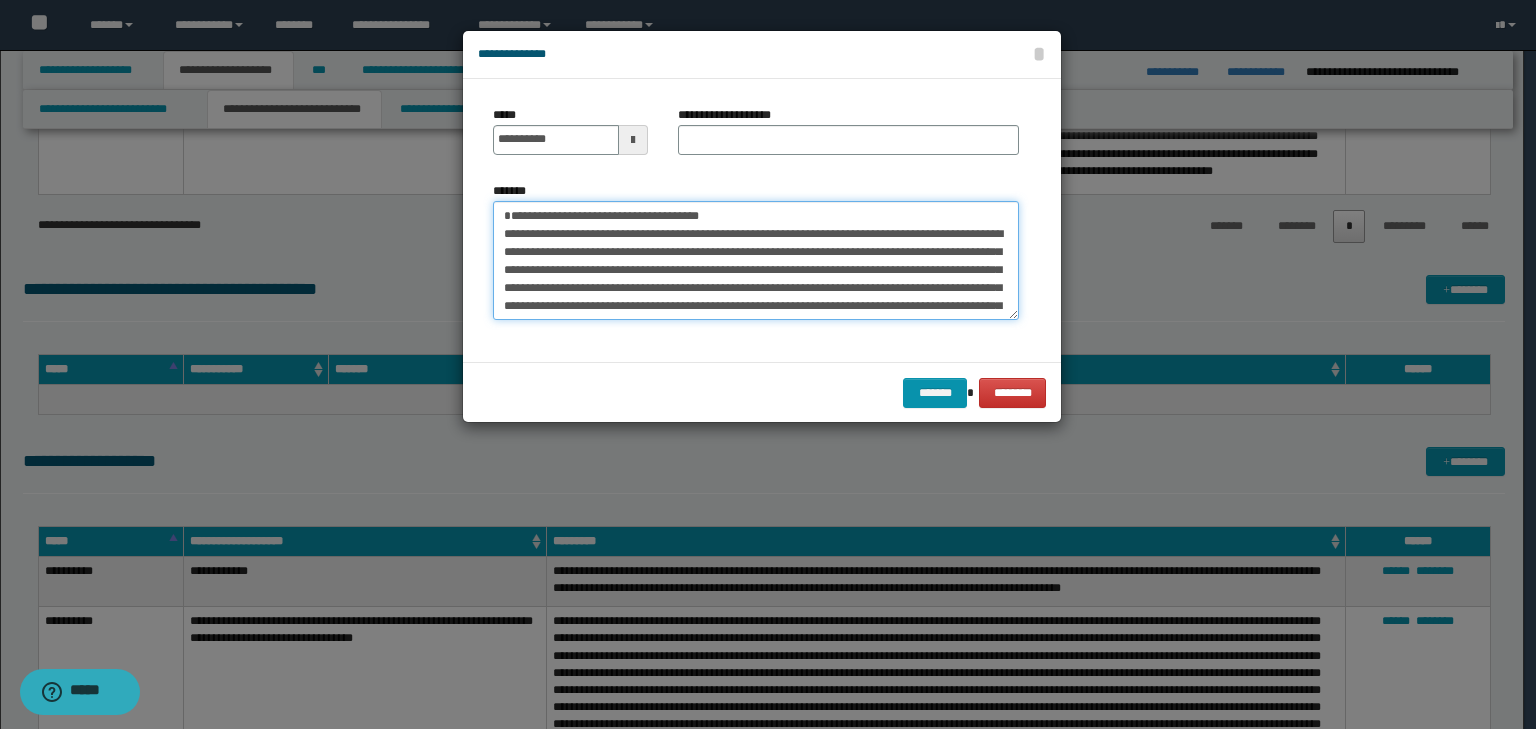 drag, startPoint x: 777, startPoint y: 209, endPoint x: 120, endPoint y: 88, distance: 668.0494 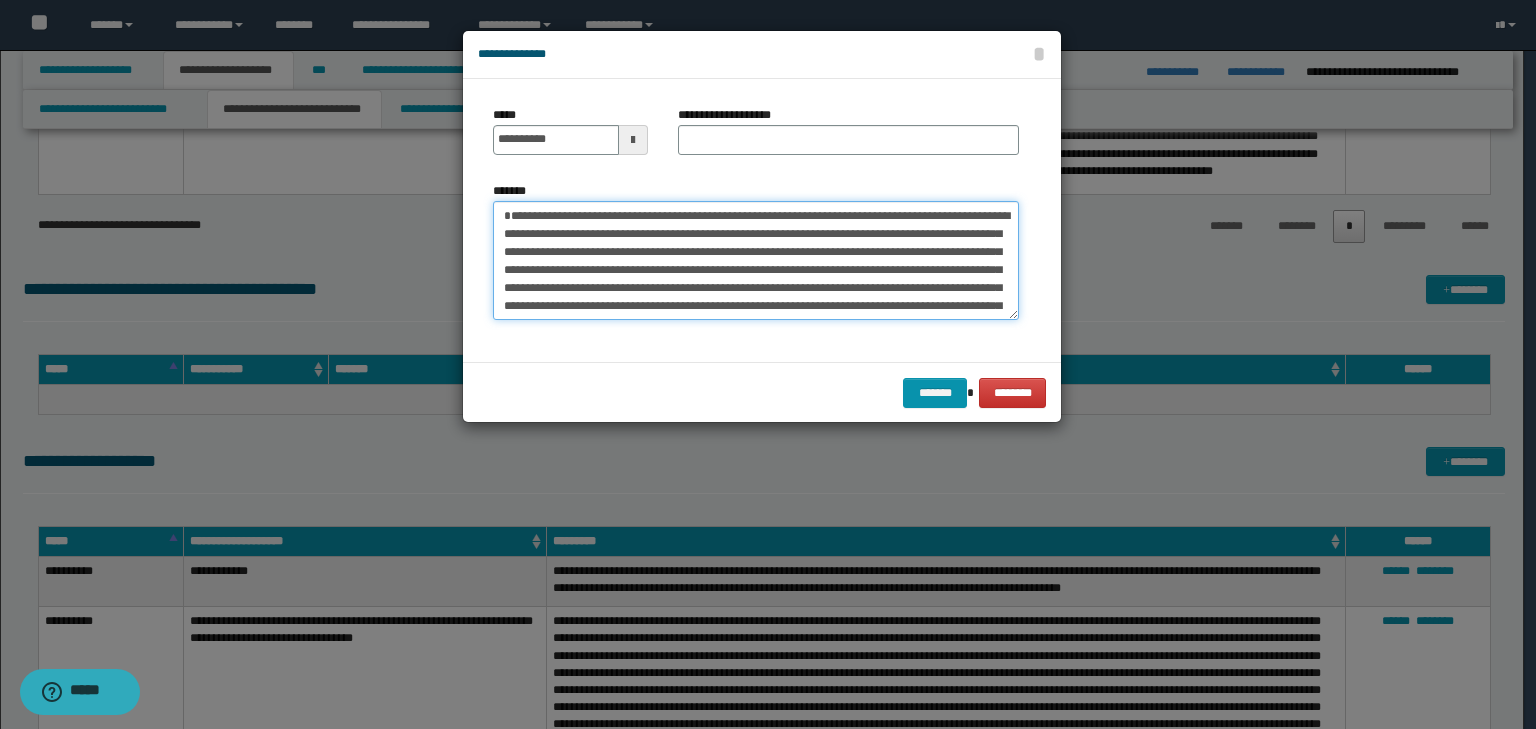 type on "**********" 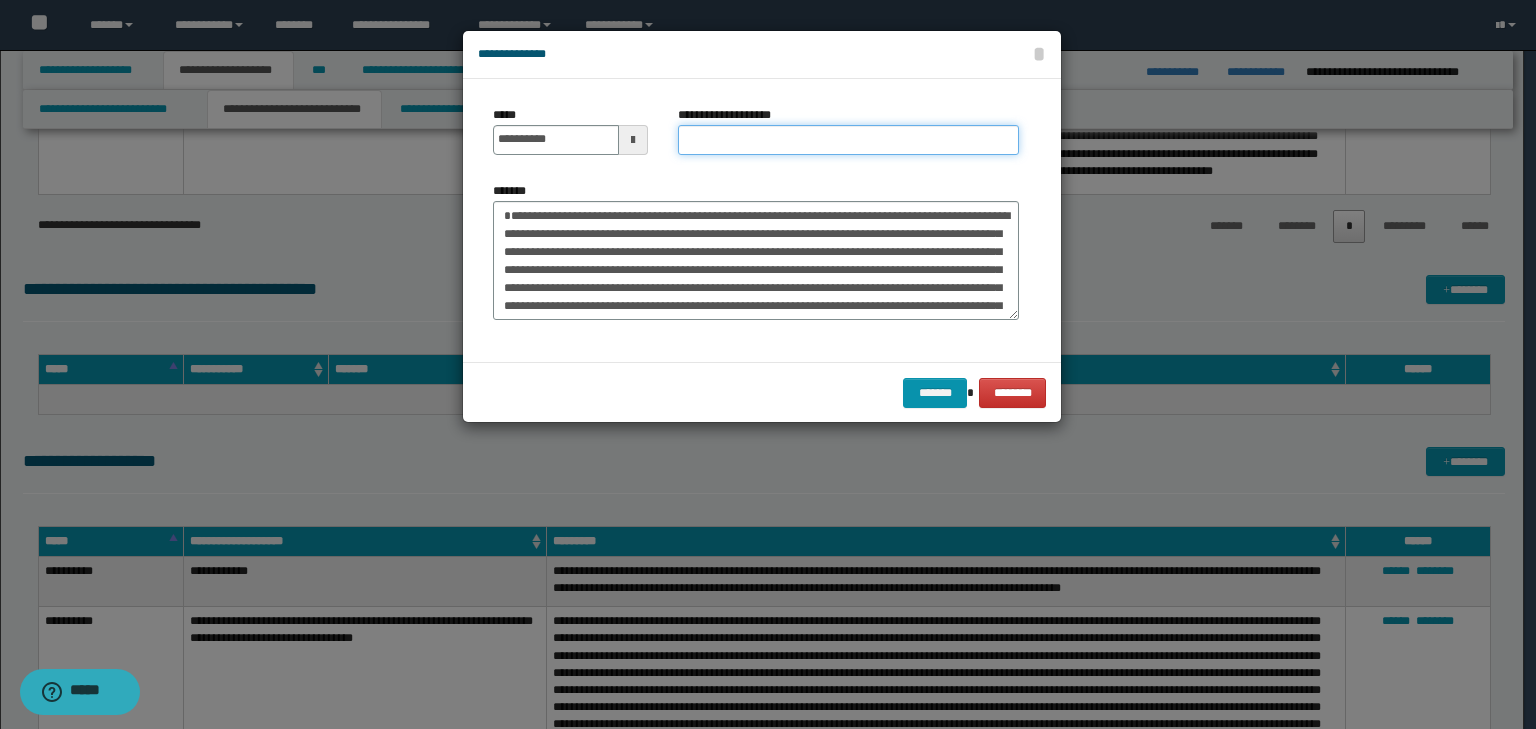 click on "**********" at bounding box center [848, 140] 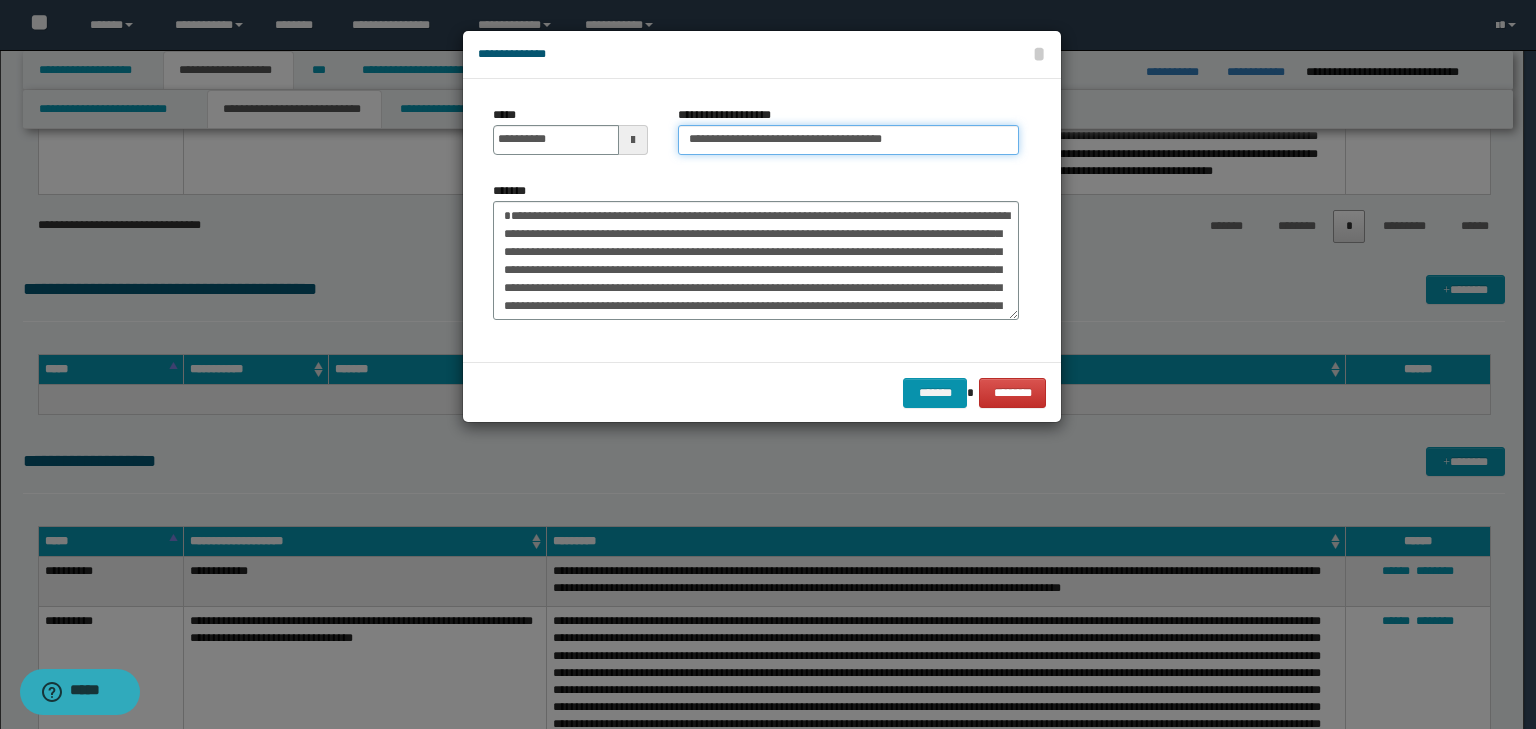 type on "**********" 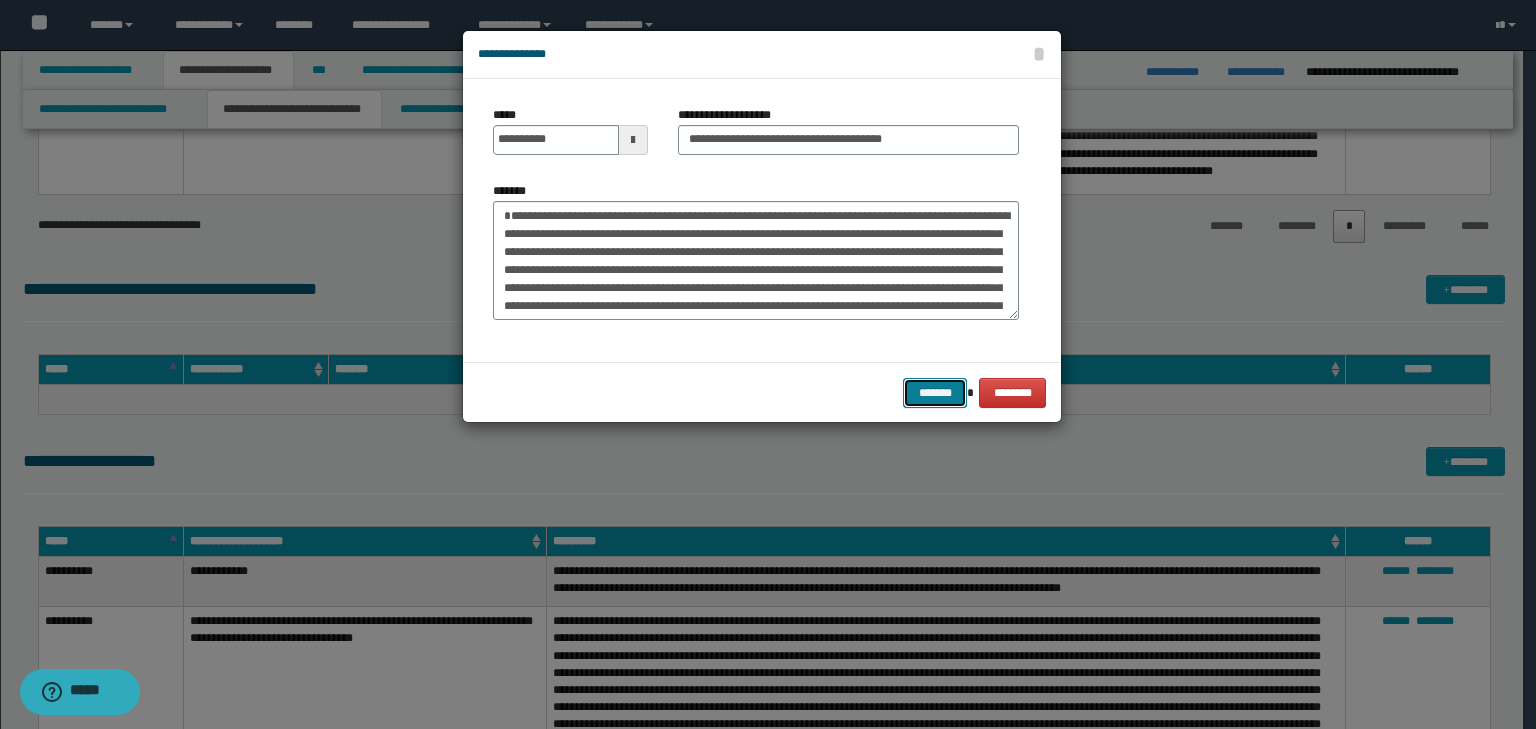 click on "*******" at bounding box center (935, 393) 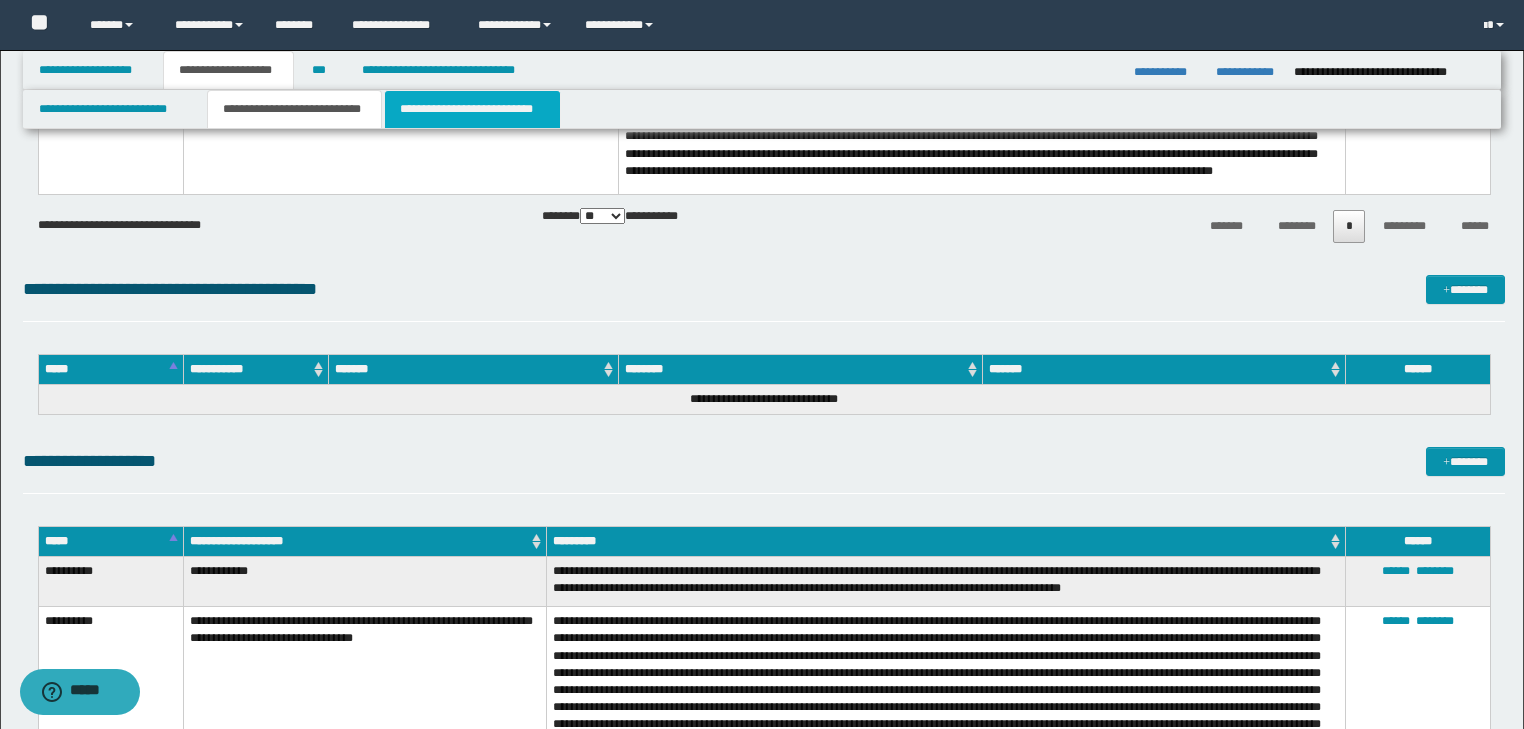 click on "**********" at bounding box center [472, 109] 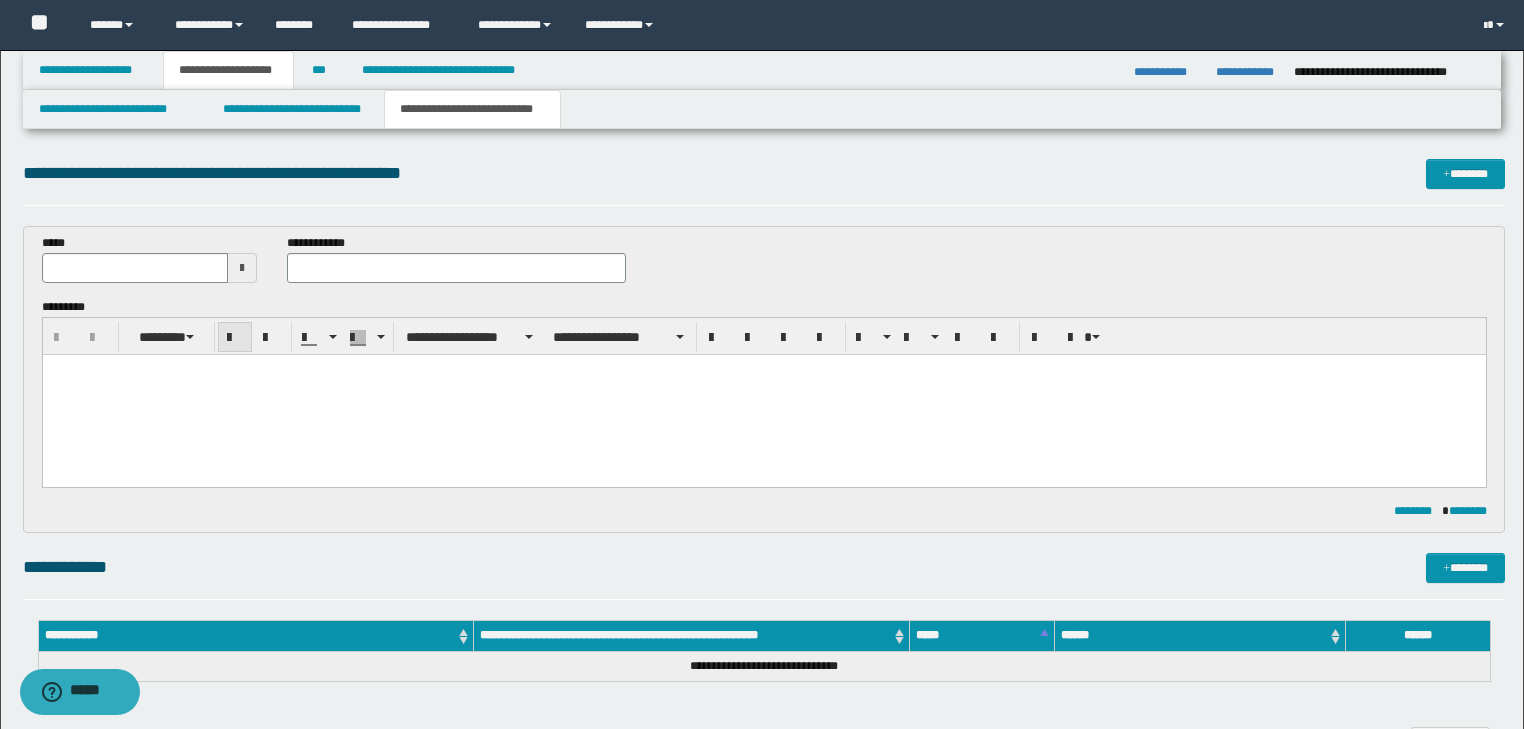 scroll, scrollTop: 0, scrollLeft: 0, axis: both 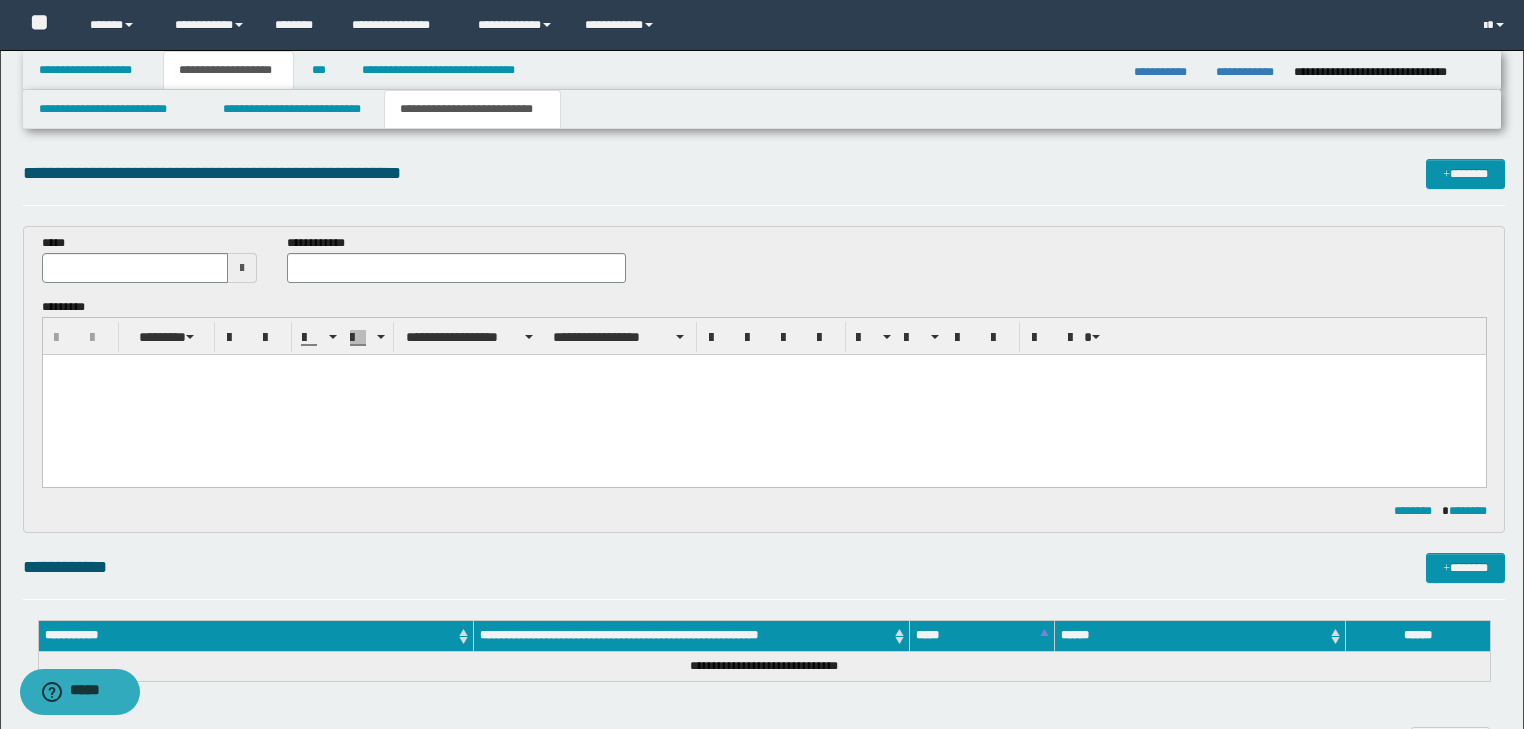 click at bounding box center [763, 369] 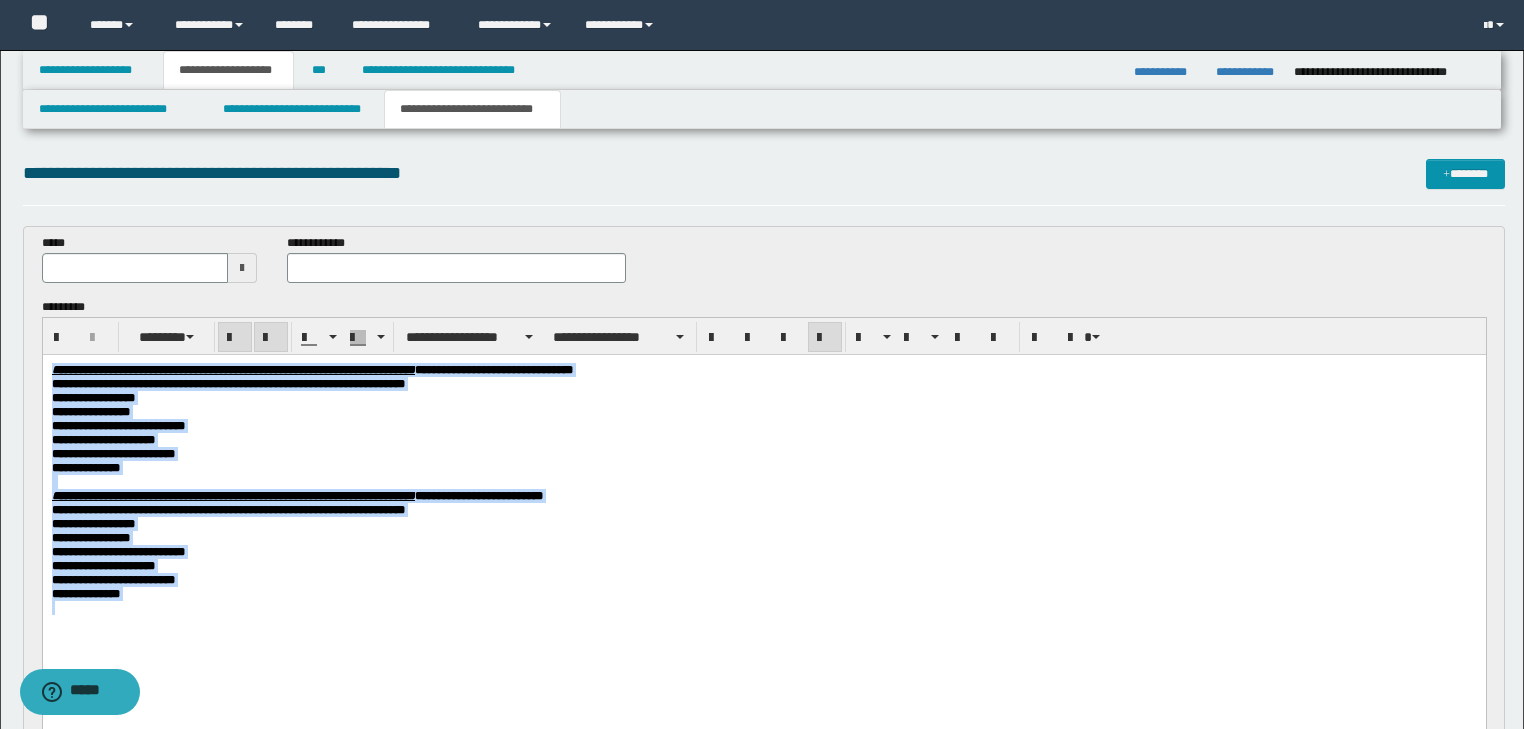 drag, startPoint x: 52, startPoint y: 369, endPoint x: 327, endPoint y: 588, distance: 351.548 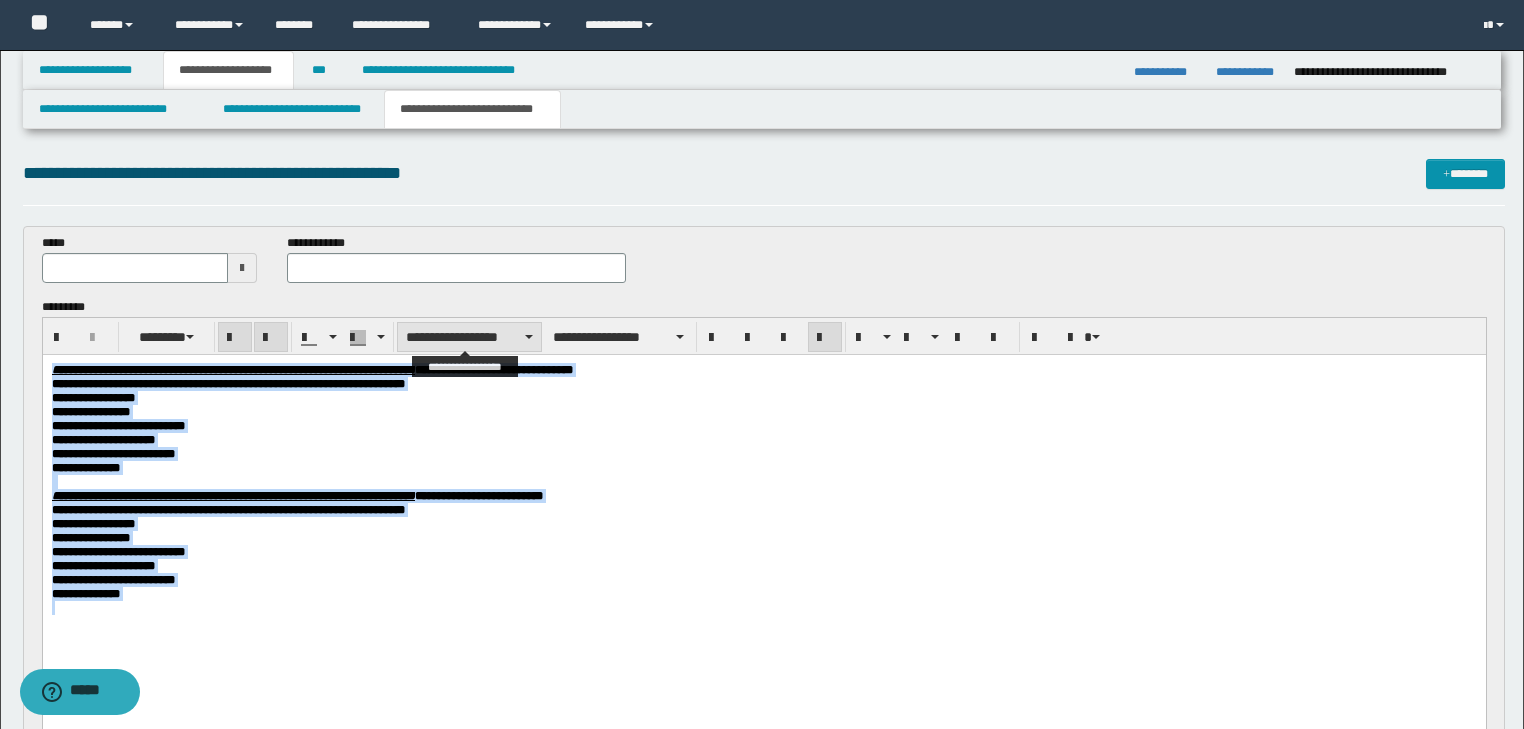 click on "**********" at bounding box center [469, 337] 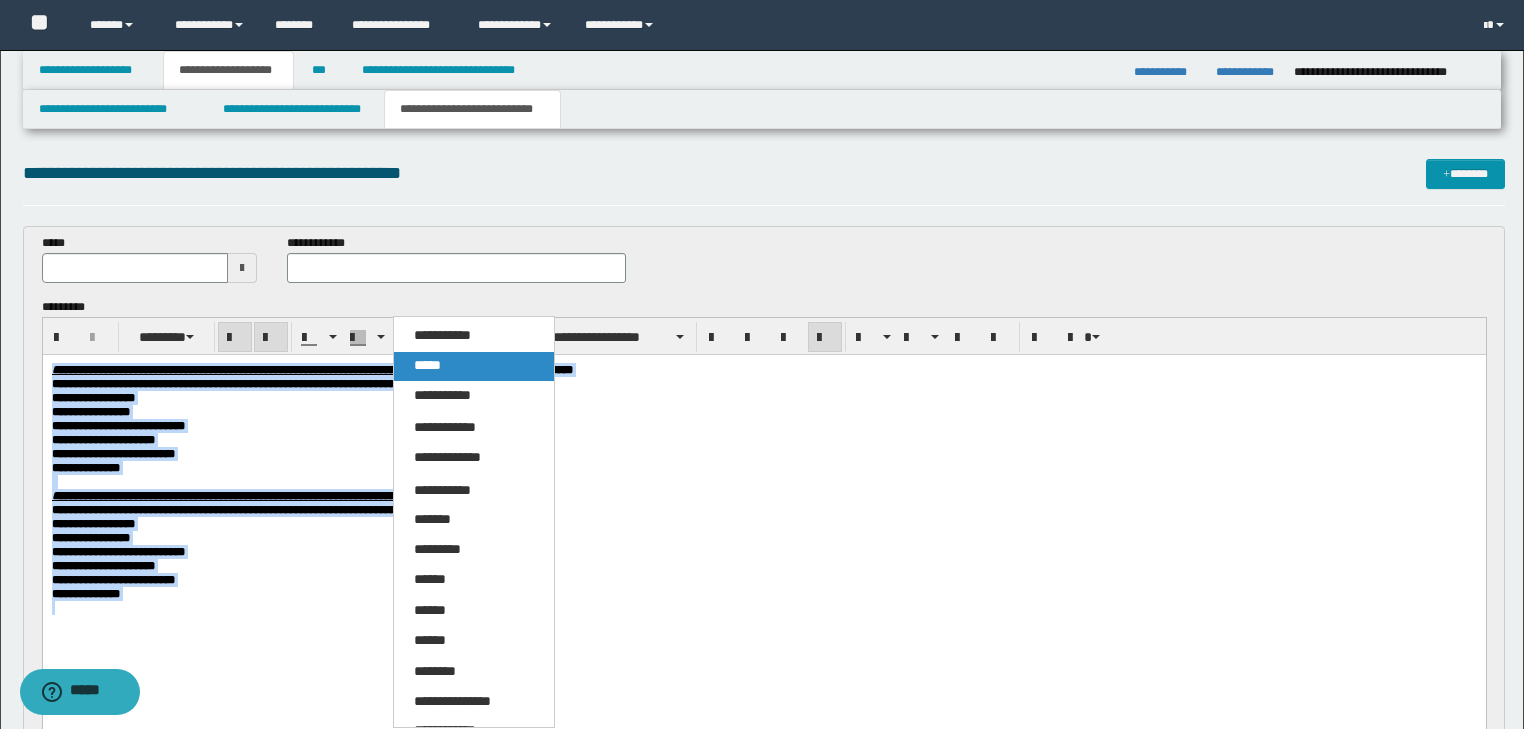 drag, startPoint x: 439, startPoint y: 371, endPoint x: 410, endPoint y: 3, distance: 369.1409 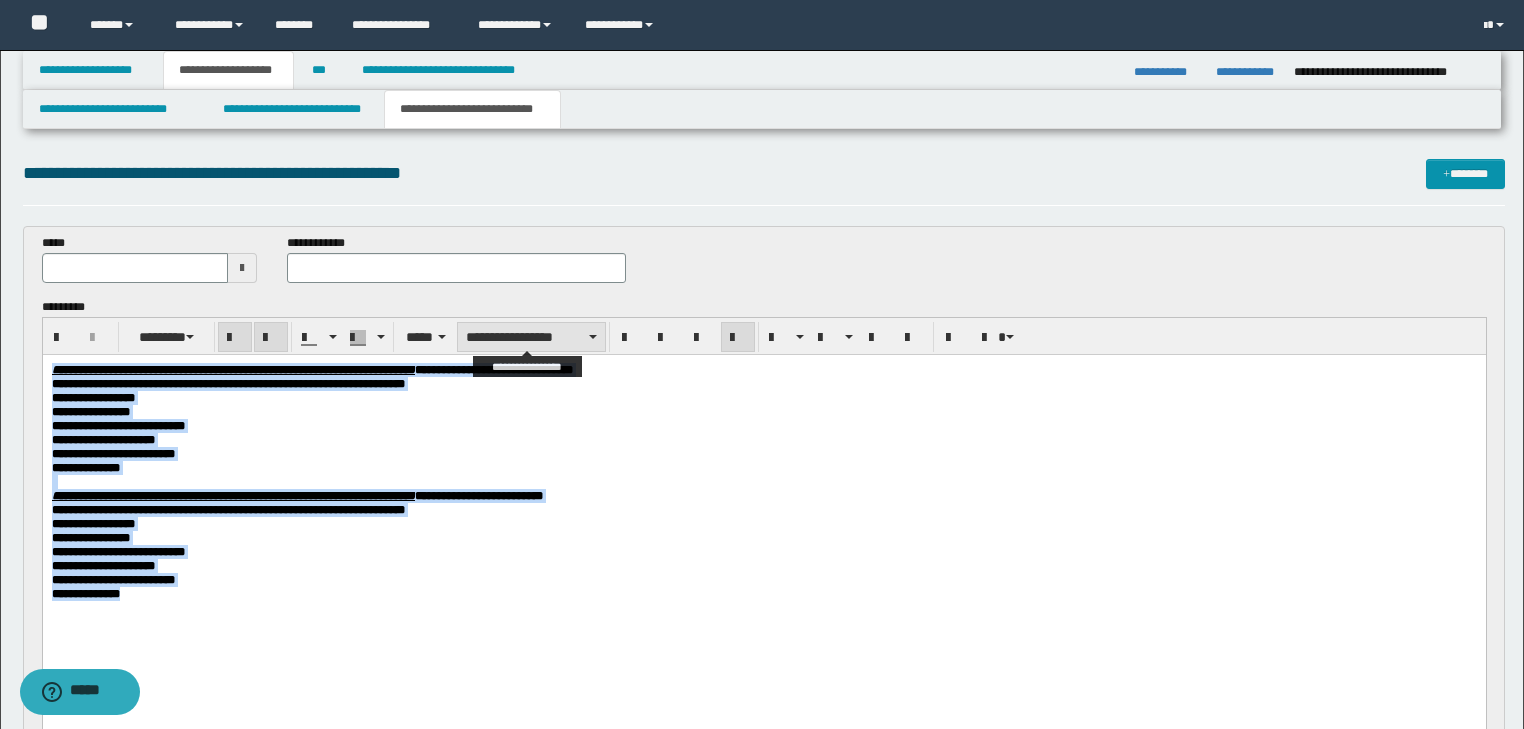 click on "**********" at bounding box center [531, 337] 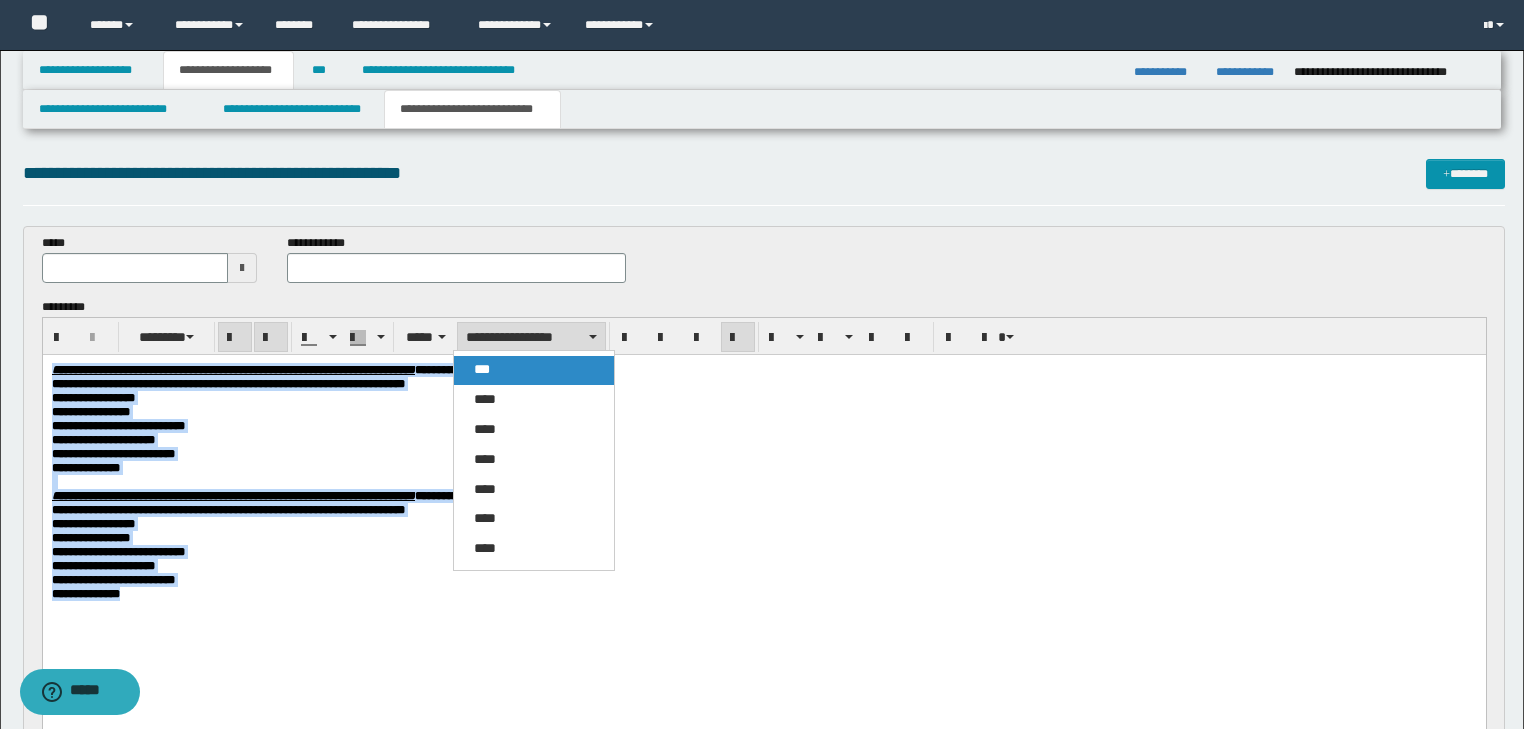 click on "***" at bounding box center [482, 369] 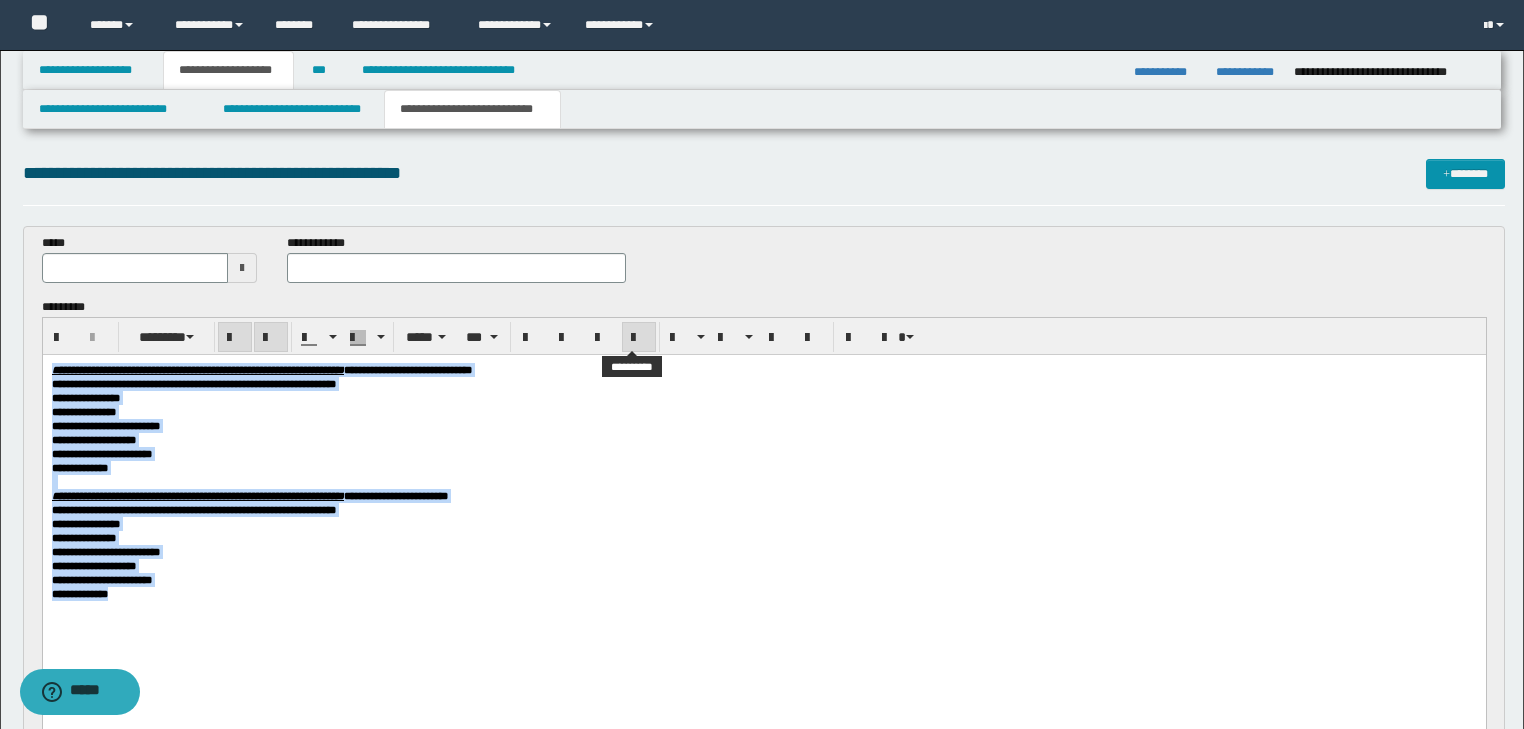 click at bounding box center (639, 337) 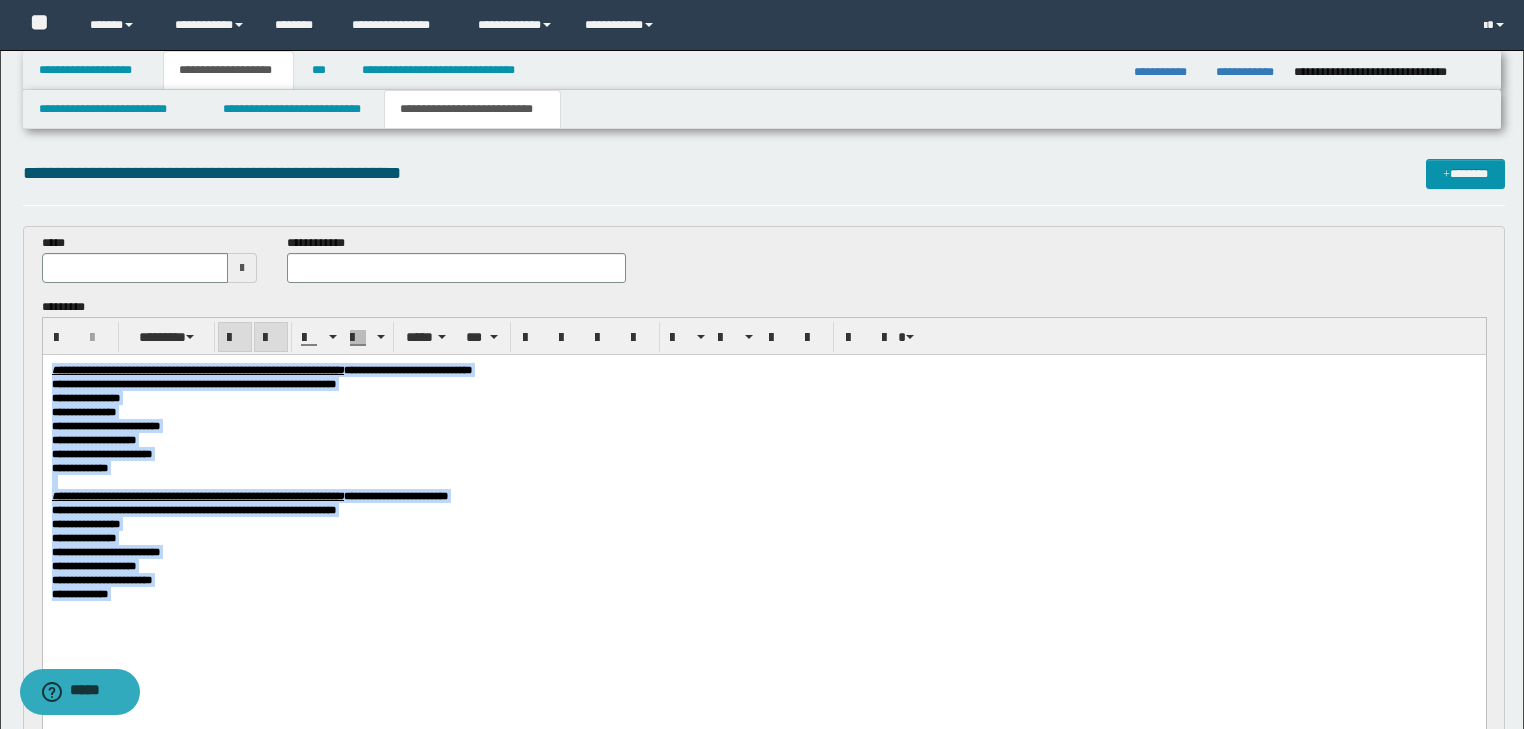 click on "**********" at bounding box center [763, 425] 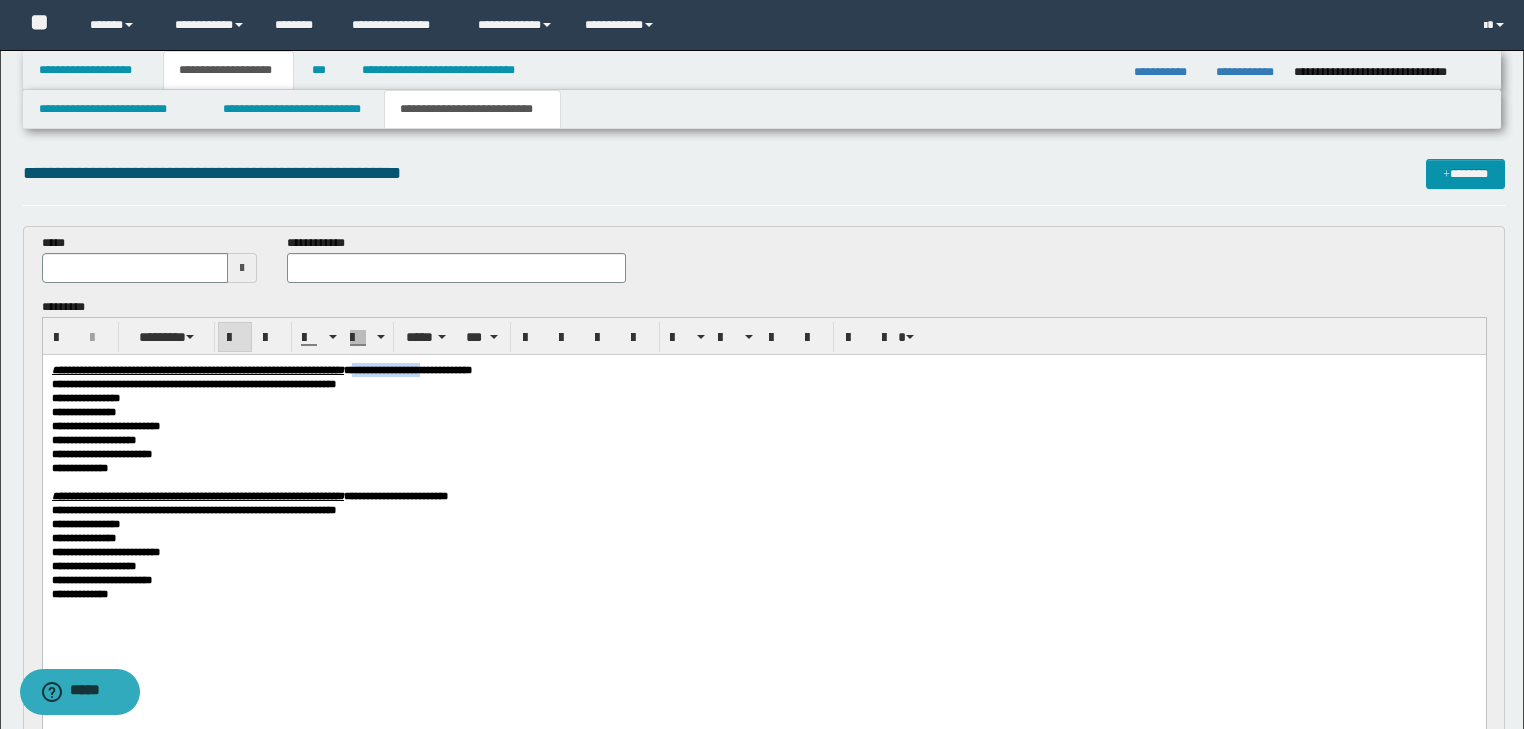 drag, startPoint x: 515, startPoint y: 369, endPoint x: 602, endPoint y: 371, distance: 87.02299 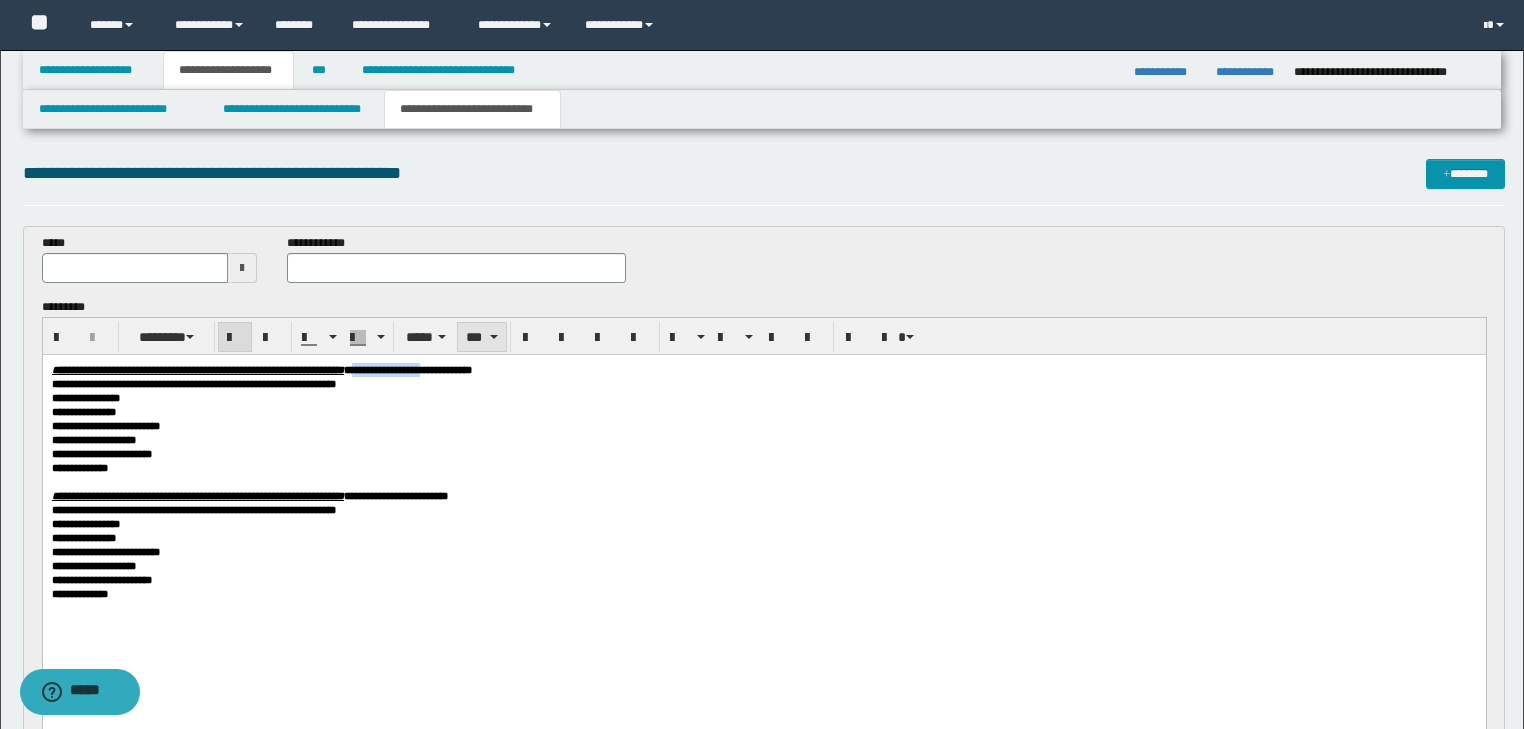 copy on "**********" 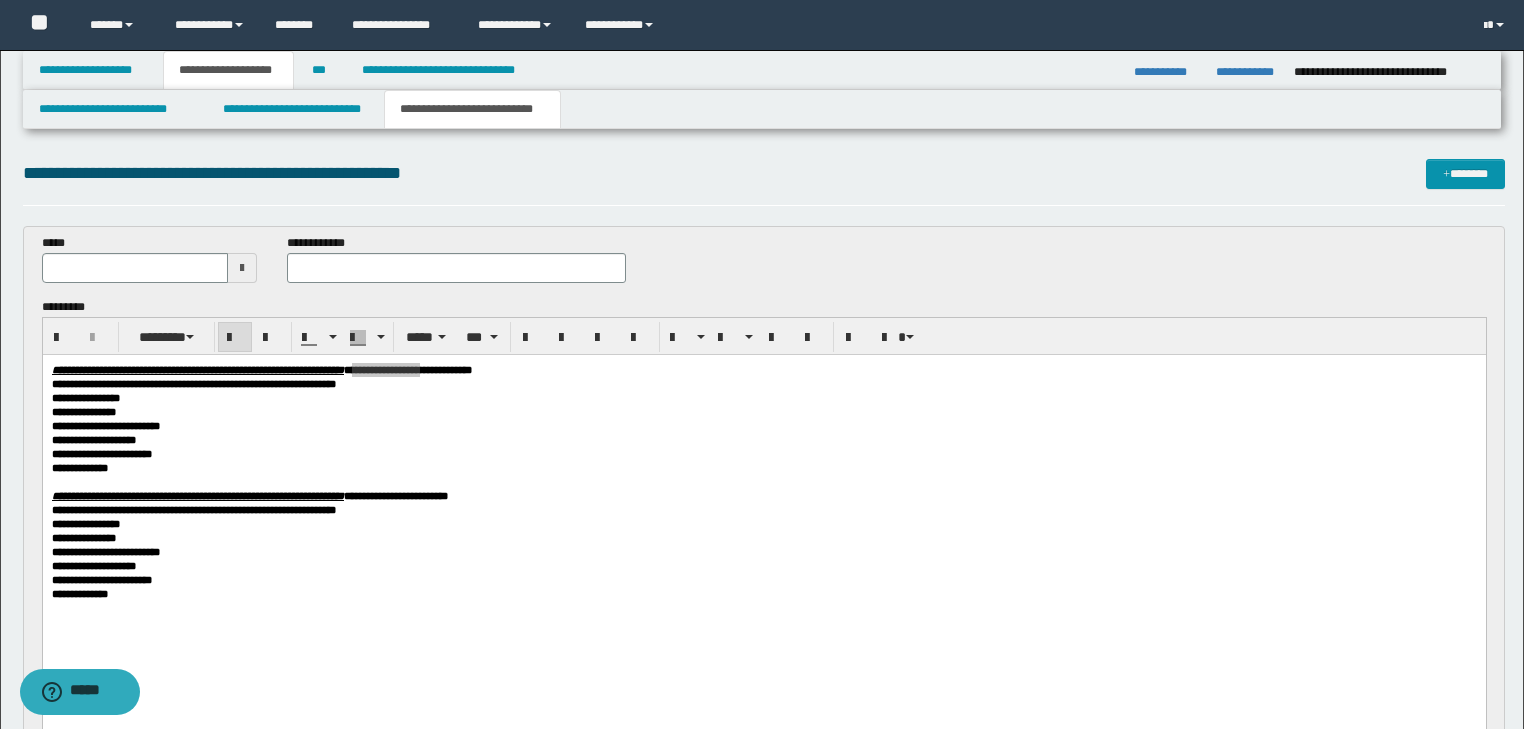 click at bounding box center [456, 268] 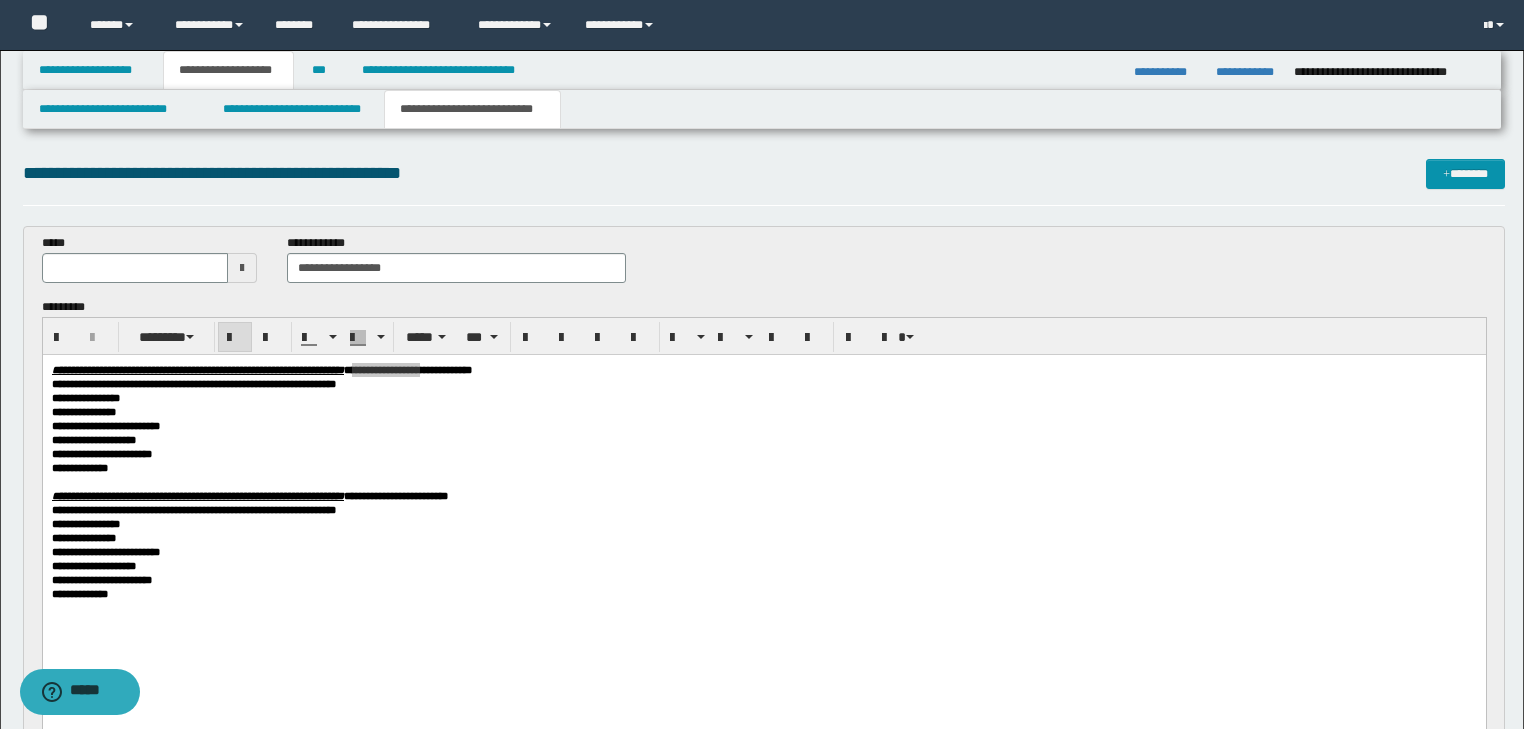type on "**********" 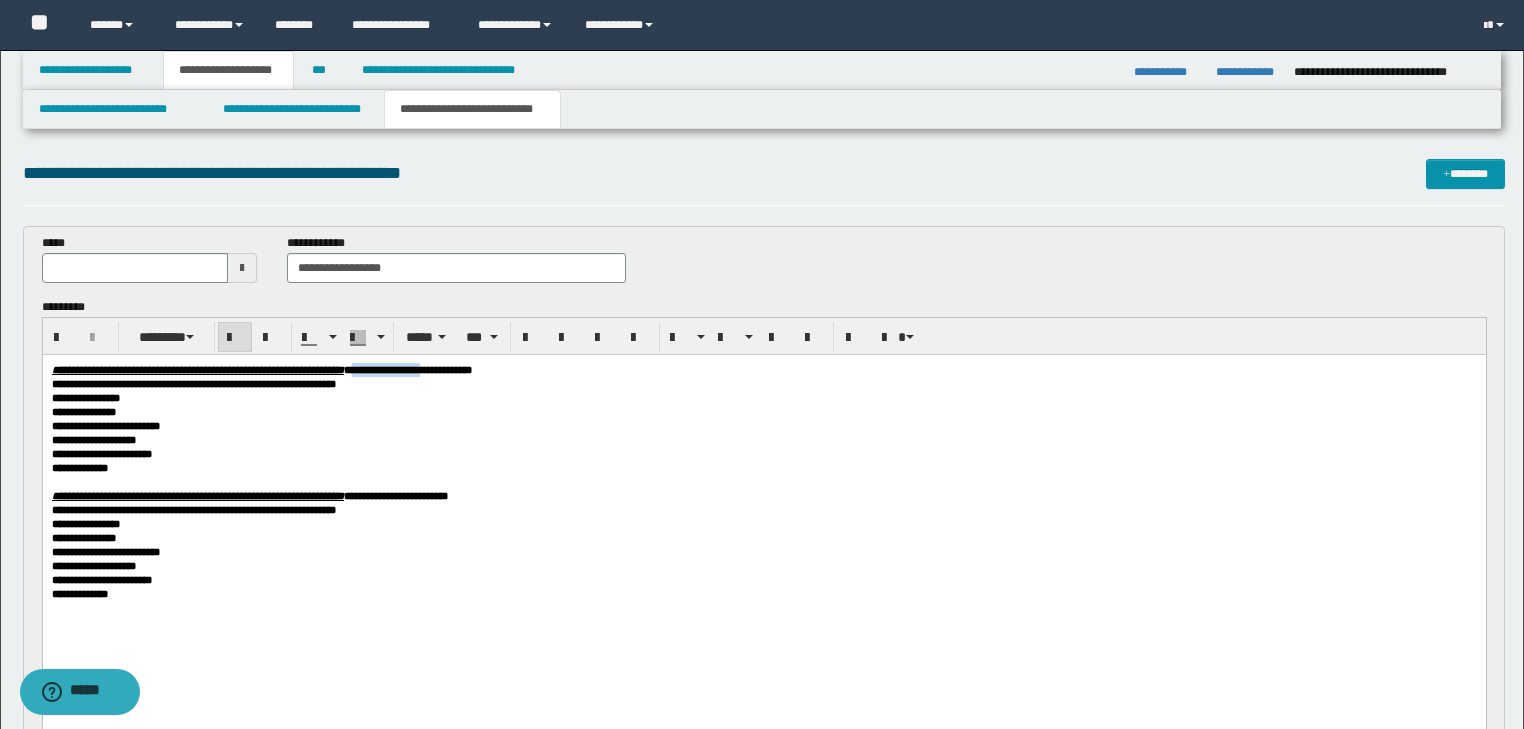 click on "**********" at bounding box center (763, 411) 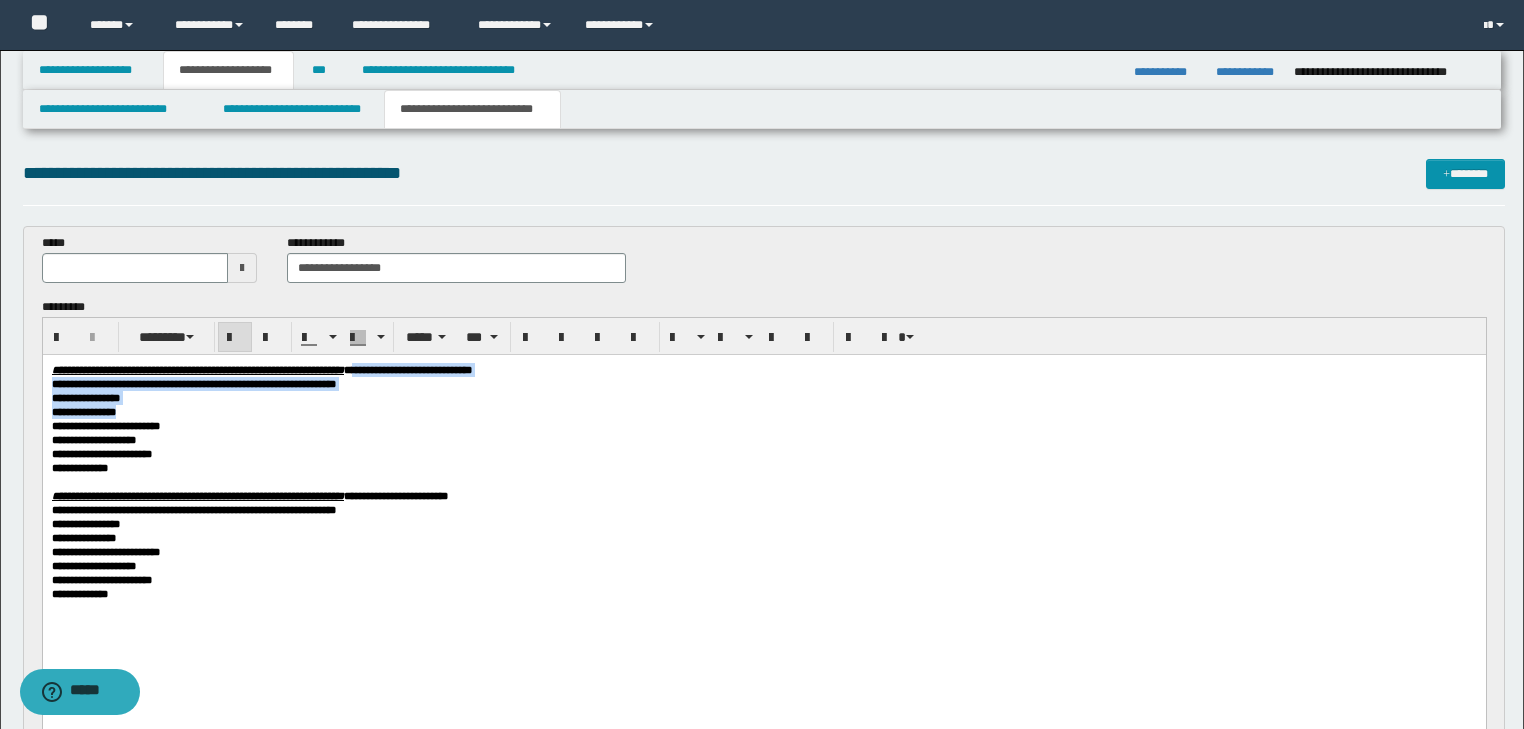 click on "**********" at bounding box center [407, 369] 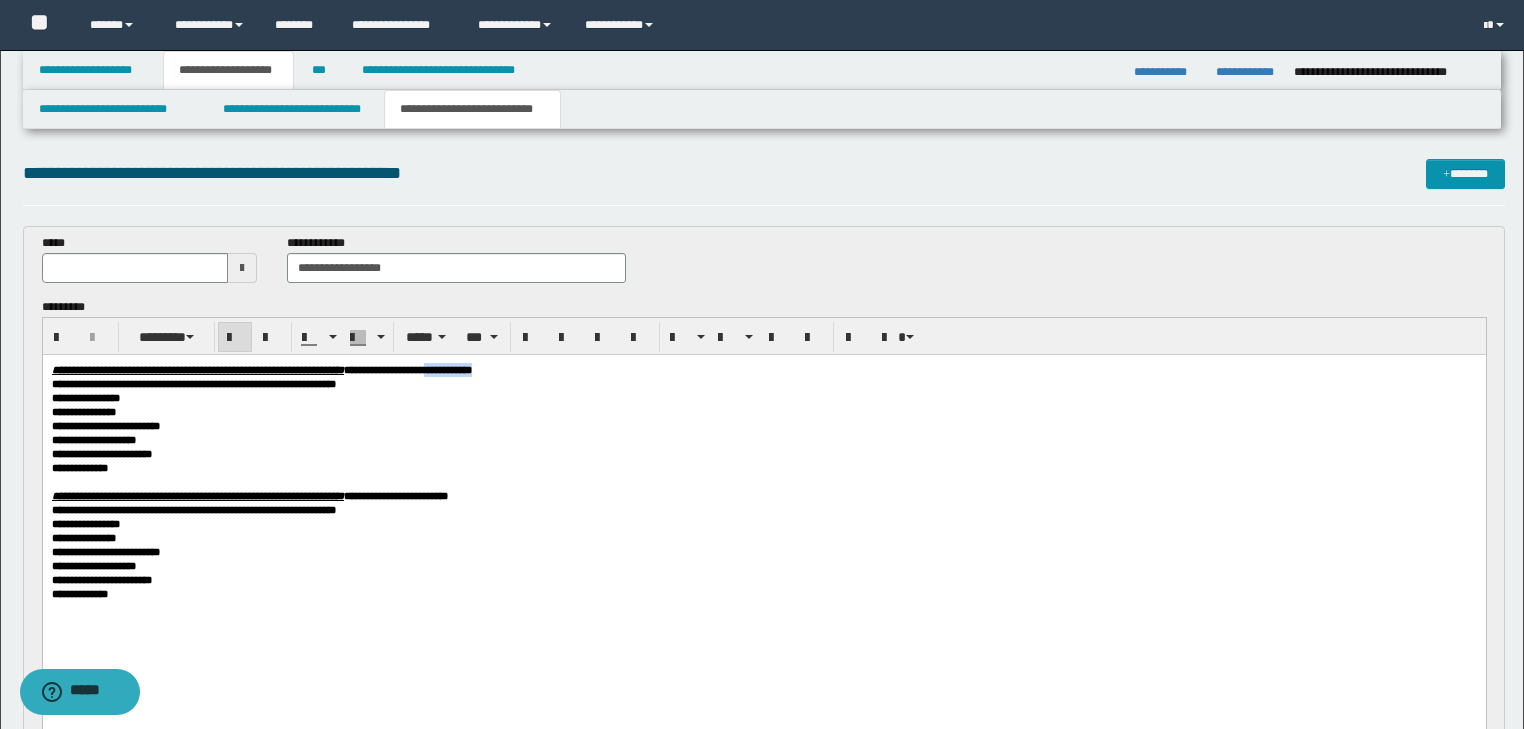 drag, startPoint x: 602, startPoint y: 372, endPoint x: 717, endPoint y: 368, distance: 115.06954 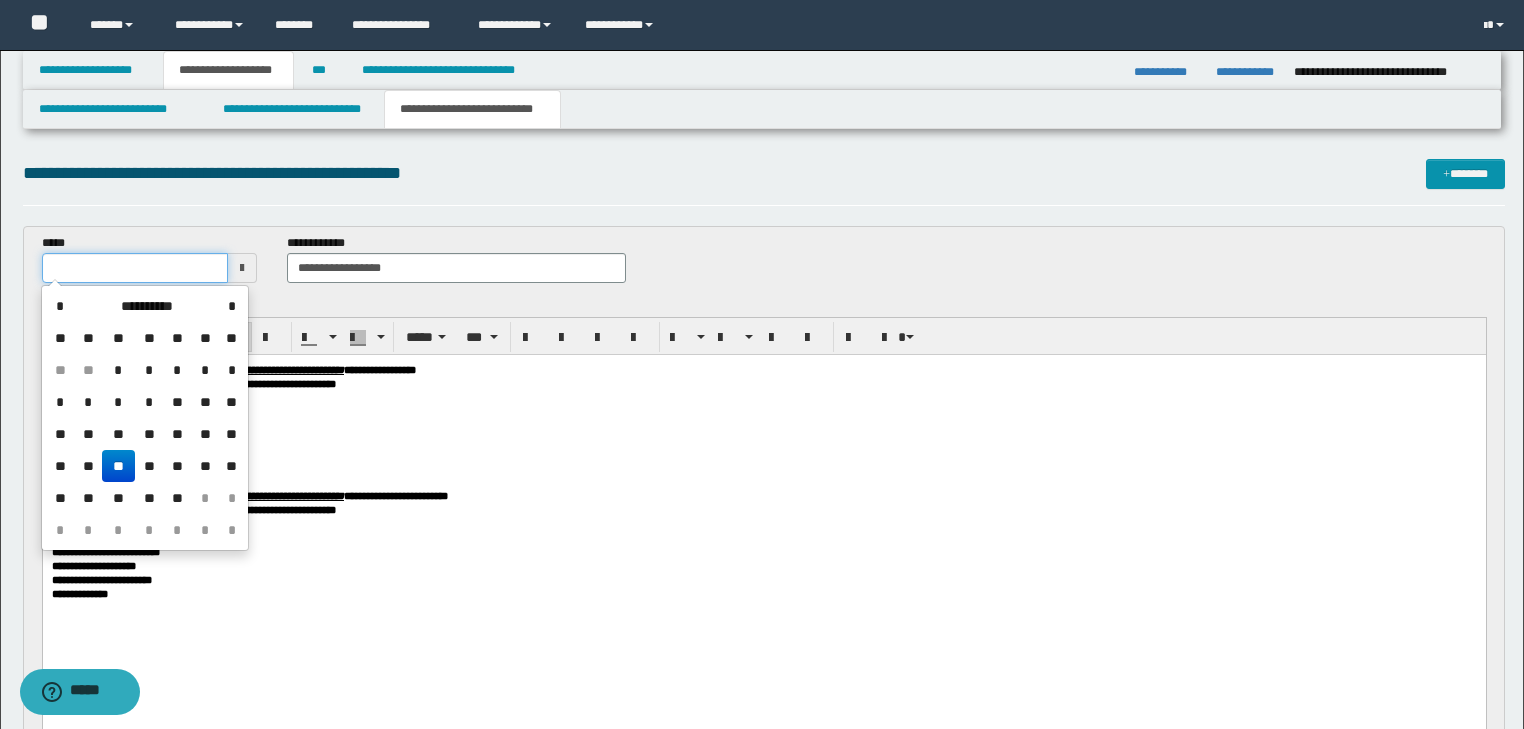 click at bounding box center [135, 268] 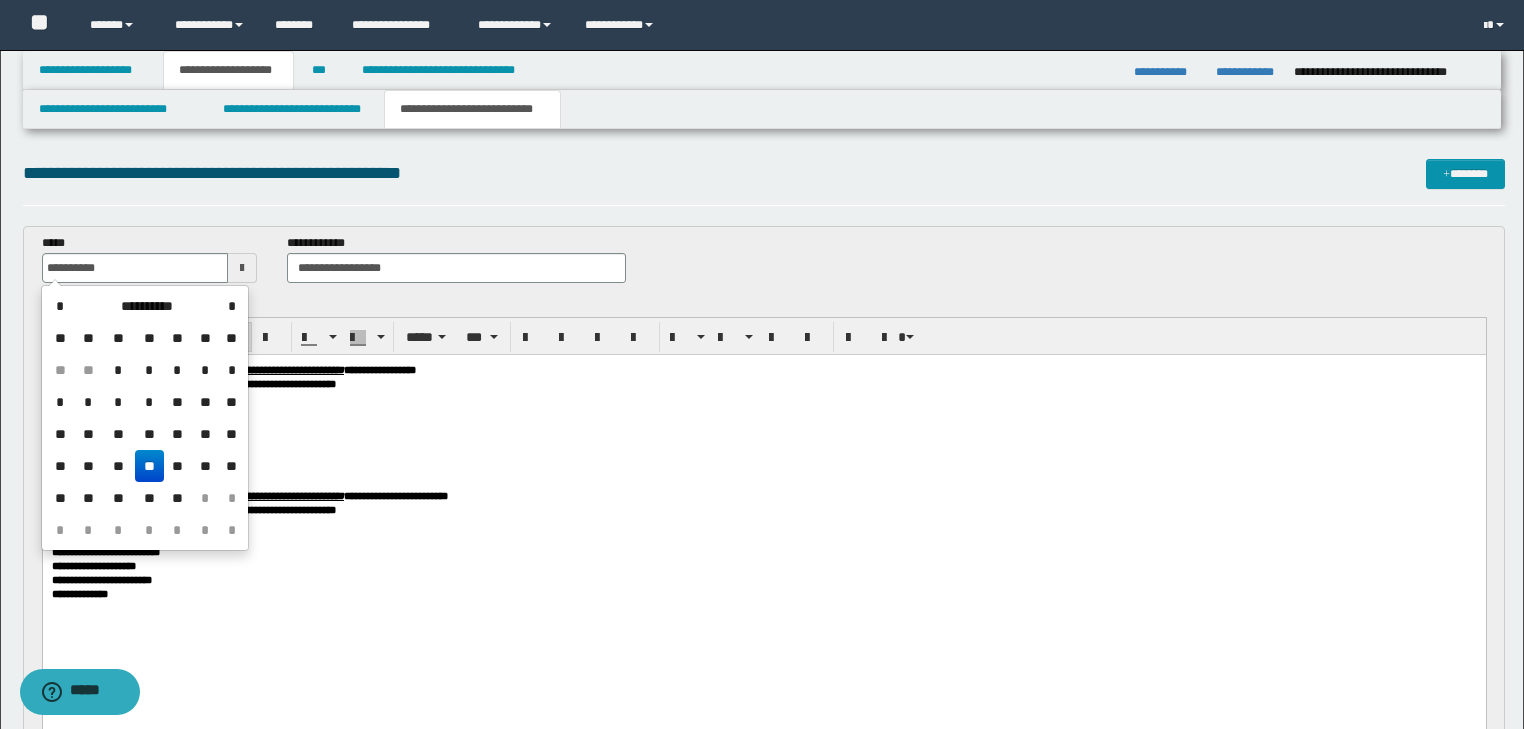 click on "**********" at bounding box center [763, 369] 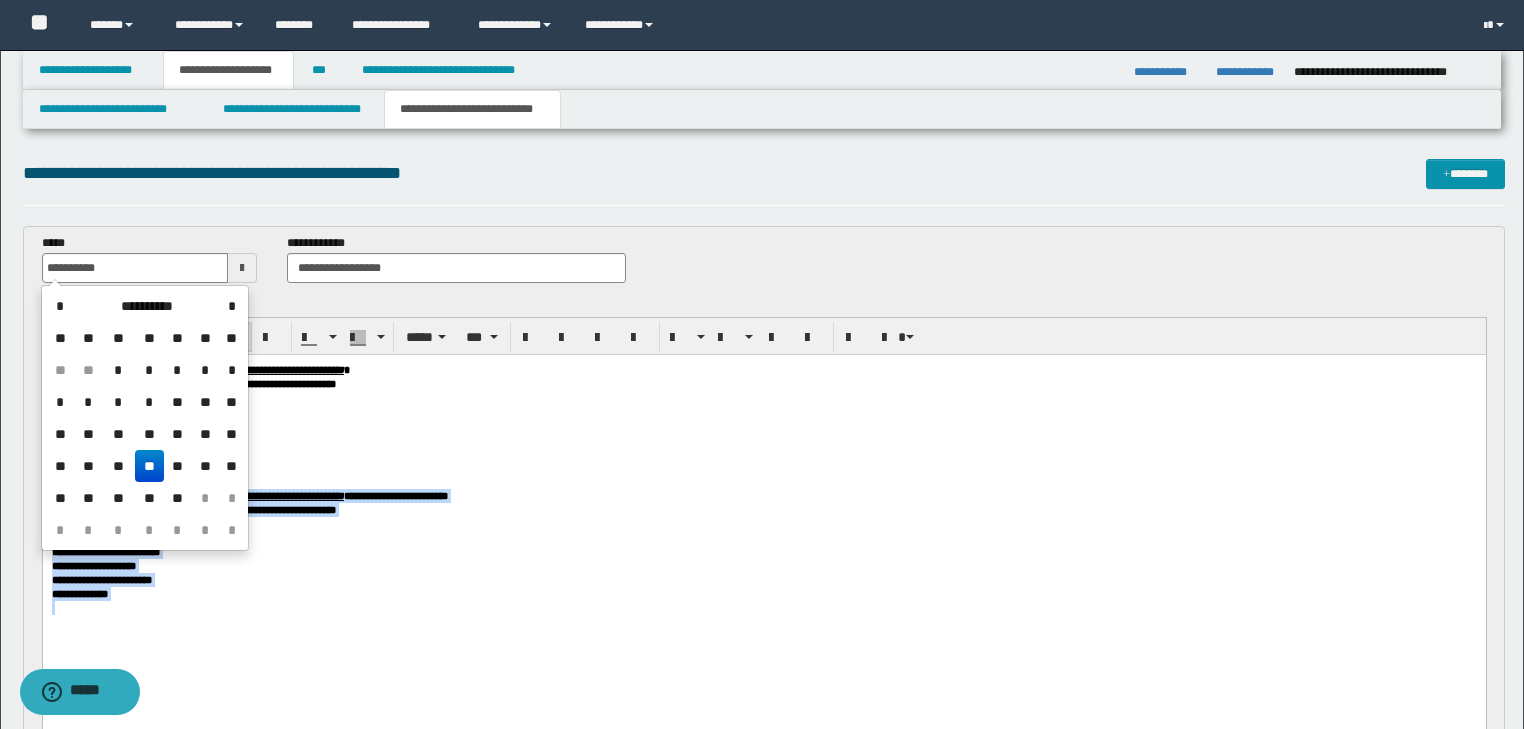 drag, startPoint x: 392, startPoint y: 484, endPoint x: 465, endPoint y: 698, distance: 226.10838 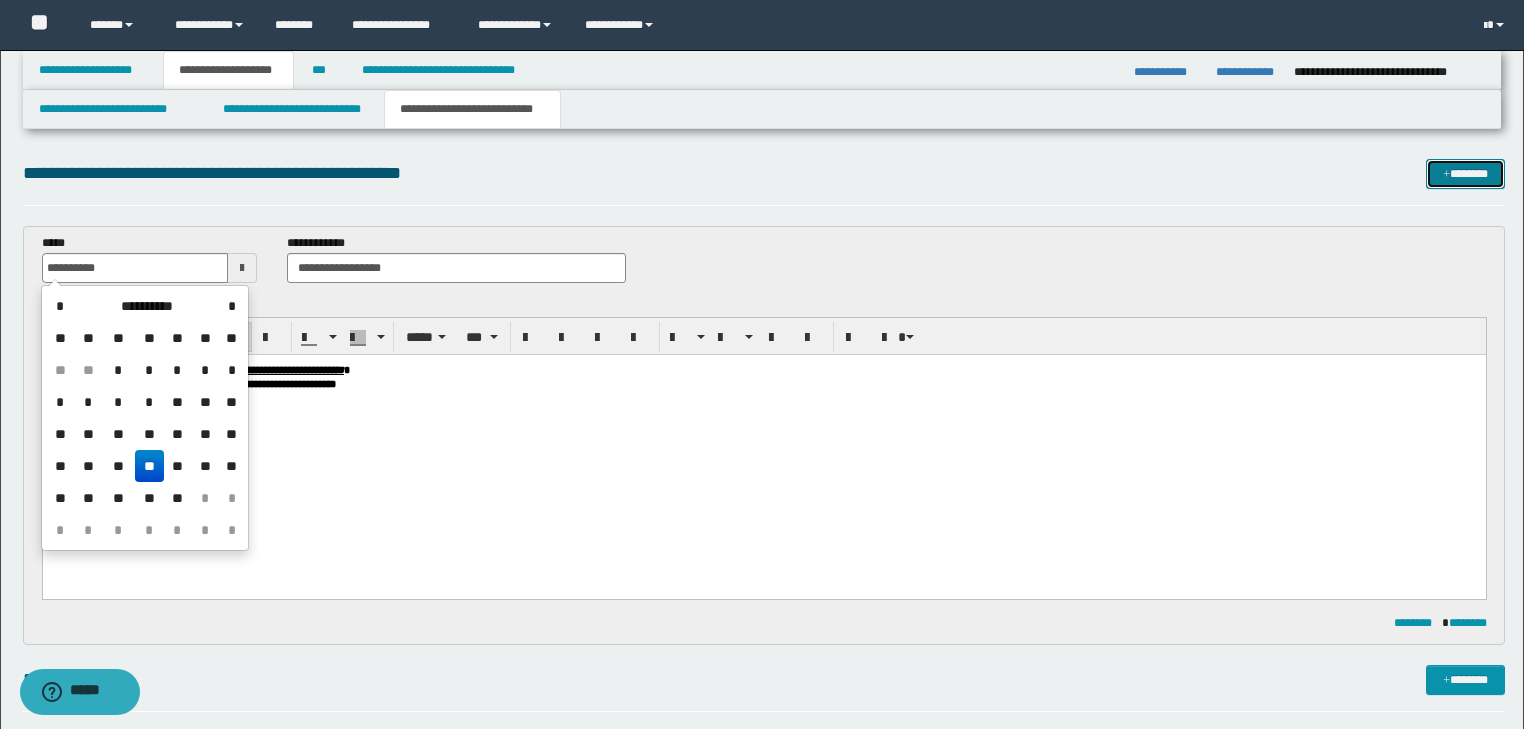 type on "**********" 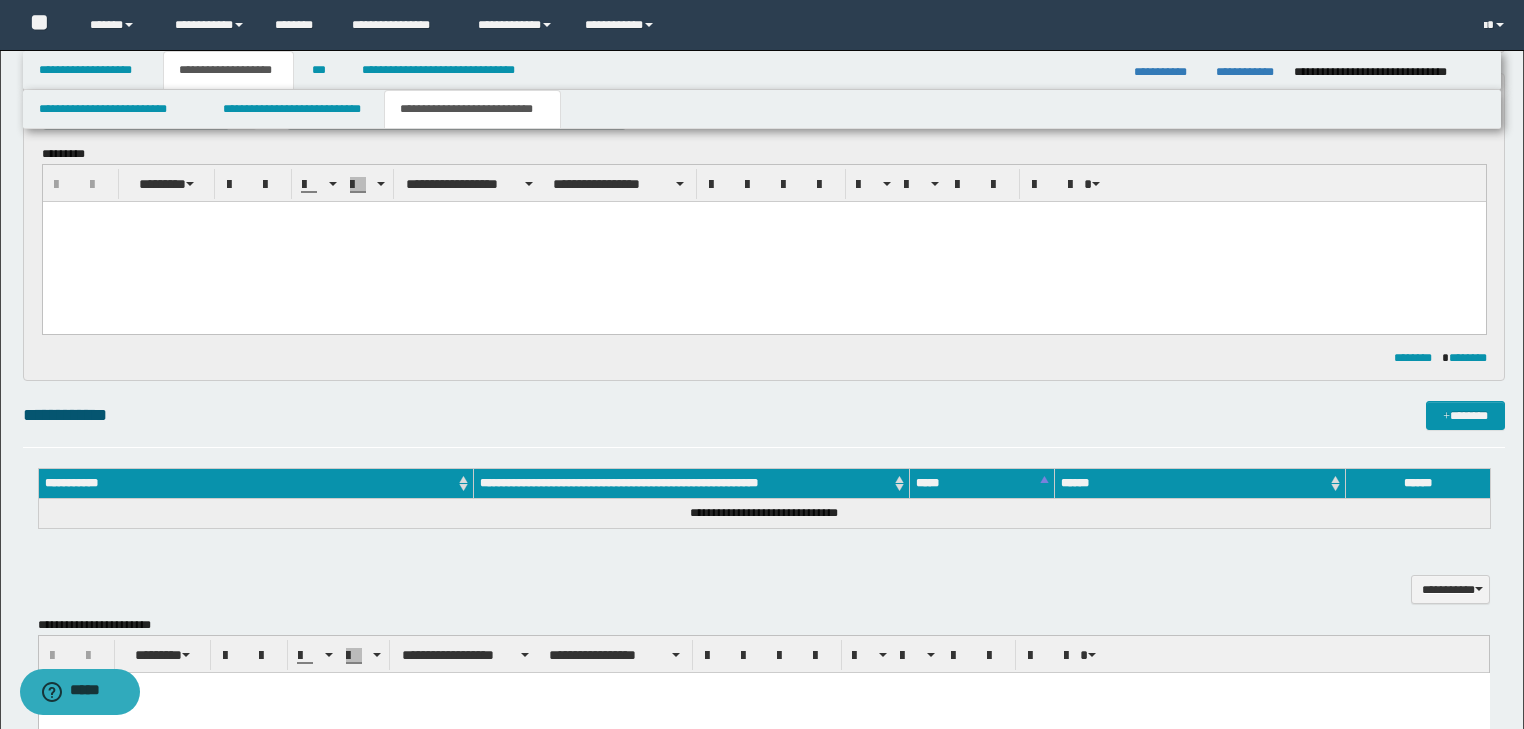 scroll, scrollTop: 0, scrollLeft: 0, axis: both 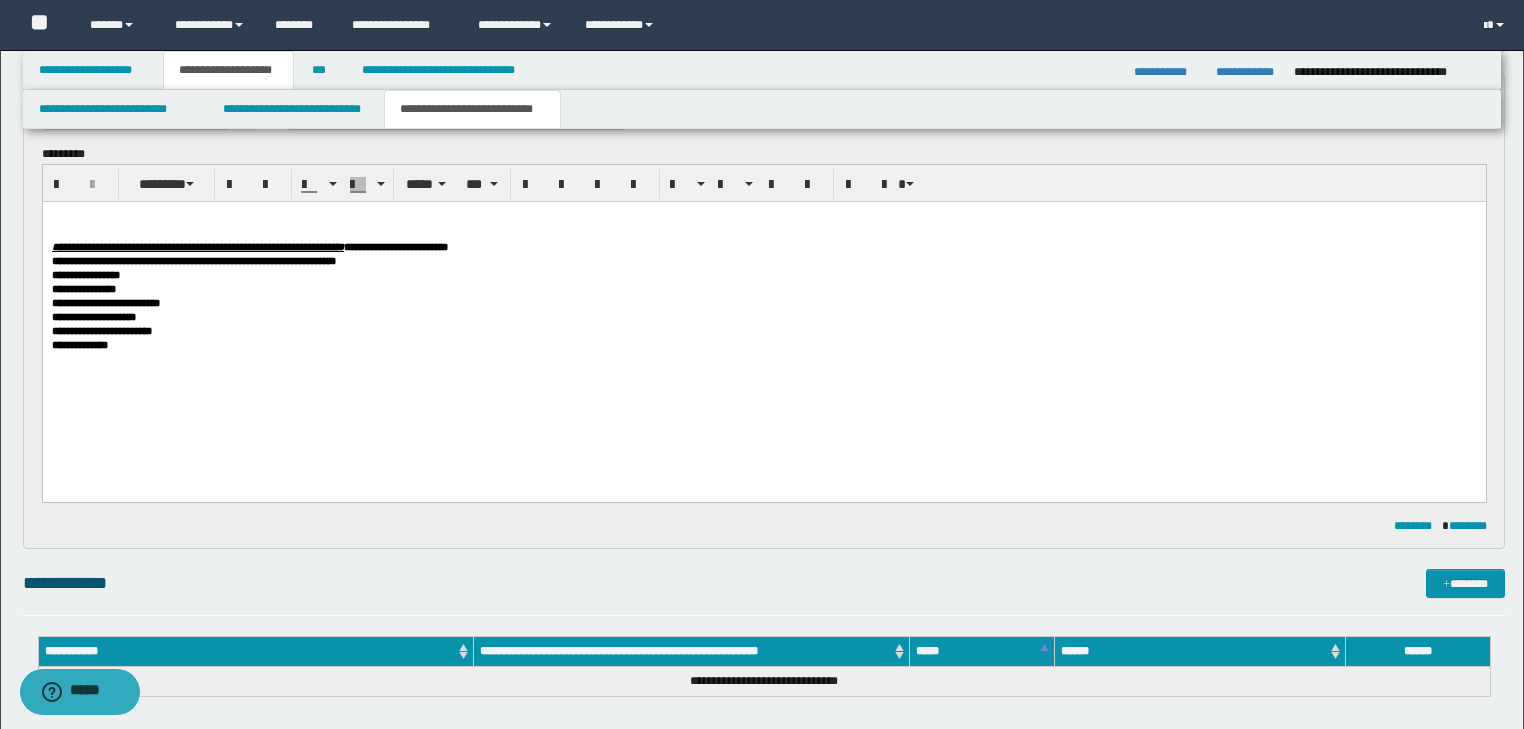 click on "**********" at bounding box center (197, 247) 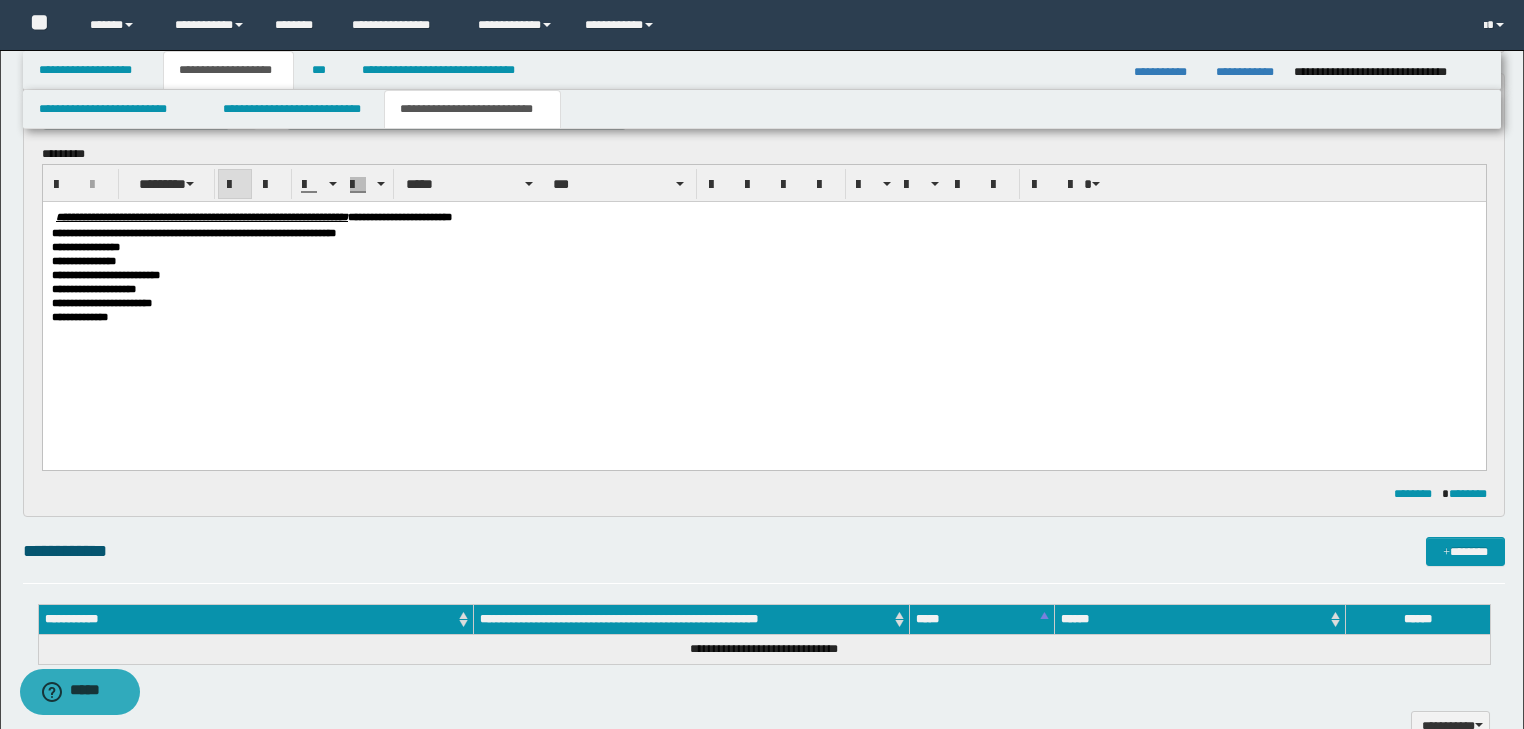click on "**********" at bounding box center (764, 218) 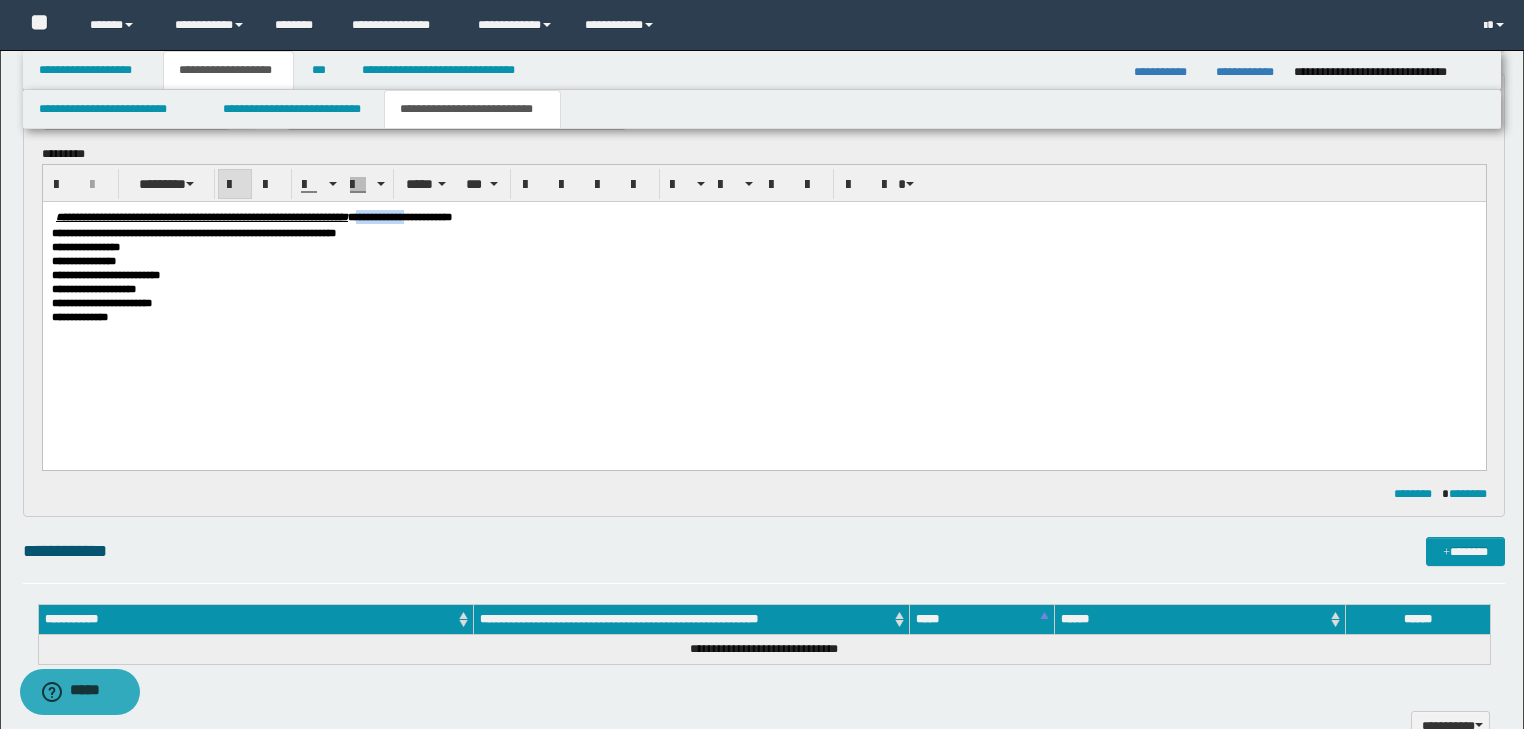 click on "**********" at bounding box center [764, 218] 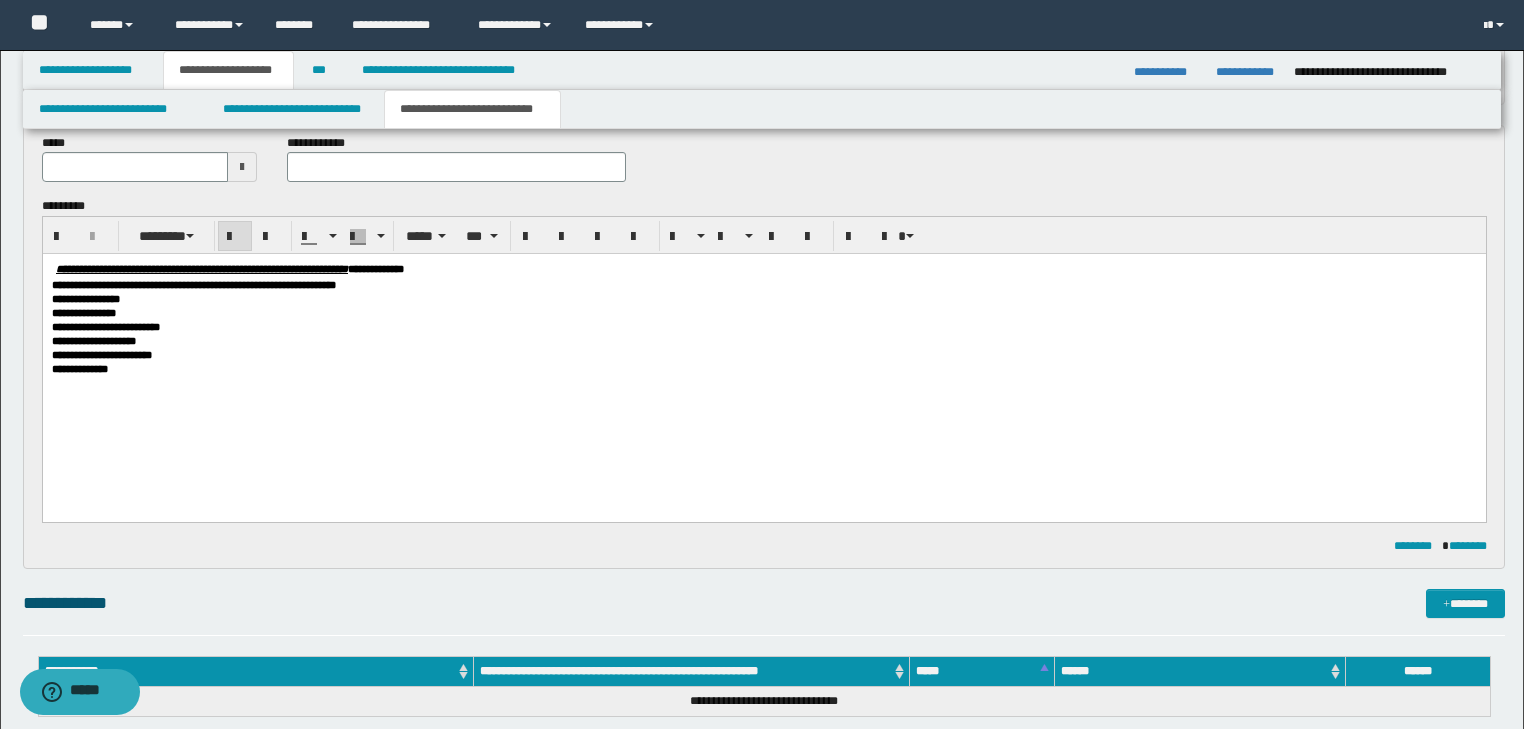 scroll, scrollTop: 512, scrollLeft: 0, axis: vertical 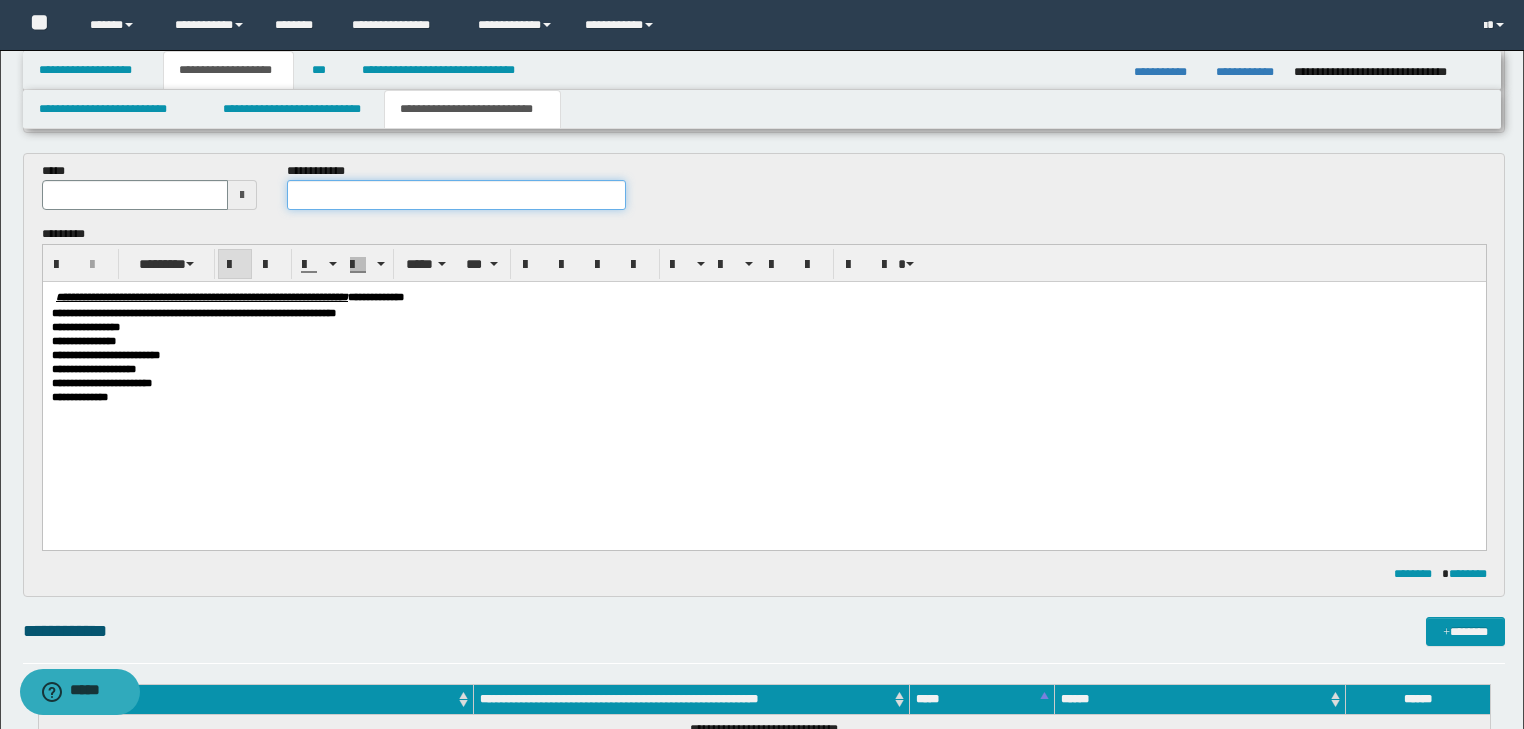 click at bounding box center [456, 195] 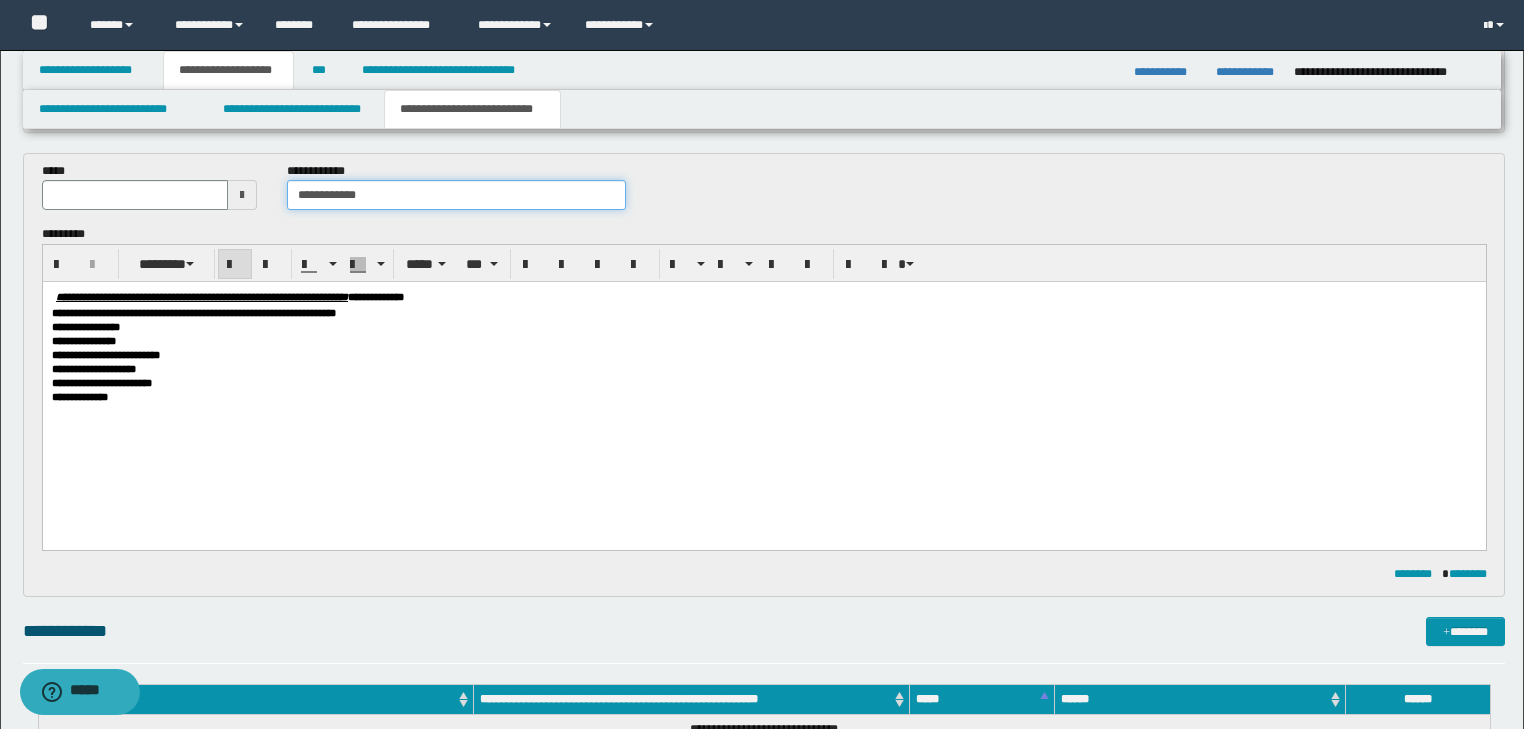 type on "**********" 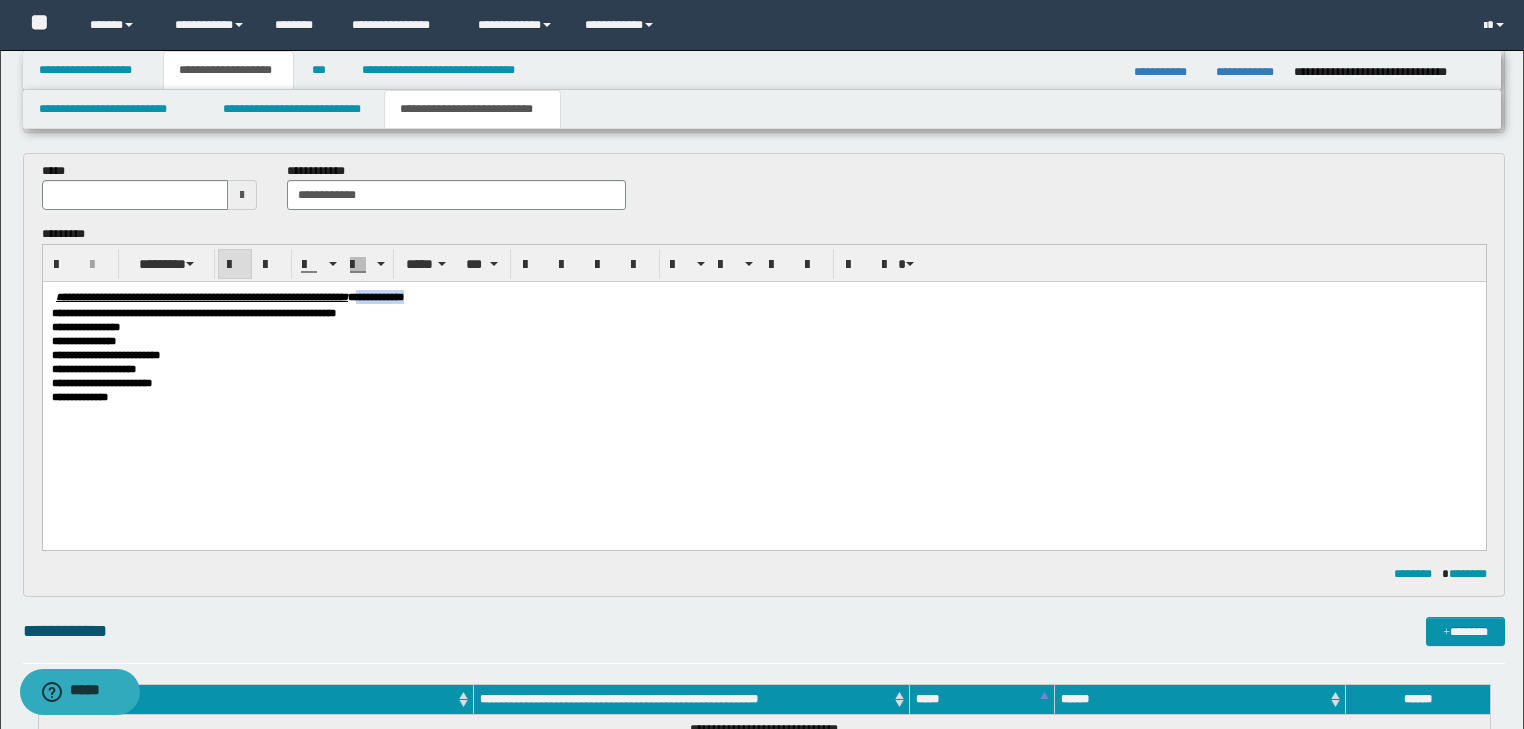 drag, startPoint x: 520, startPoint y: 300, endPoint x: 624, endPoint y: 296, distance: 104.0769 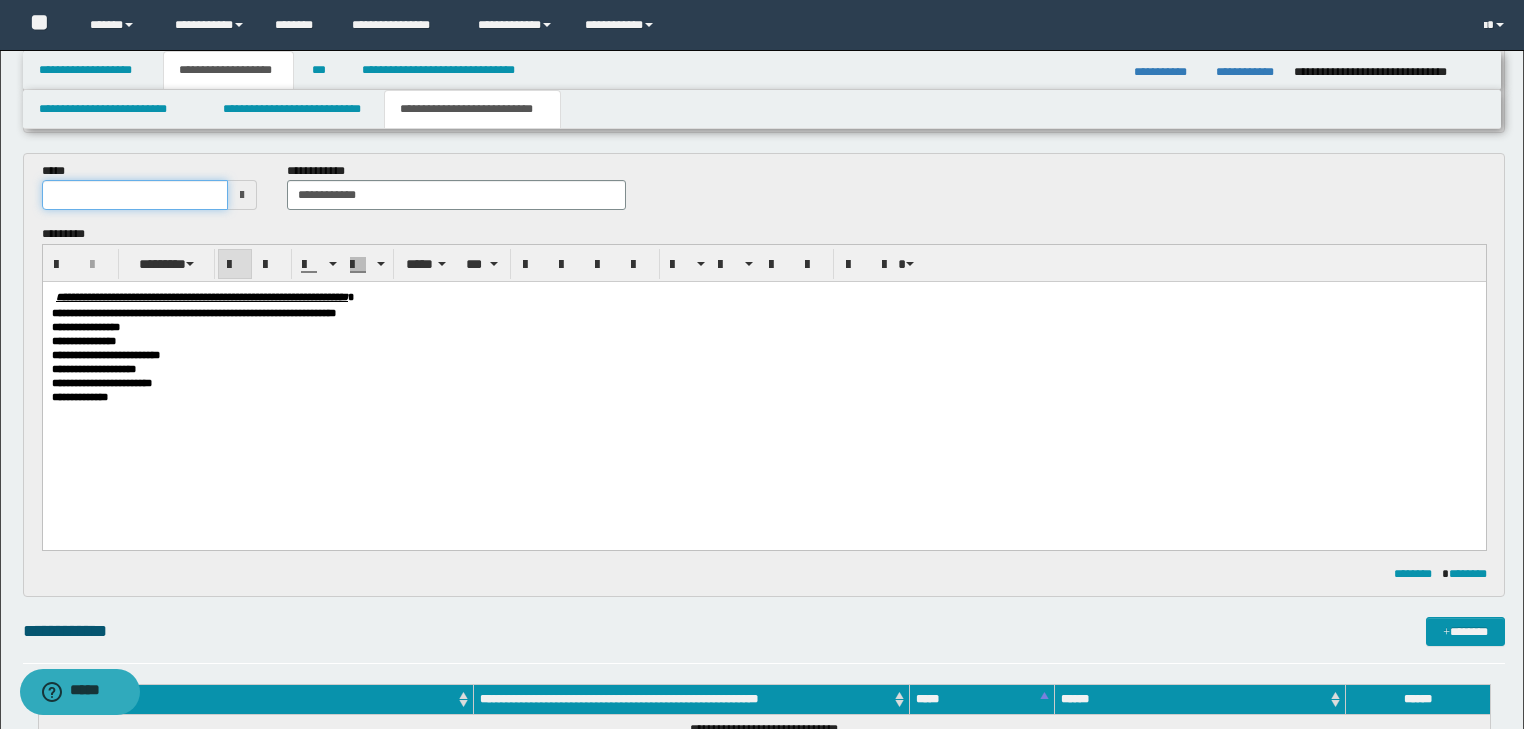 click at bounding box center [135, 195] 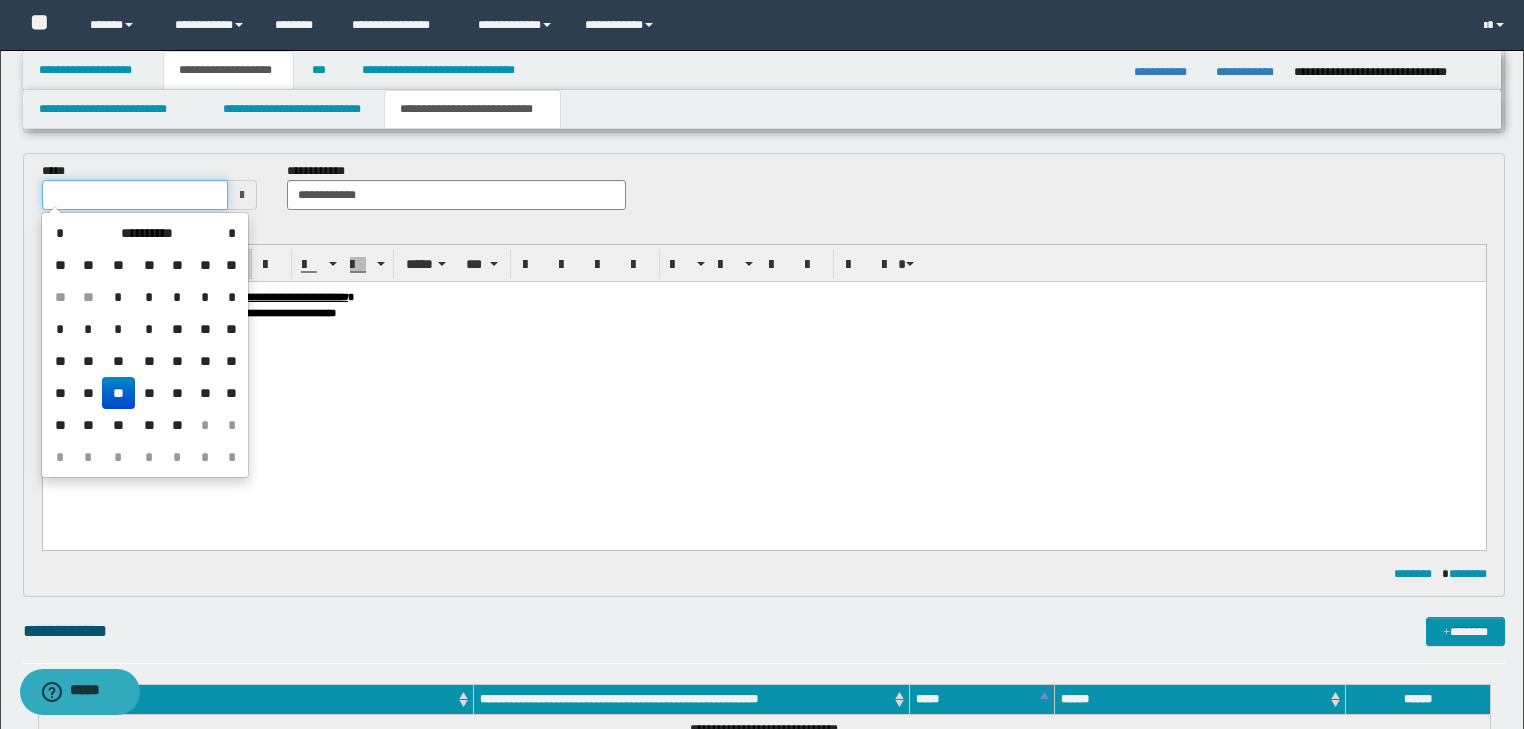 type on "**********" 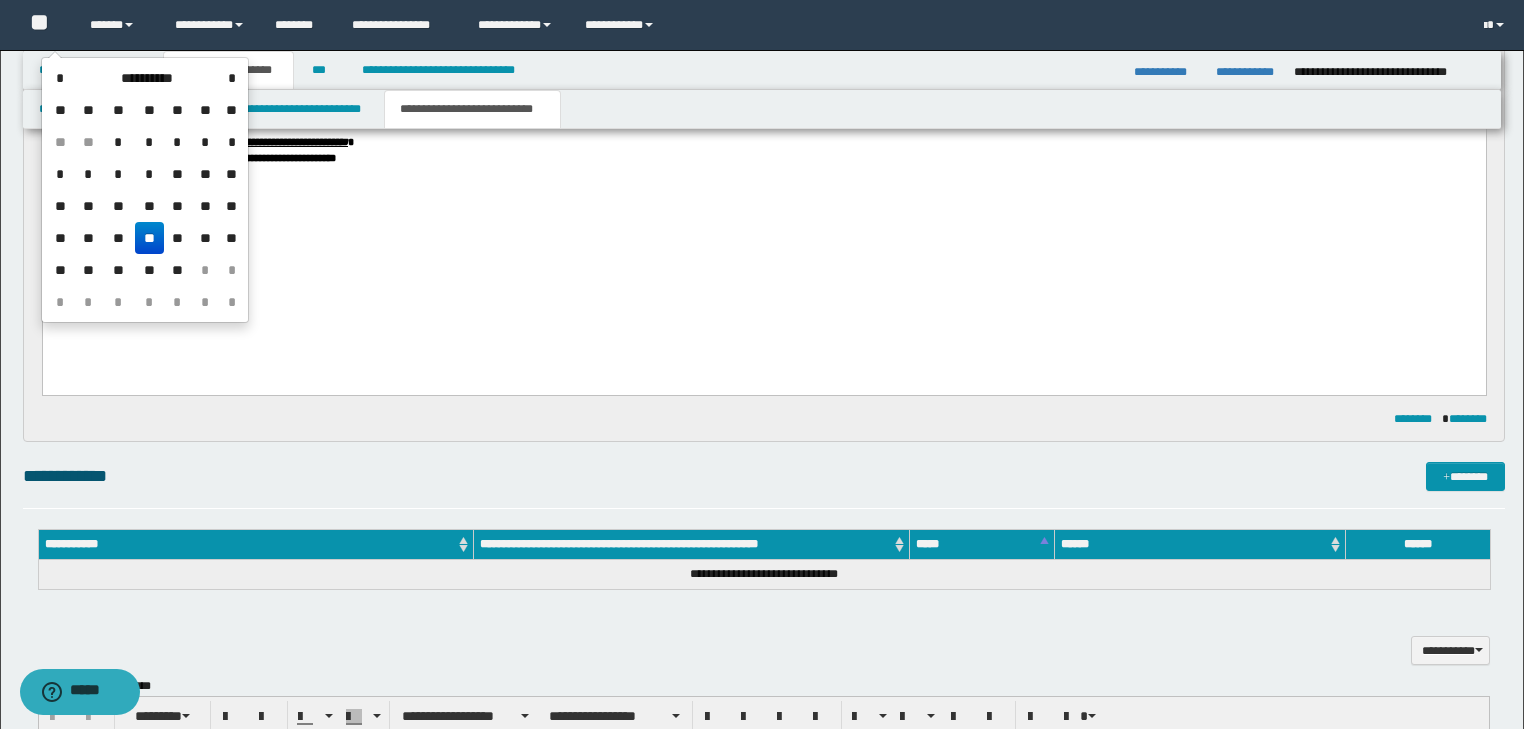 scroll, scrollTop: 832, scrollLeft: 0, axis: vertical 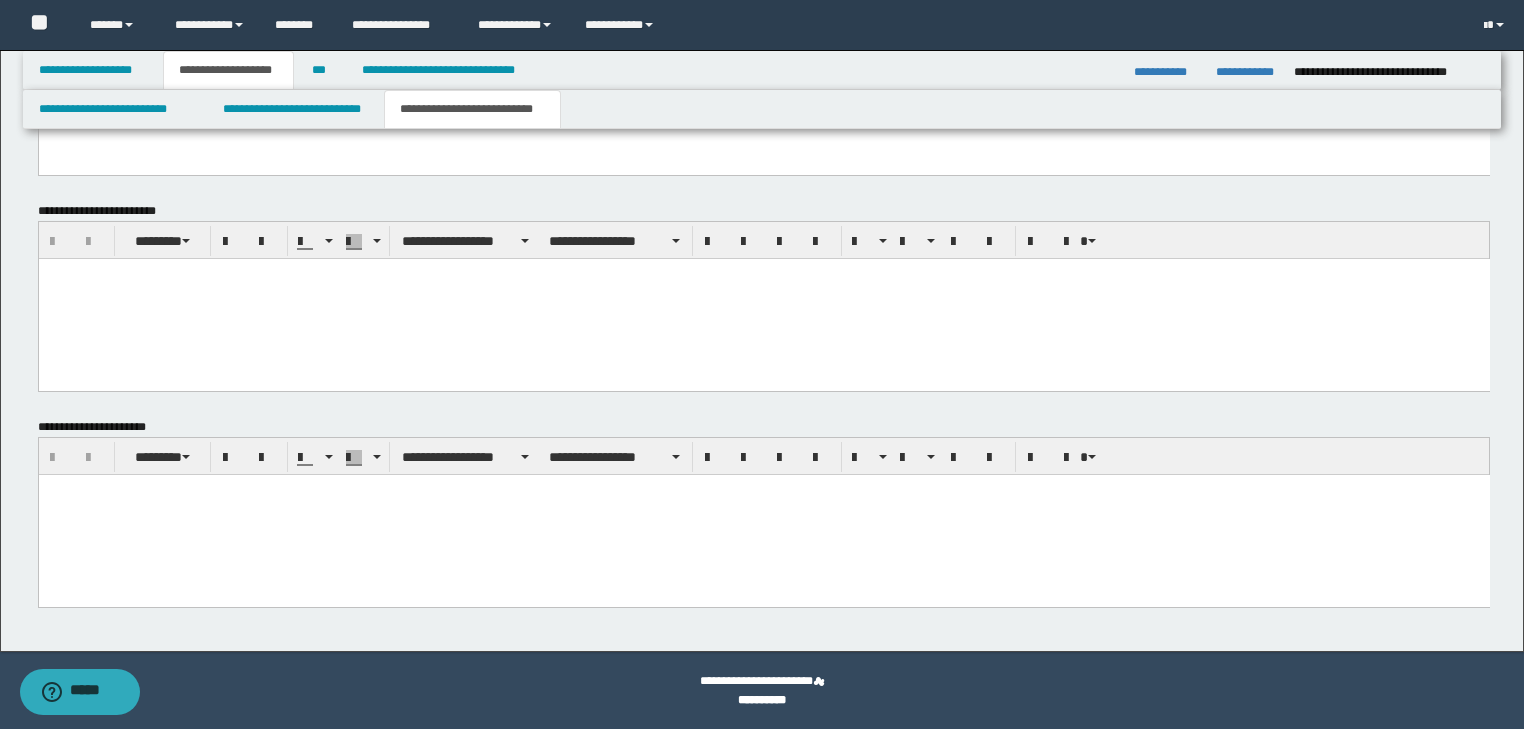 click at bounding box center (763, 489) 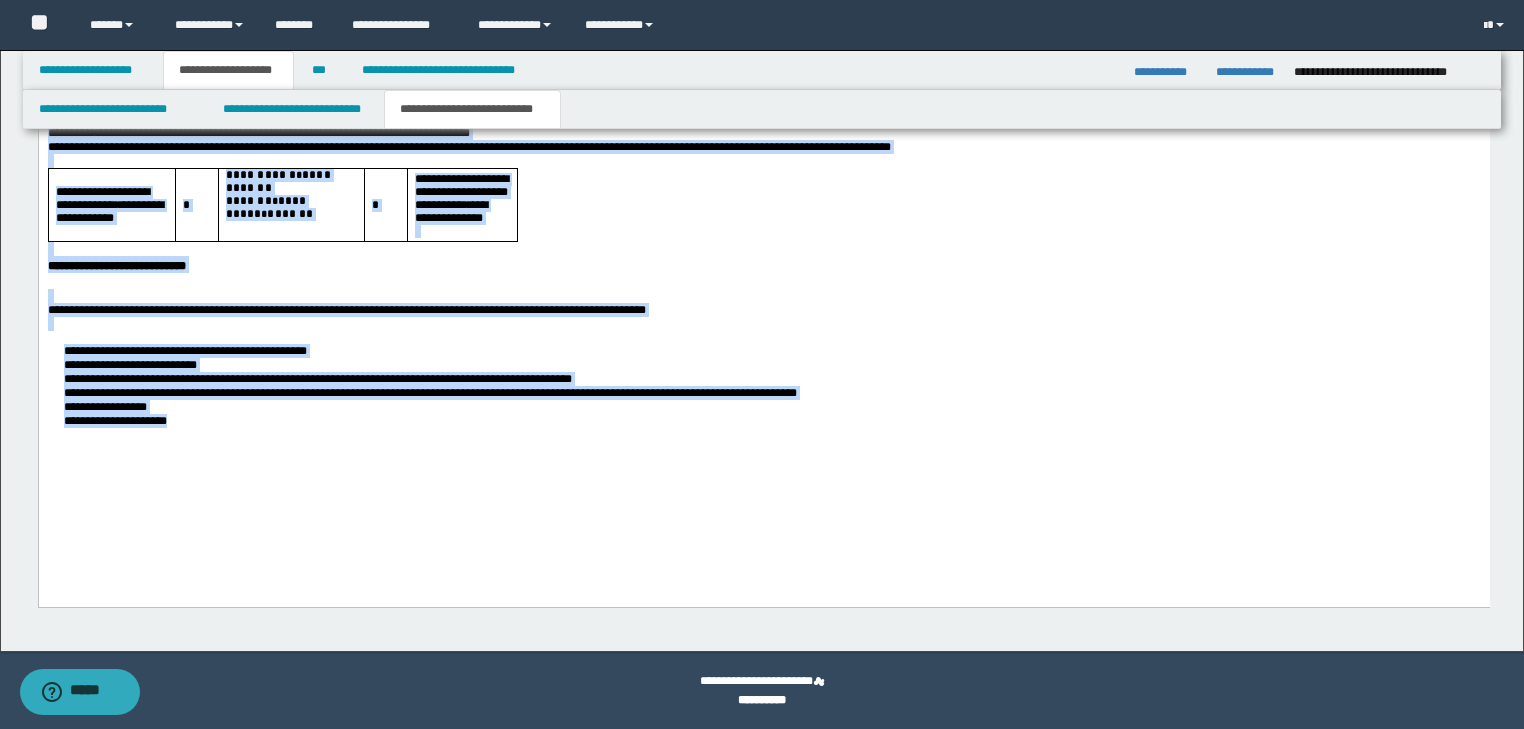 drag, startPoint x: 47, startPoint y: -142, endPoint x: 328, endPoint y: 507, distance: 707.2213 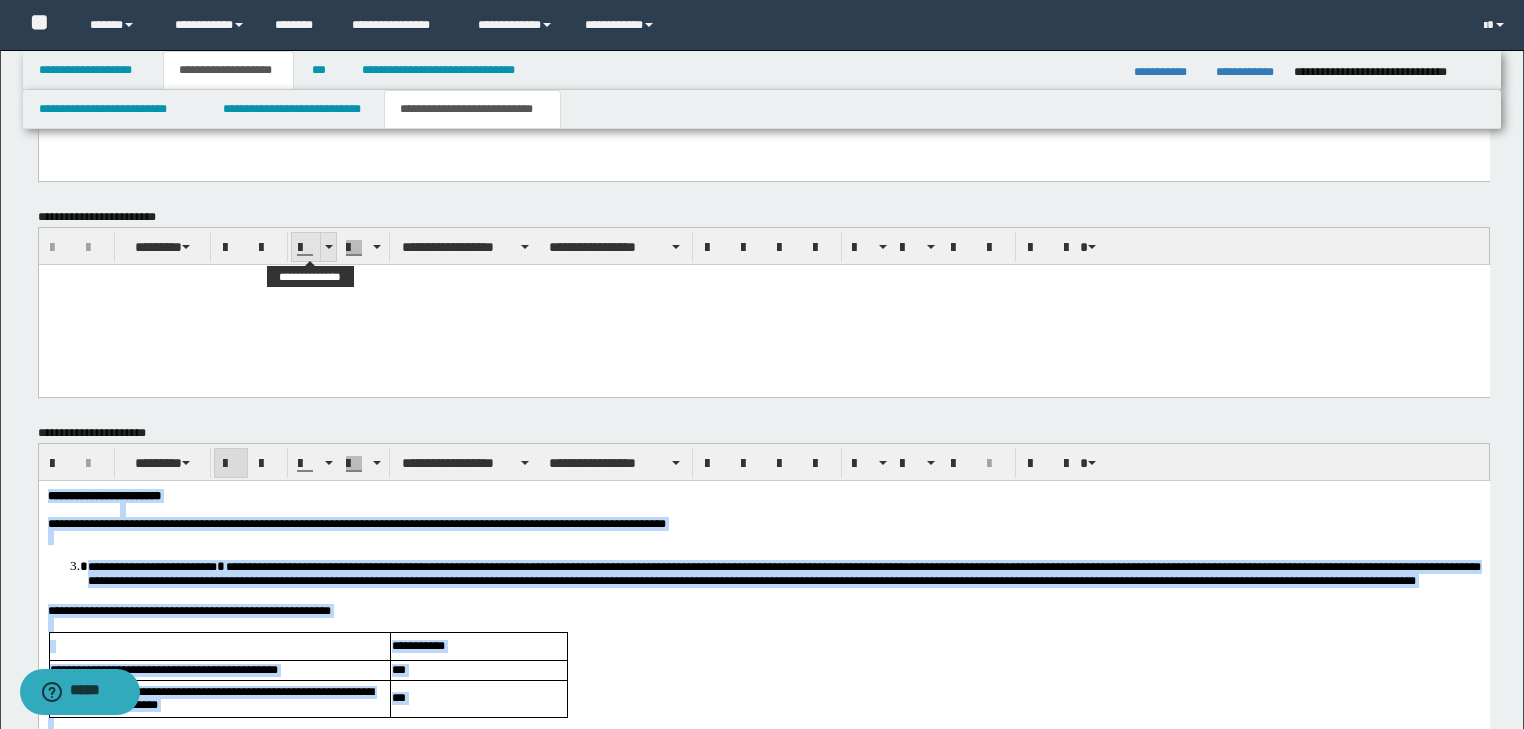 scroll, scrollTop: 1346, scrollLeft: 0, axis: vertical 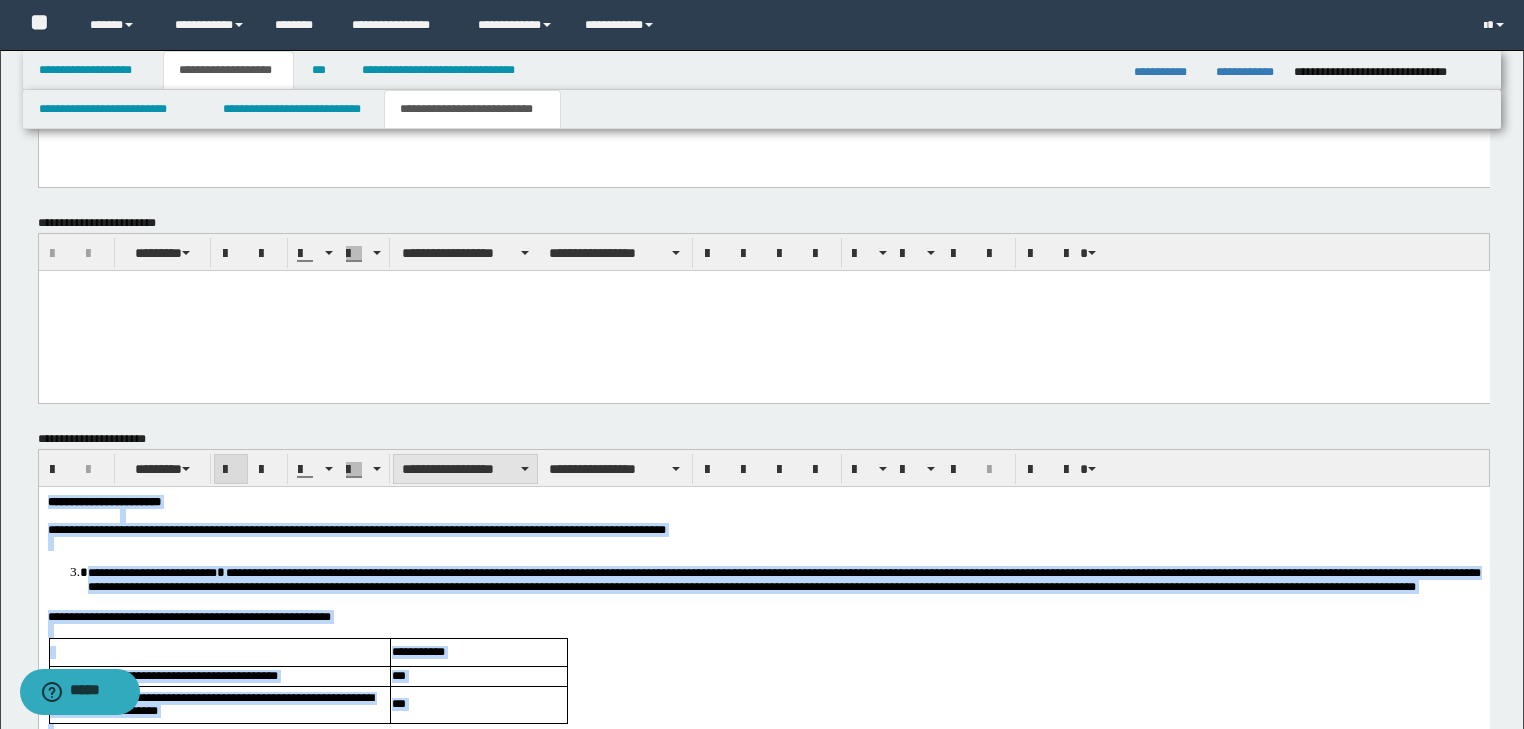type on "**********" 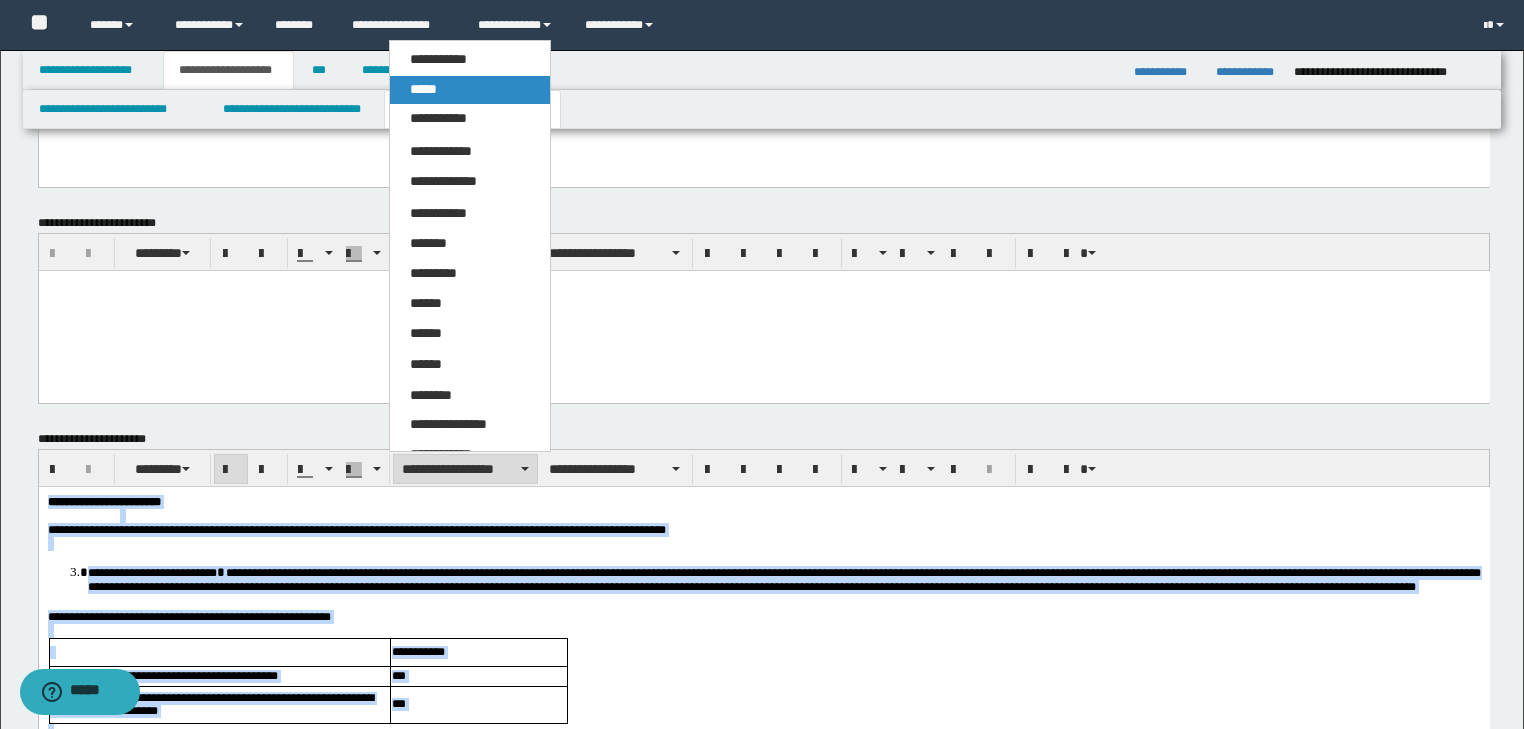 click on "*****" at bounding box center (470, 90) 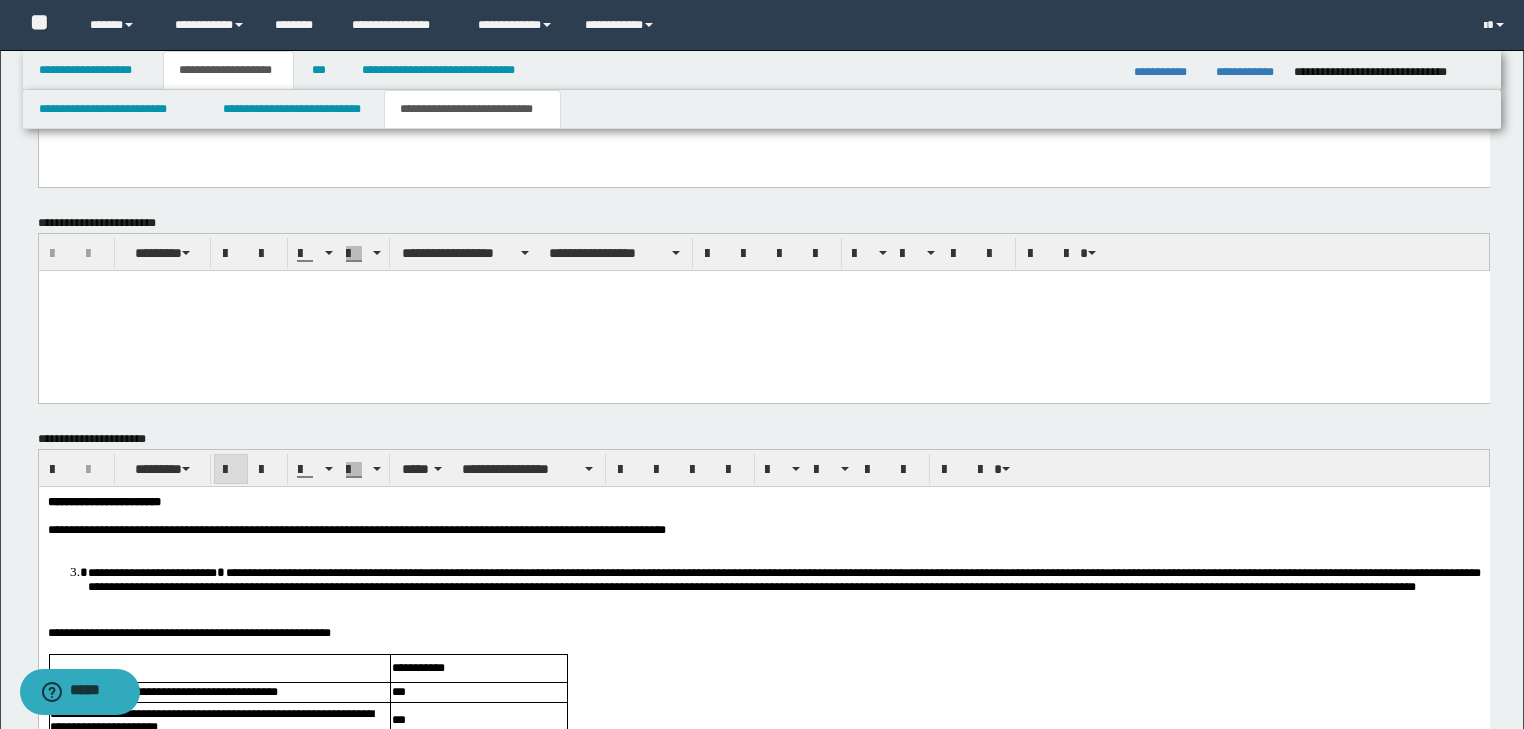 click on "**********" at bounding box center (763, 816) 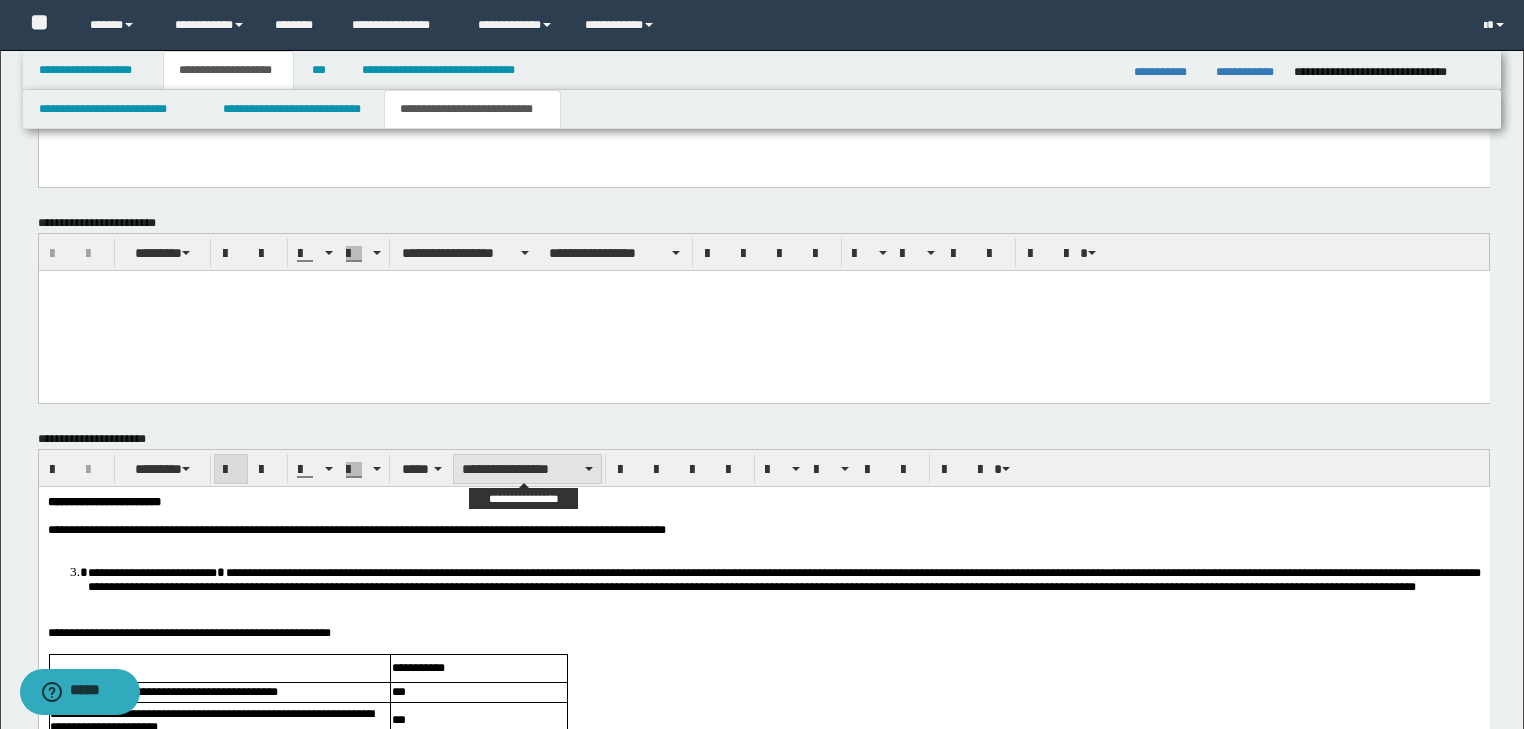 click on "**********" at bounding box center [527, 469] 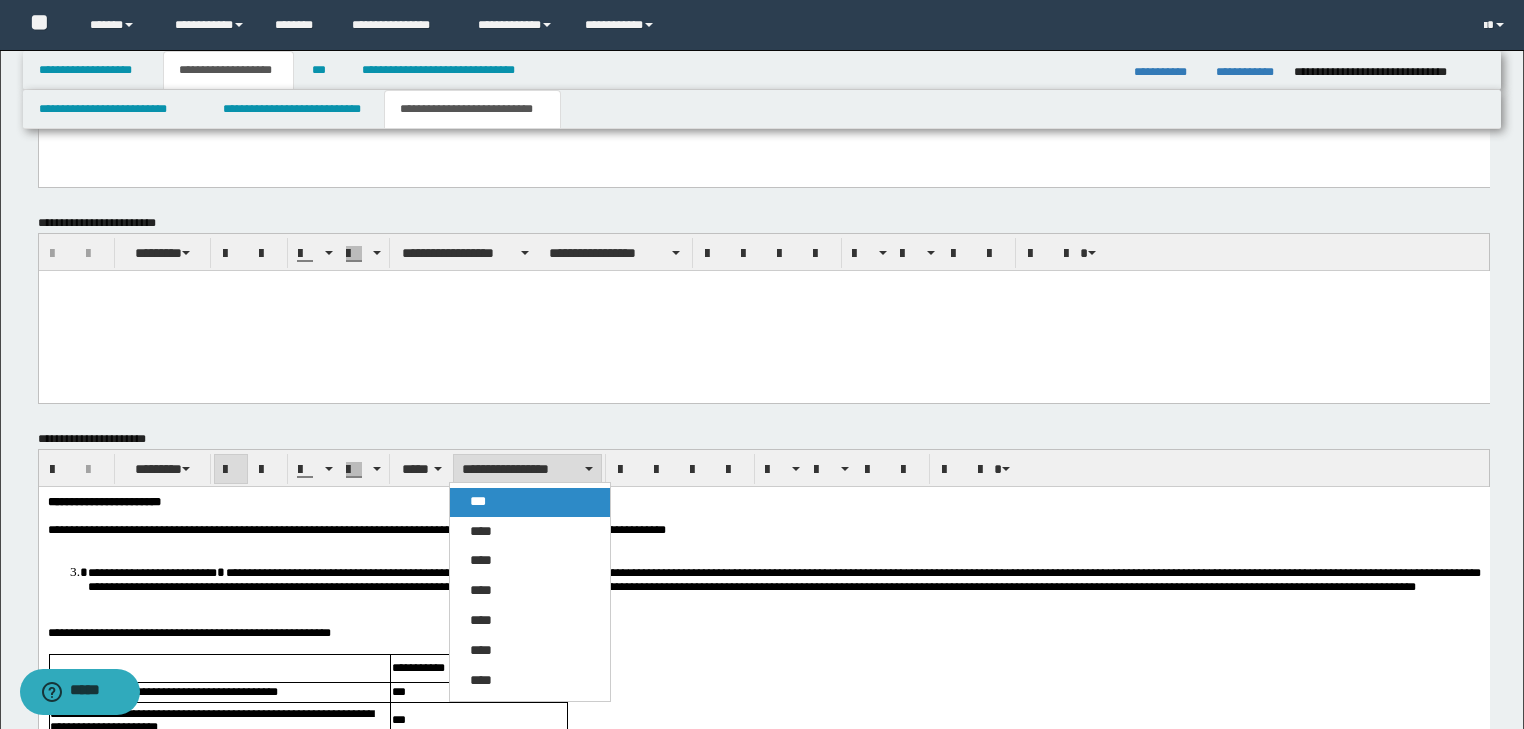 drag, startPoint x: 503, startPoint y: 496, endPoint x: 603, endPoint y: 6, distance: 500.09998 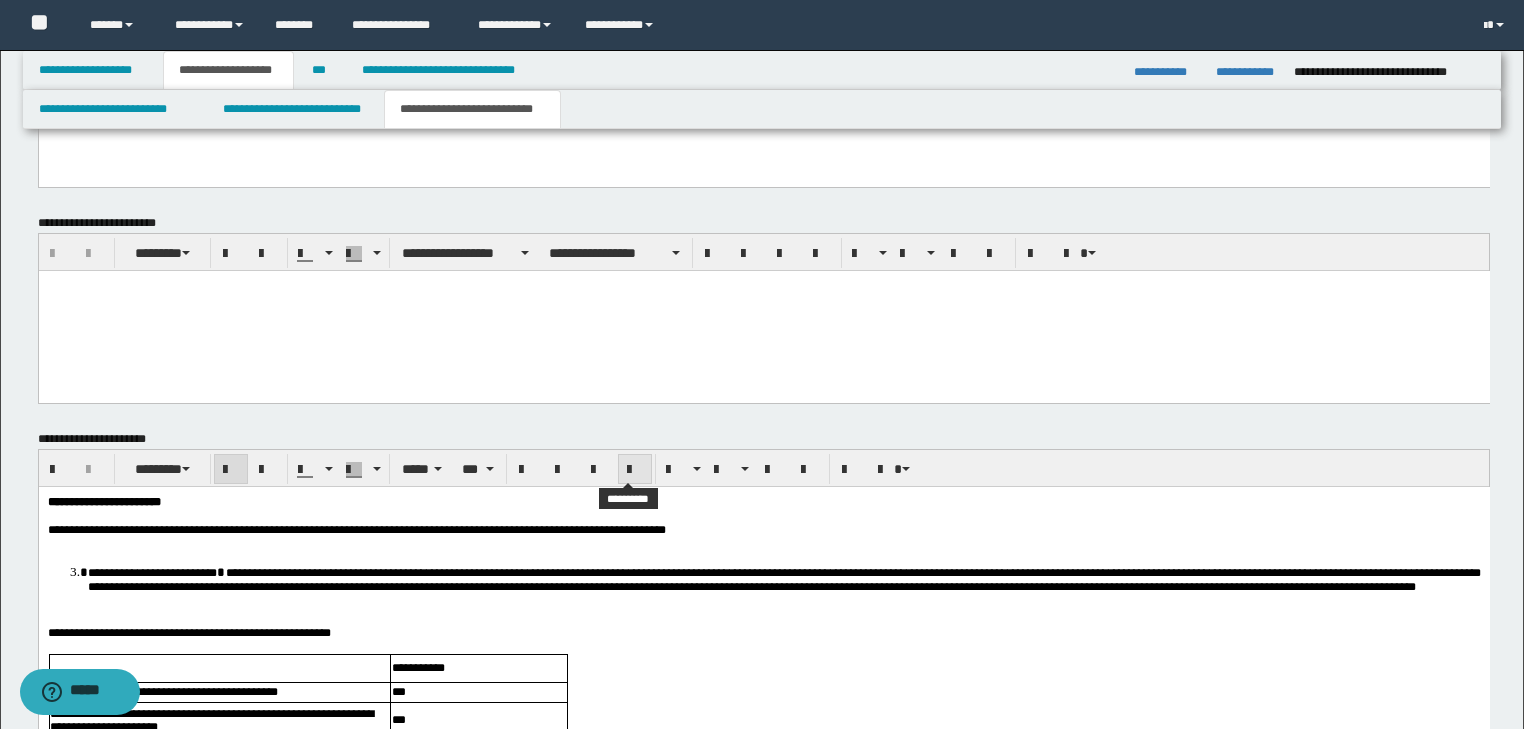 click at bounding box center [635, 470] 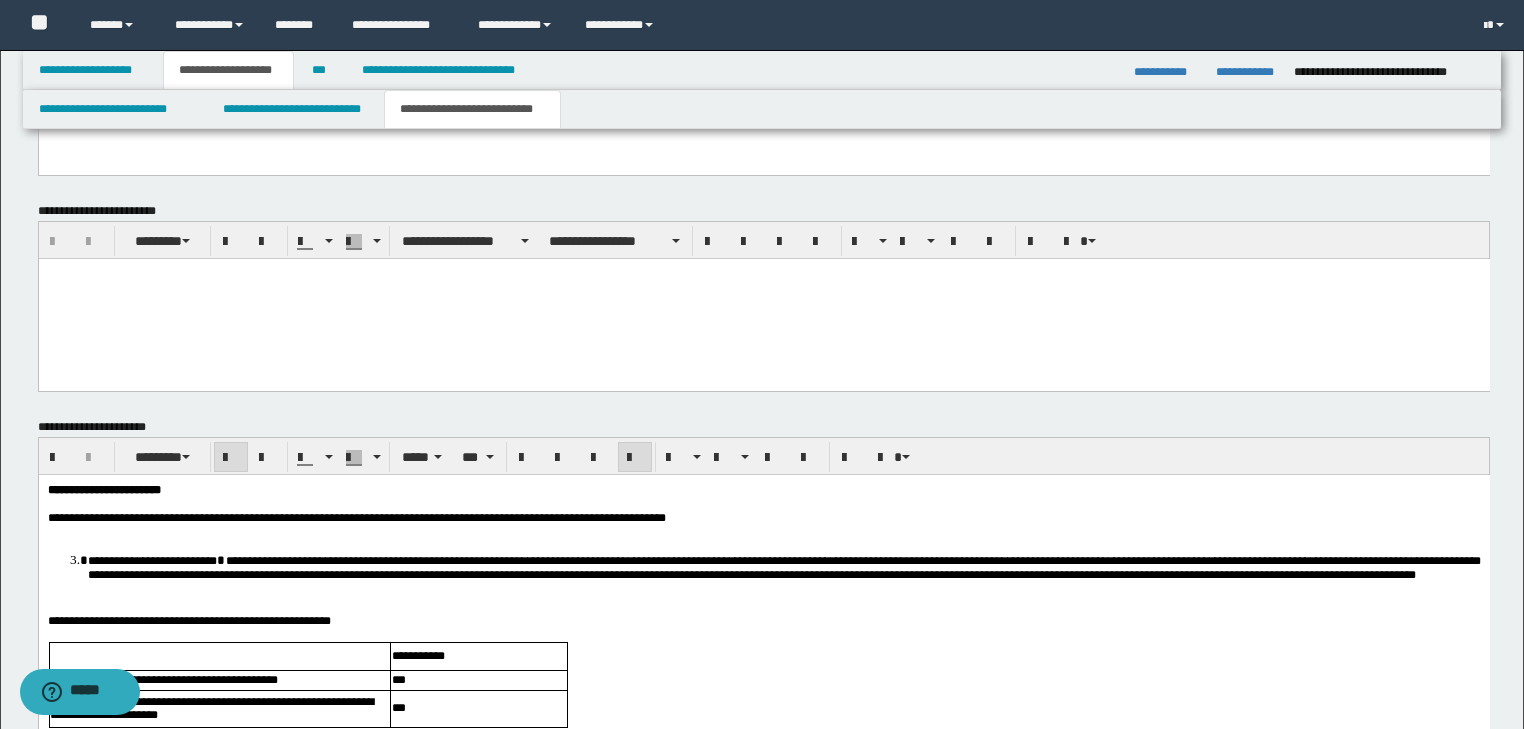 scroll, scrollTop: 1586, scrollLeft: 0, axis: vertical 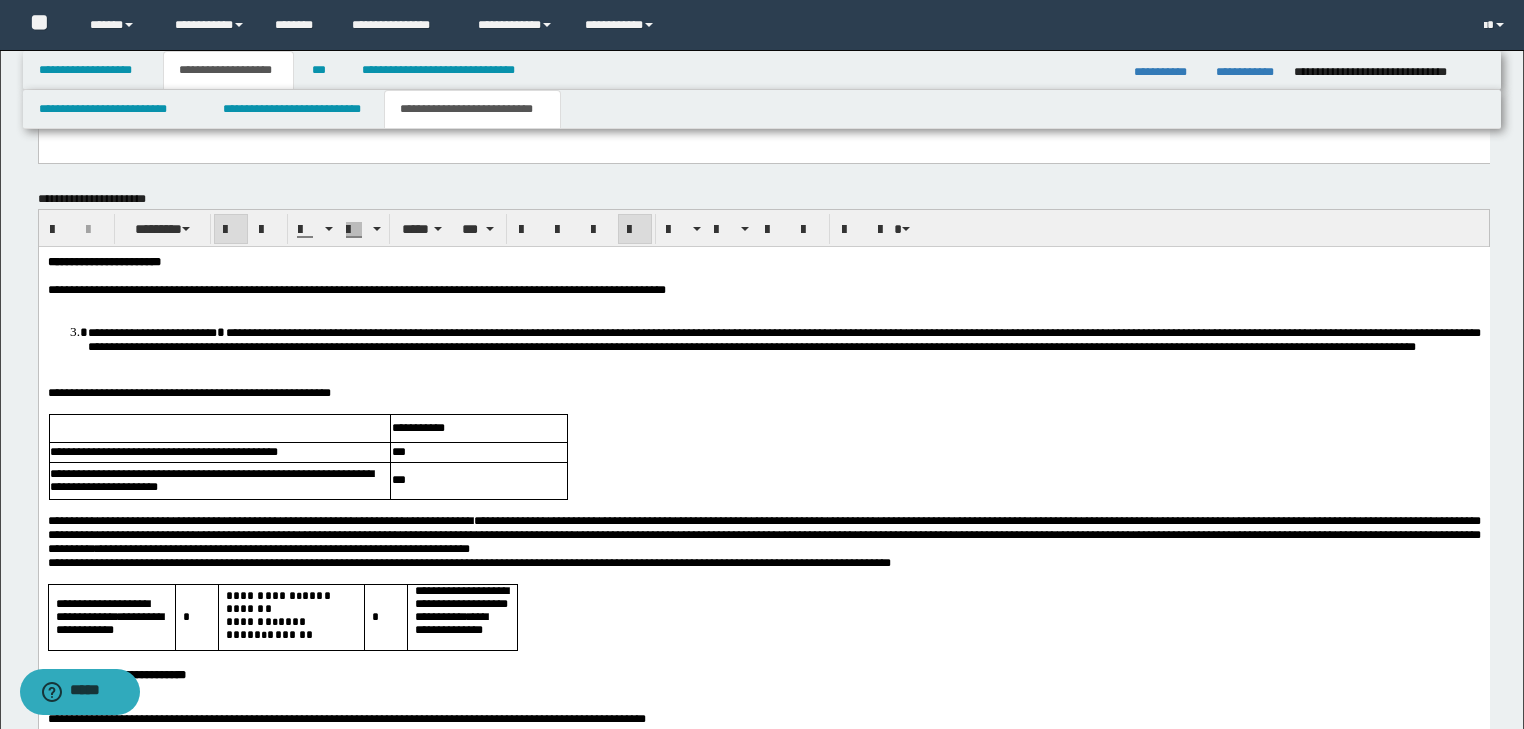 click on "**********" at bounding box center (763, 289) 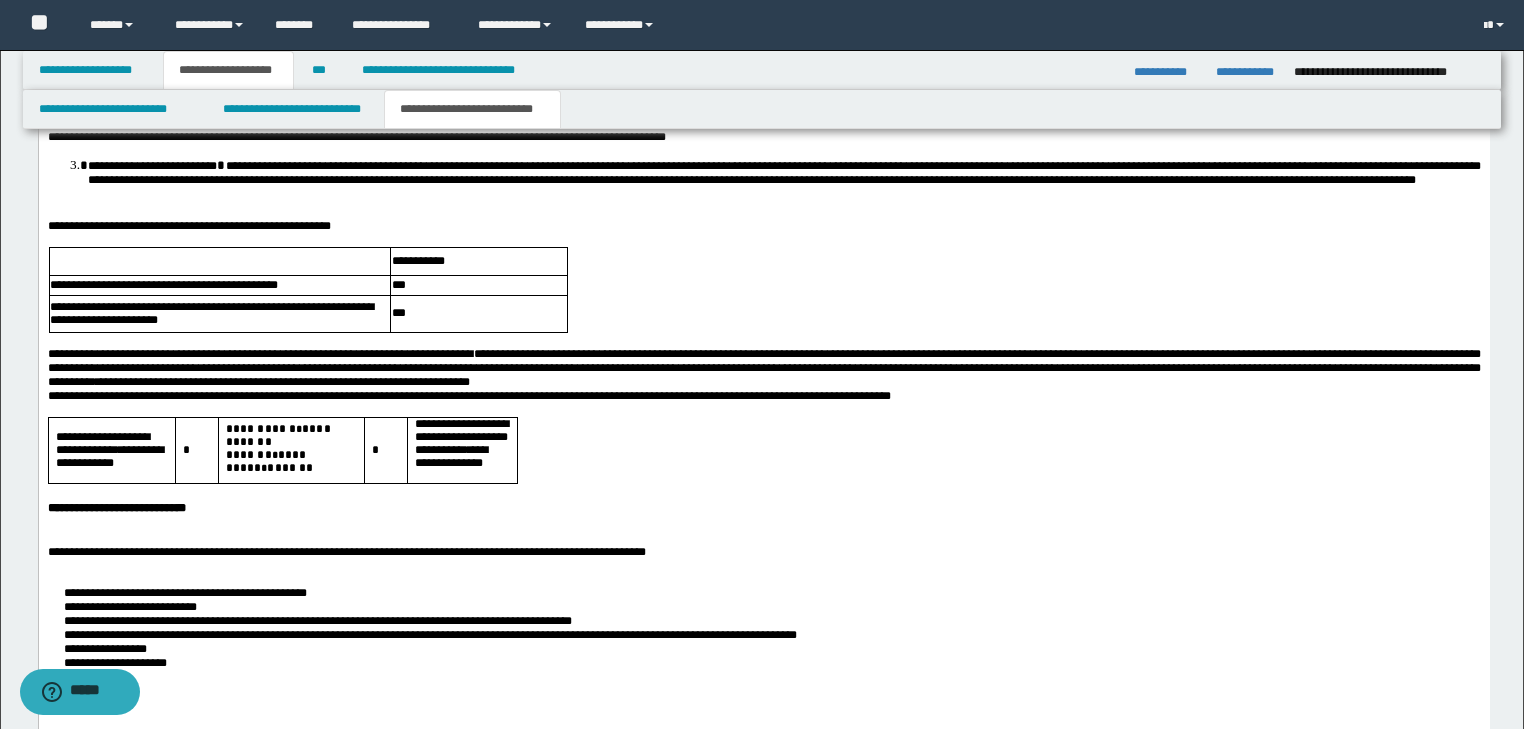 scroll, scrollTop: 1826, scrollLeft: 0, axis: vertical 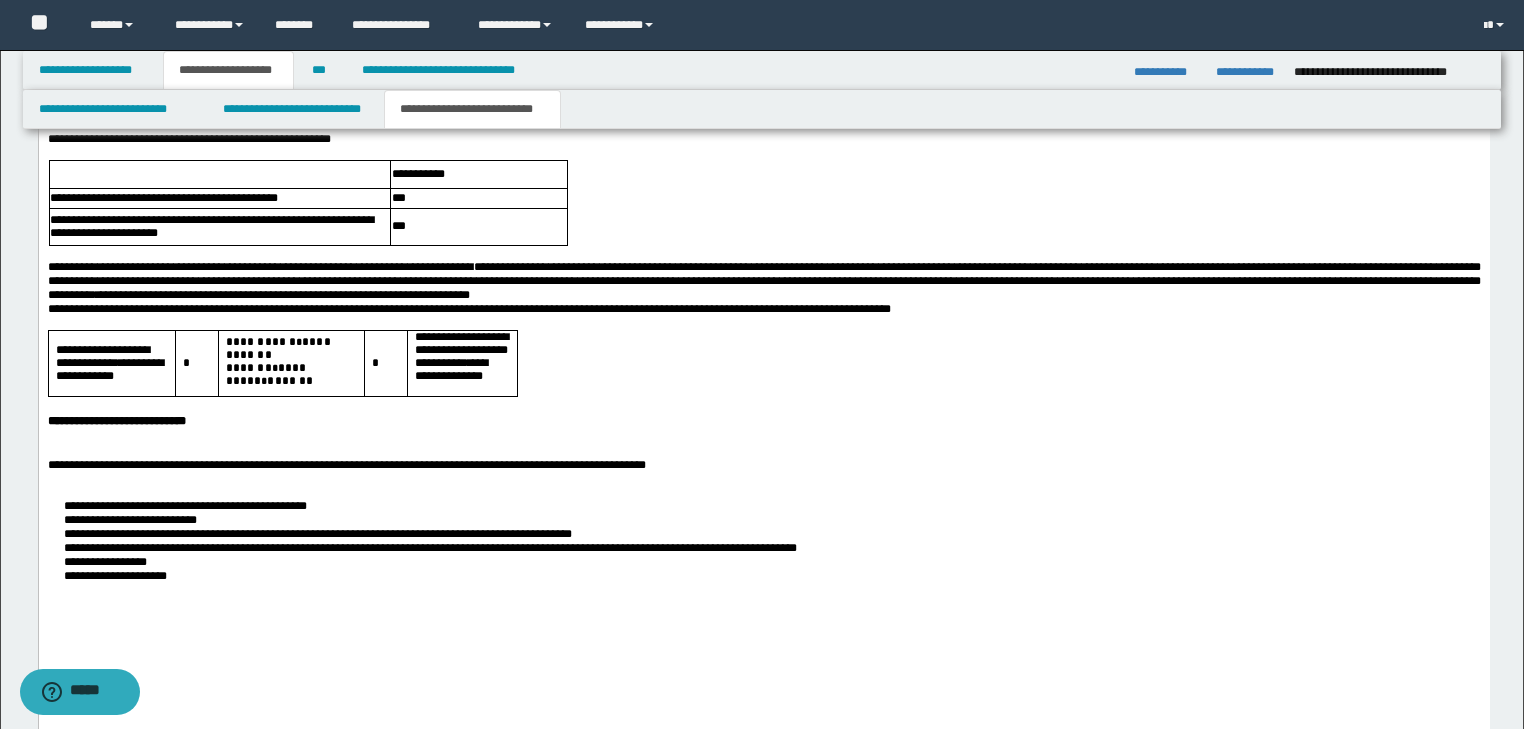 click on "**********" at bounding box center [763, 418] 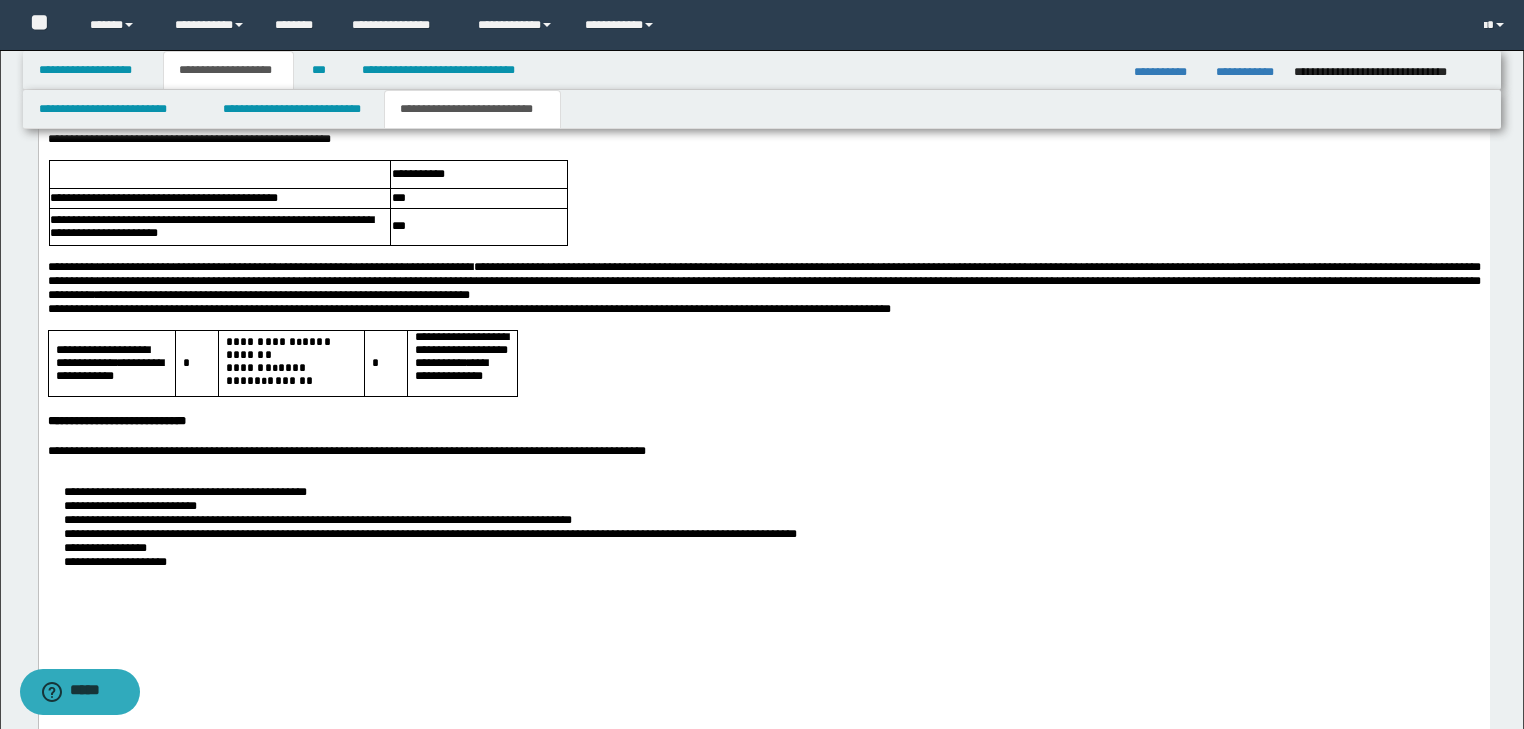 click on "**********" at bounding box center (763, 450) 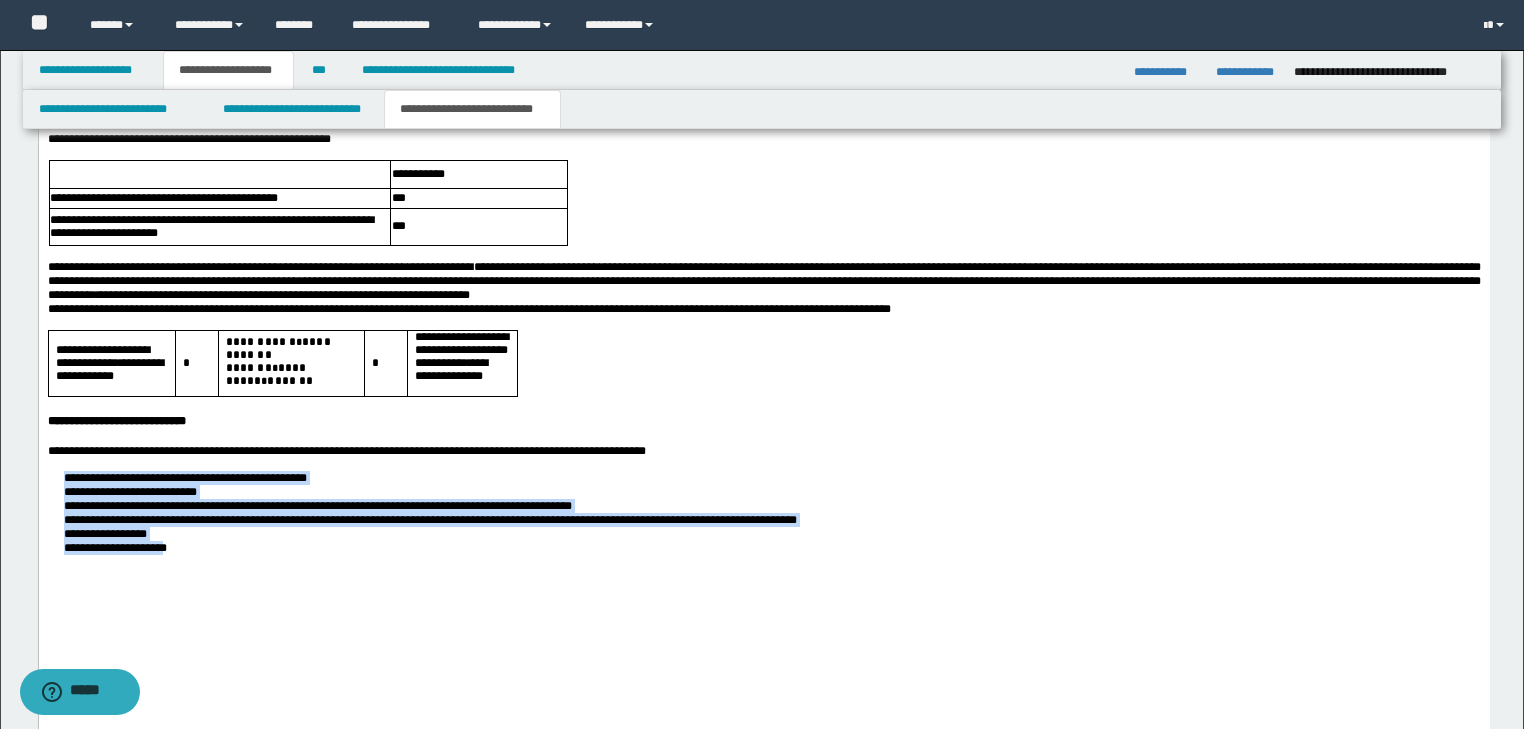 drag, startPoint x: 58, startPoint y: 515, endPoint x: 231, endPoint y: 585, distance: 186.62529 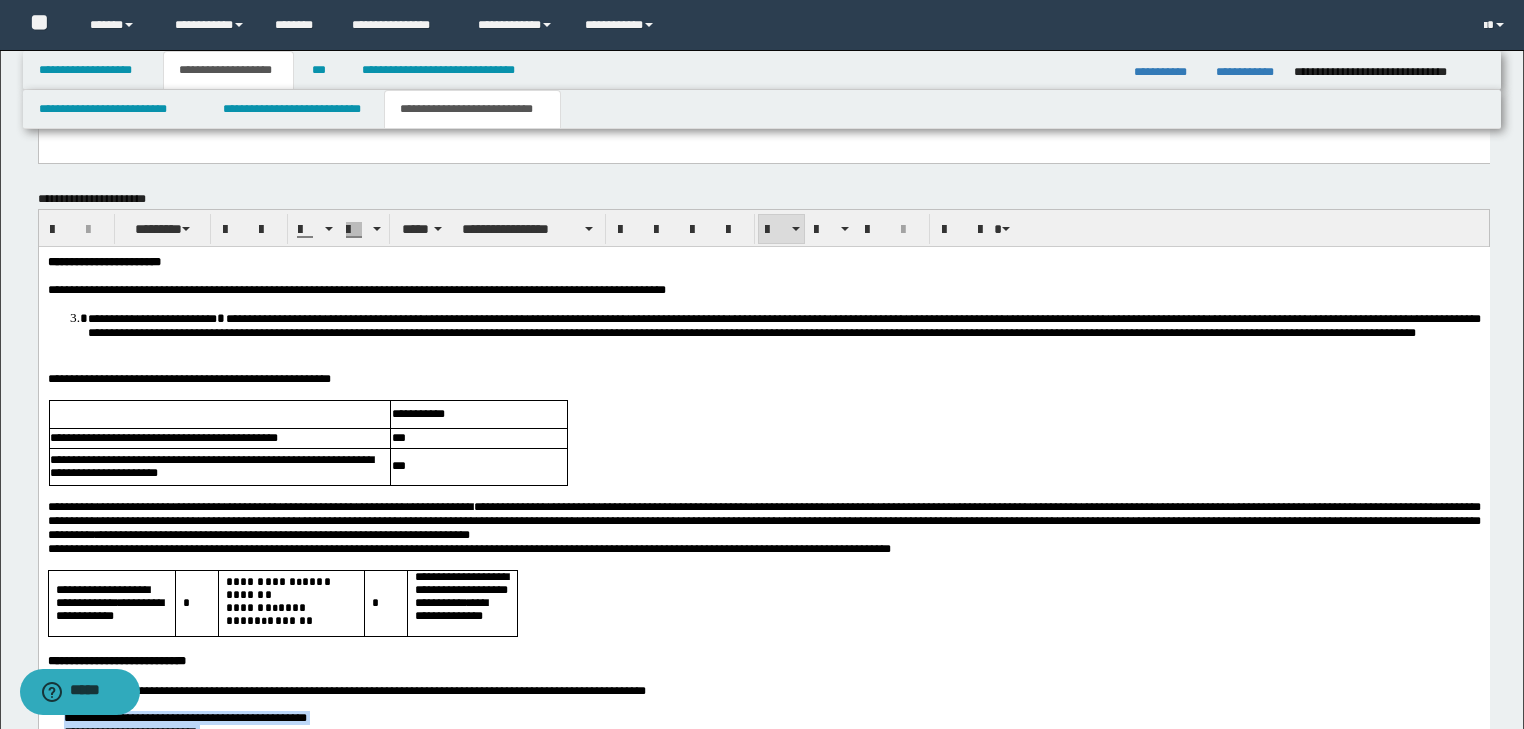 scroll, scrollTop: 1666, scrollLeft: 0, axis: vertical 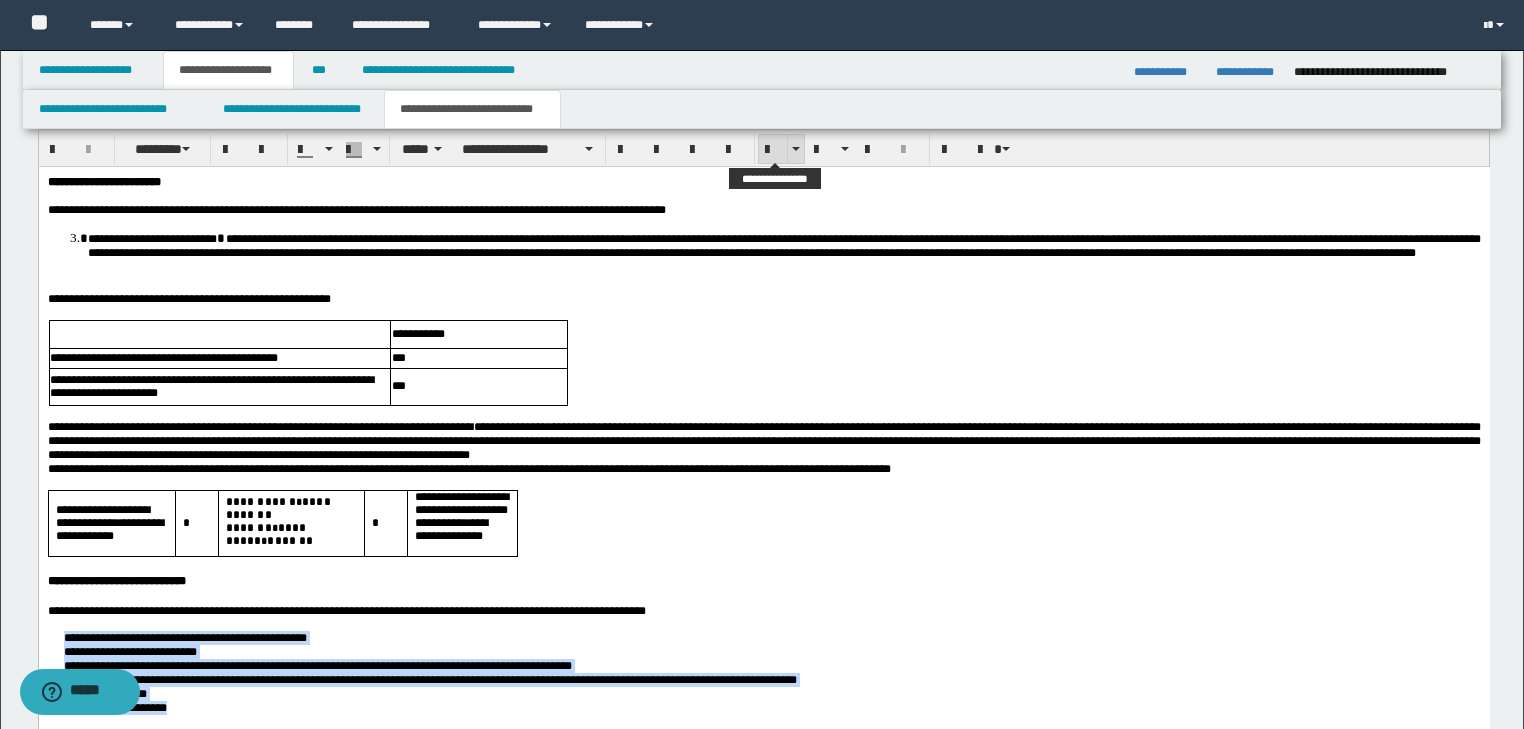 click at bounding box center (773, 150) 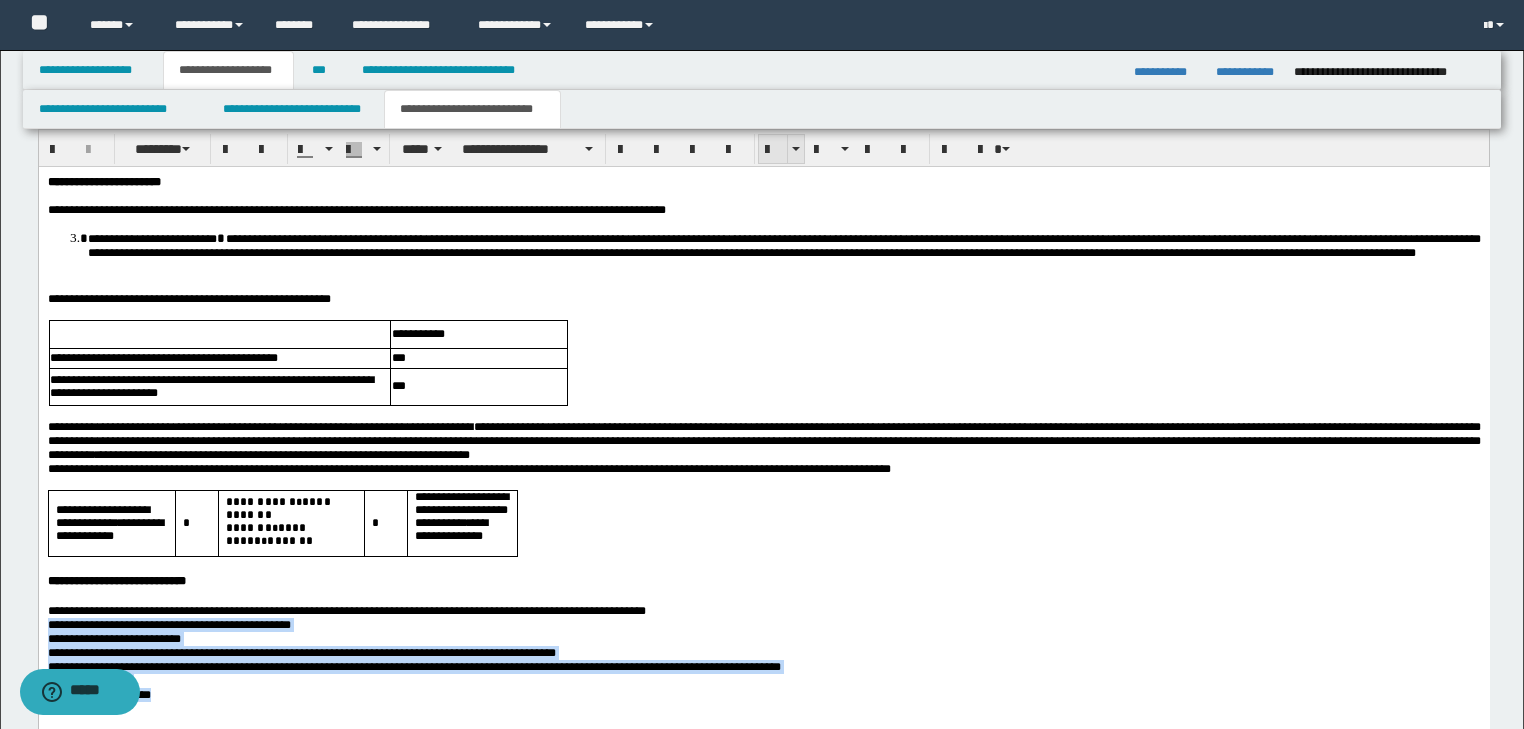 click at bounding box center (773, 150) 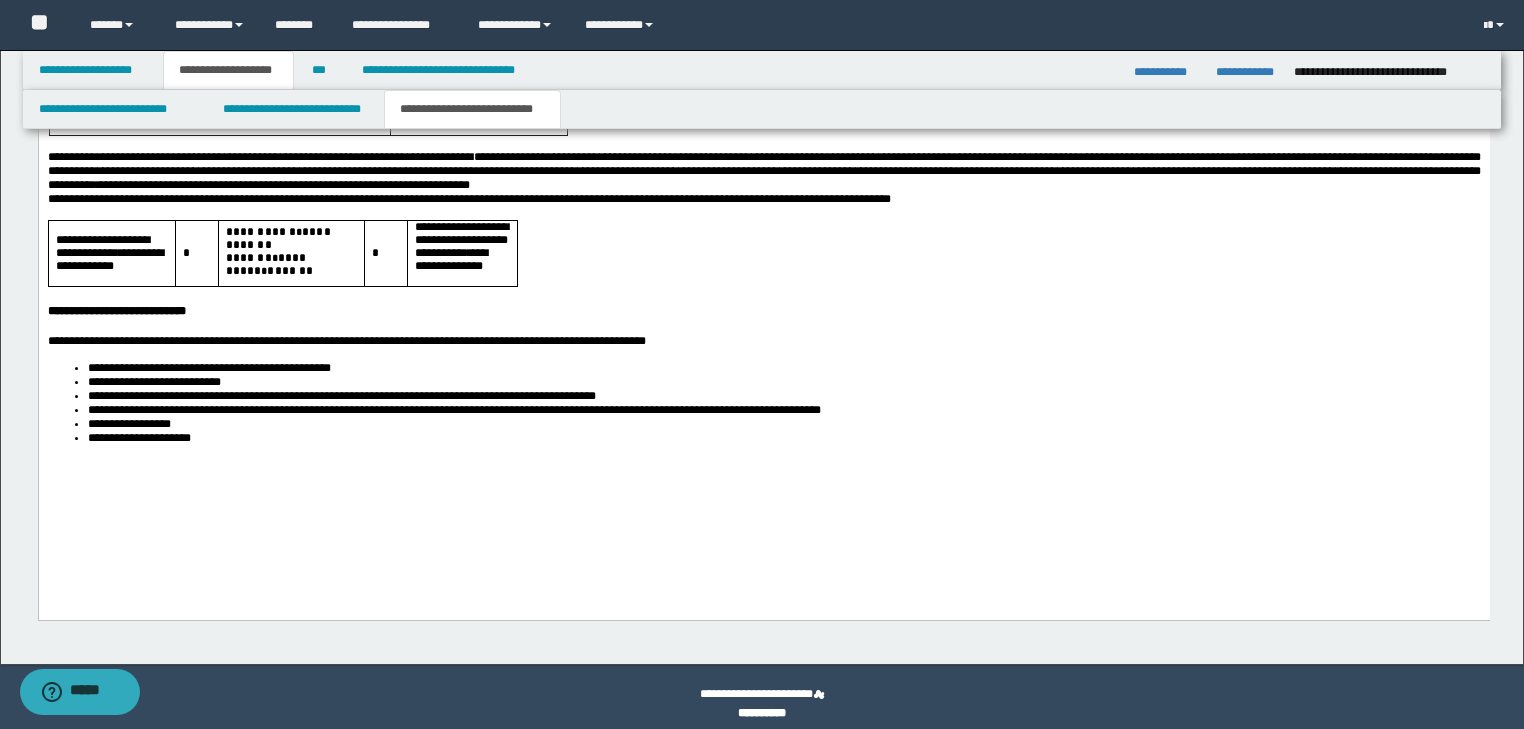 scroll, scrollTop: 1949, scrollLeft: 0, axis: vertical 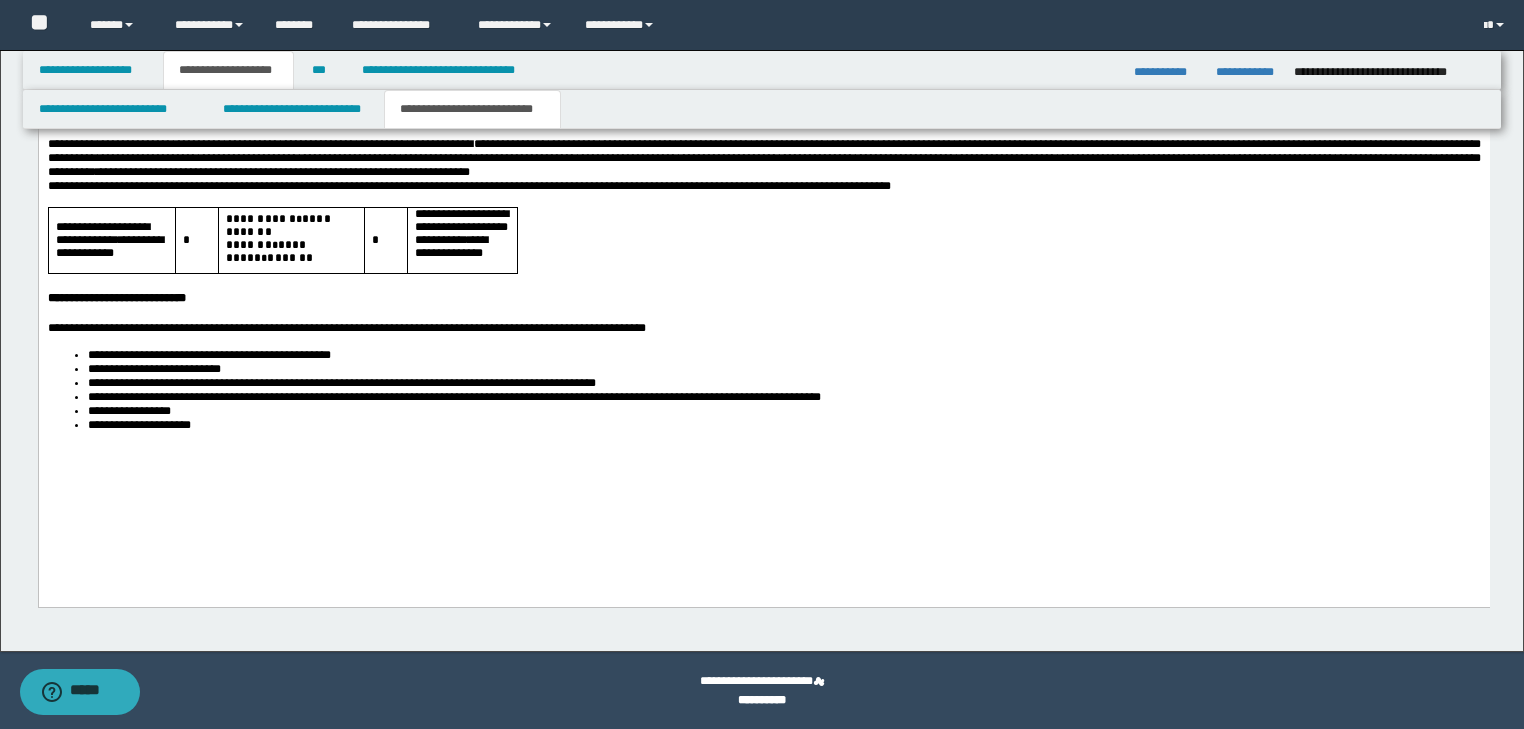 click on "**********" at bounding box center [763, 193] 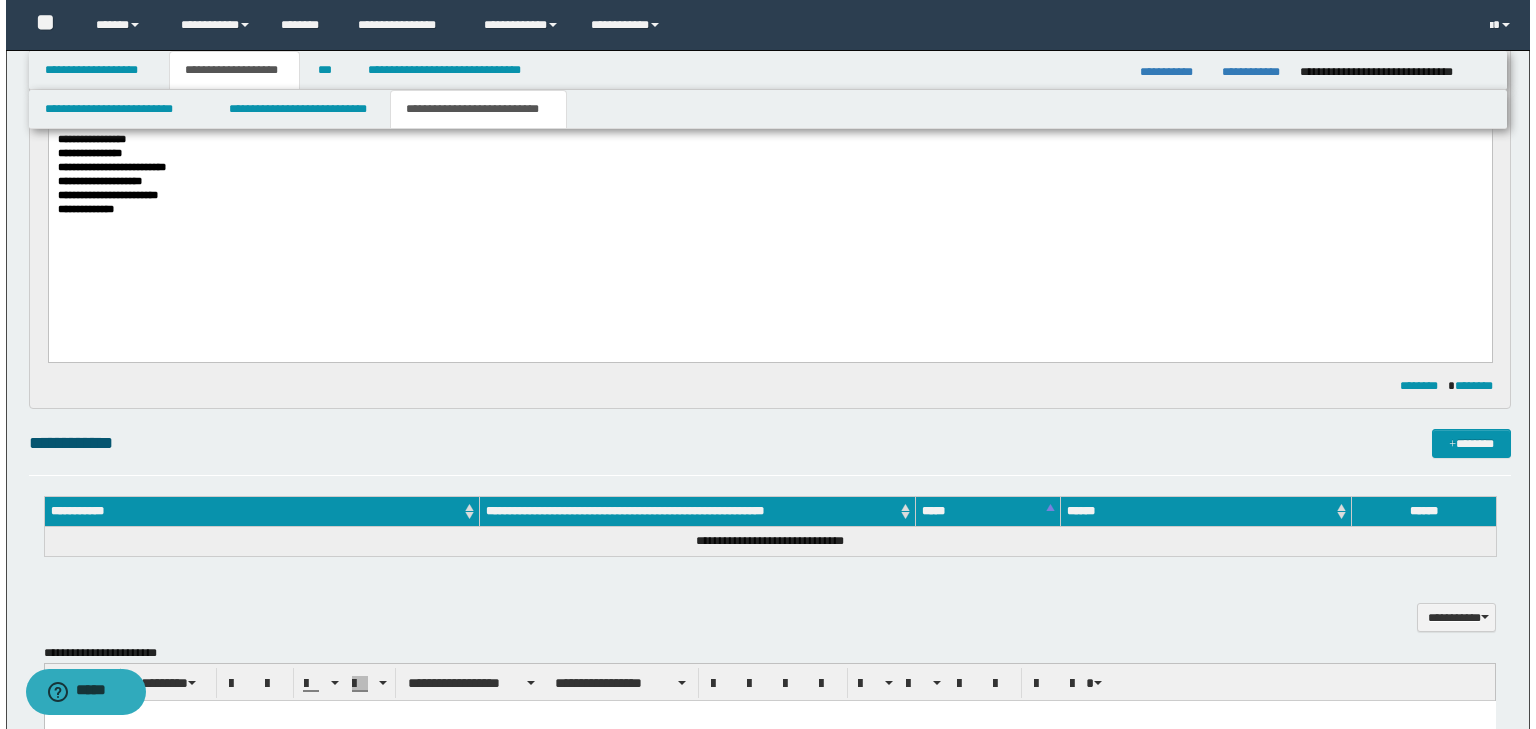 scroll, scrollTop: 669, scrollLeft: 0, axis: vertical 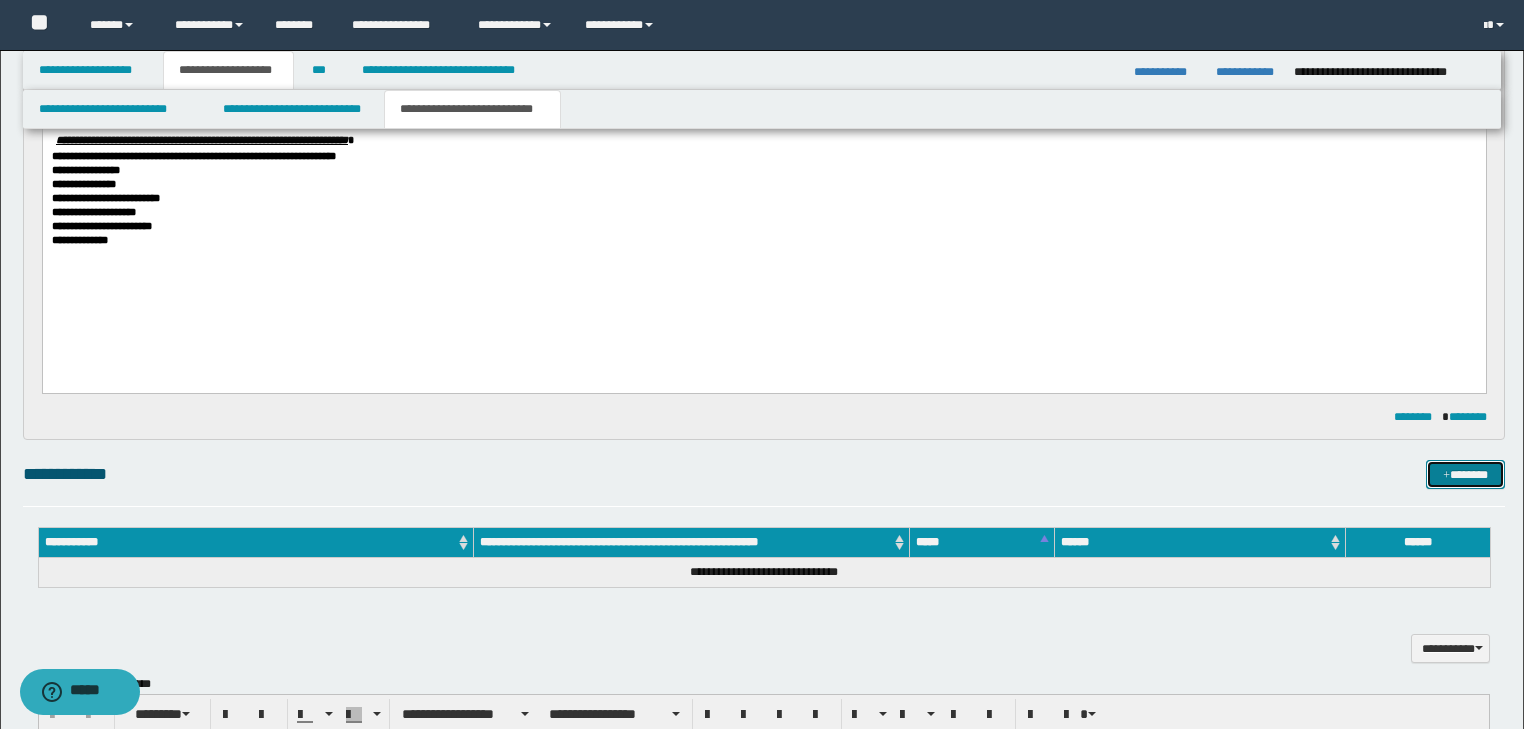 click on "*******" at bounding box center [1465, 475] 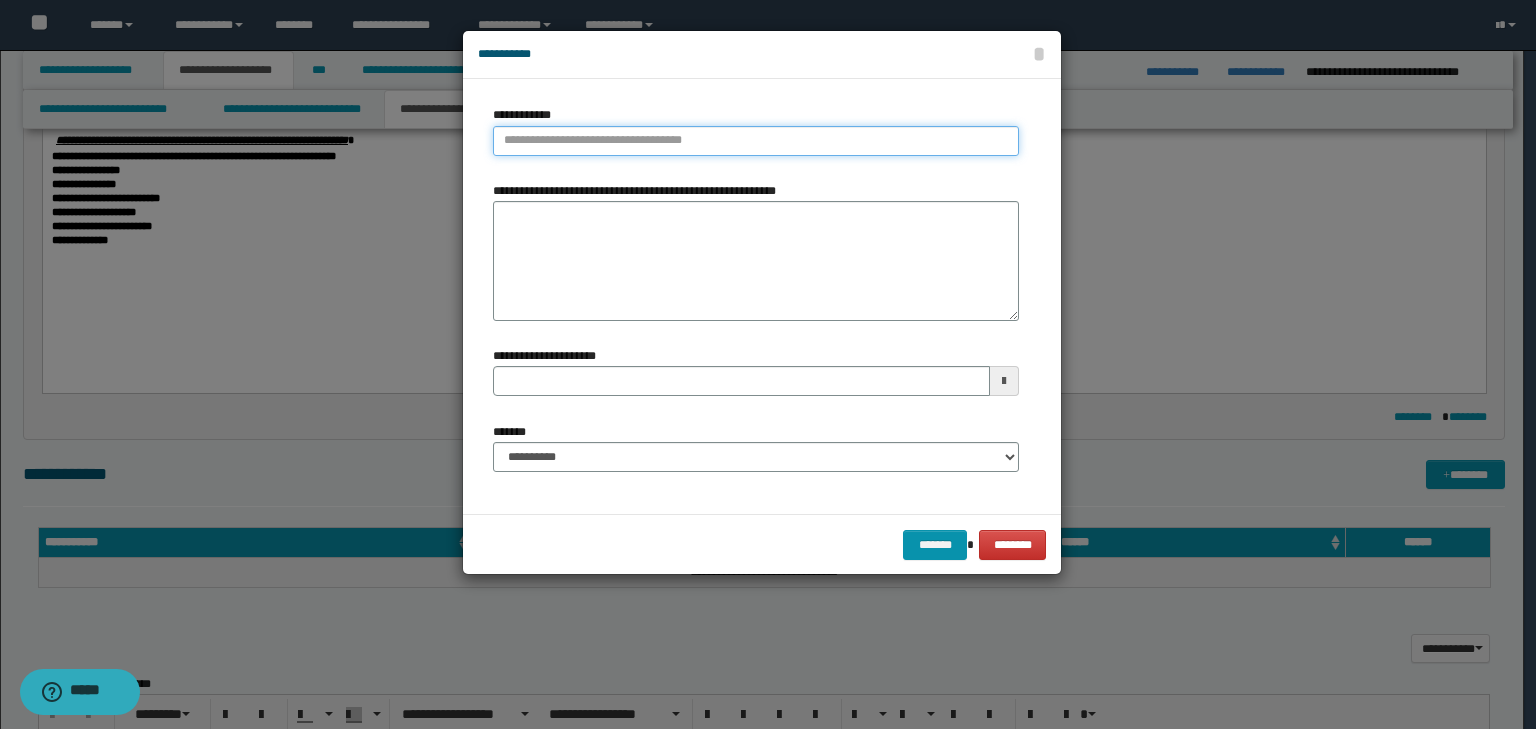 click on "**********" at bounding box center [756, 141] 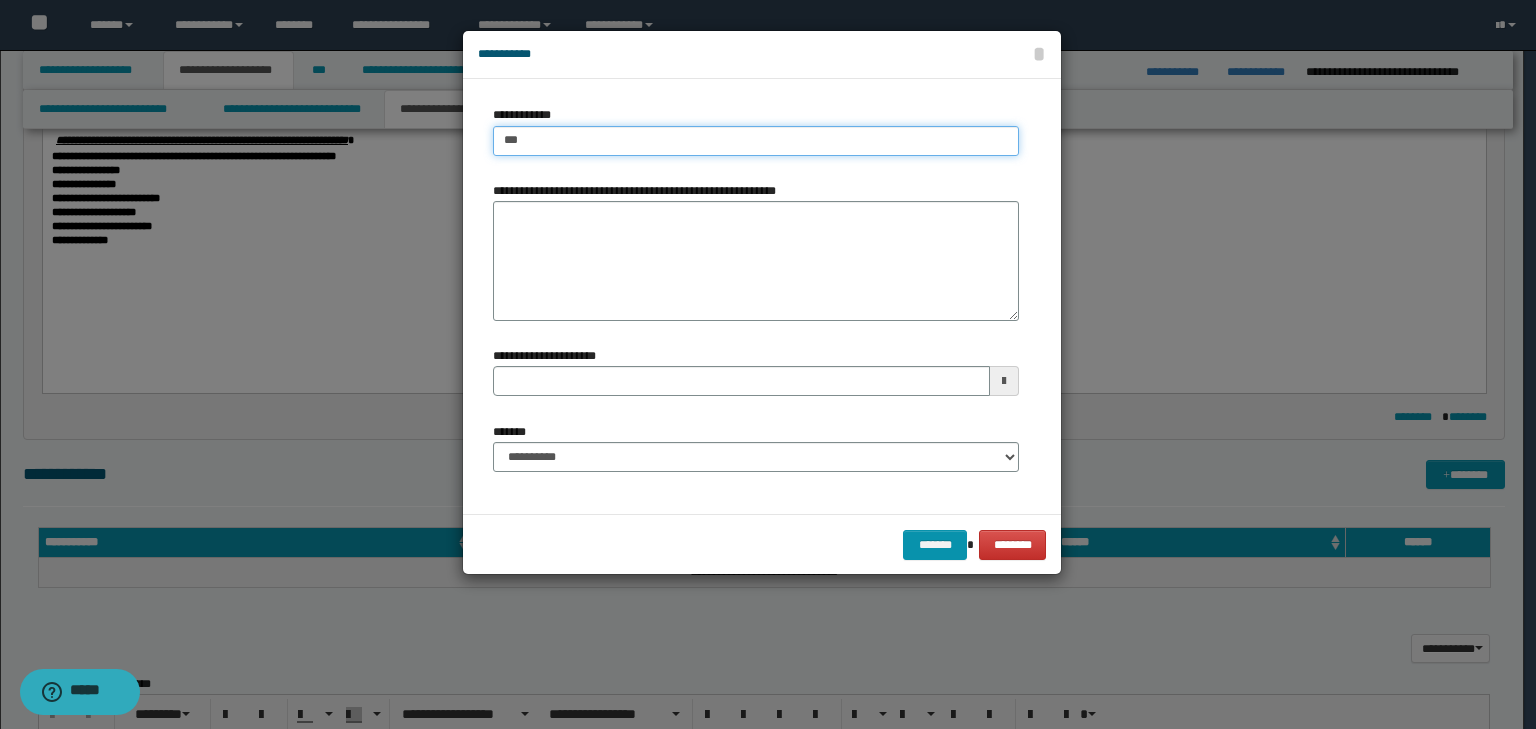 type on "****" 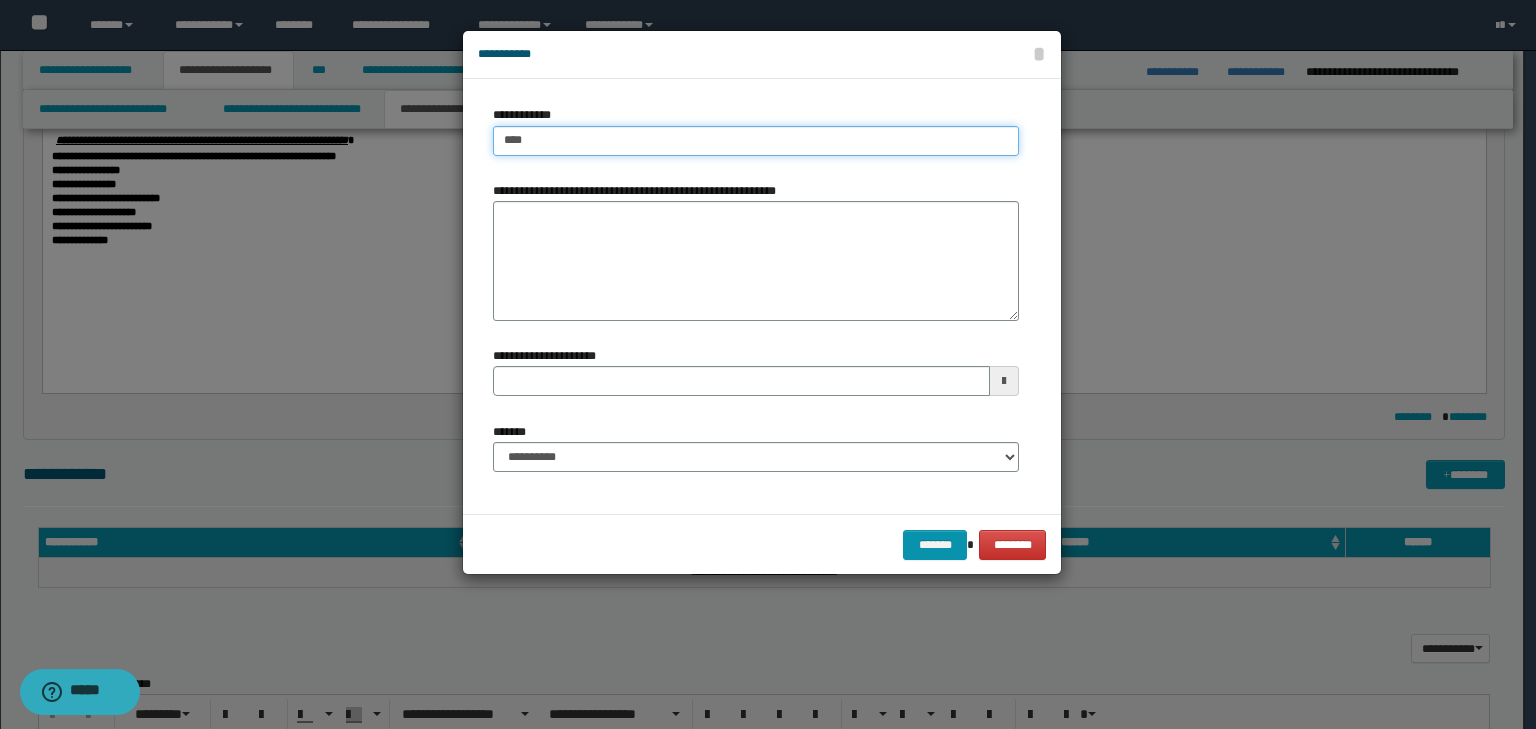 type on "****" 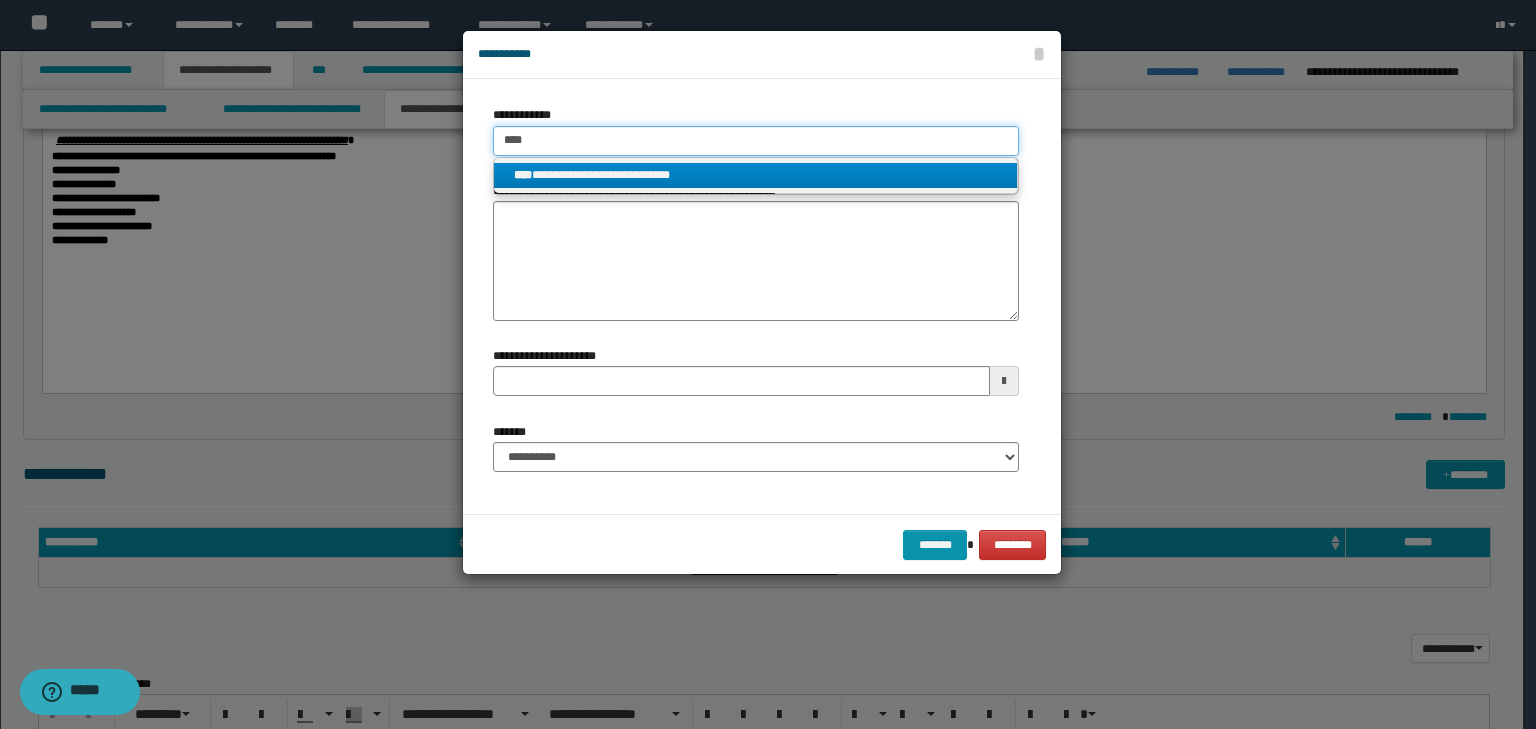 type on "****" 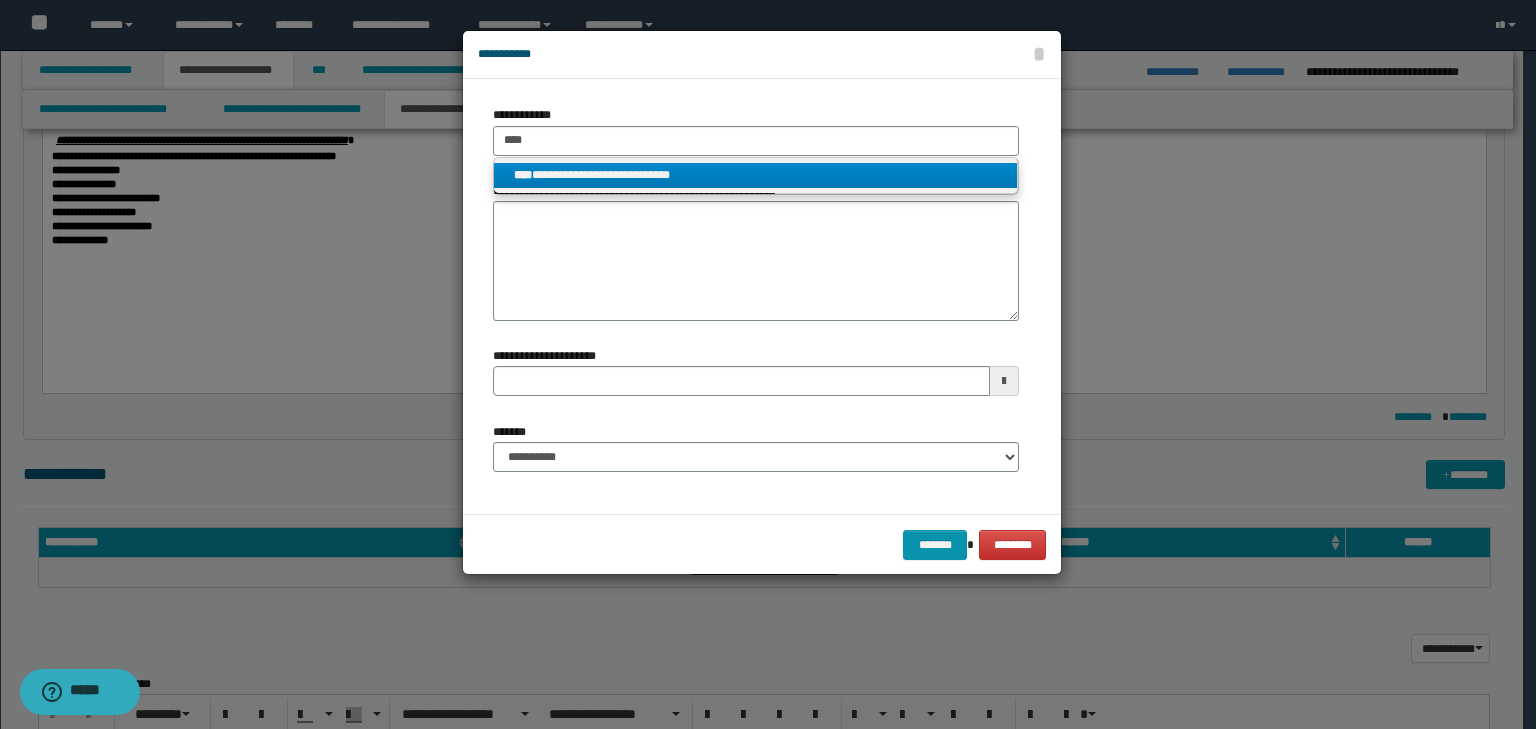 click on "**********" at bounding box center (756, 175) 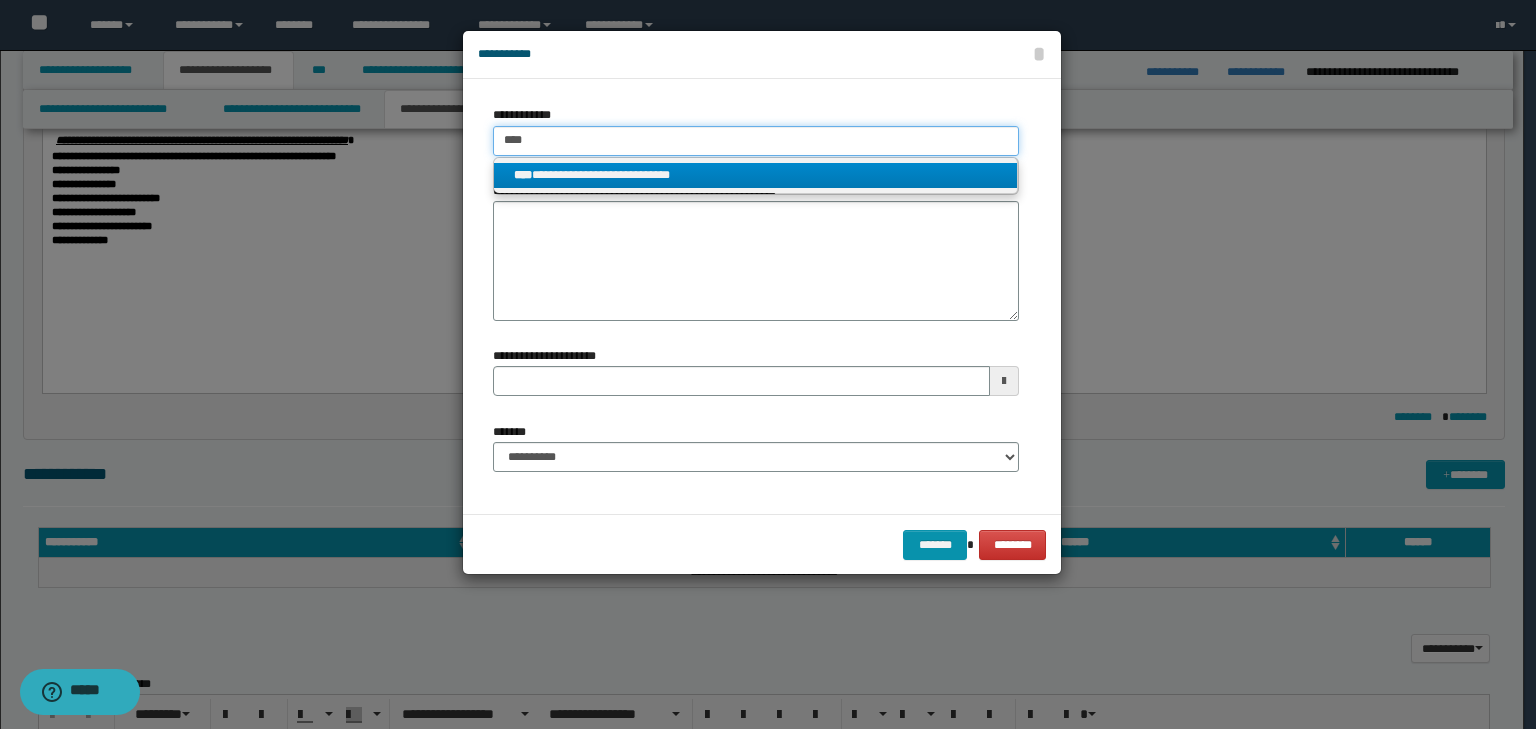 type 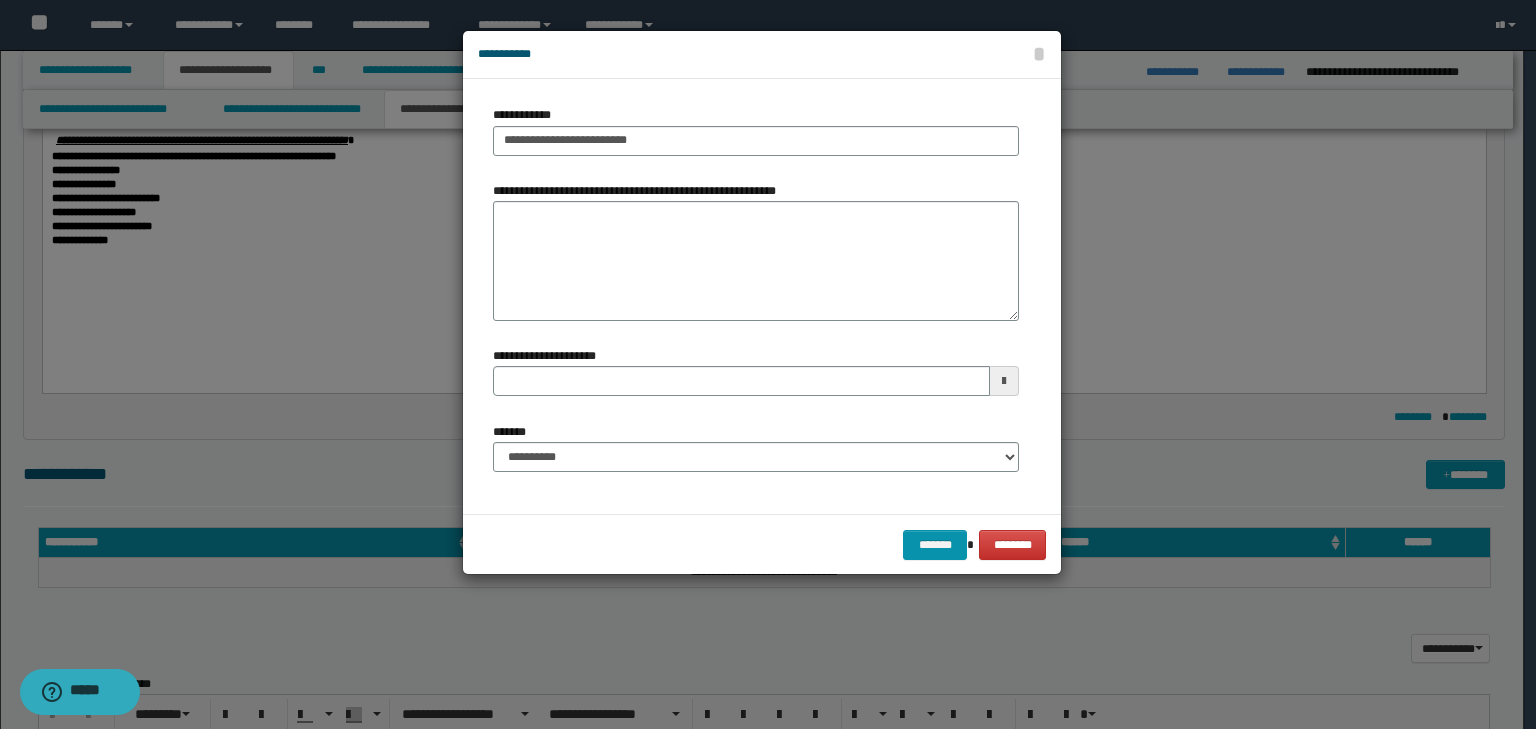 type on "**********" 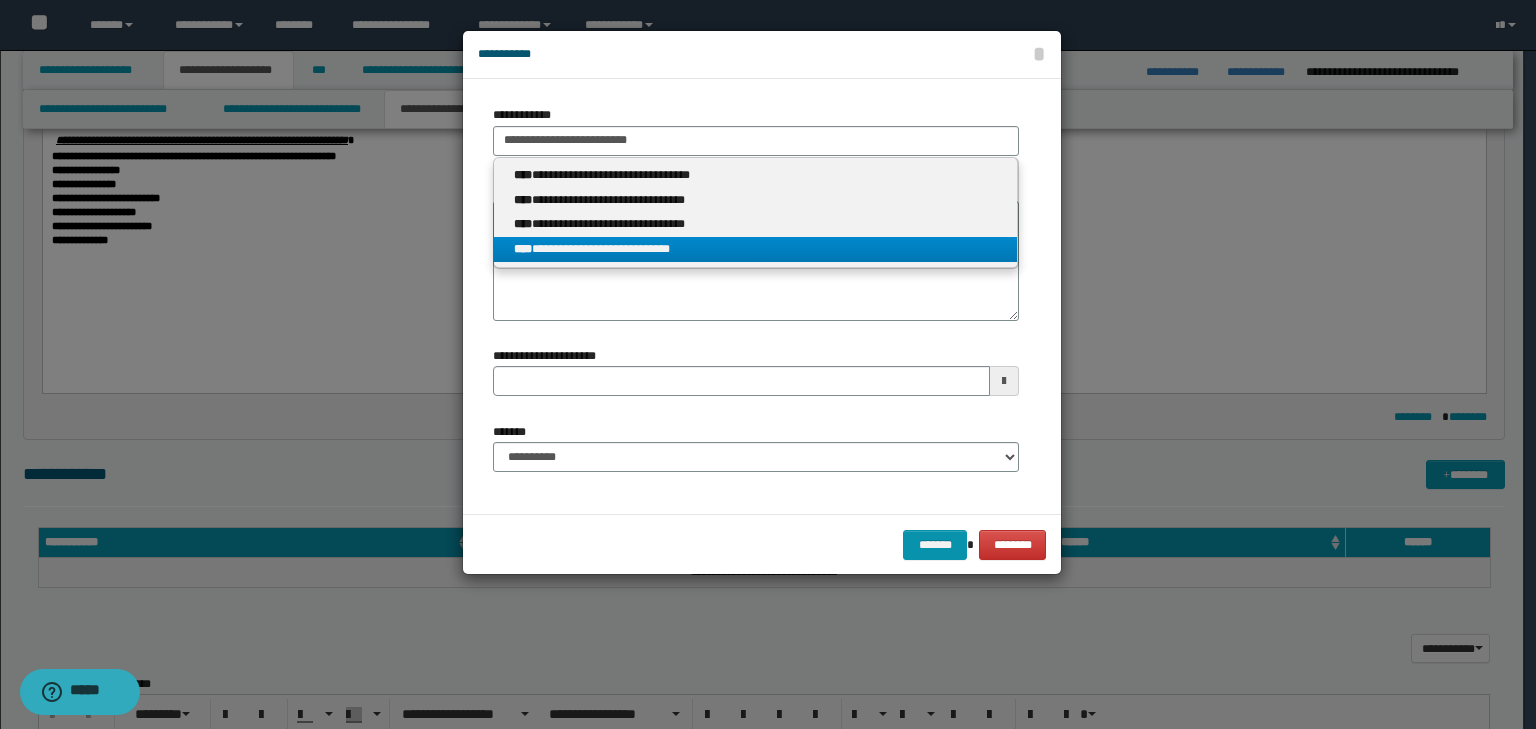 click on "**********" at bounding box center (756, 249) 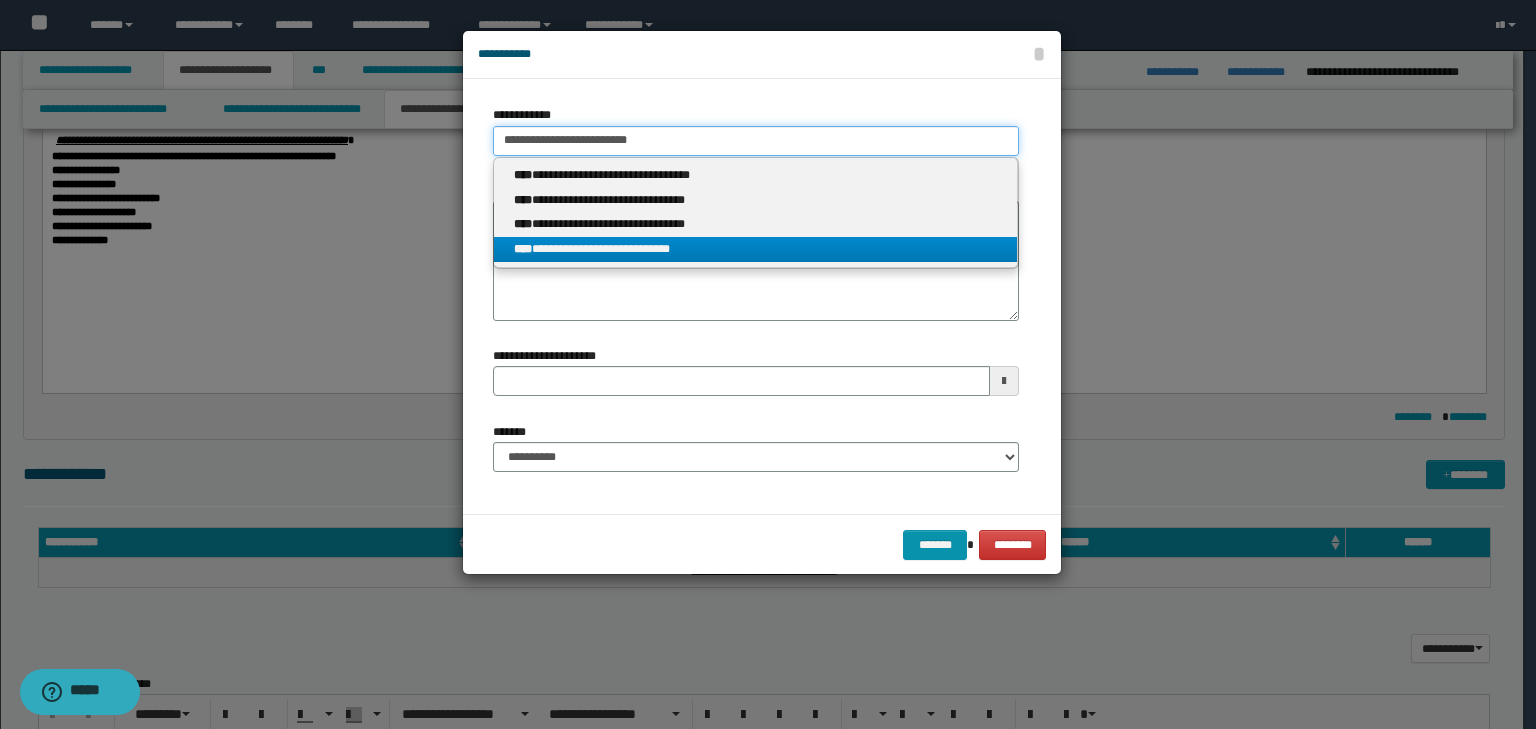 type 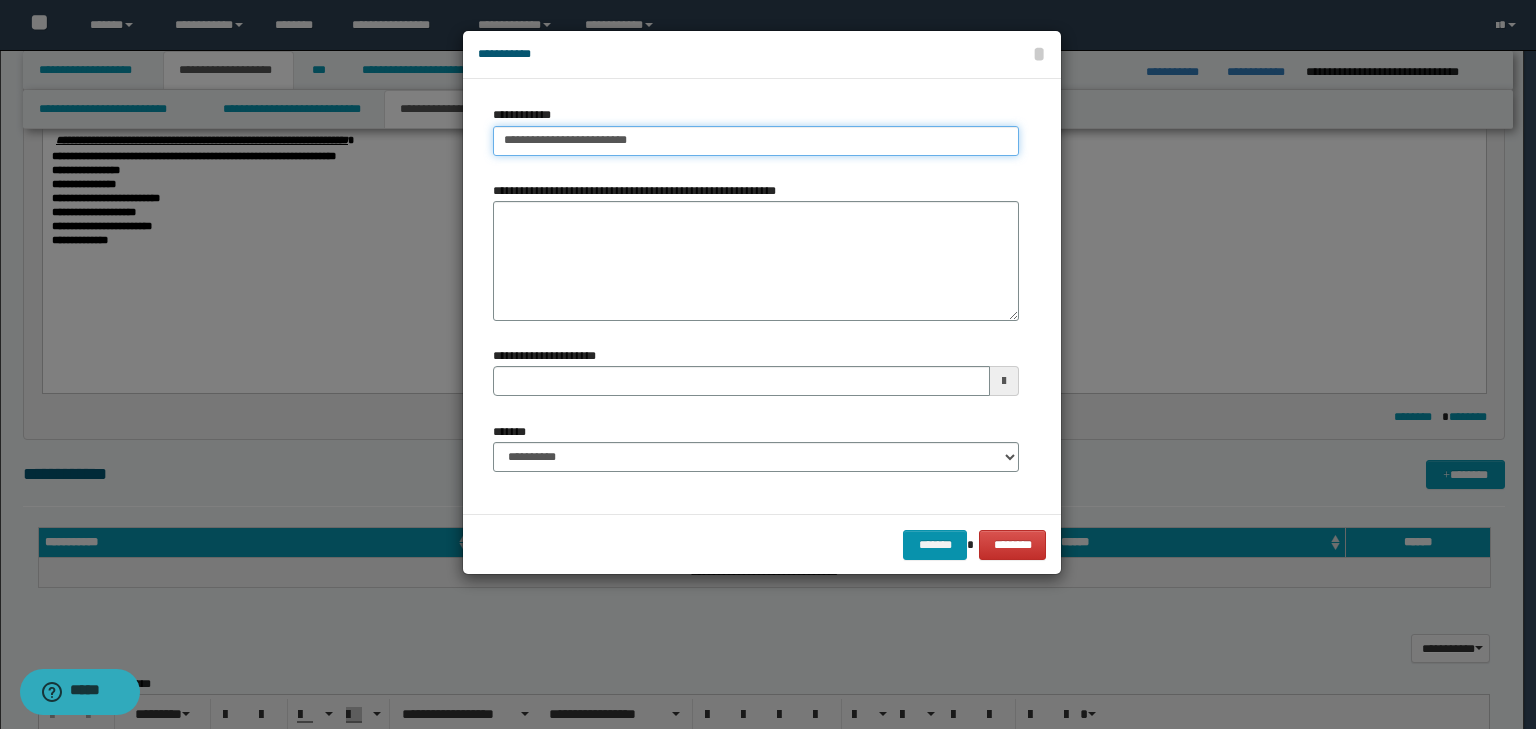 paste on "**********" 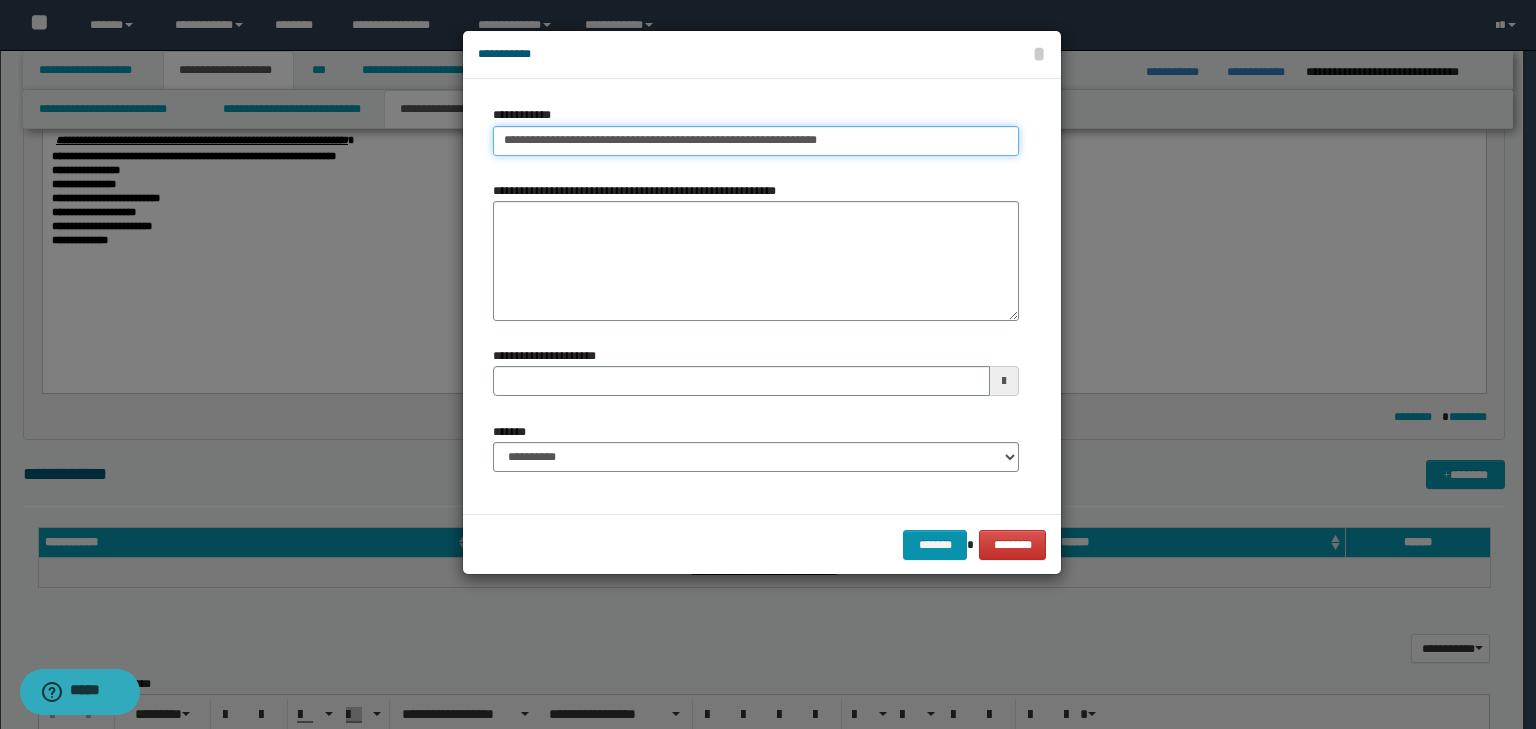 type on "**********" 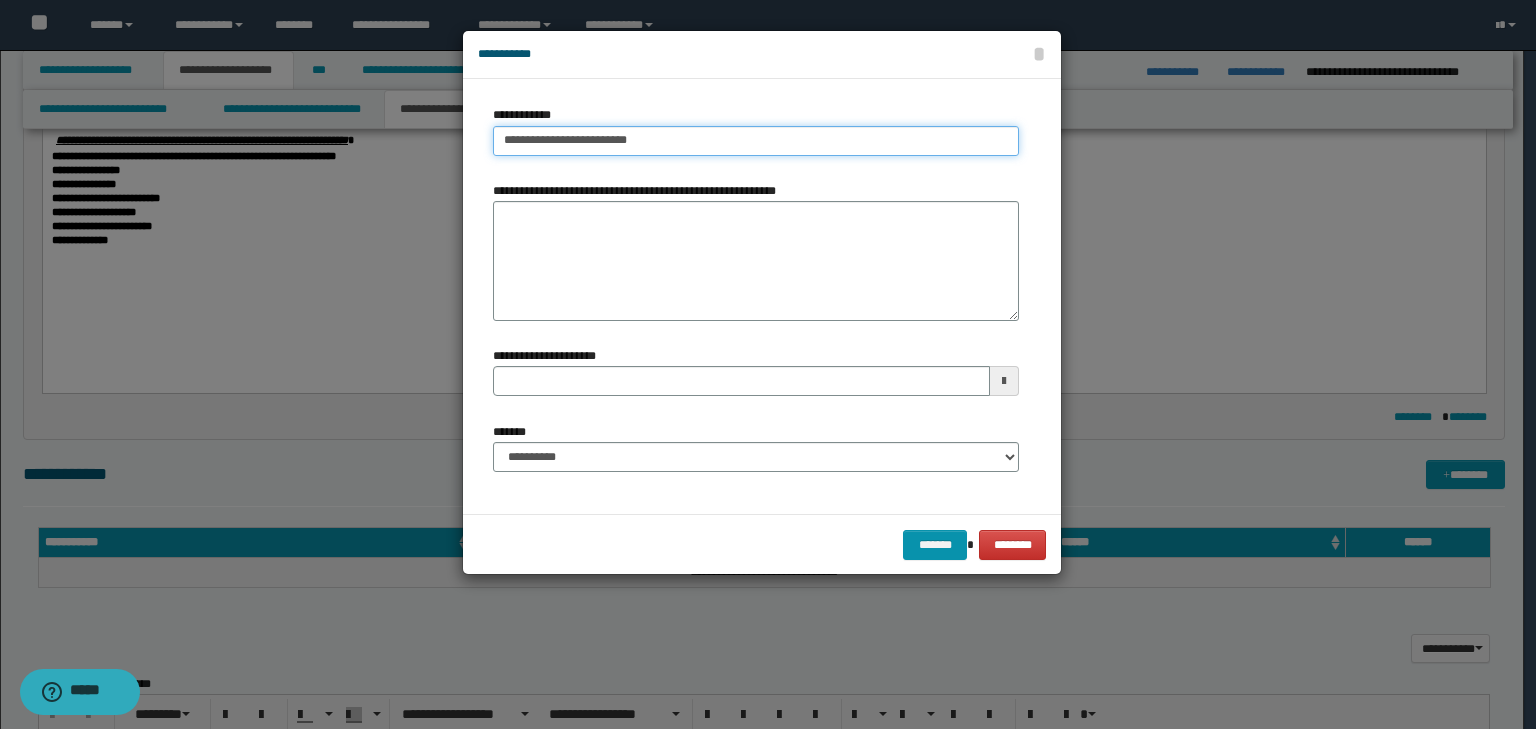 type on "**********" 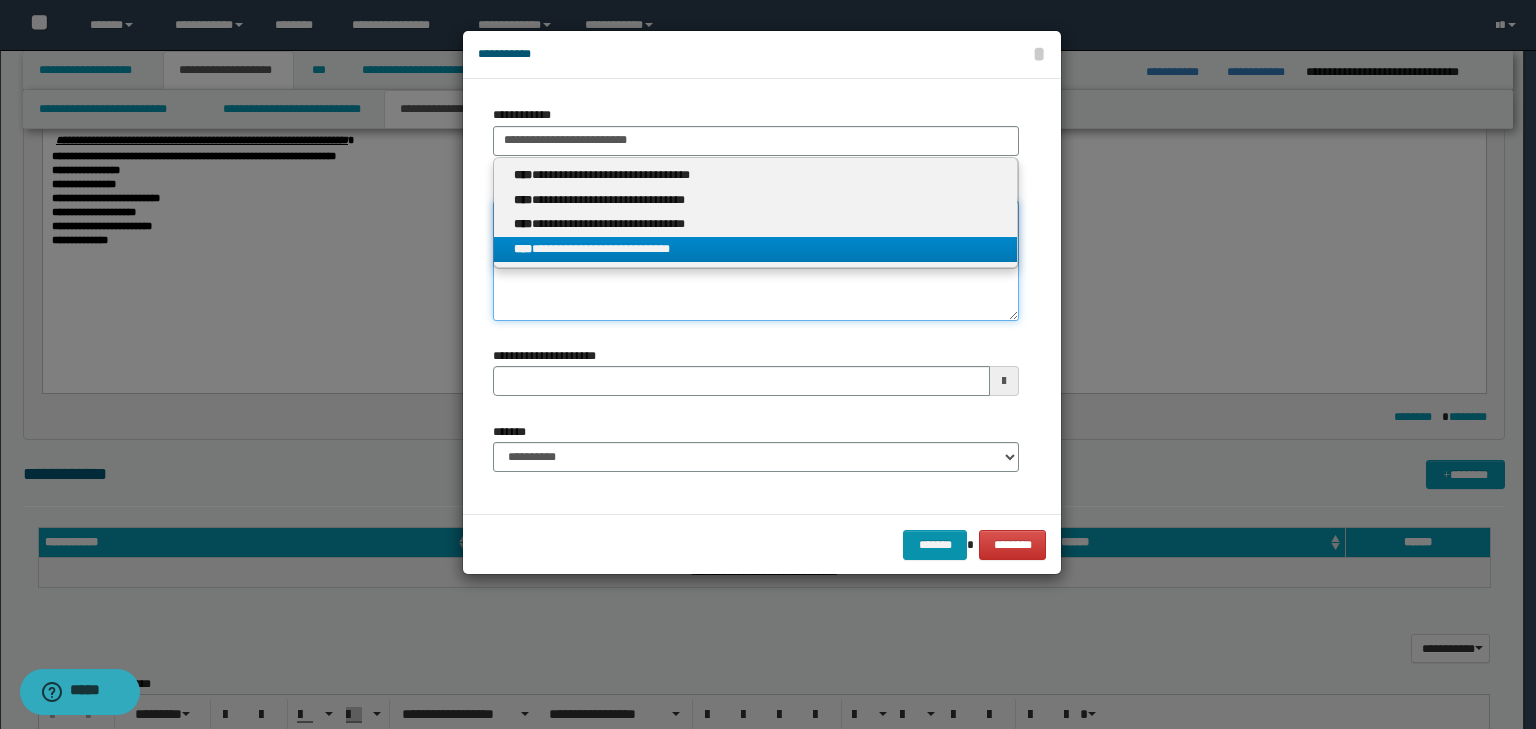 type 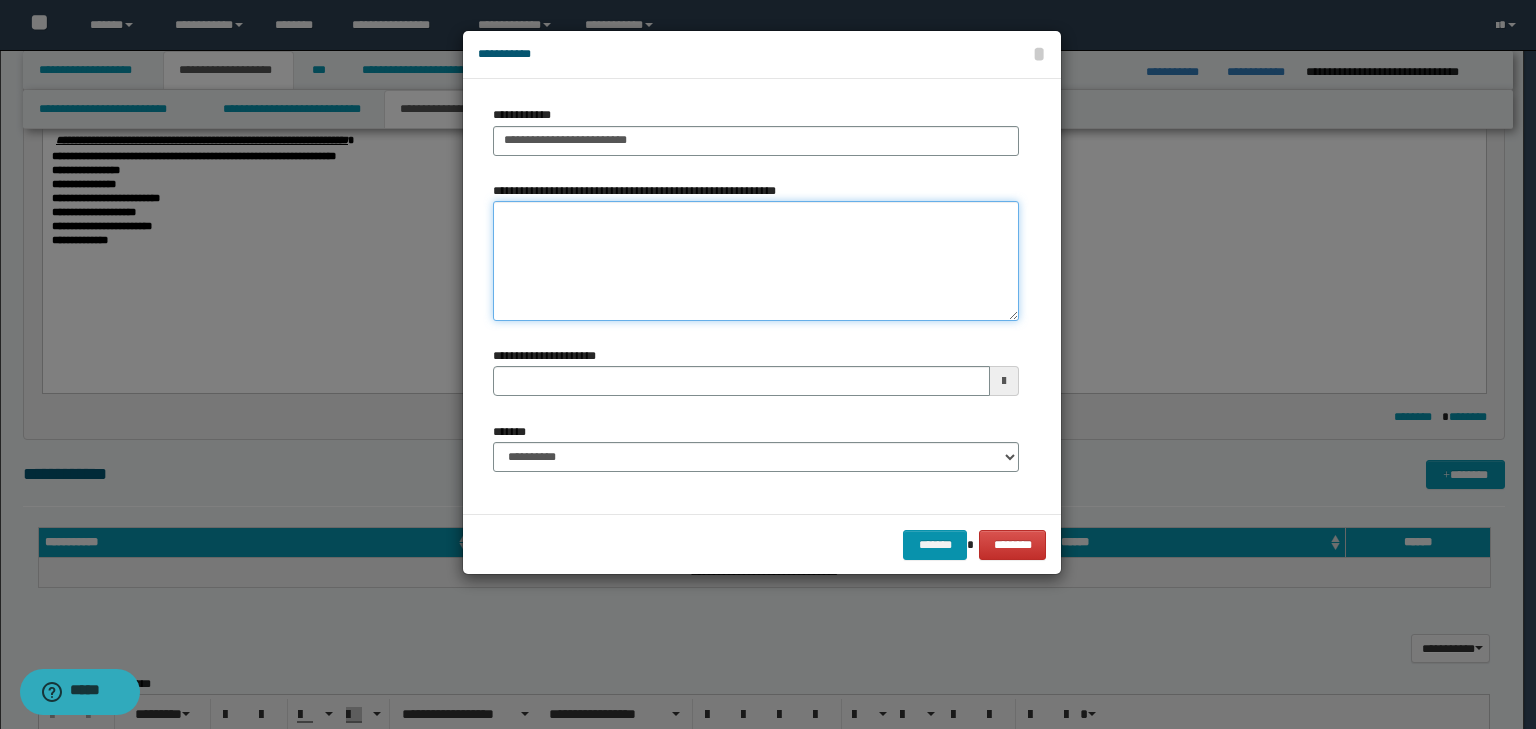 click on "**********" at bounding box center [756, 261] 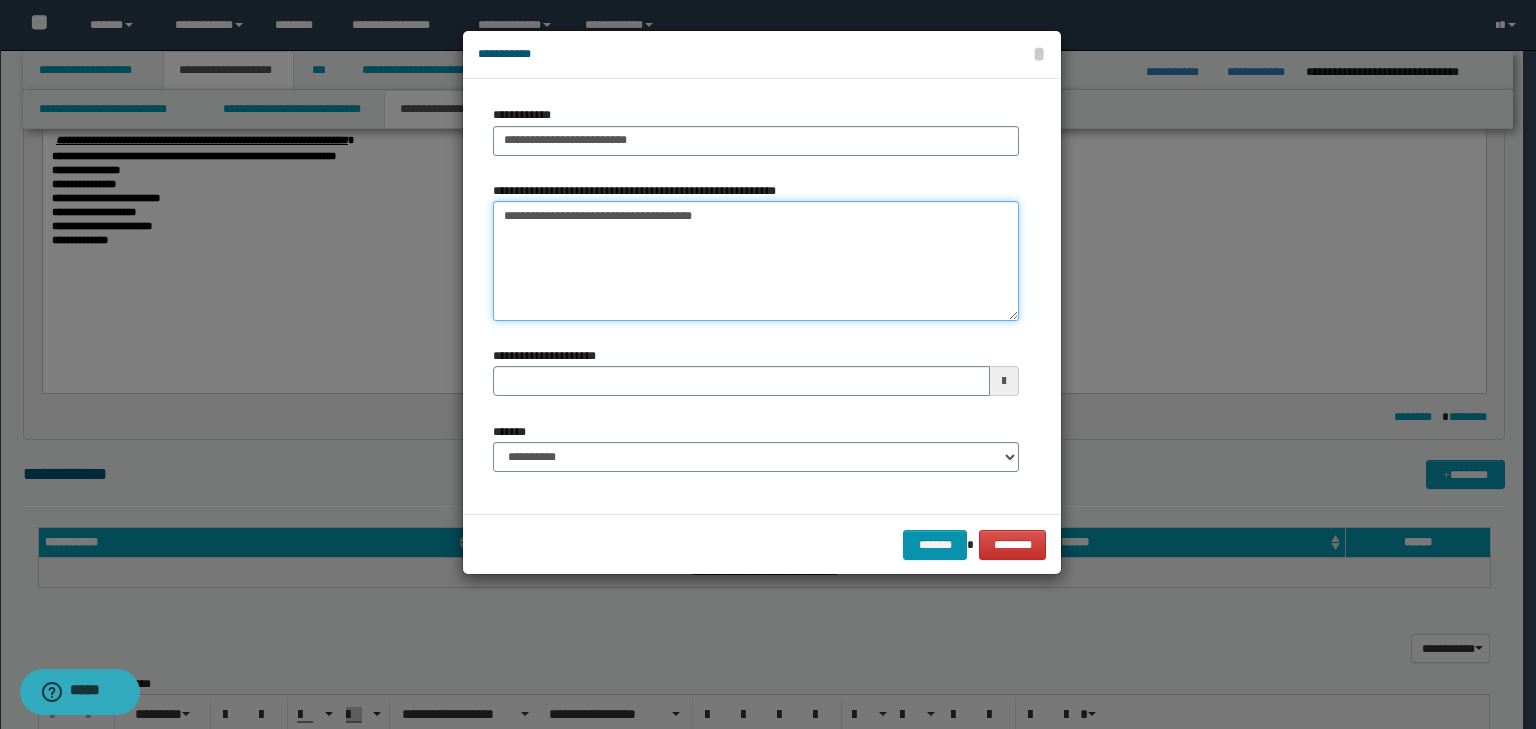 type on "**********" 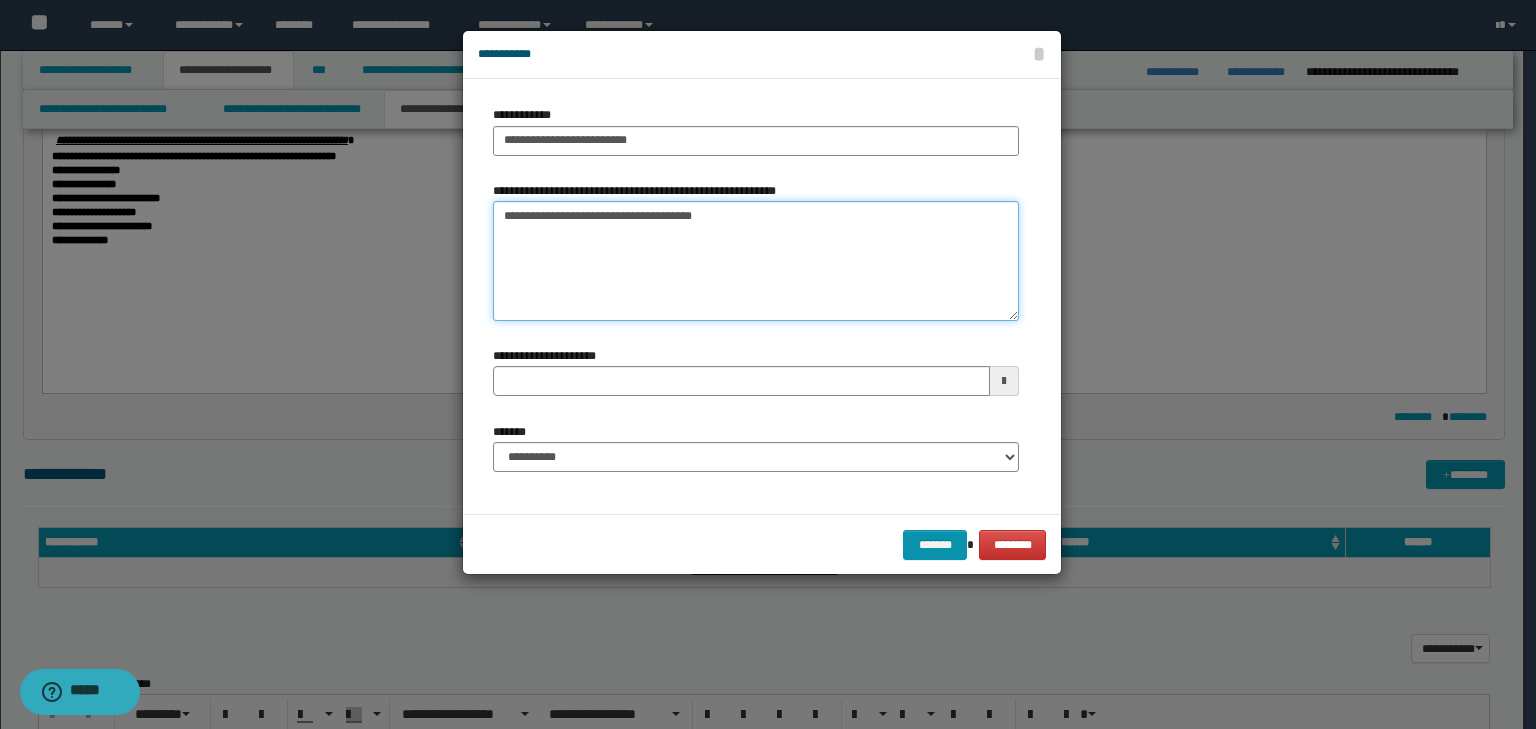 type 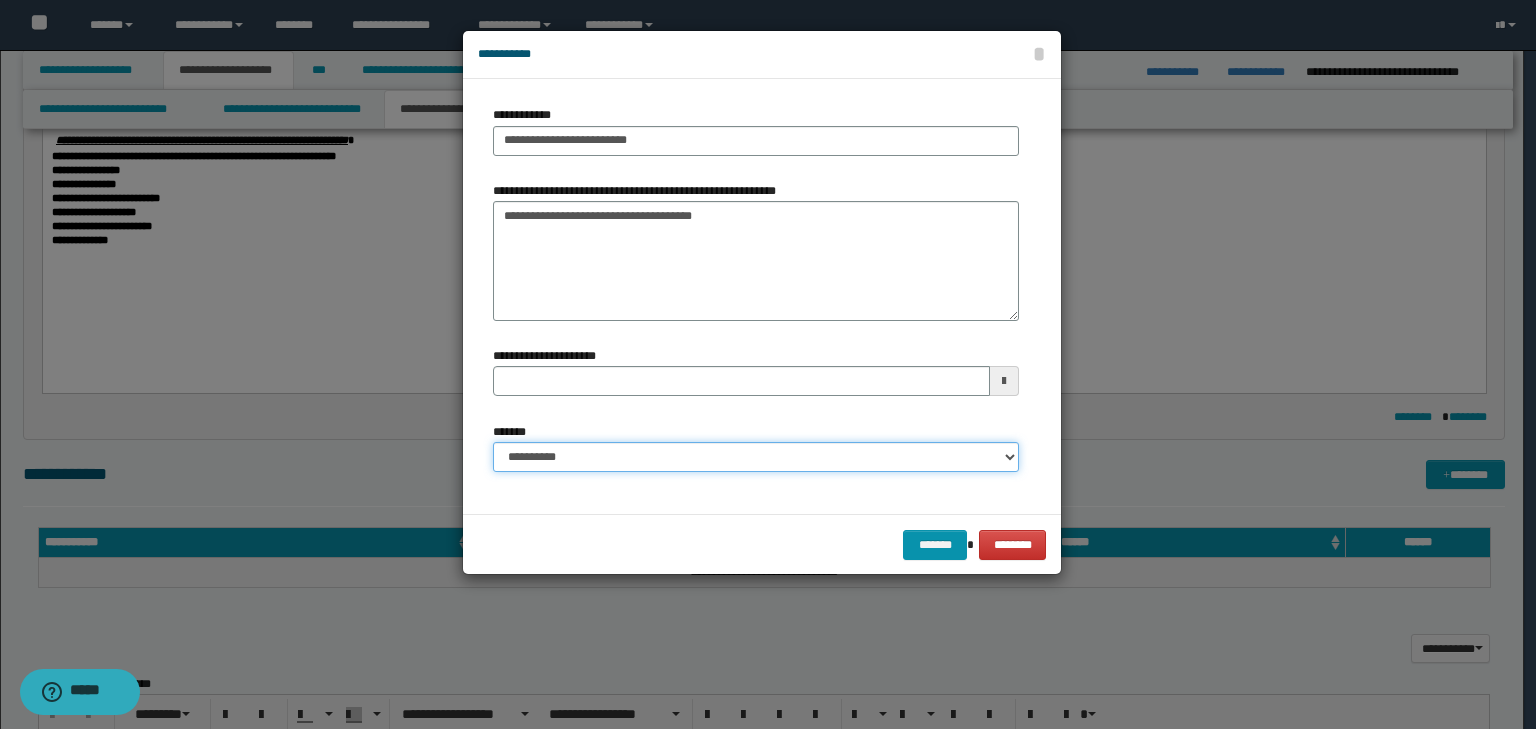 click on "**********" at bounding box center [756, 457] 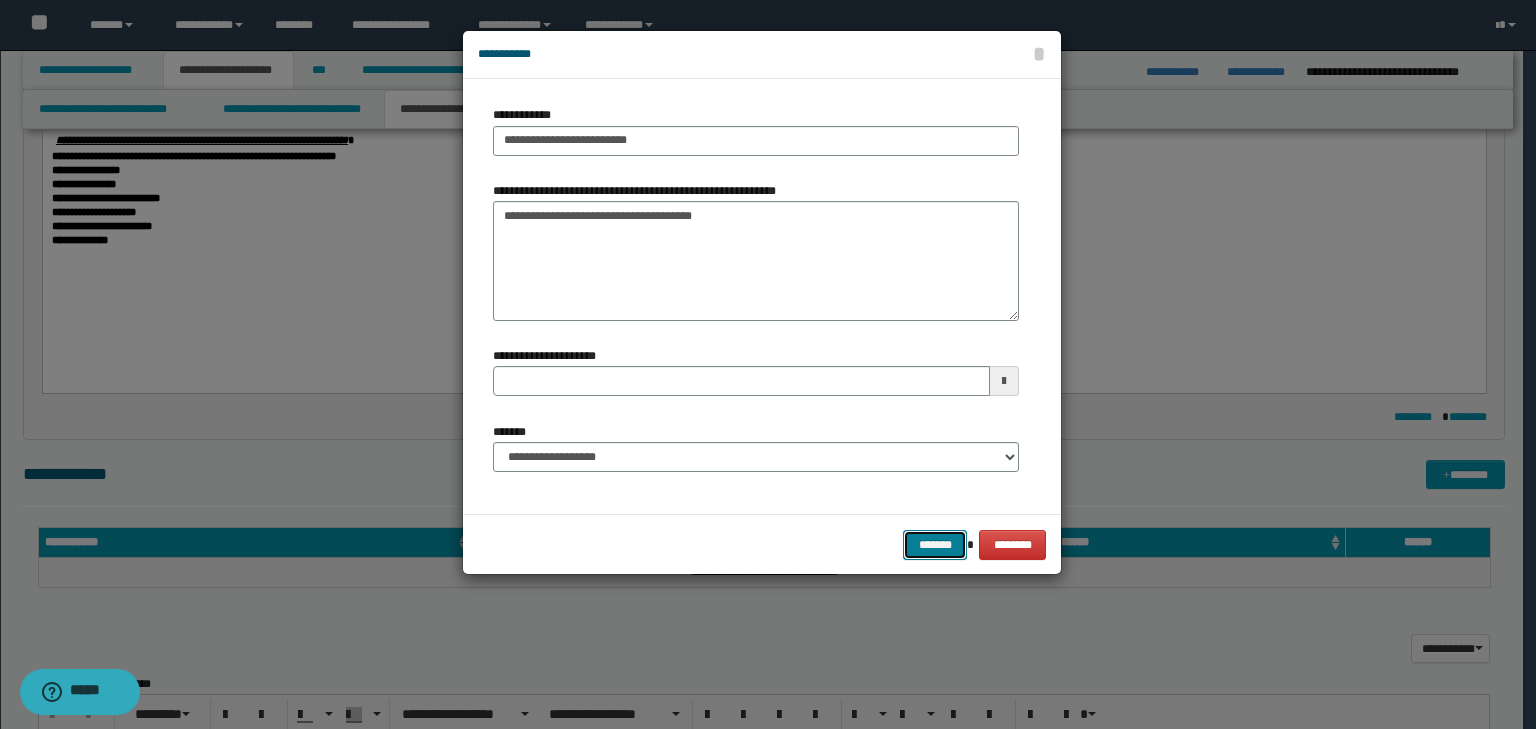 click on "*******" at bounding box center (935, 545) 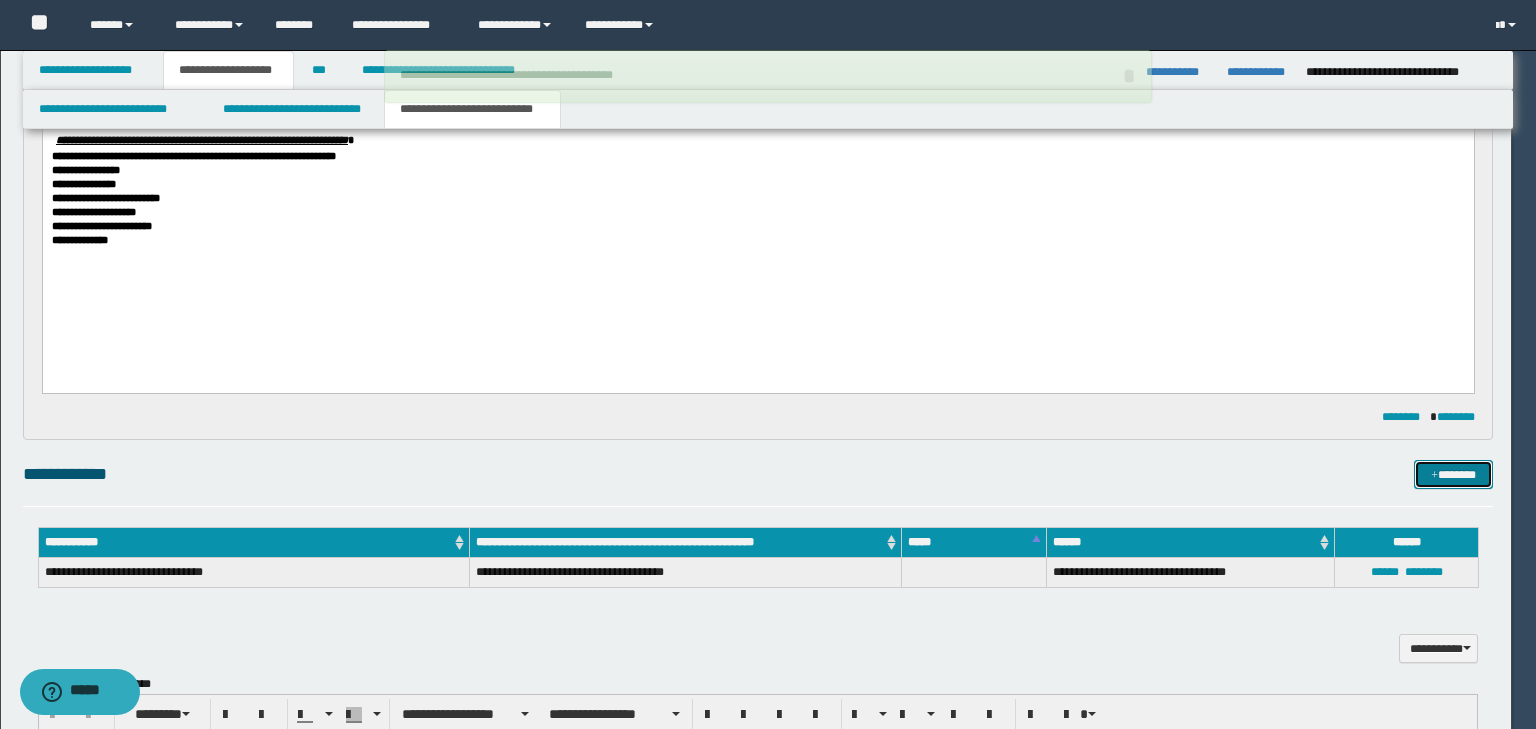 type 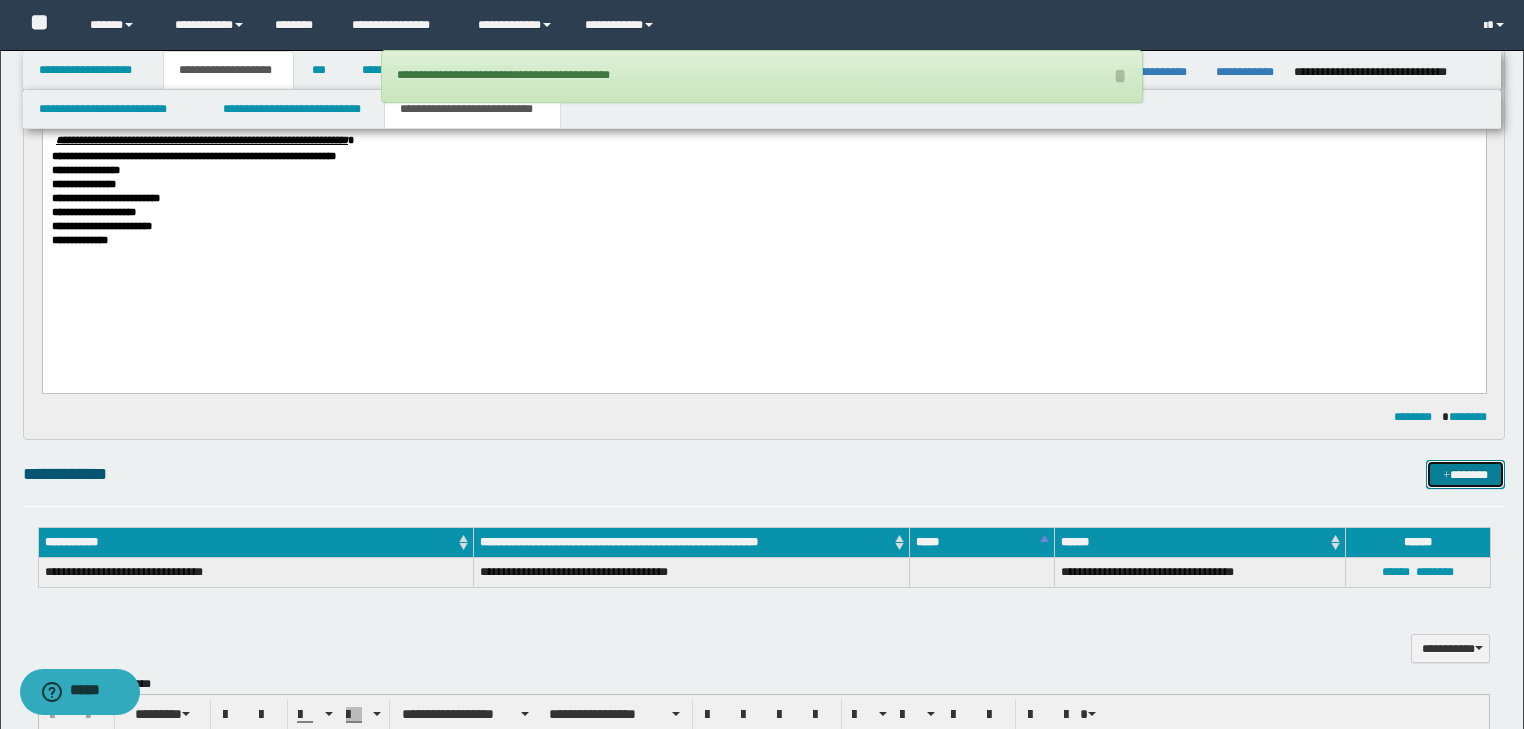 click on "*******" at bounding box center [1465, 475] 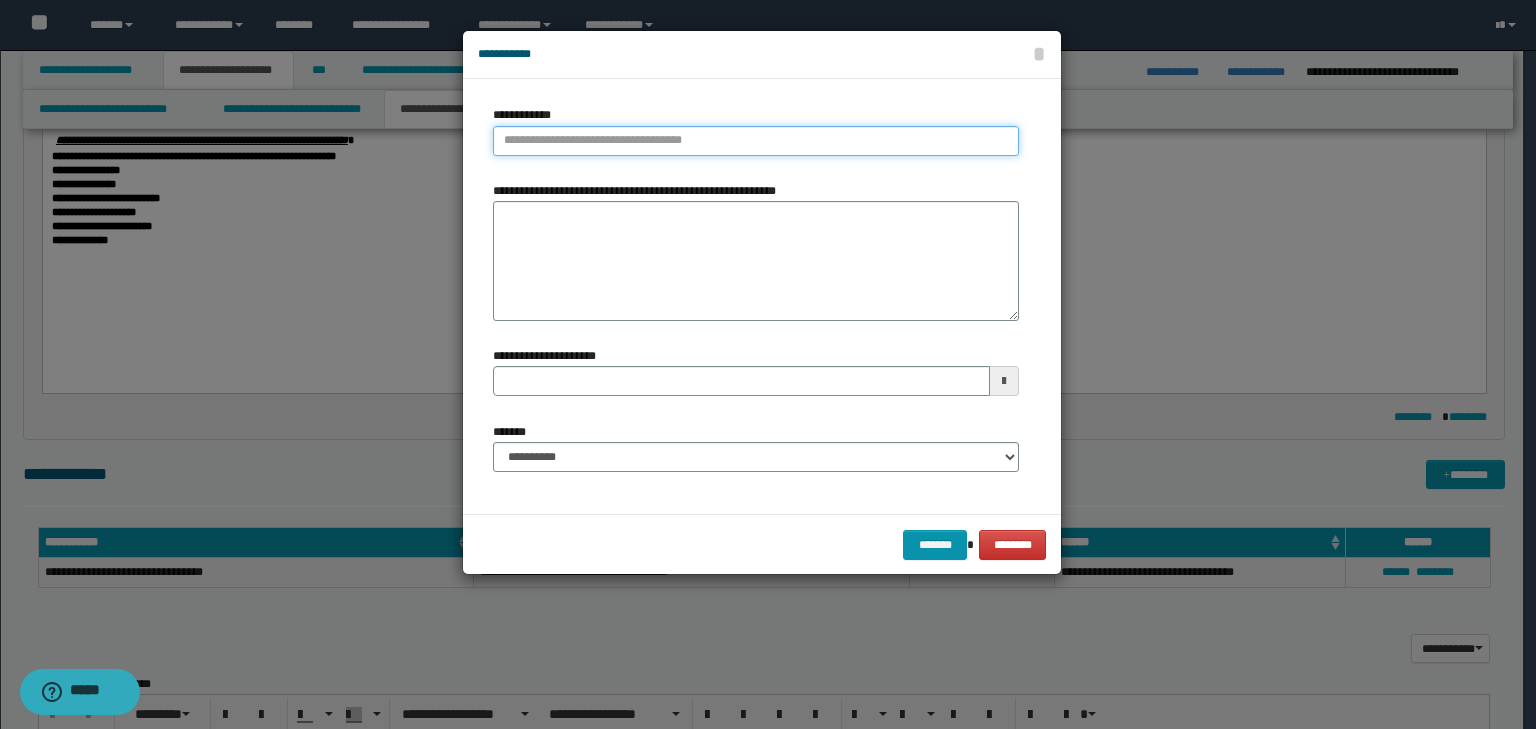 type on "**********" 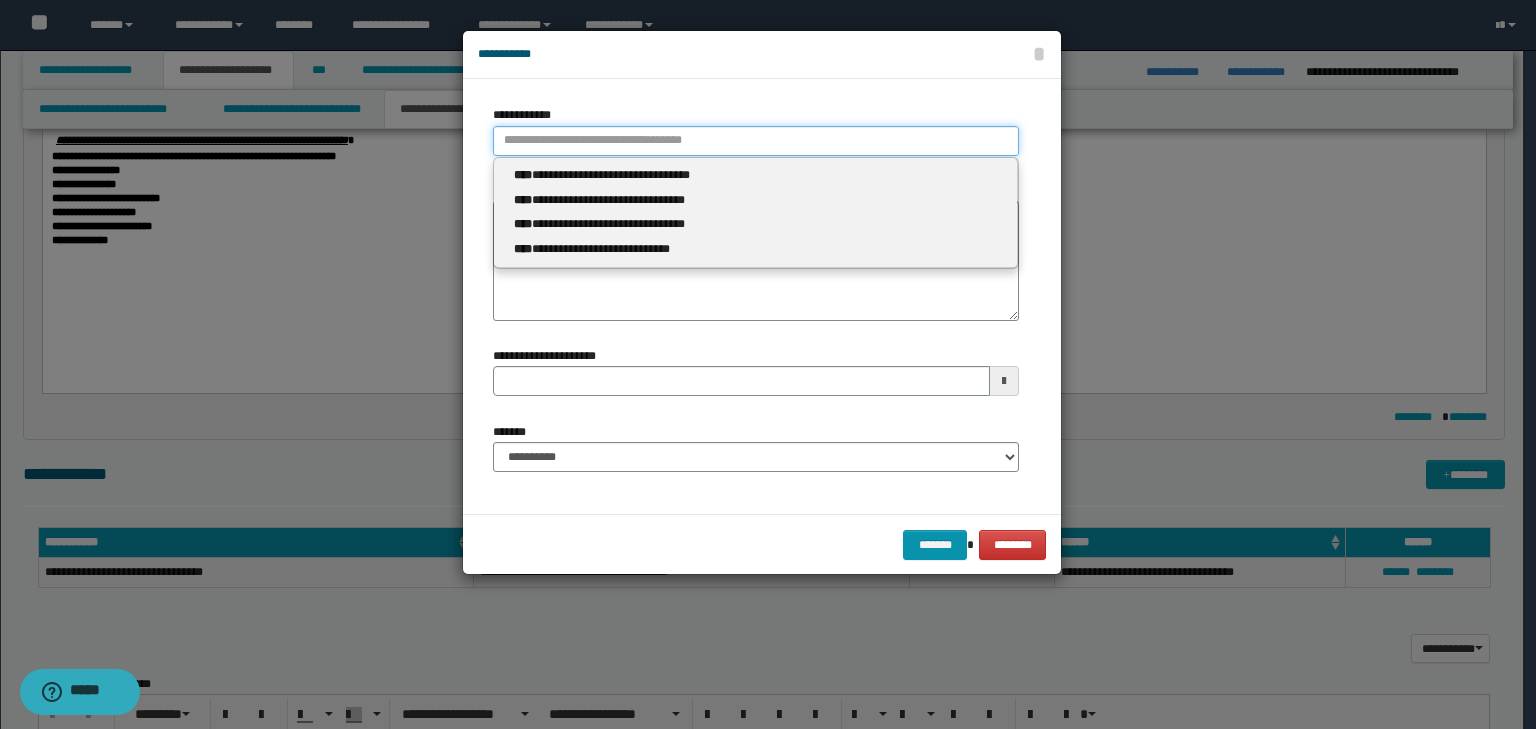 click on "**********" at bounding box center (756, 141) 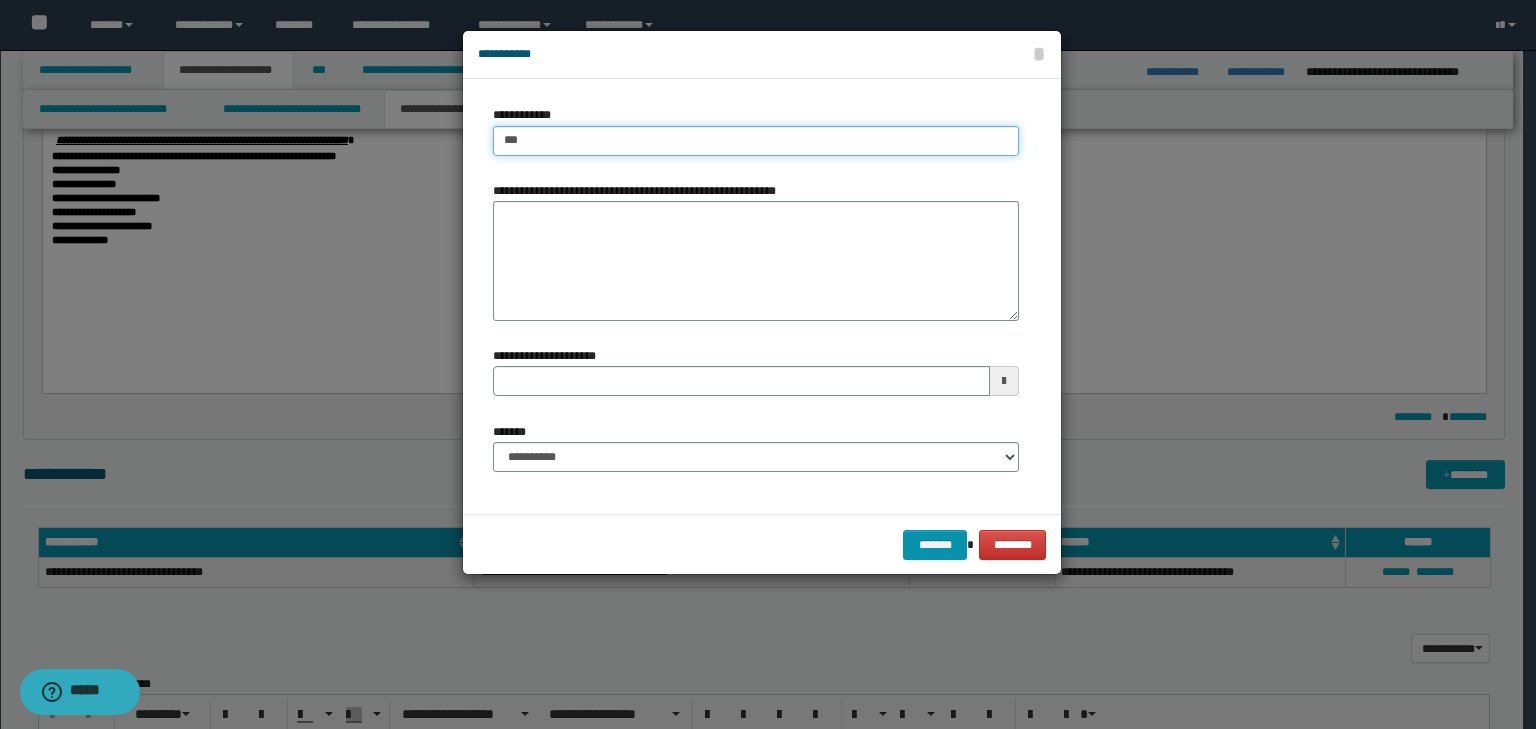 type on "****" 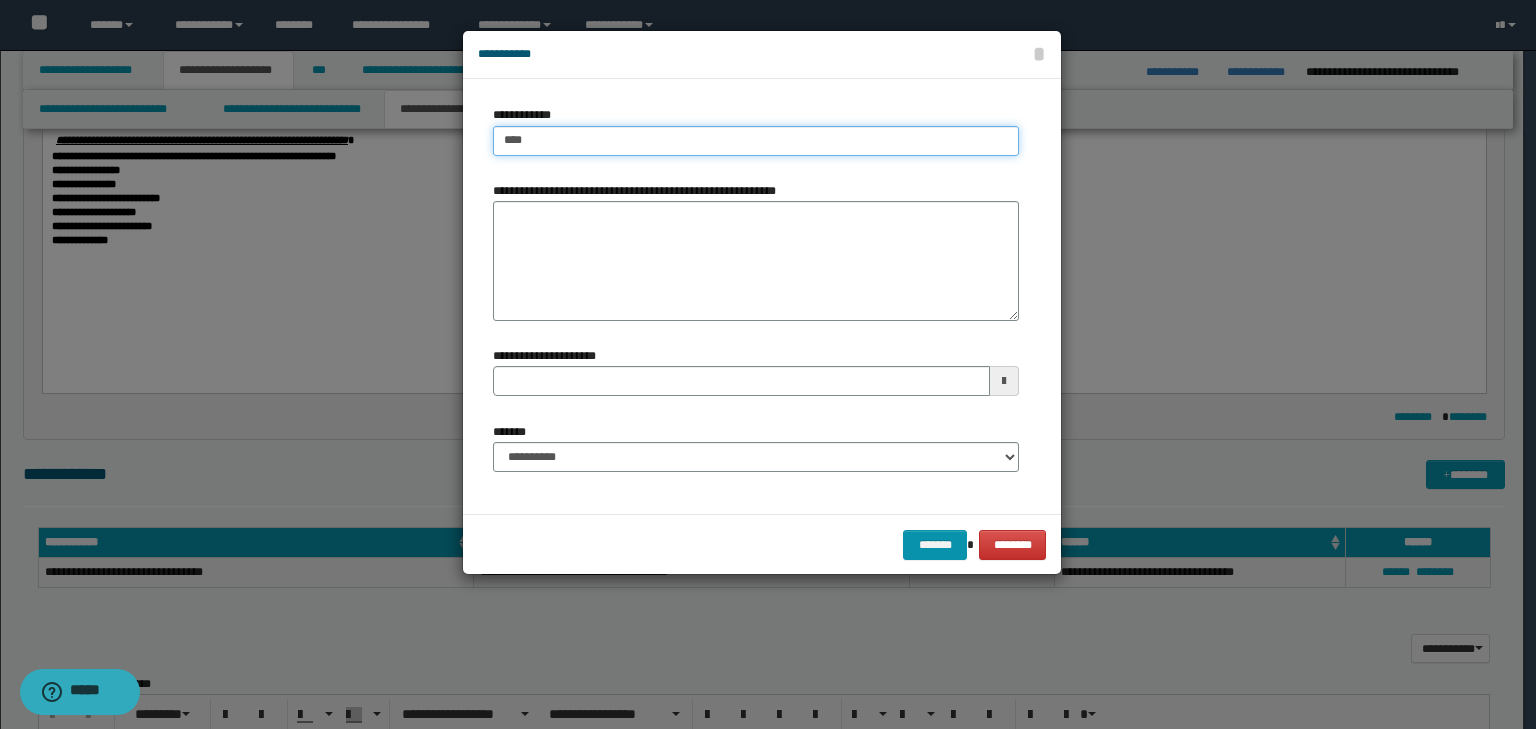 type on "****" 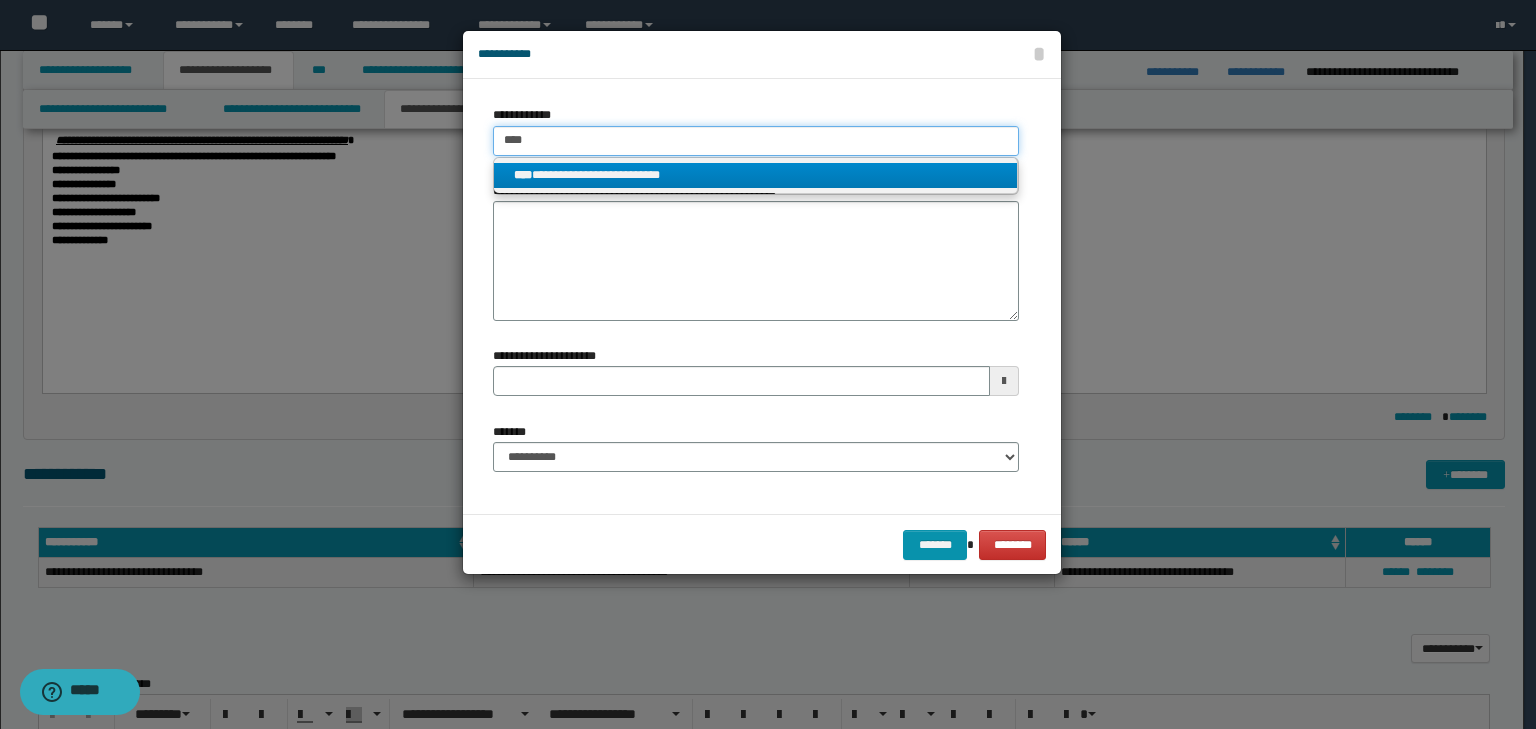 type on "****" 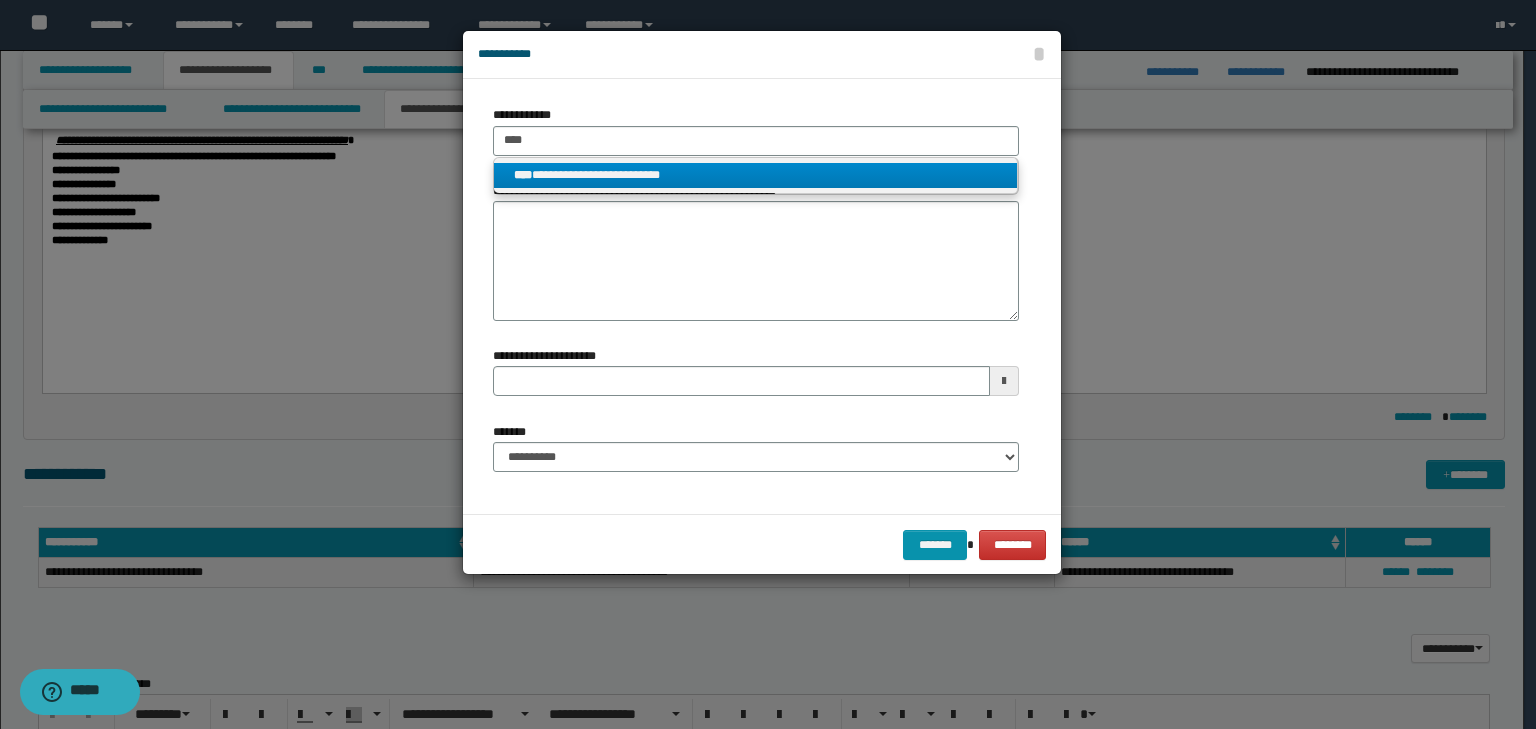 click on "**********" at bounding box center [756, 175] 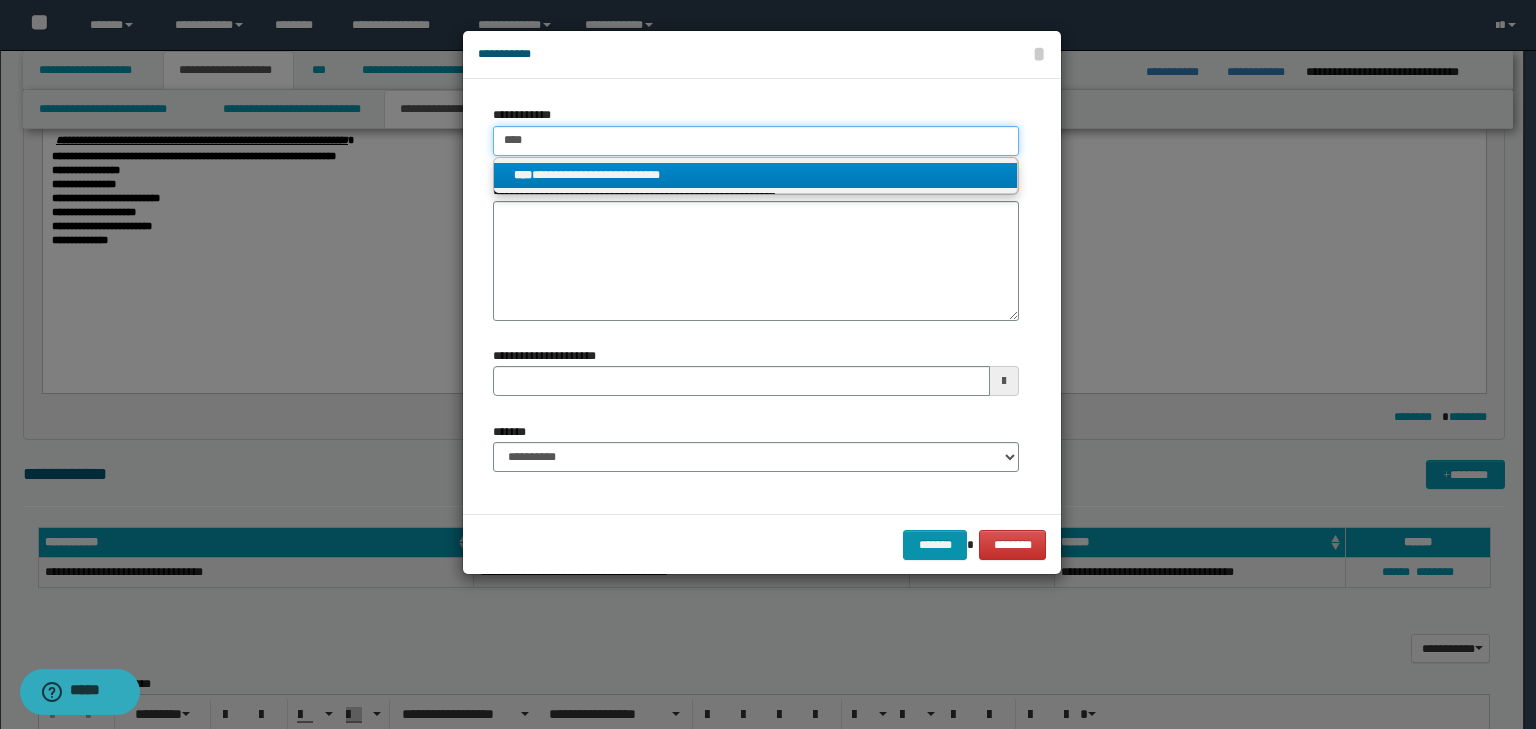 type 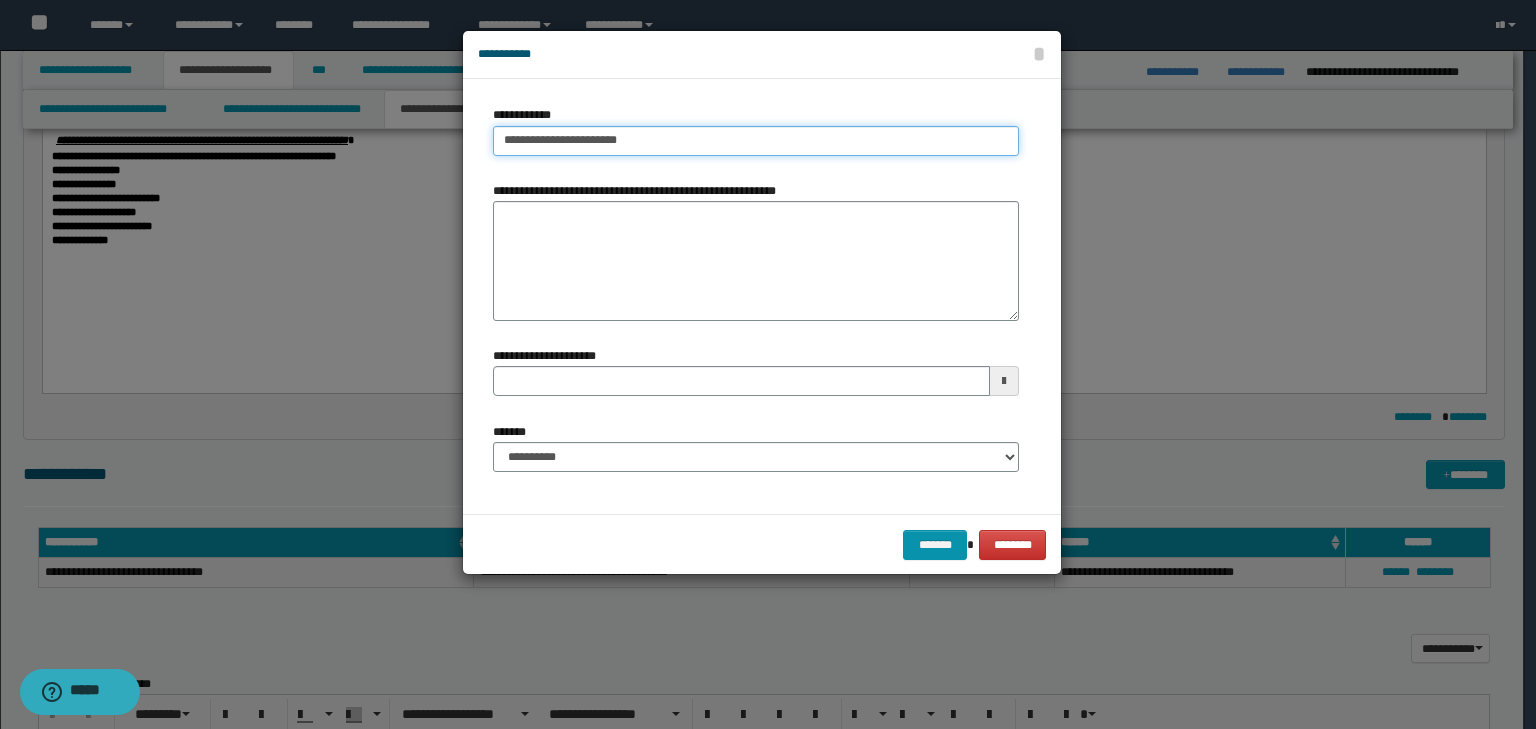 type 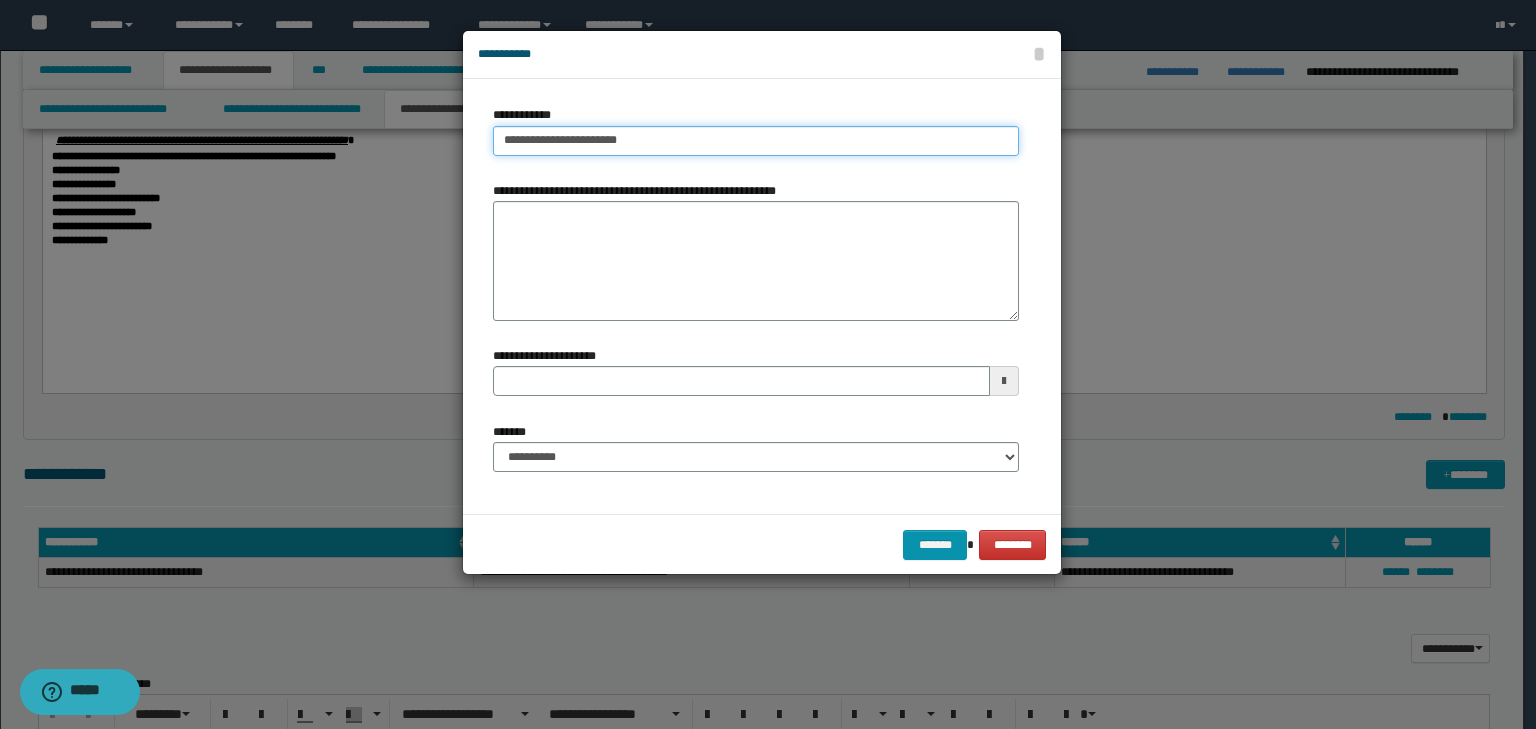 type on "**********" 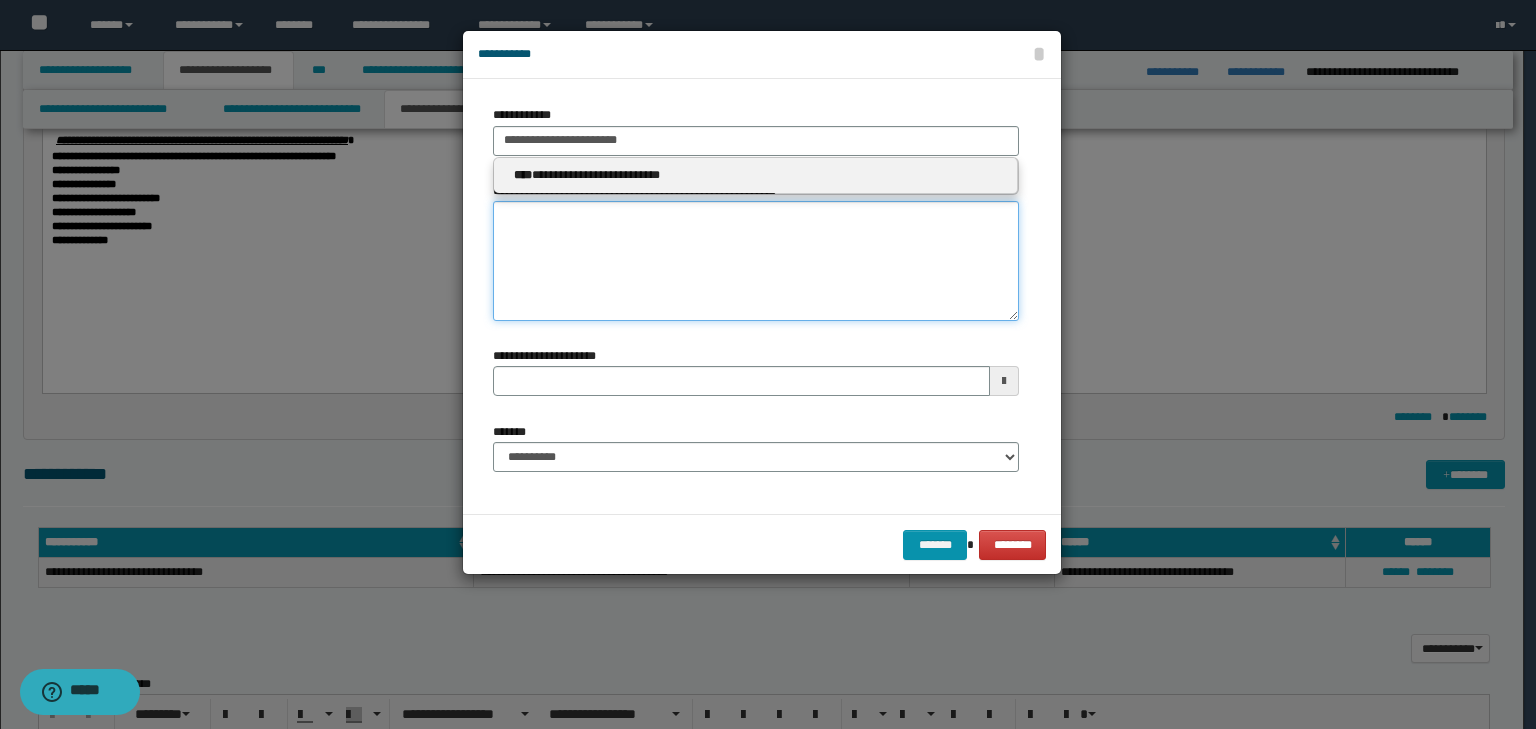 type 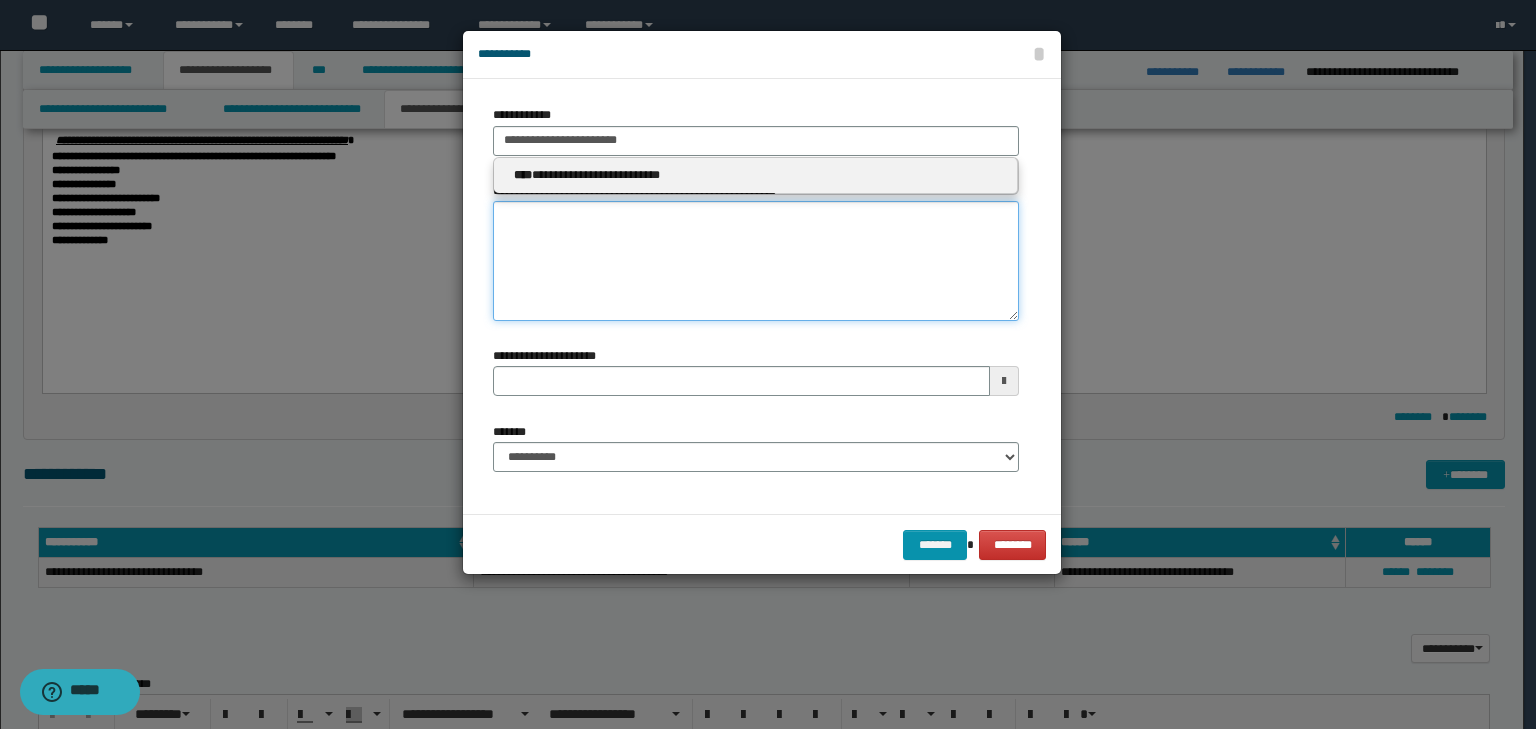 click on "**********" at bounding box center (756, 261) 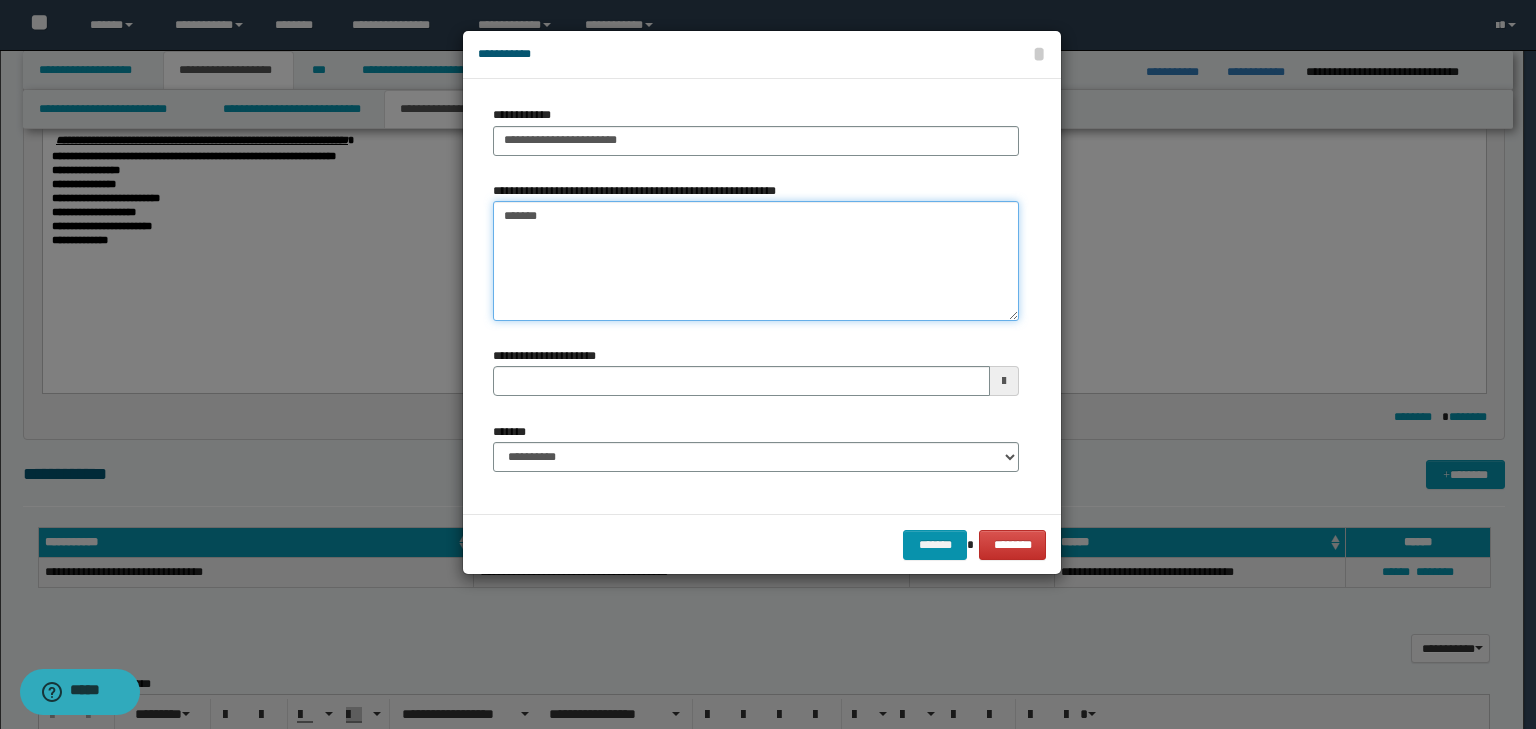 type on "*******" 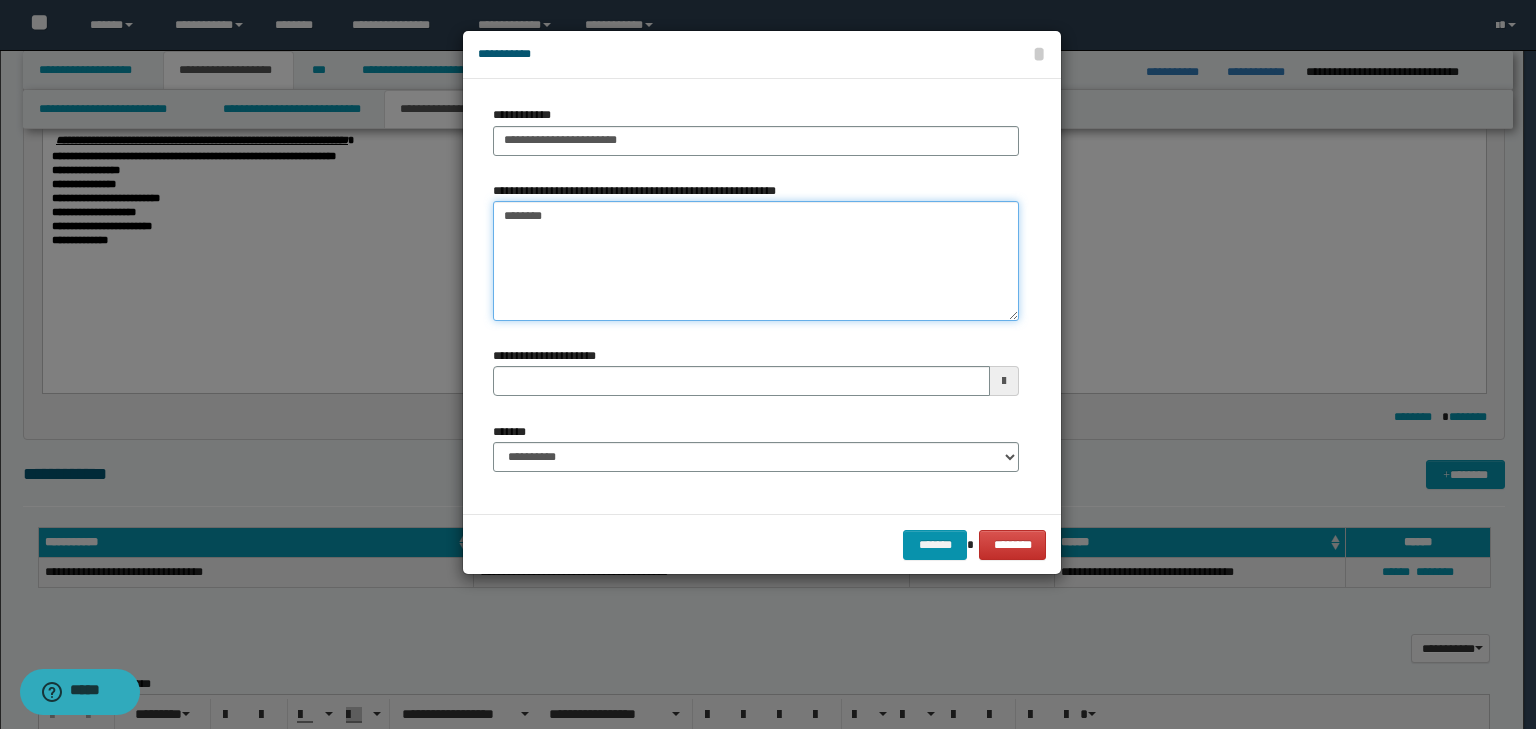 type 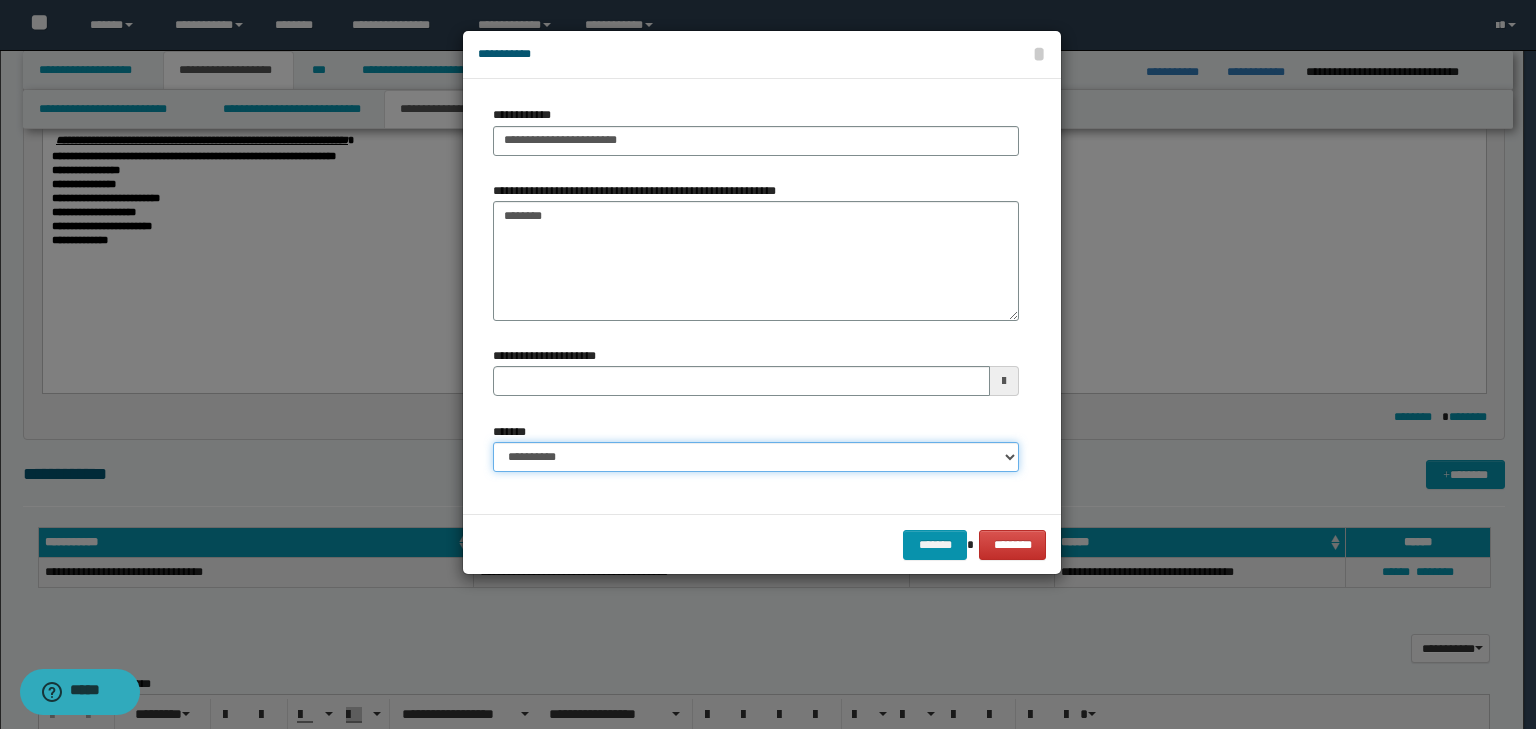 drag, startPoint x: 584, startPoint y: 452, endPoint x: 595, endPoint y: 469, distance: 20.248457 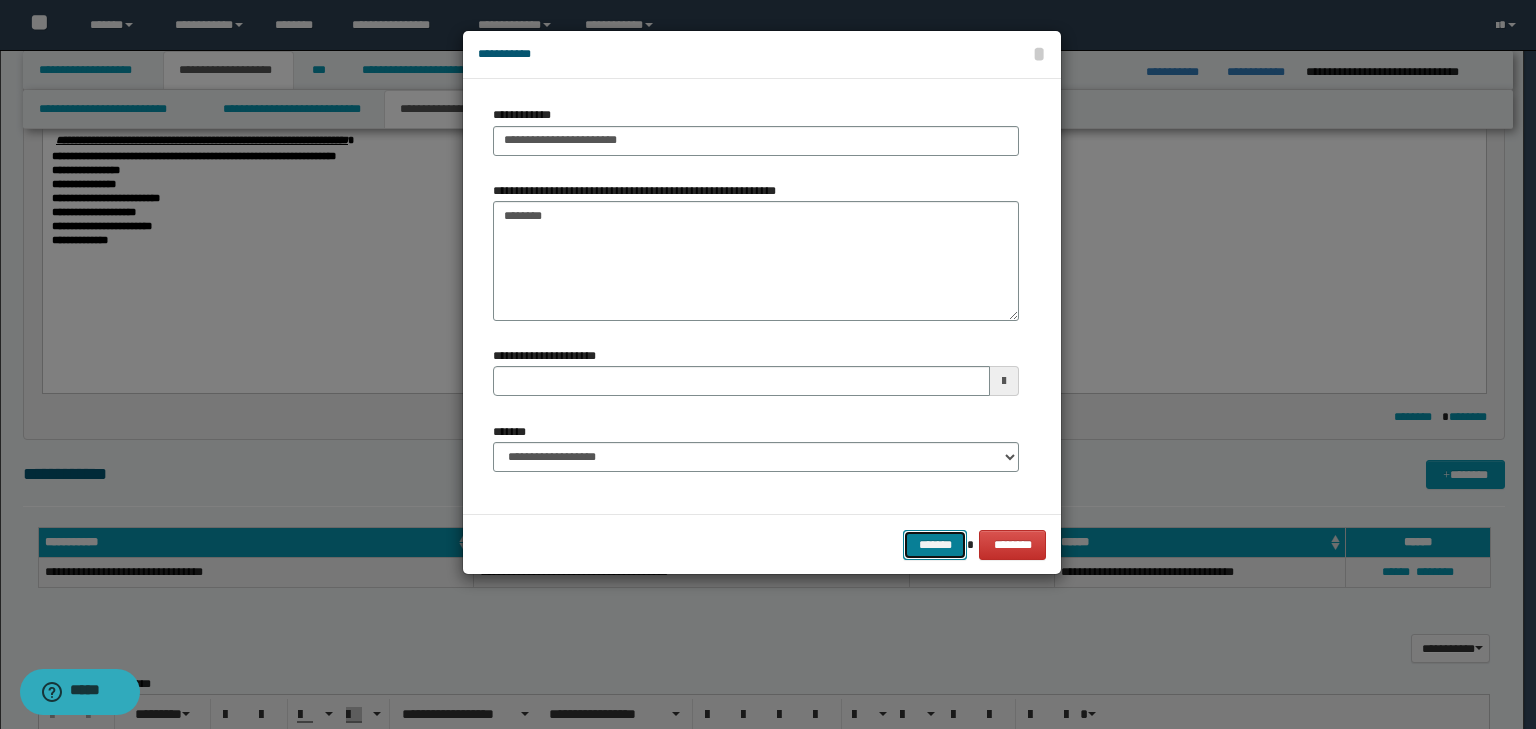 click on "*******" at bounding box center [935, 545] 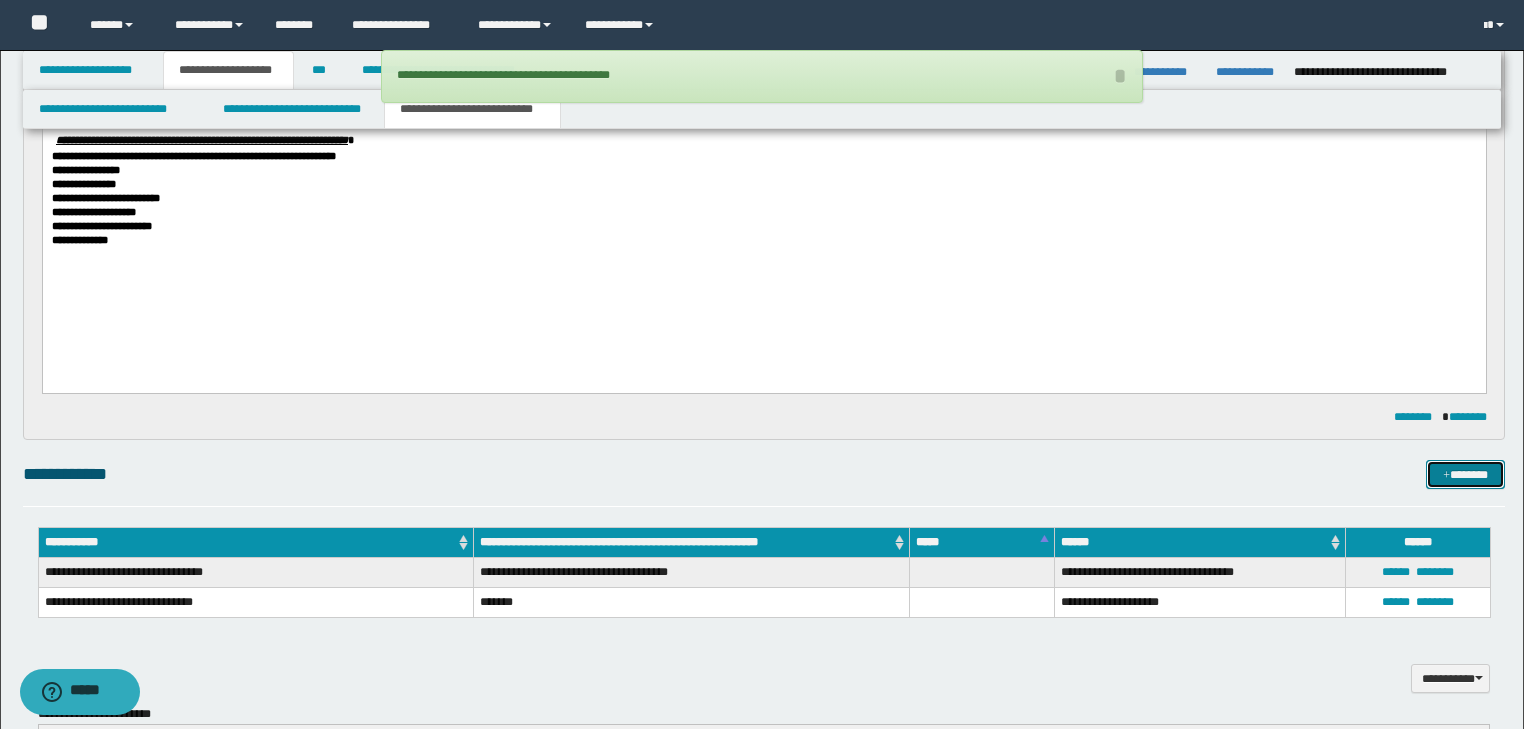 click at bounding box center (1446, 476) 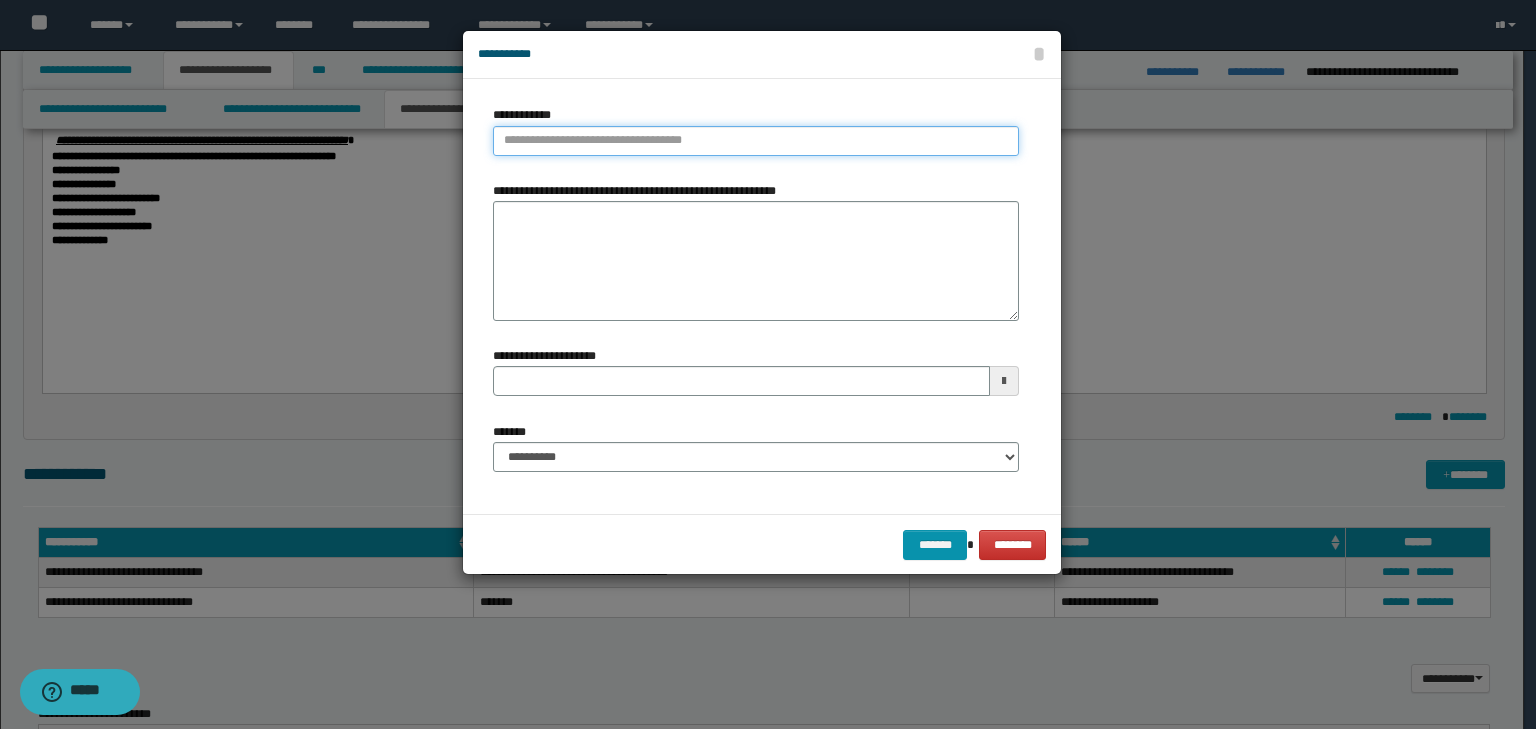 type on "**********" 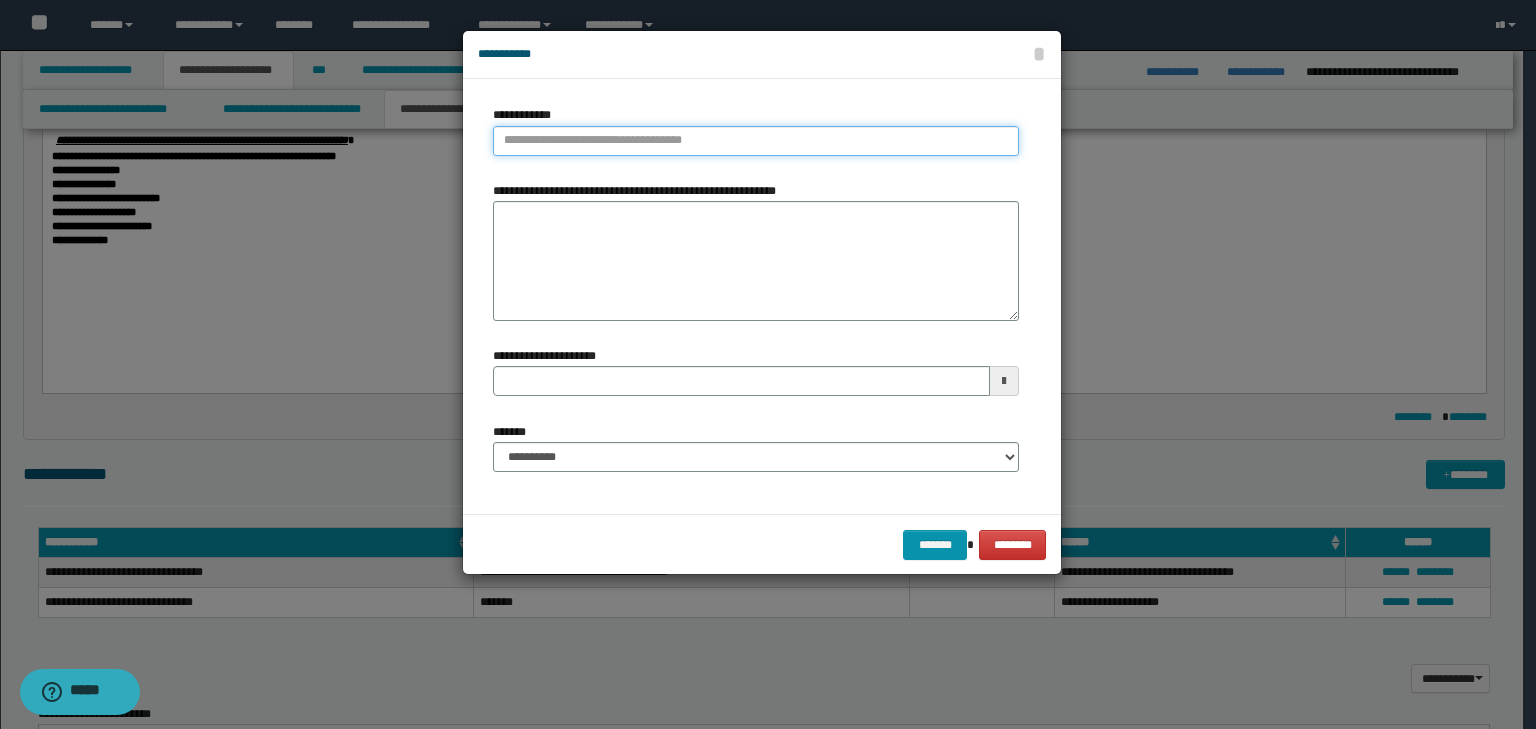 click on "**********" at bounding box center (756, 141) 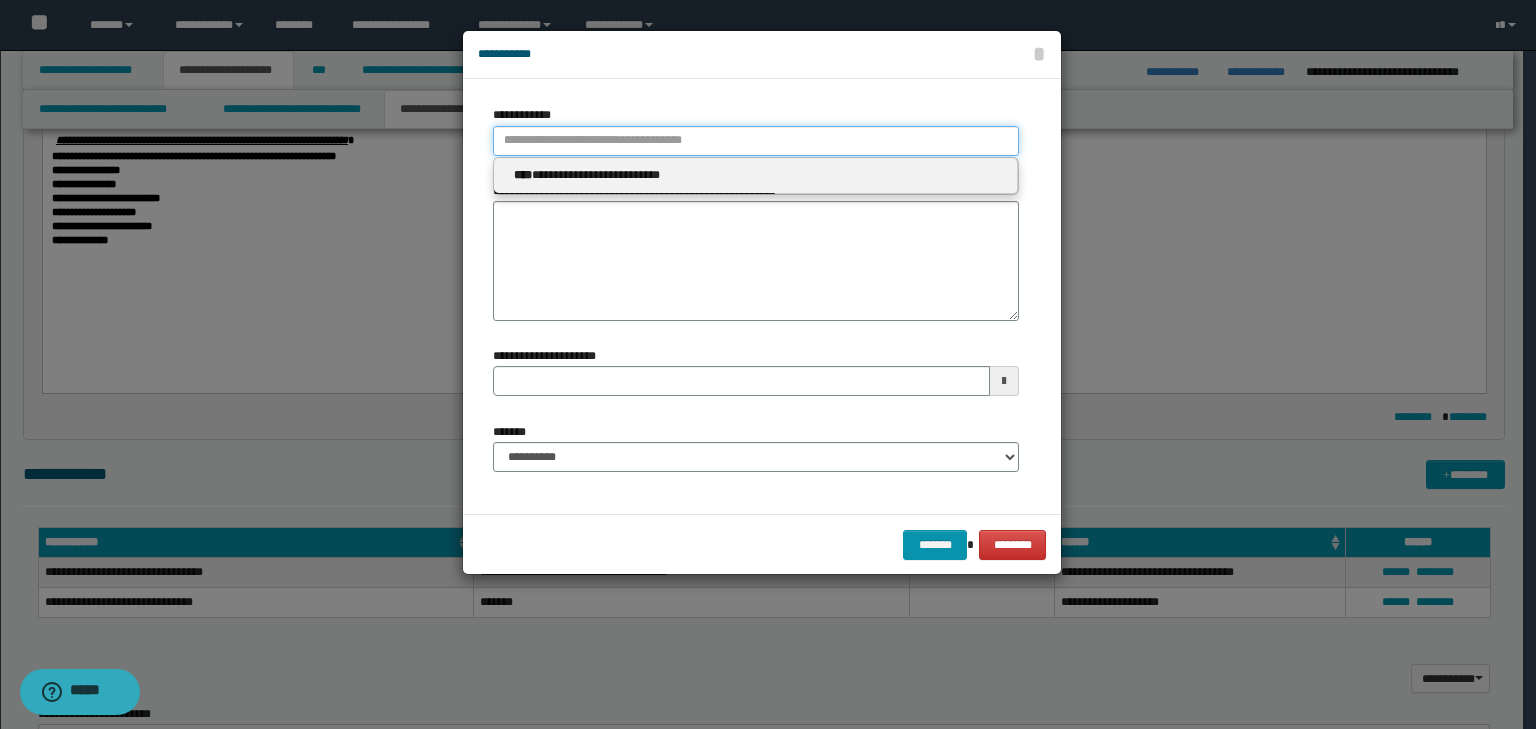type 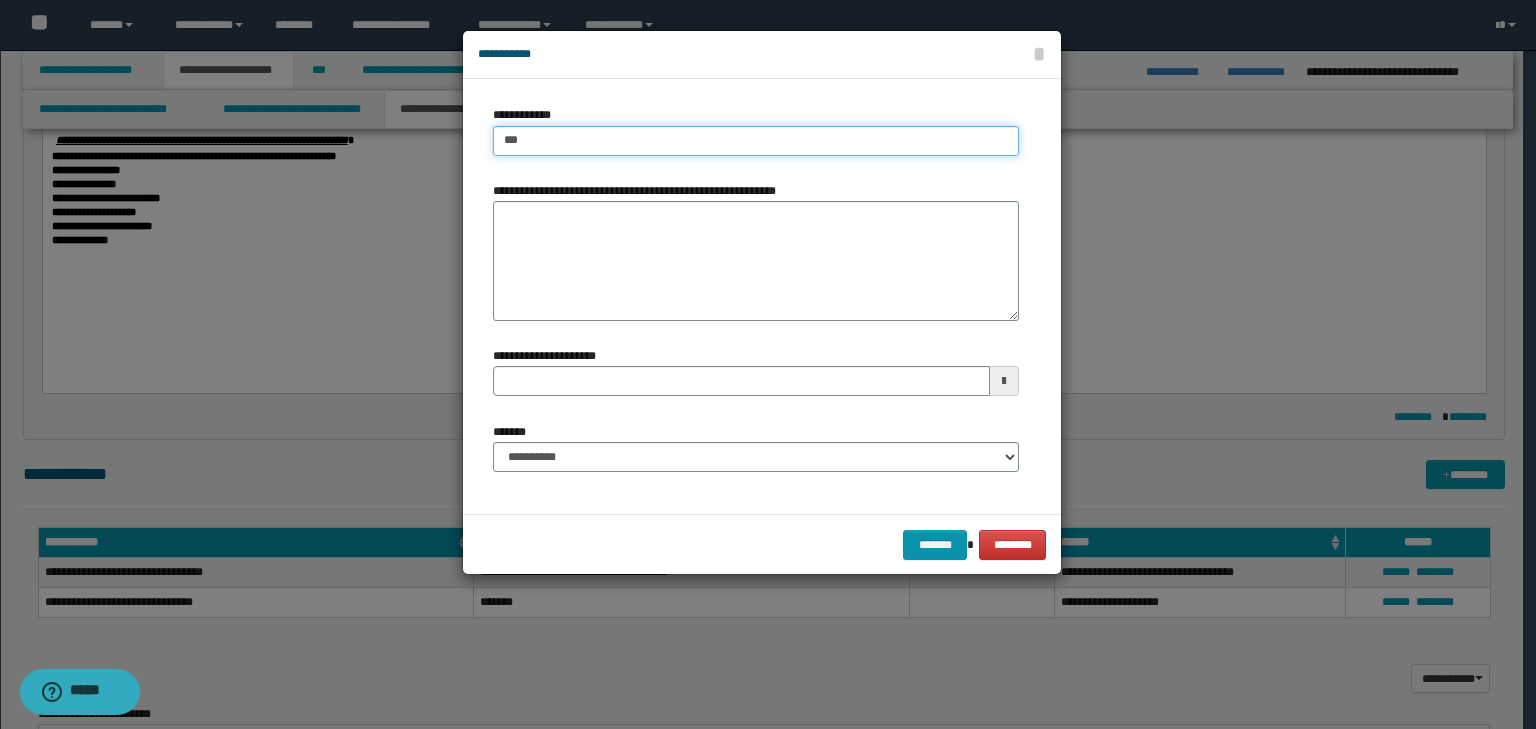 type on "****" 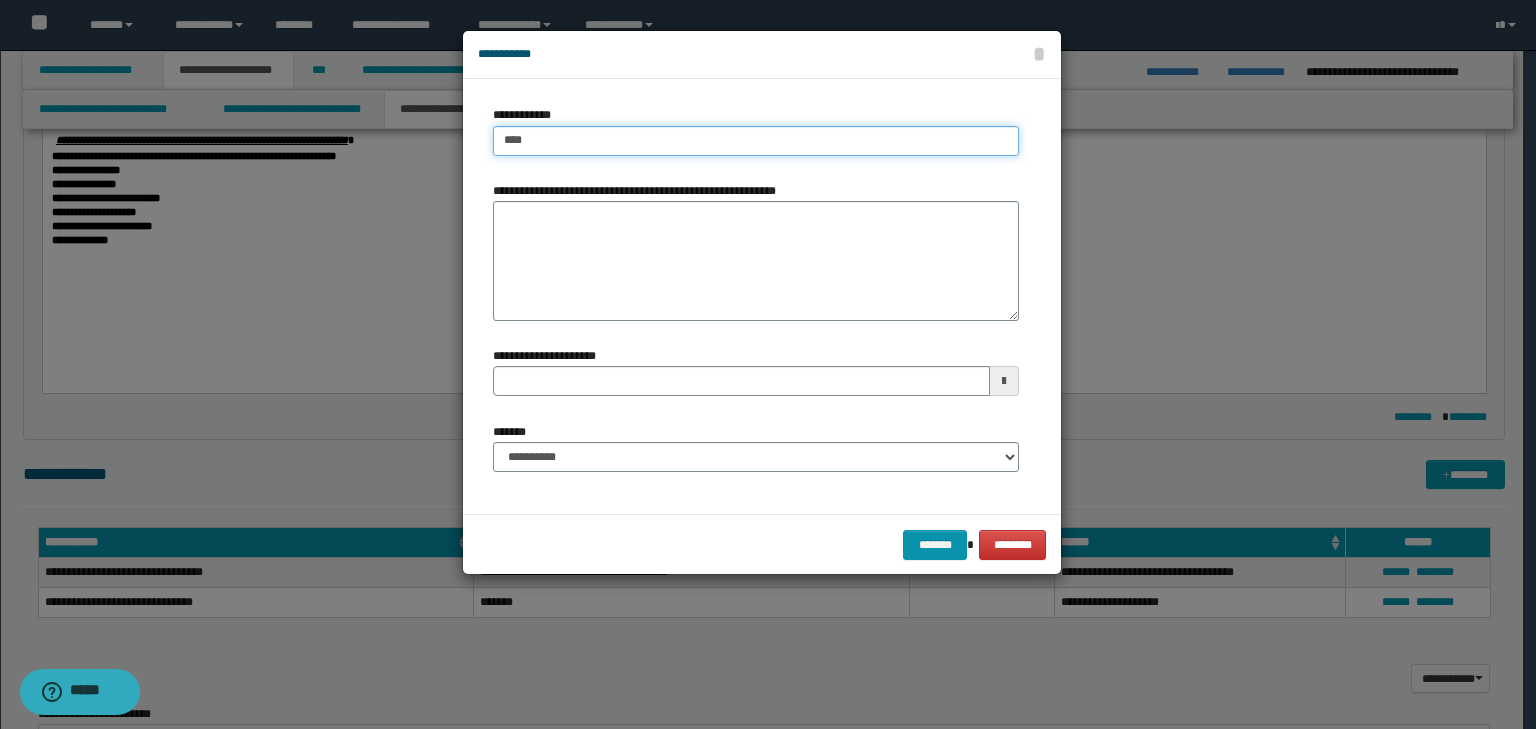 type on "****" 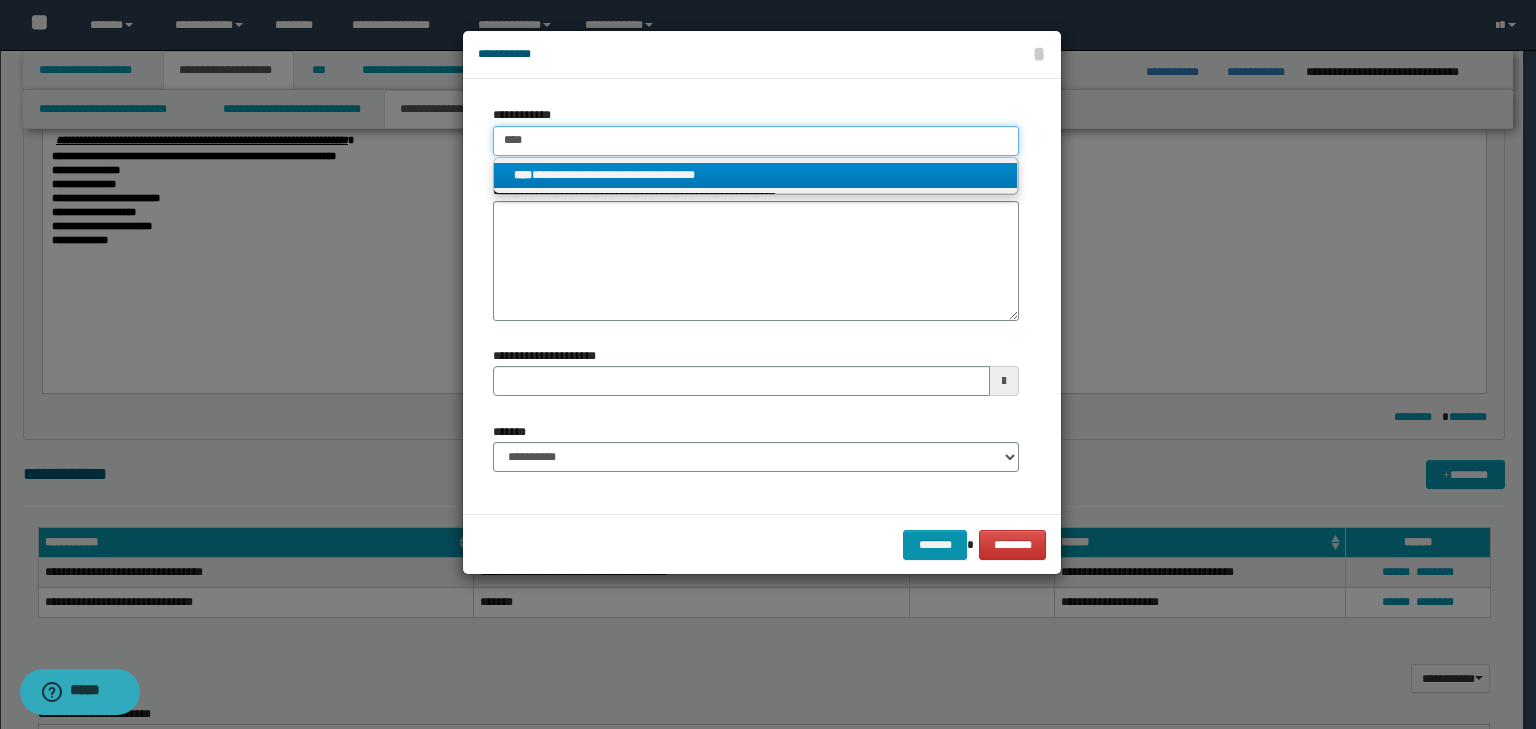 type on "****" 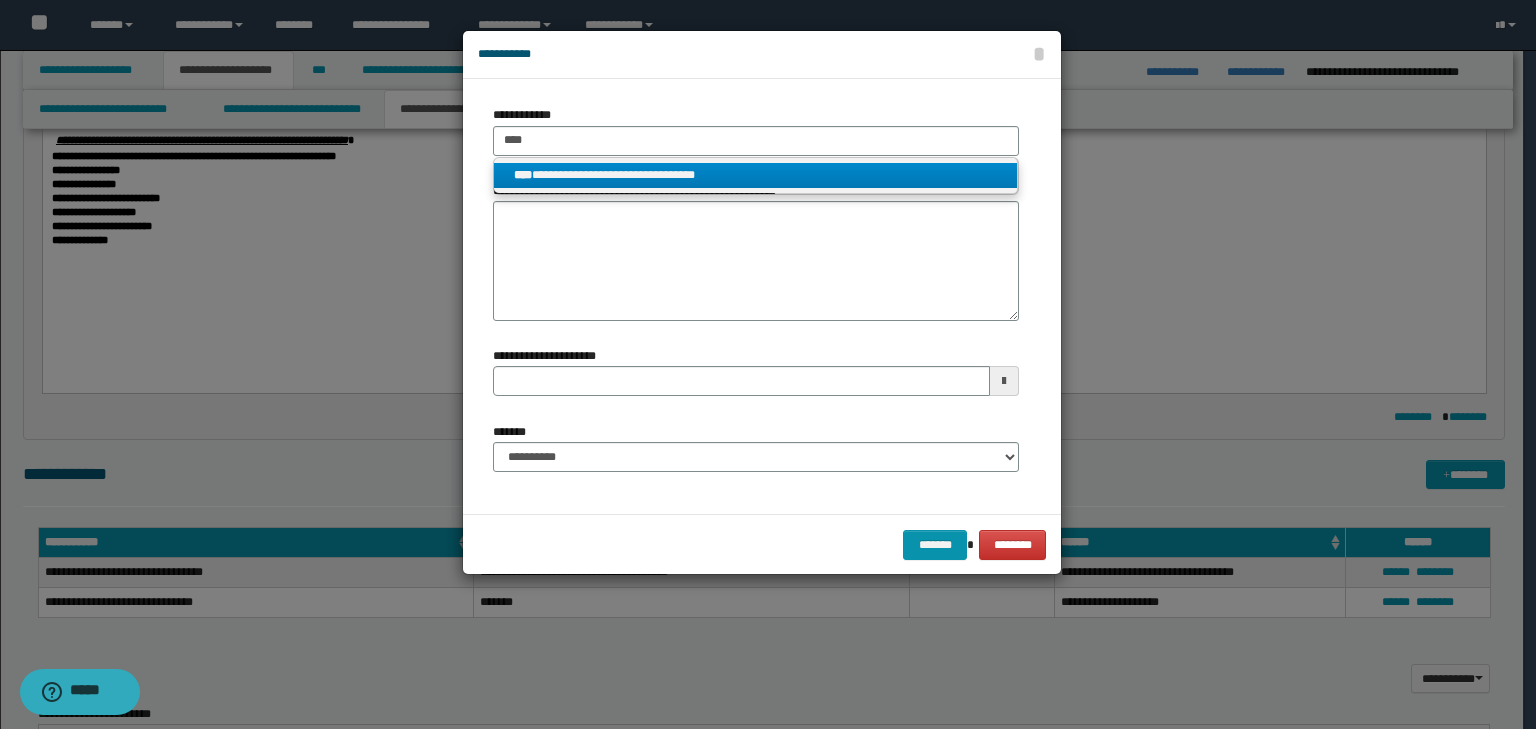 click on "**********" at bounding box center [756, 175] 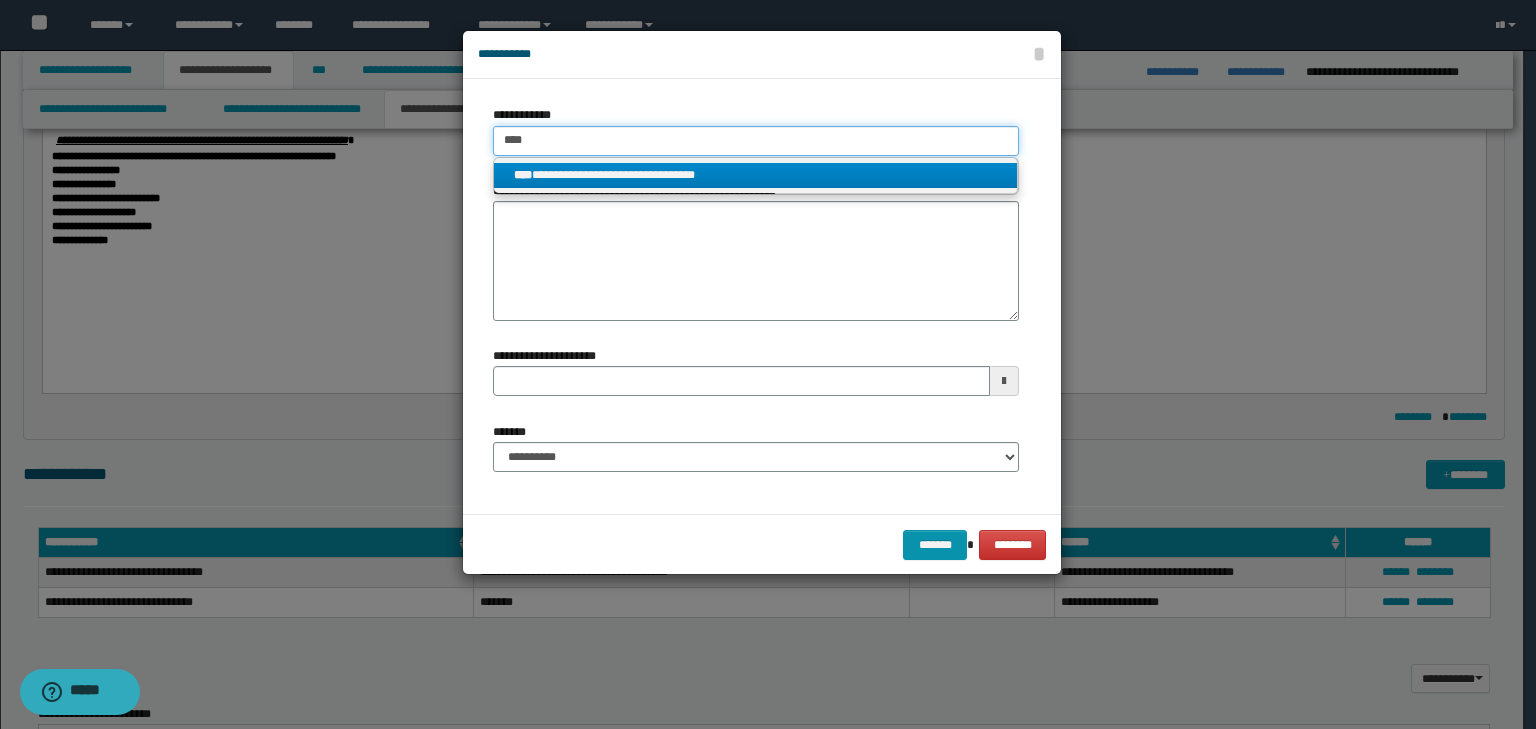 type 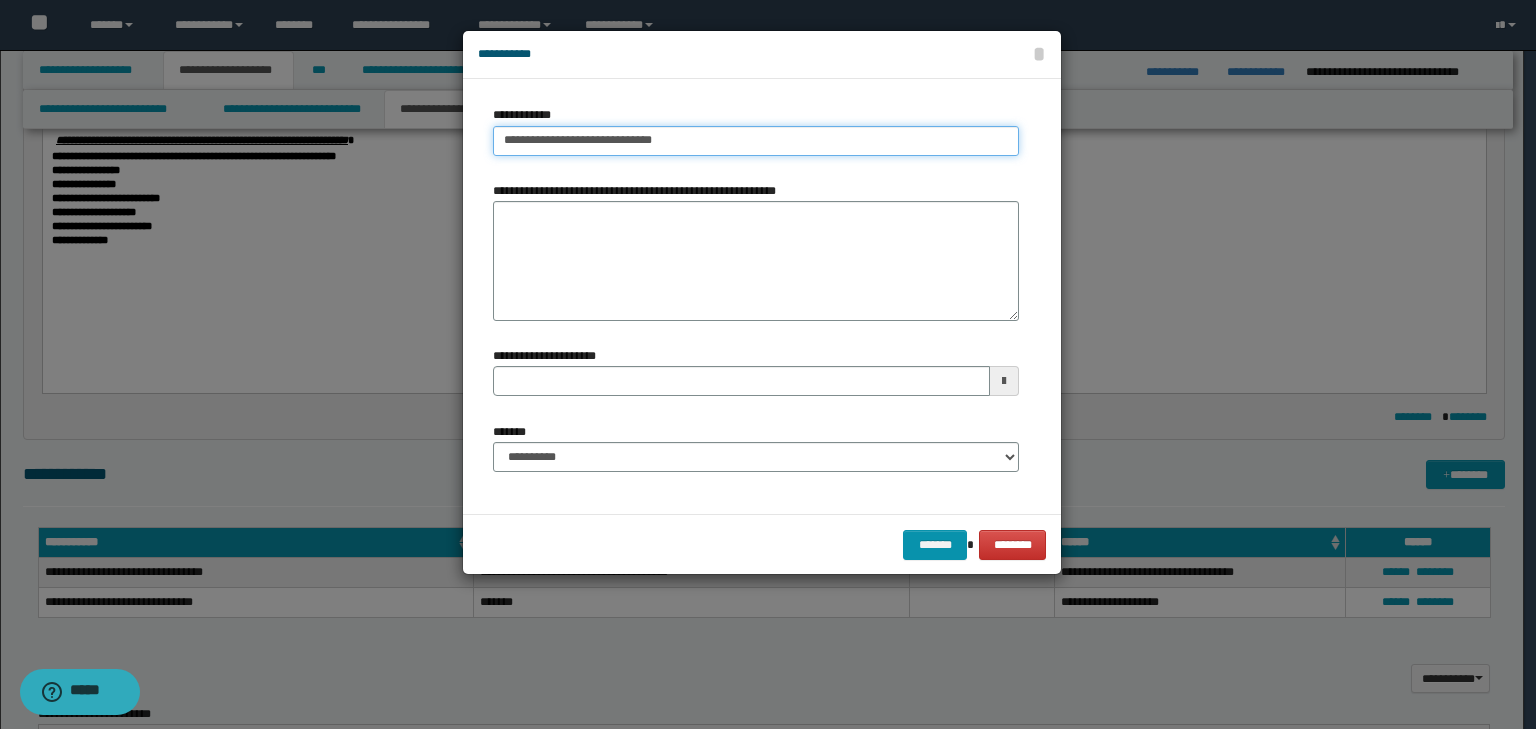 type on "**********" 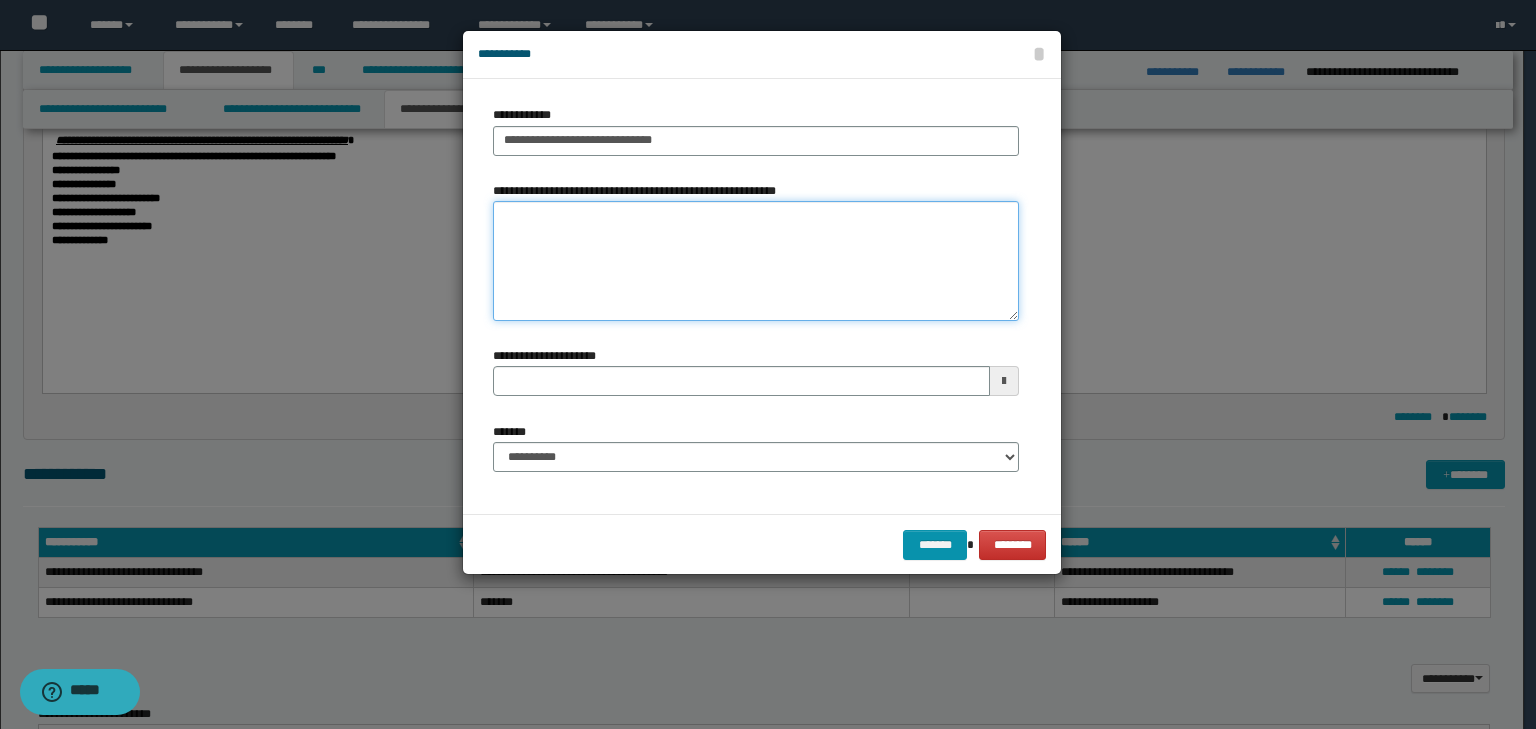 type 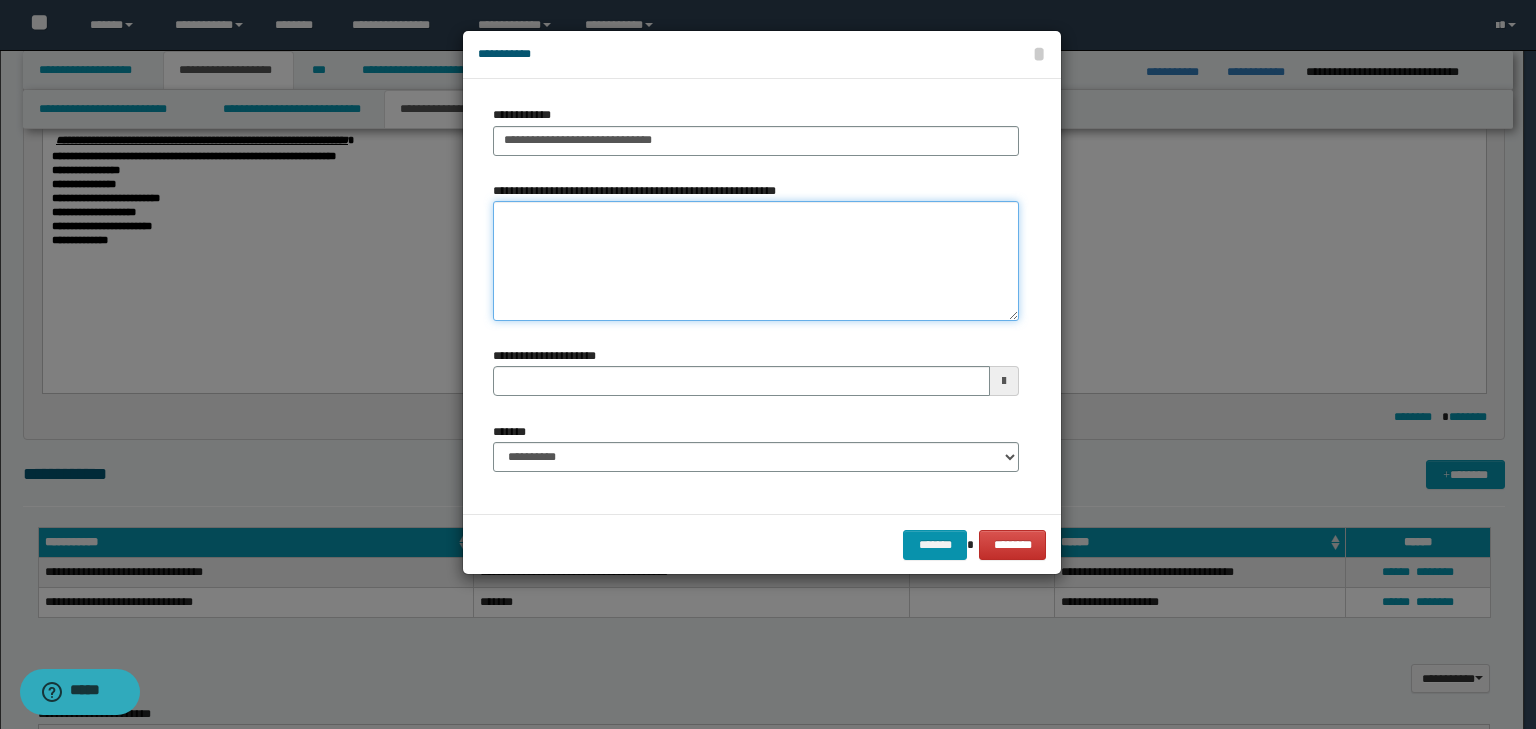 click on "**********" at bounding box center [756, 261] 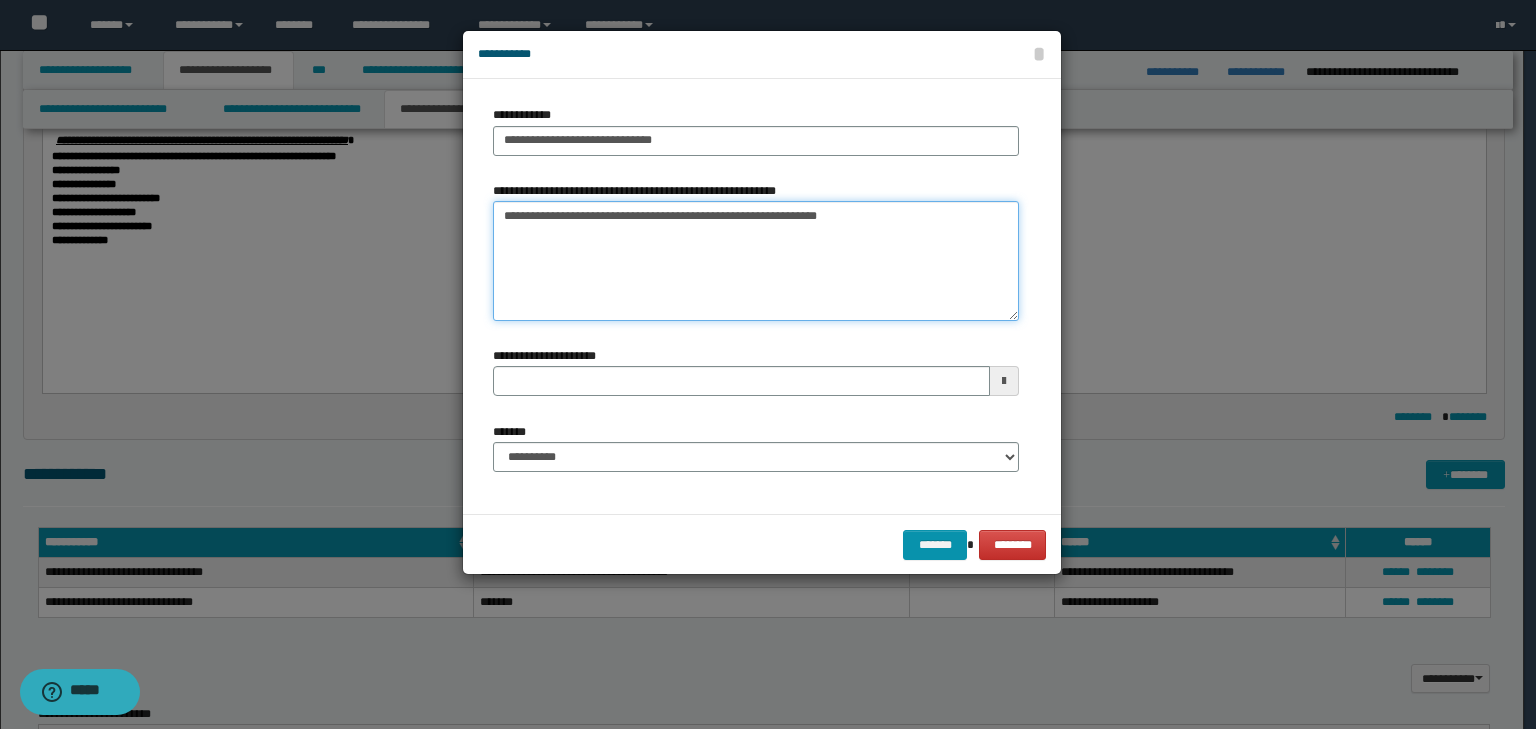 type 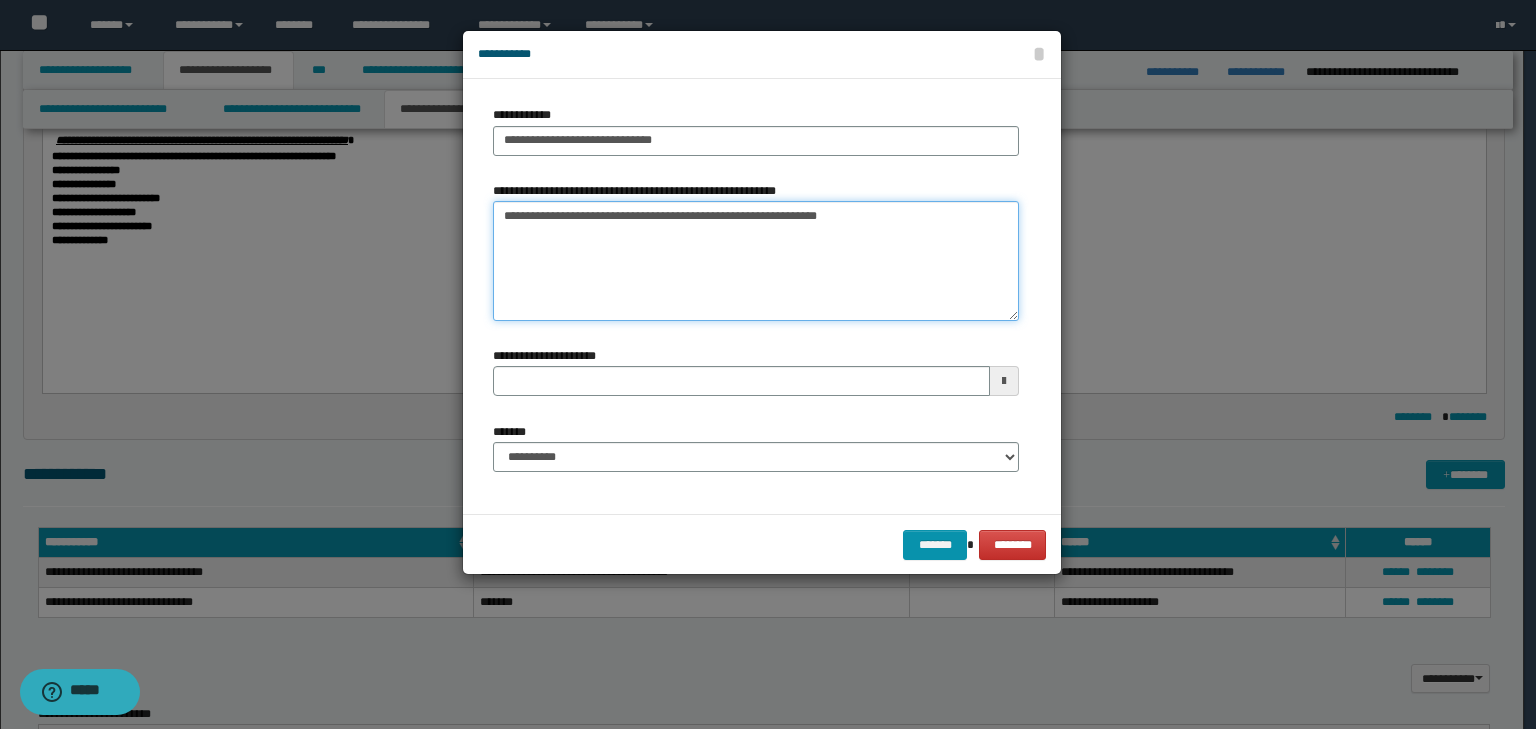 type on "**********" 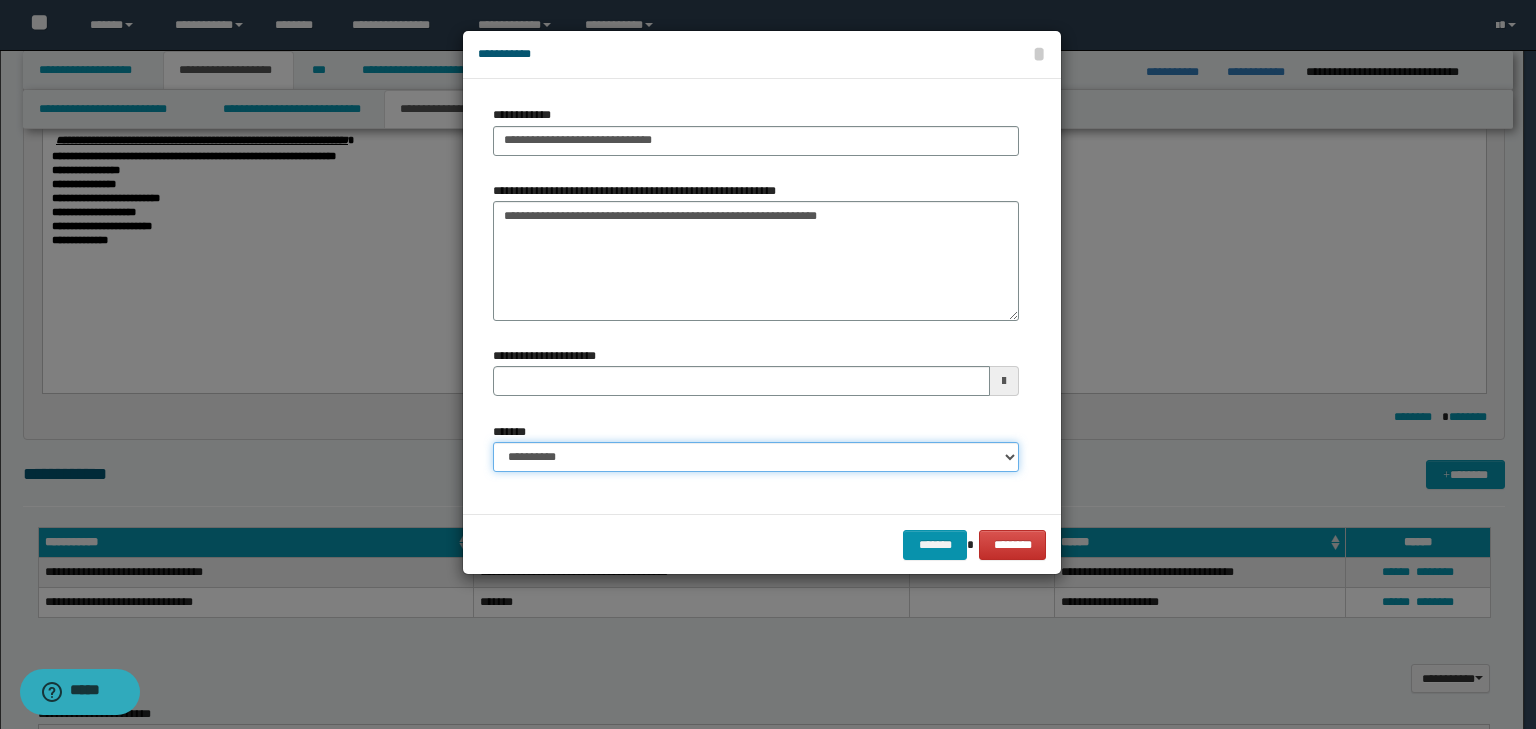 click on "**********" at bounding box center (756, 457) 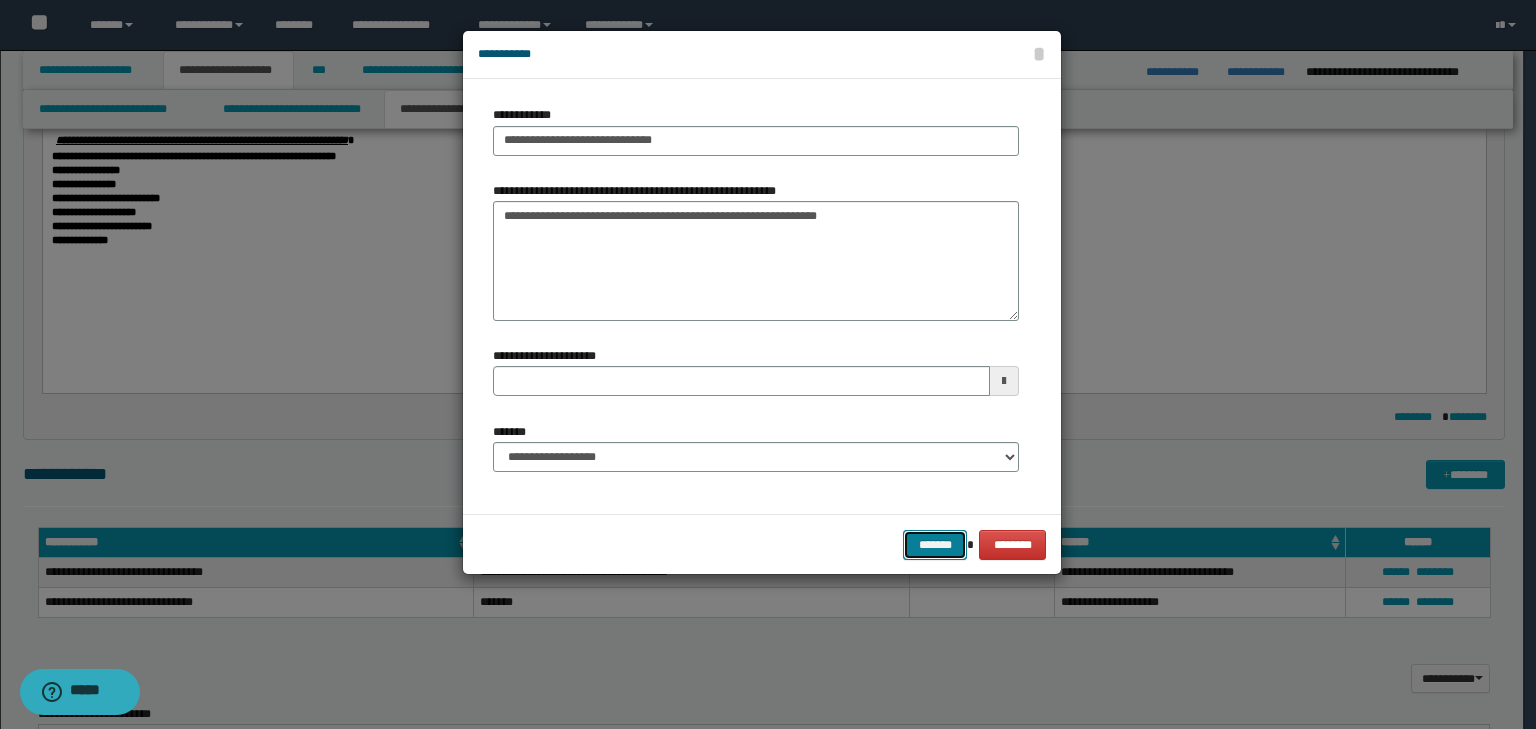 click on "*******" at bounding box center [935, 545] 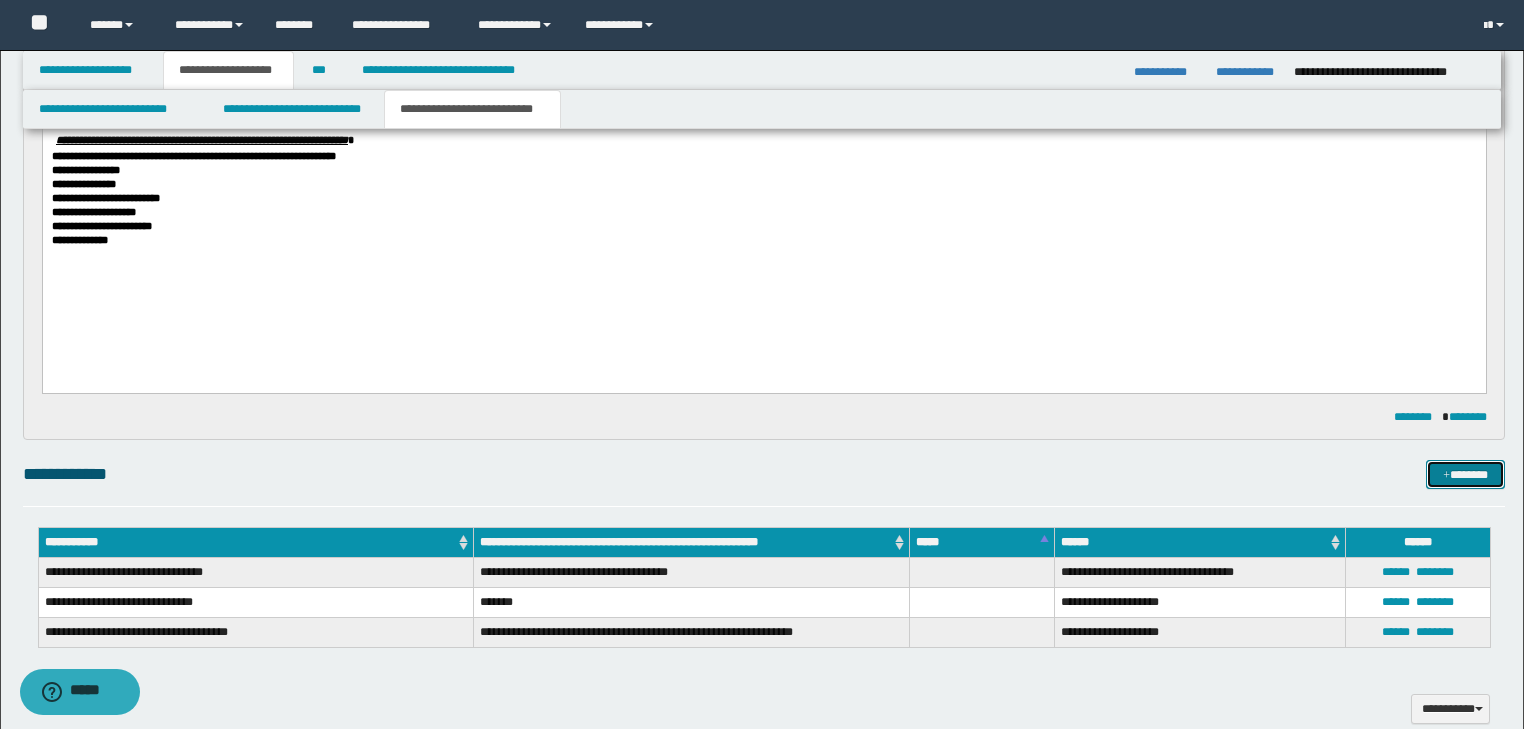 type 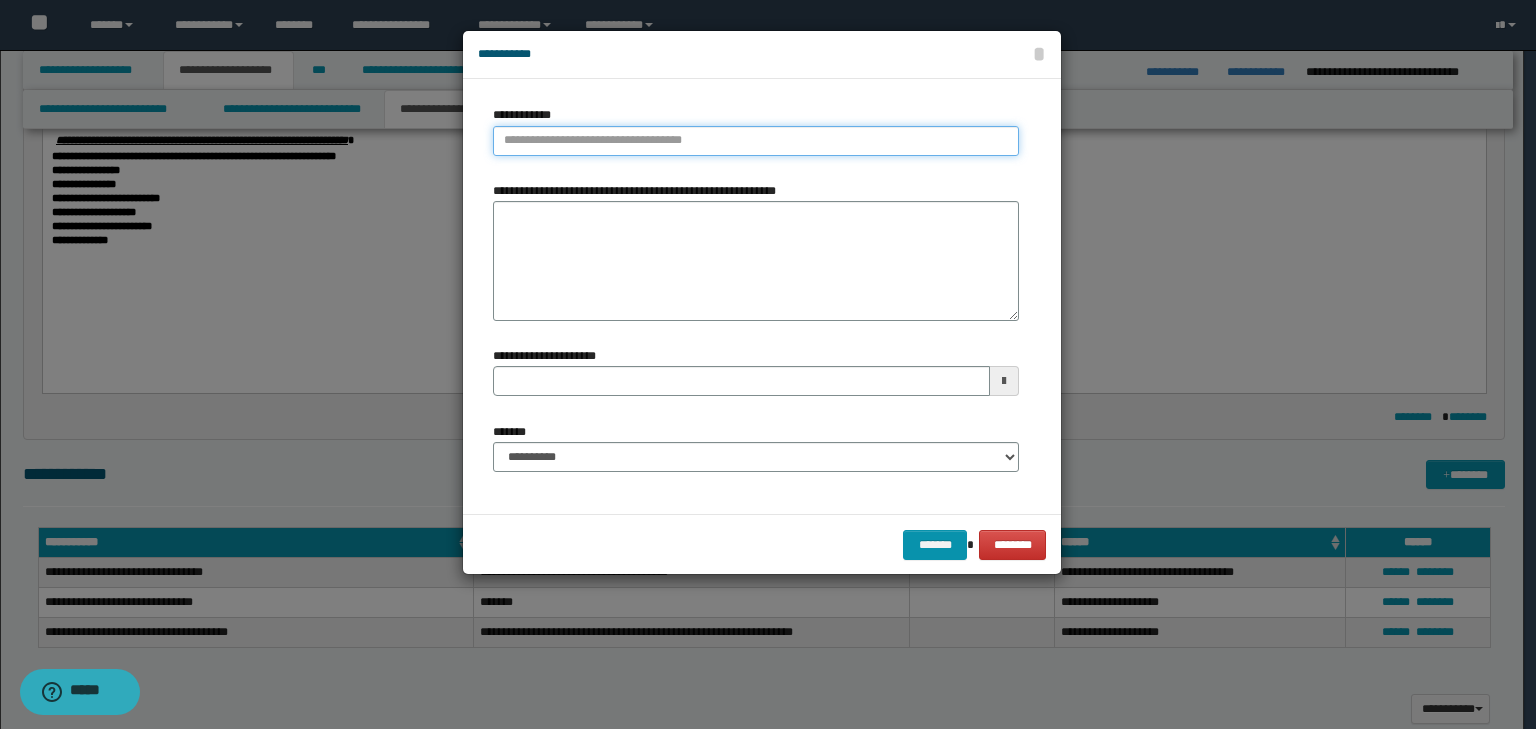 type on "**********" 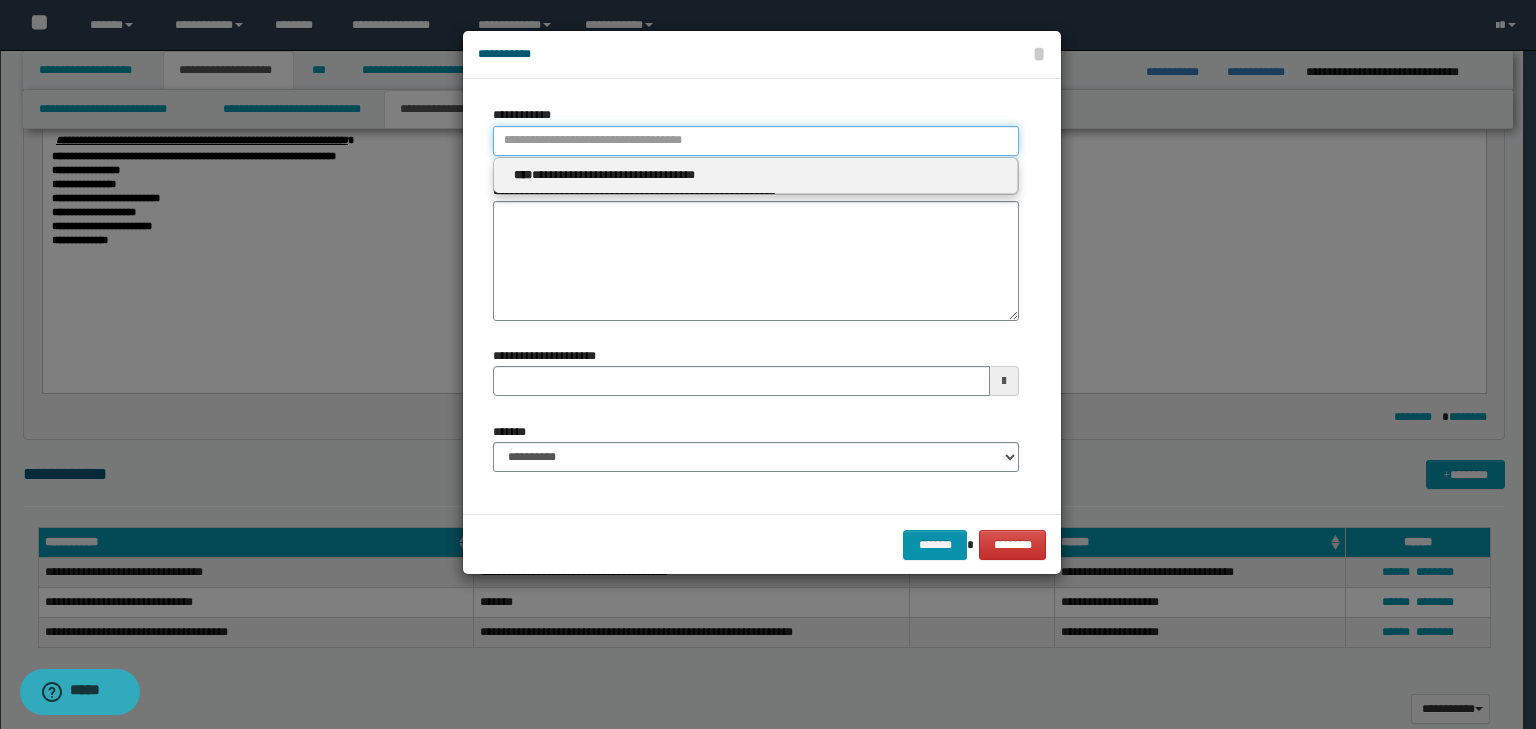 click on "**********" at bounding box center (756, 141) 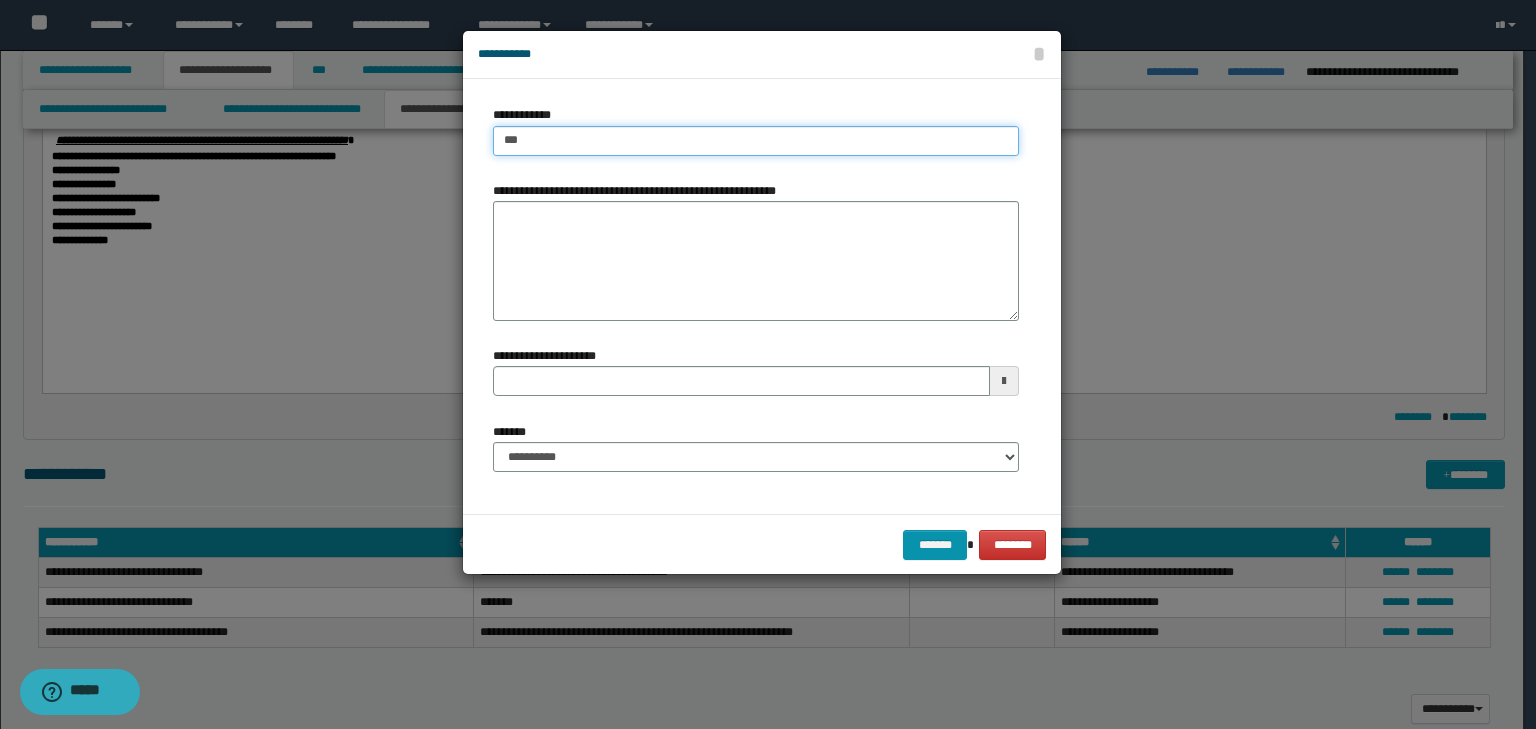 type on "****" 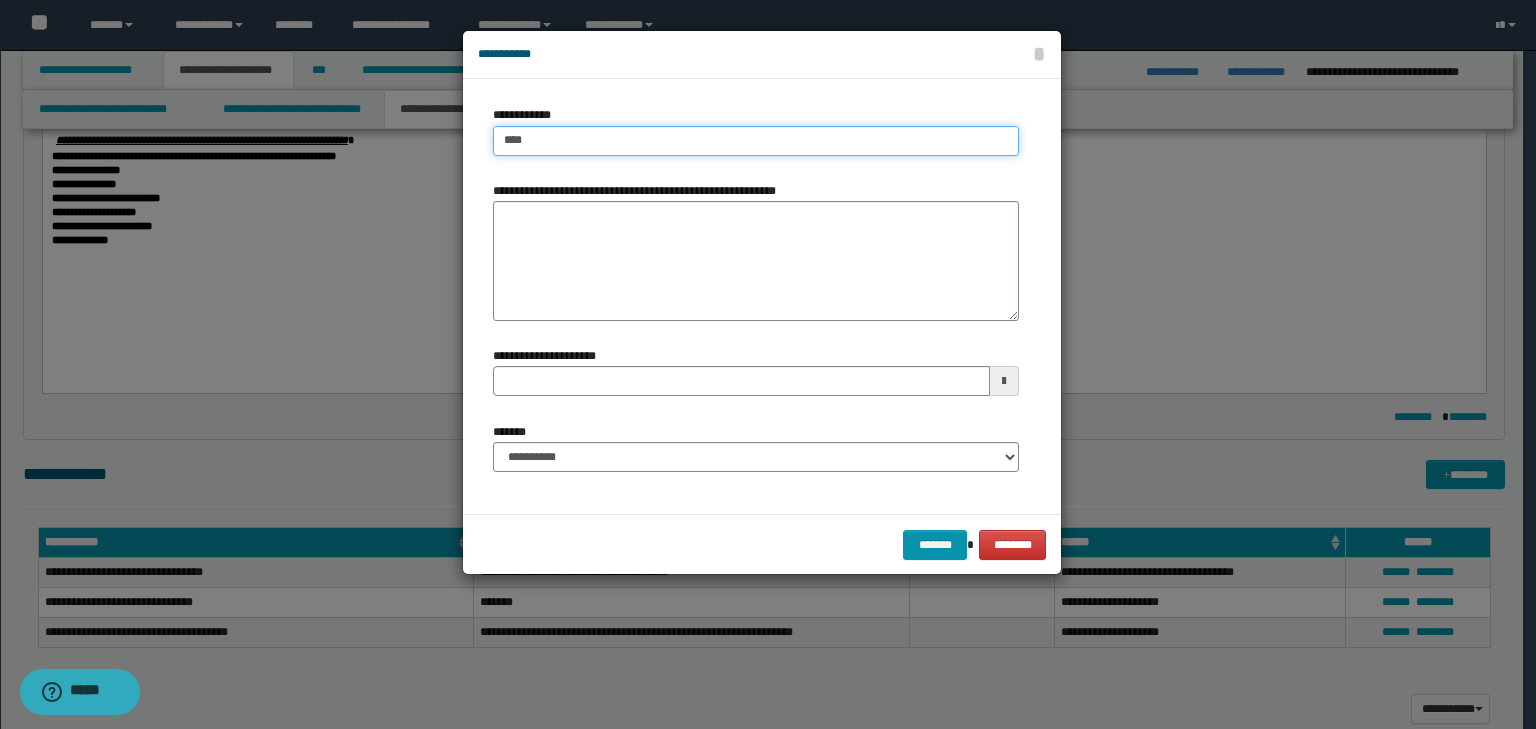 type on "****" 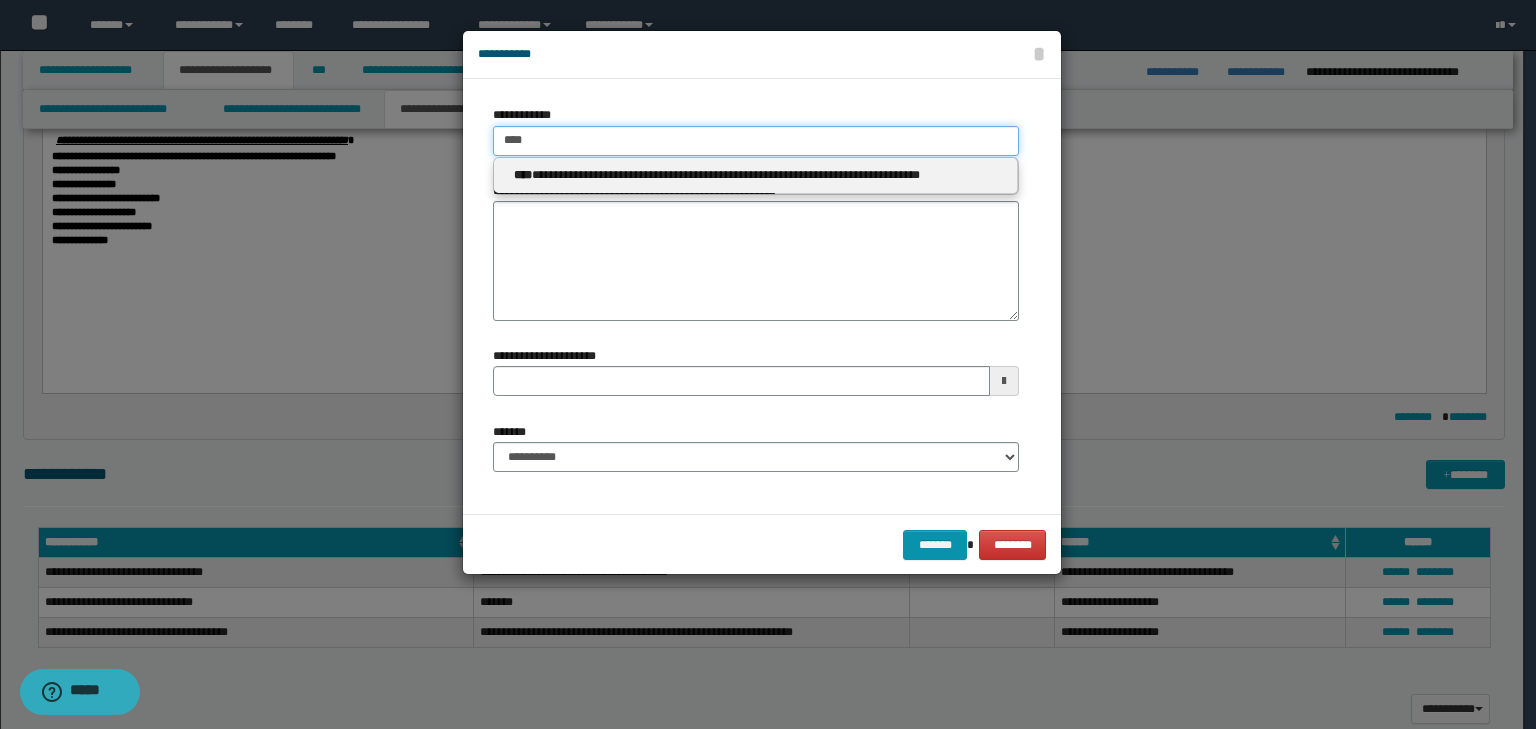 type on "****" 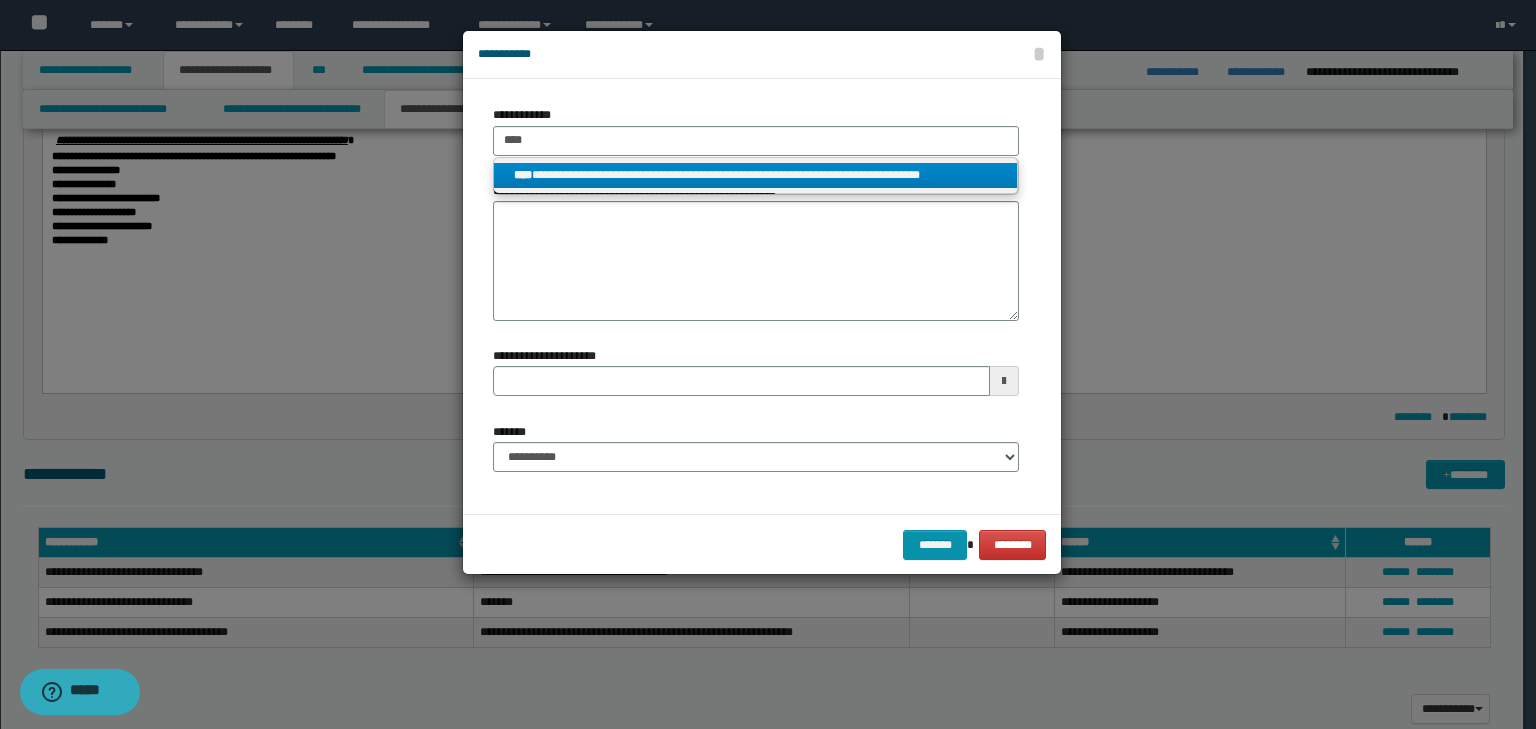 click on "**********" at bounding box center (756, 175) 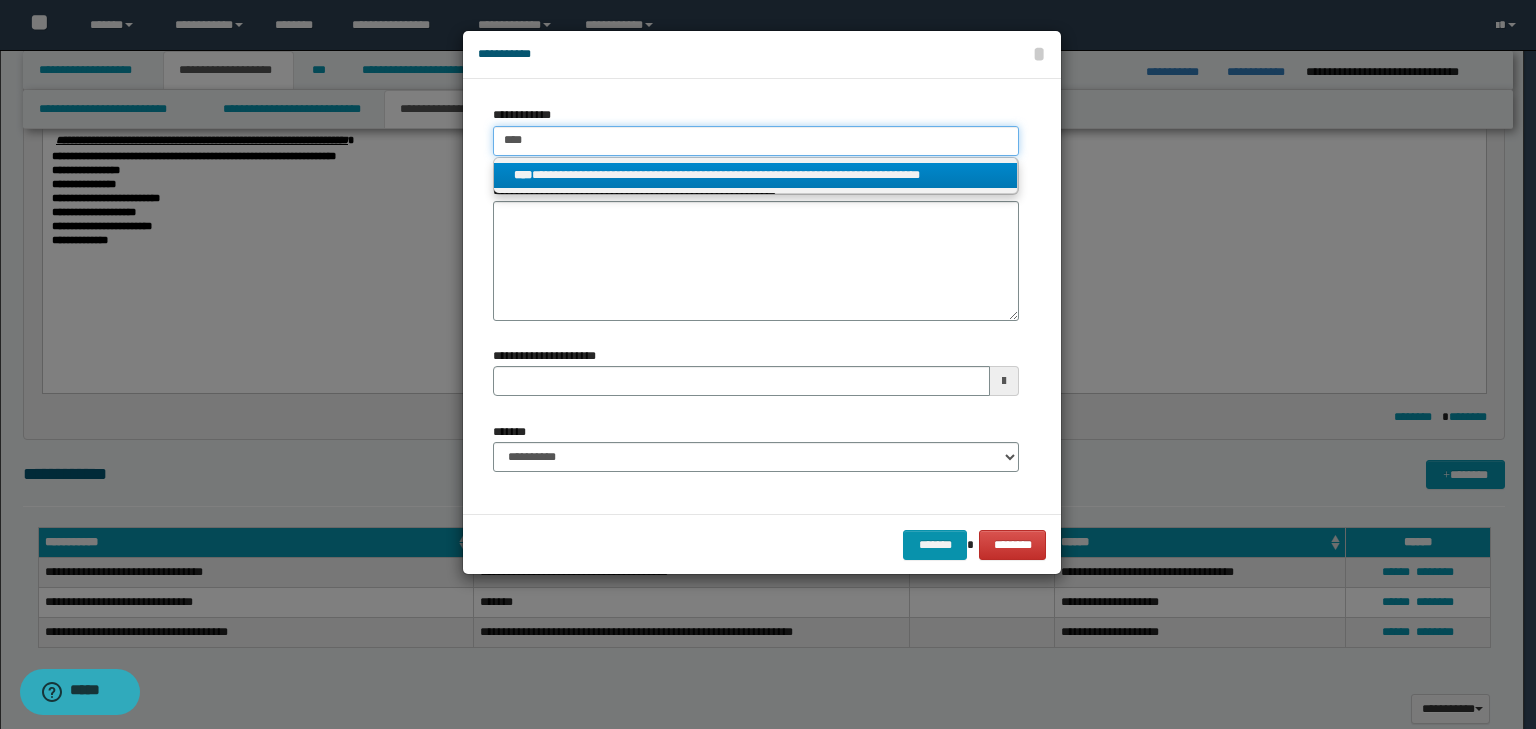 type 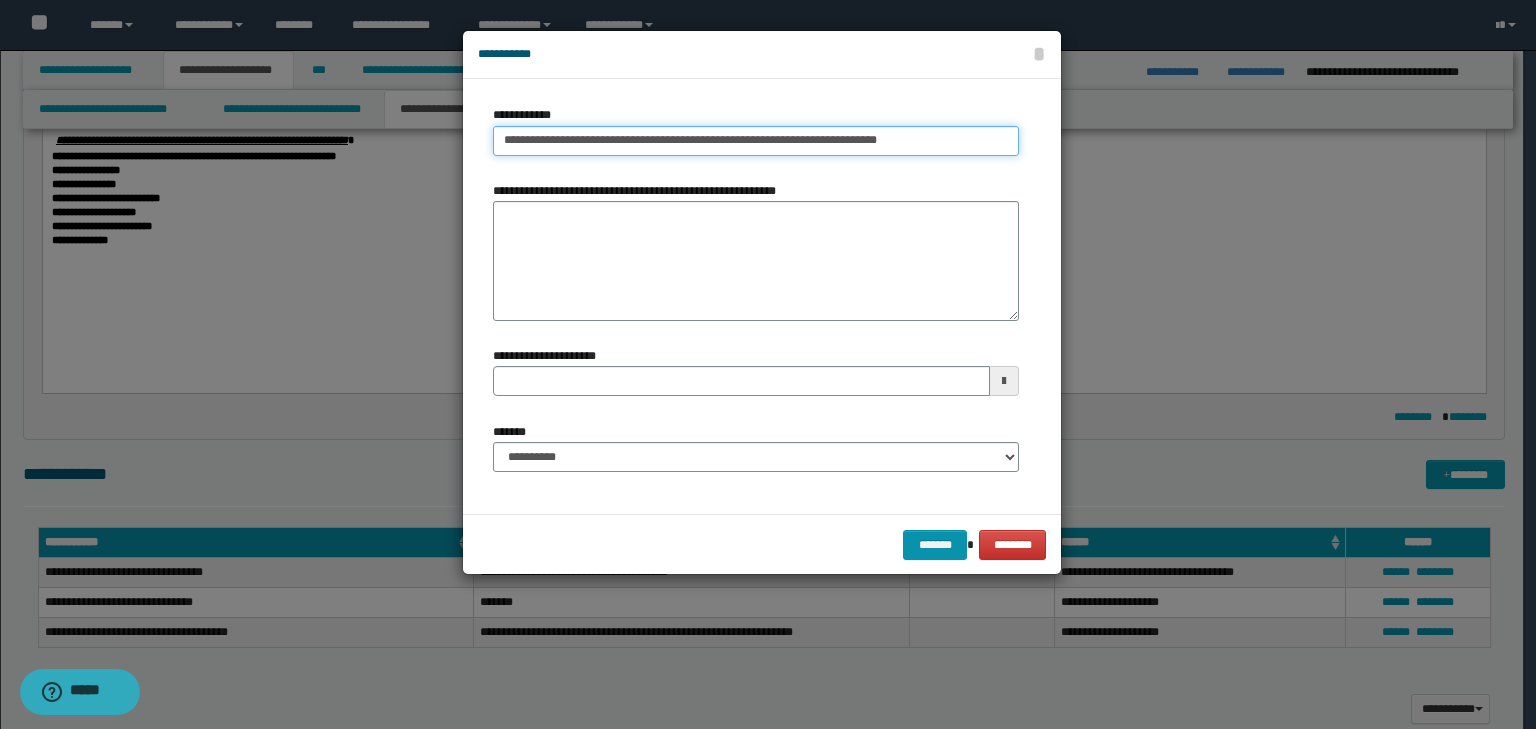type on "**********" 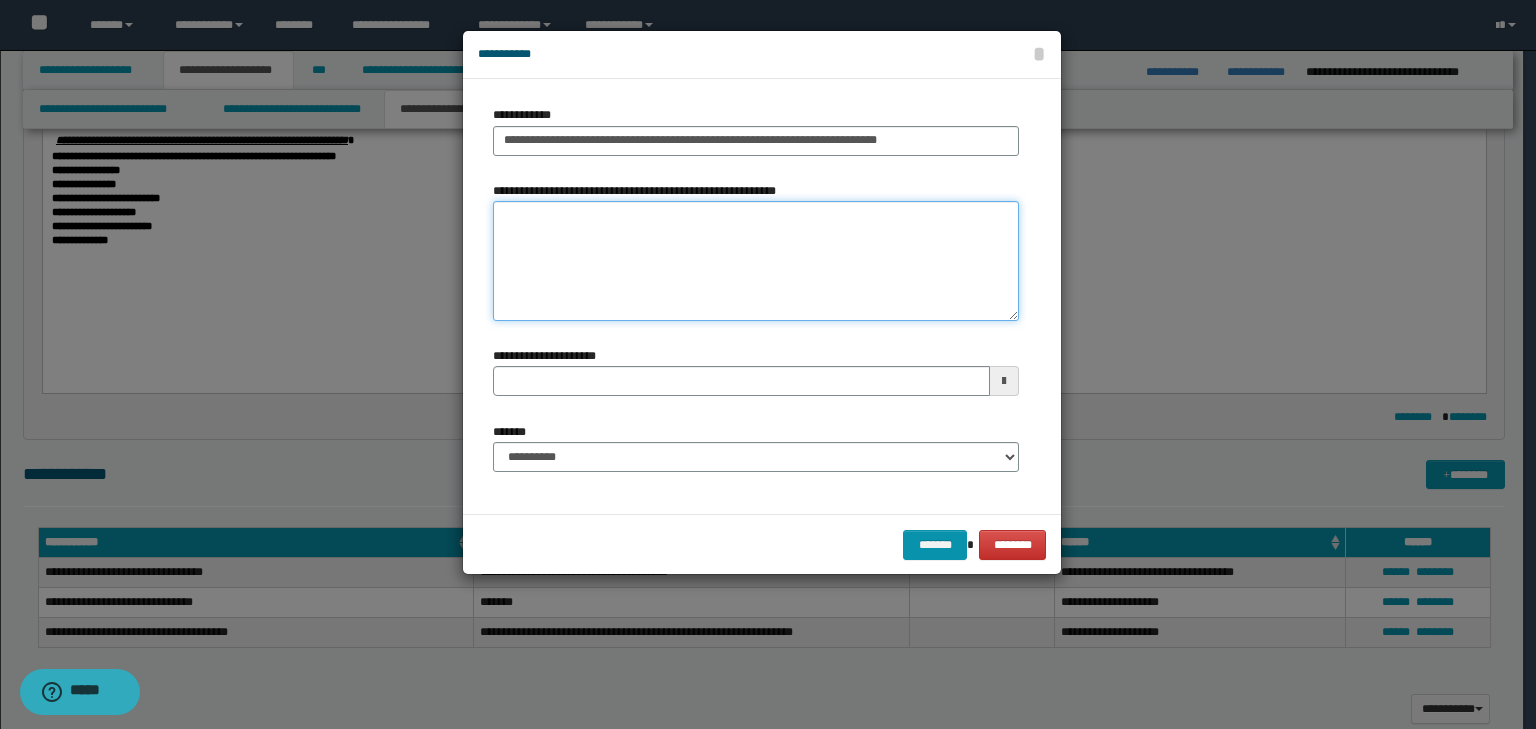type 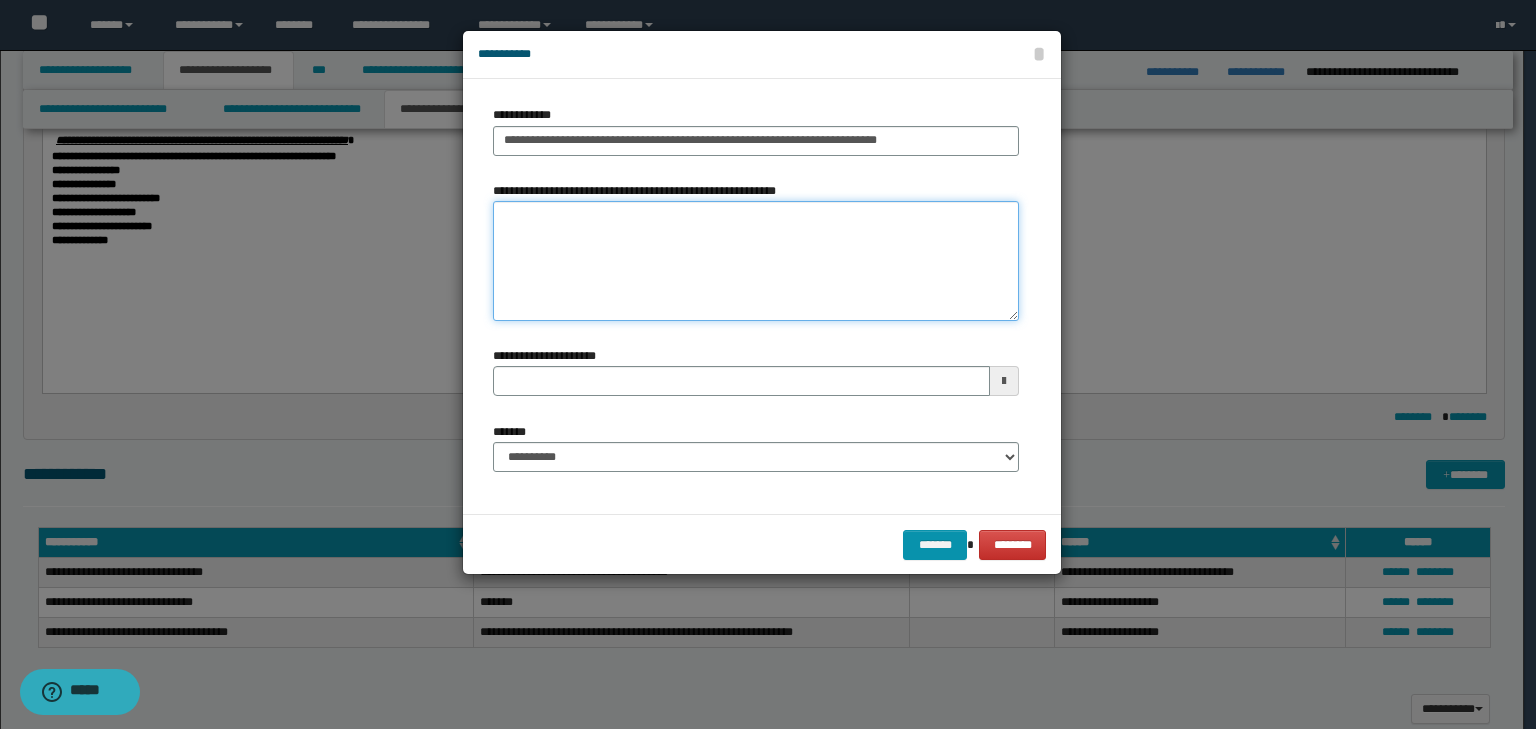 click on "**********" at bounding box center [756, 261] 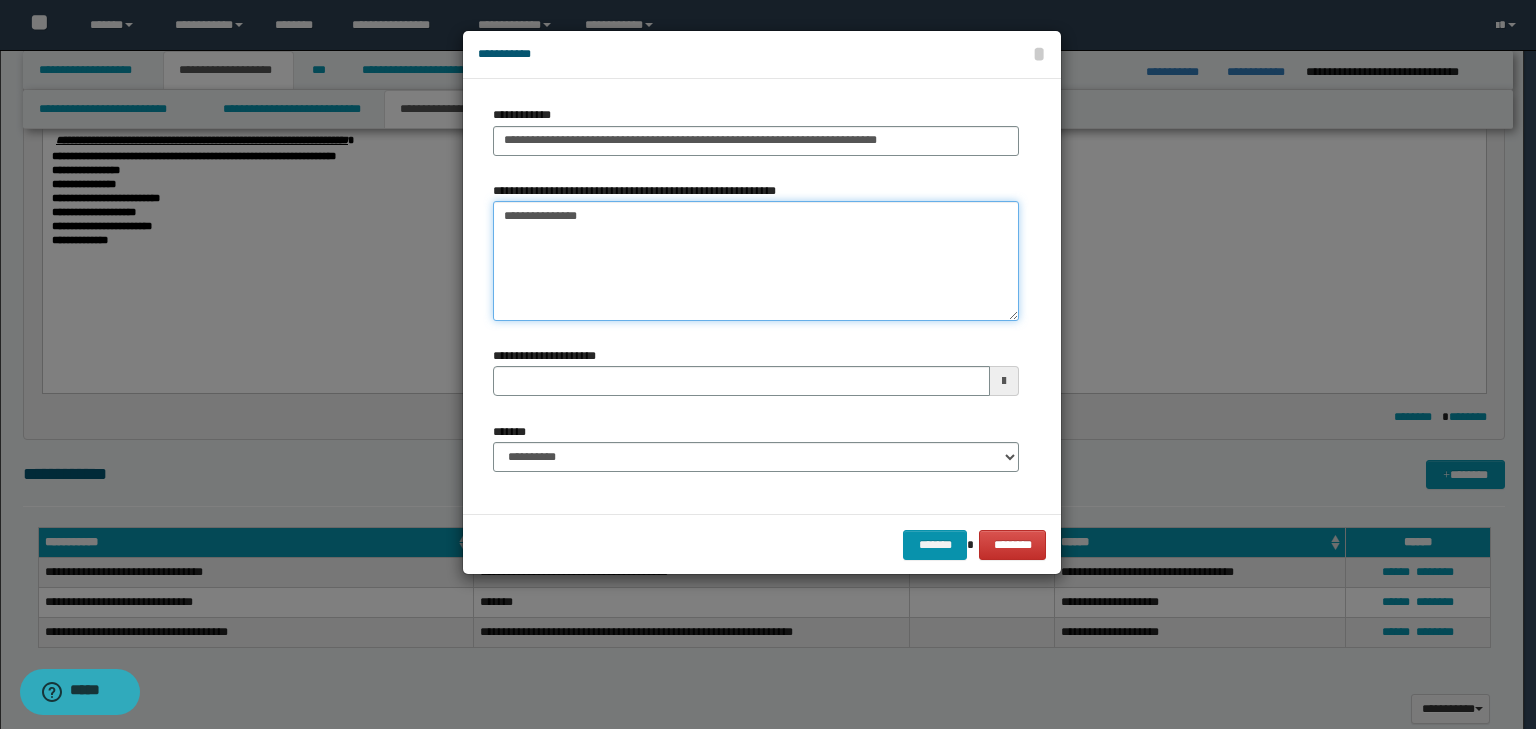 type 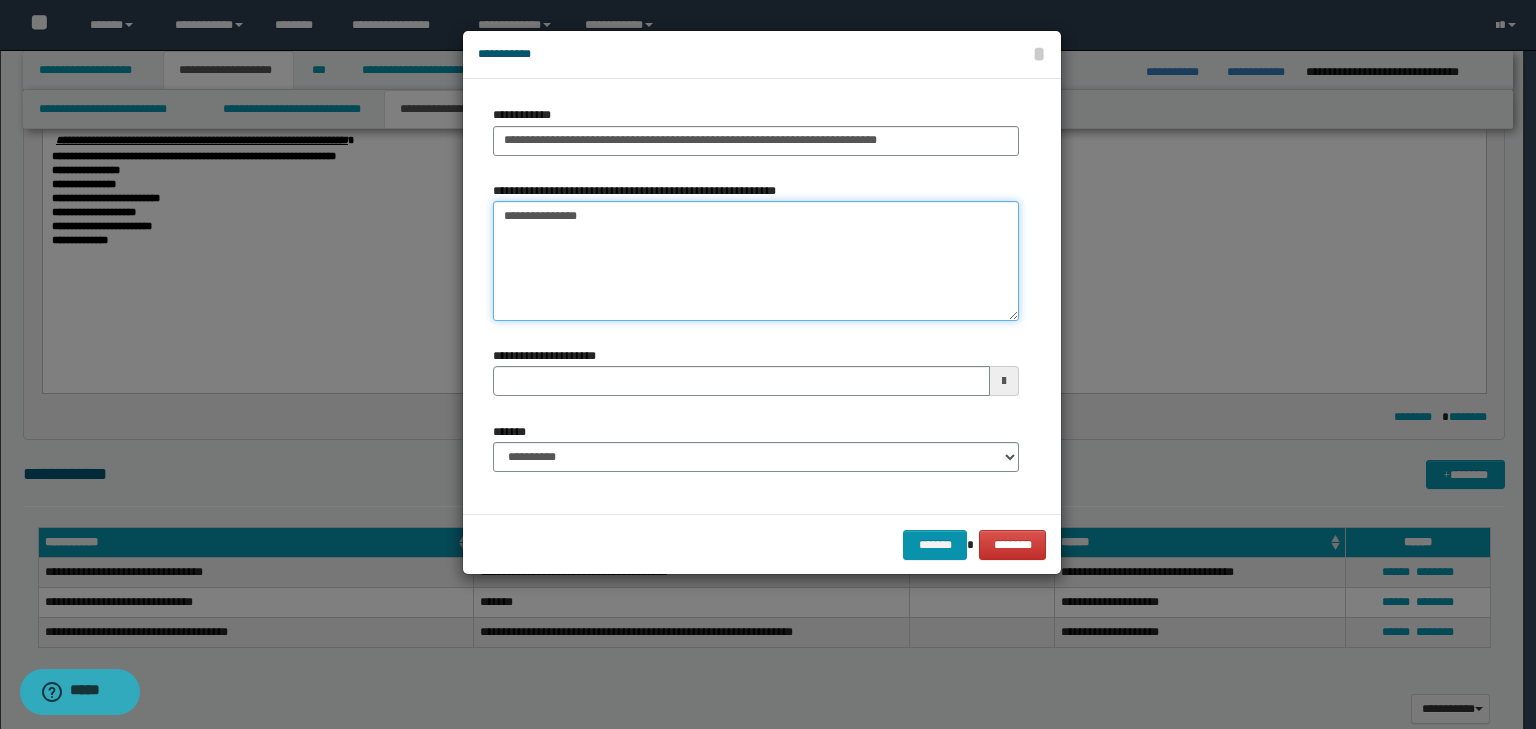 type on "**********" 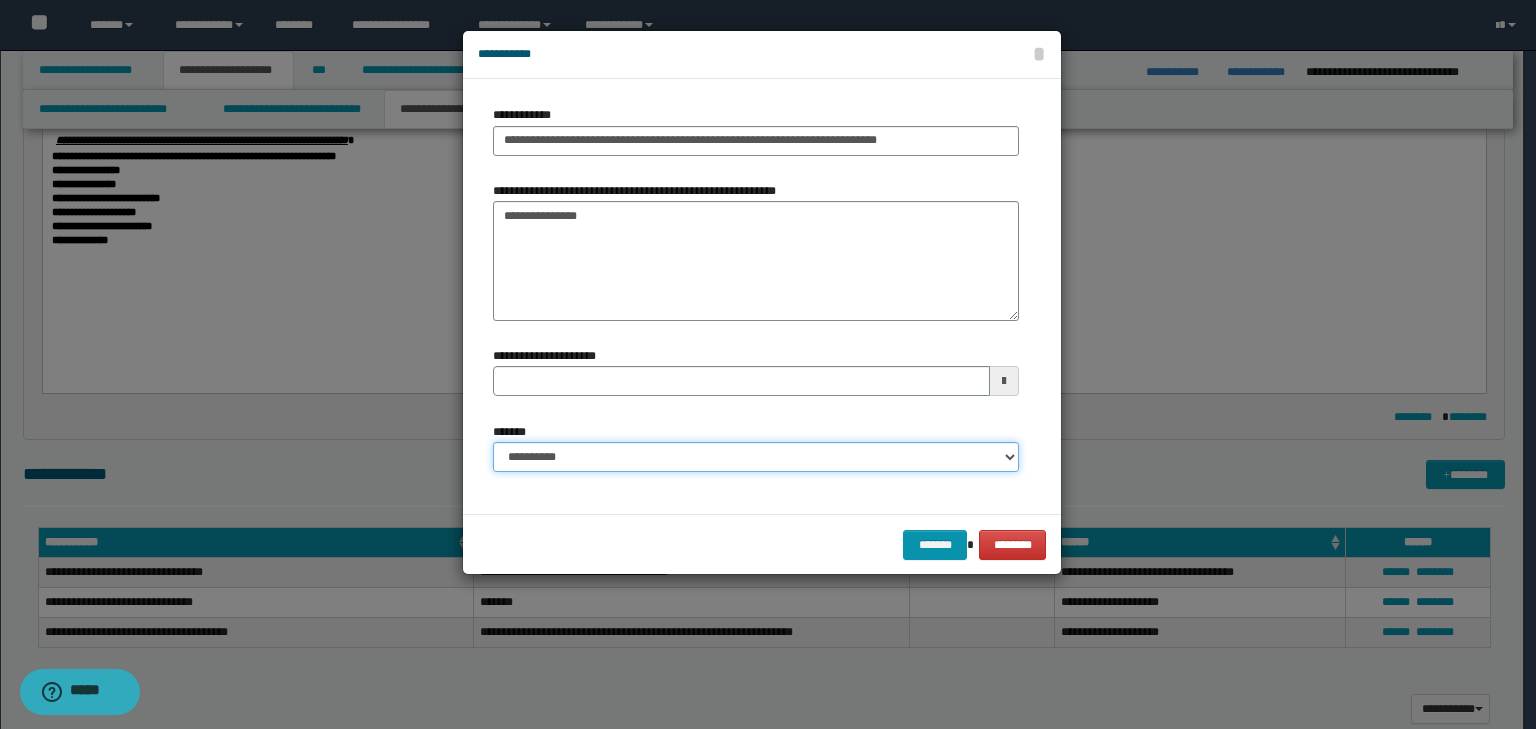 click on "**********" at bounding box center [756, 457] 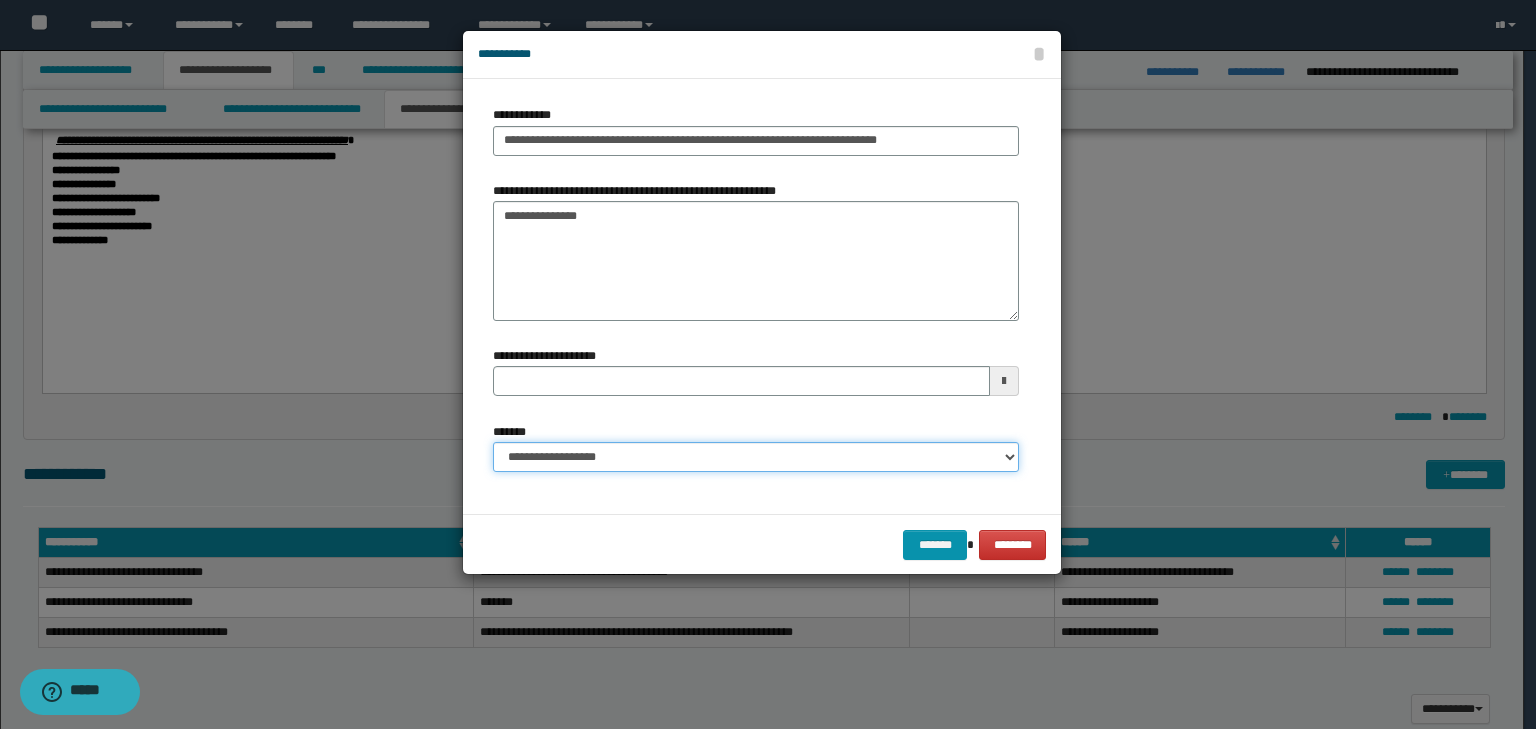 click on "**********" at bounding box center [756, 457] 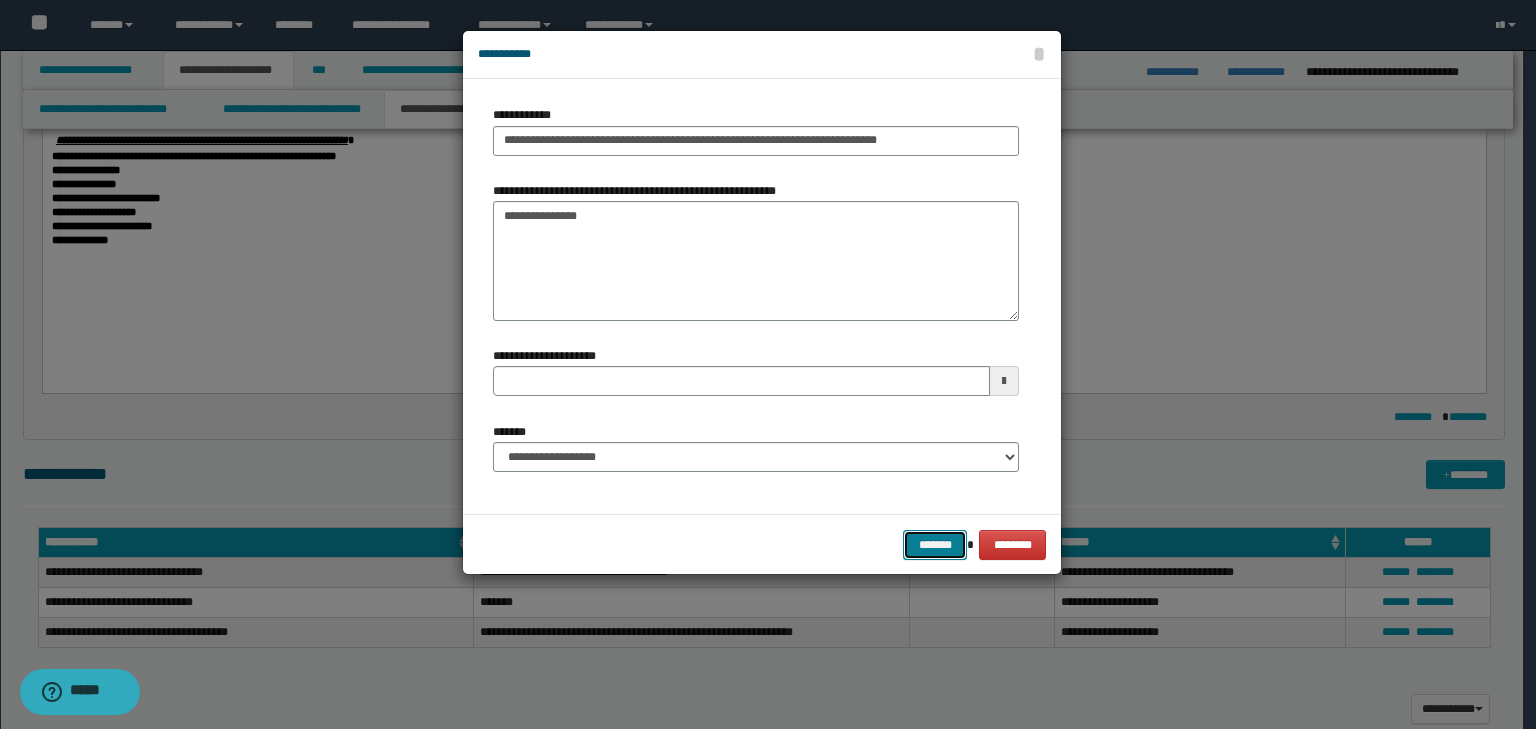click on "*******" at bounding box center [935, 545] 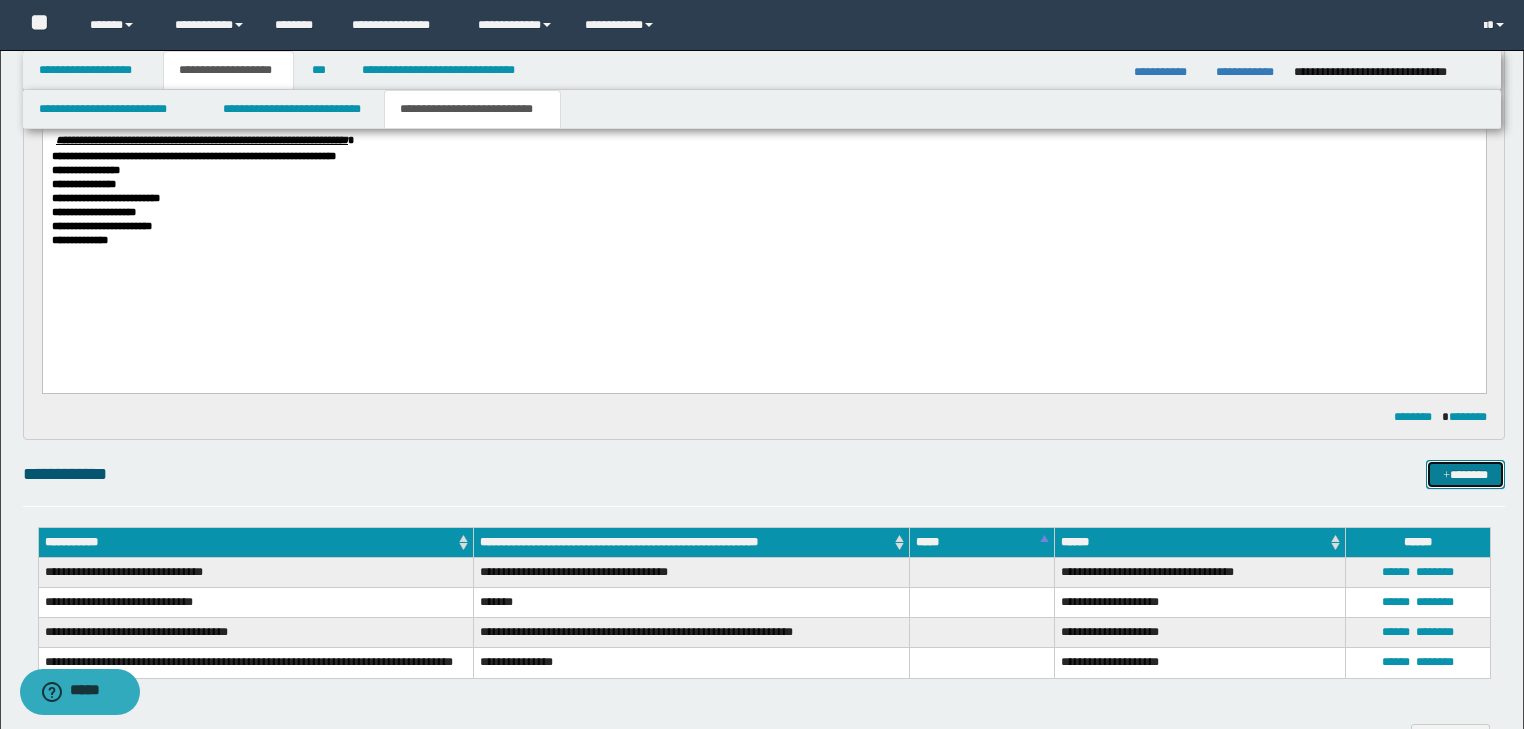 click on "*******" at bounding box center (1465, 475) 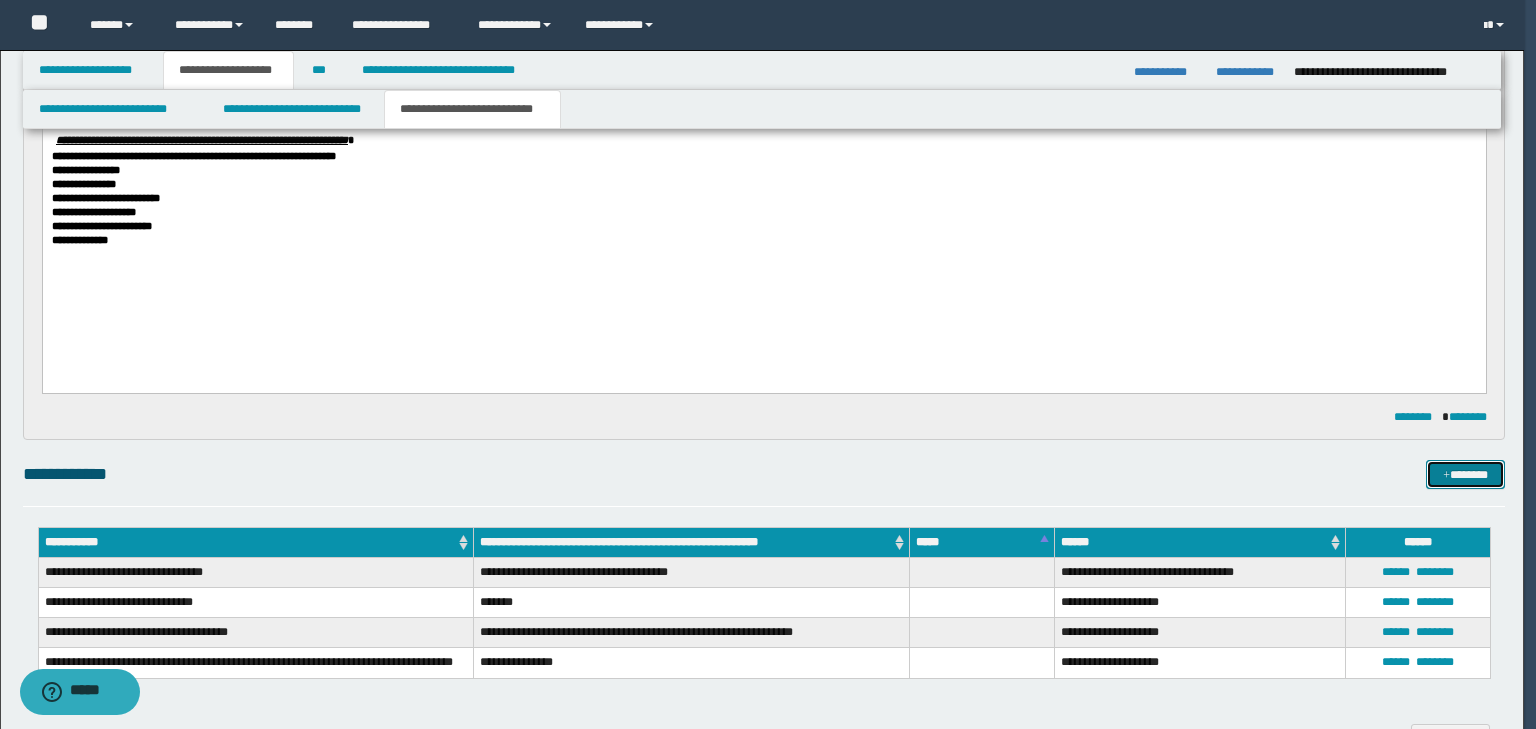 type 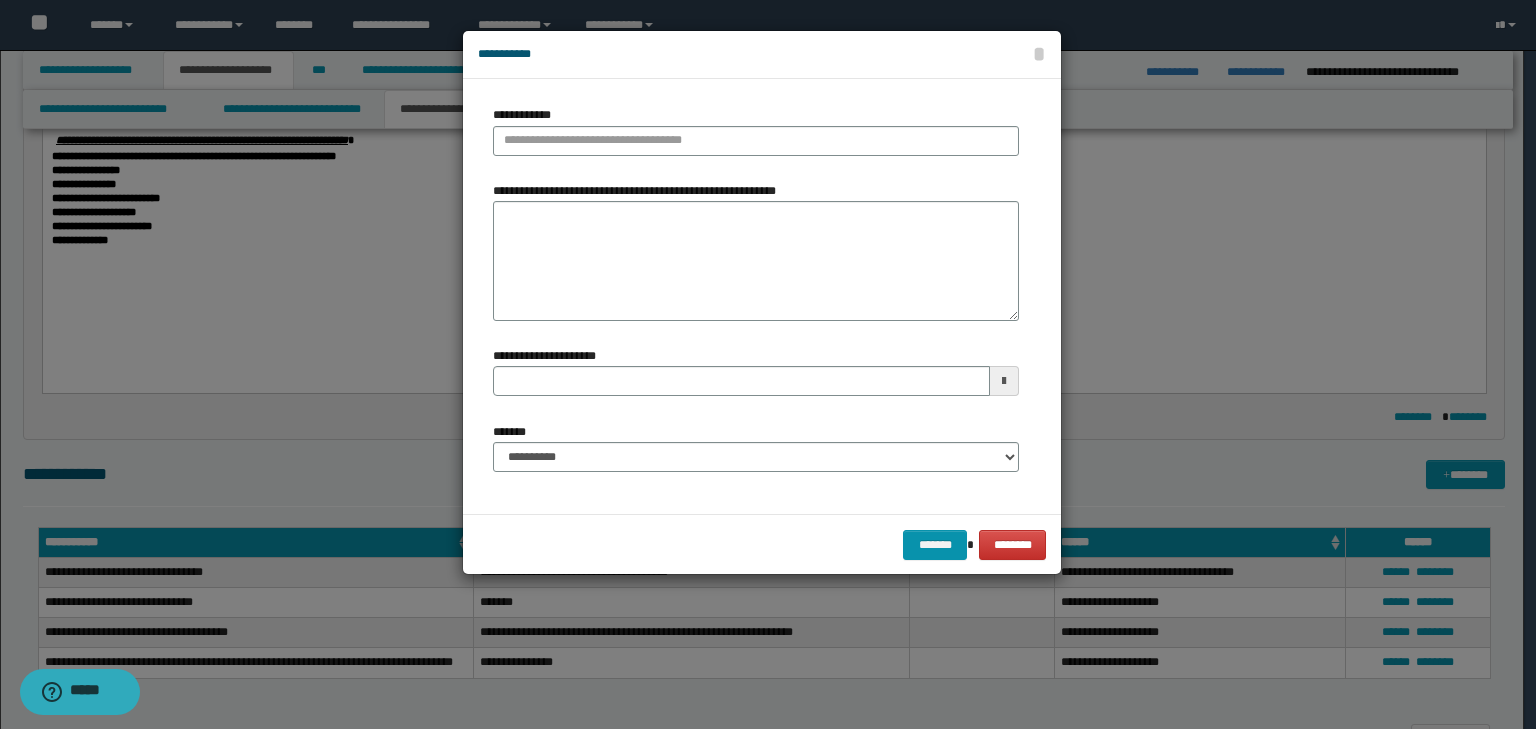click on "**********" at bounding box center [756, 138] 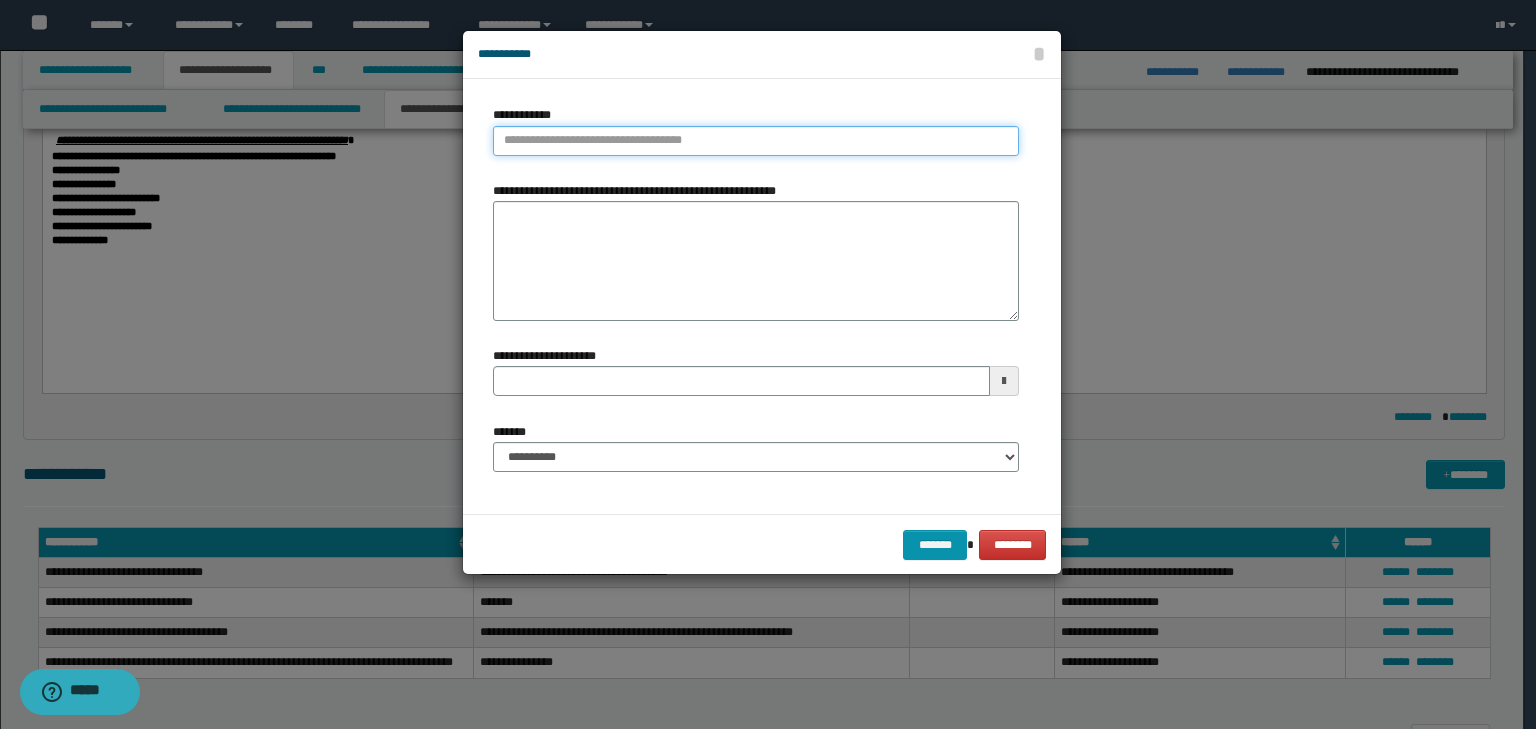 type on "**********" 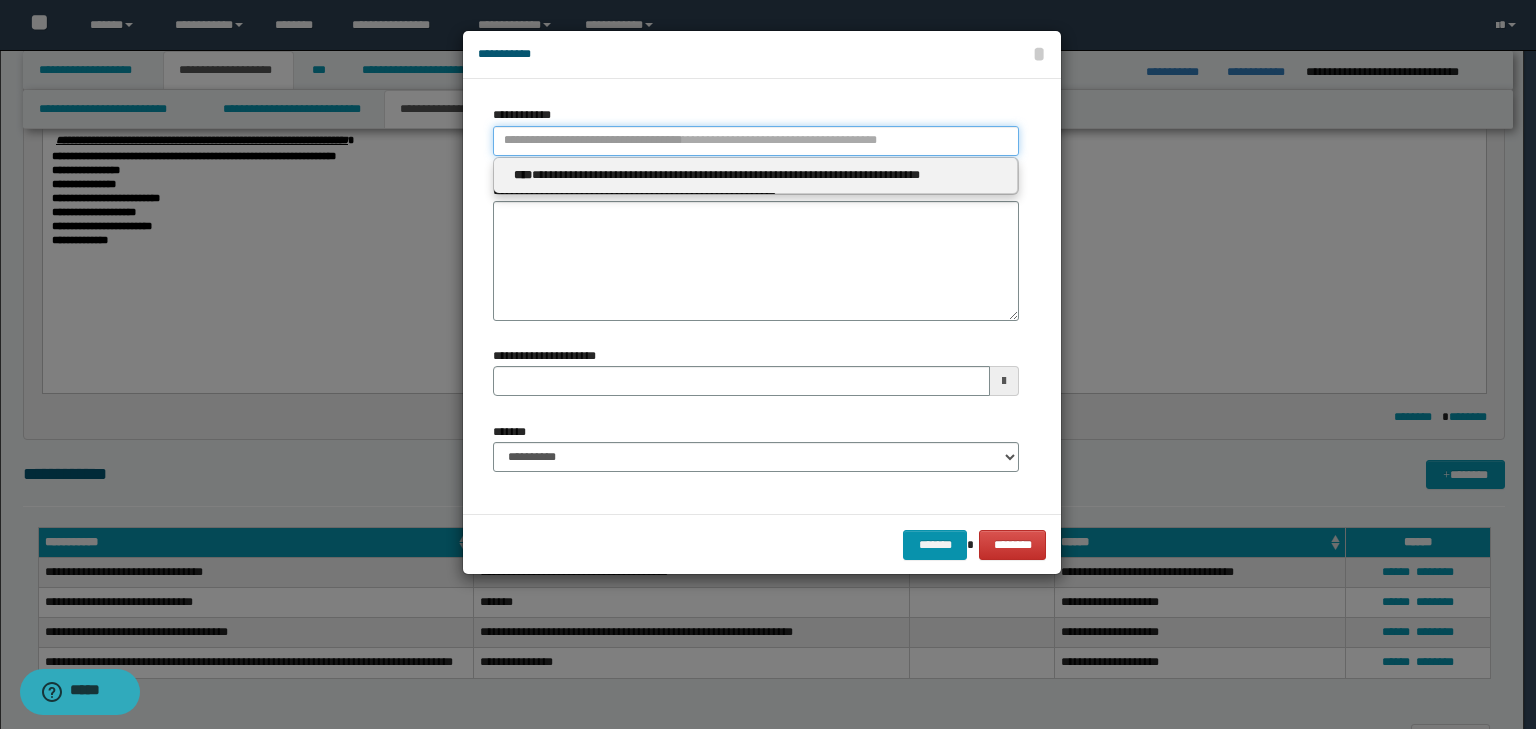 click on "**********" at bounding box center (756, 141) 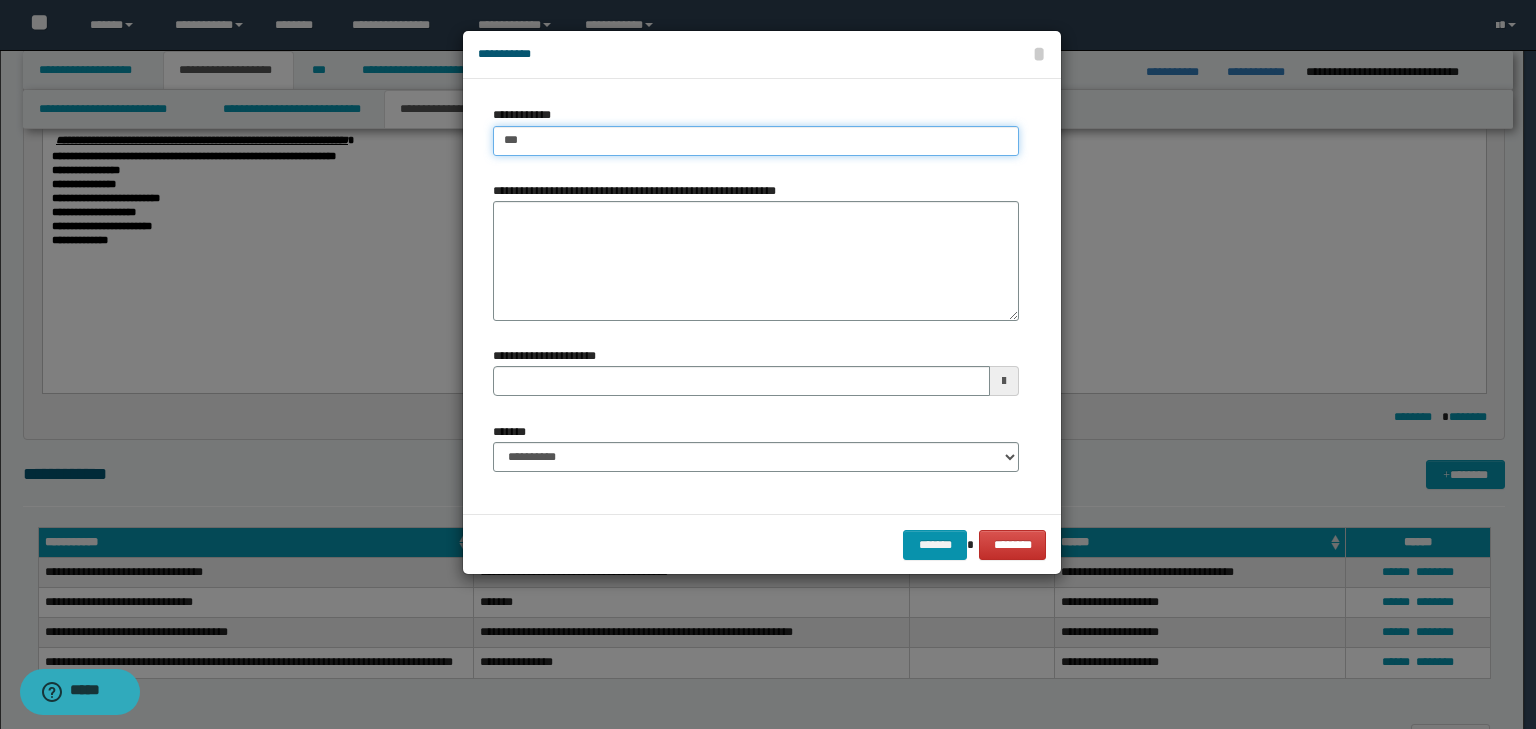 type on "****" 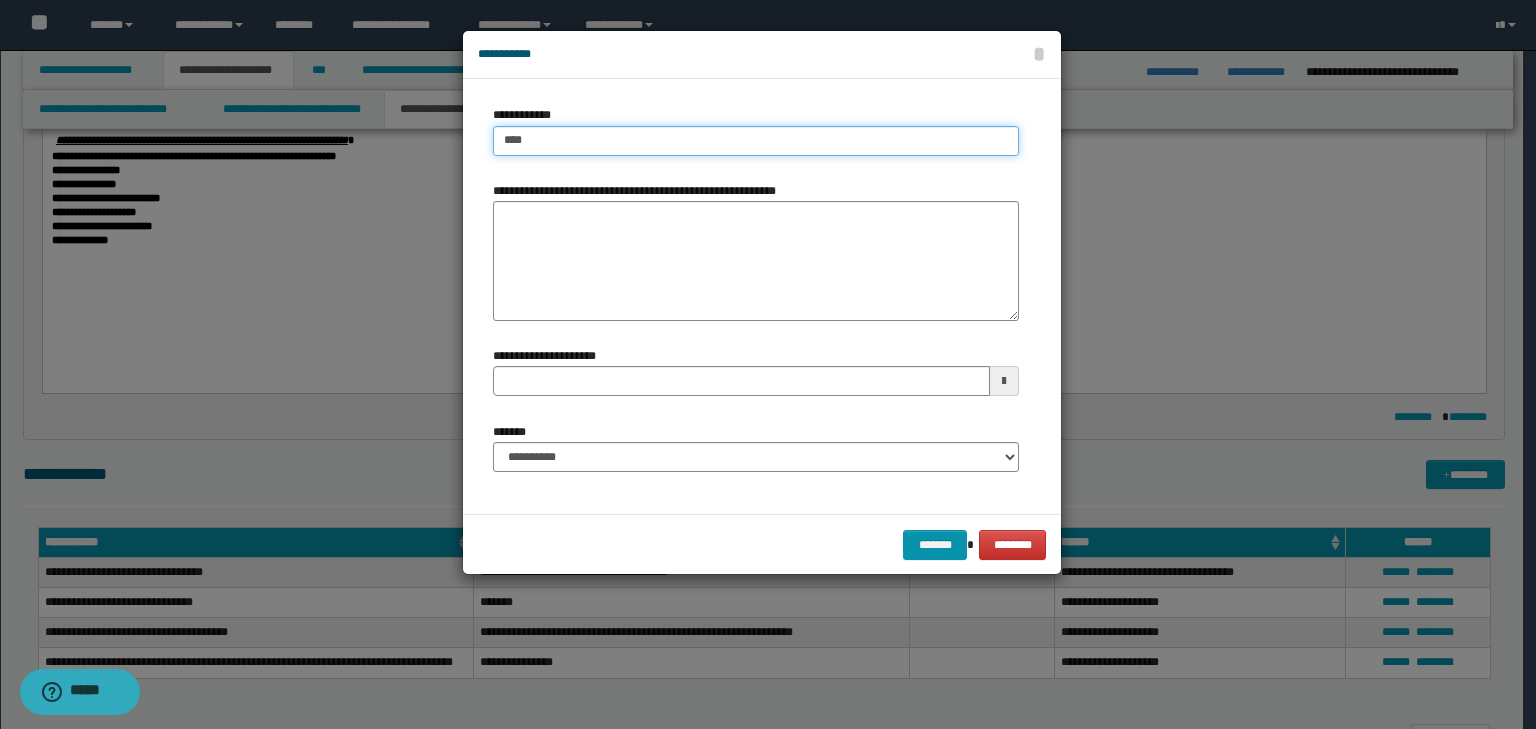 type on "****" 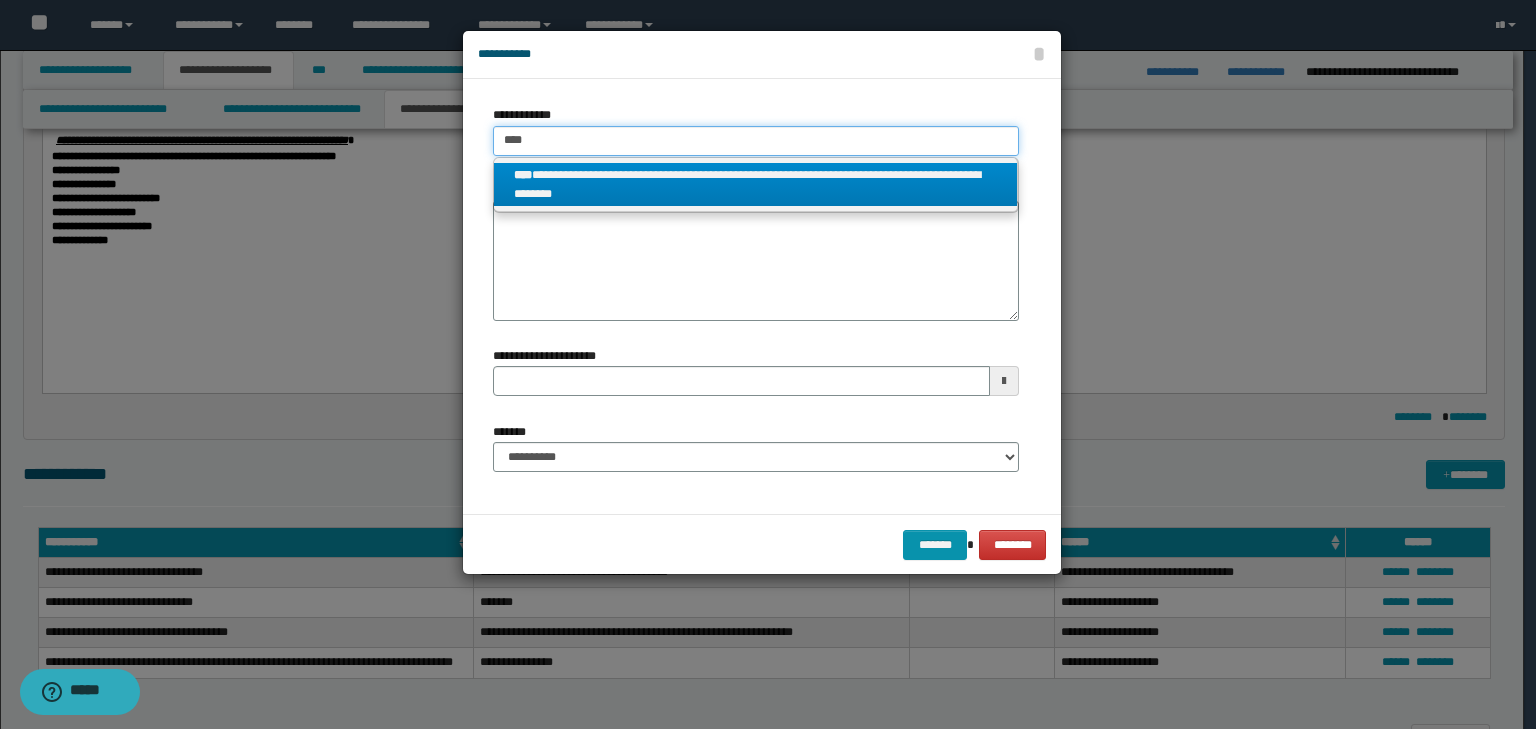 type on "****" 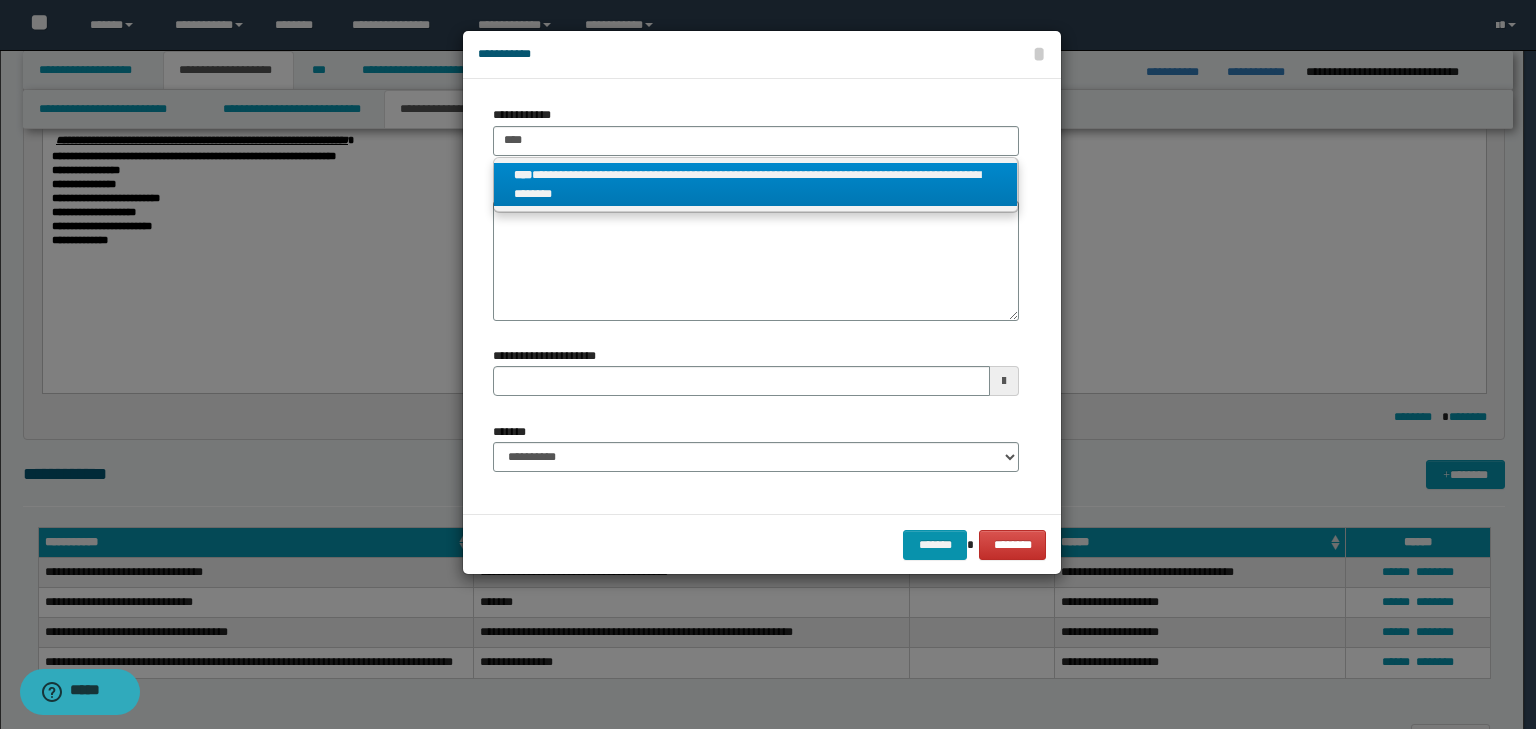click on "**********" at bounding box center [755, 185] 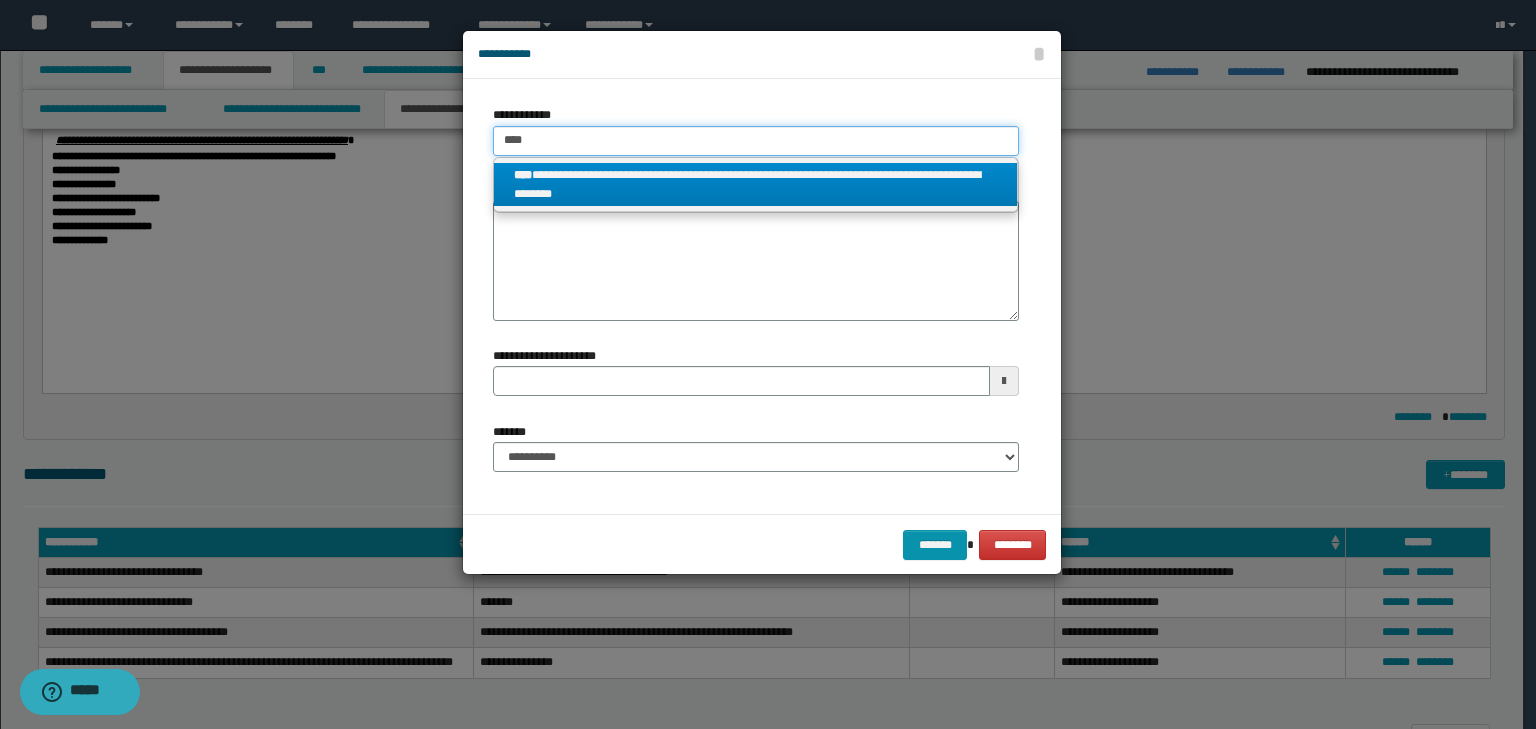 type 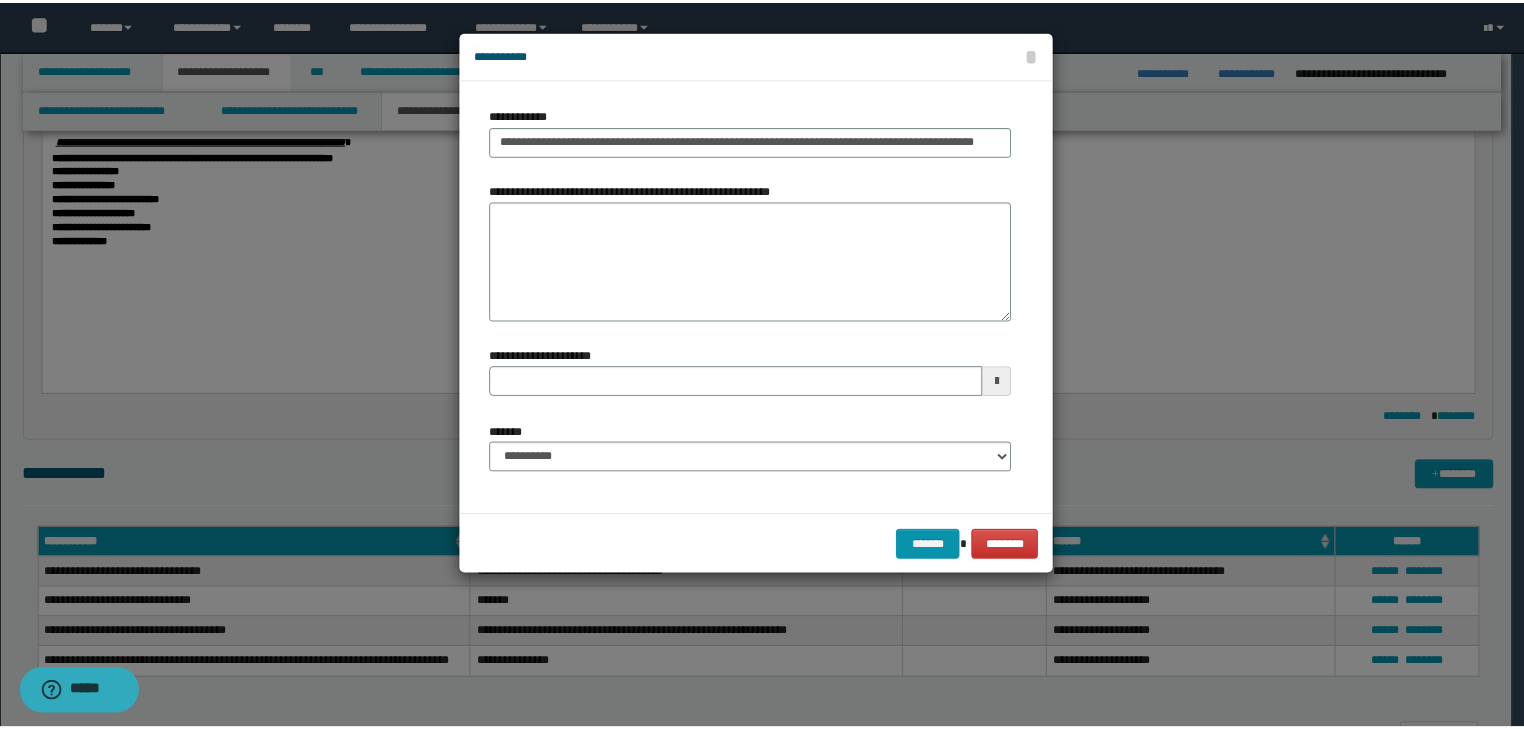 scroll, scrollTop: 0, scrollLeft: 0, axis: both 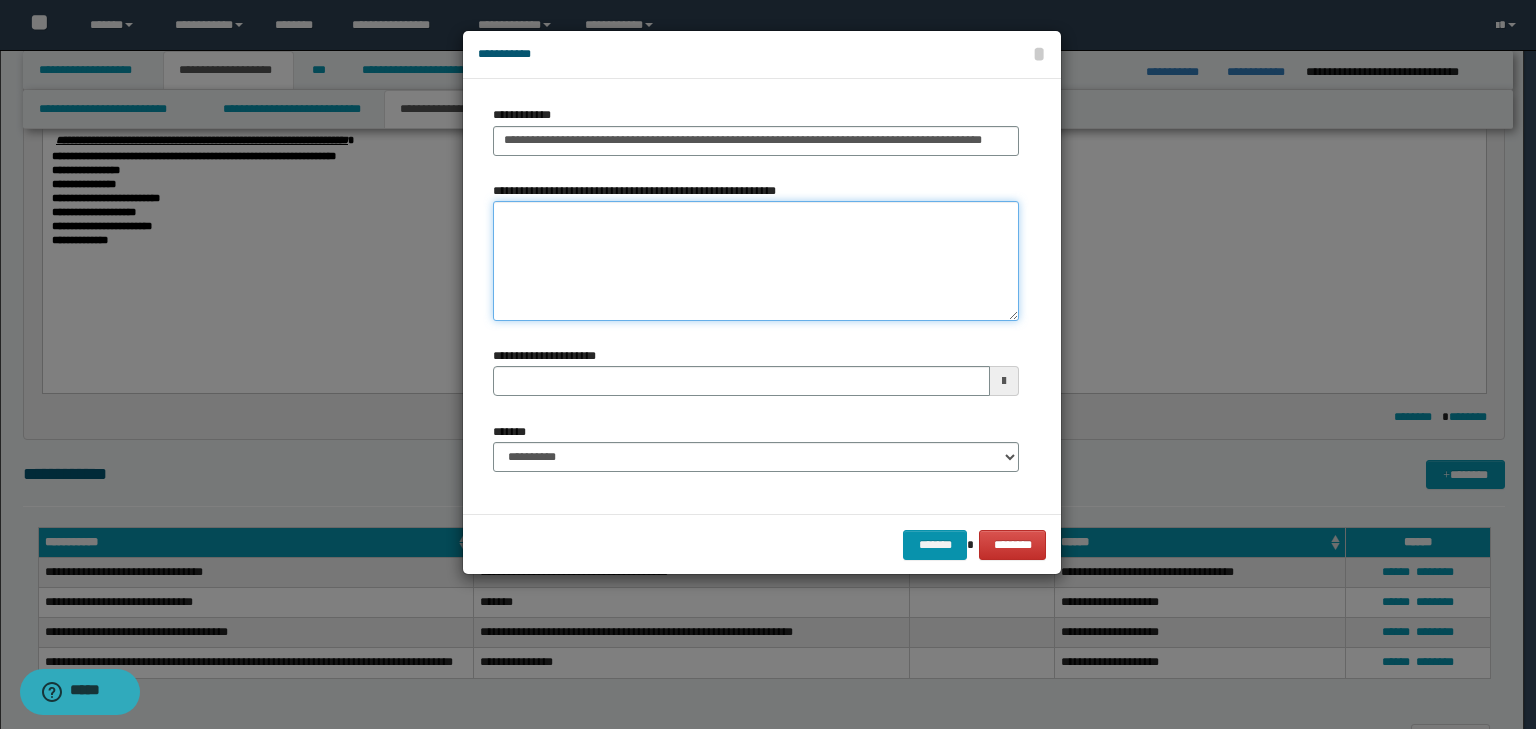 click on "**********" at bounding box center (756, 261) 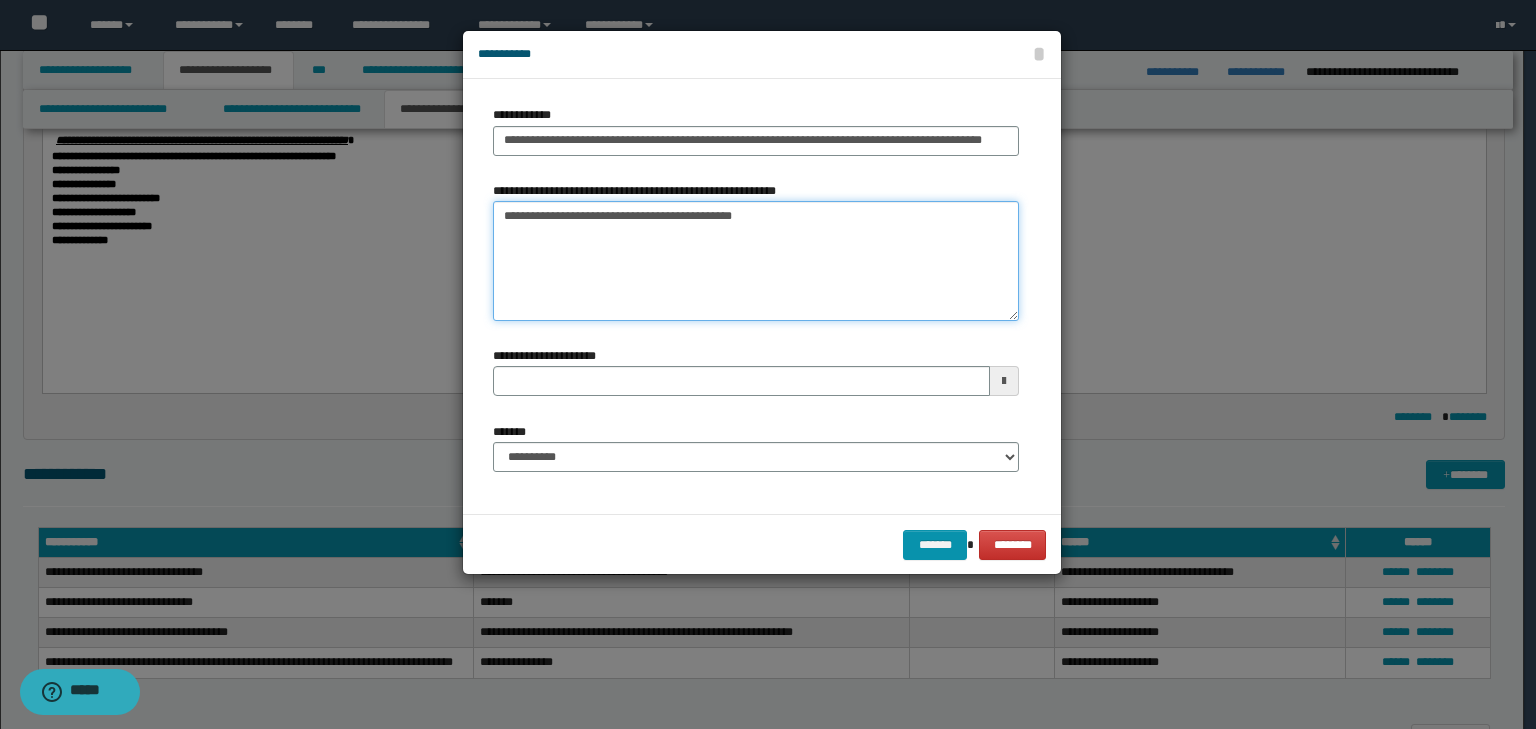 type on "**********" 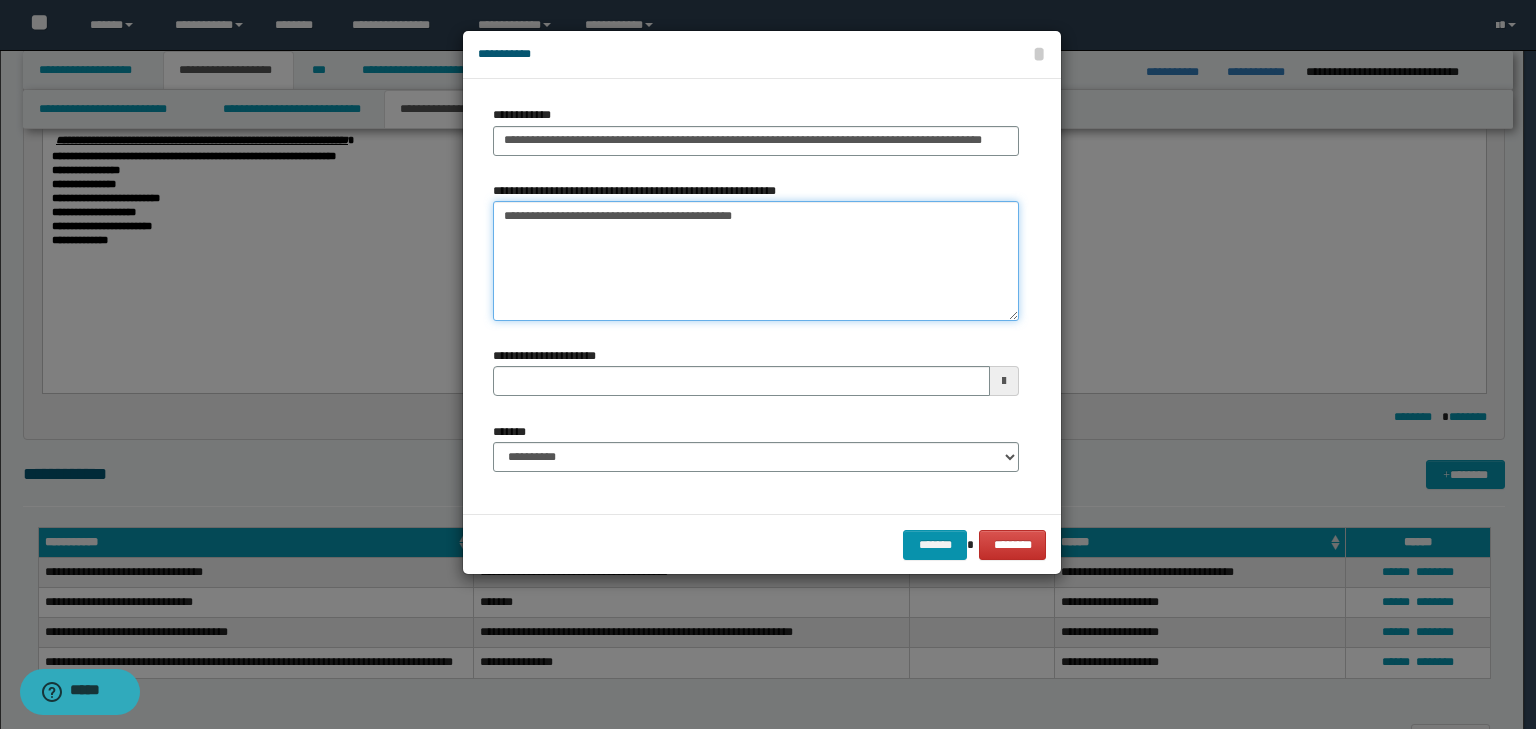 type 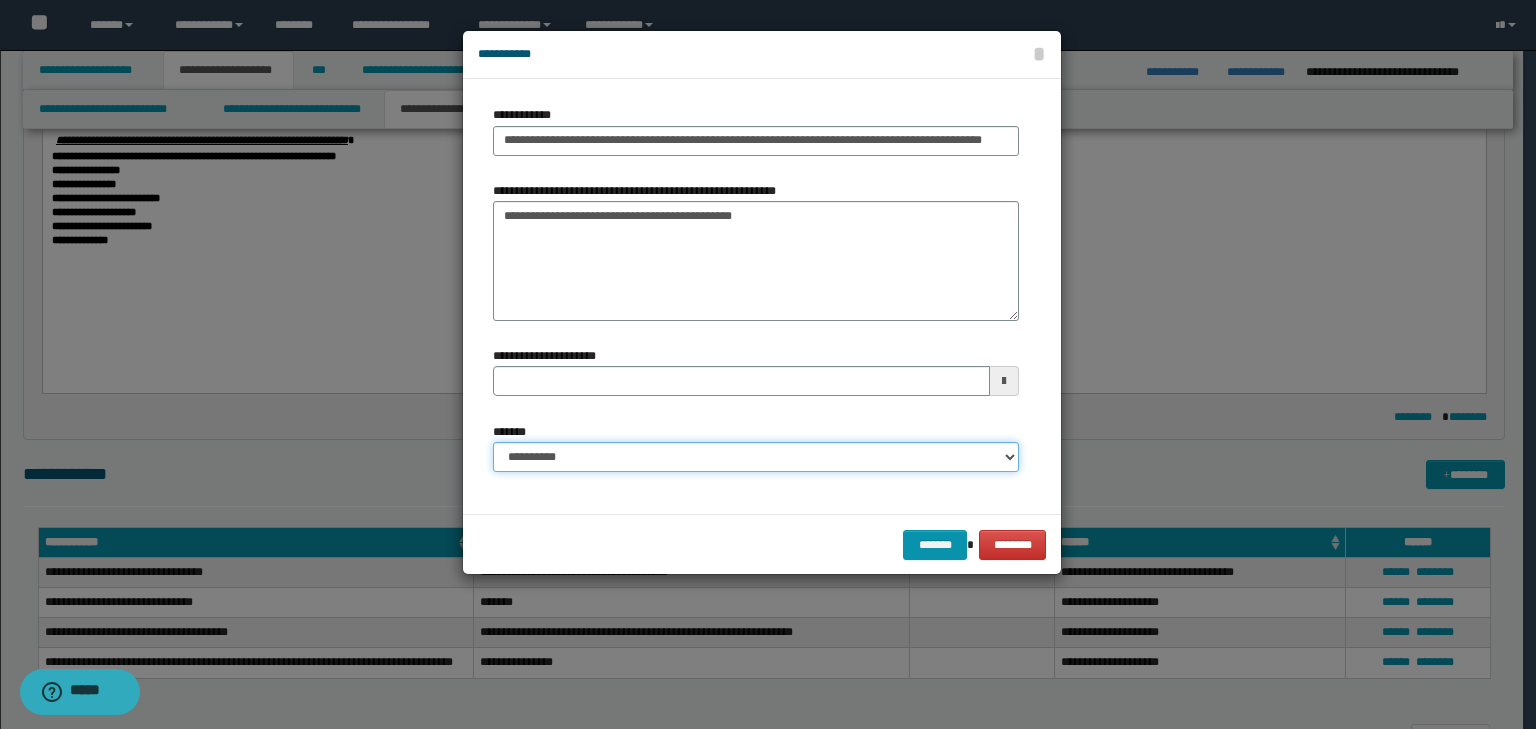 click on "**********" at bounding box center (756, 457) 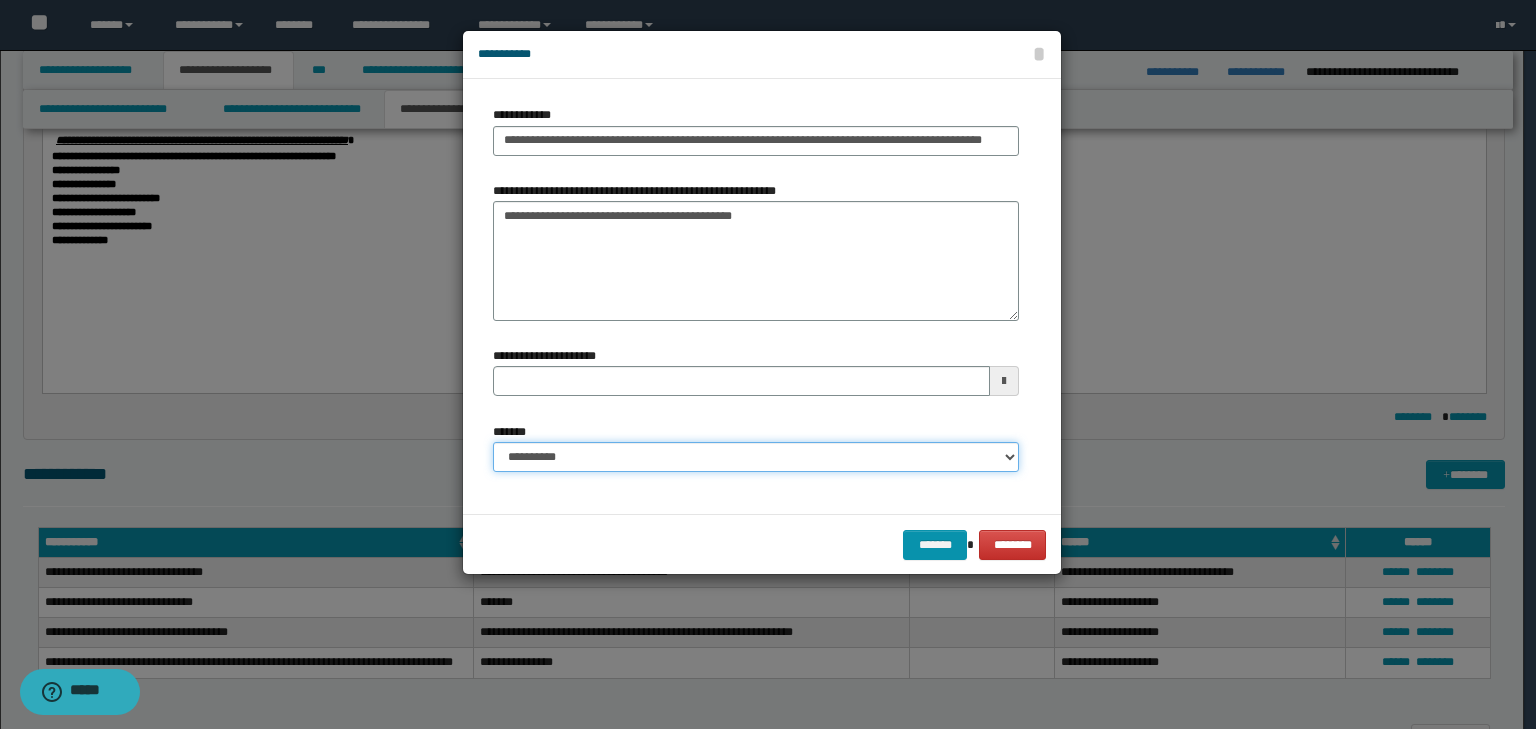 select on "*" 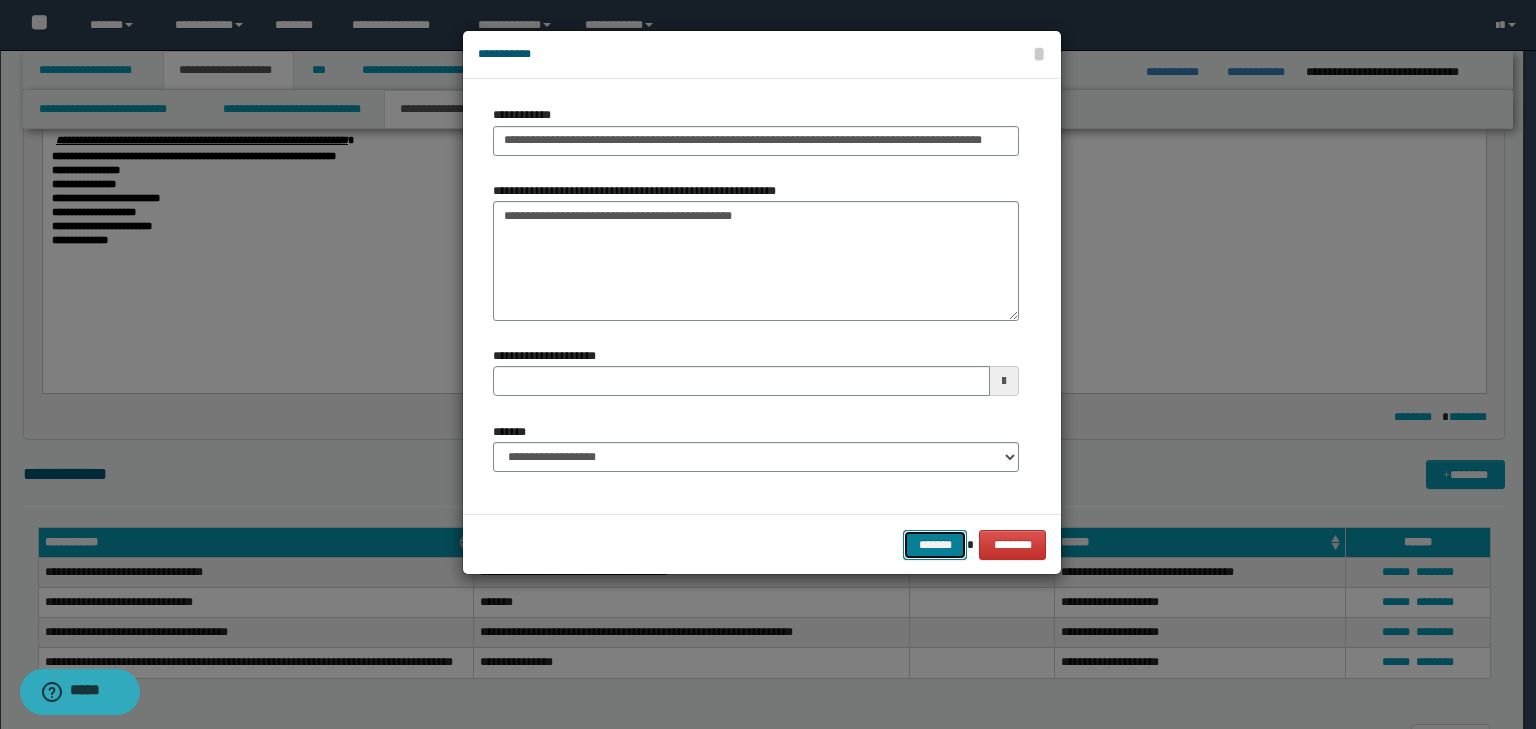 click on "*******" at bounding box center [935, 545] 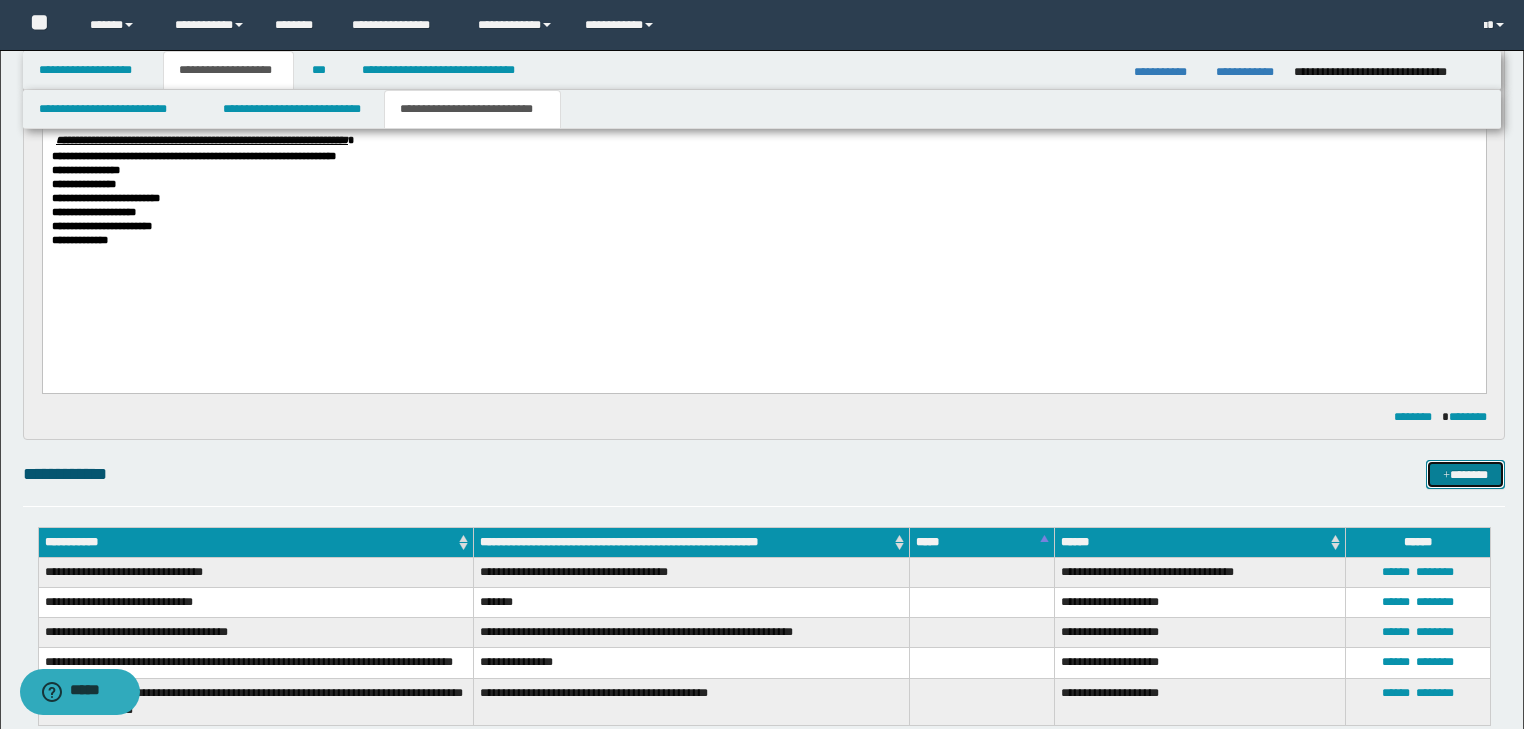 click at bounding box center [1446, 476] 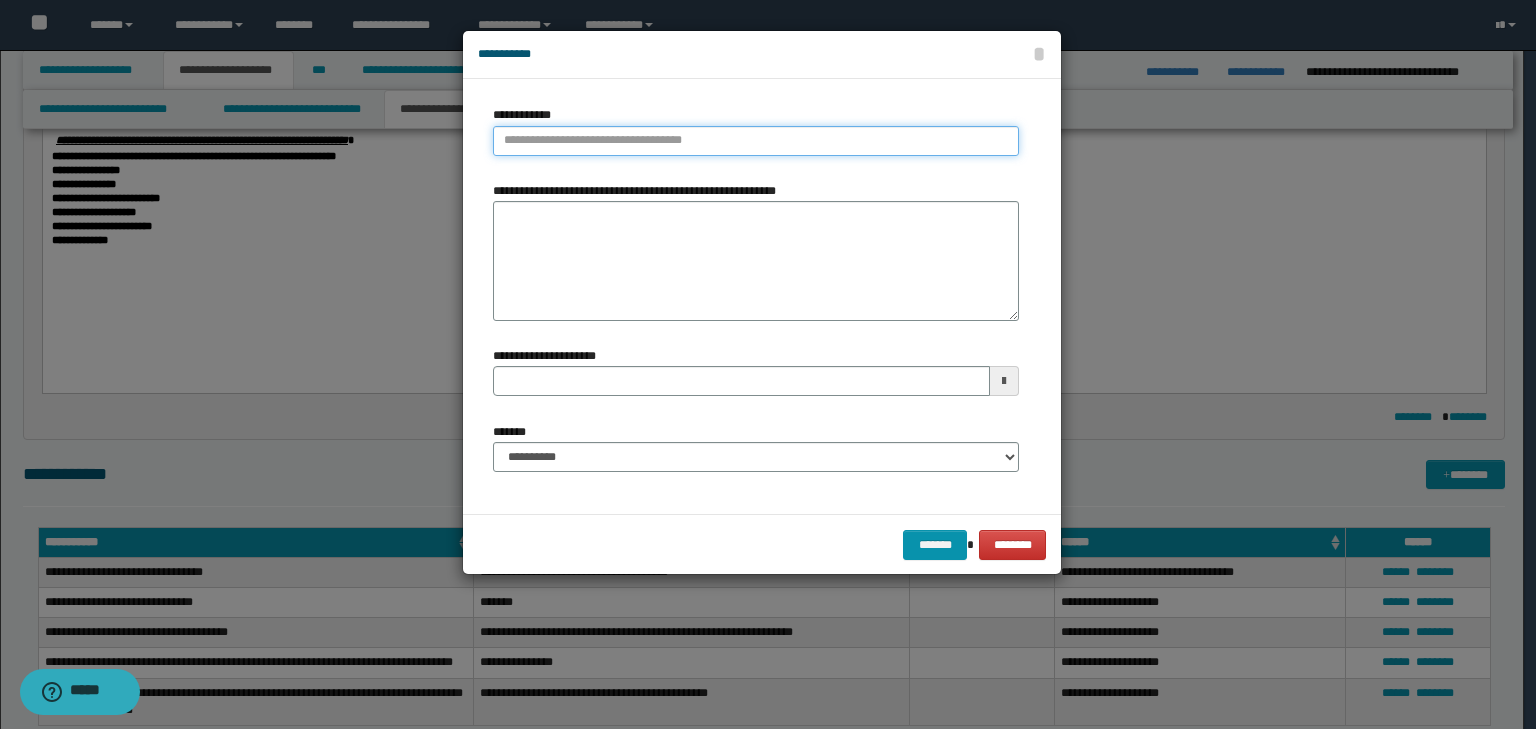 type on "**********" 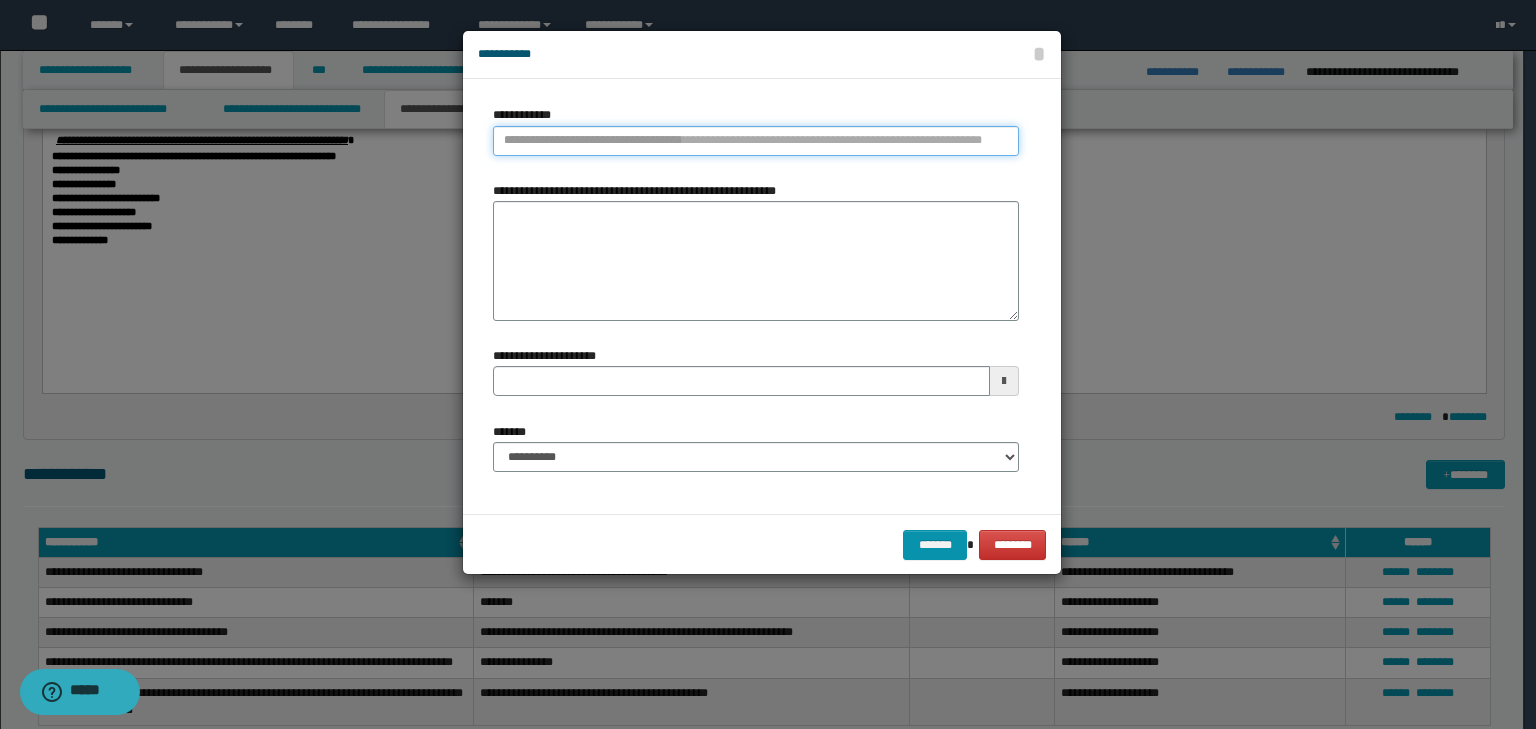 click on "**********" at bounding box center (756, 141) 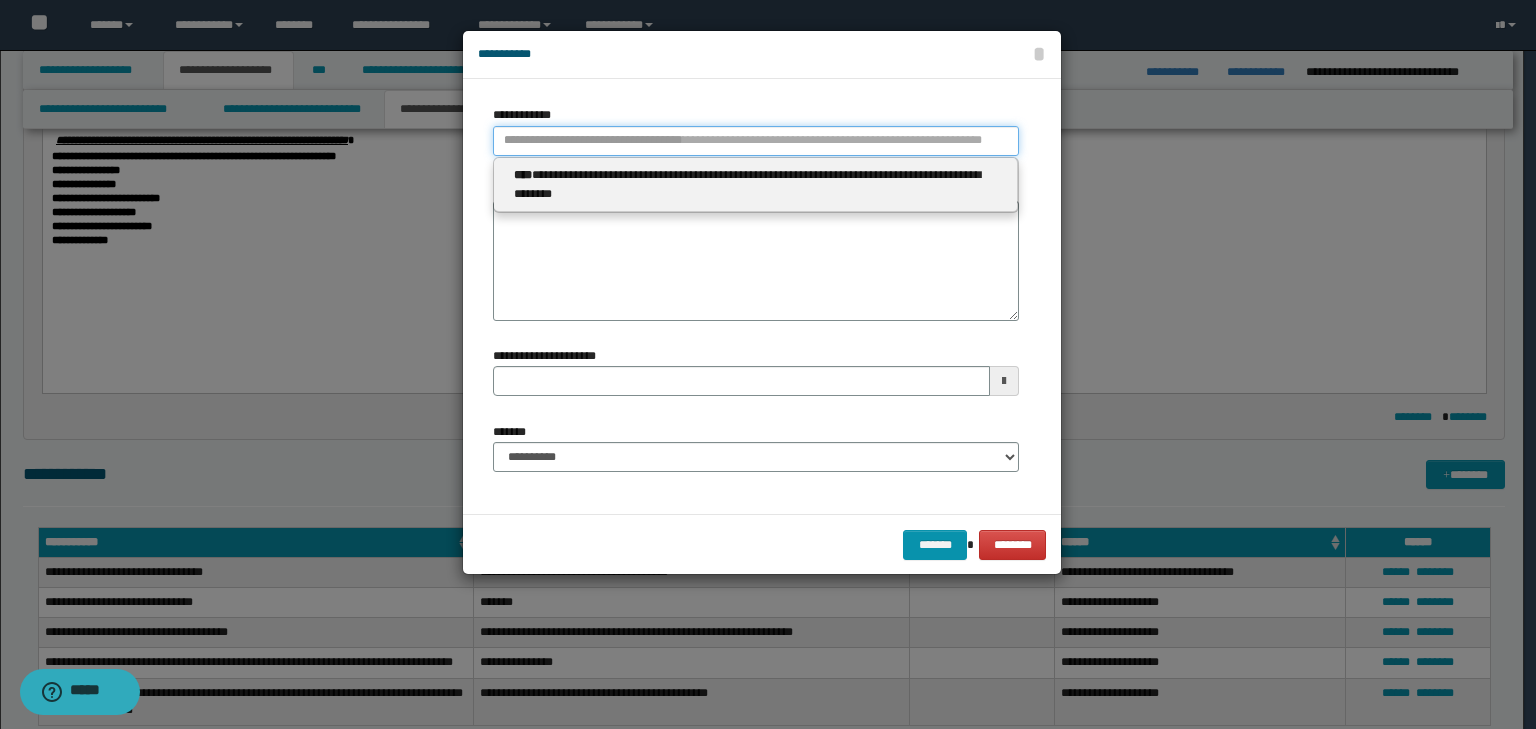 type 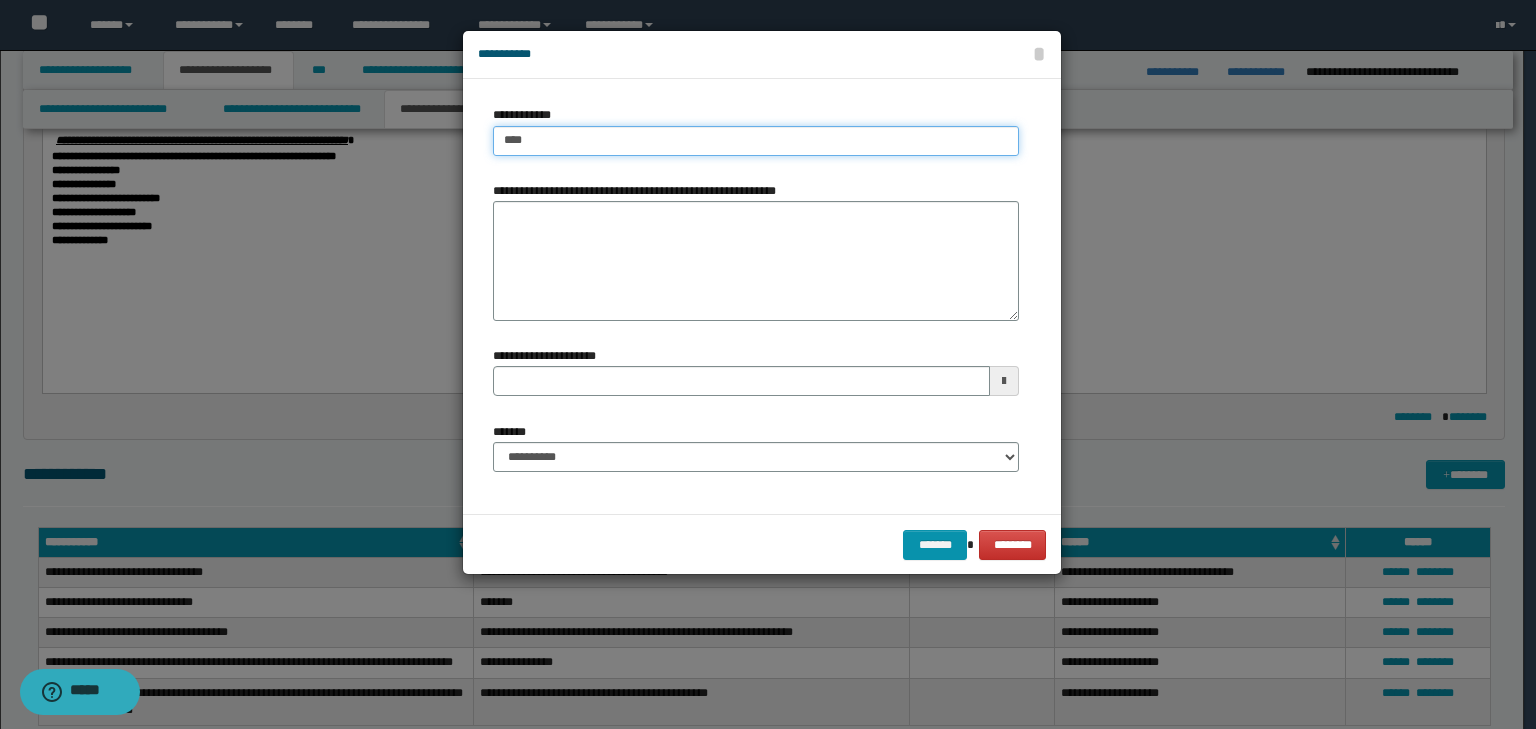 type on "****" 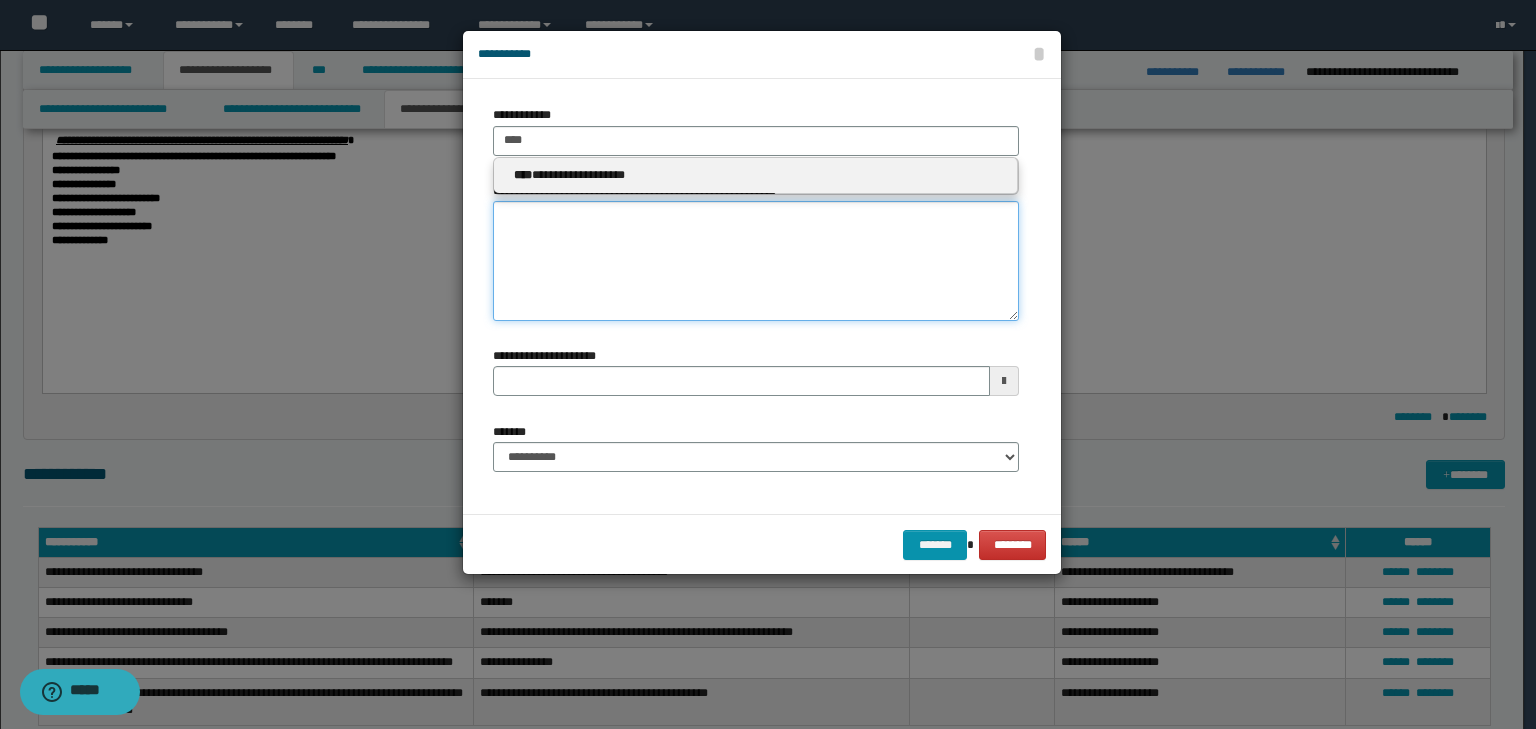 type 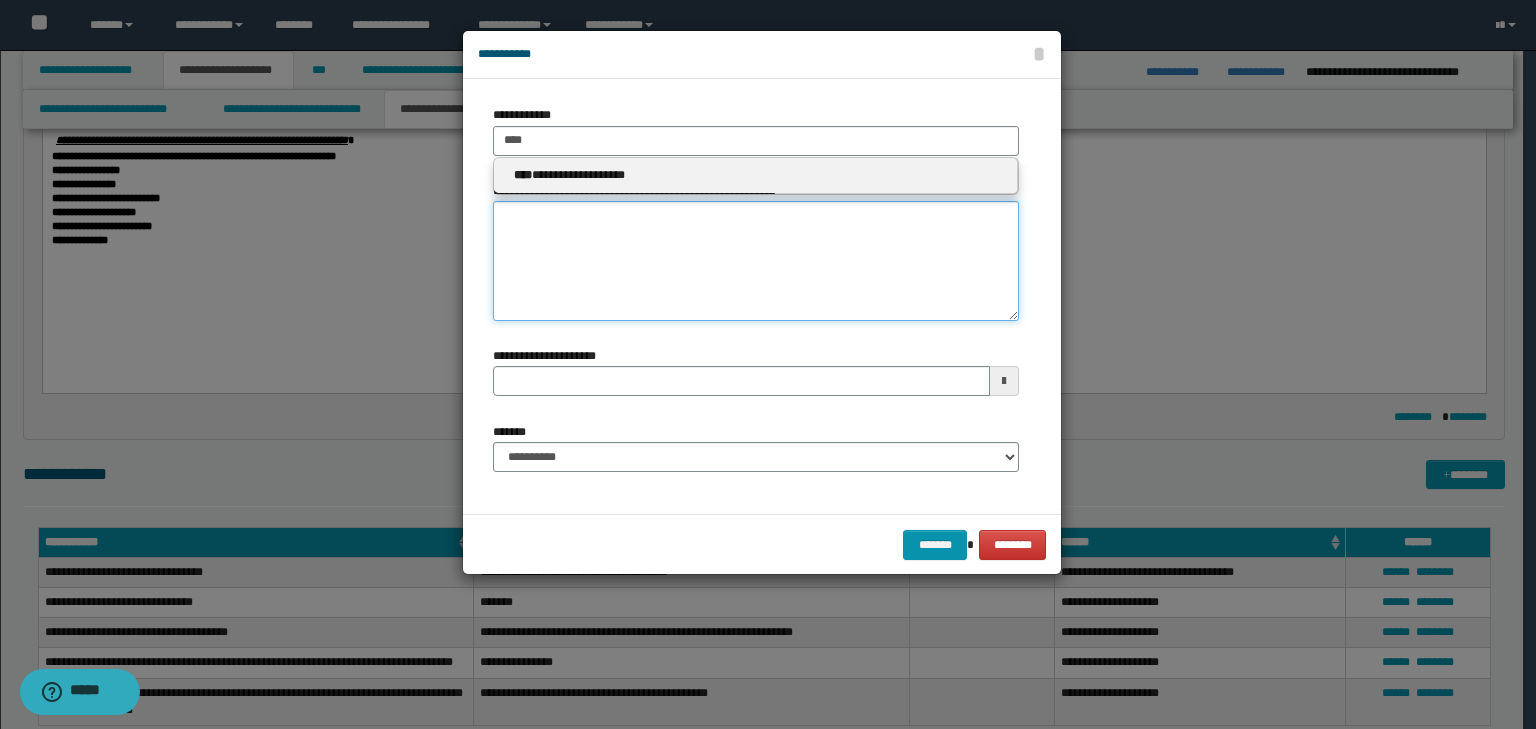 click on "**********" at bounding box center (756, 261) 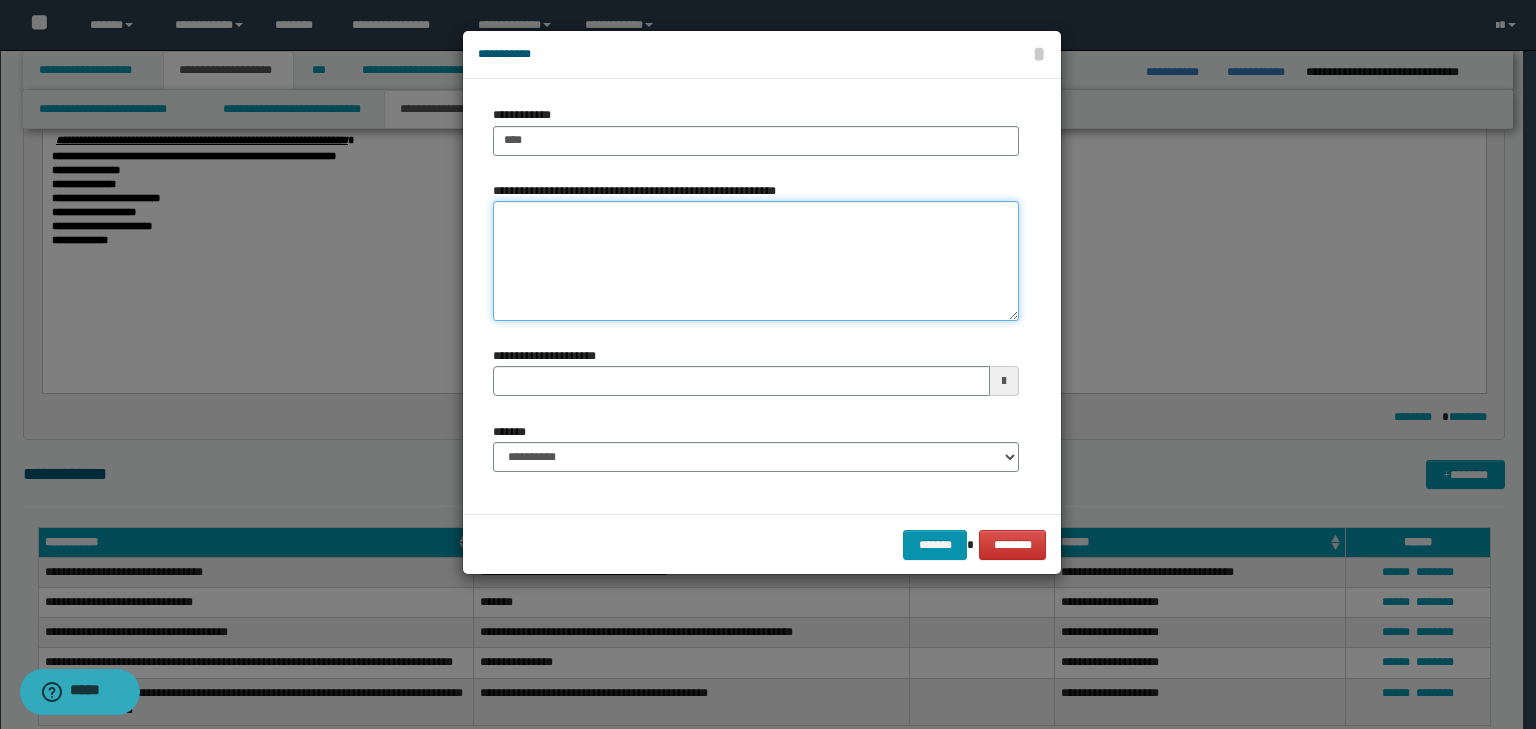 paste on "**********" 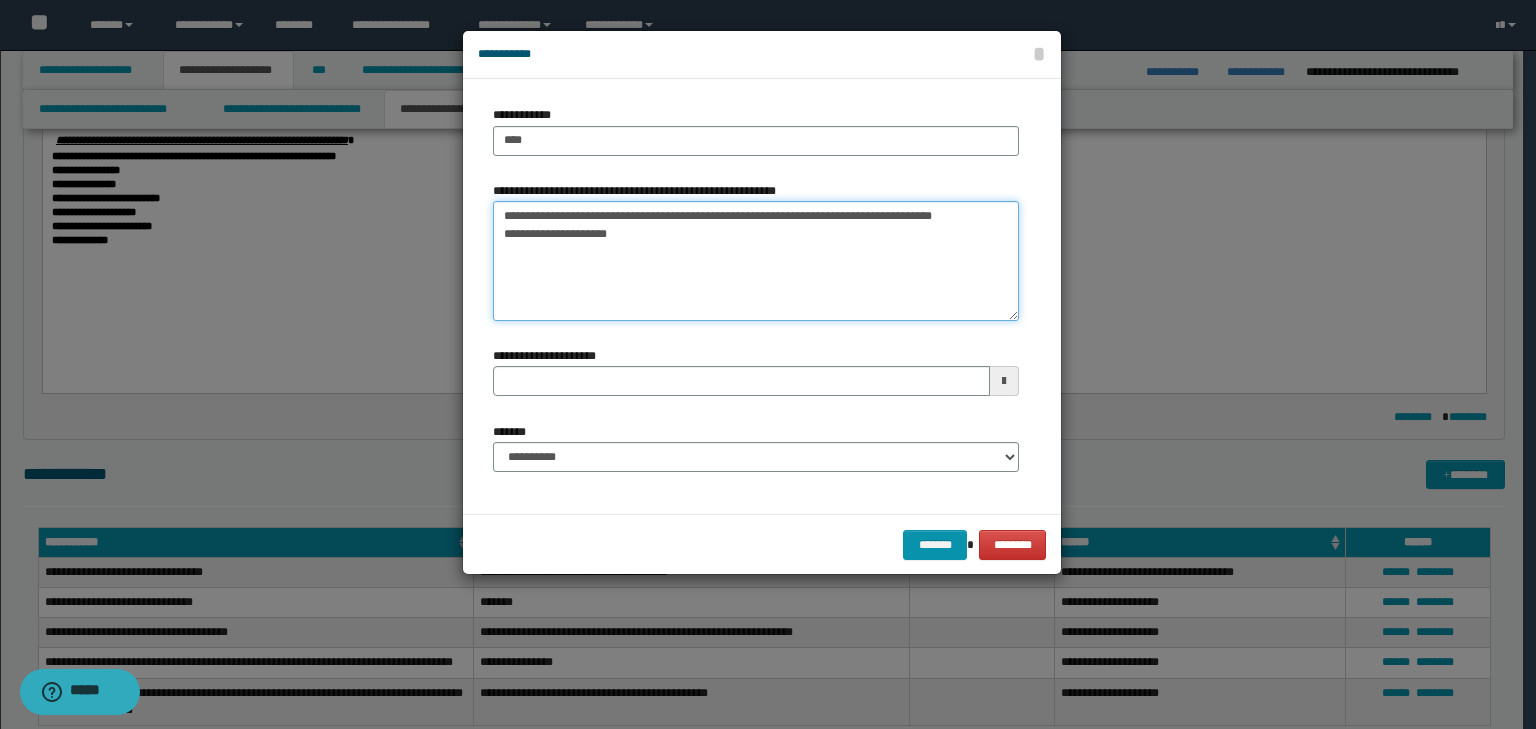 type 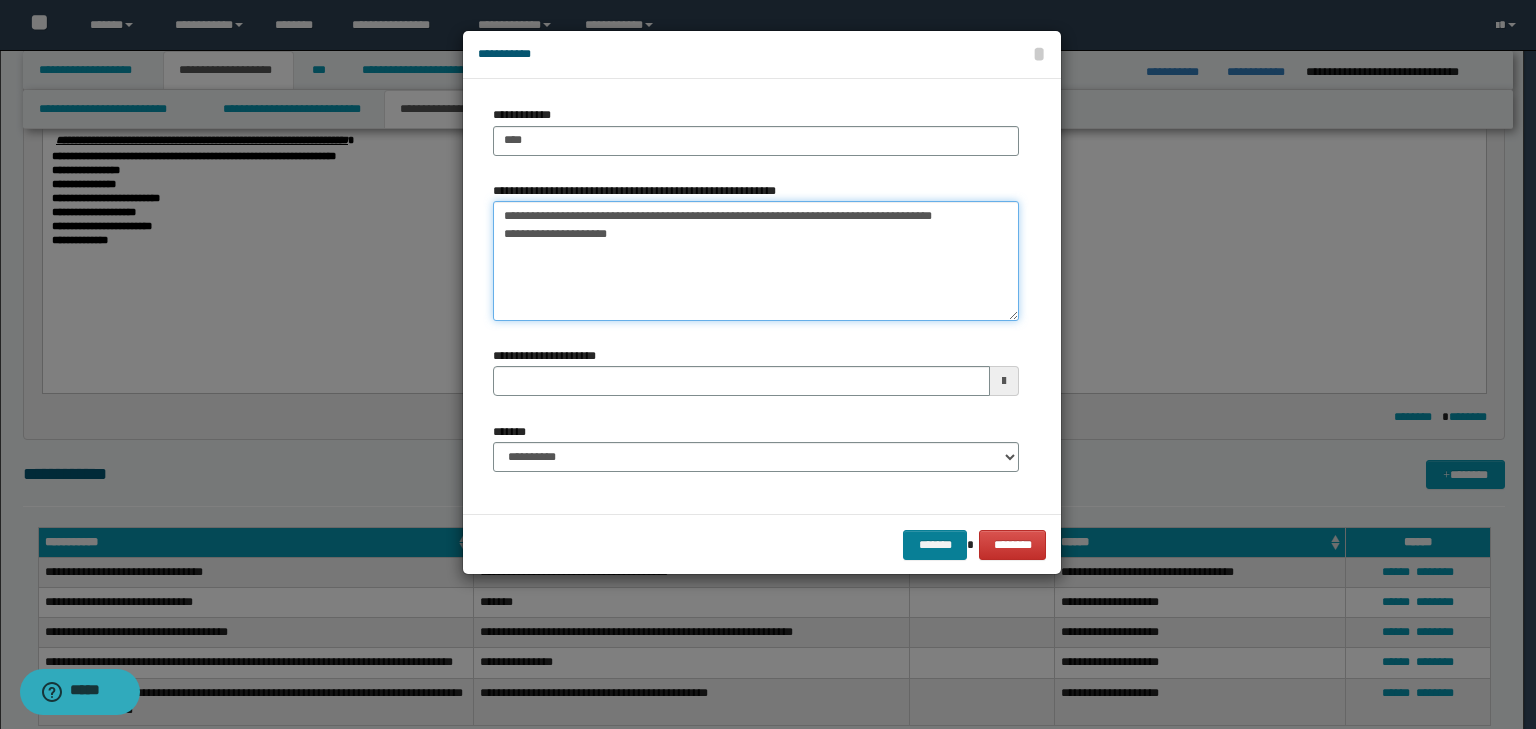 type on "**********" 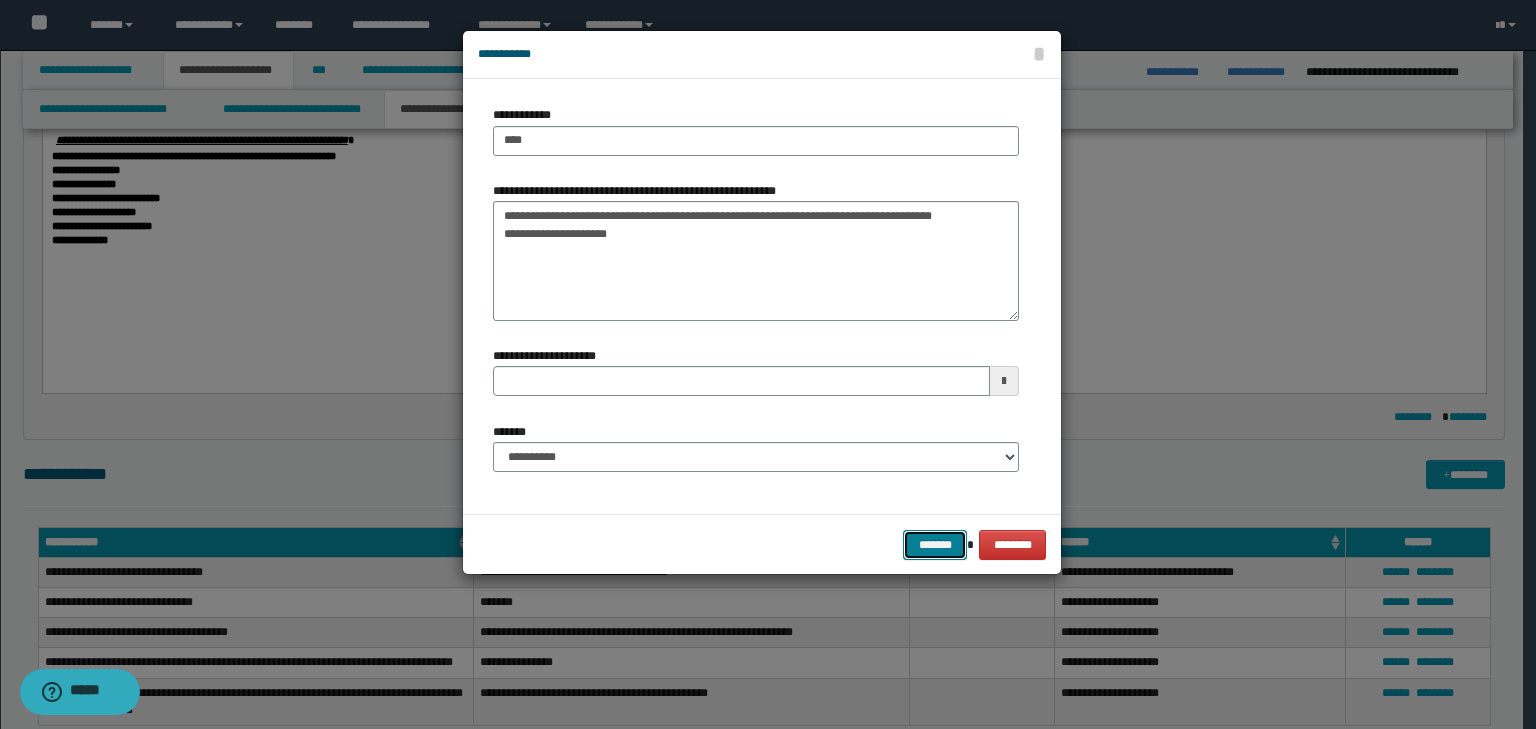 click on "*******" at bounding box center (935, 545) 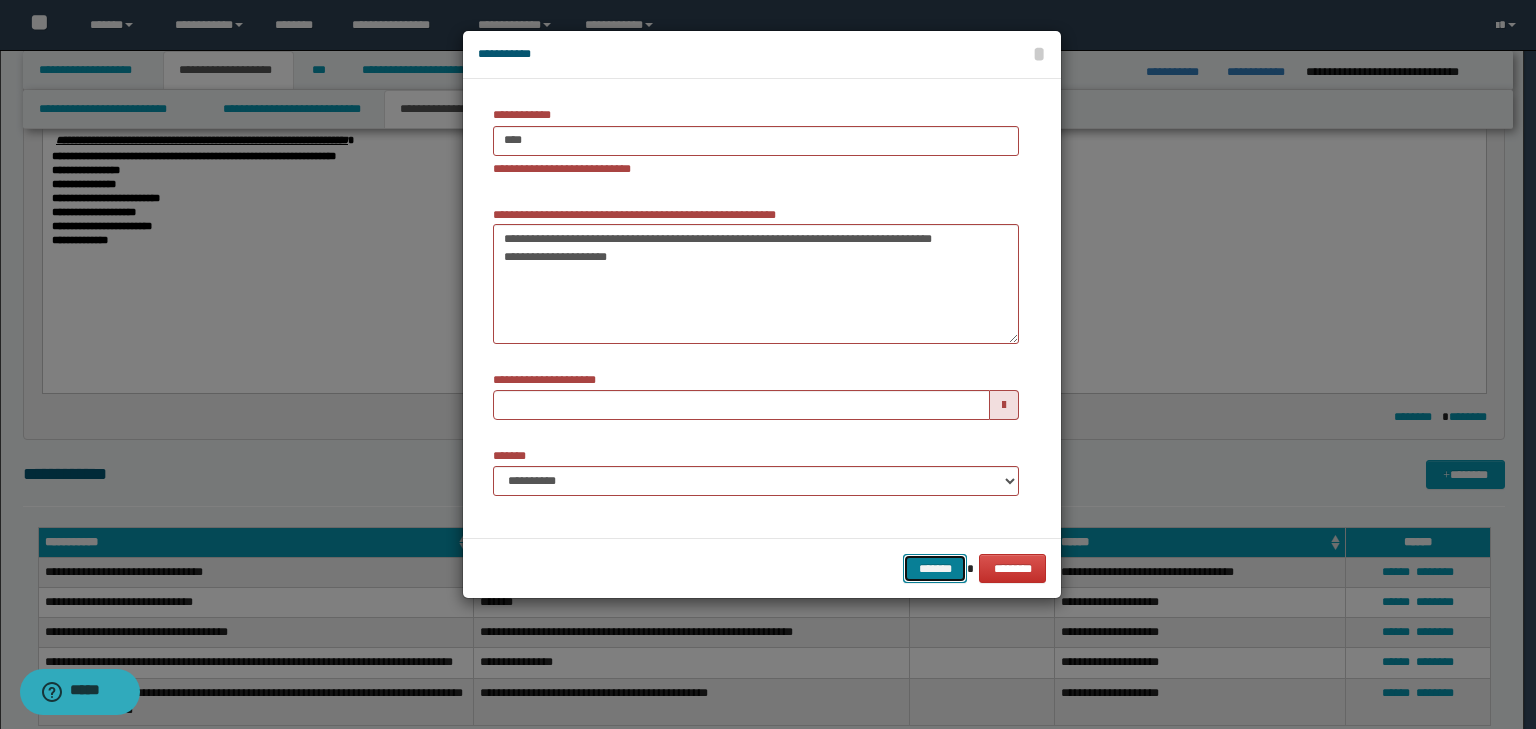 type 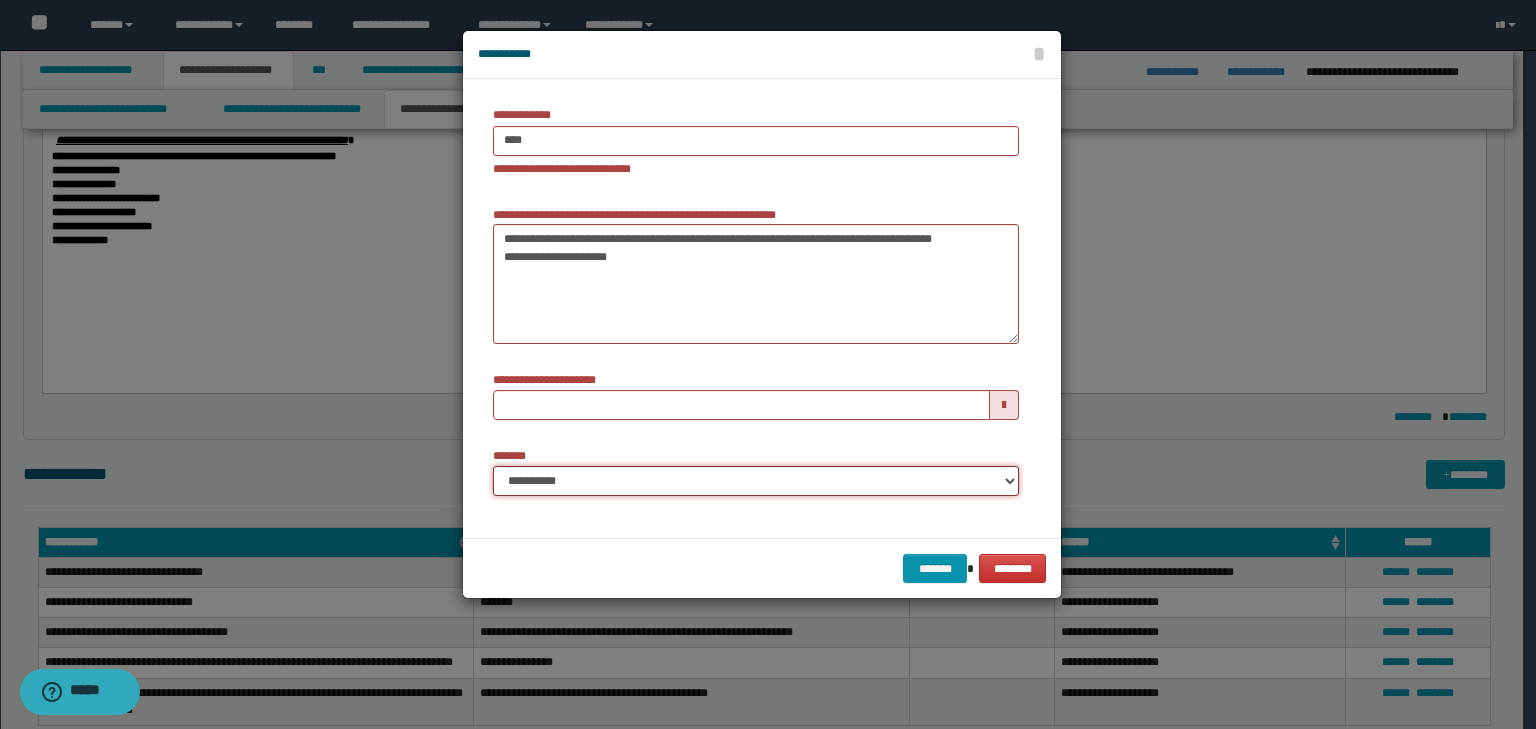 click on "**********" at bounding box center (756, 481) 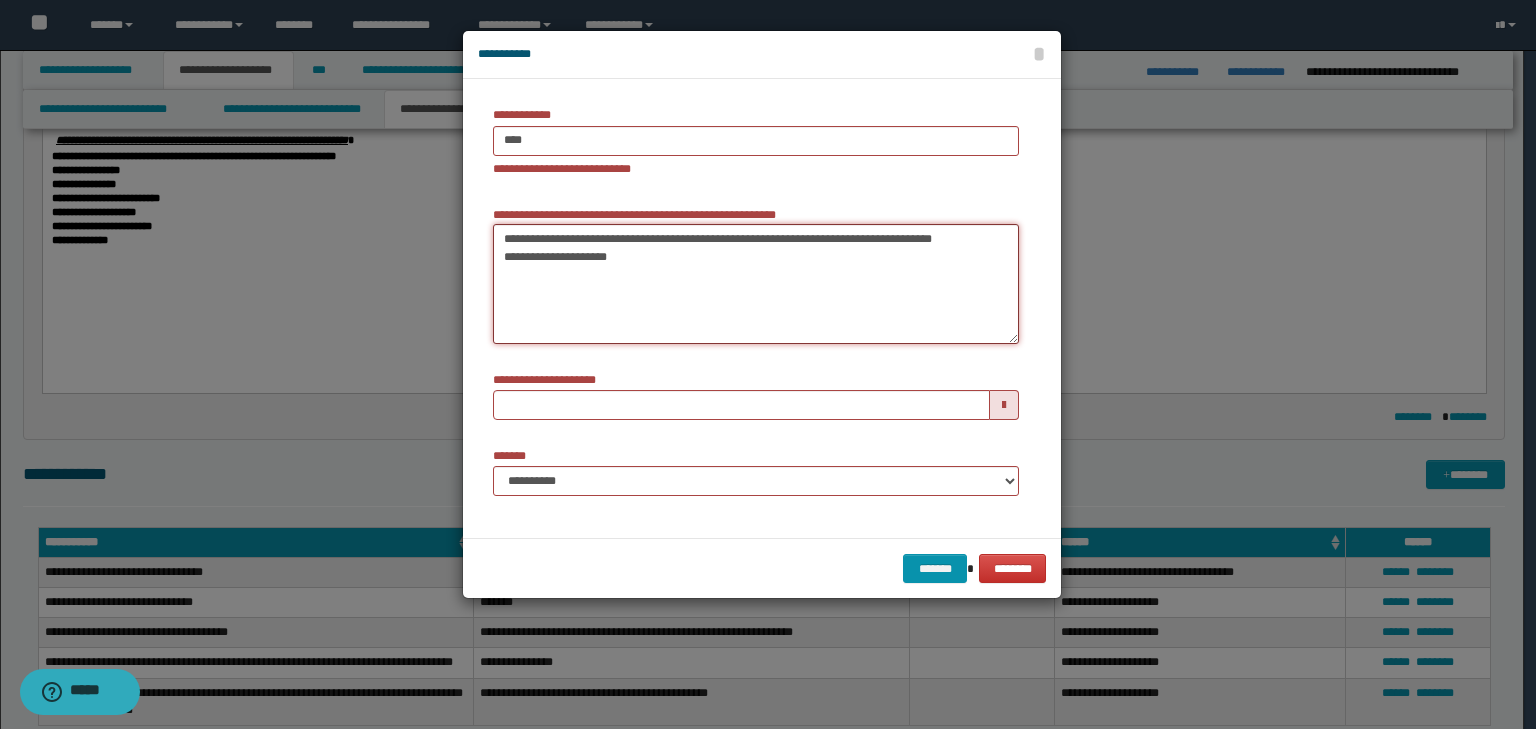 click on "**********" at bounding box center [756, 284] 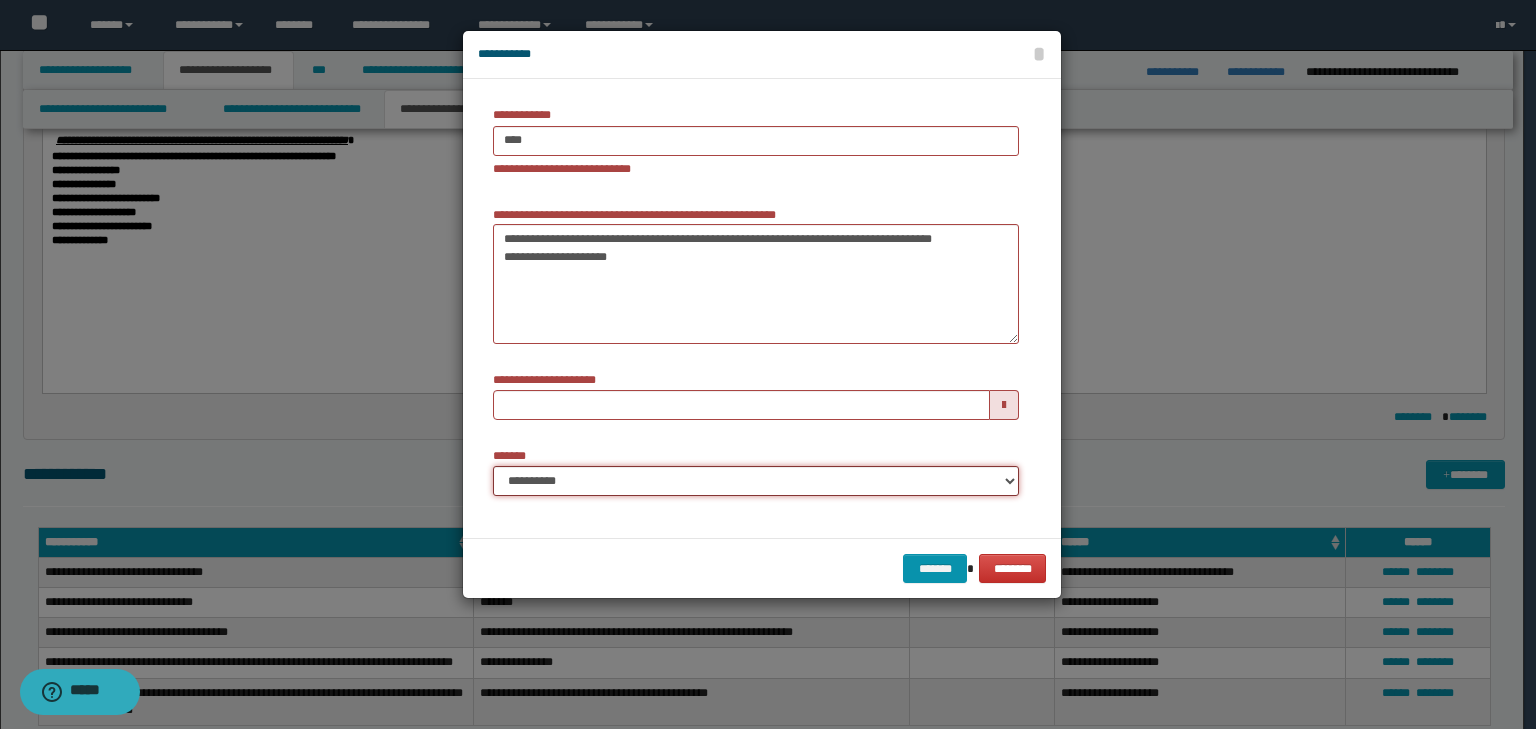 click on "**********" at bounding box center [756, 481] 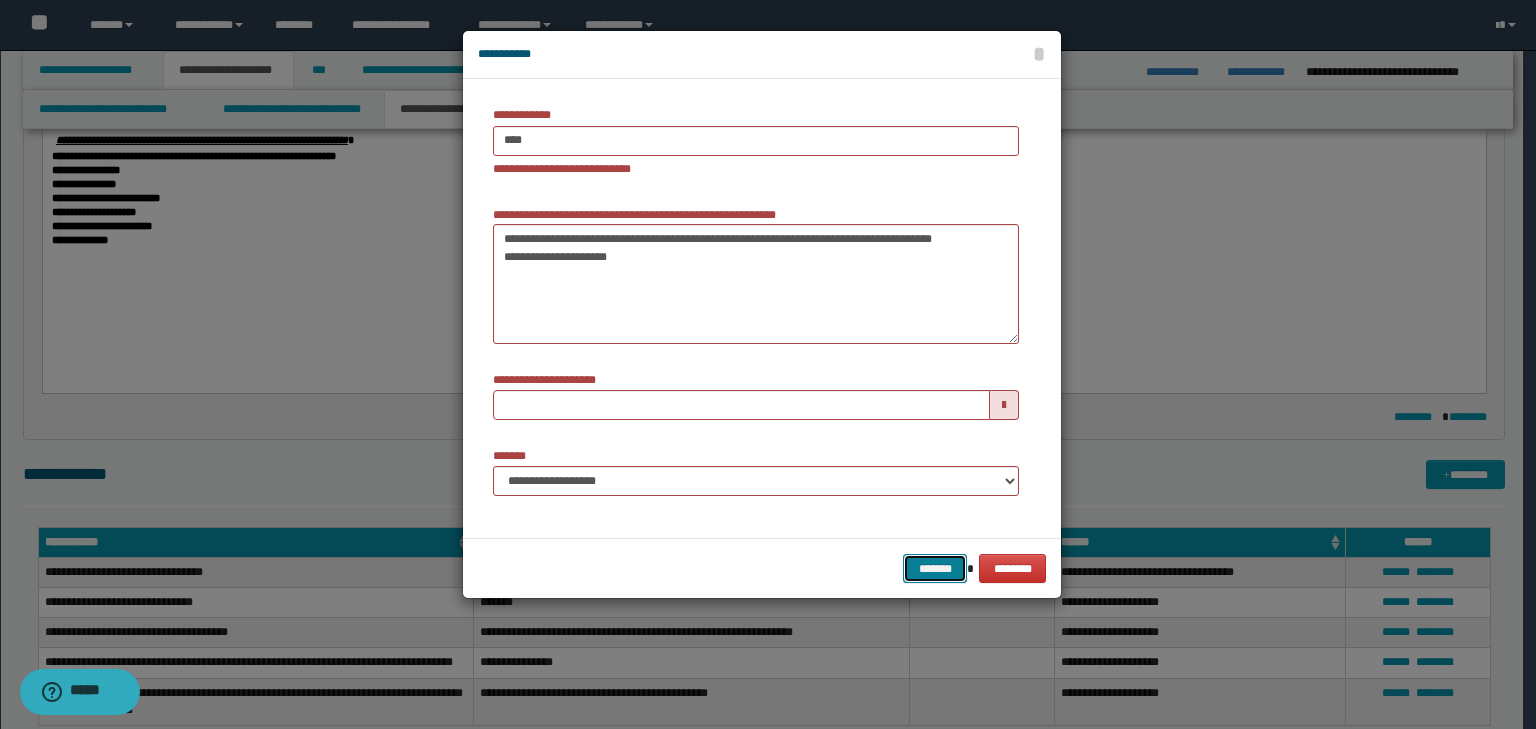 click on "*******" at bounding box center (935, 569) 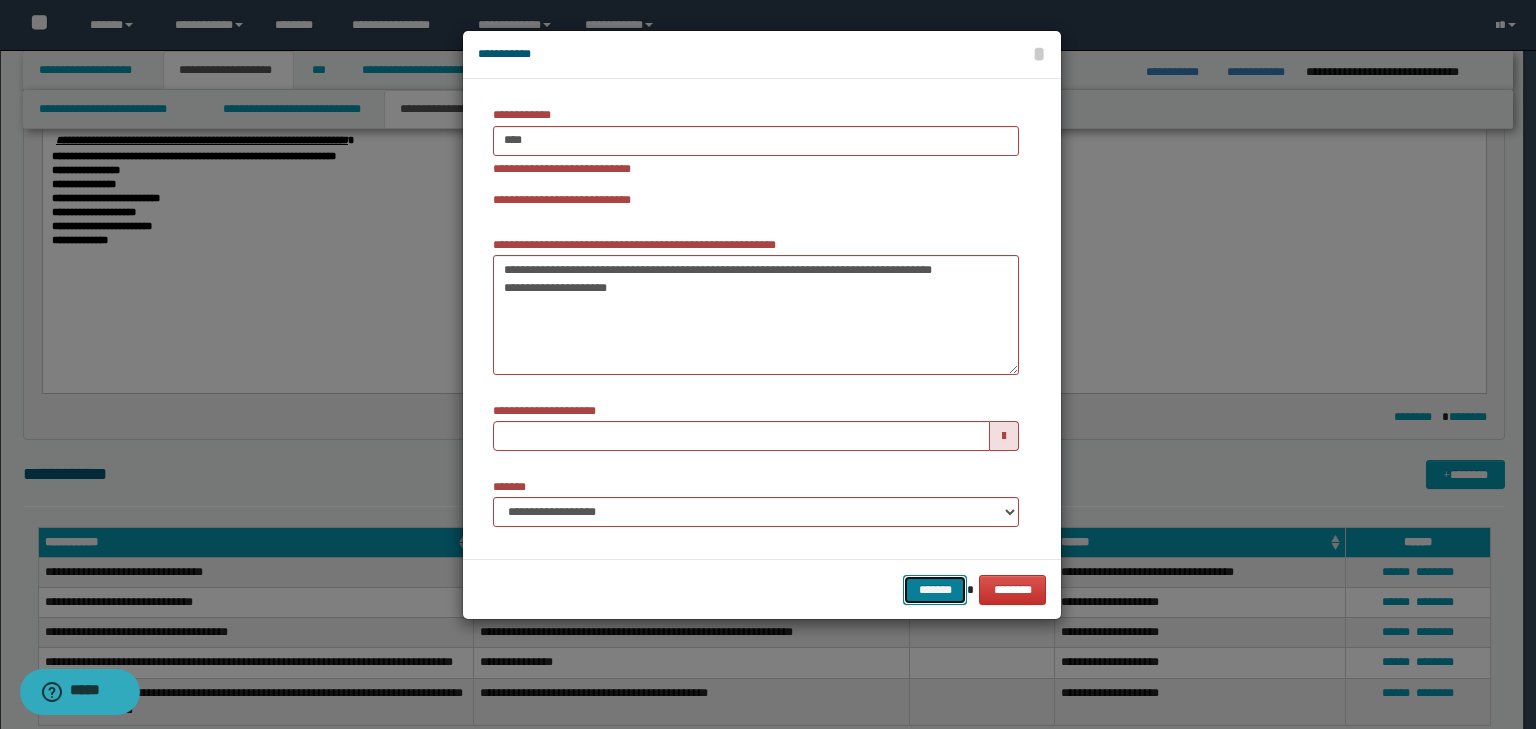 type 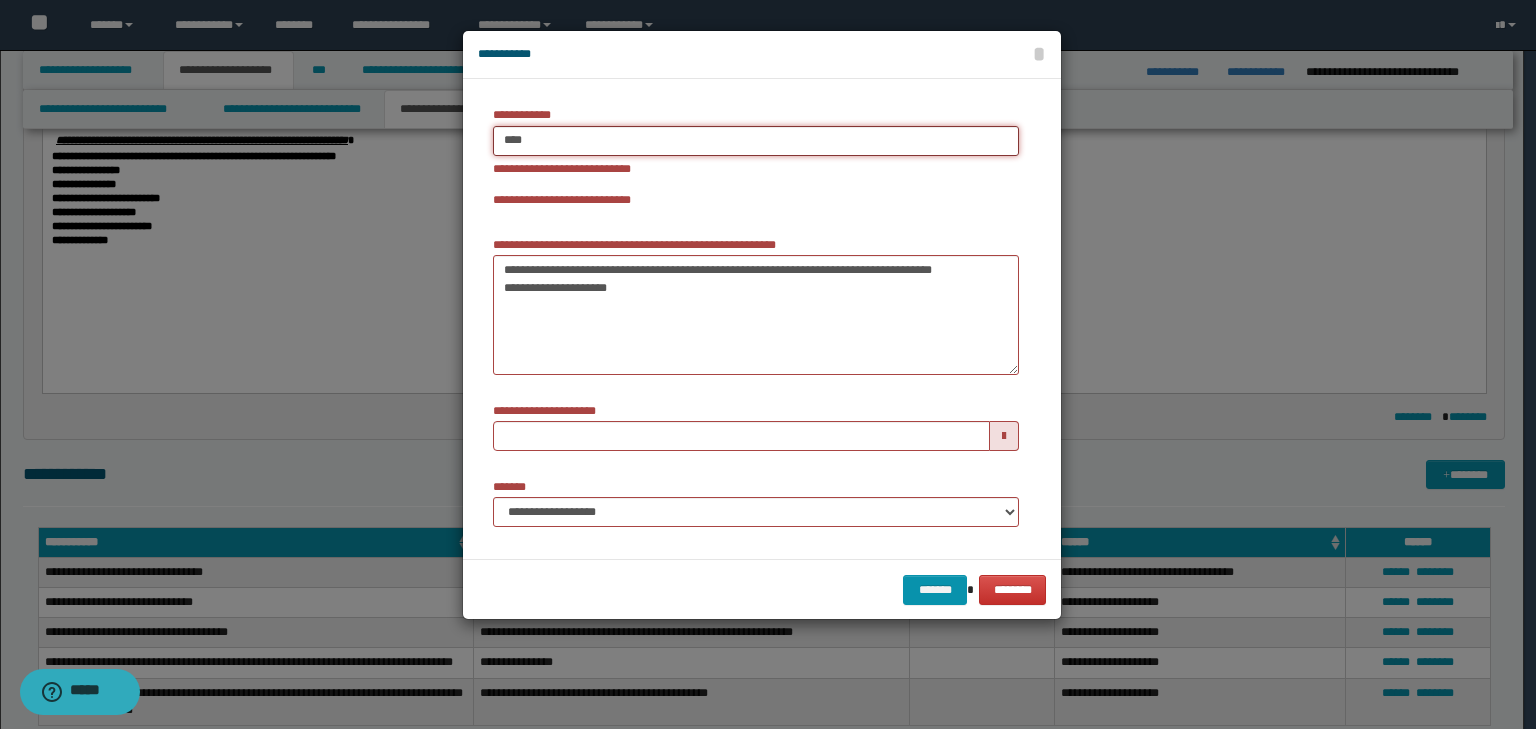 type on "****" 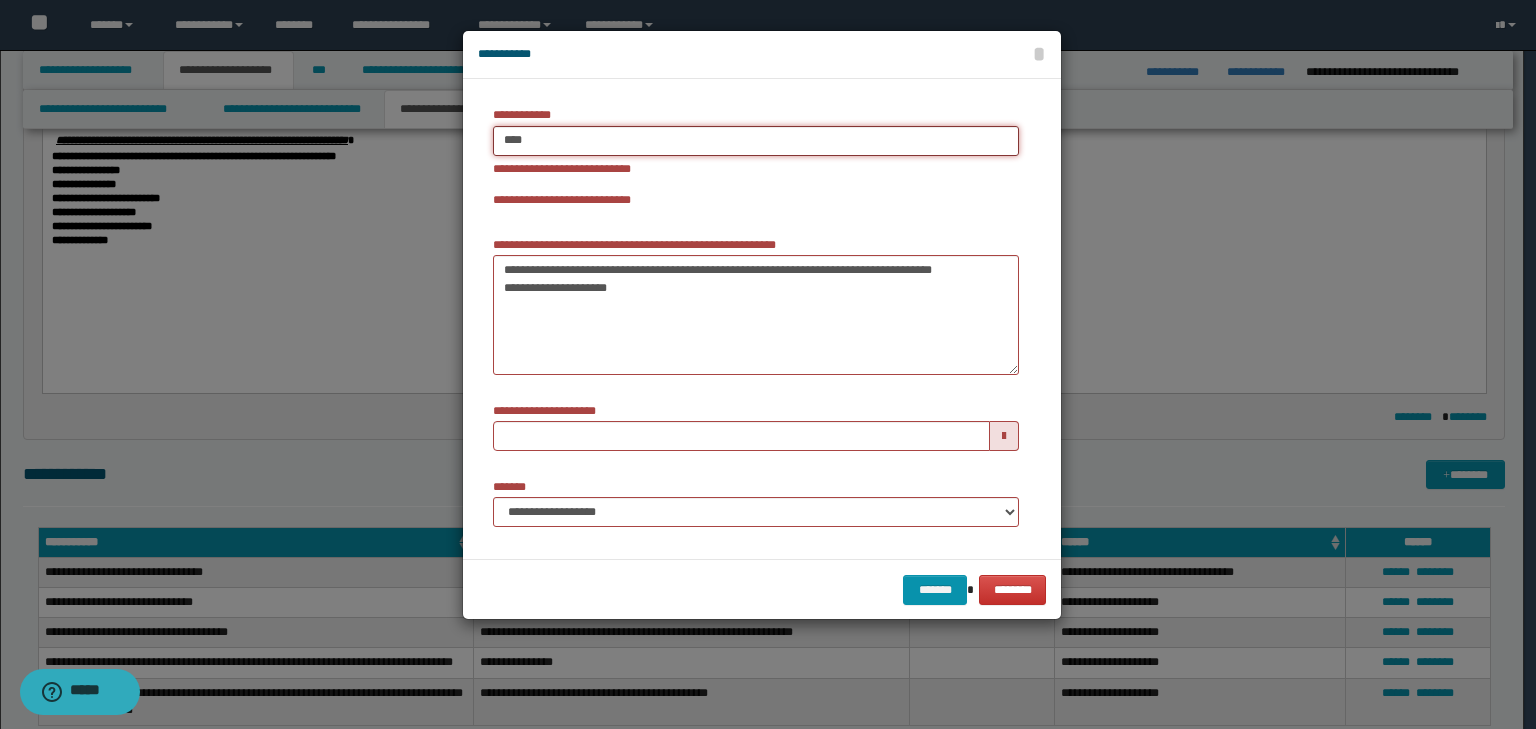 click on "****" at bounding box center [756, 141] 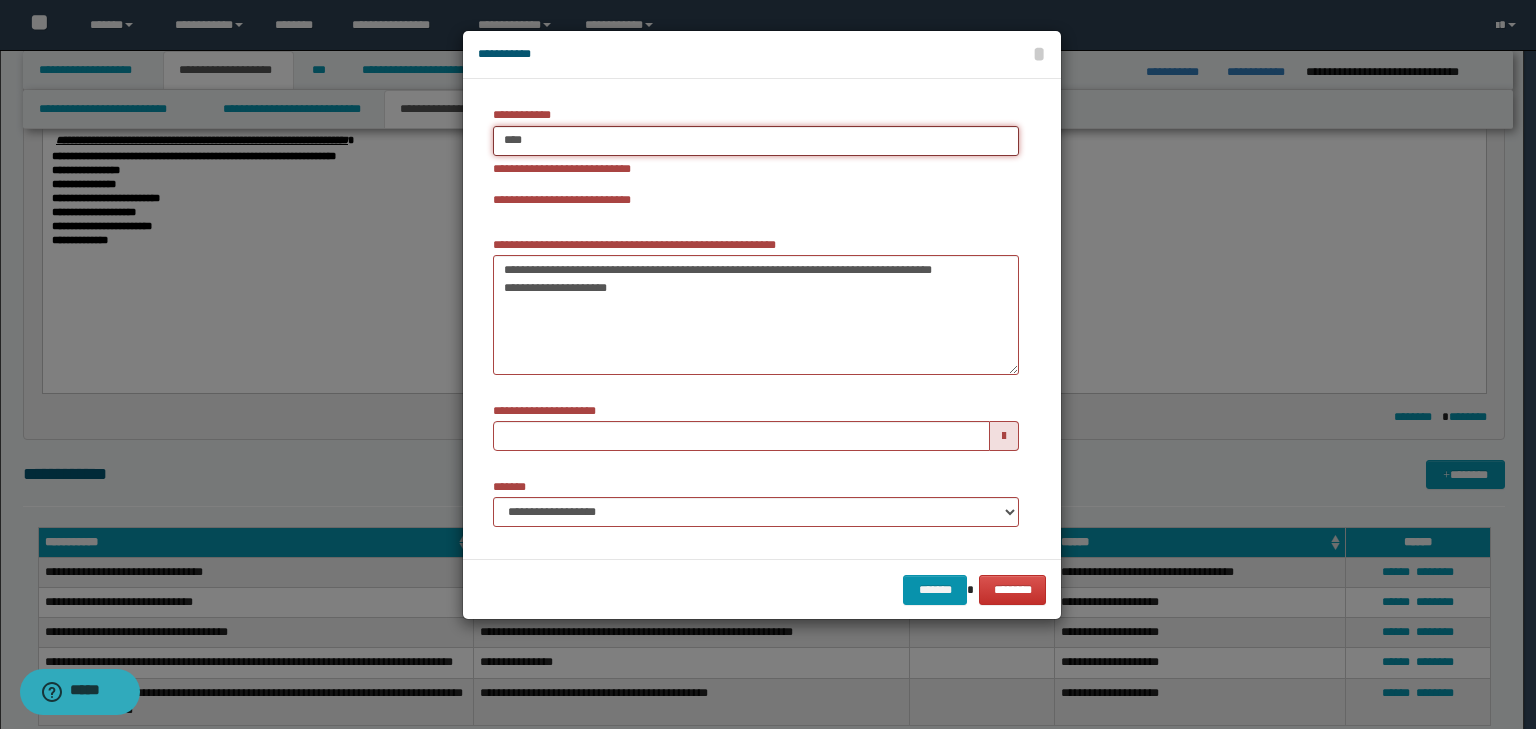 type on "****" 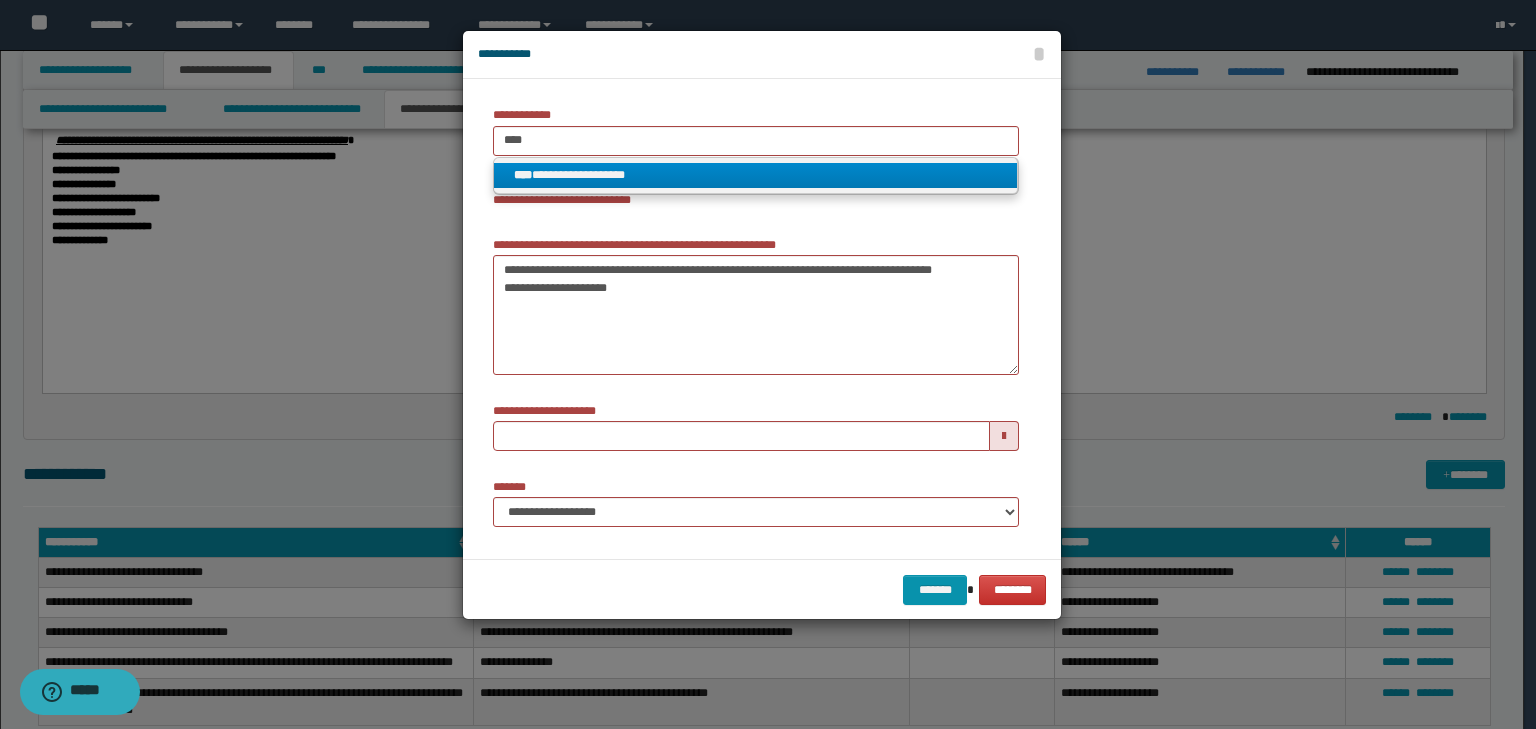 click on "**********" at bounding box center (756, 175) 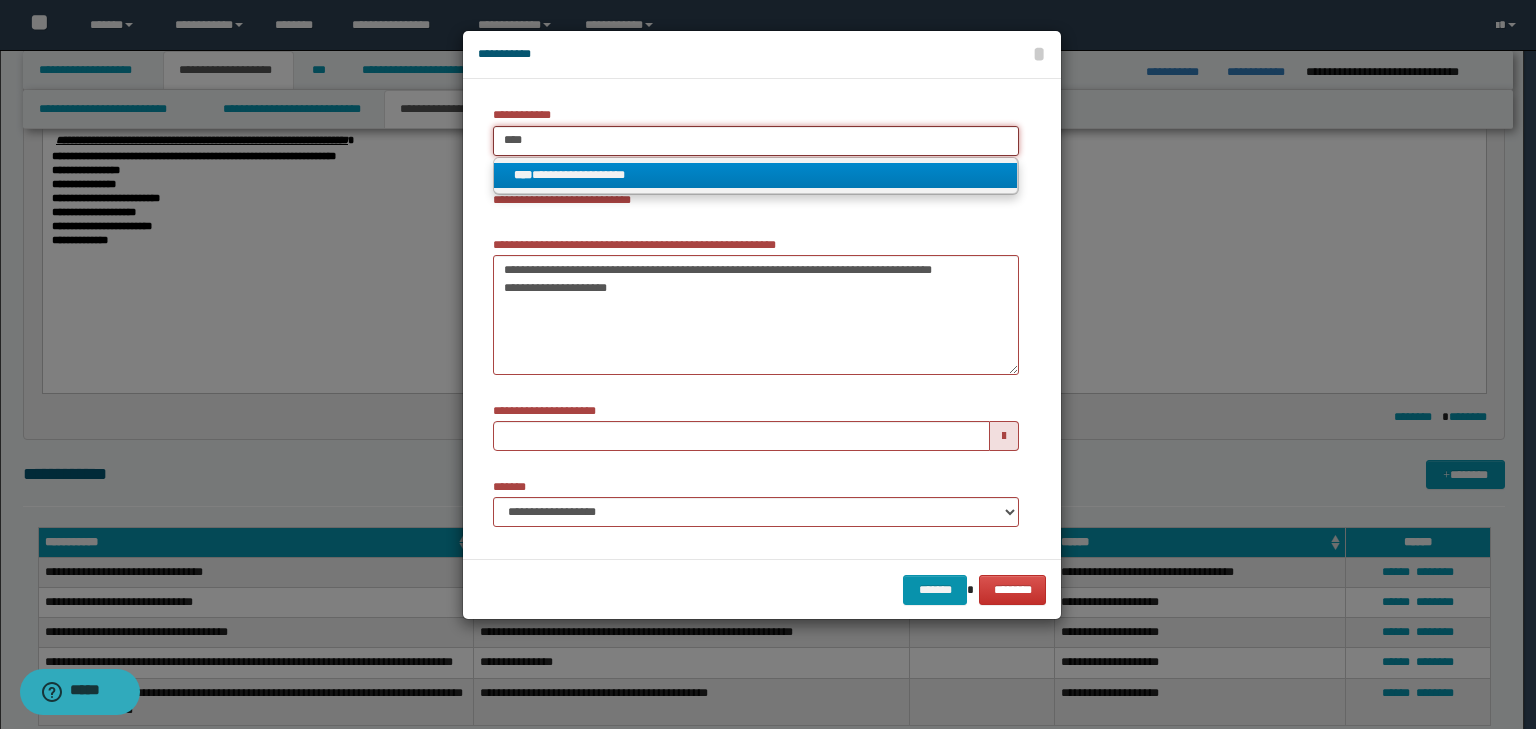type 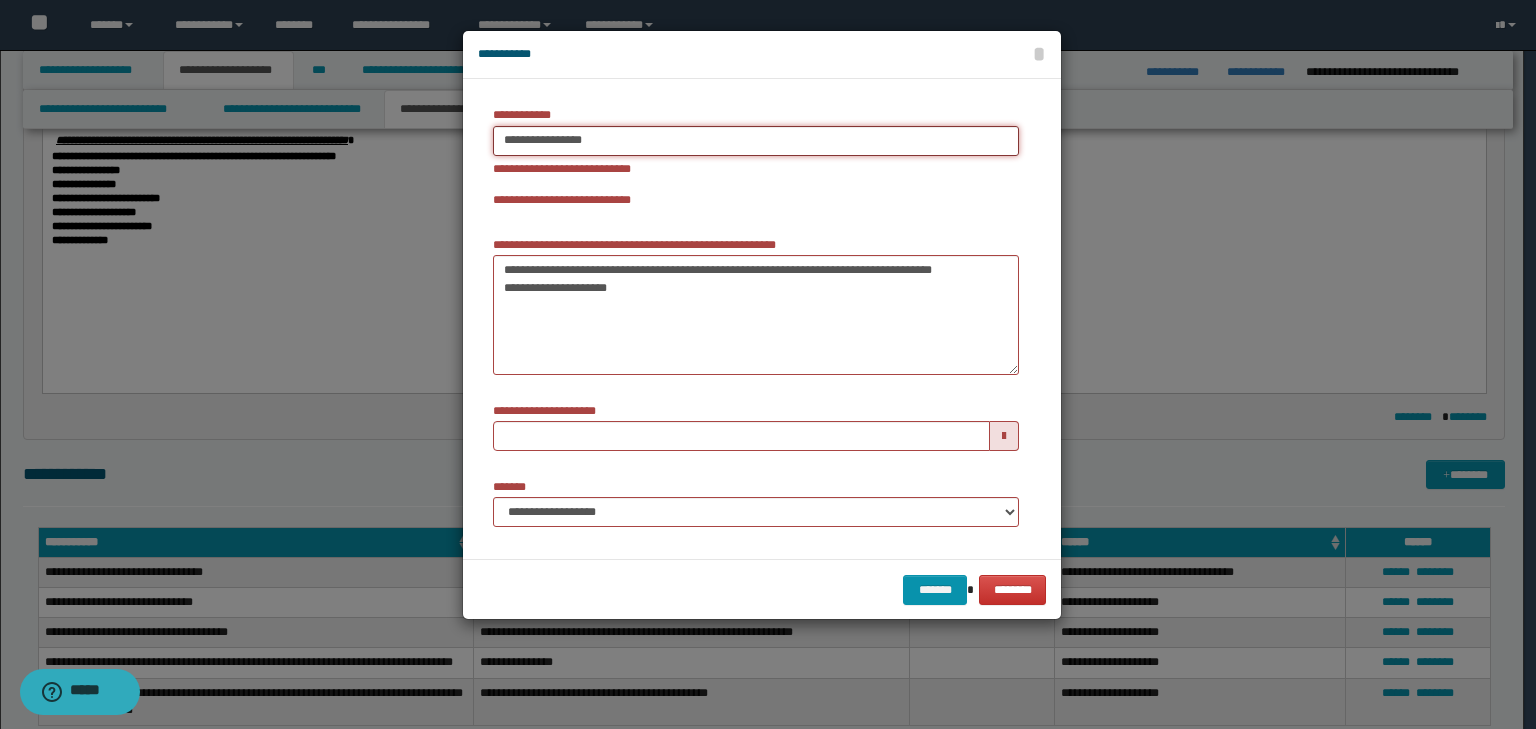 type 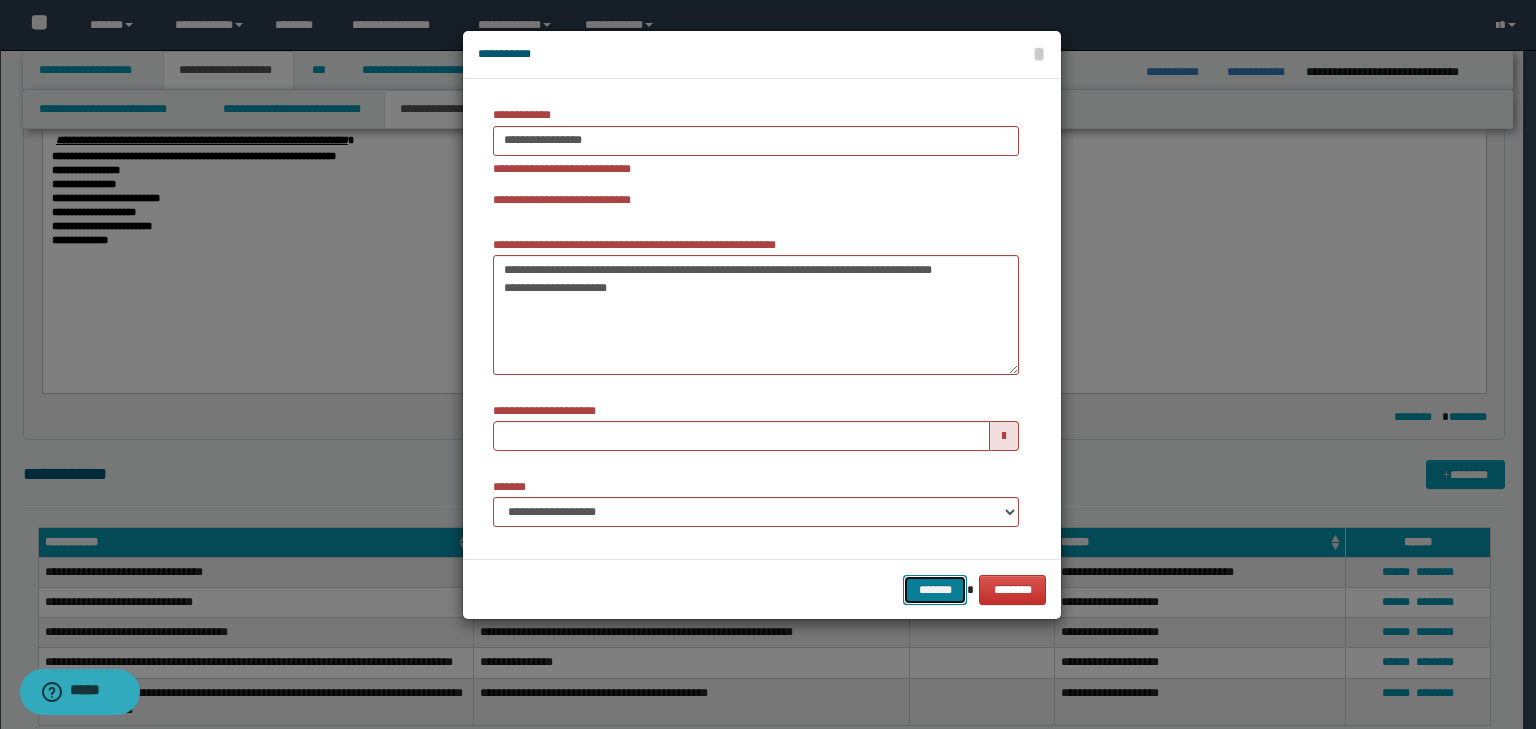 click on "*******" at bounding box center [935, 590] 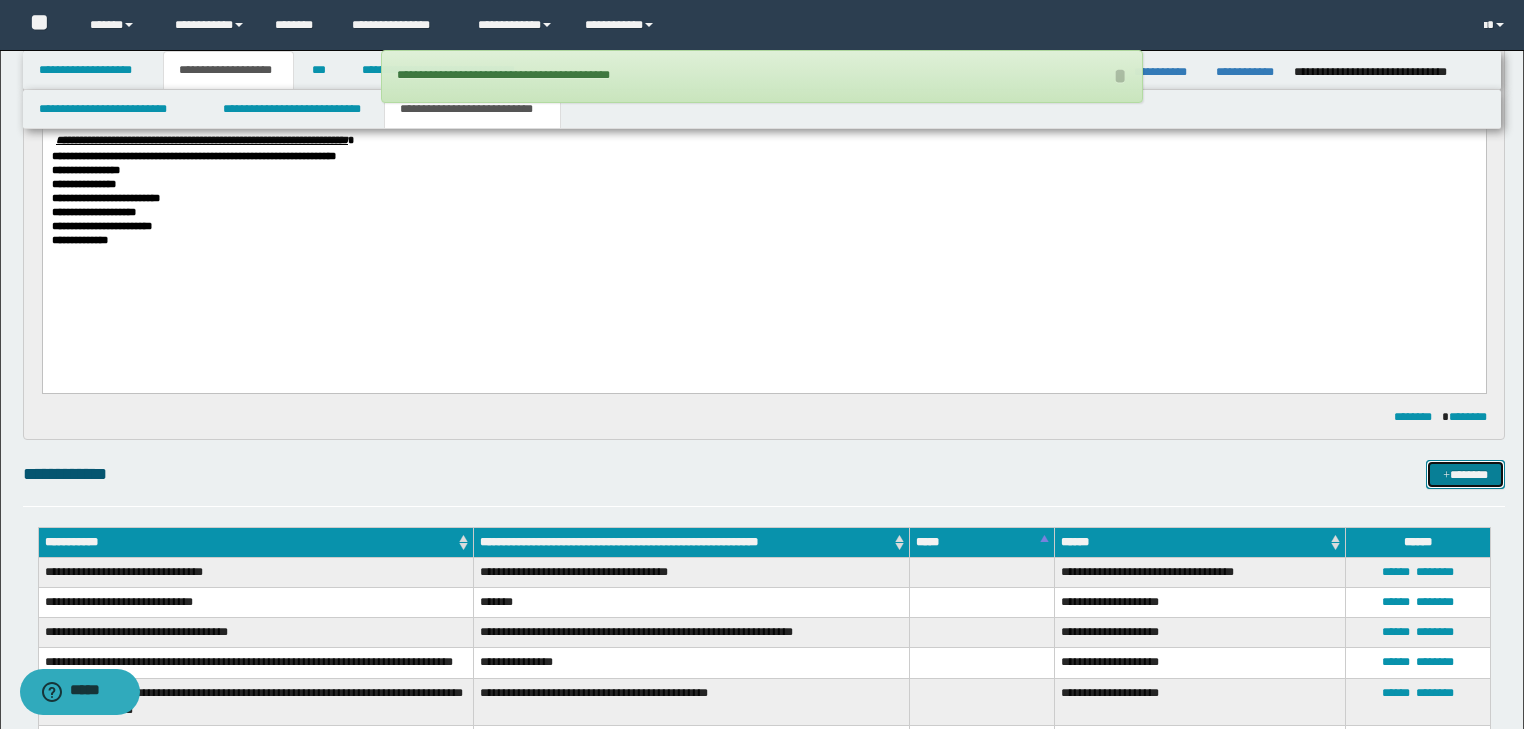 scroll, scrollTop: 829, scrollLeft: 0, axis: vertical 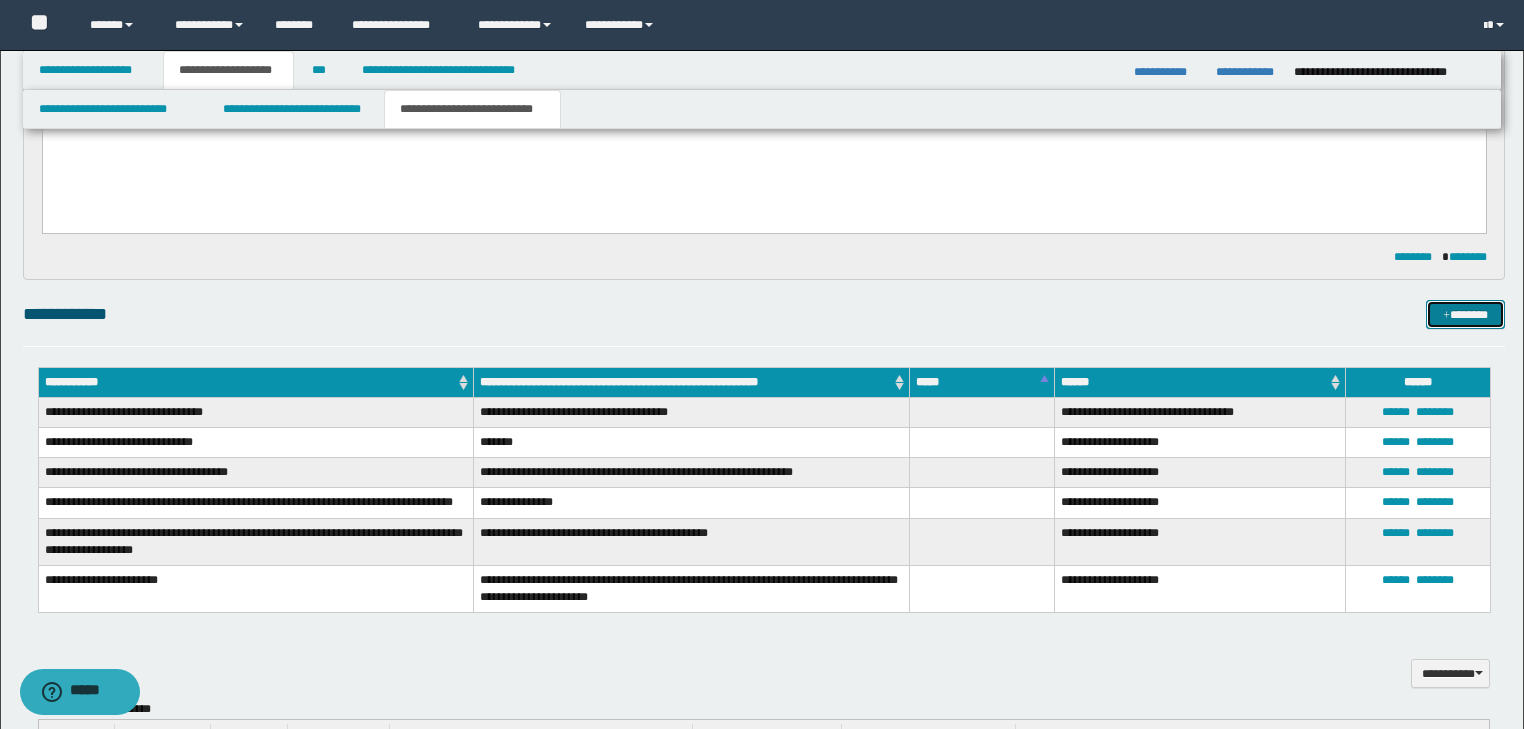 click on "*******" at bounding box center [1465, 315] 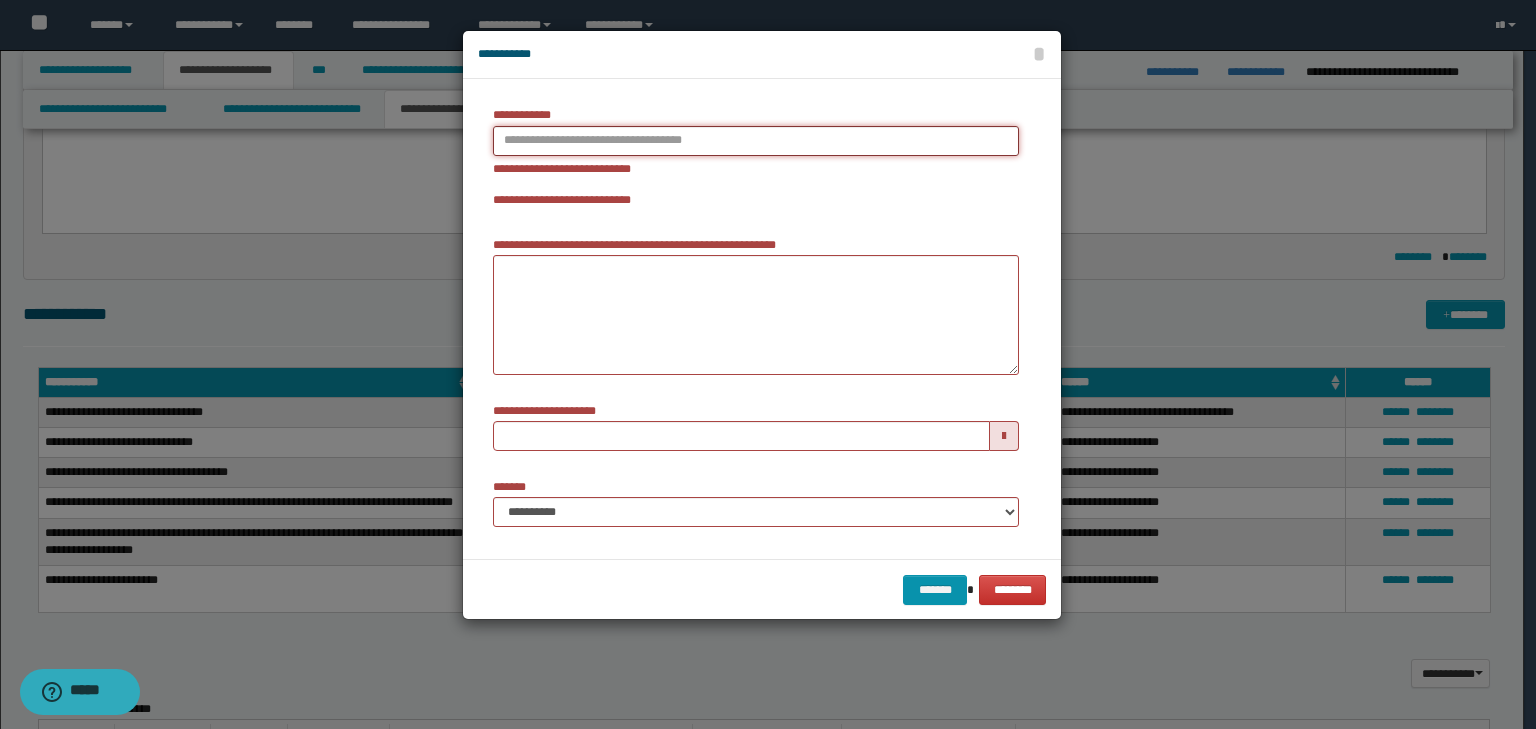 type on "**********" 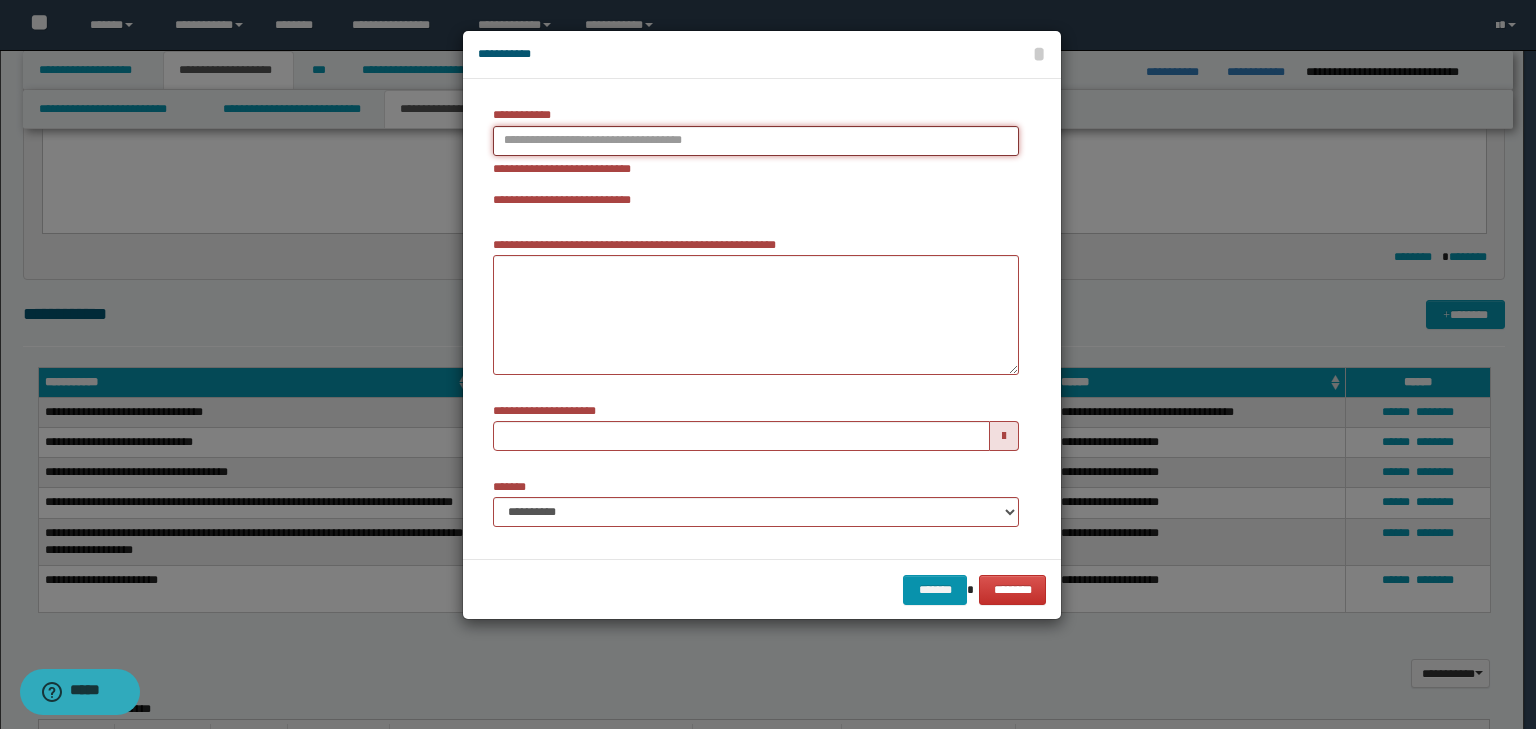 click on "**********" at bounding box center (756, 141) 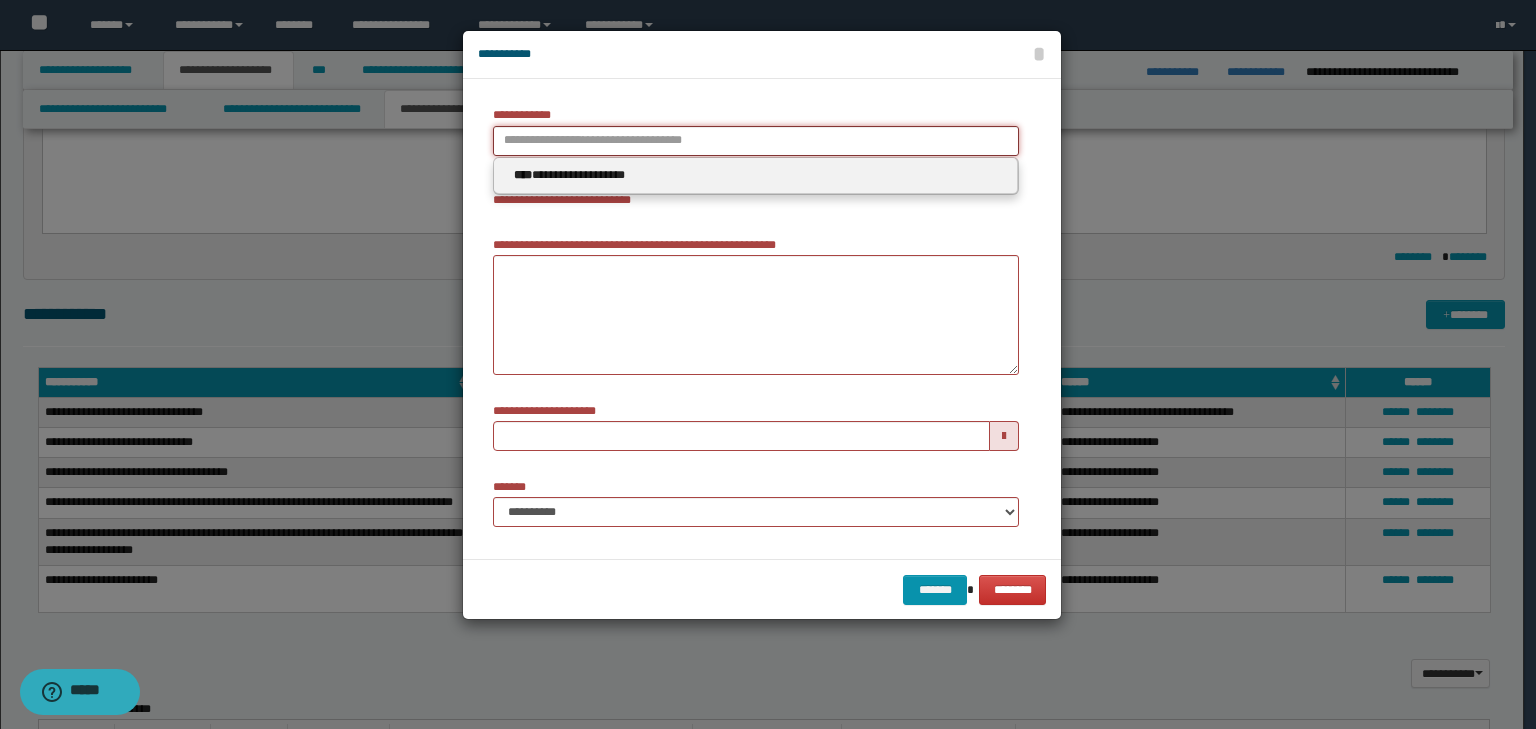 type 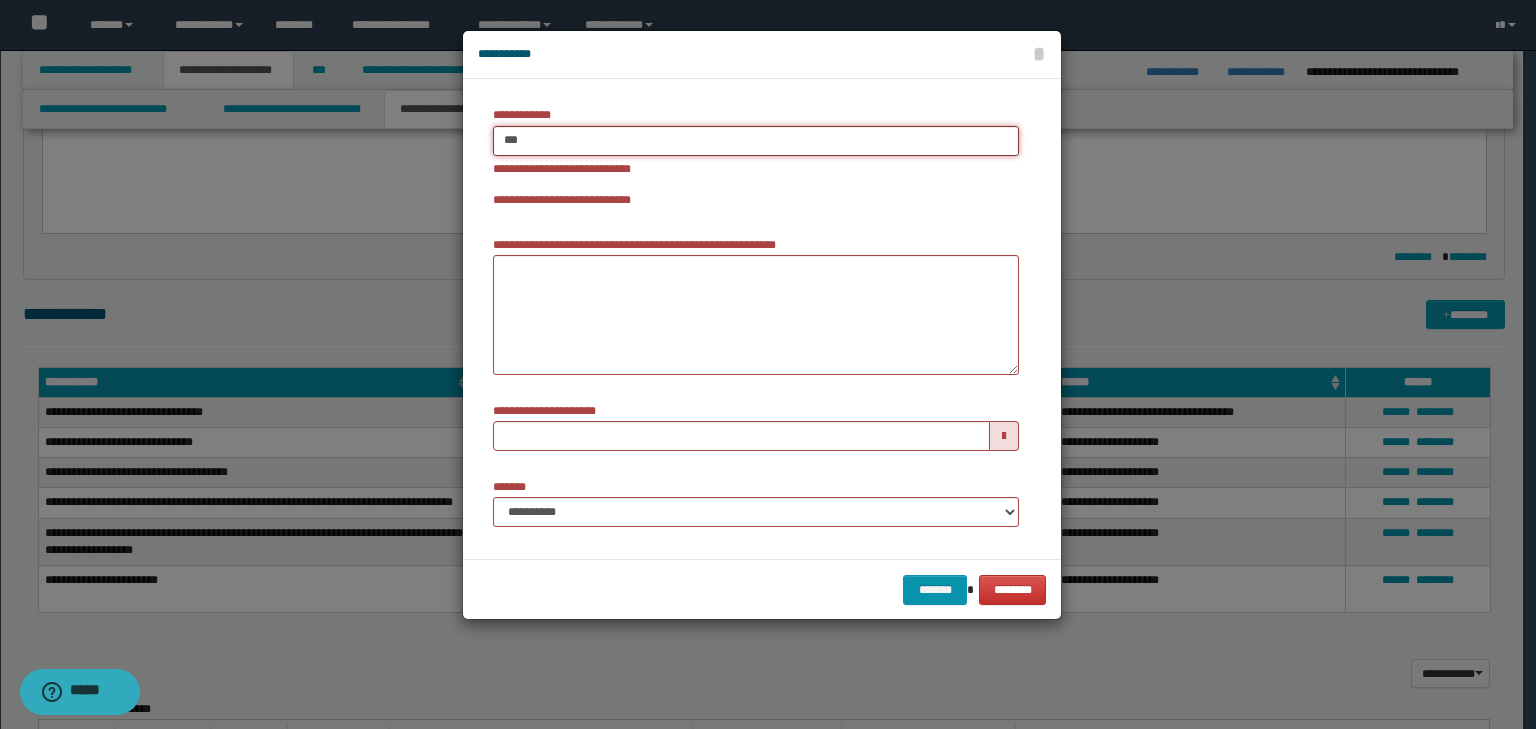 type on "****" 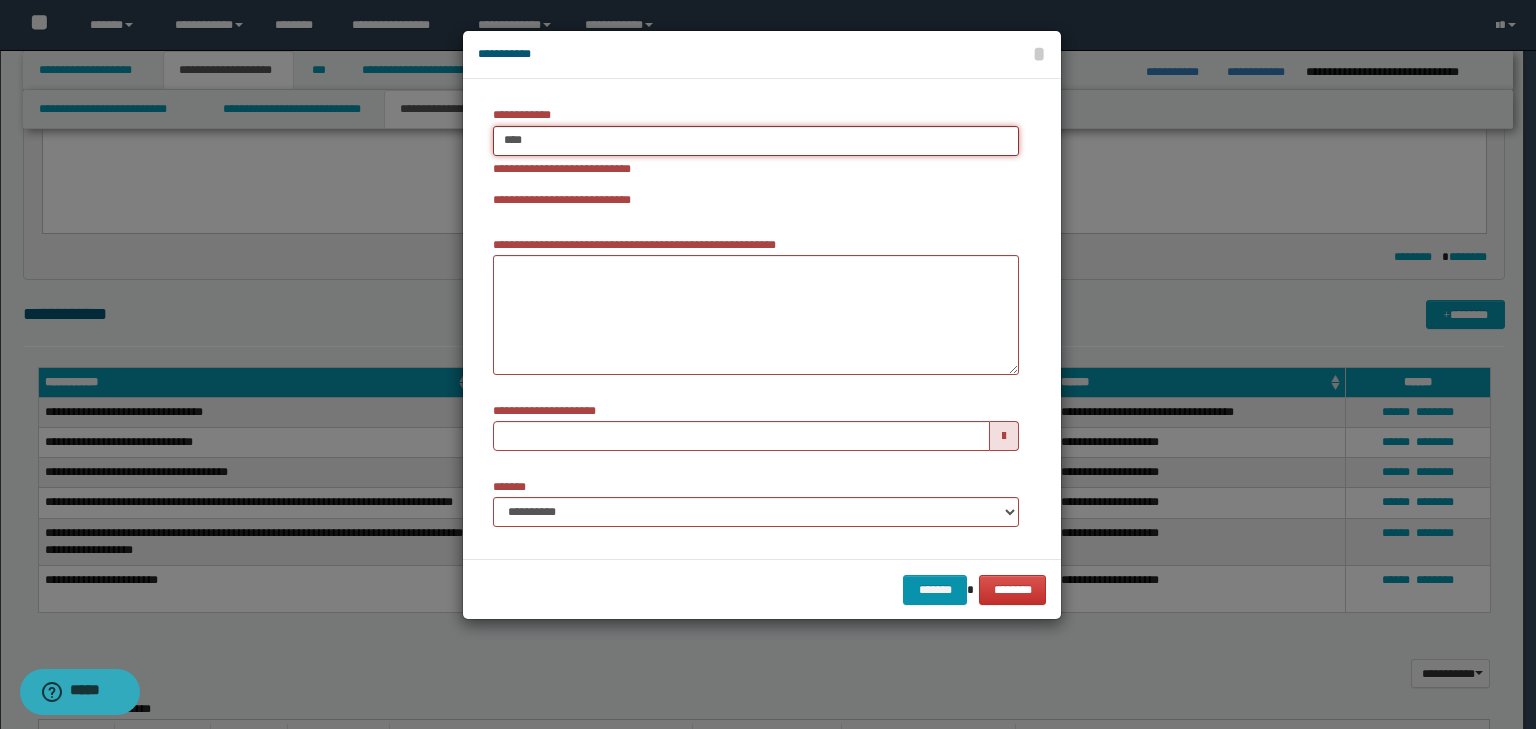 type on "****" 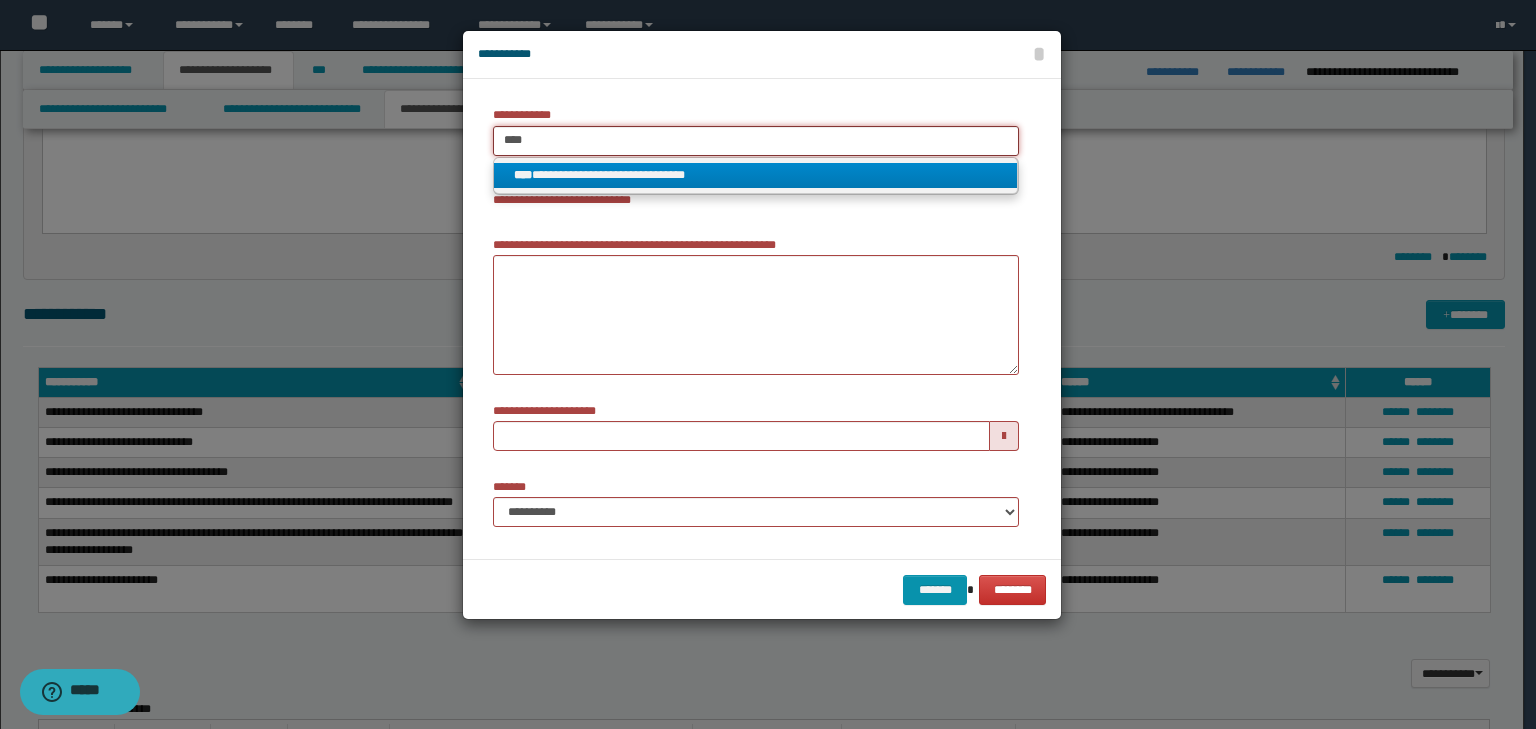 type on "****" 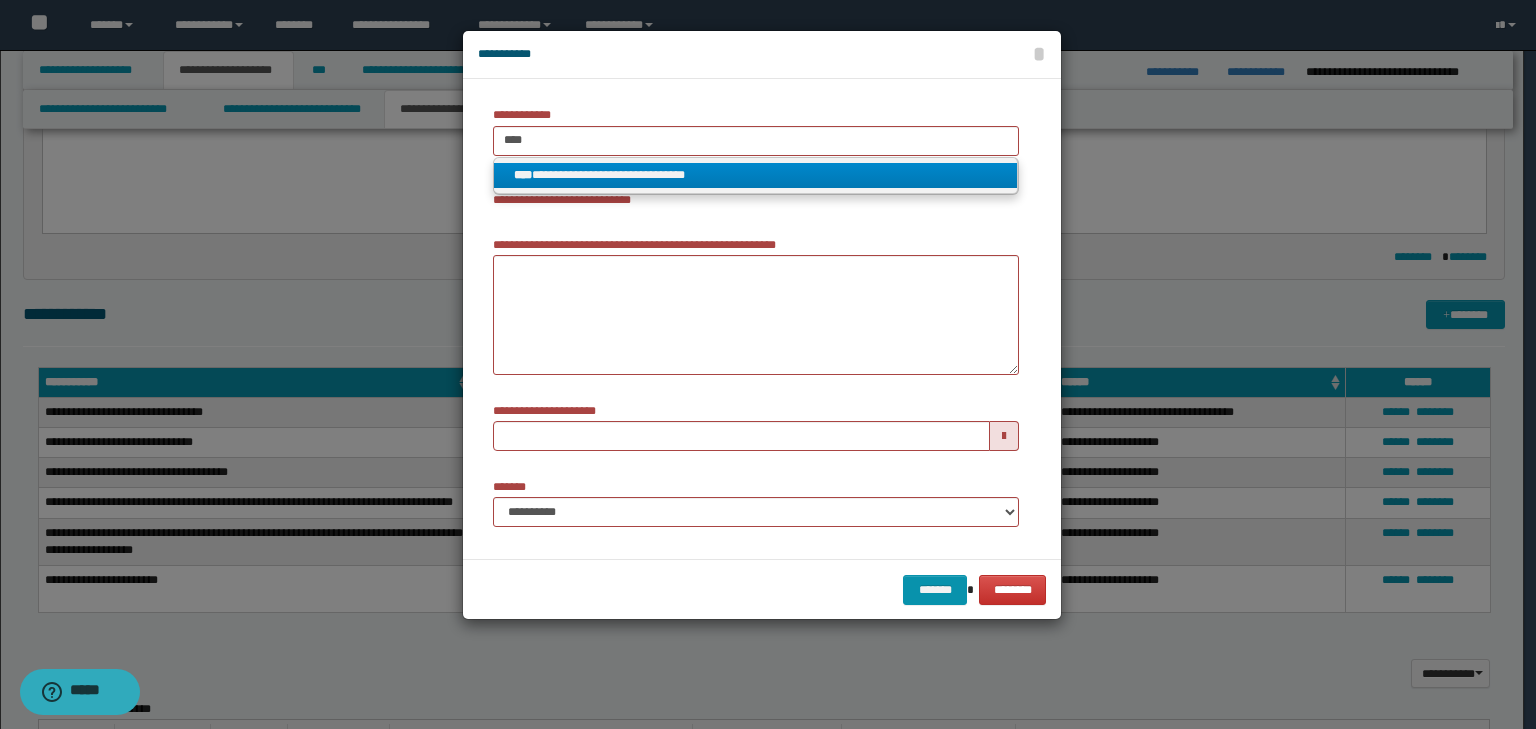 click on "**********" at bounding box center (756, 175) 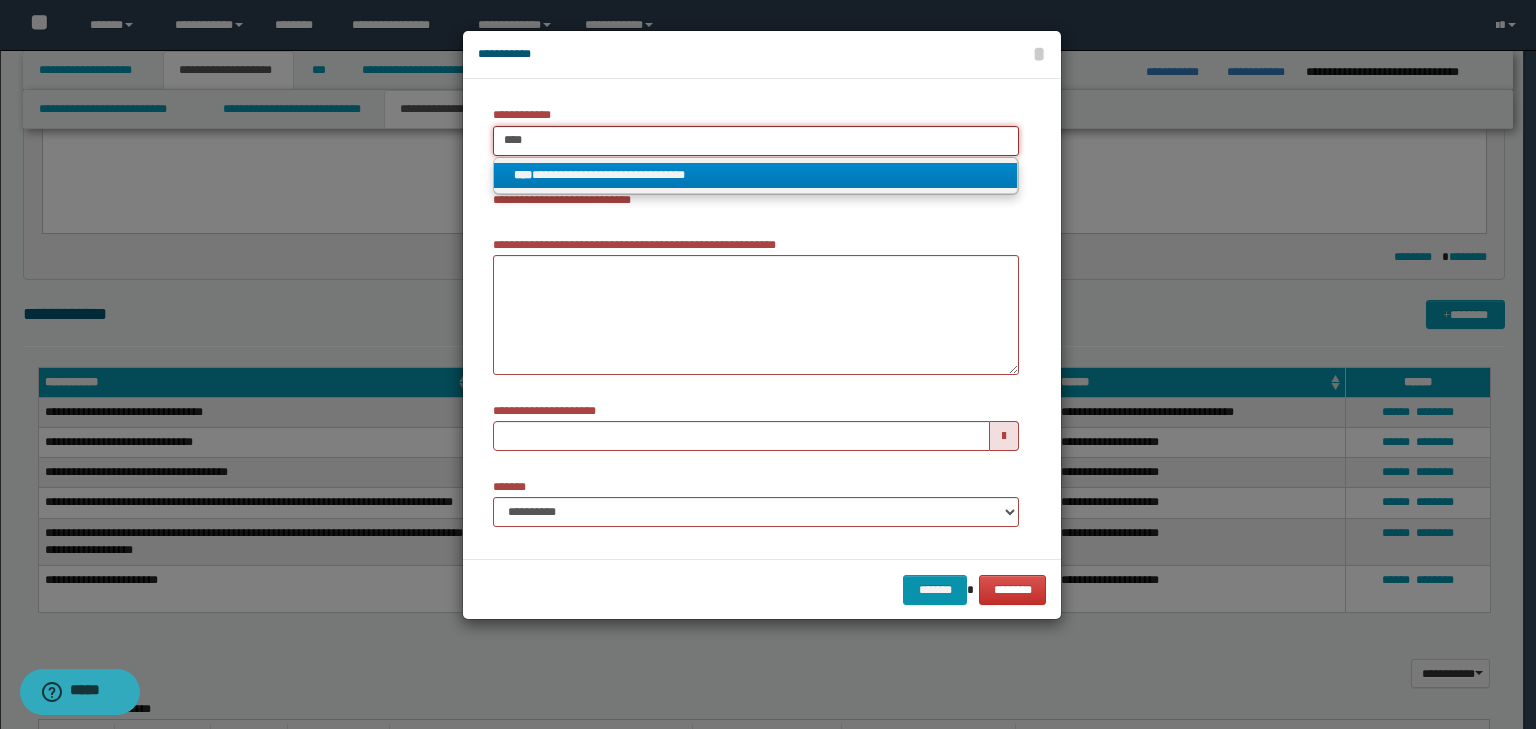 type 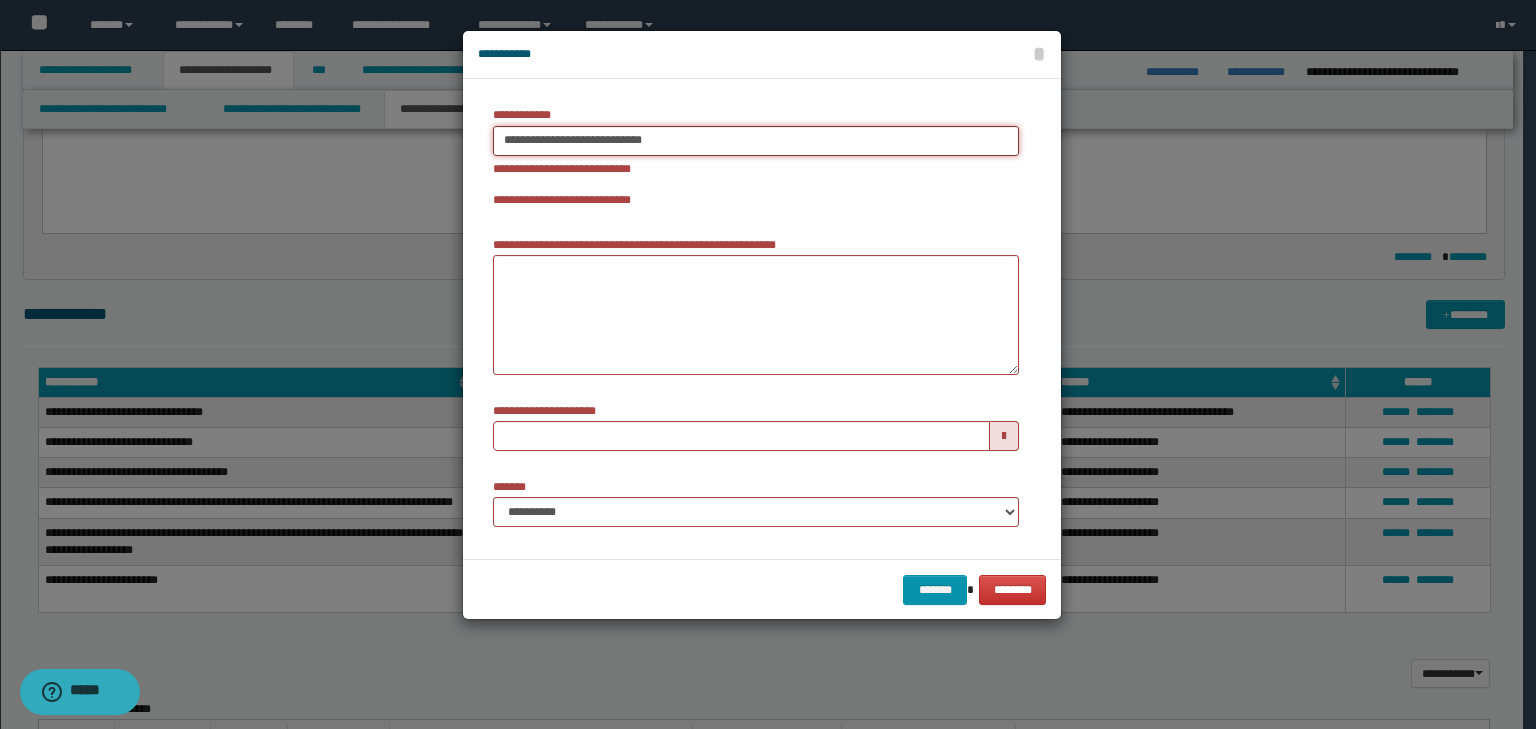 type on "**********" 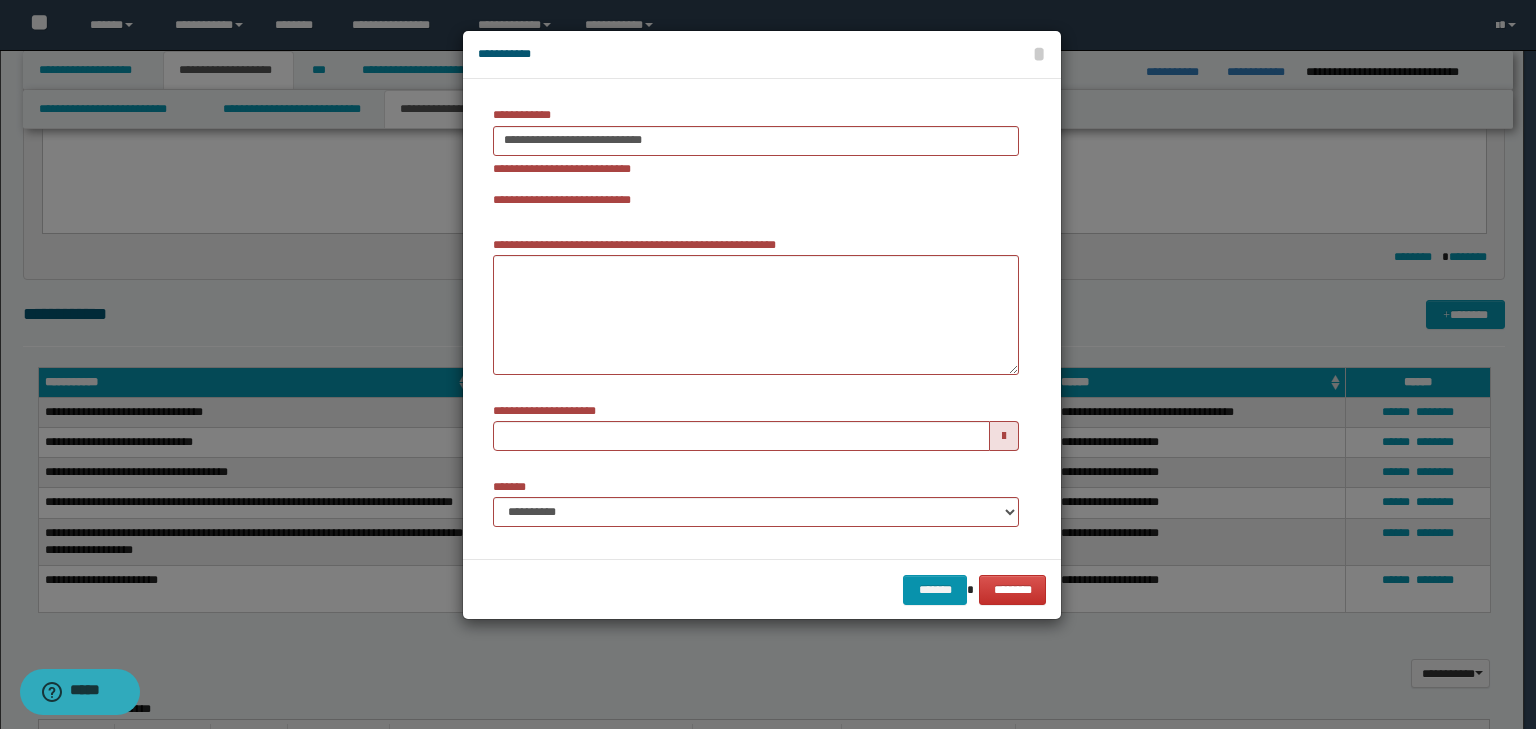type 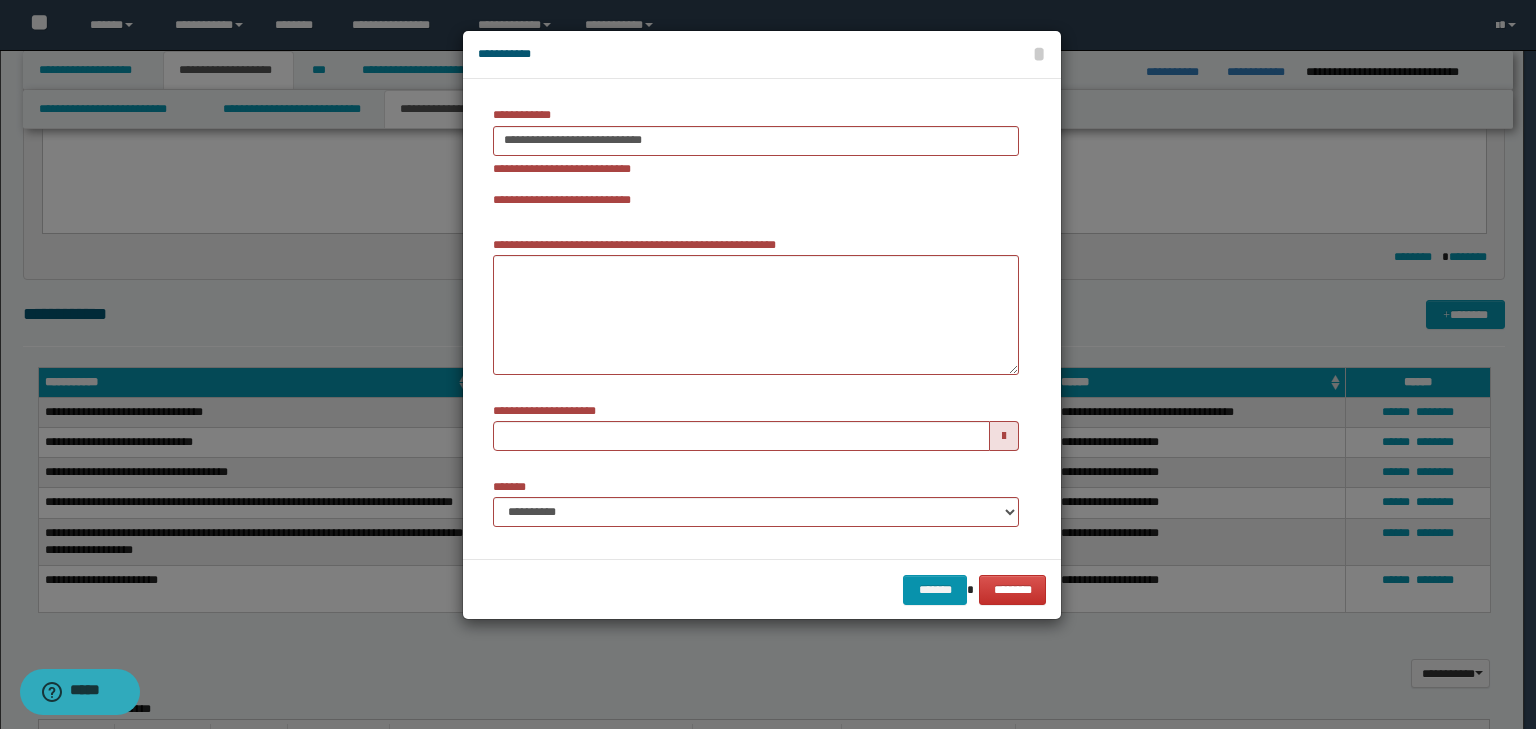 drag, startPoint x: 537, startPoint y: 244, endPoint x: 545, endPoint y: 260, distance: 17.888544 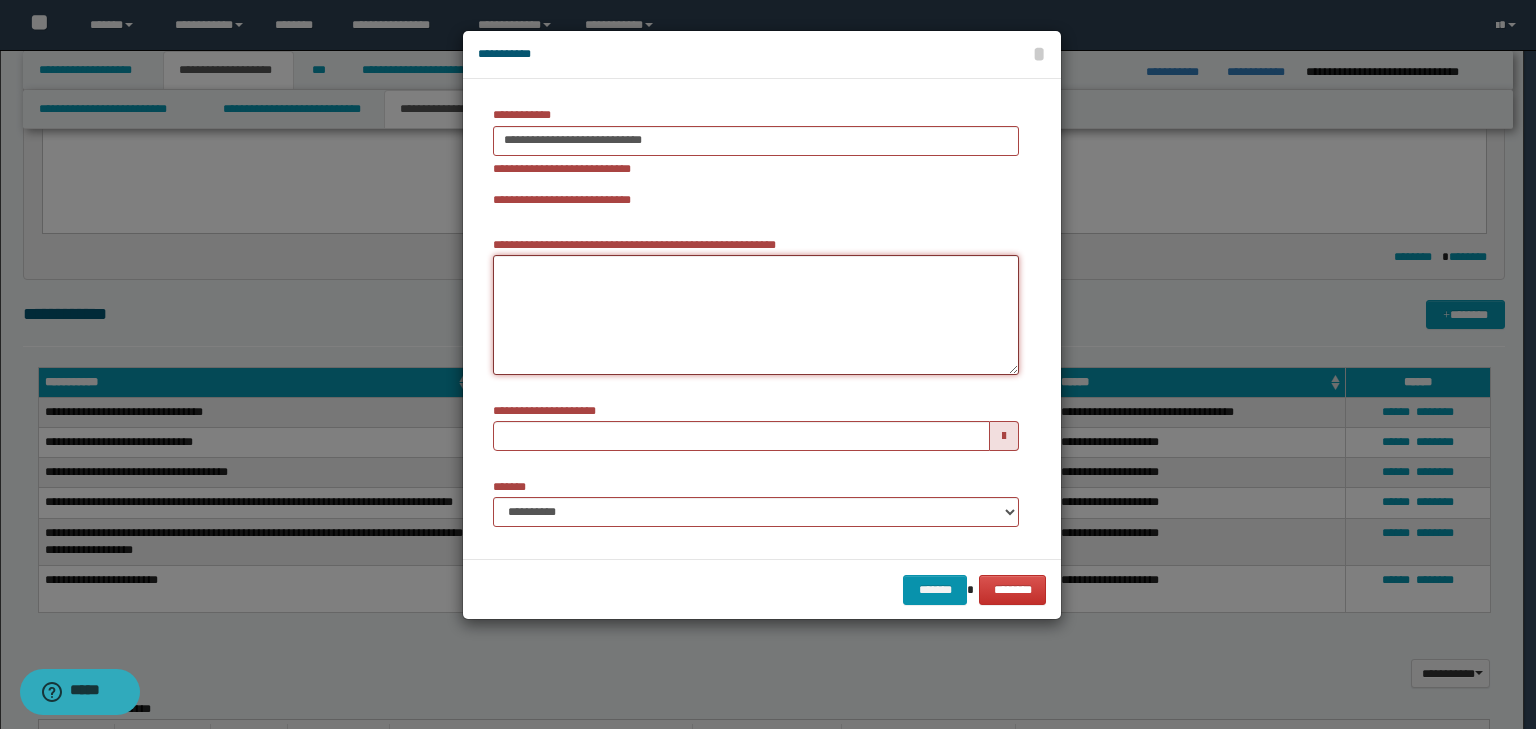 click on "**********" at bounding box center (756, 315) 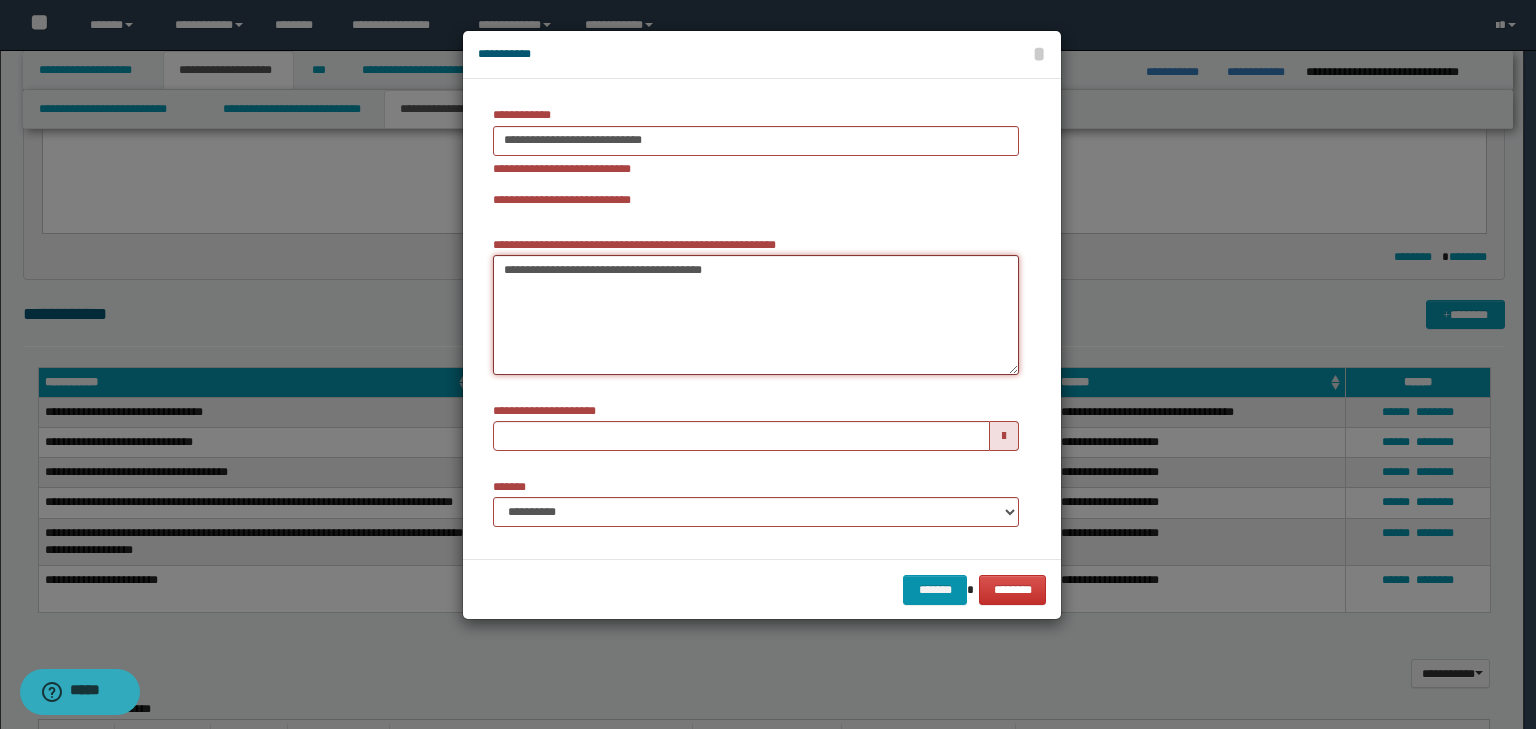 type on "**********" 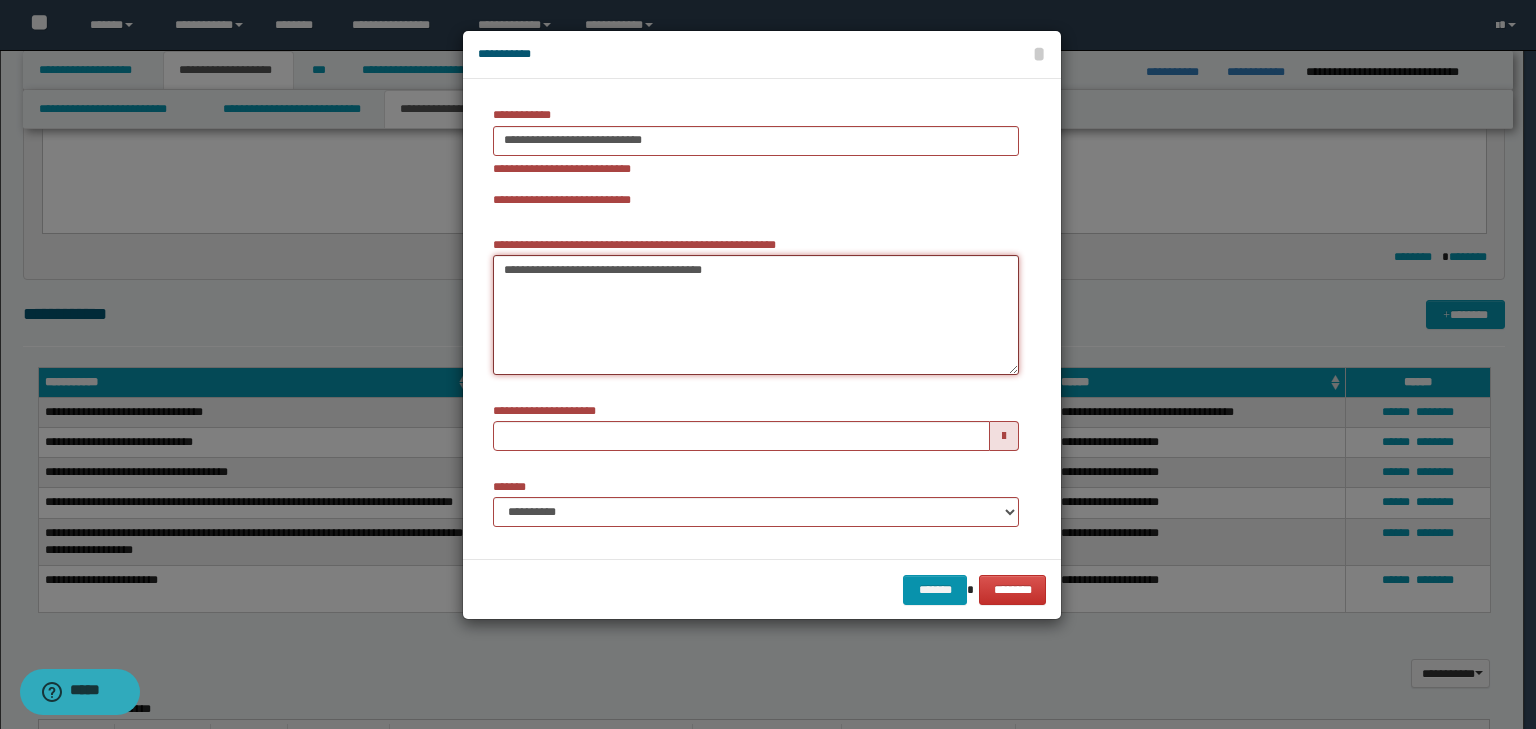 type 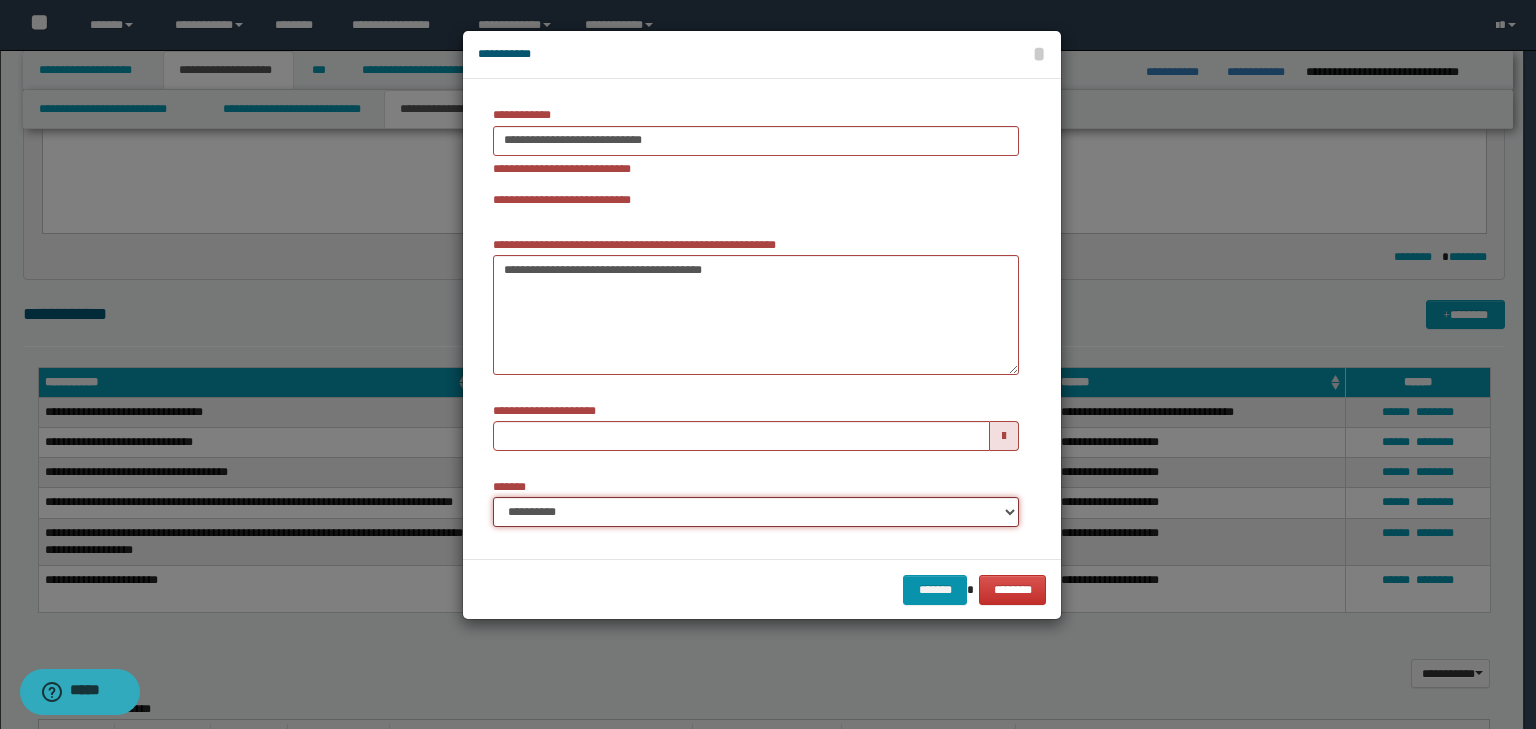 click on "**********" at bounding box center [756, 512] 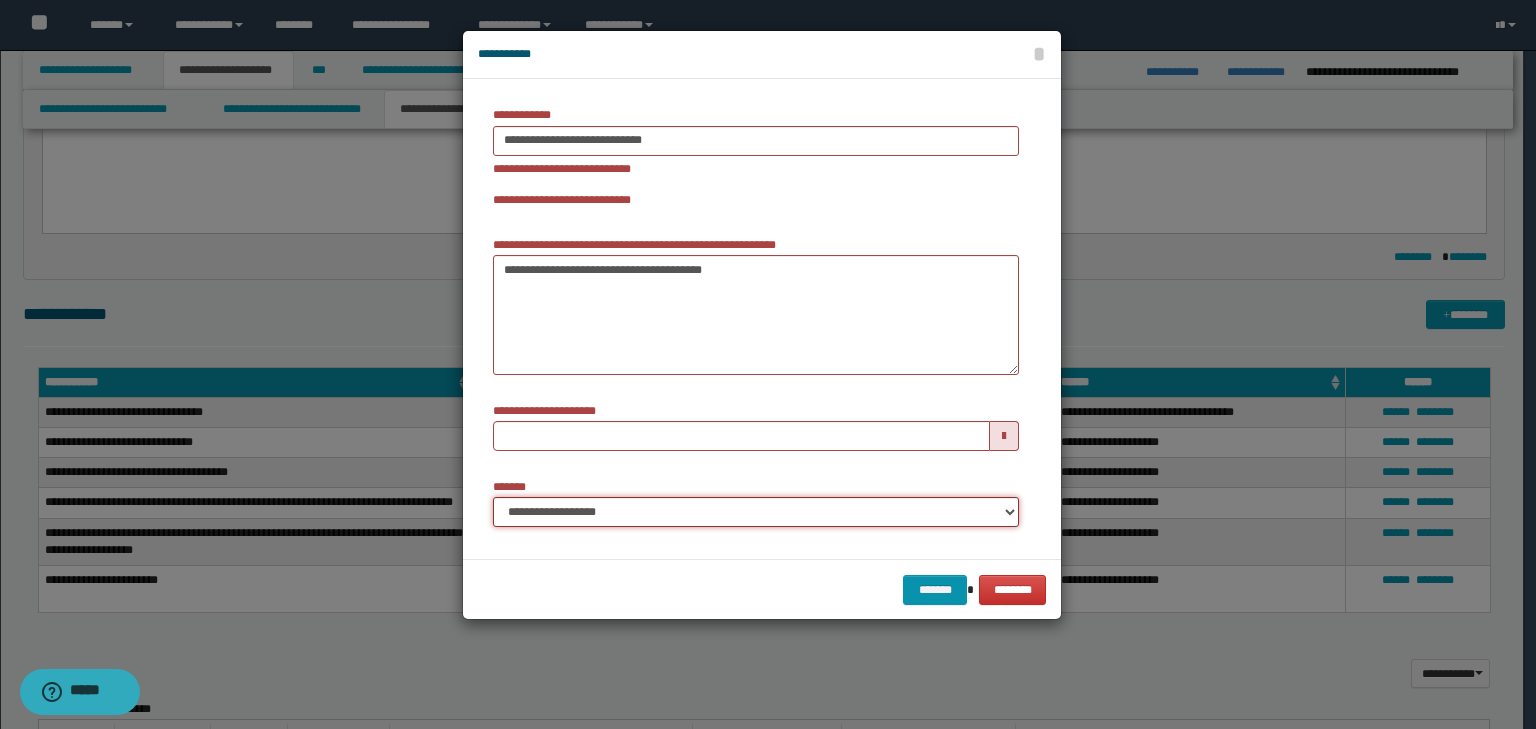 type 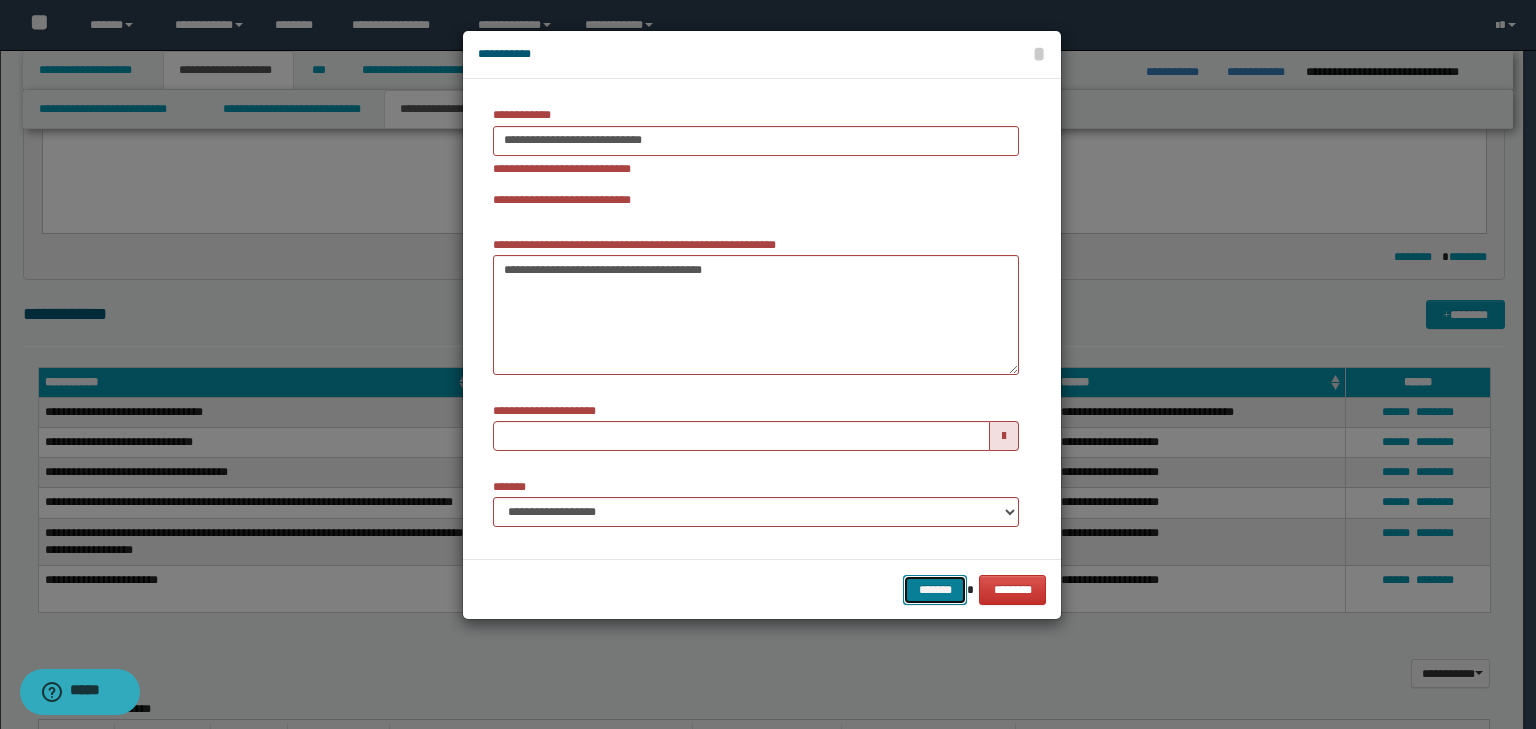 click on "*******" at bounding box center [935, 590] 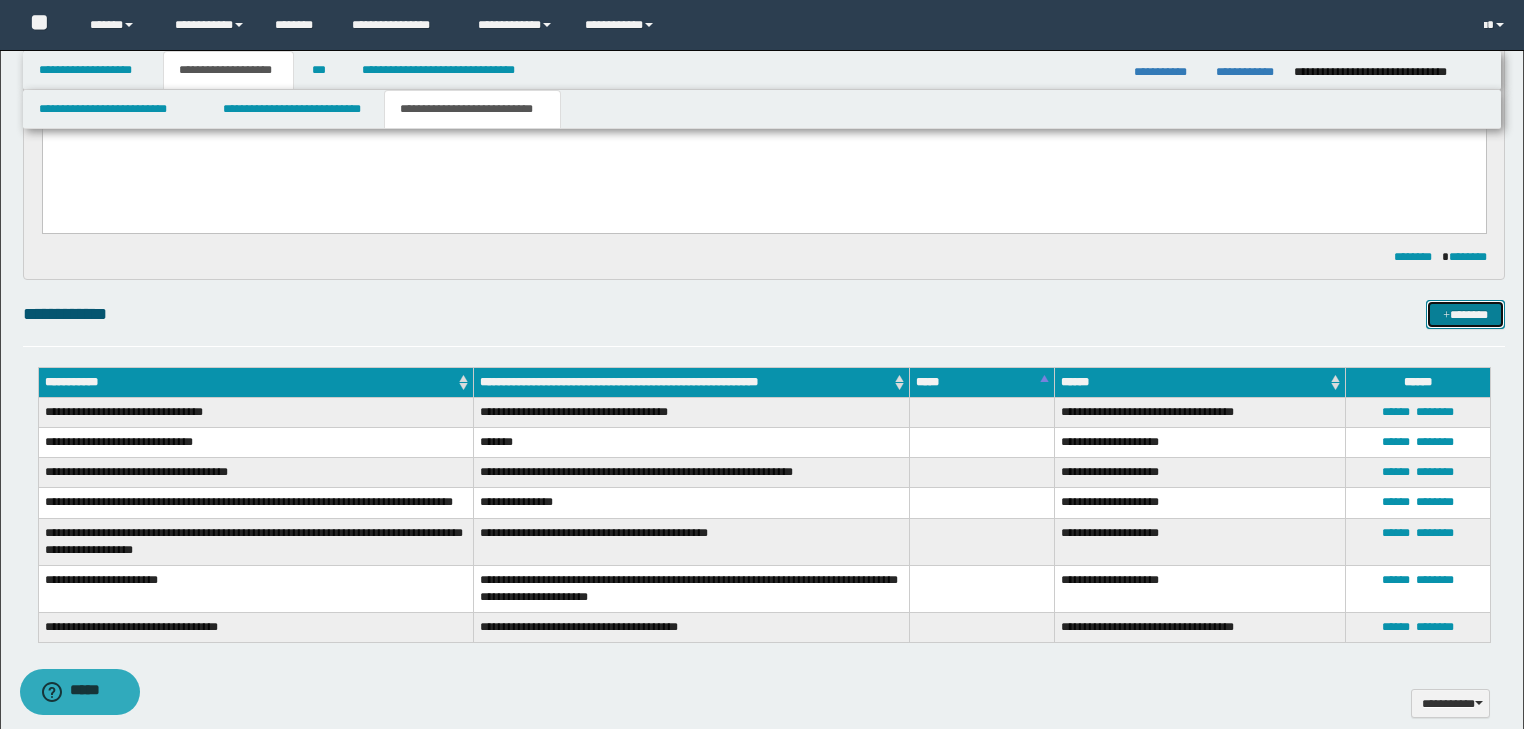 click at bounding box center [1446, 316] 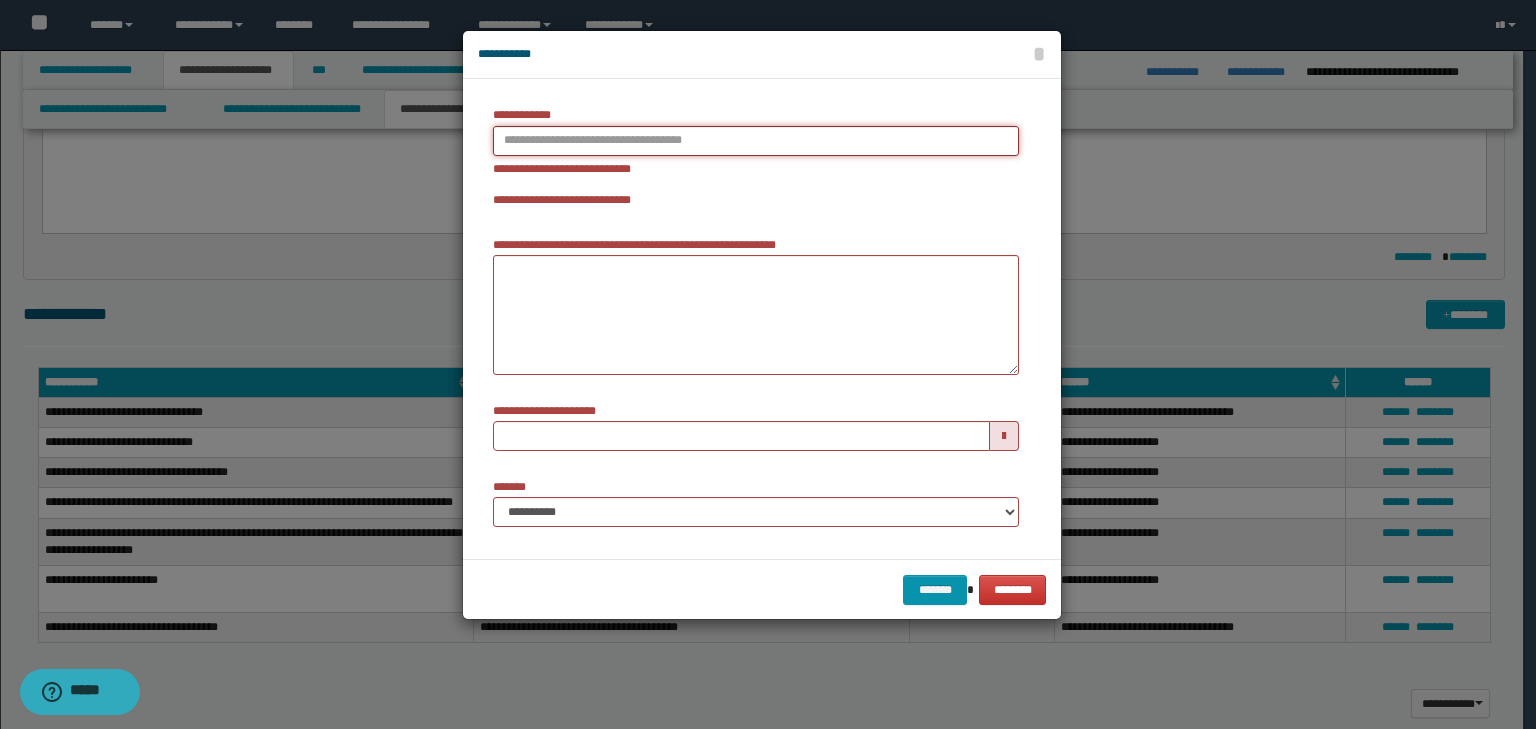 type on "**********" 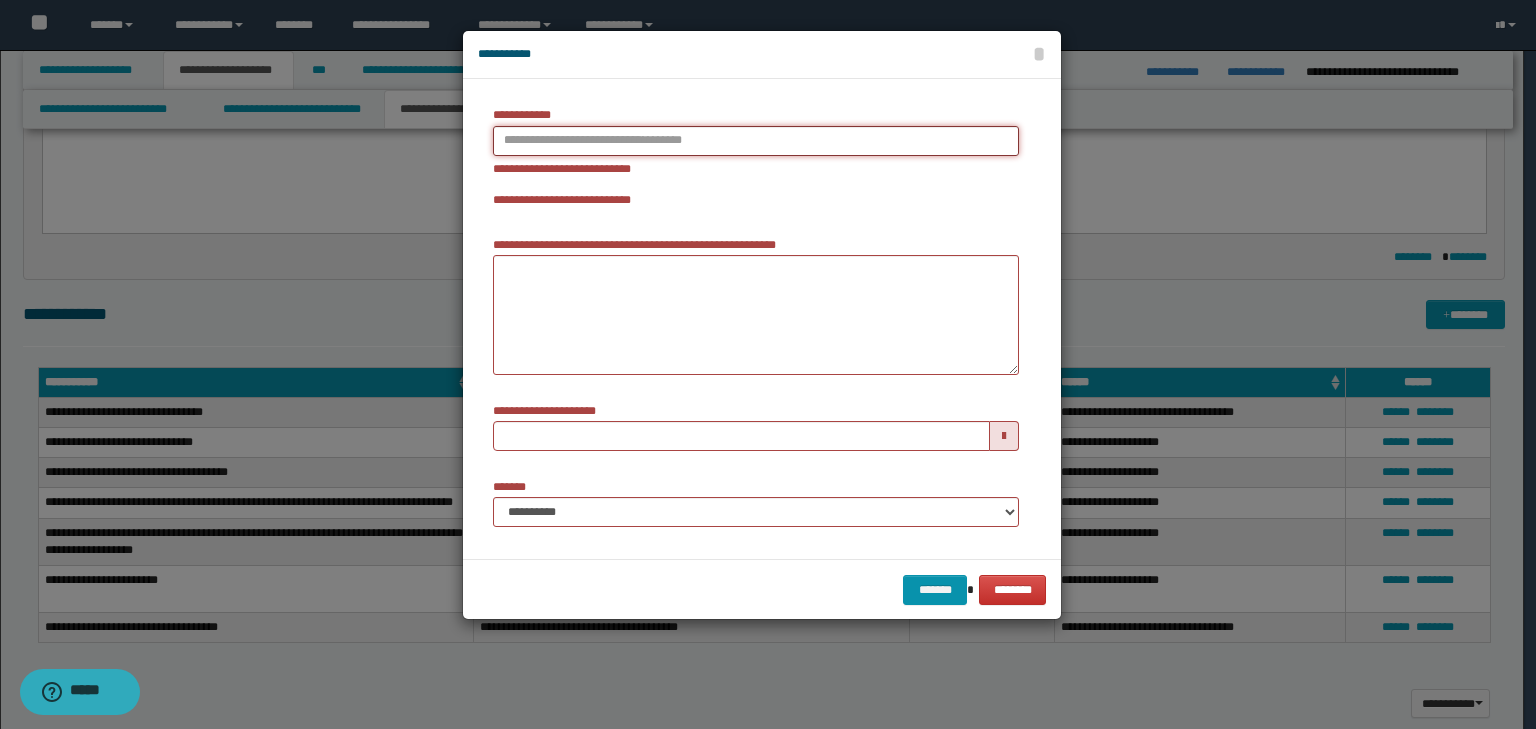 click on "**********" at bounding box center [756, 141] 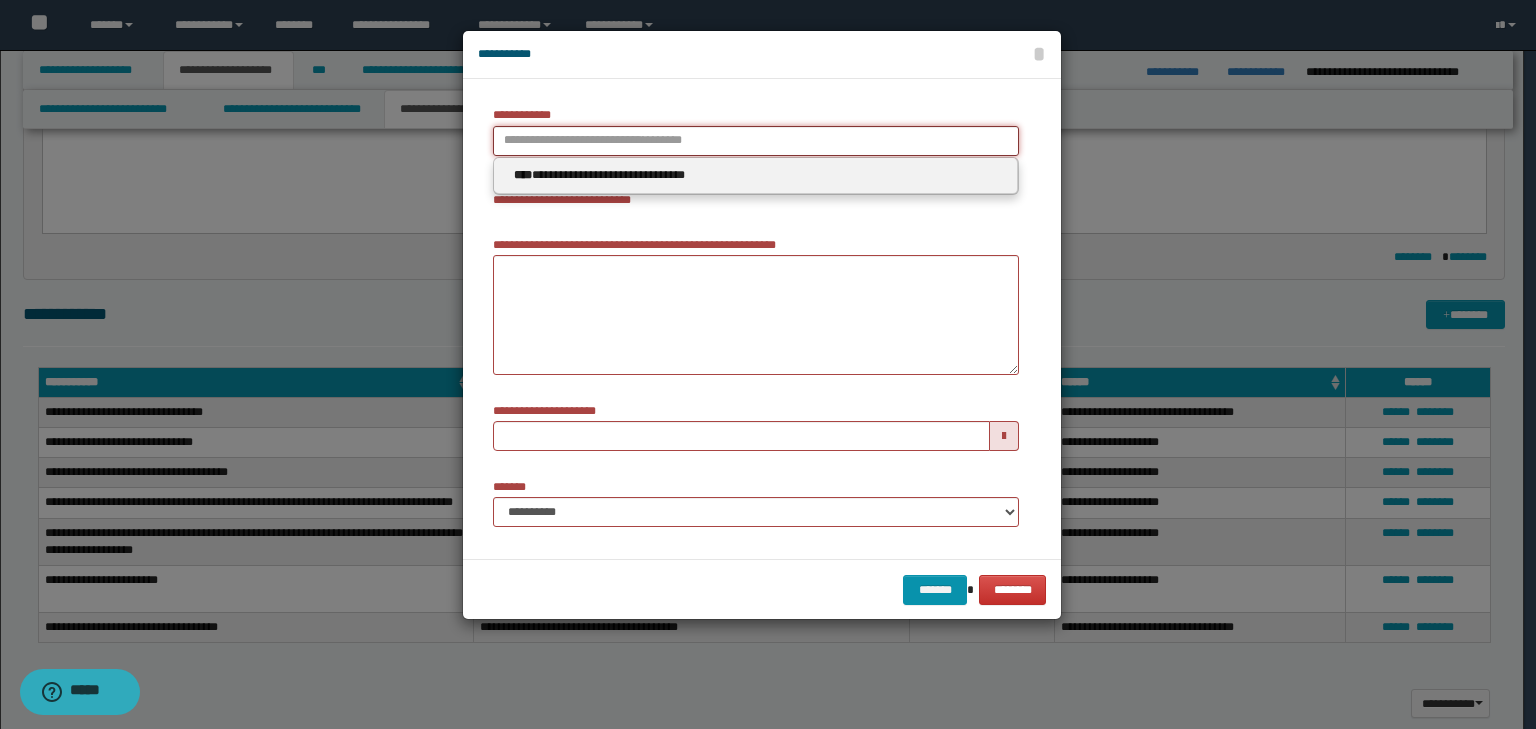 type 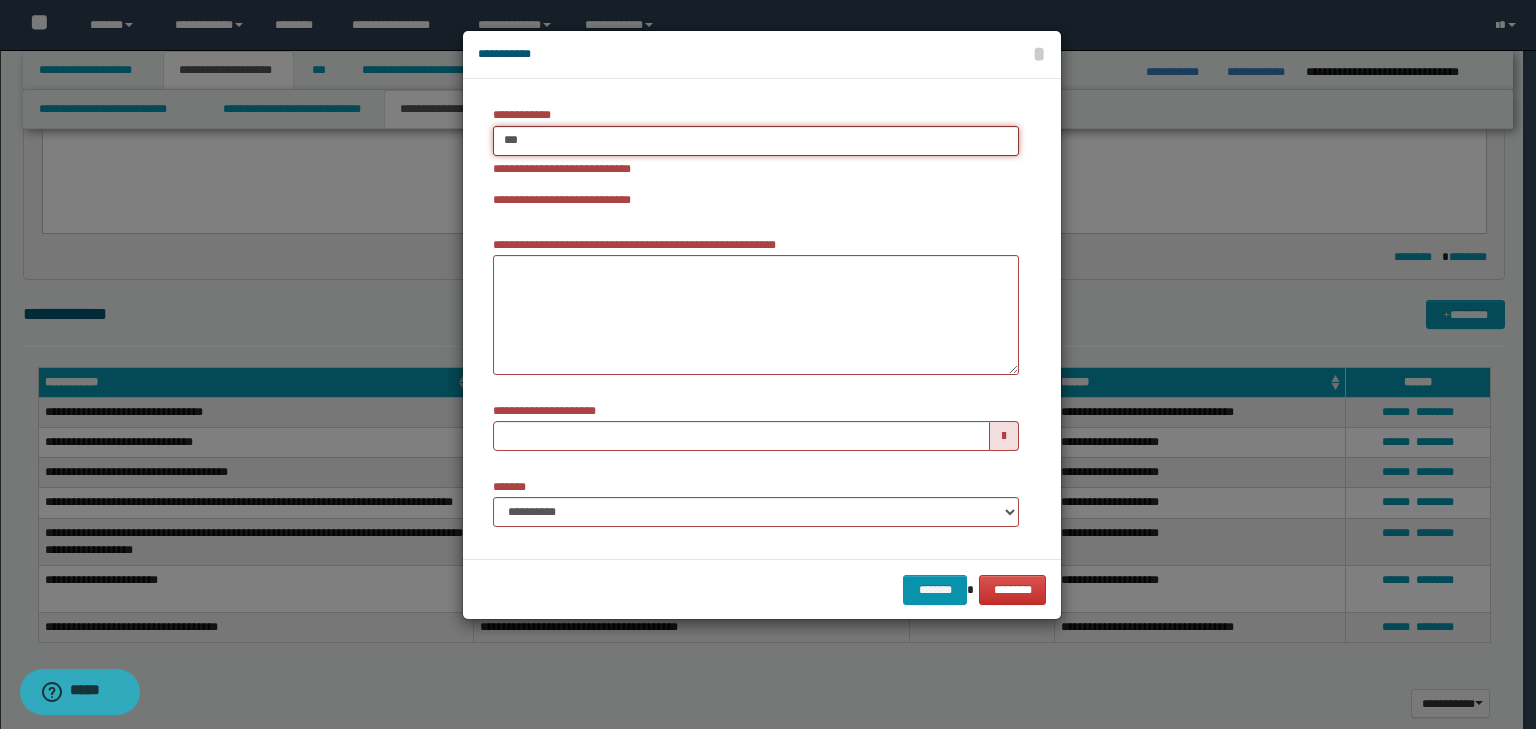 type on "****" 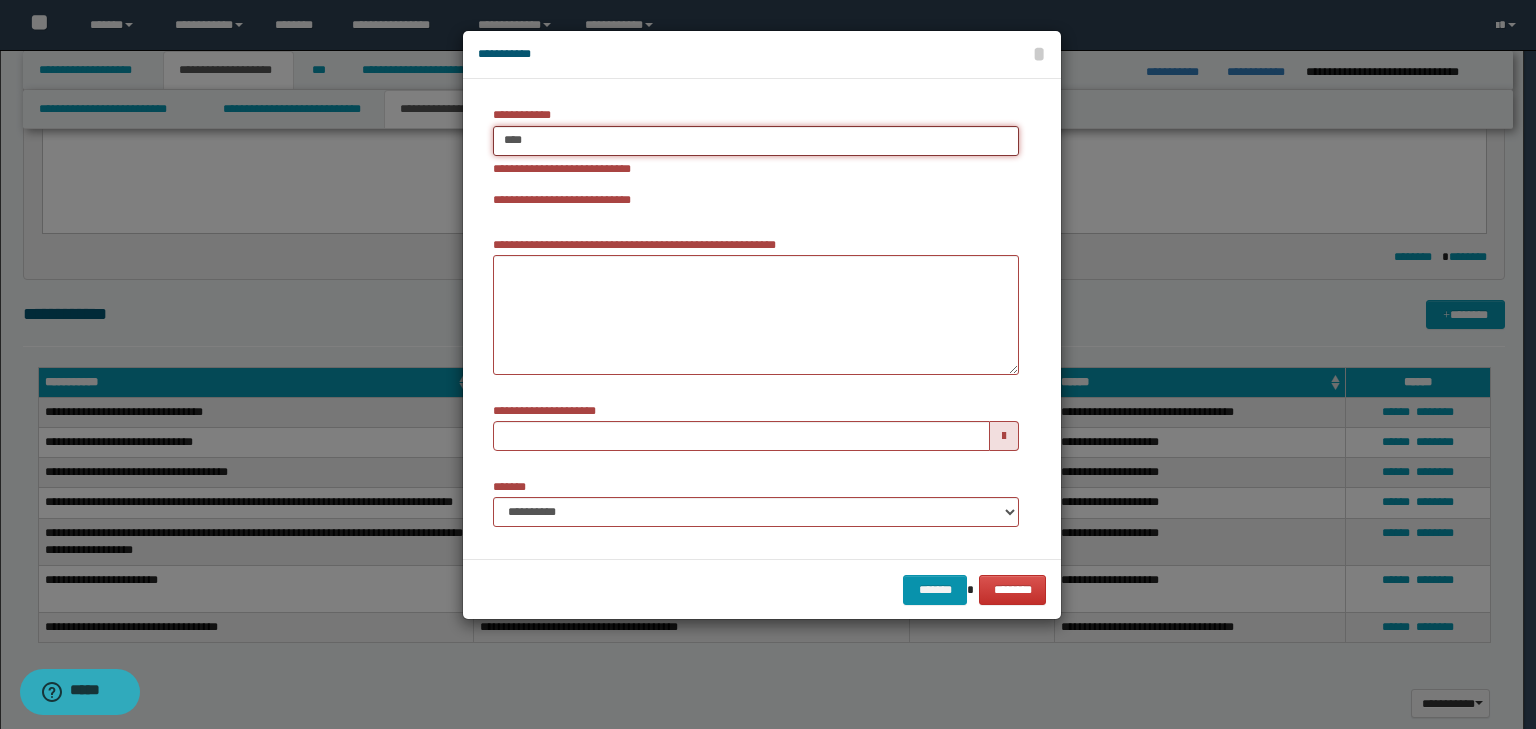 type on "****" 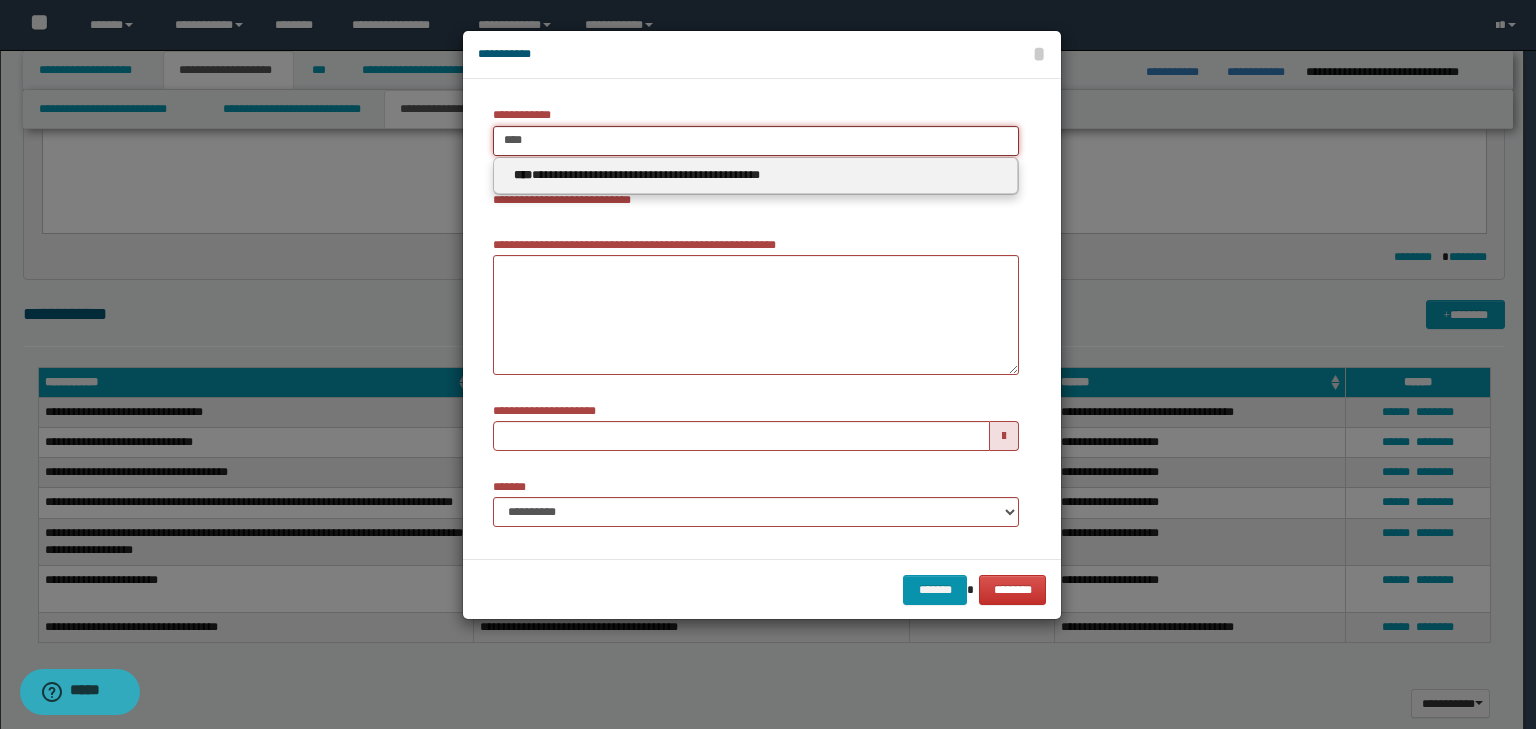 type on "****" 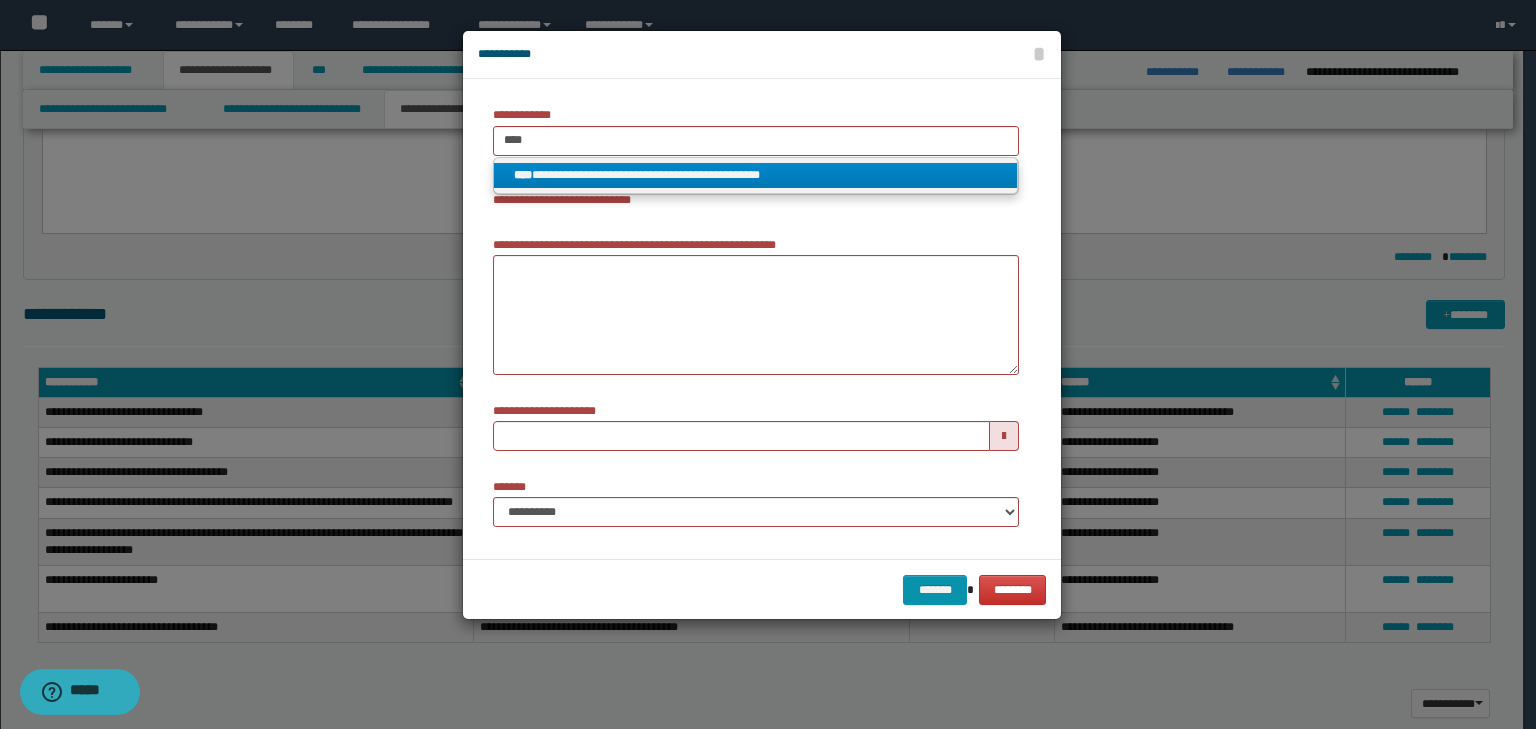 click on "**********" at bounding box center (756, 175) 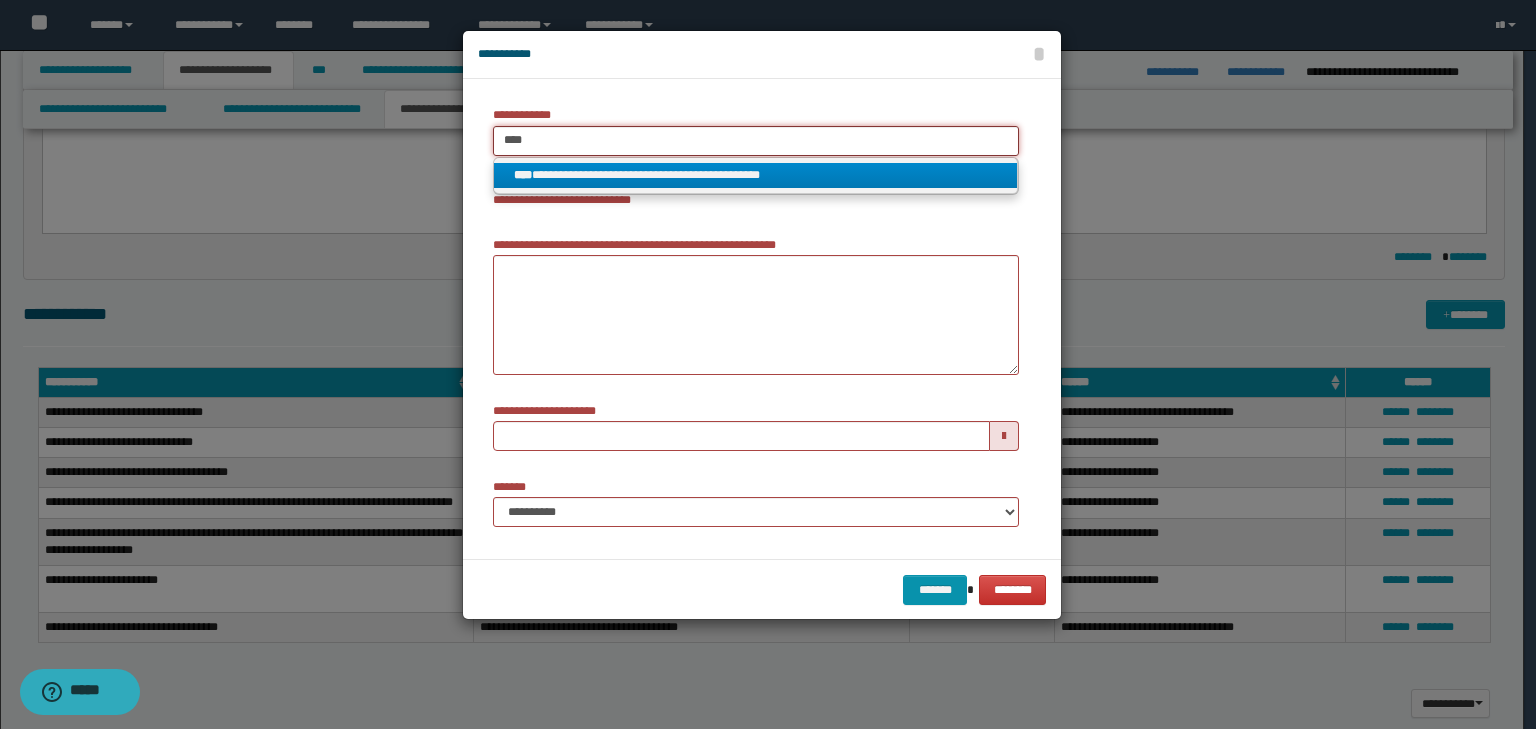 type 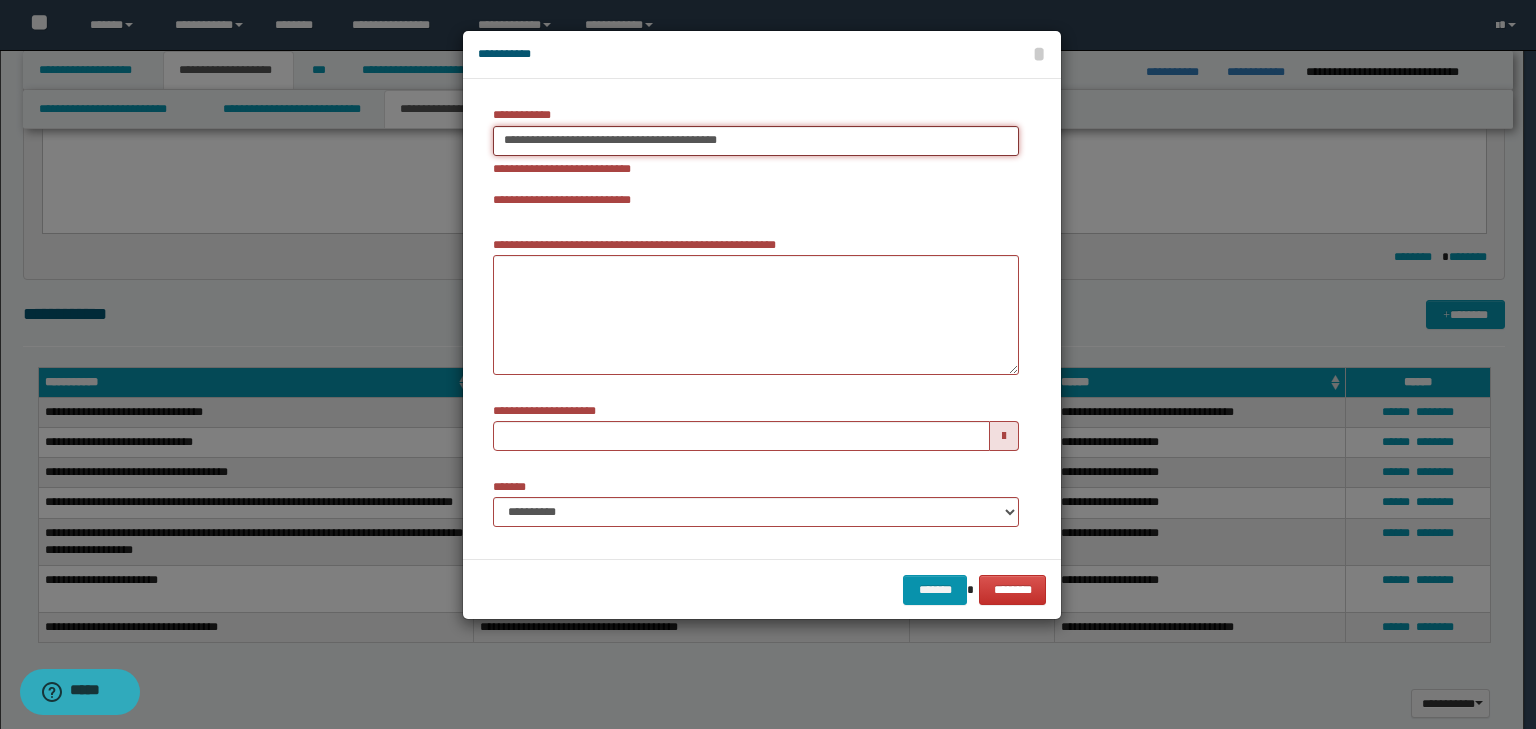 type on "**********" 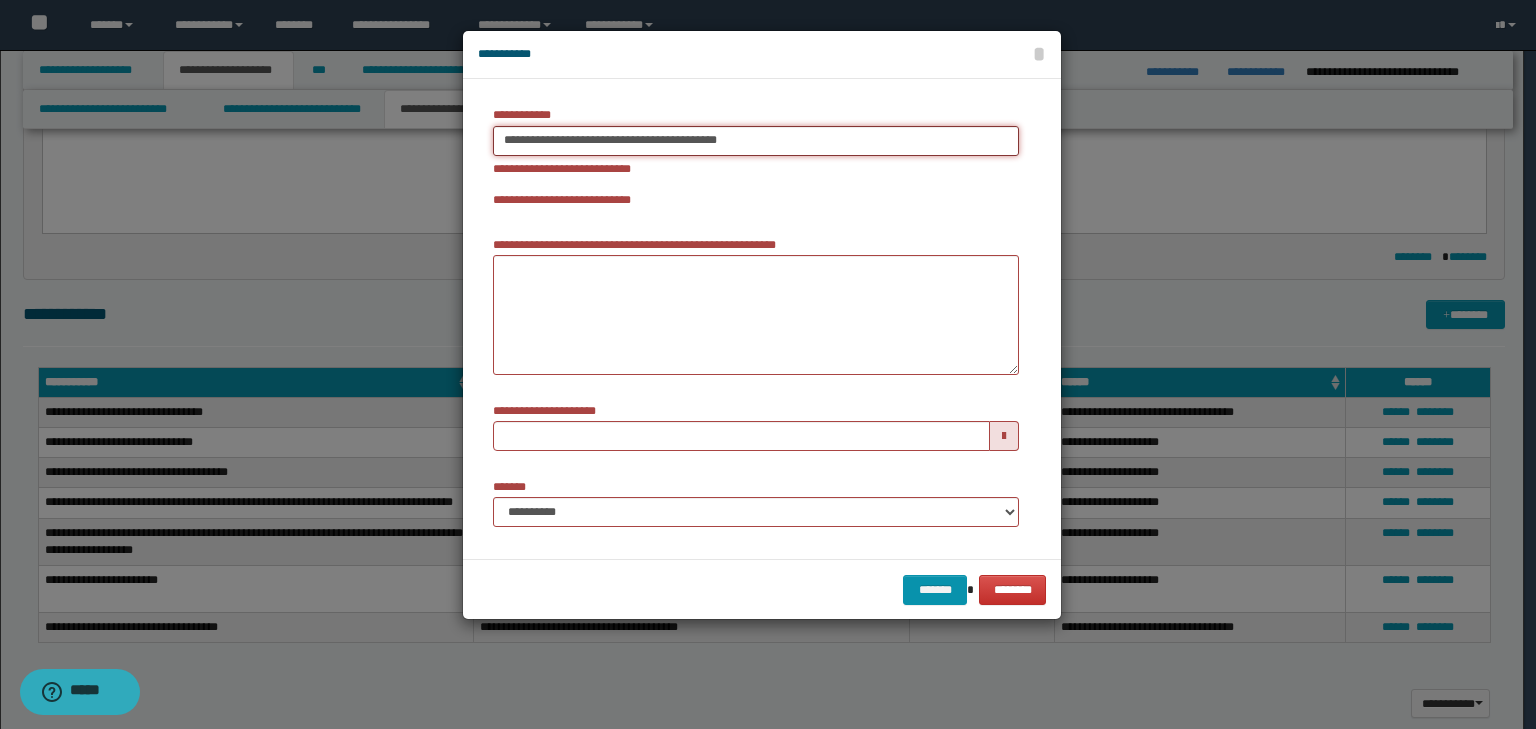 type on "**********" 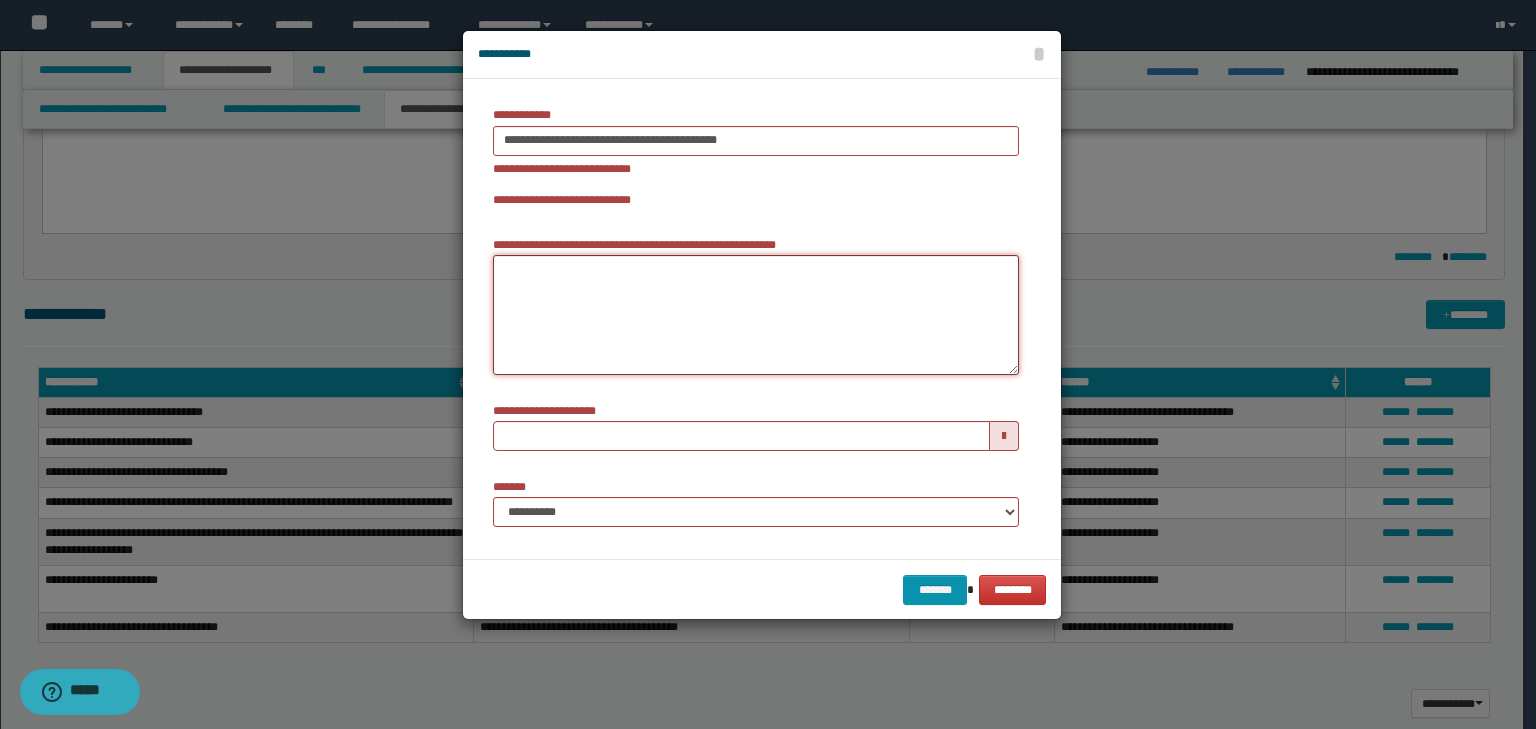 type 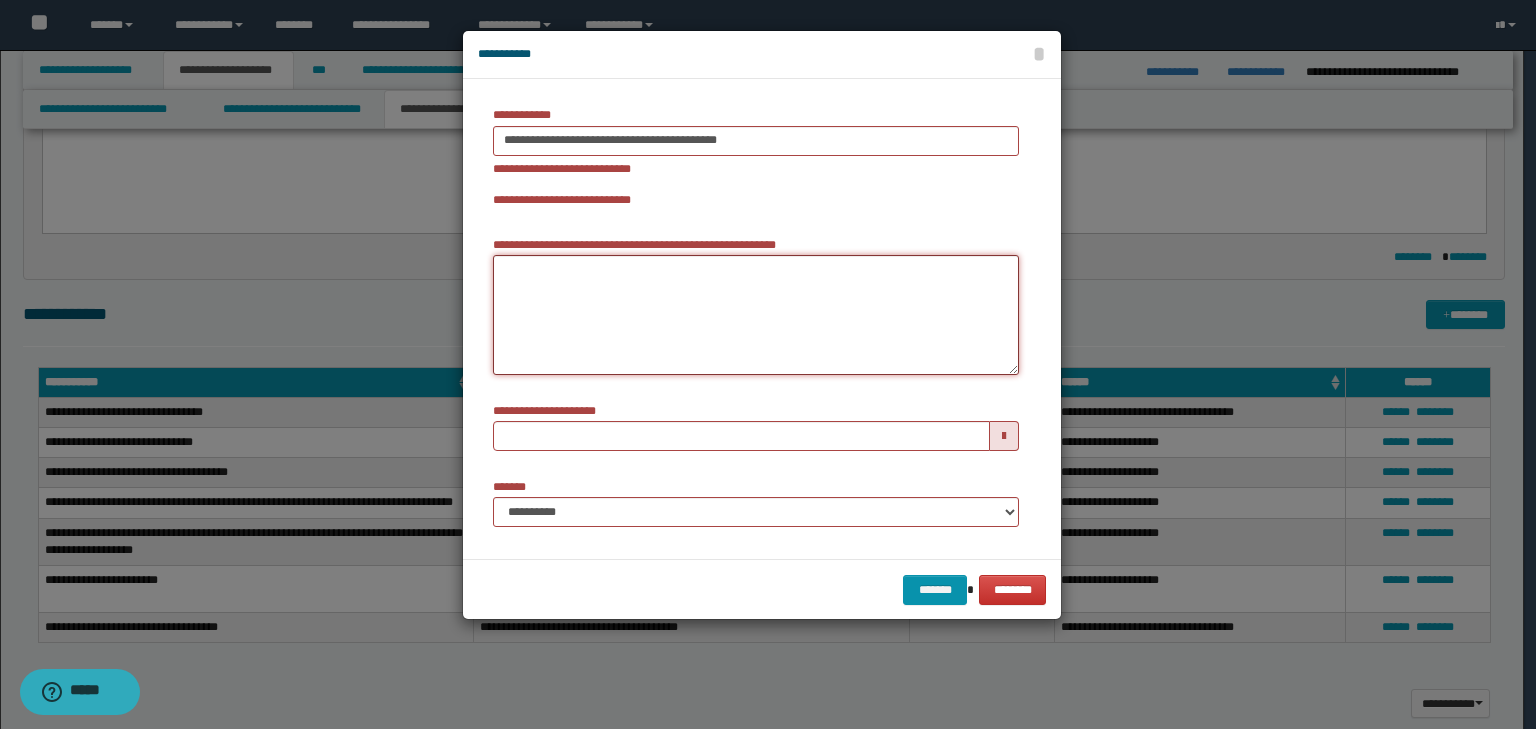 click on "**********" at bounding box center [756, 315] 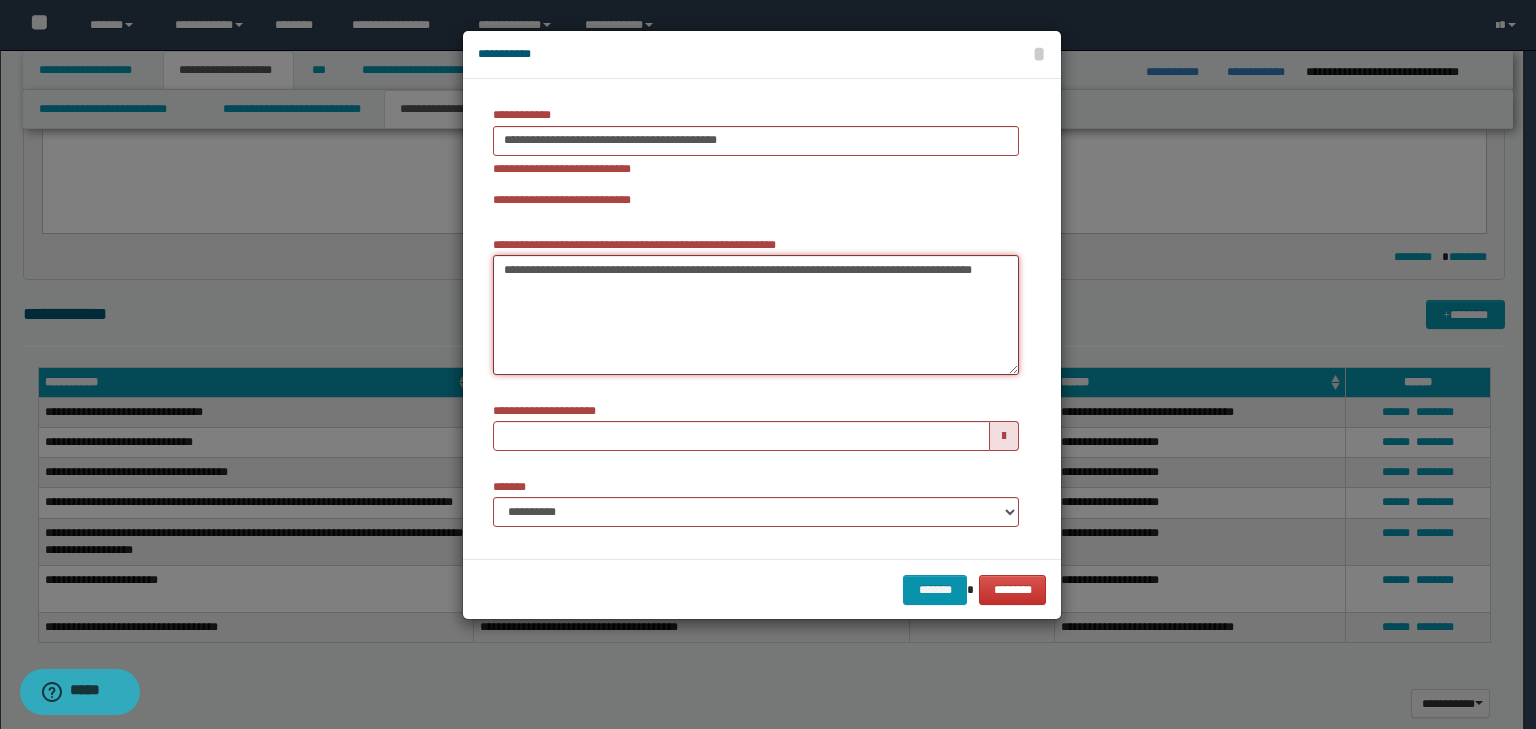 type on "**********" 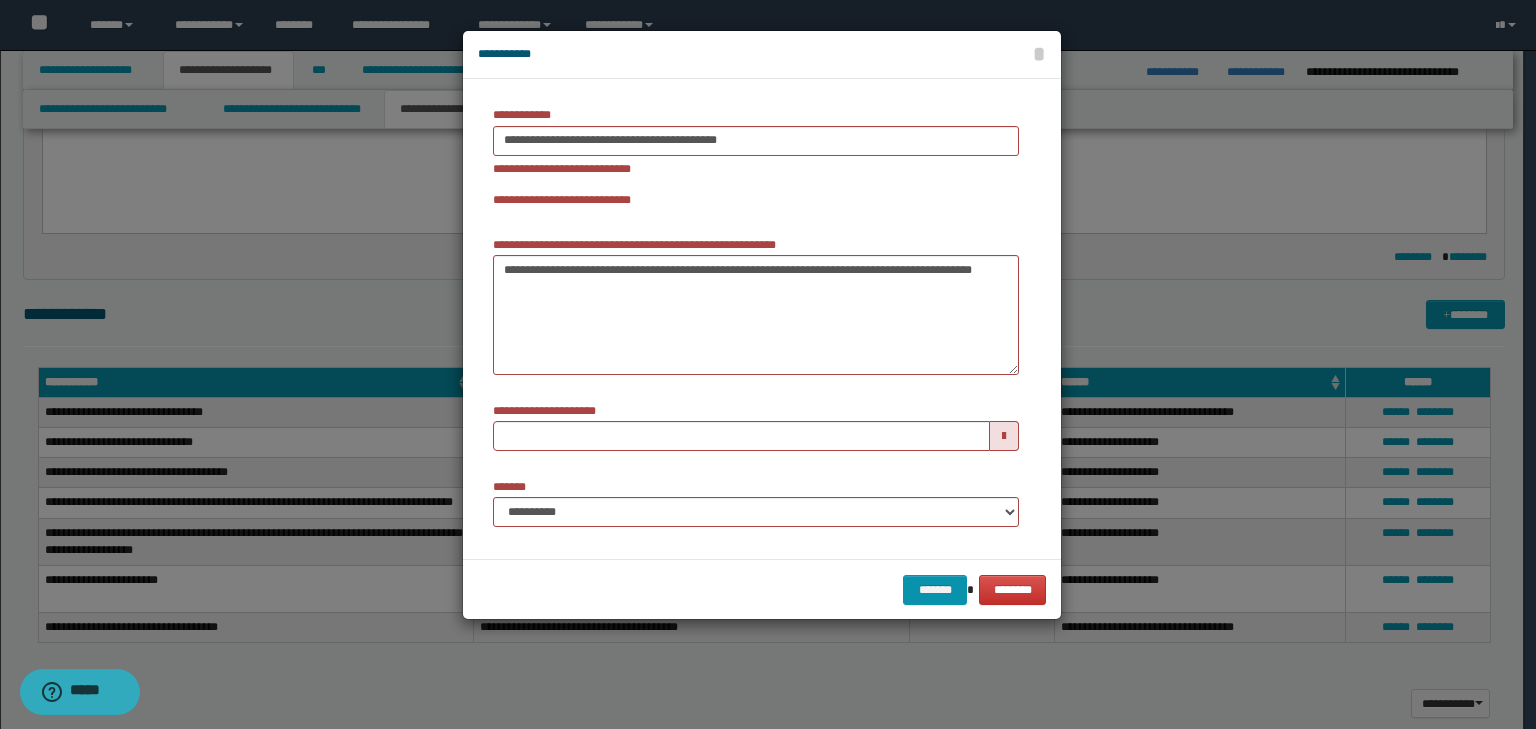 type 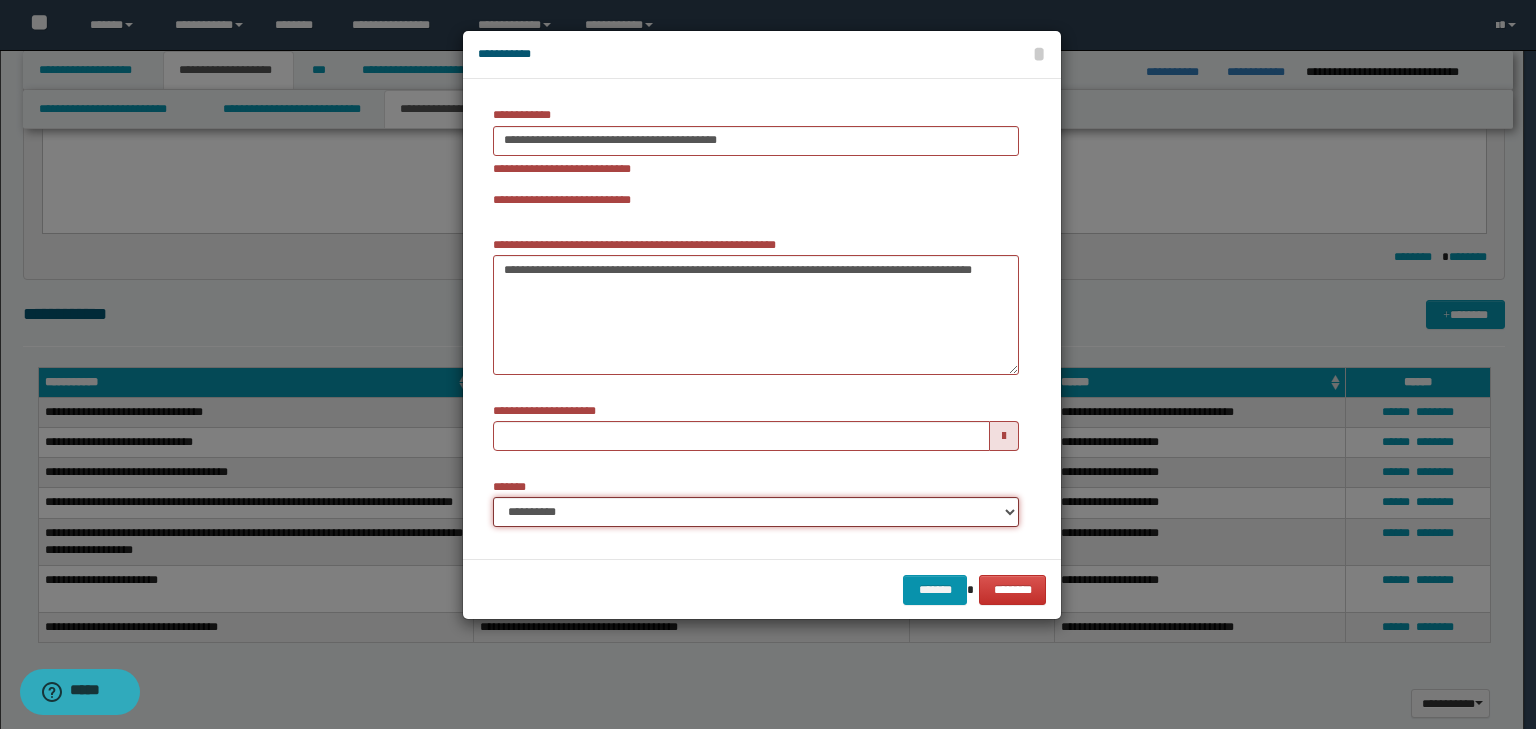 click on "**********" at bounding box center [756, 512] 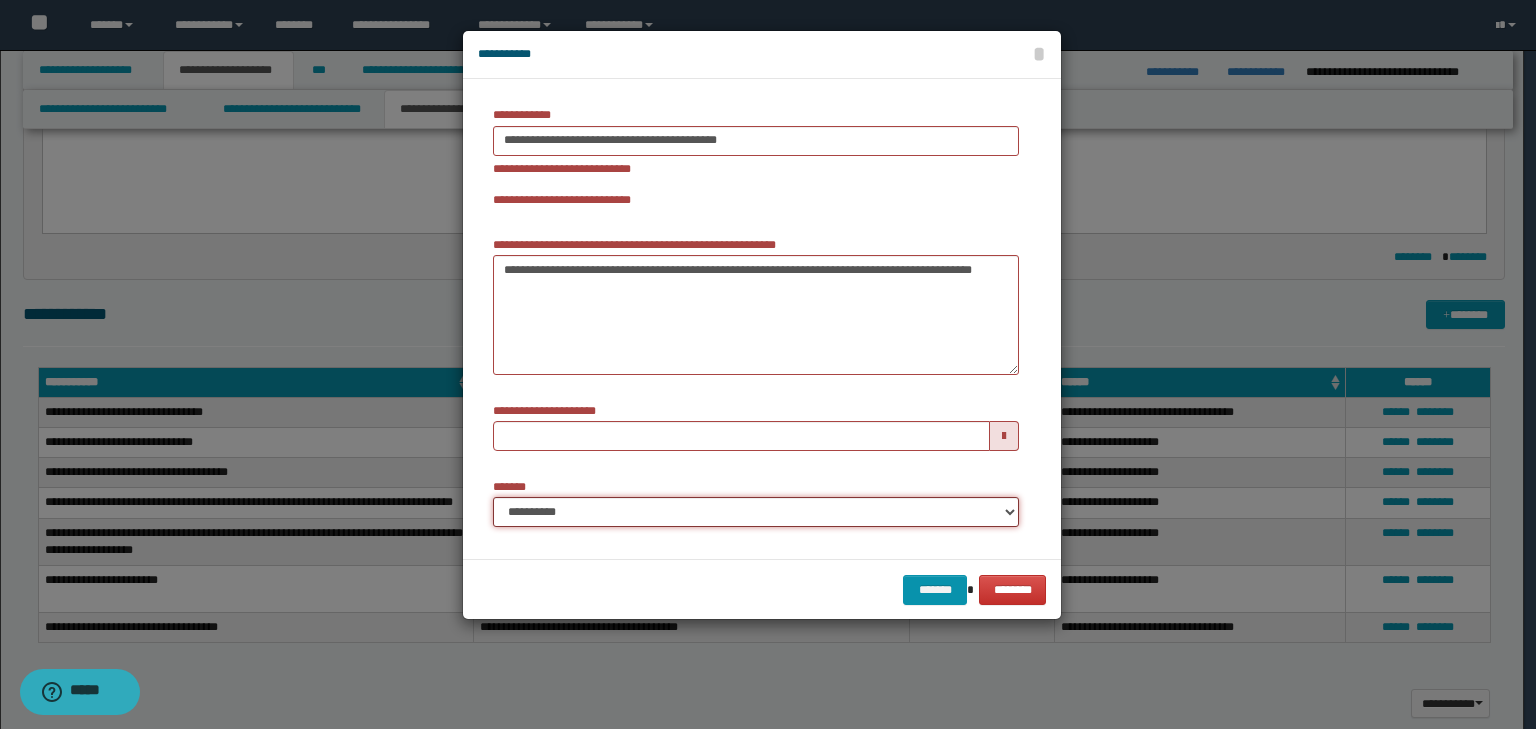 select on "*" 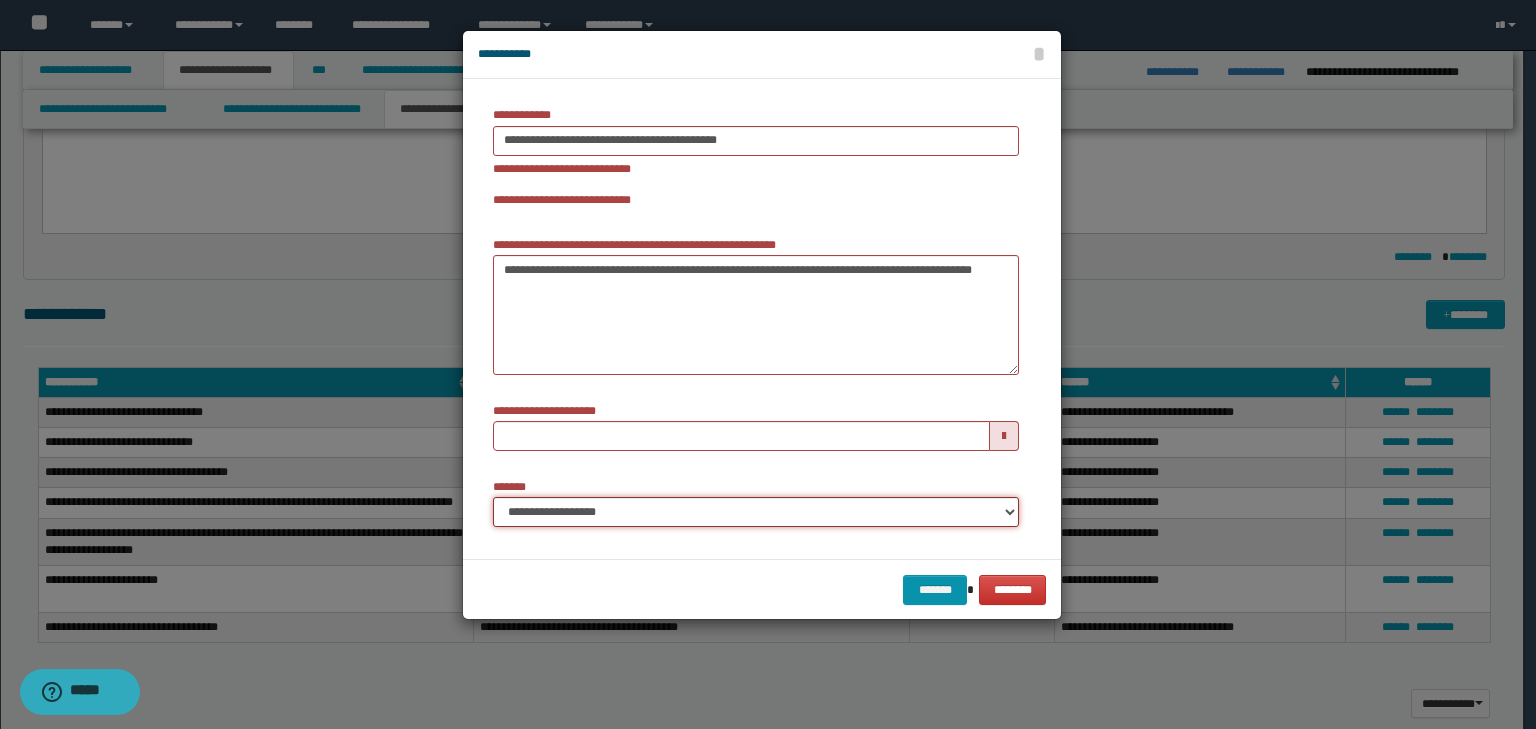 type 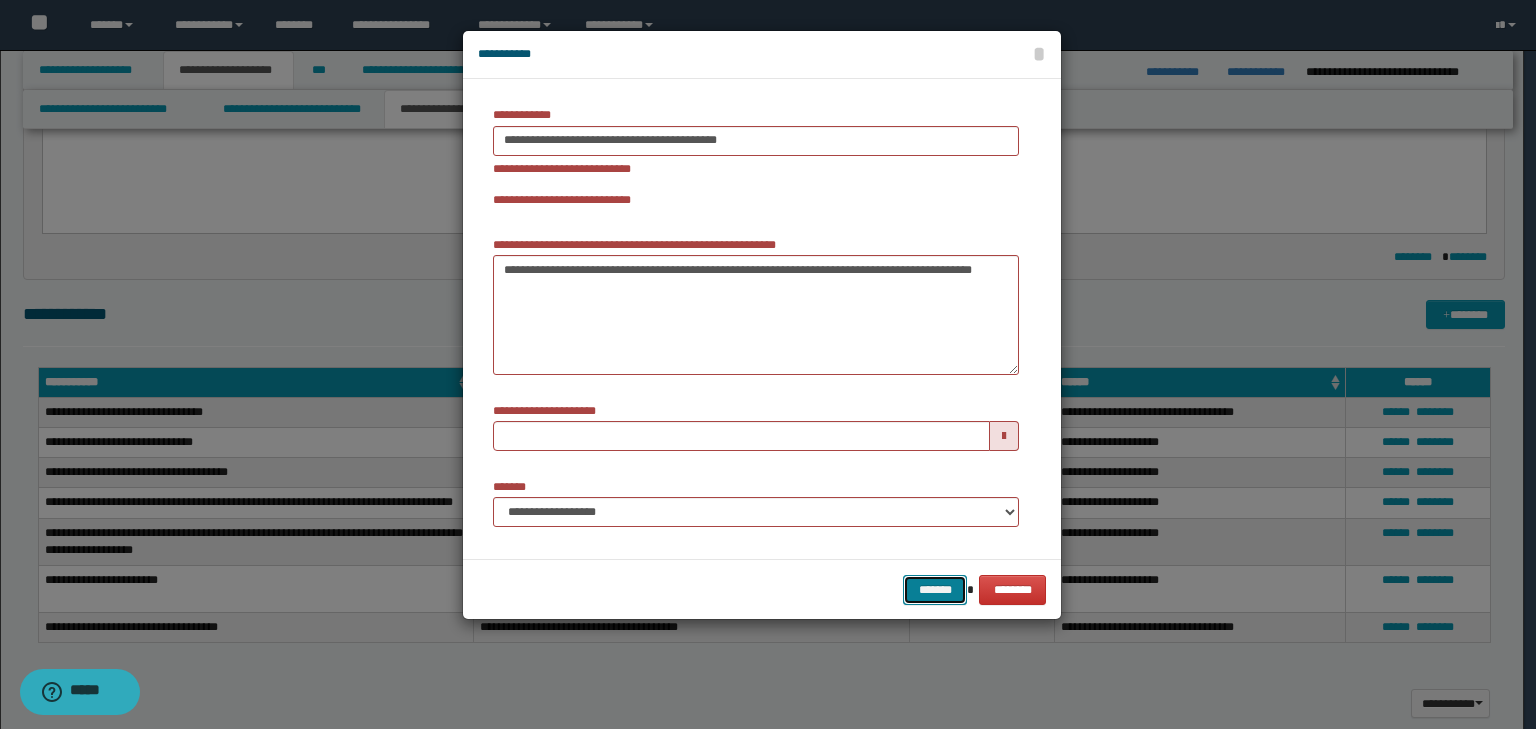 click on "*******" at bounding box center [935, 590] 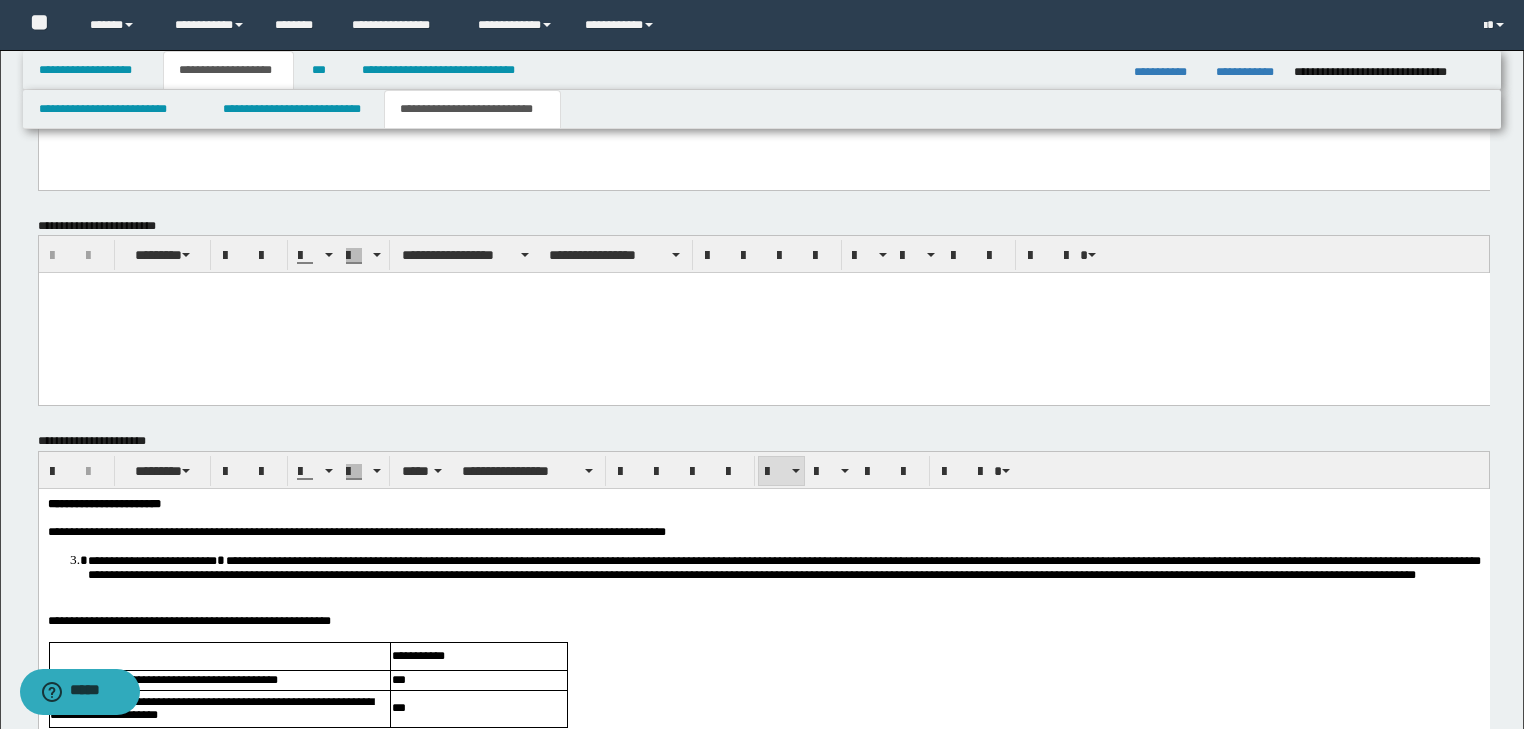 scroll, scrollTop: 1709, scrollLeft: 0, axis: vertical 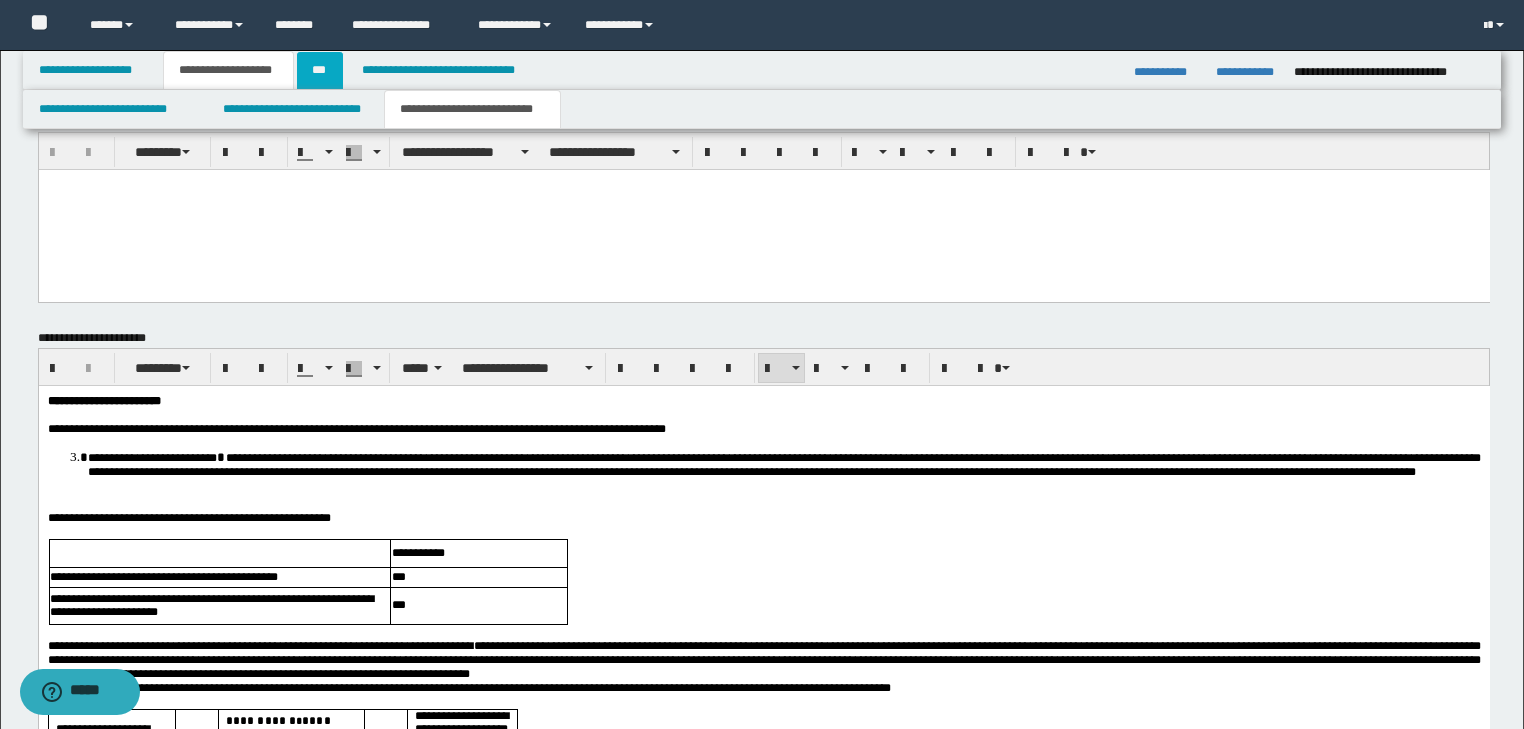 click on "***" at bounding box center [320, 70] 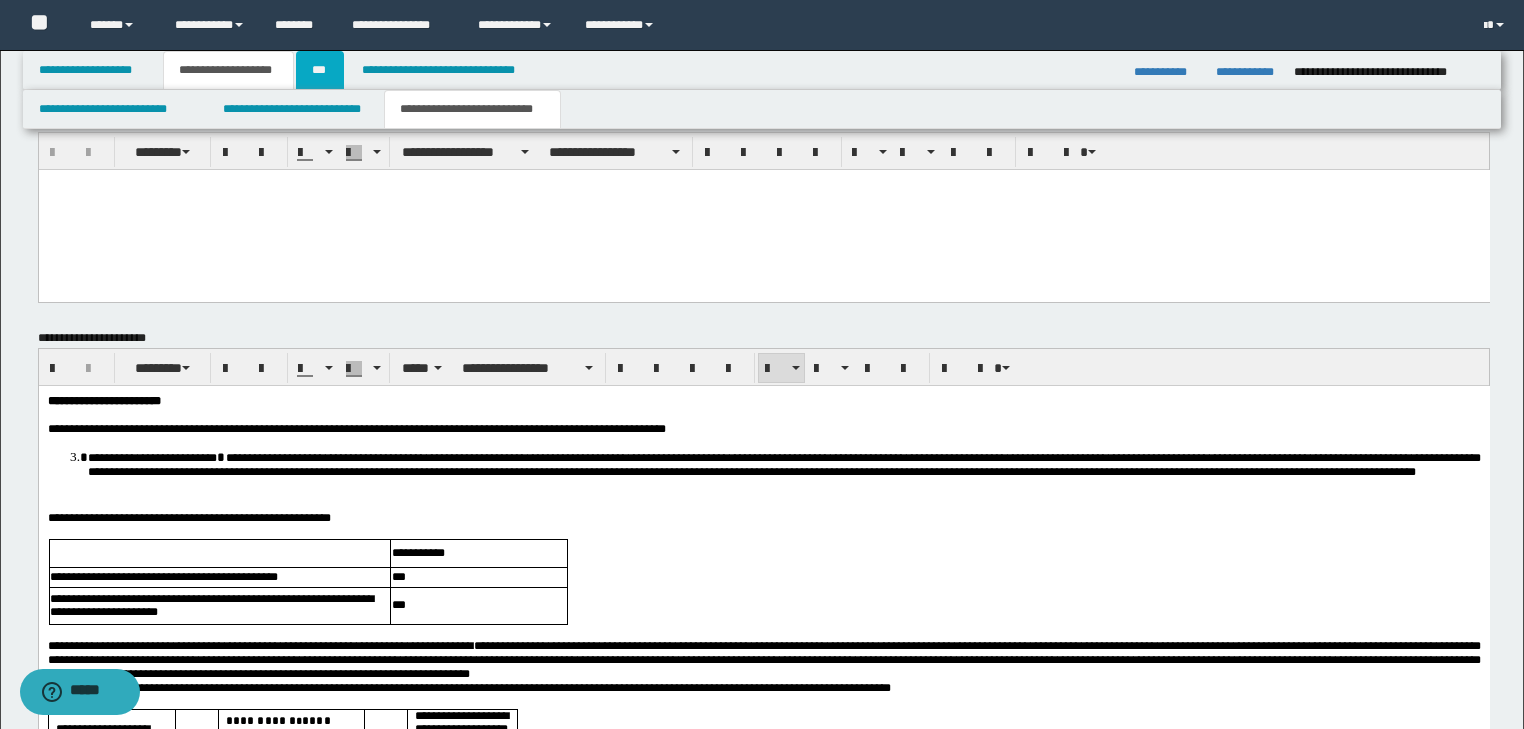 scroll, scrollTop: 0, scrollLeft: 0, axis: both 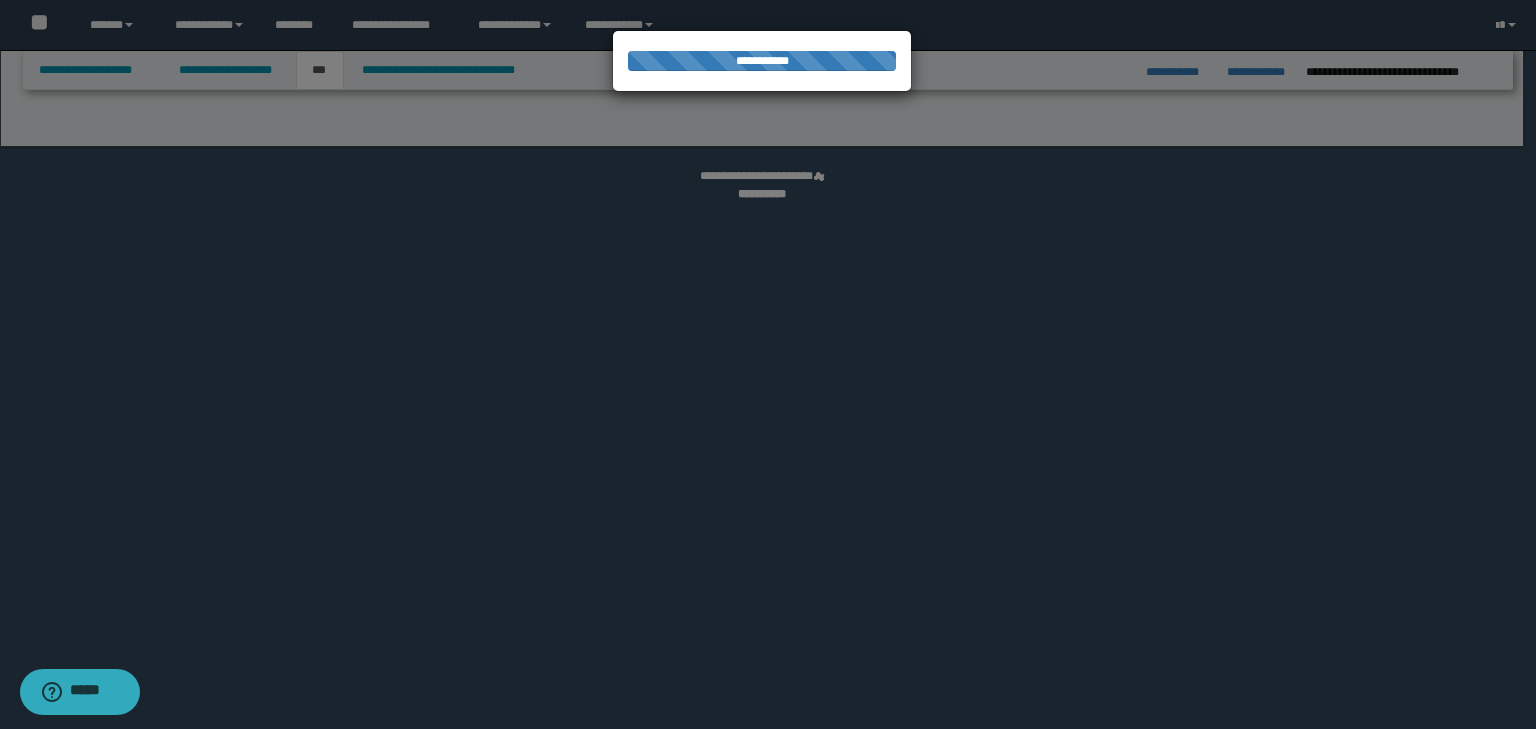 select on "***" 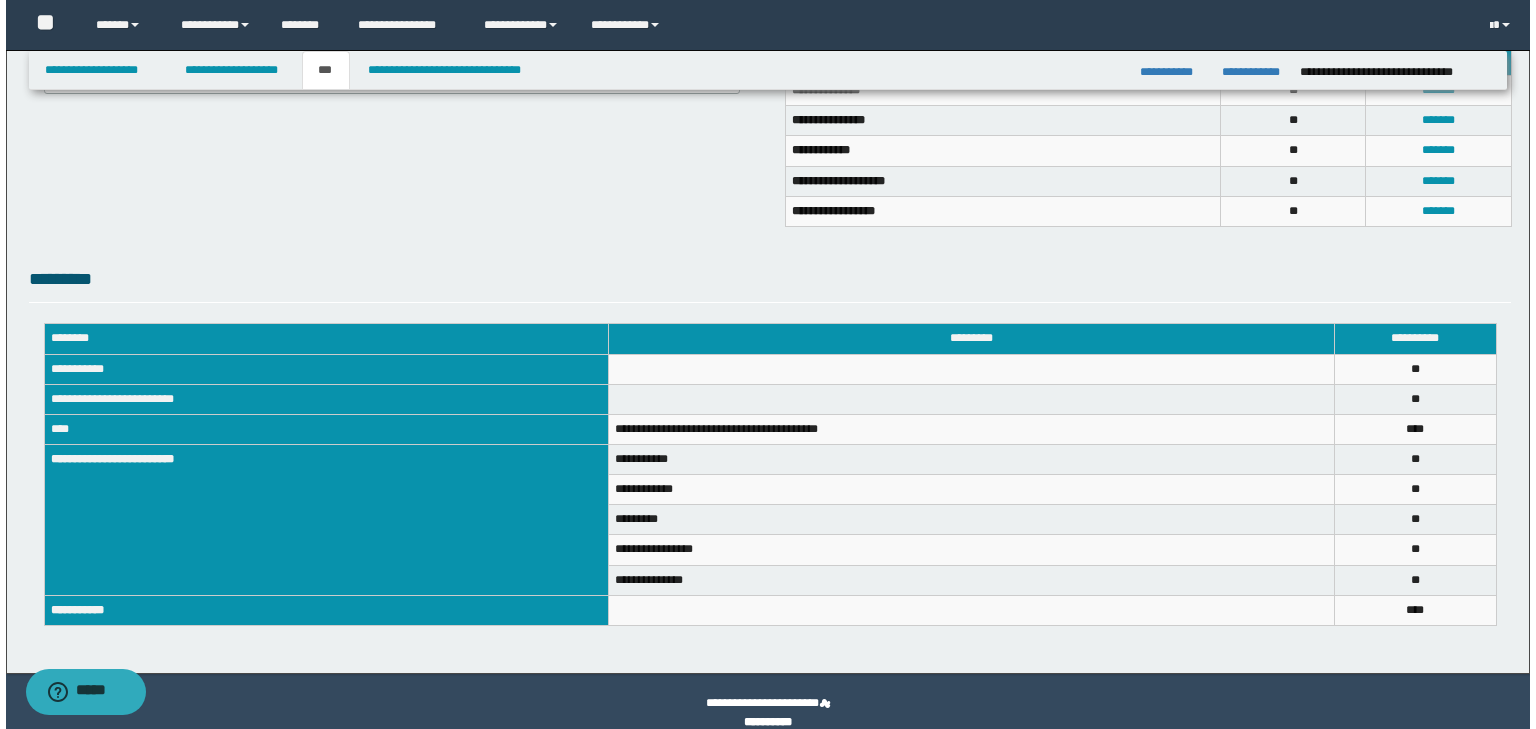 scroll, scrollTop: 308, scrollLeft: 0, axis: vertical 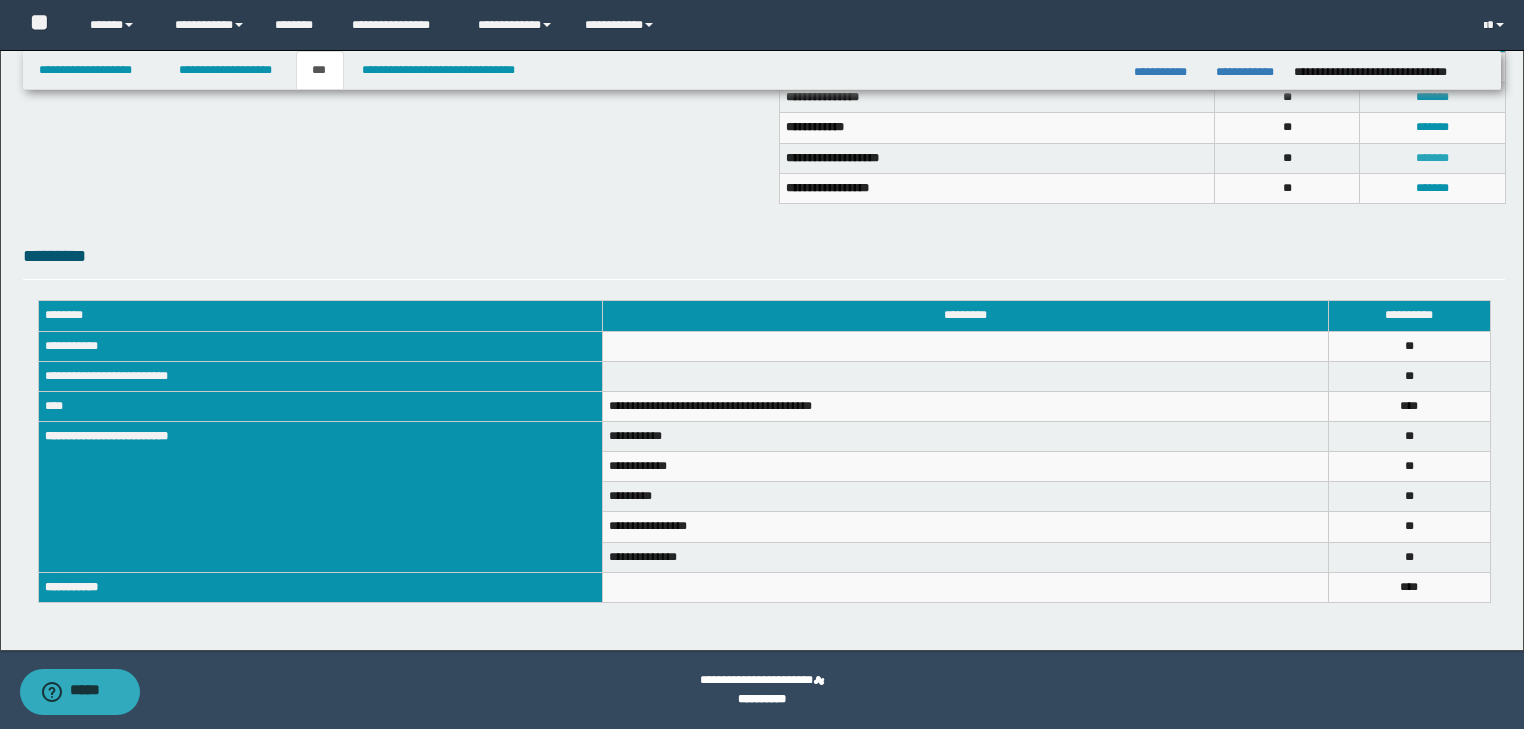click on "*******" at bounding box center (1432, 158) 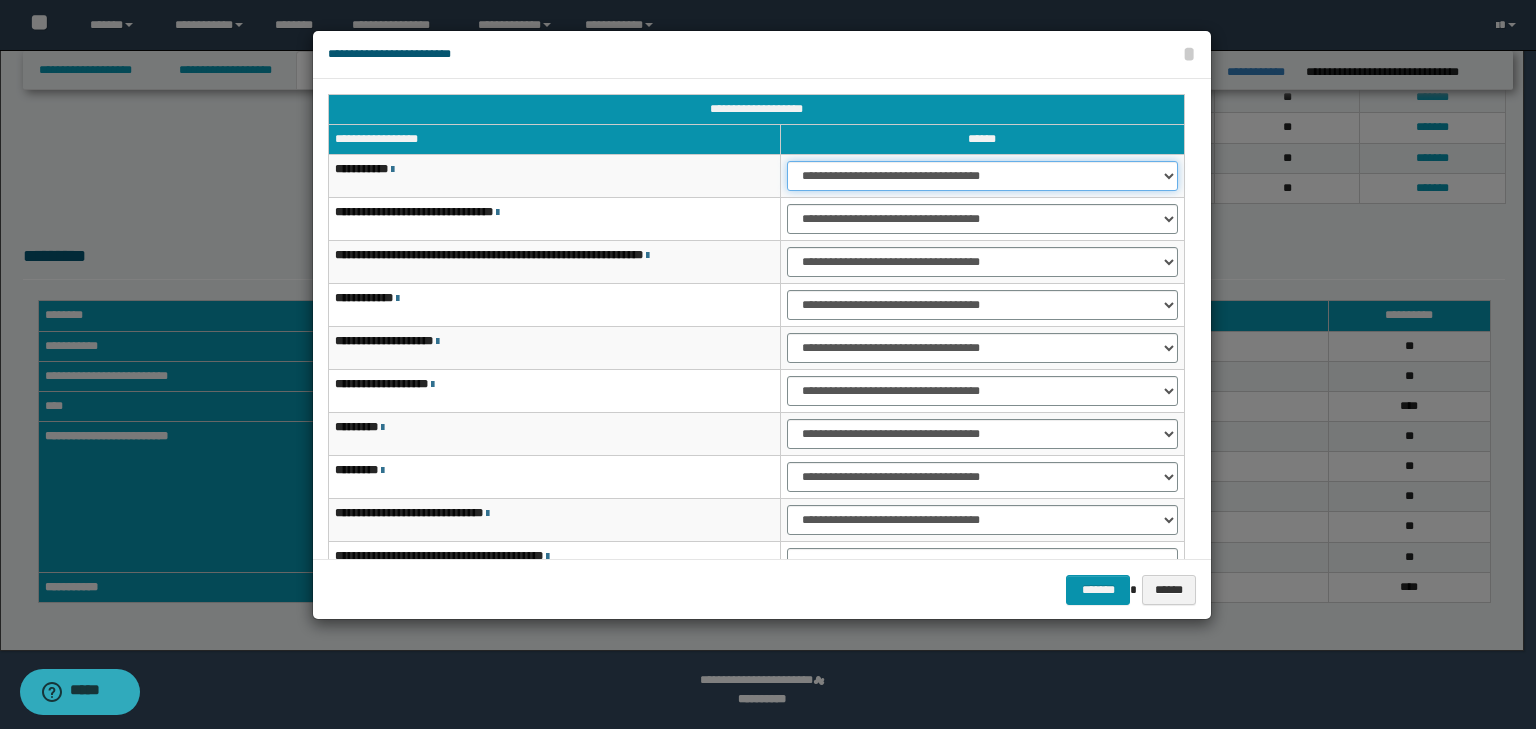 click on "**********" at bounding box center (982, 176) 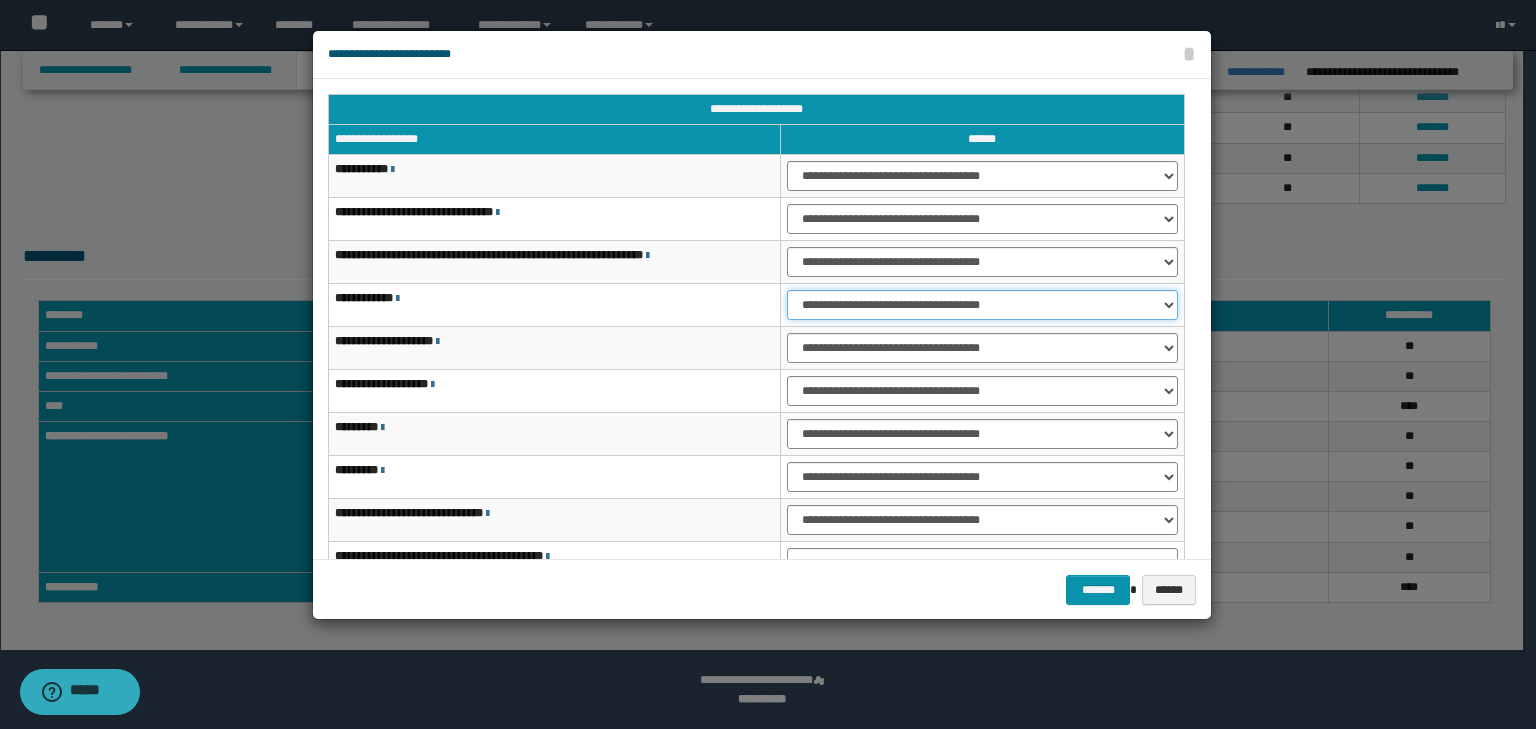 click on "**********" at bounding box center [982, 305] 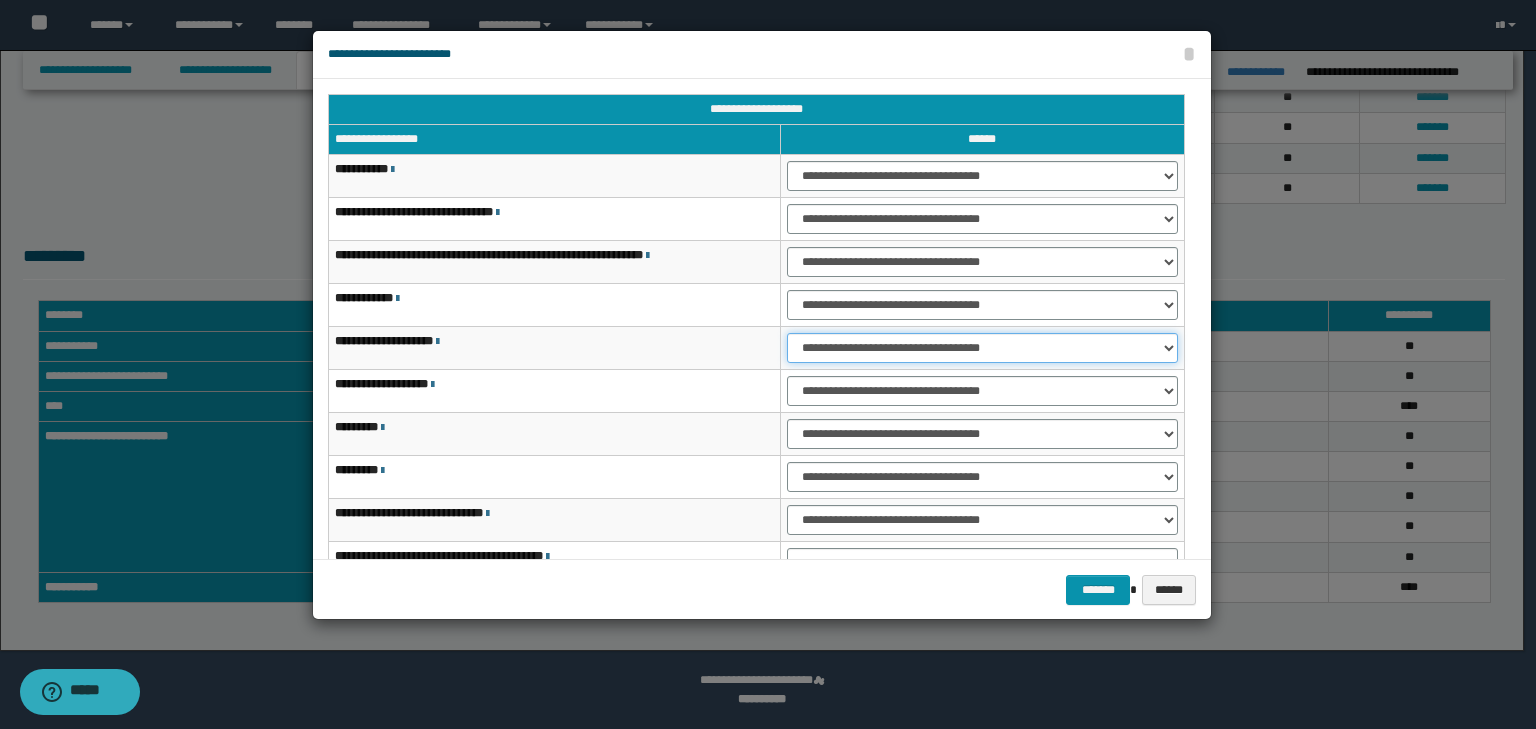 click on "**********" at bounding box center [982, 348] 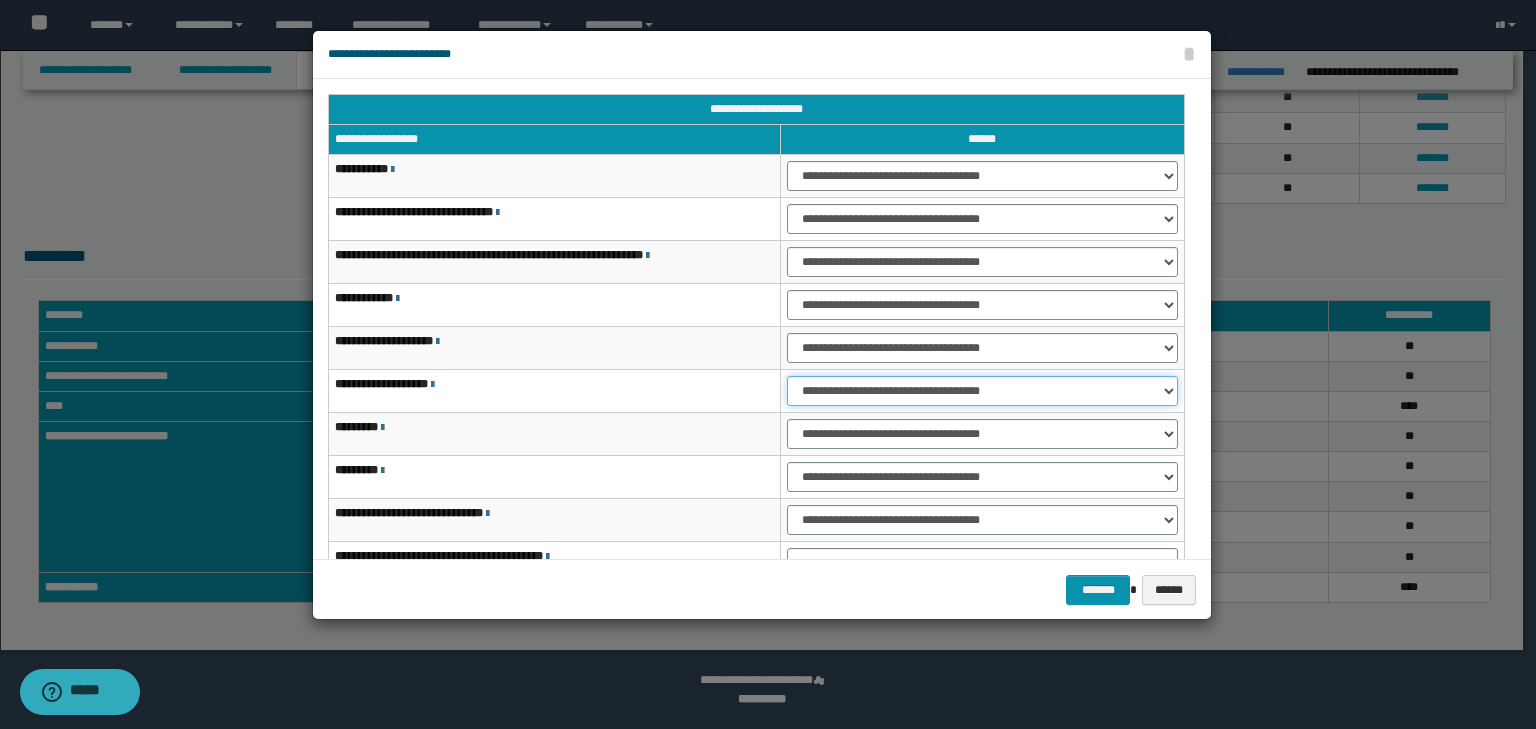 click on "**********" at bounding box center [982, 391] 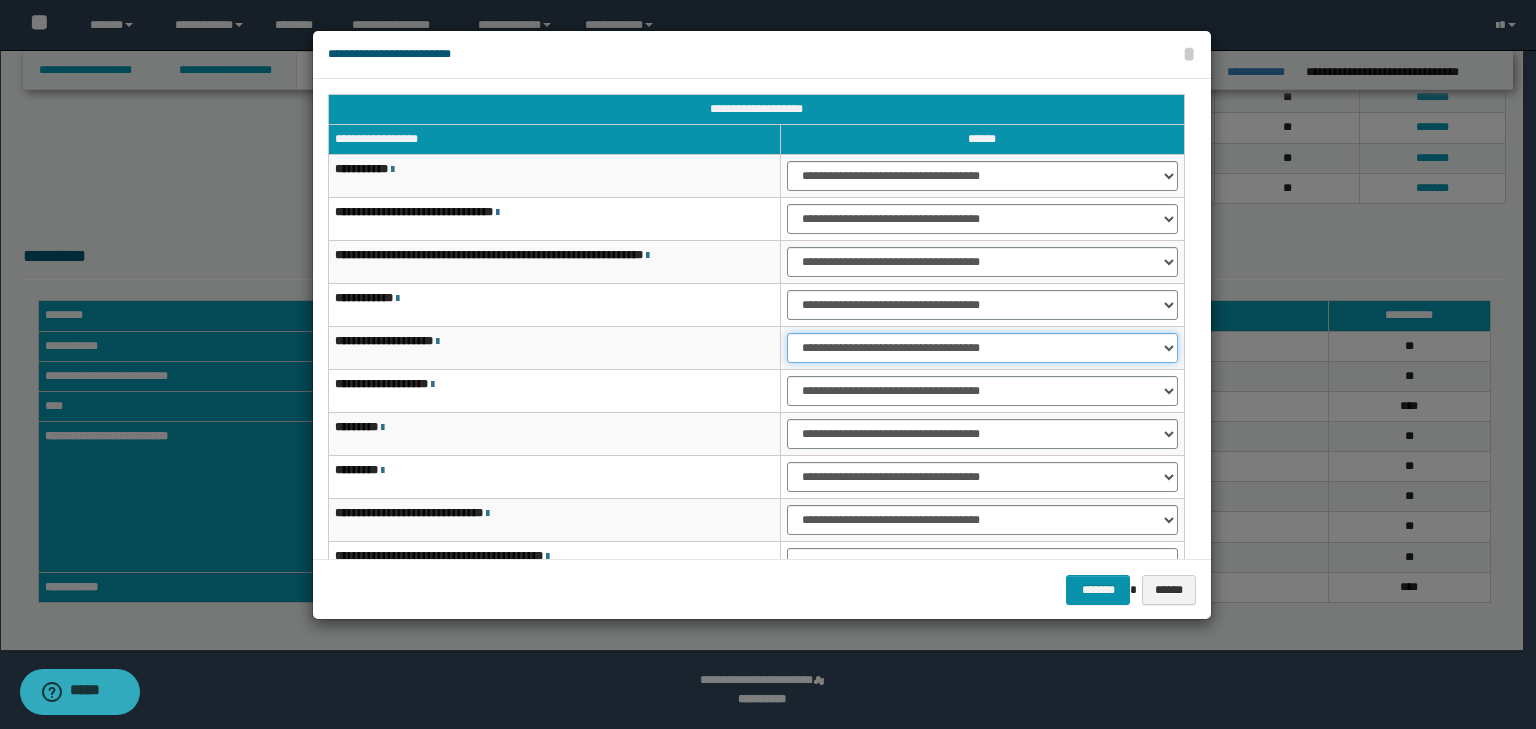 click on "**********" at bounding box center [982, 348] 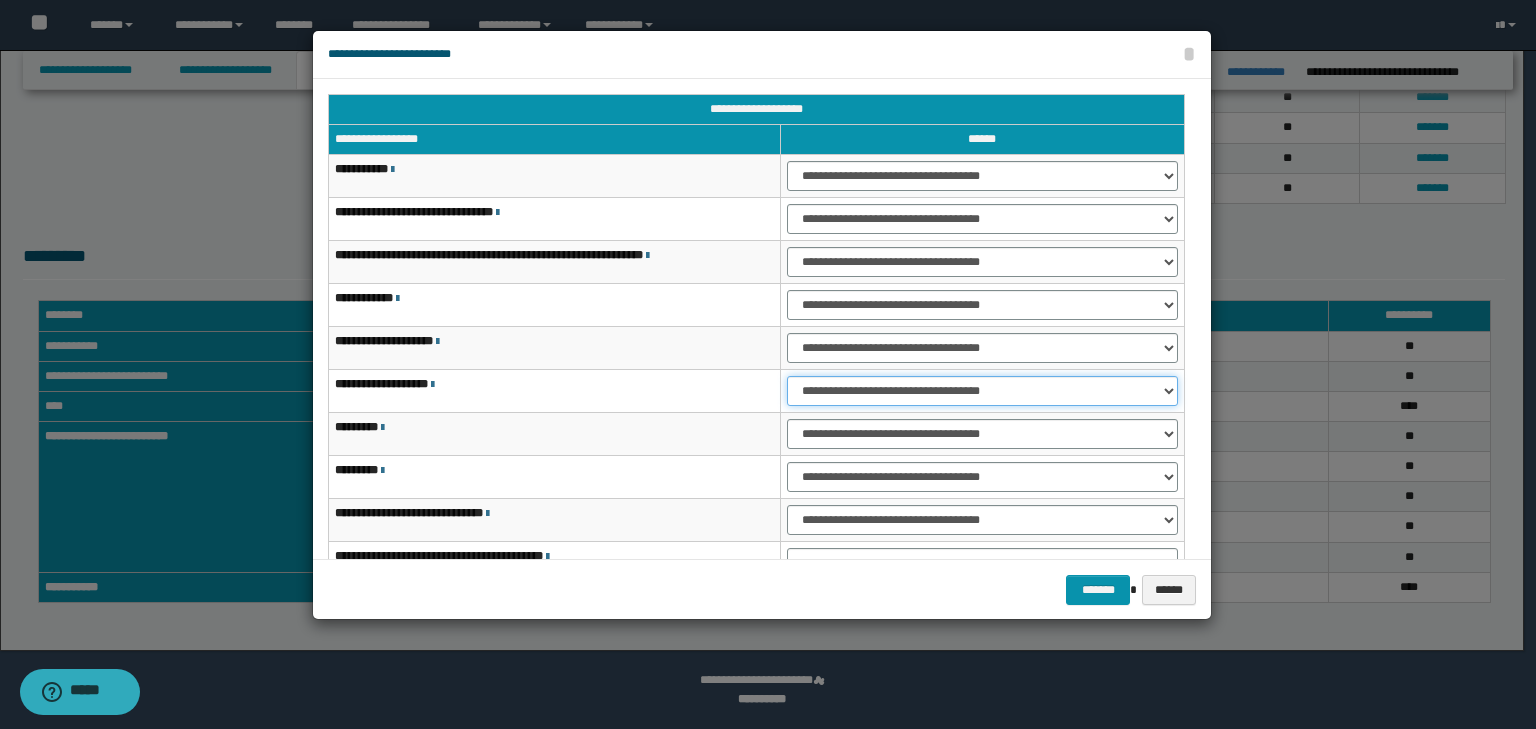 drag, startPoint x: 826, startPoint y: 379, endPoint x: 829, endPoint y: 389, distance: 10.440307 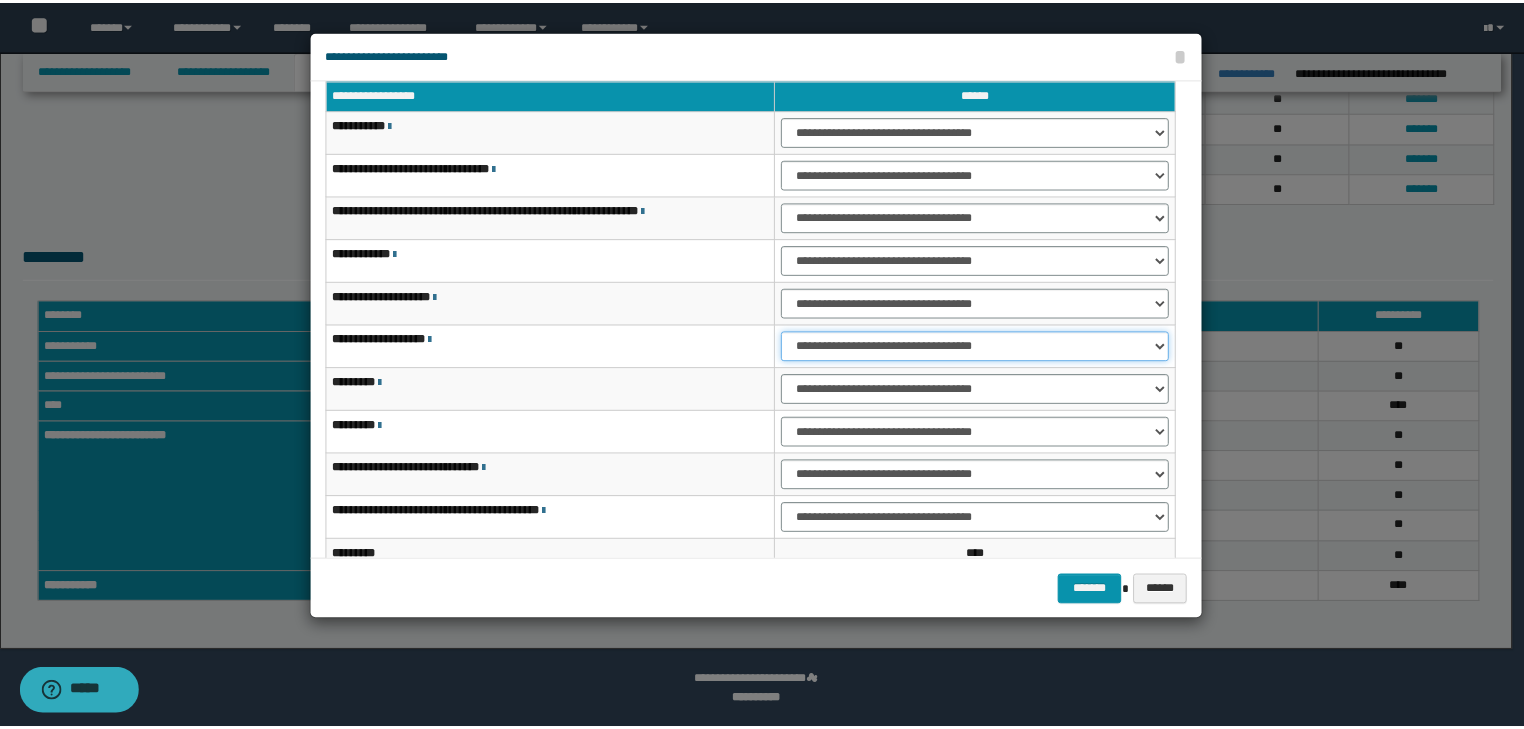 scroll, scrollTop: 118, scrollLeft: 0, axis: vertical 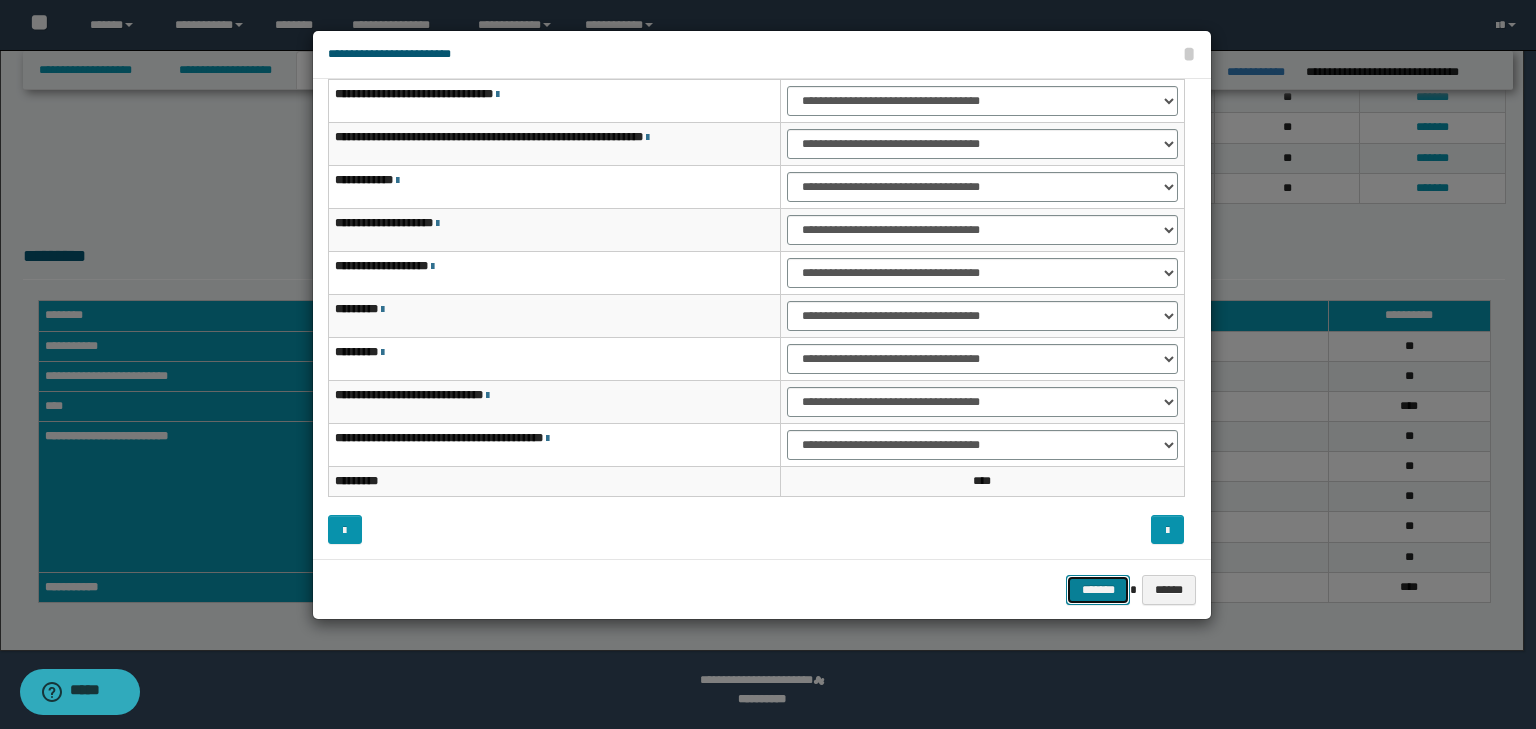 click on "*******" at bounding box center [1098, 590] 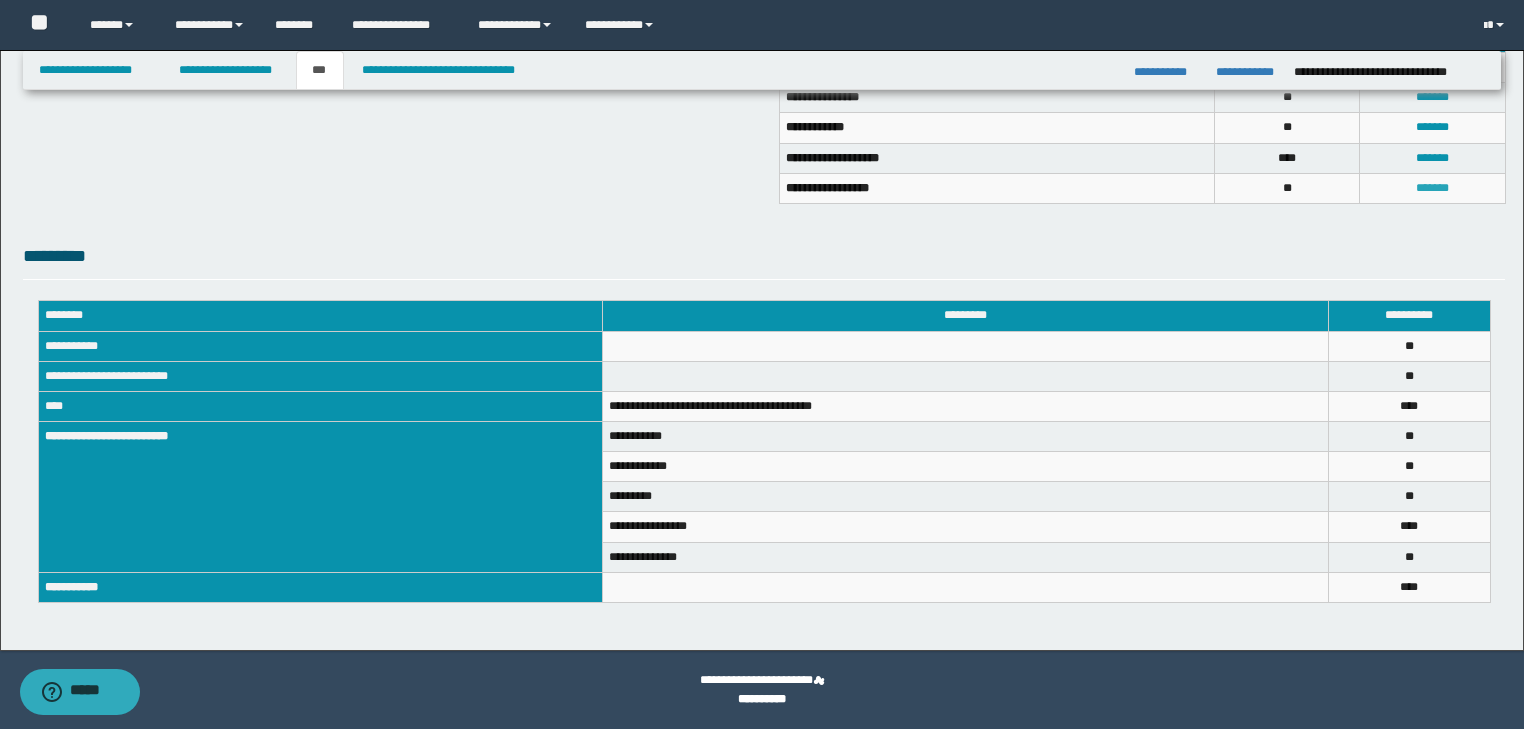 click on "*******" at bounding box center [1432, 188] 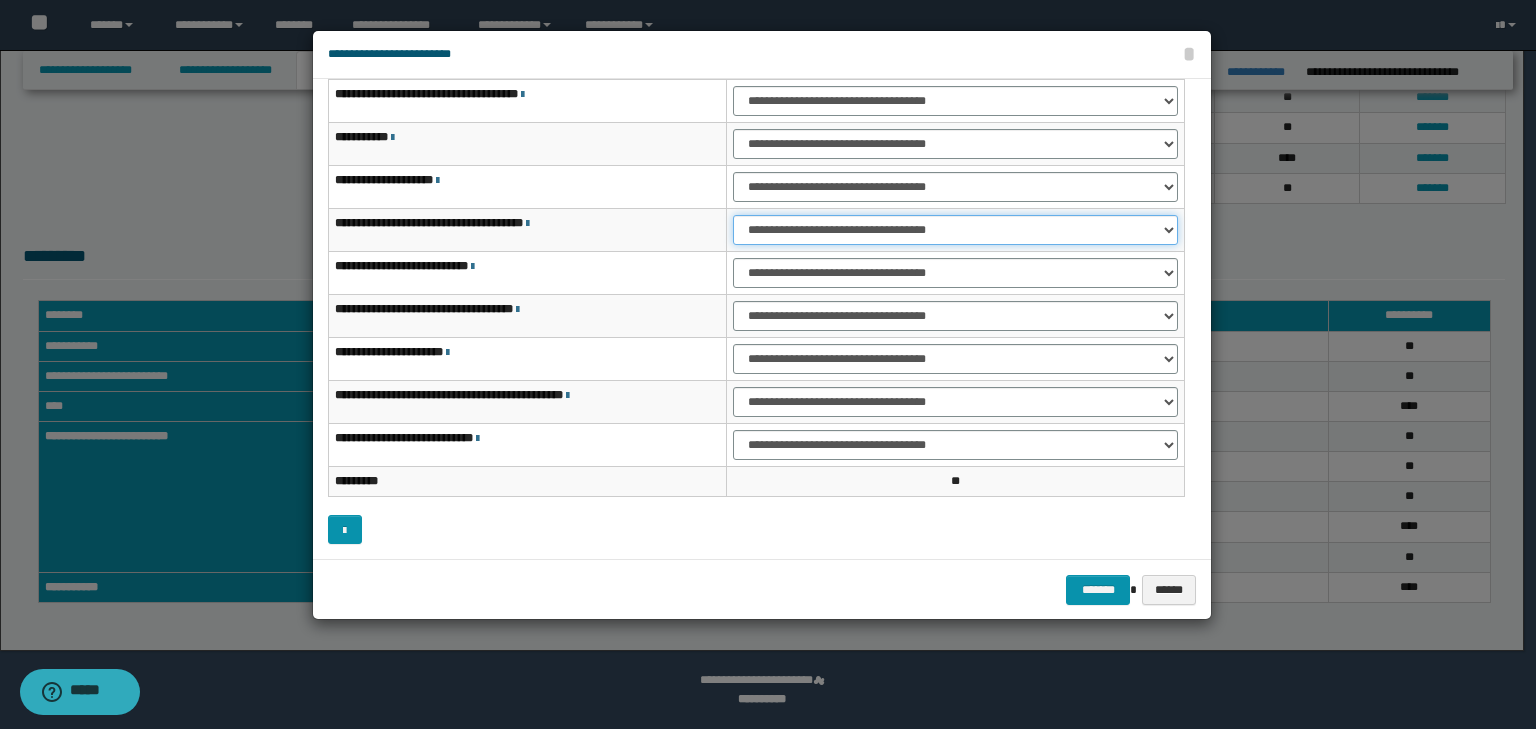 click on "**********" at bounding box center [955, 230] 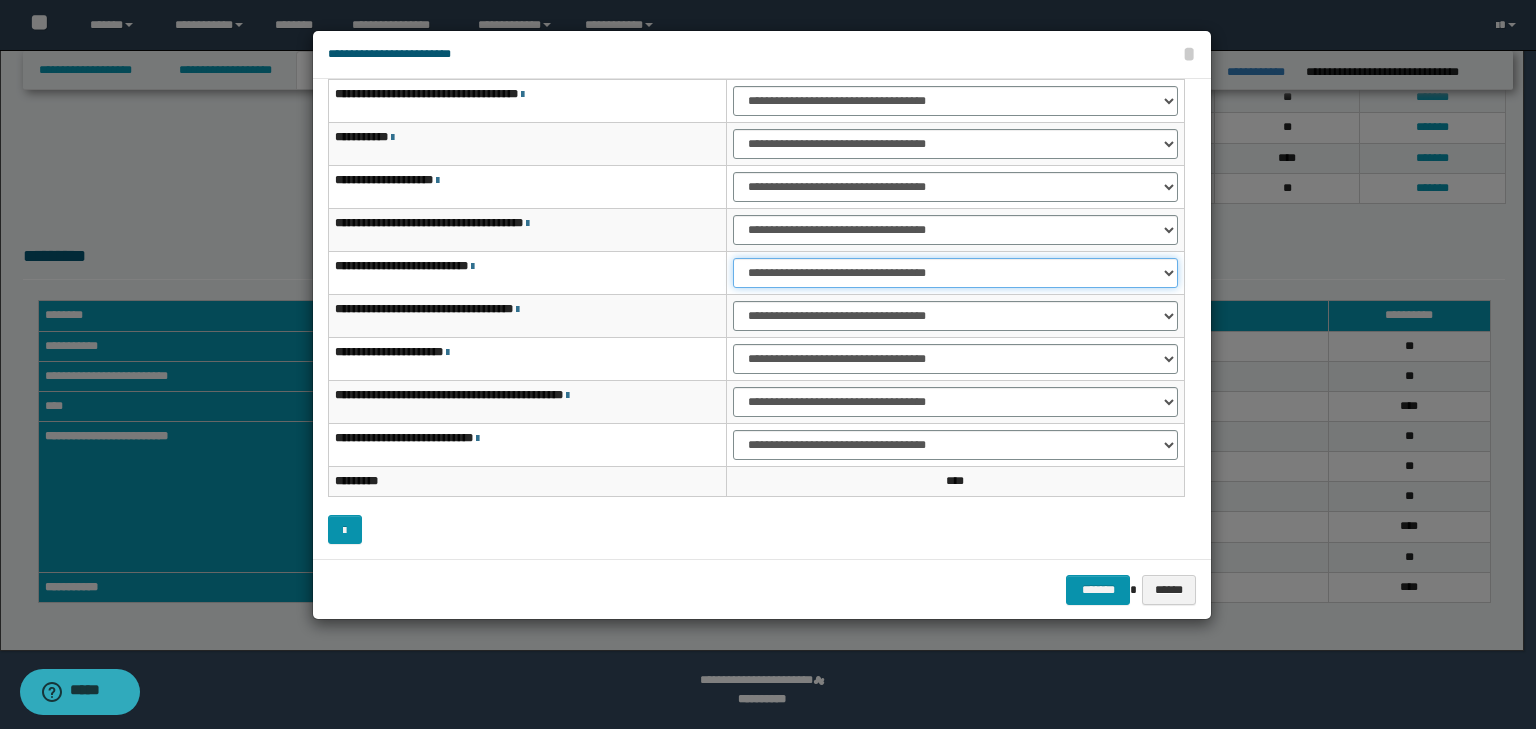 click on "**********" at bounding box center (955, 273) 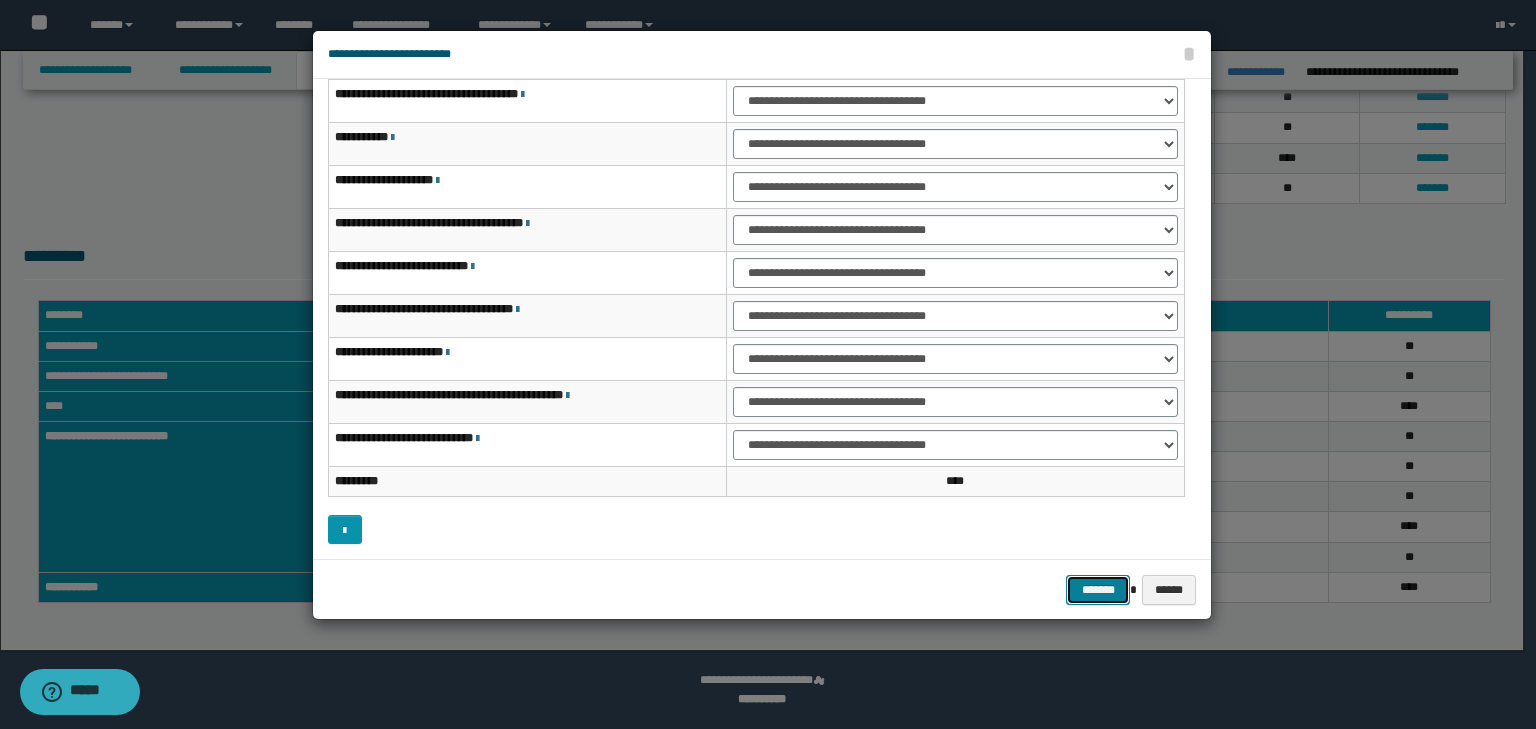click on "*******" at bounding box center [1098, 590] 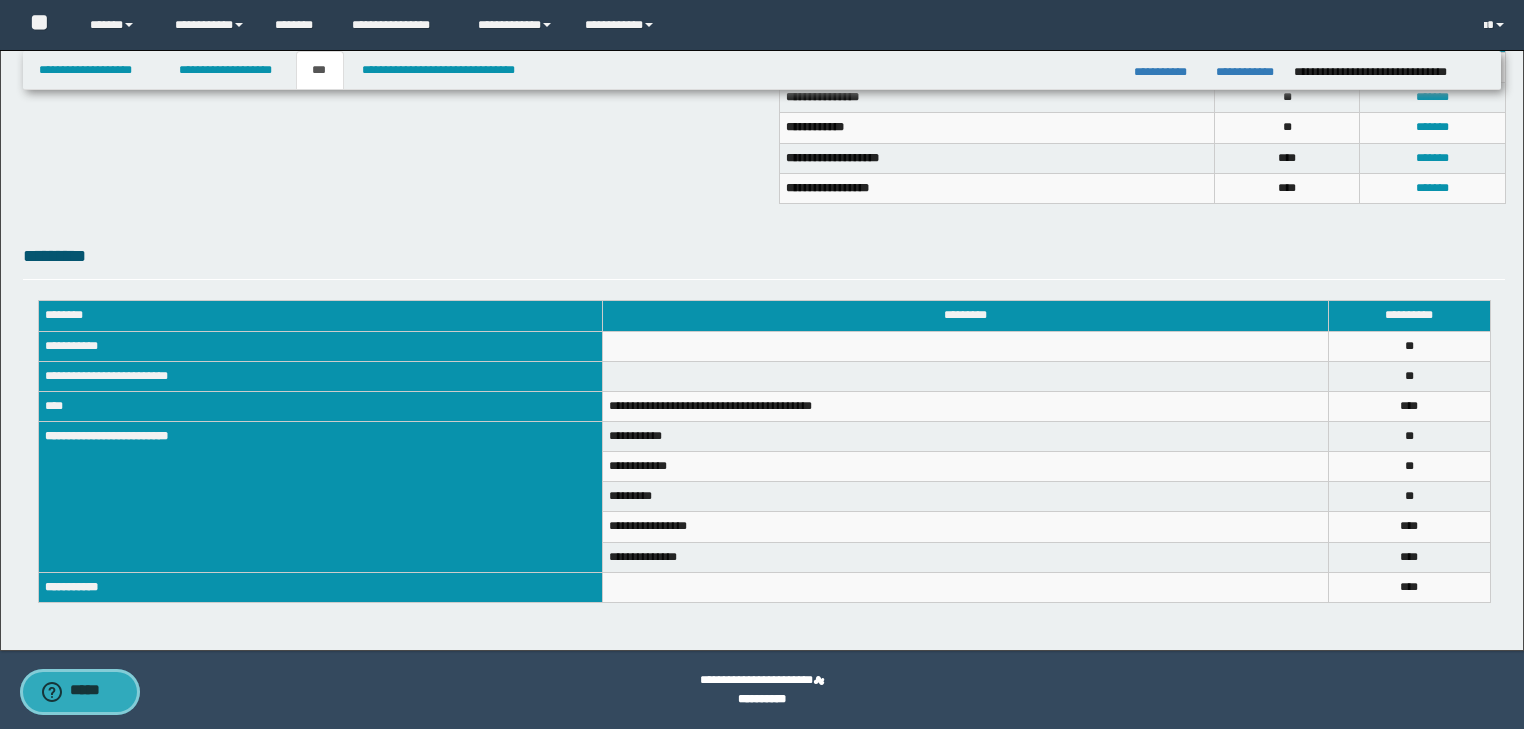 type 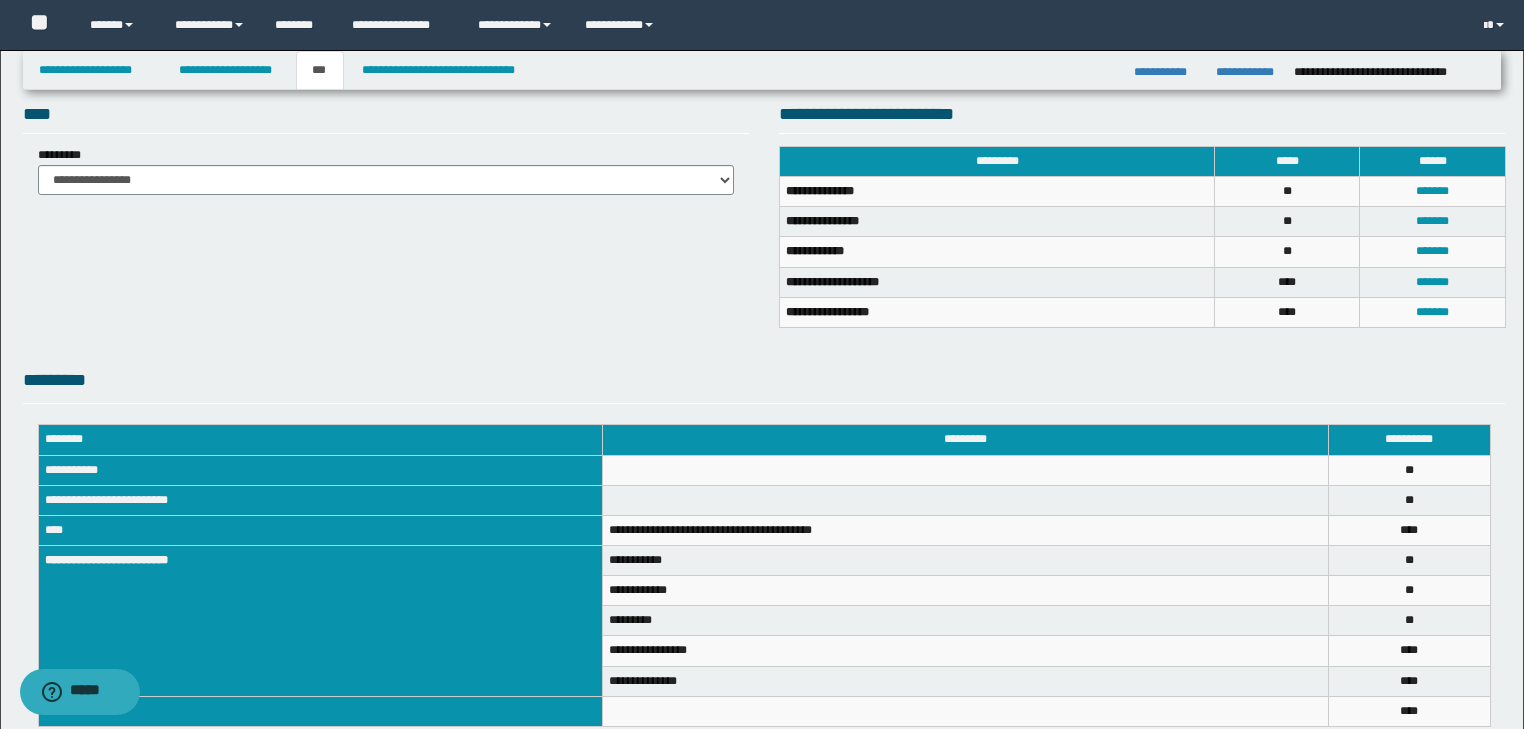 scroll, scrollTop: 148, scrollLeft: 0, axis: vertical 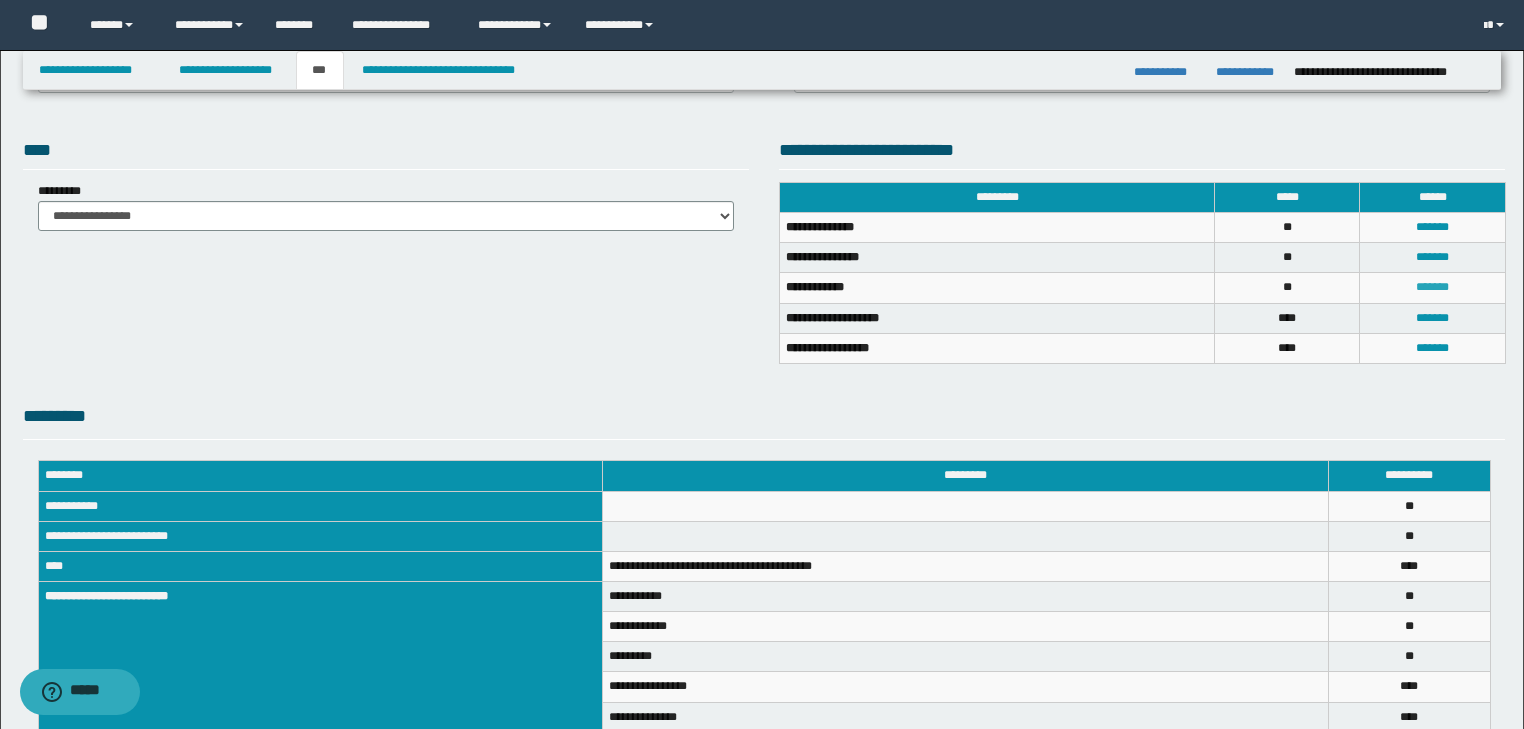 click on "*******" at bounding box center [1432, 287] 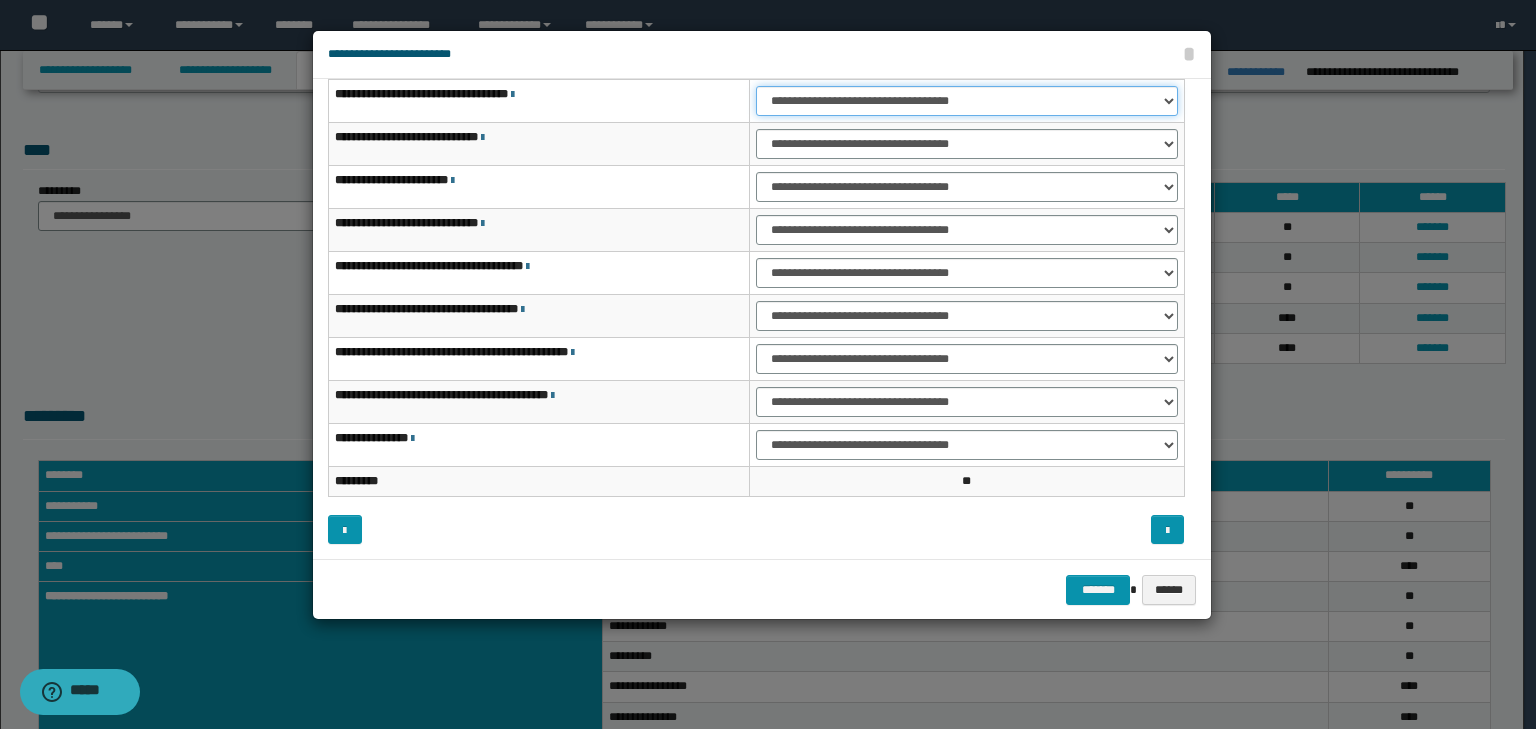 click on "**********" at bounding box center [967, 101] 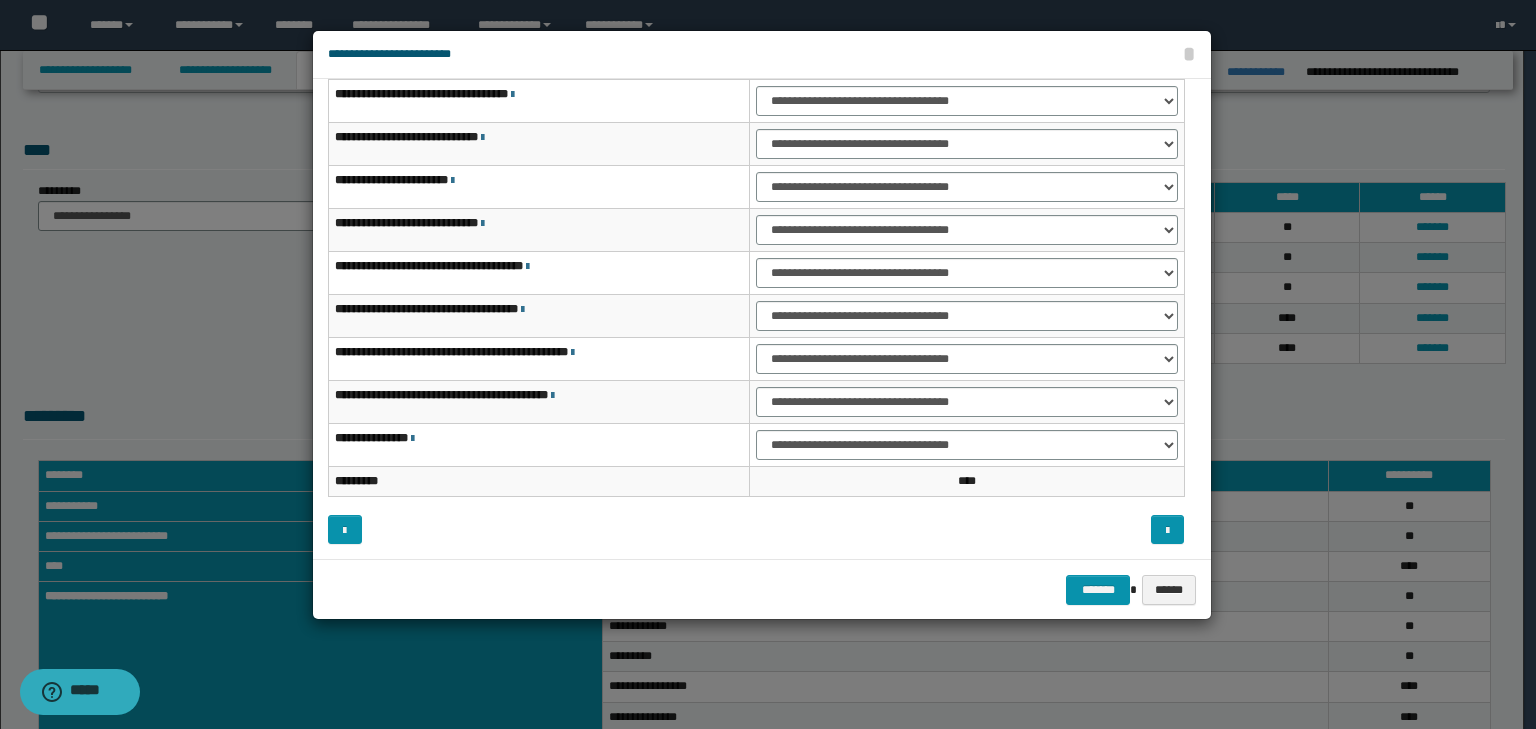 click on "**********" at bounding box center (967, 144) 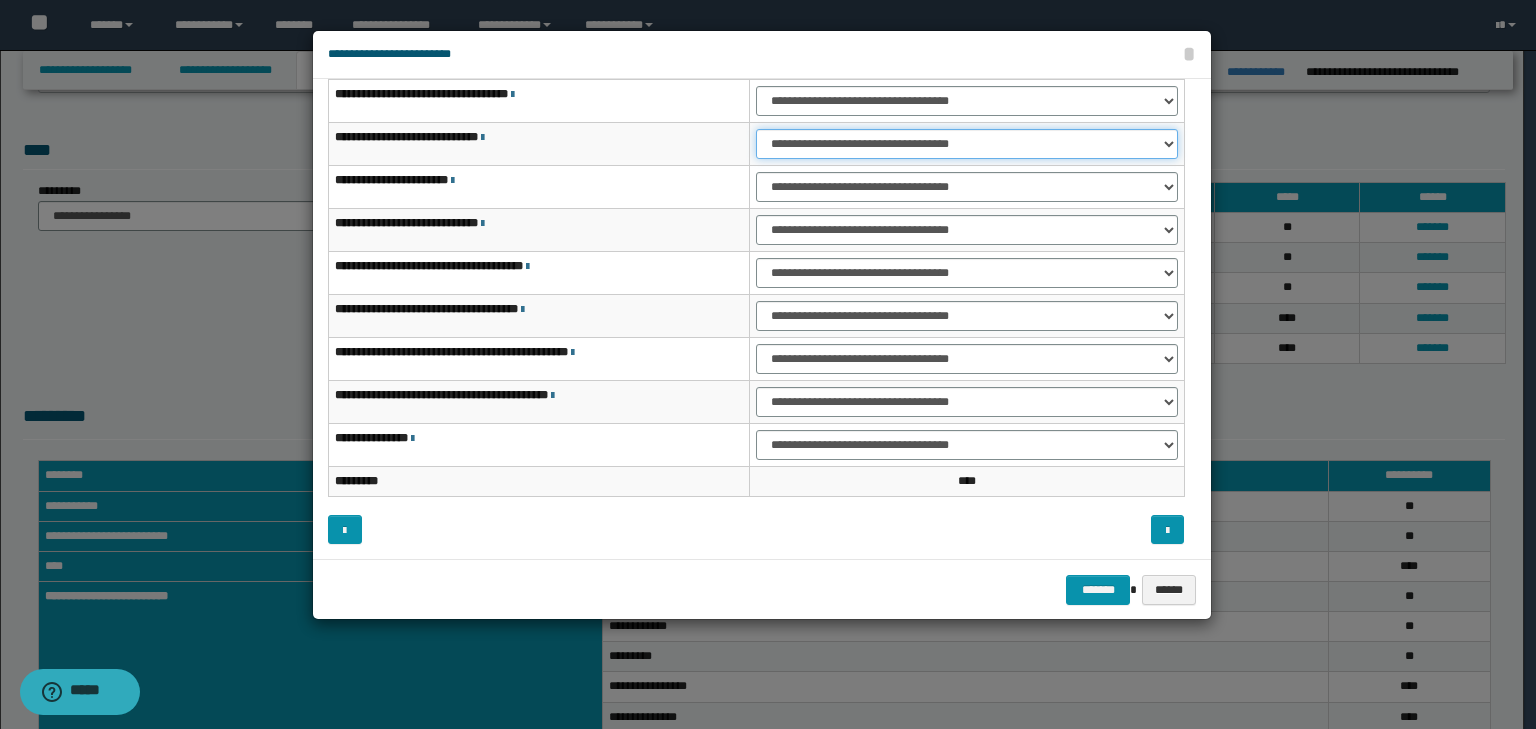 click on "**********" at bounding box center [967, 144] 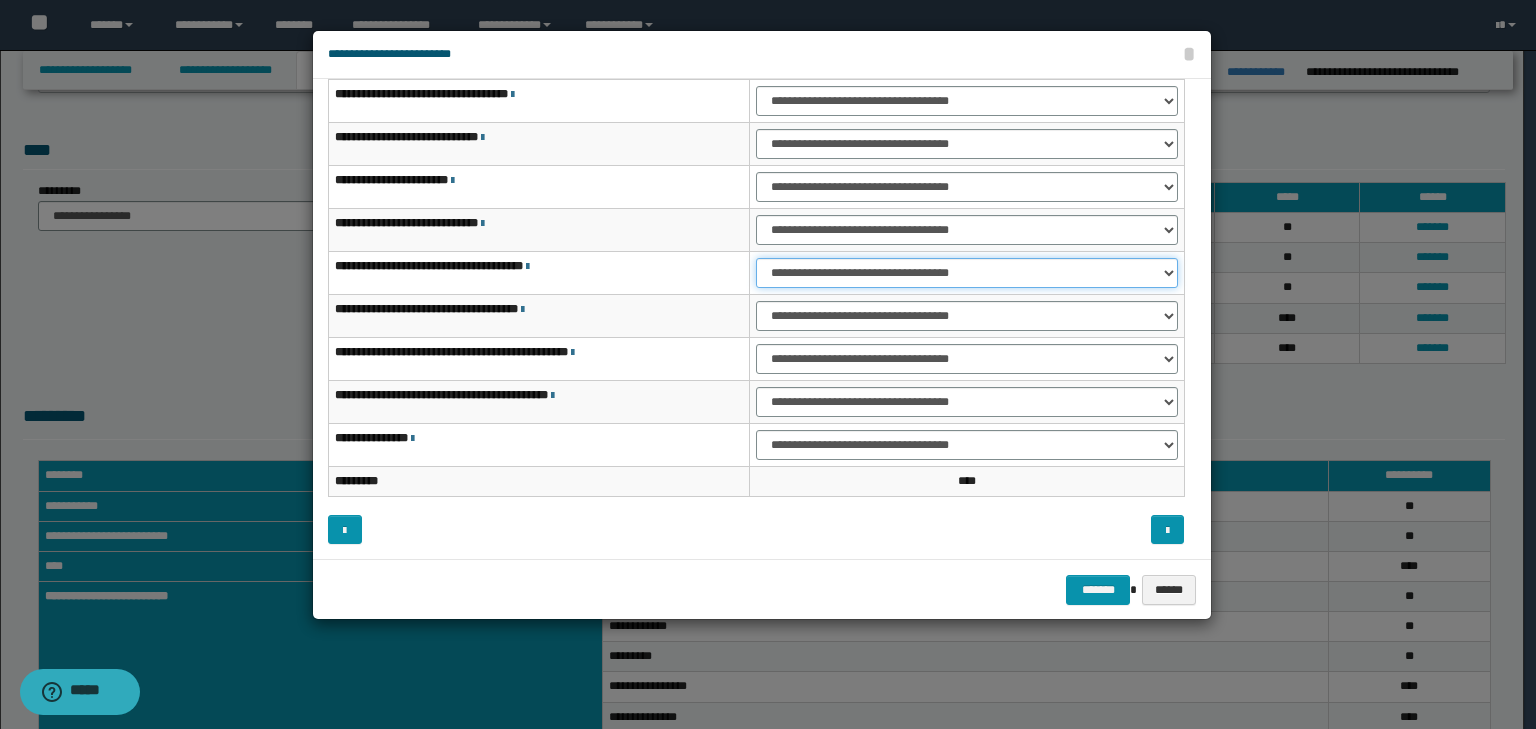 click on "**********" at bounding box center (967, 273) 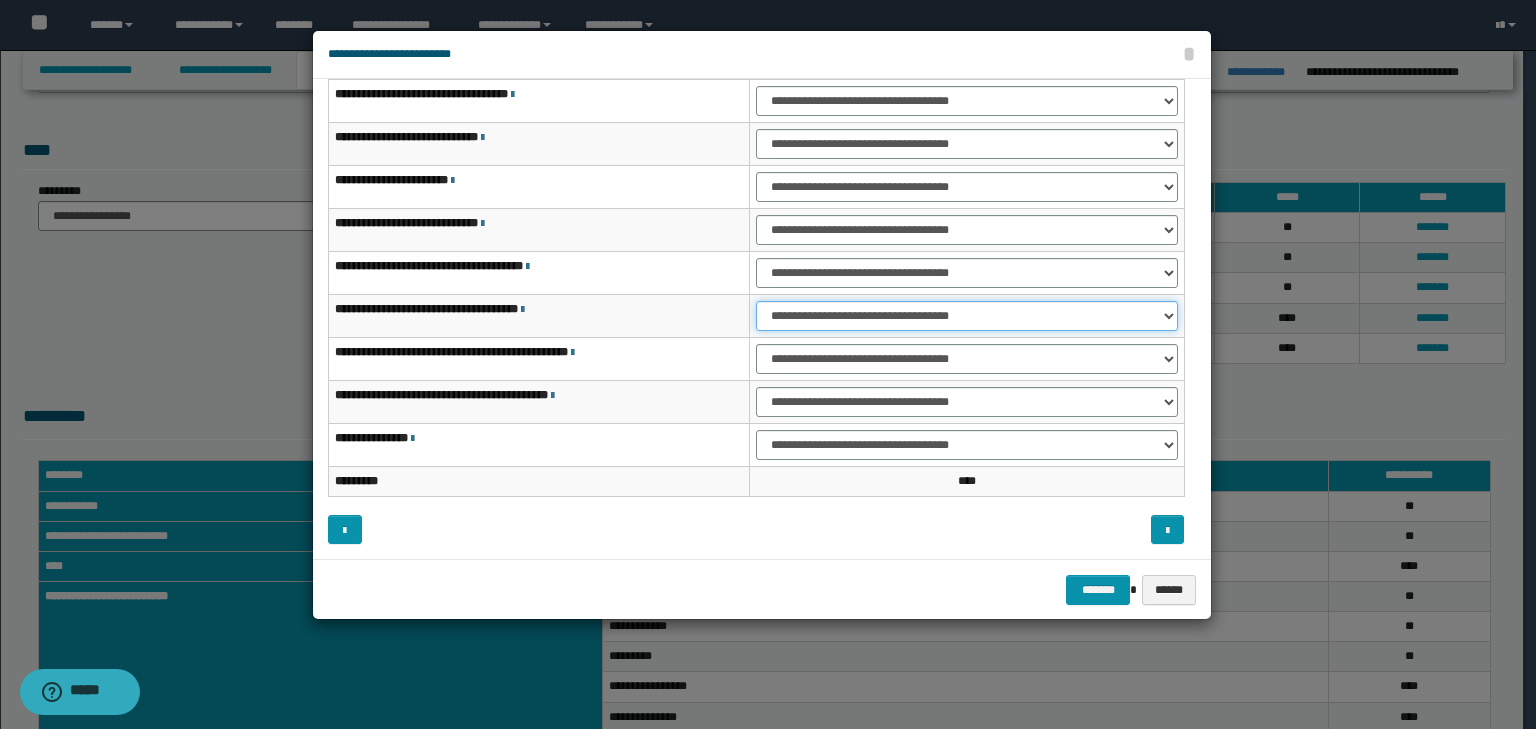 drag, startPoint x: 792, startPoint y: 315, endPoint x: 793, endPoint y: 327, distance: 12.0415945 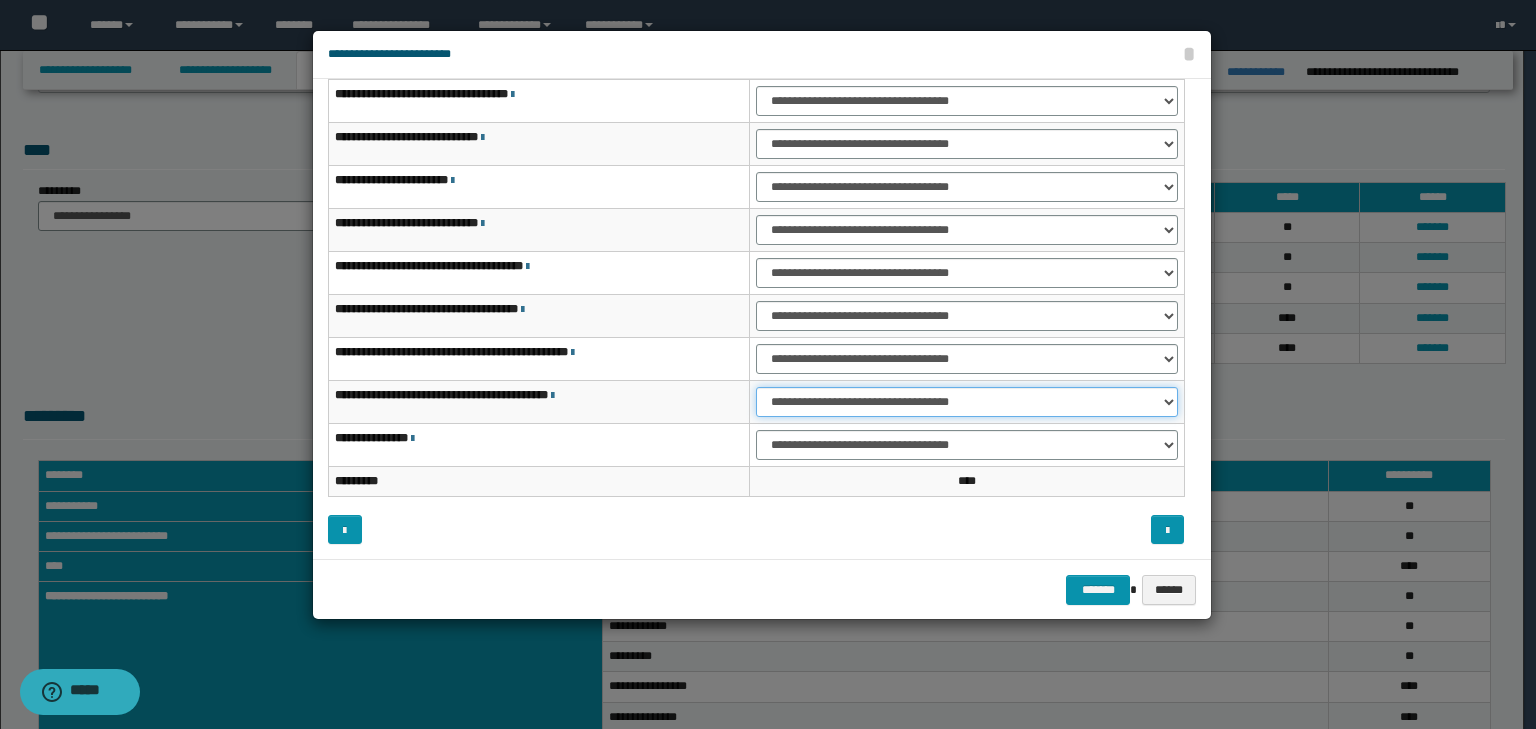 click on "**********" at bounding box center [967, 402] 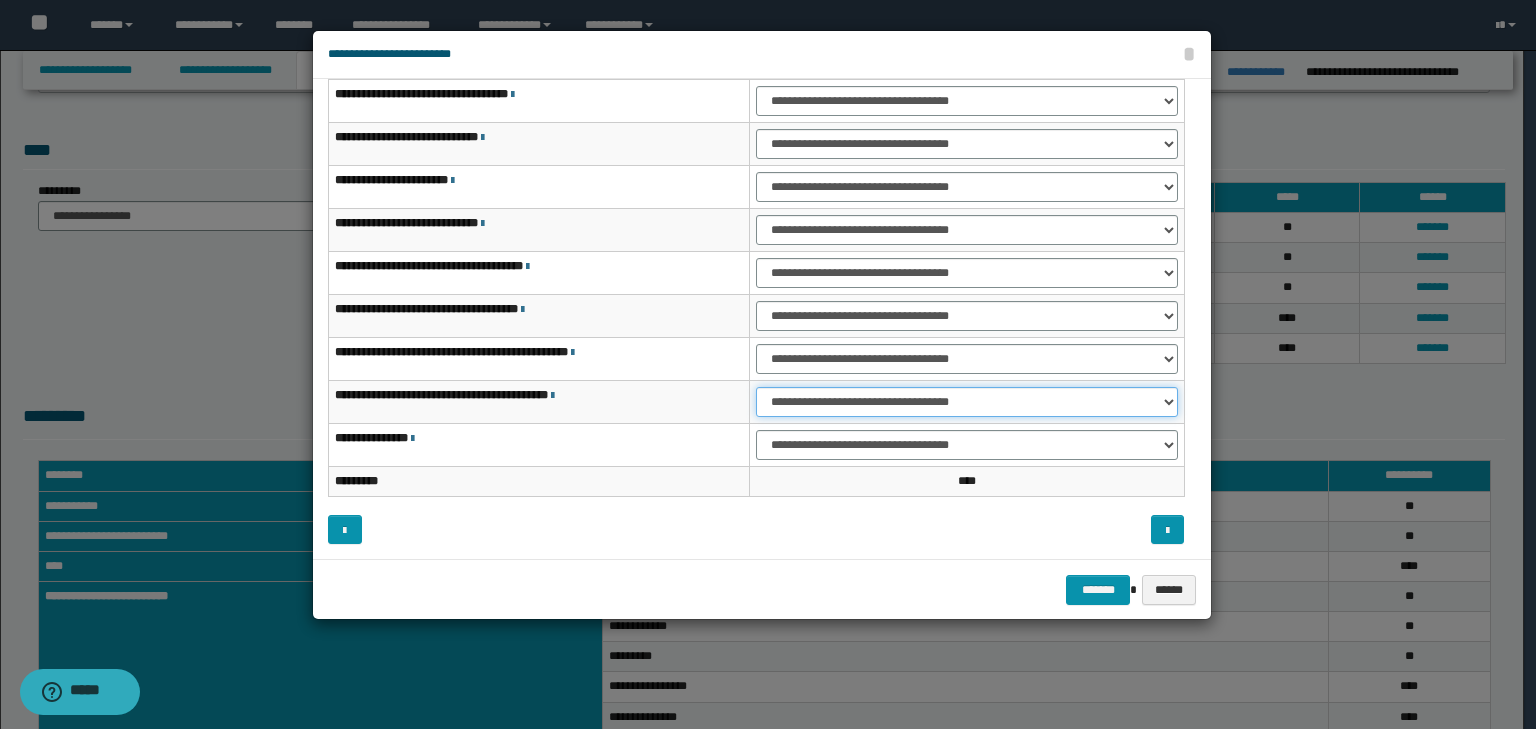select on "***" 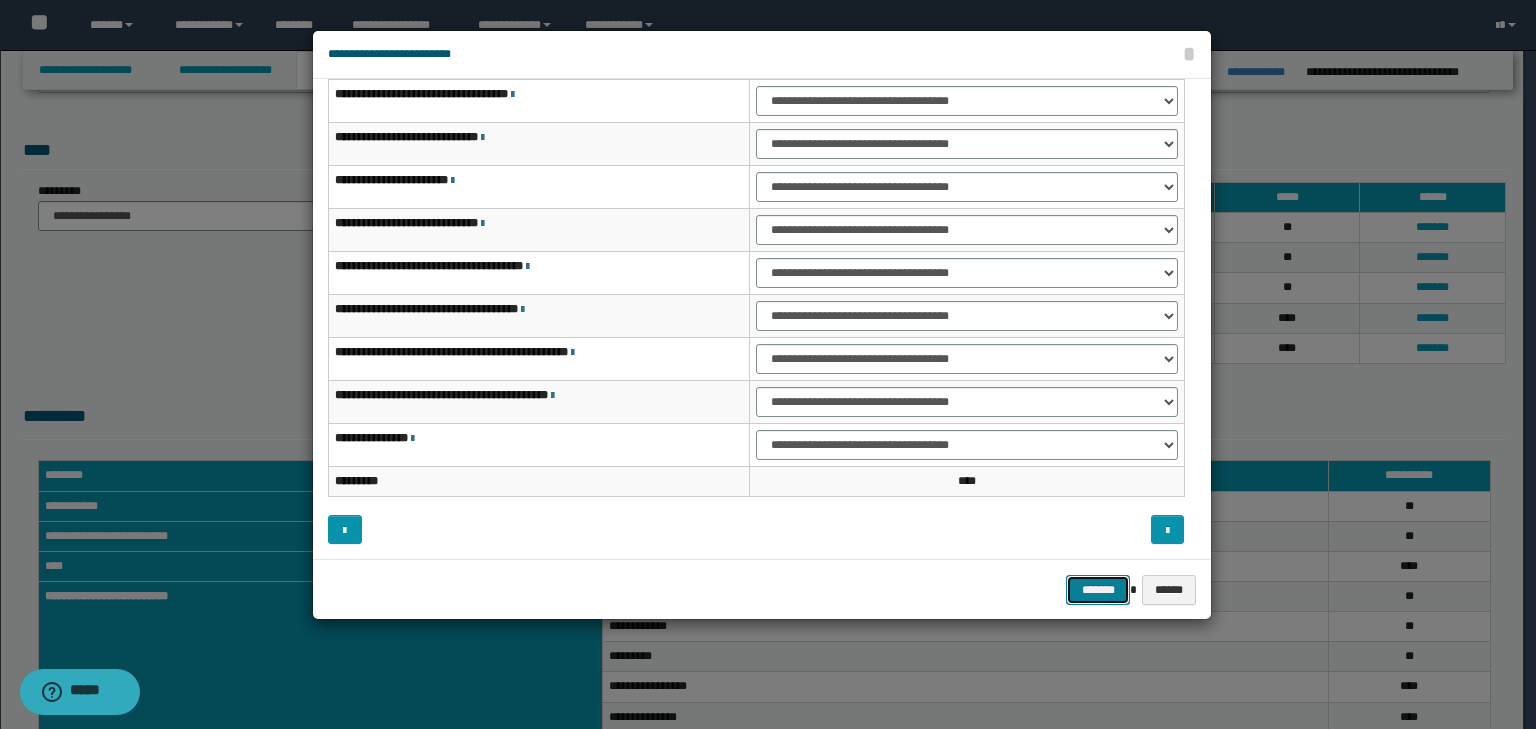 click on "*******" at bounding box center (1098, 590) 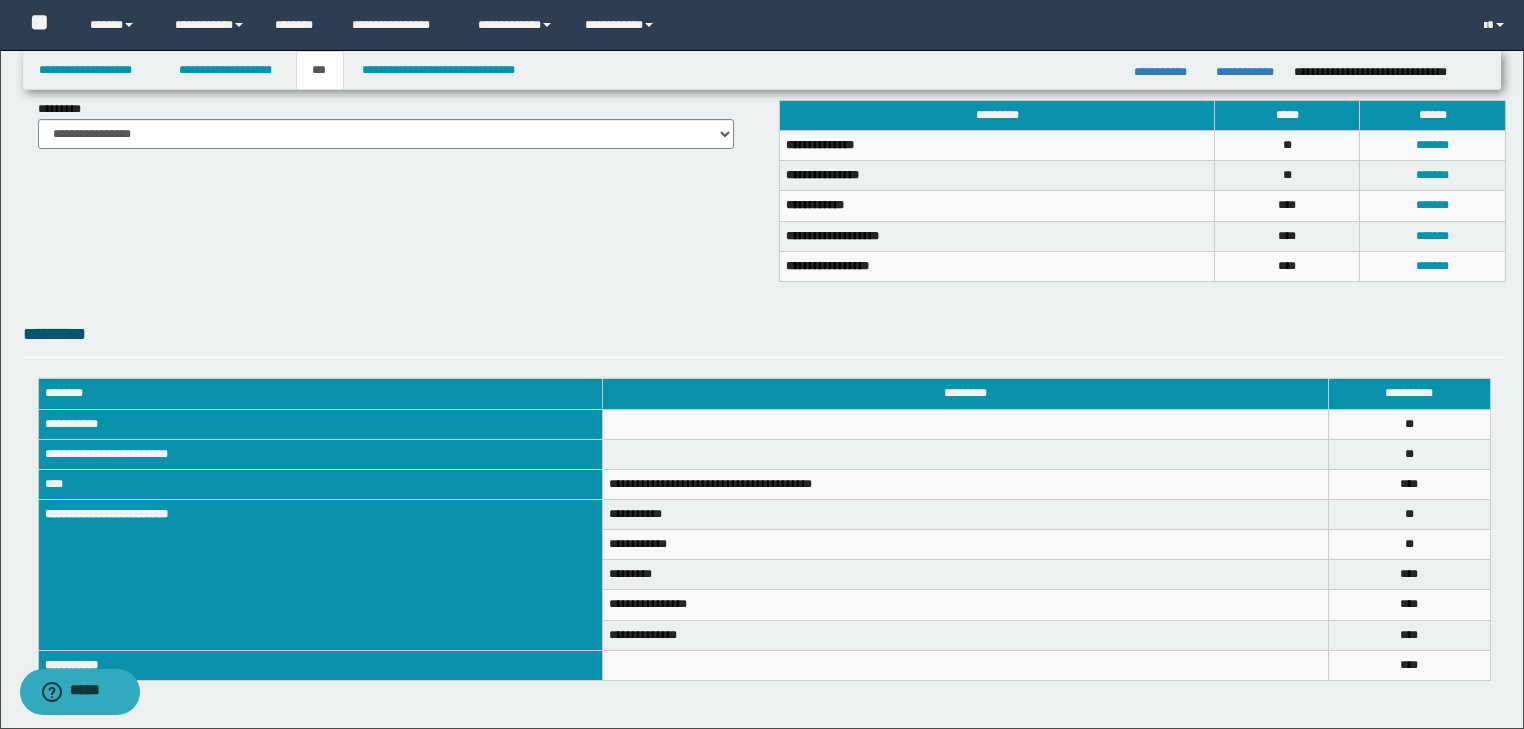 scroll, scrollTop: 308, scrollLeft: 0, axis: vertical 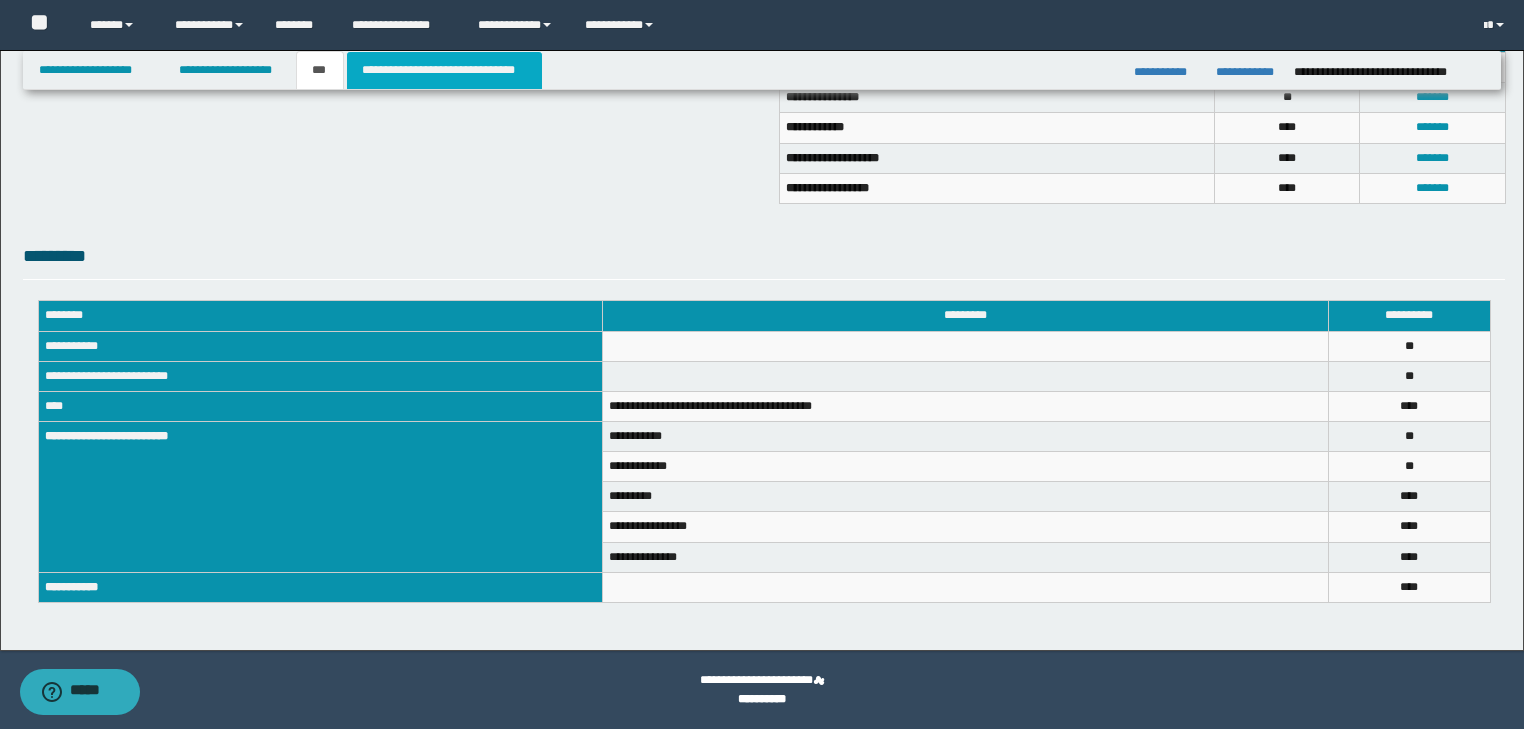 click on "**********" at bounding box center [444, 70] 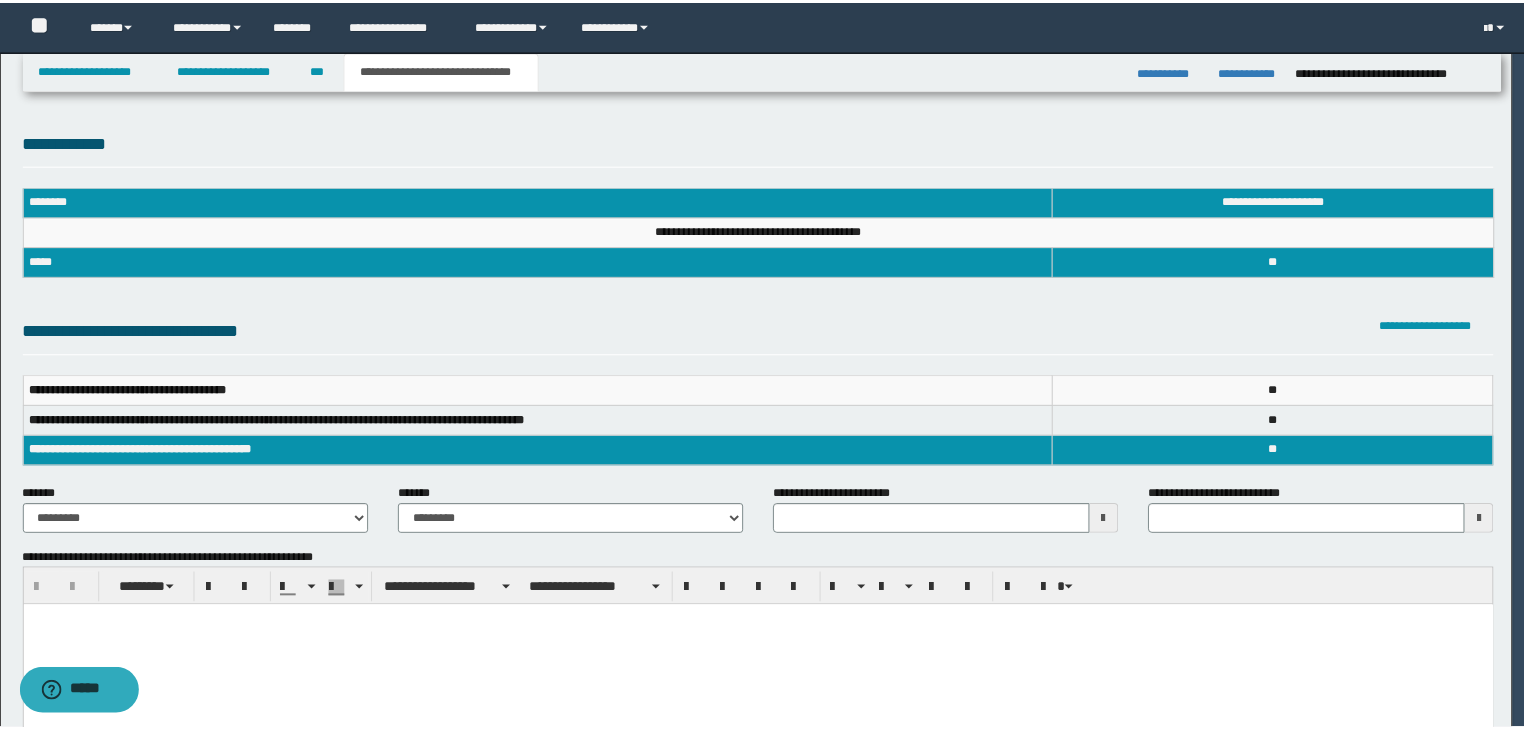scroll, scrollTop: 0, scrollLeft: 0, axis: both 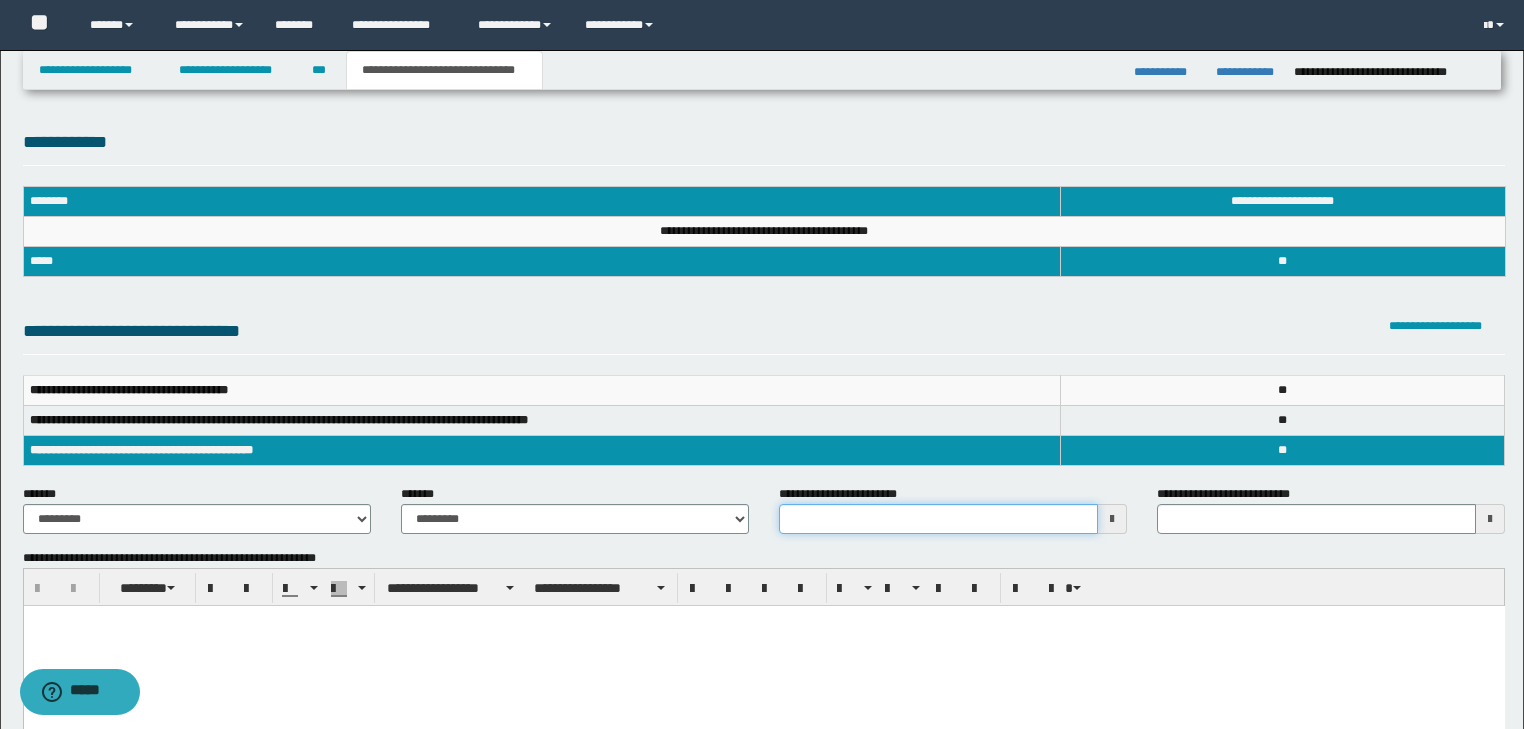 click on "**********" at bounding box center [938, 519] 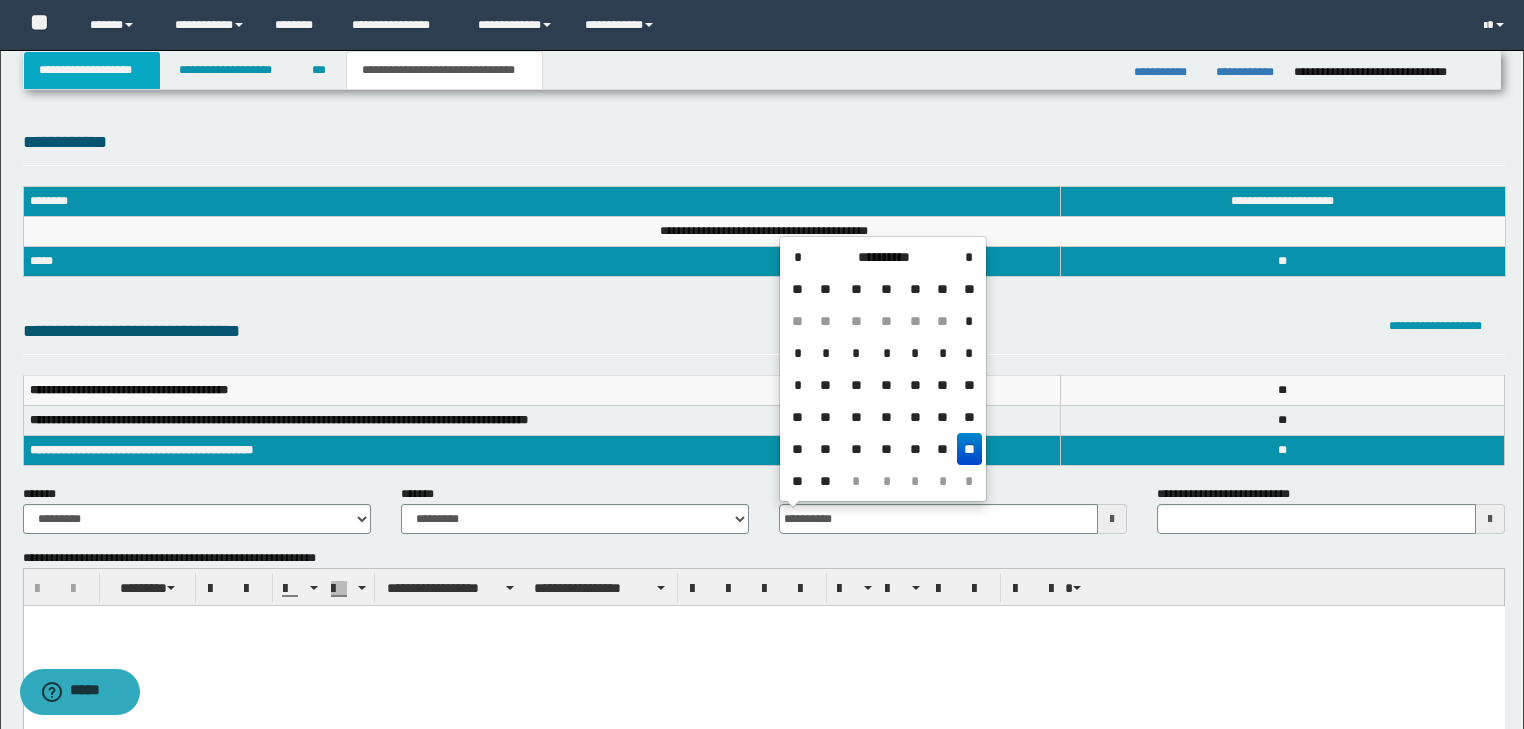 type on "**********" 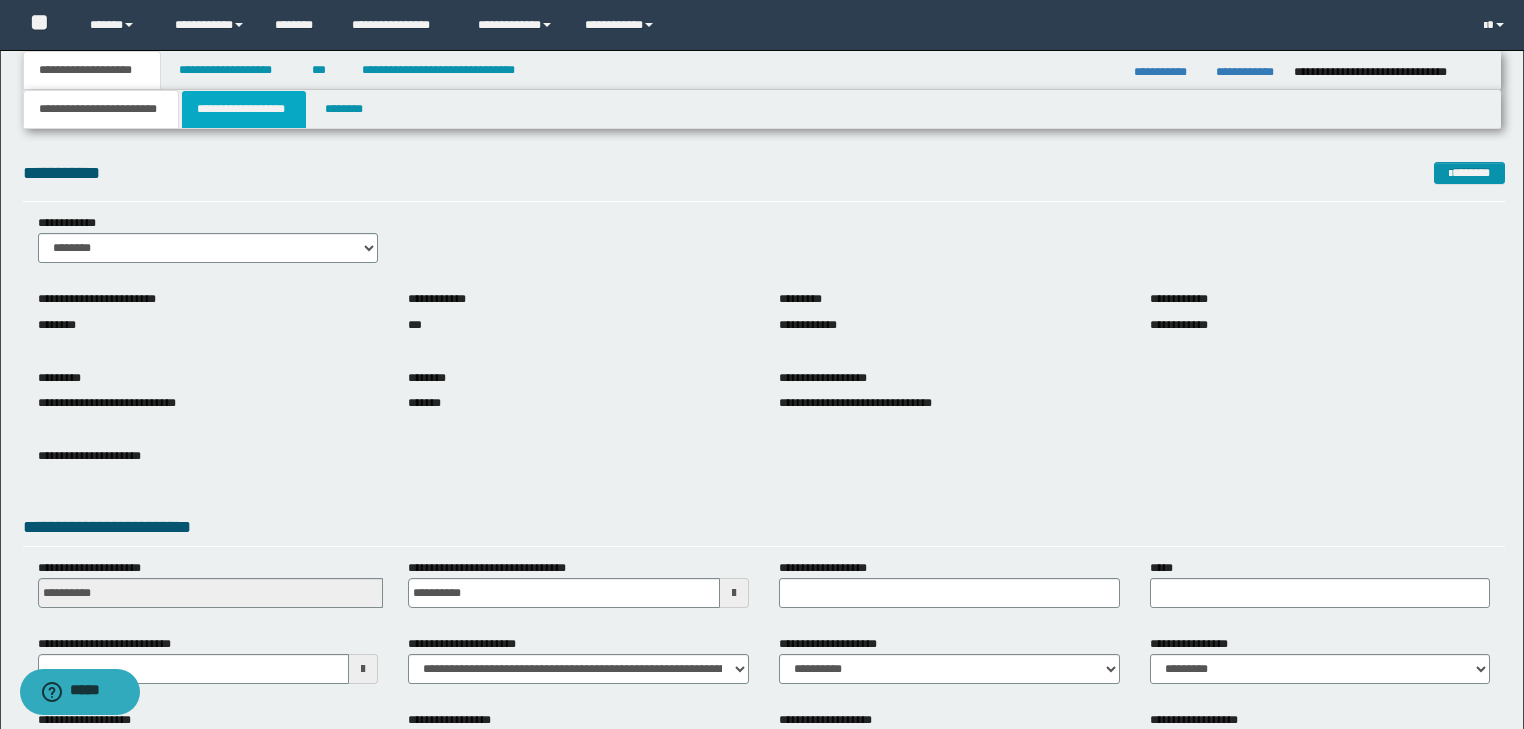 click on "**********" at bounding box center (244, 109) 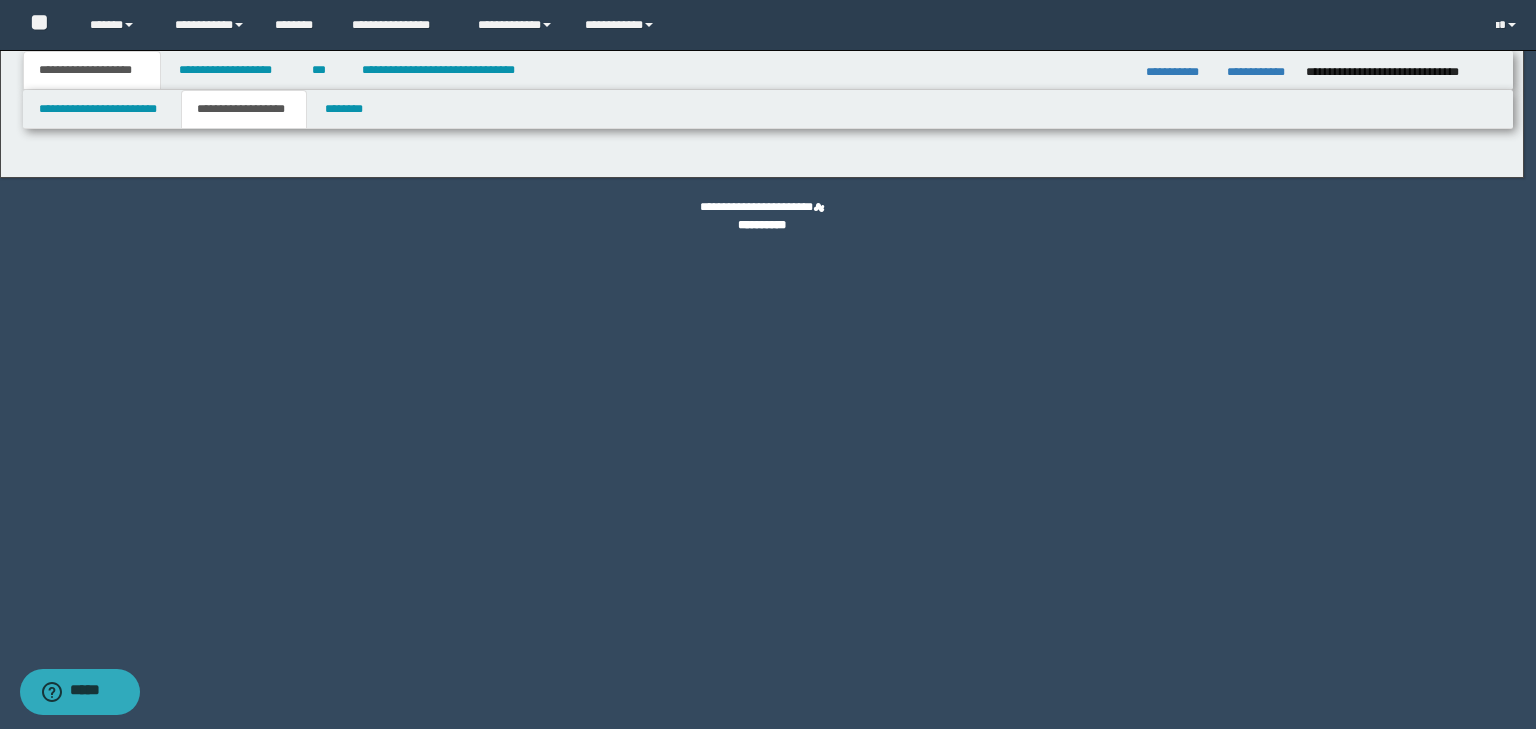 type on "********" 